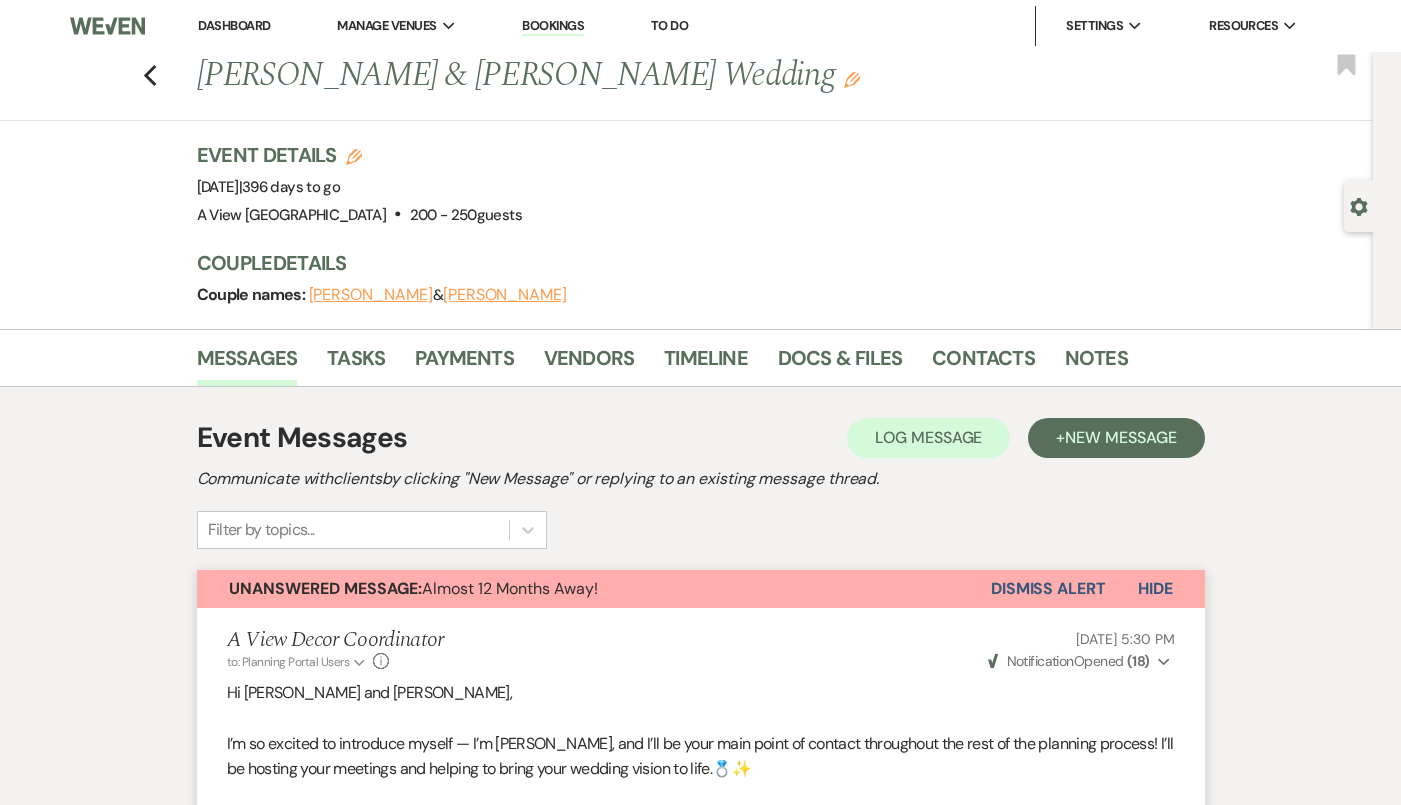 scroll, scrollTop: 4941, scrollLeft: 0, axis: vertical 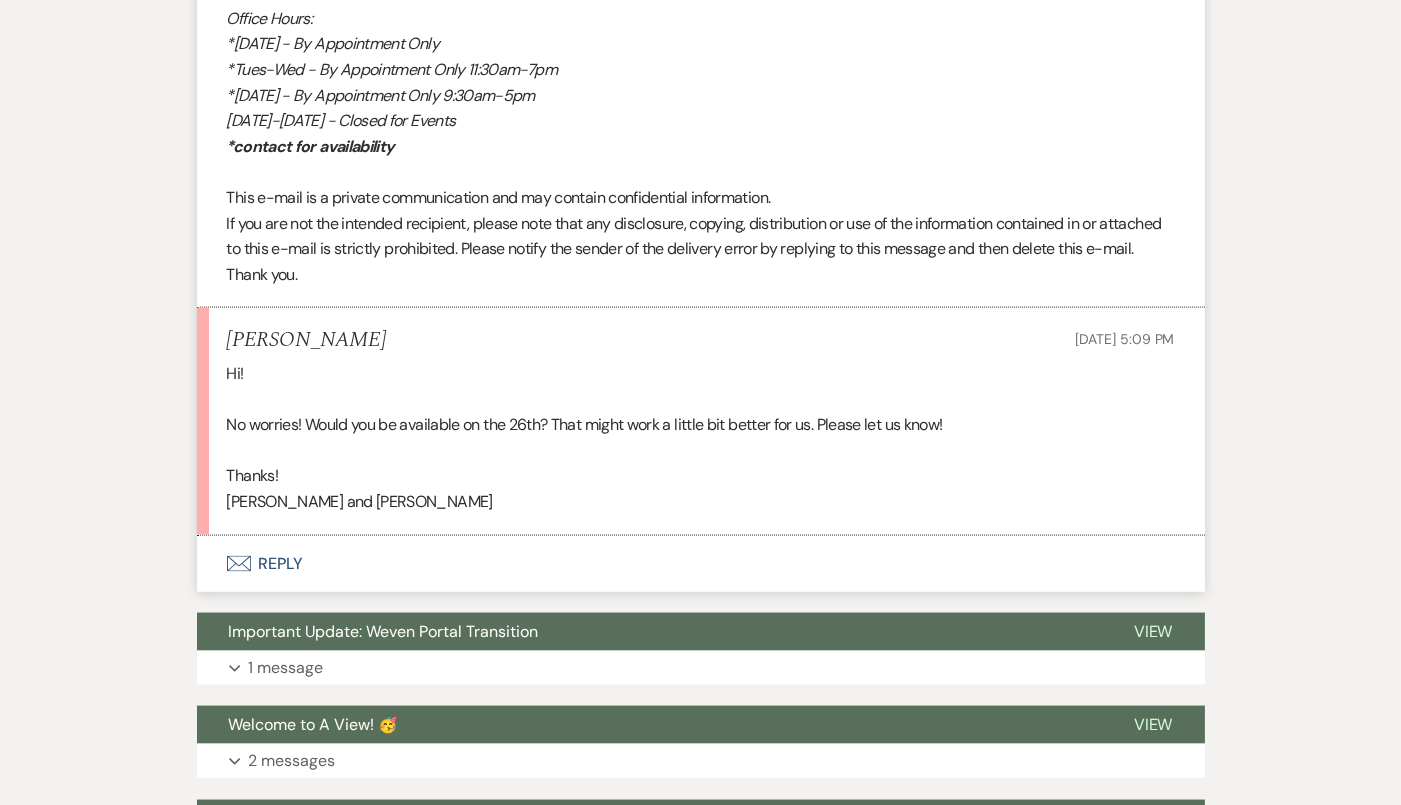 click on "Envelope Reply" at bounding box center (701, 564) 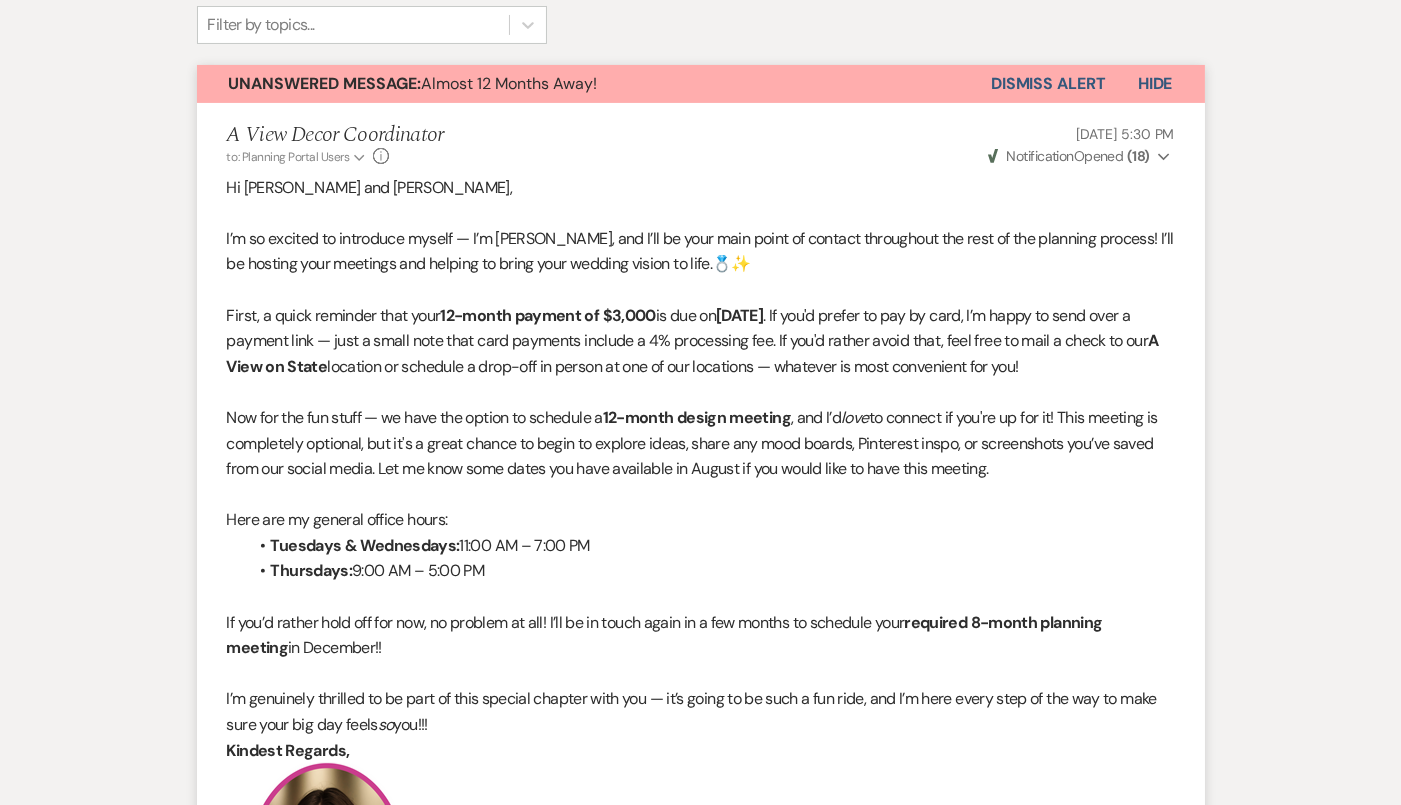 scroll, scrollTop: 13, scrollLeft: 0, axis: vertical 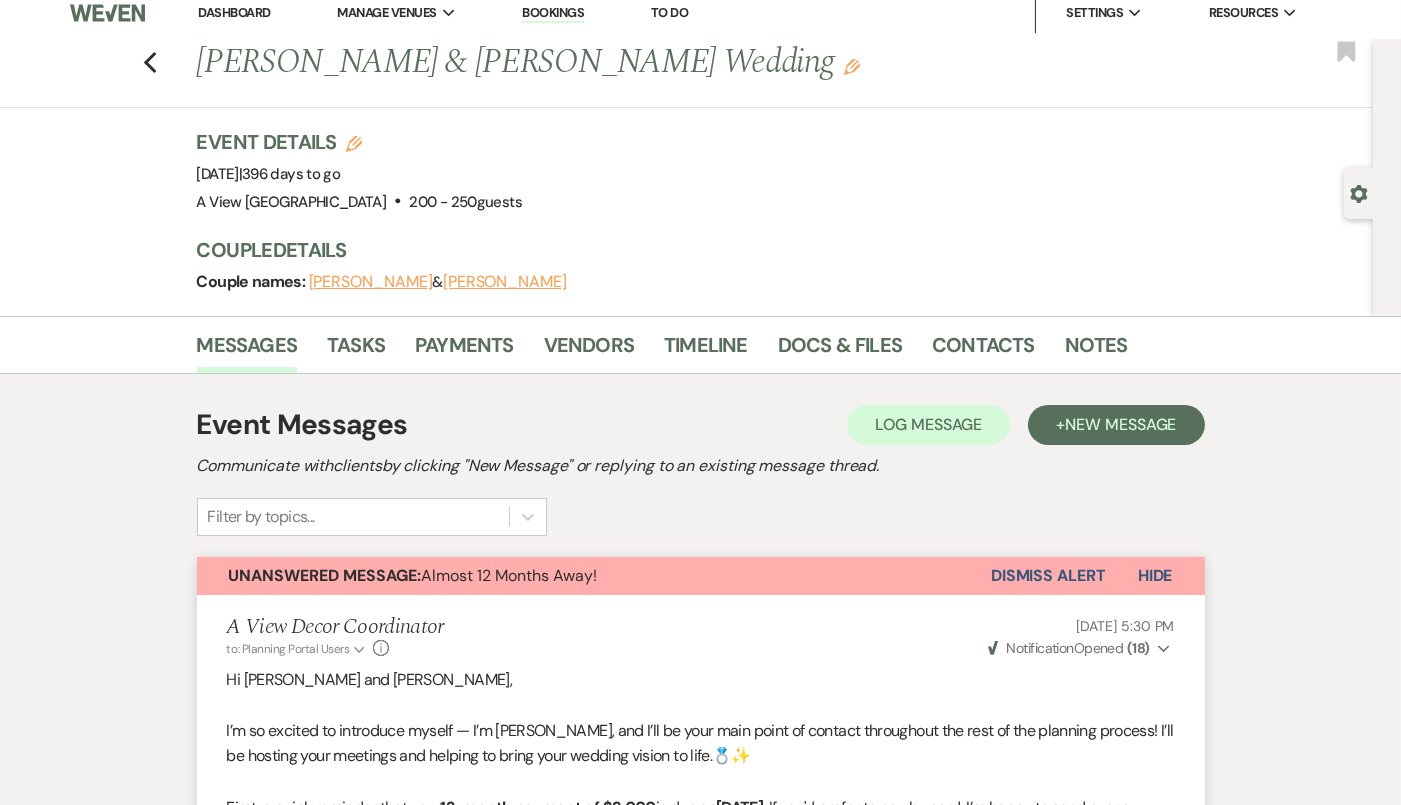 click on "Previous [PERSON_NAME] & [PERSON_NAME] Wedding Edit Bookmark" at bounding box center (681, 73) 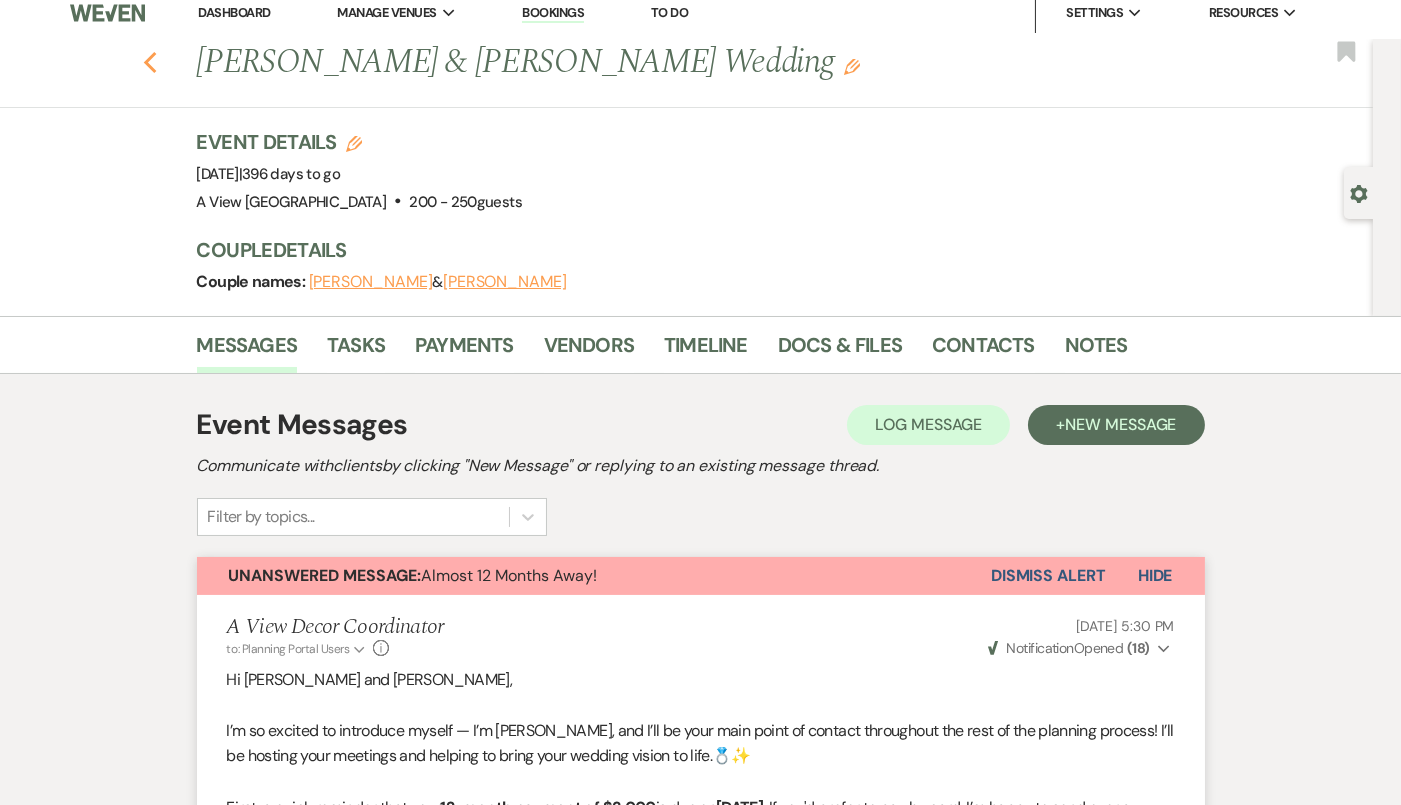 click on "Previous" 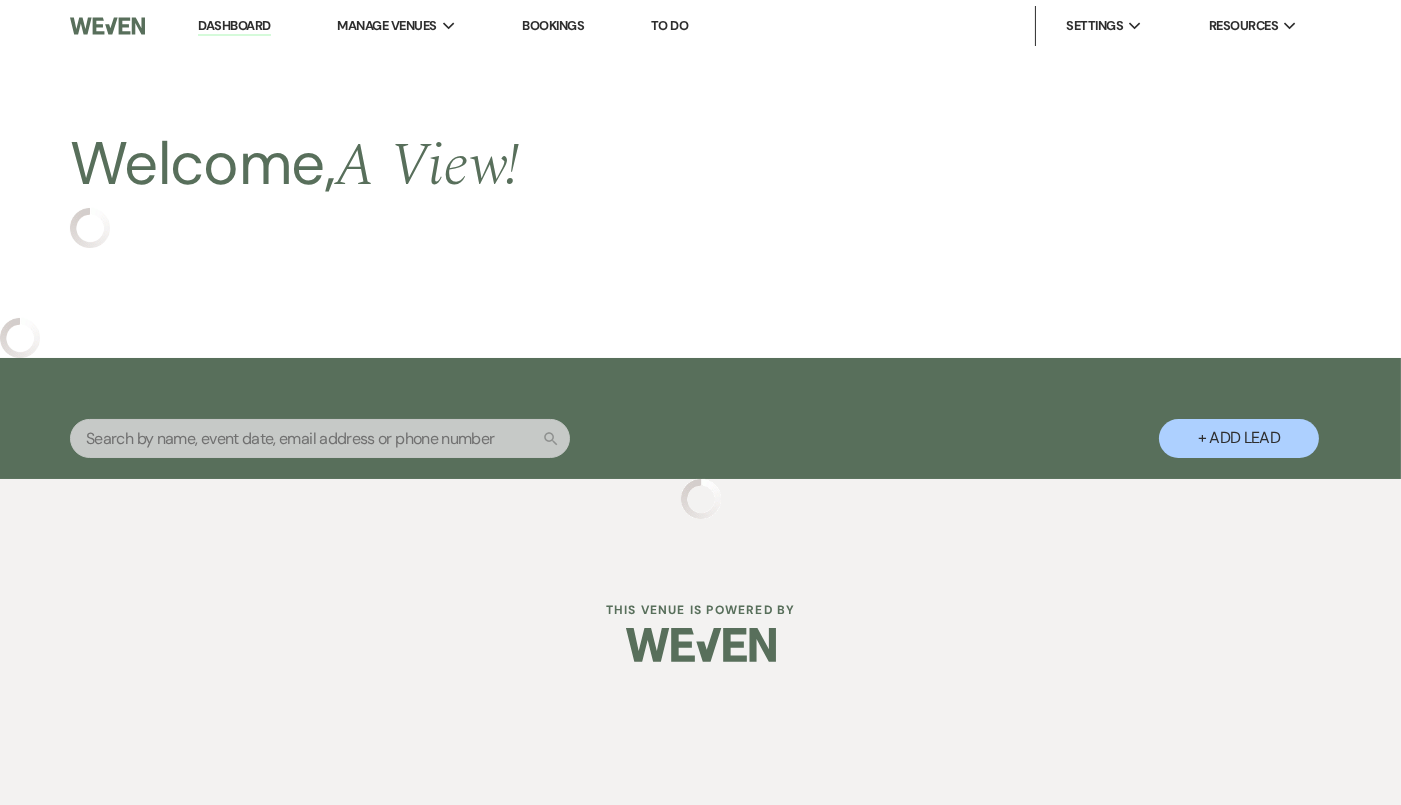 scroll, scrollTop: 0, scrollLeft: 0, axis: both 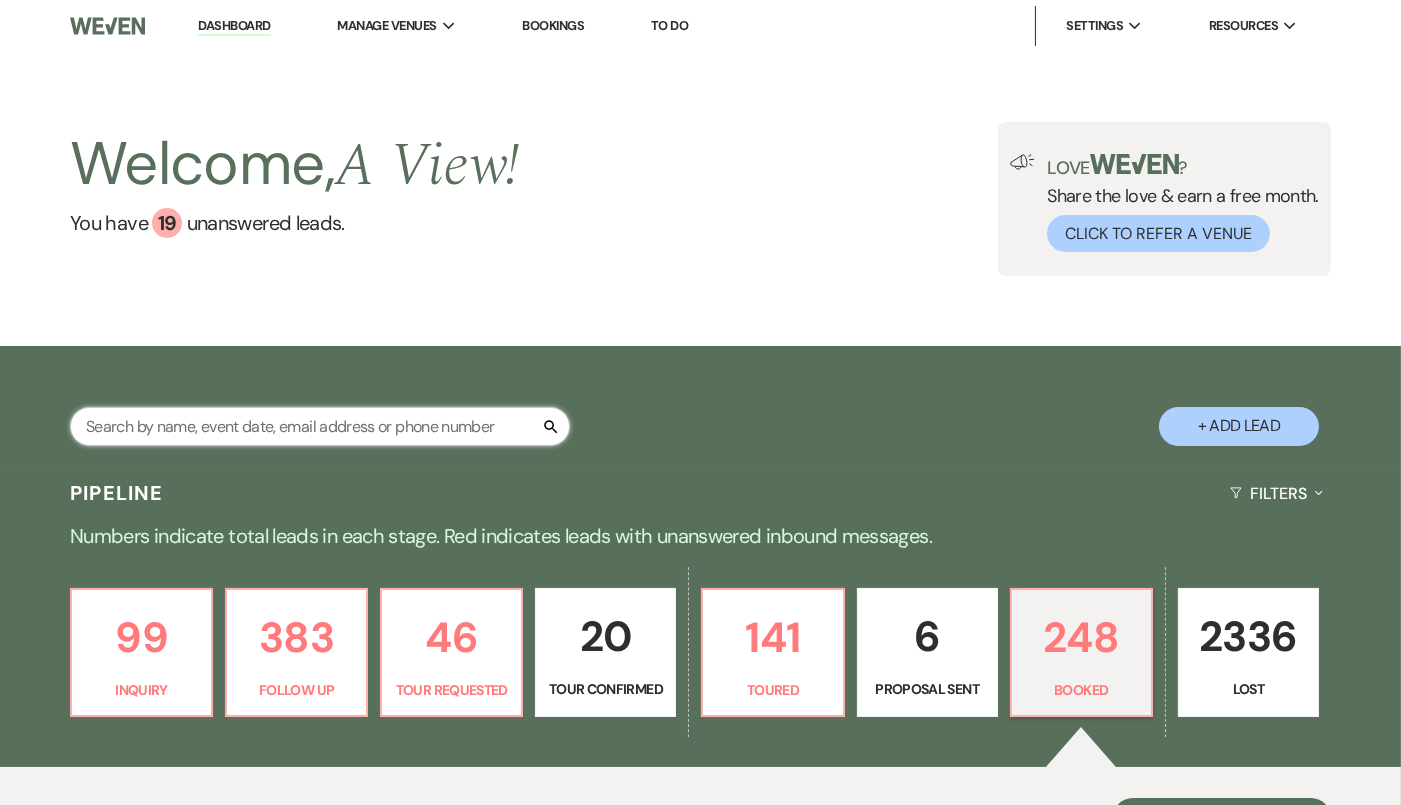 click at bounding box center [320, 426] 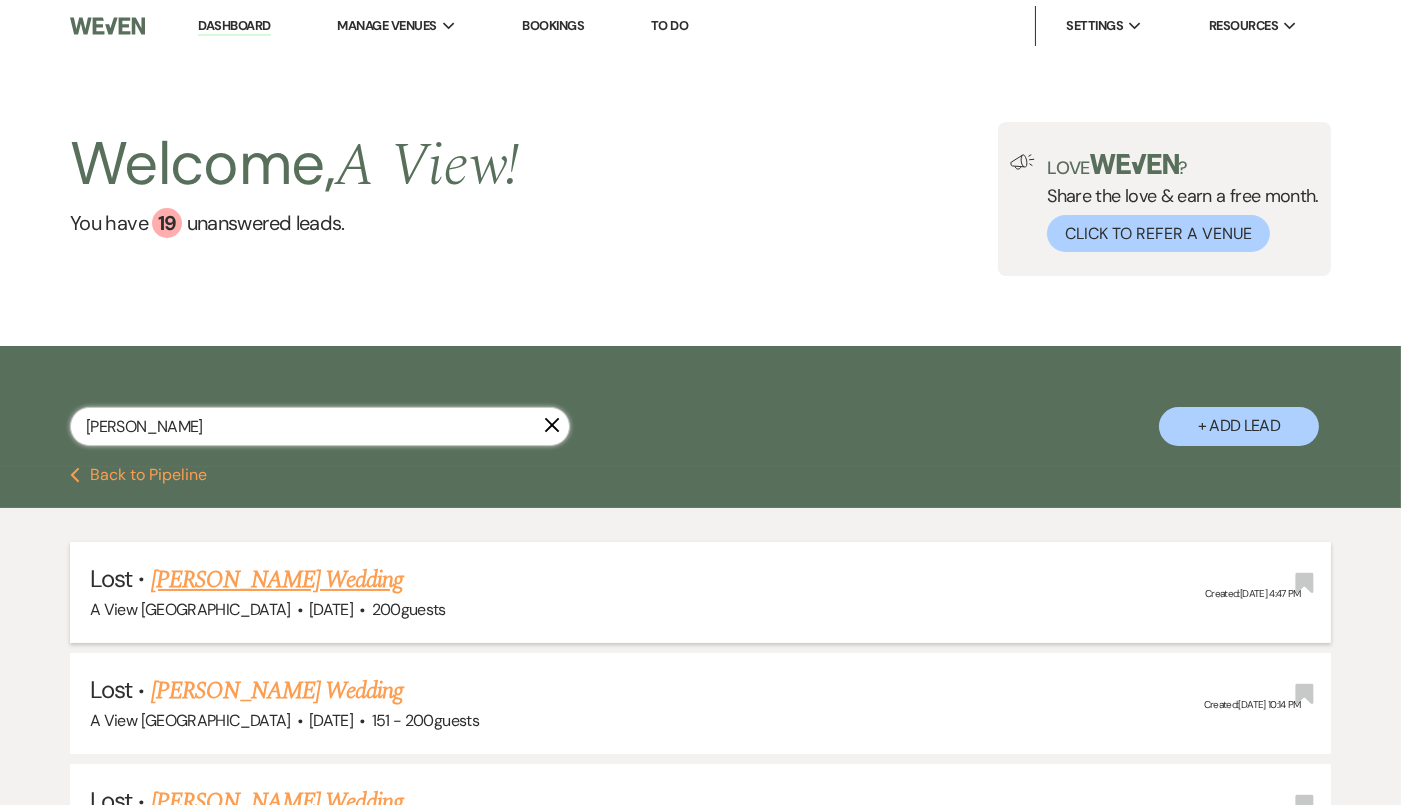 scroll, scrollTop: 881, scrollLeft: 0, axis: vertical 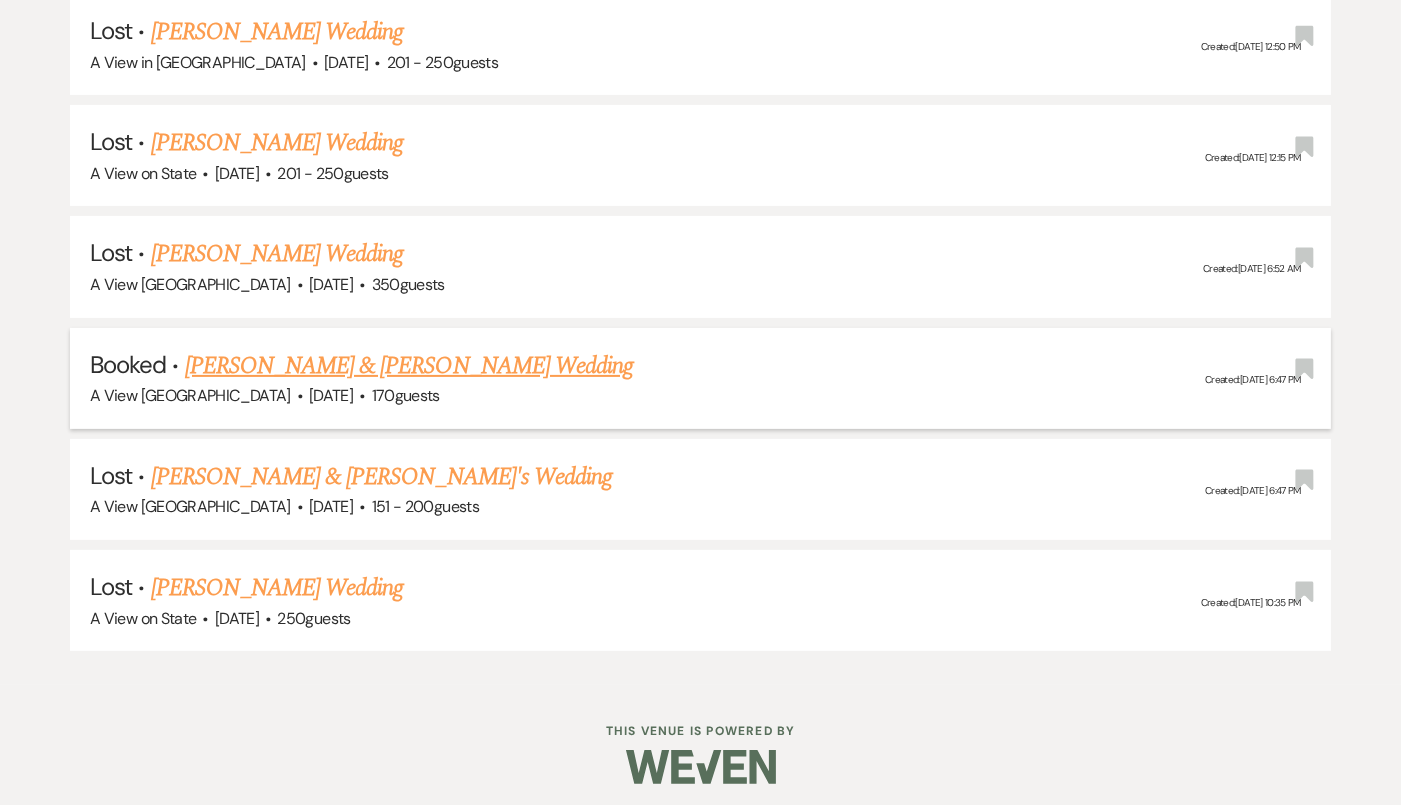 type on "[PERSON_NAME]" 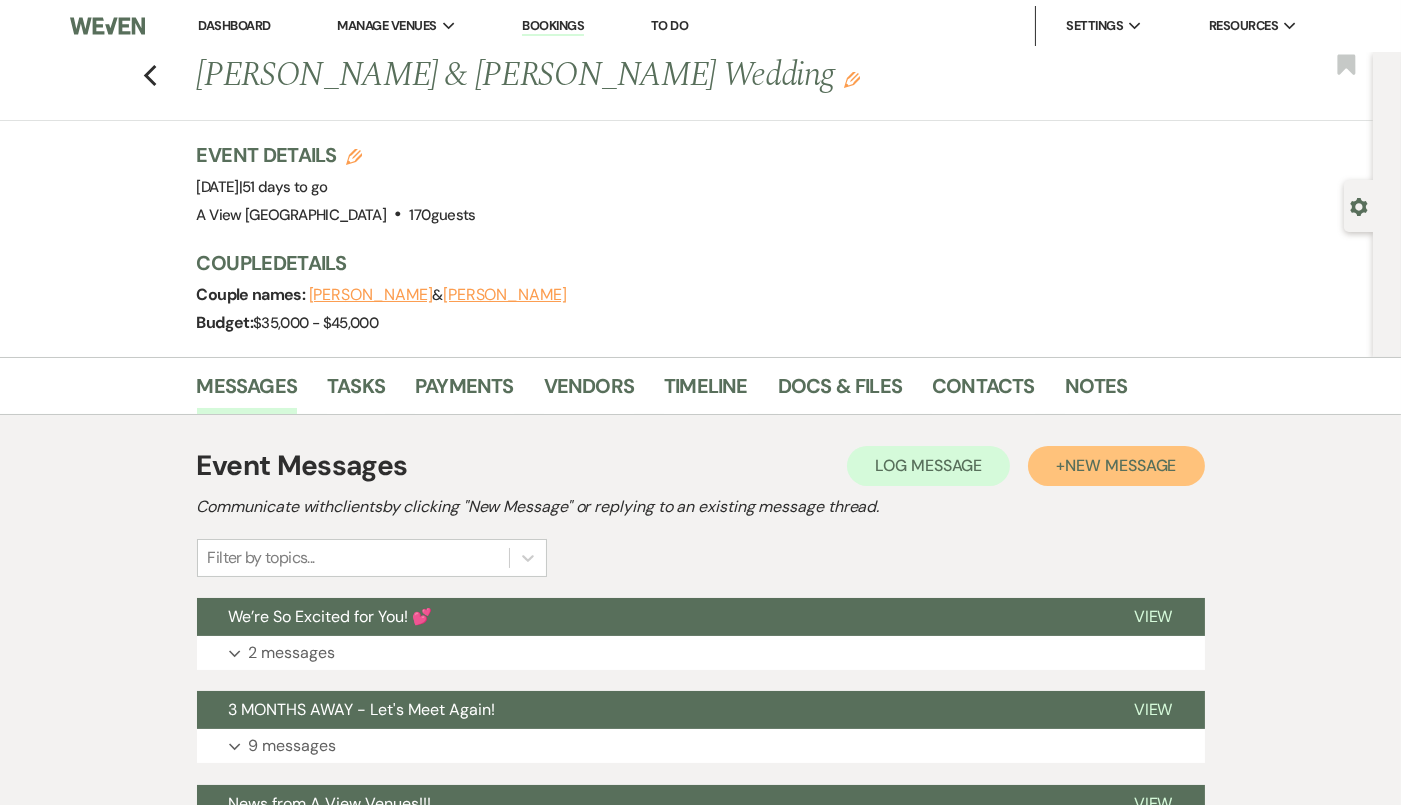 click on "New Message" at bounding box center (1120, 465) 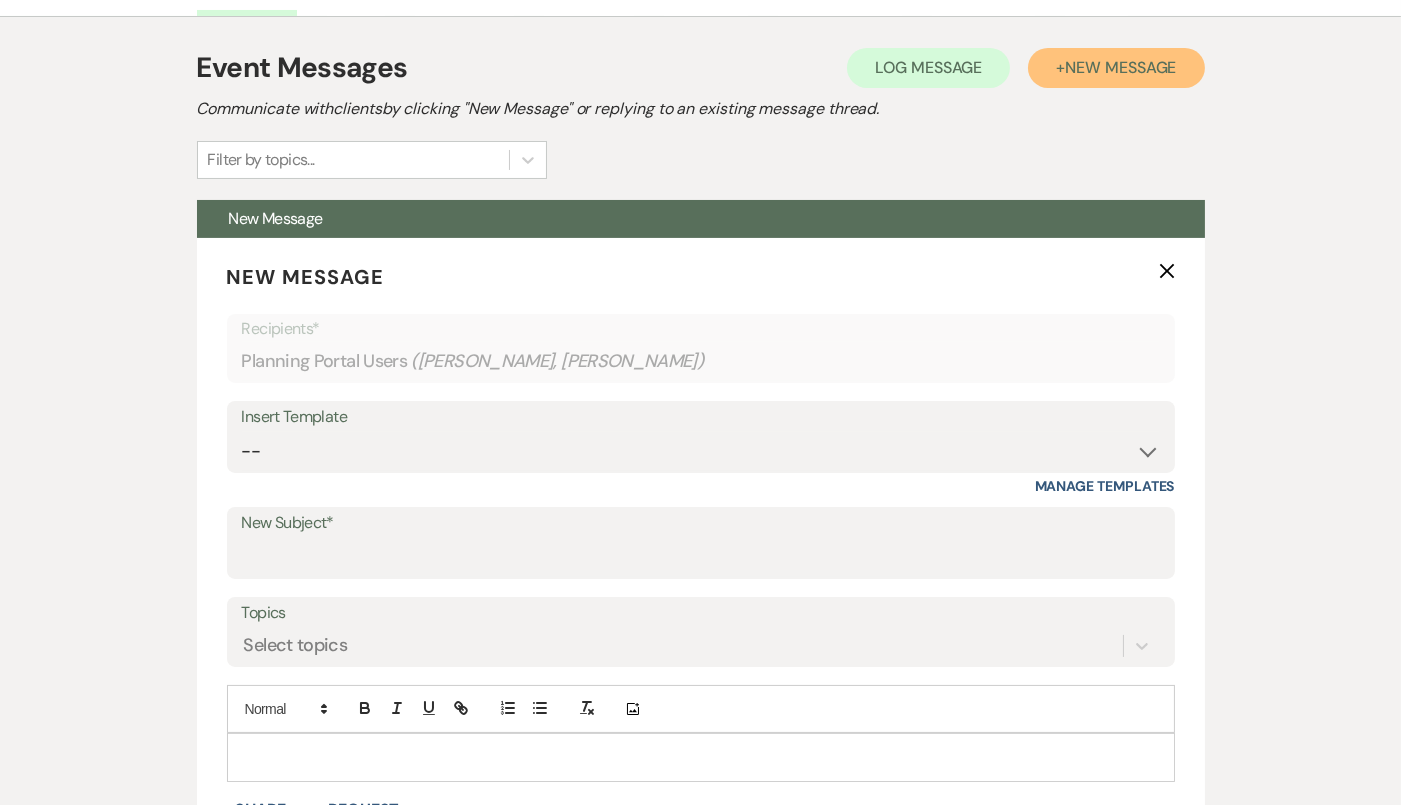 scroll, scrollTop: 406, scrollLeft: 0, axis: vertical 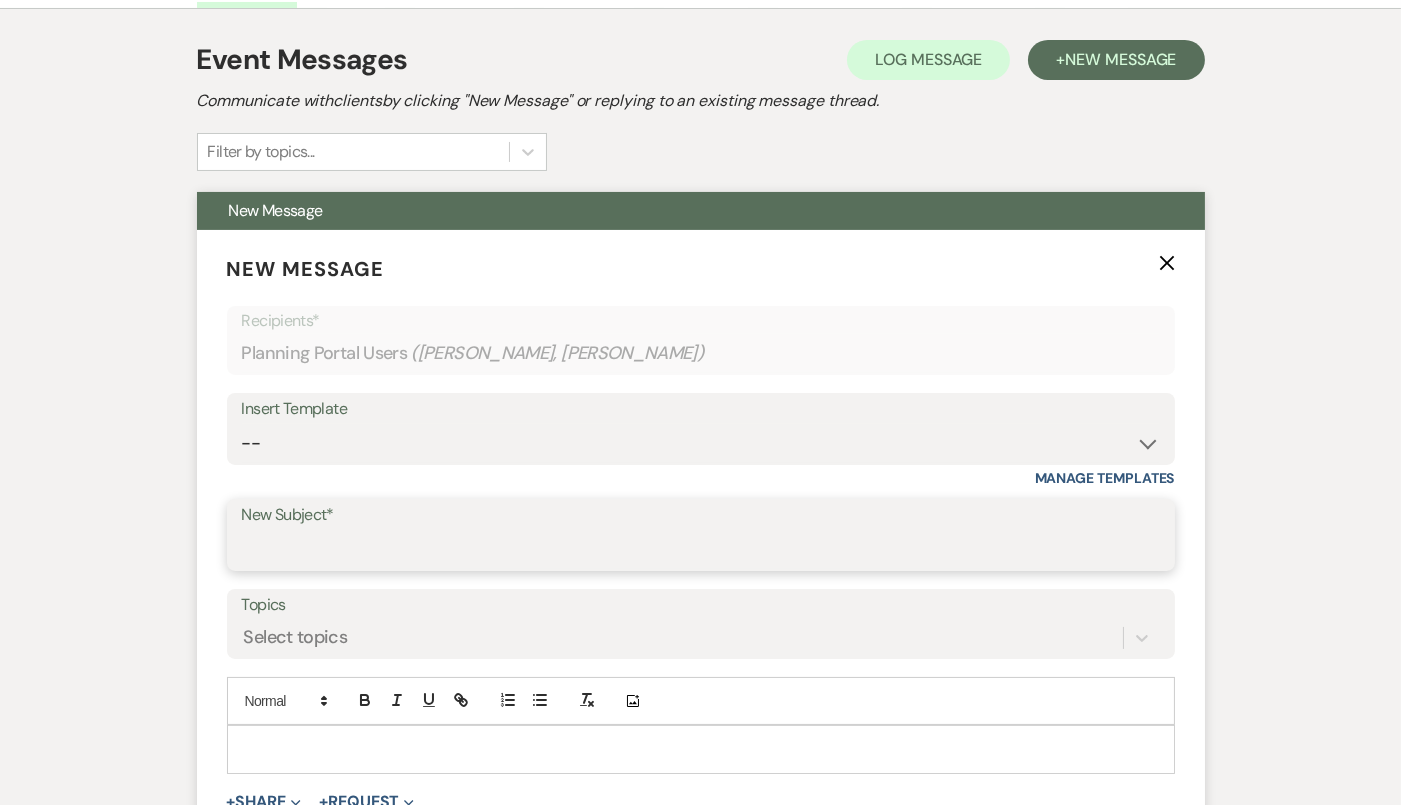 click on "New Subject*" at bounding box center [701, 549] 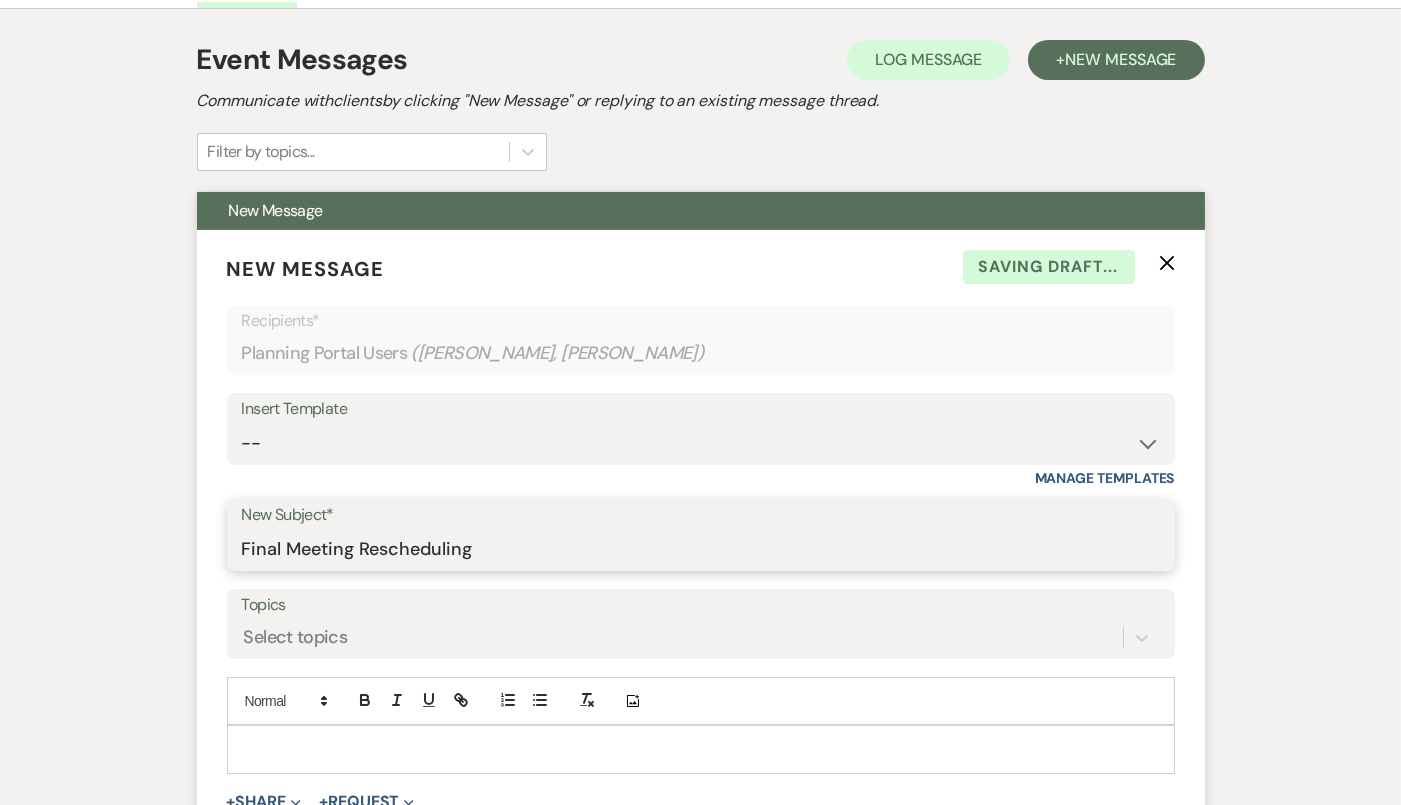 type on "Final Meeting Rescheduling" 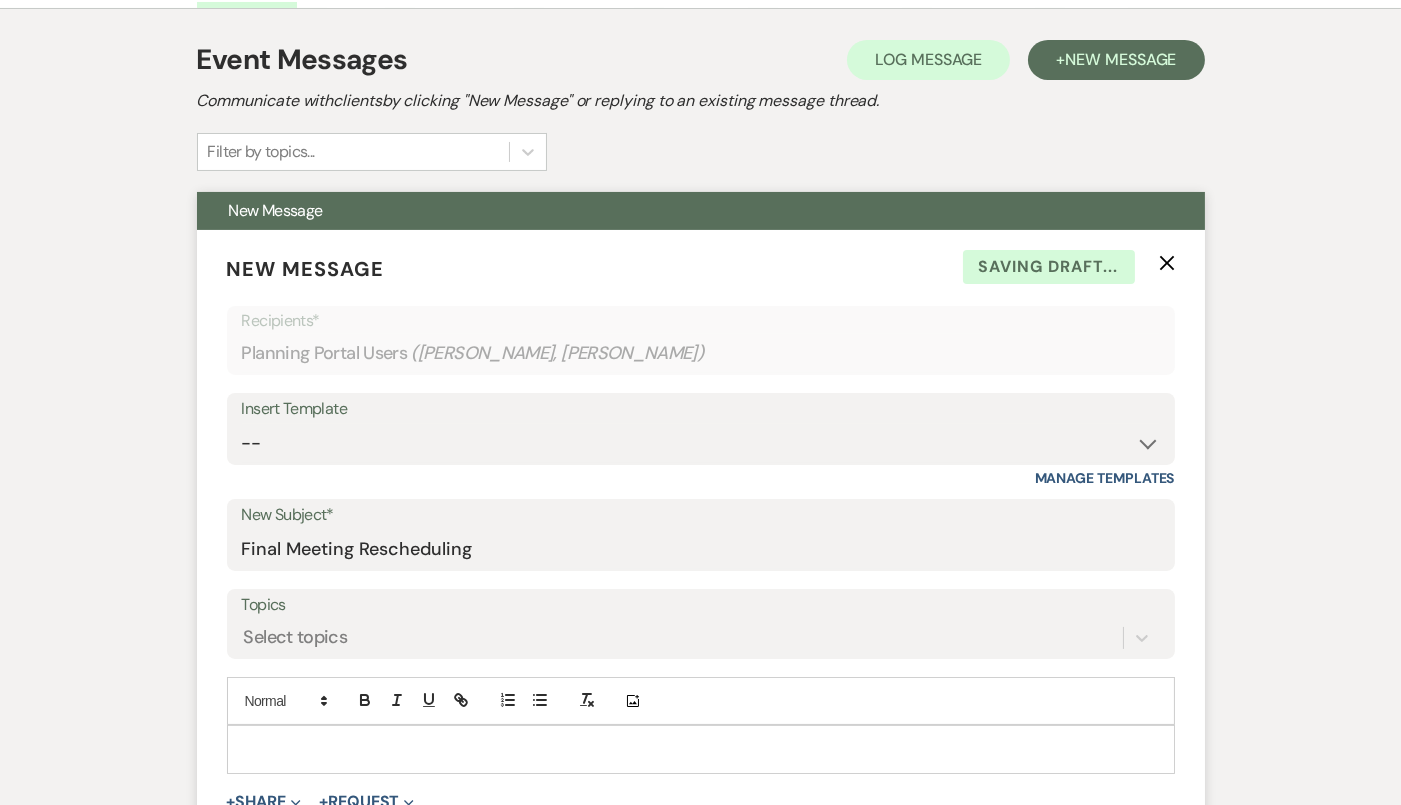 click at bounding box center [701, 749] 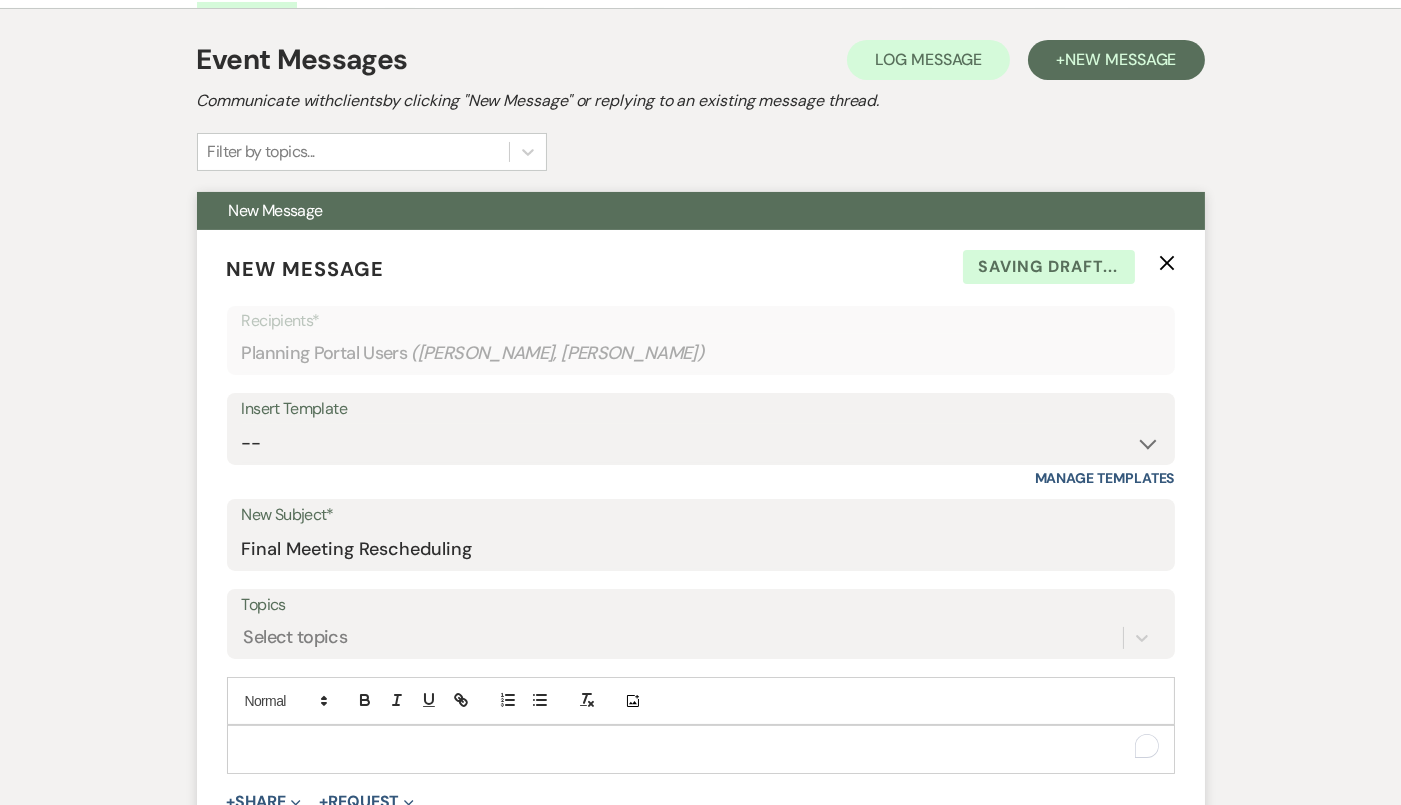type 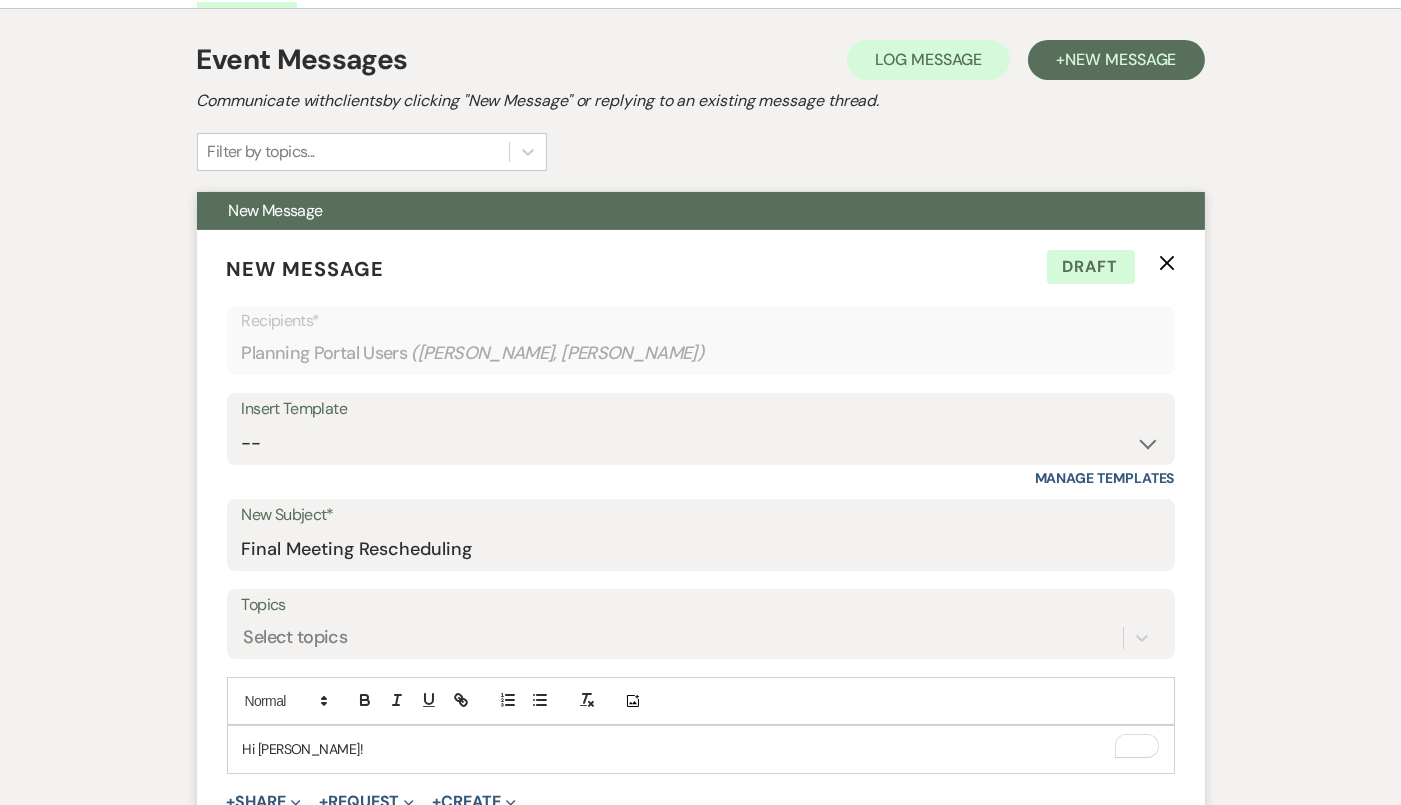 scroll, scrollTop: 603, scrollLeft: 0, axis: vertical 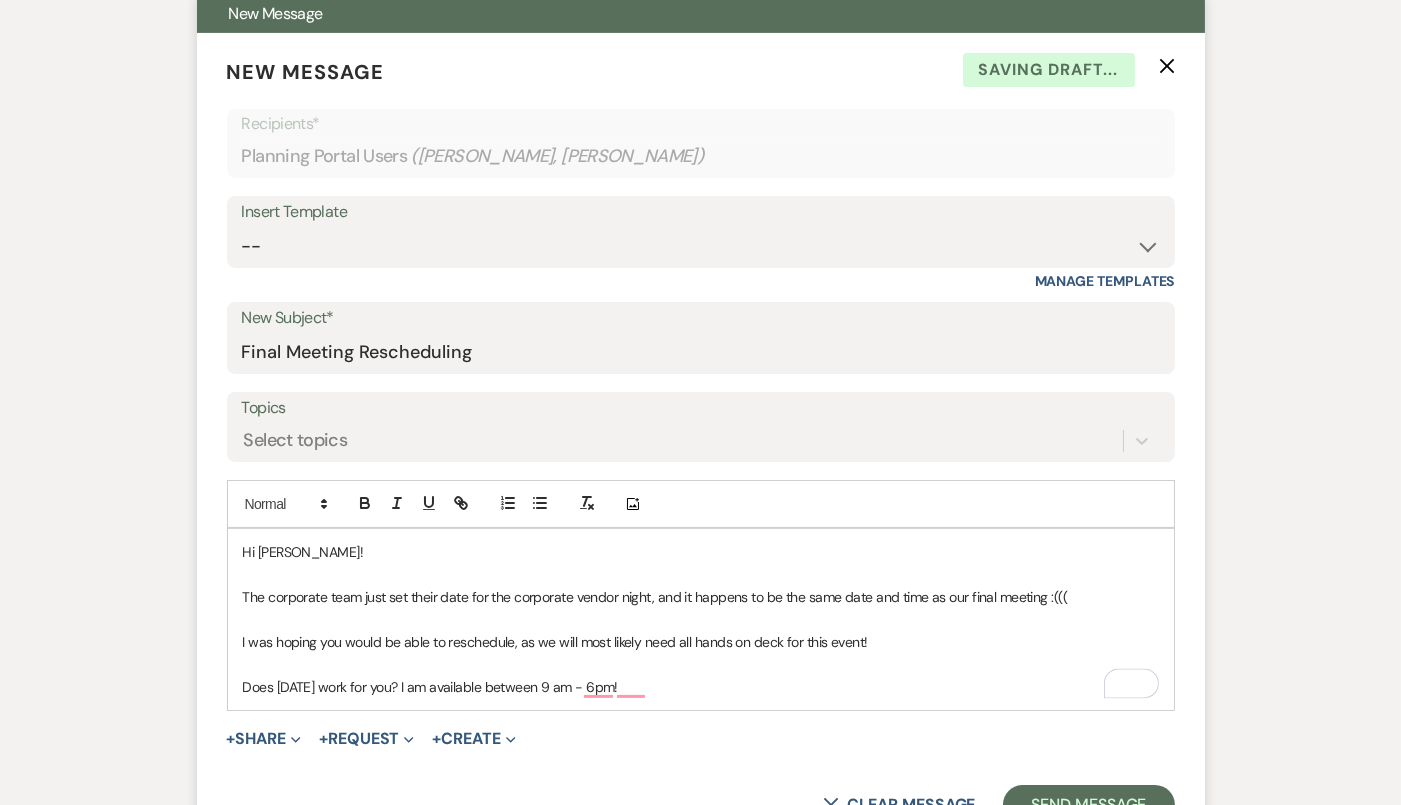 click on "Does August 28th work for you? I am available between 9 am - 6pm!" at bounding box center (701, 687) 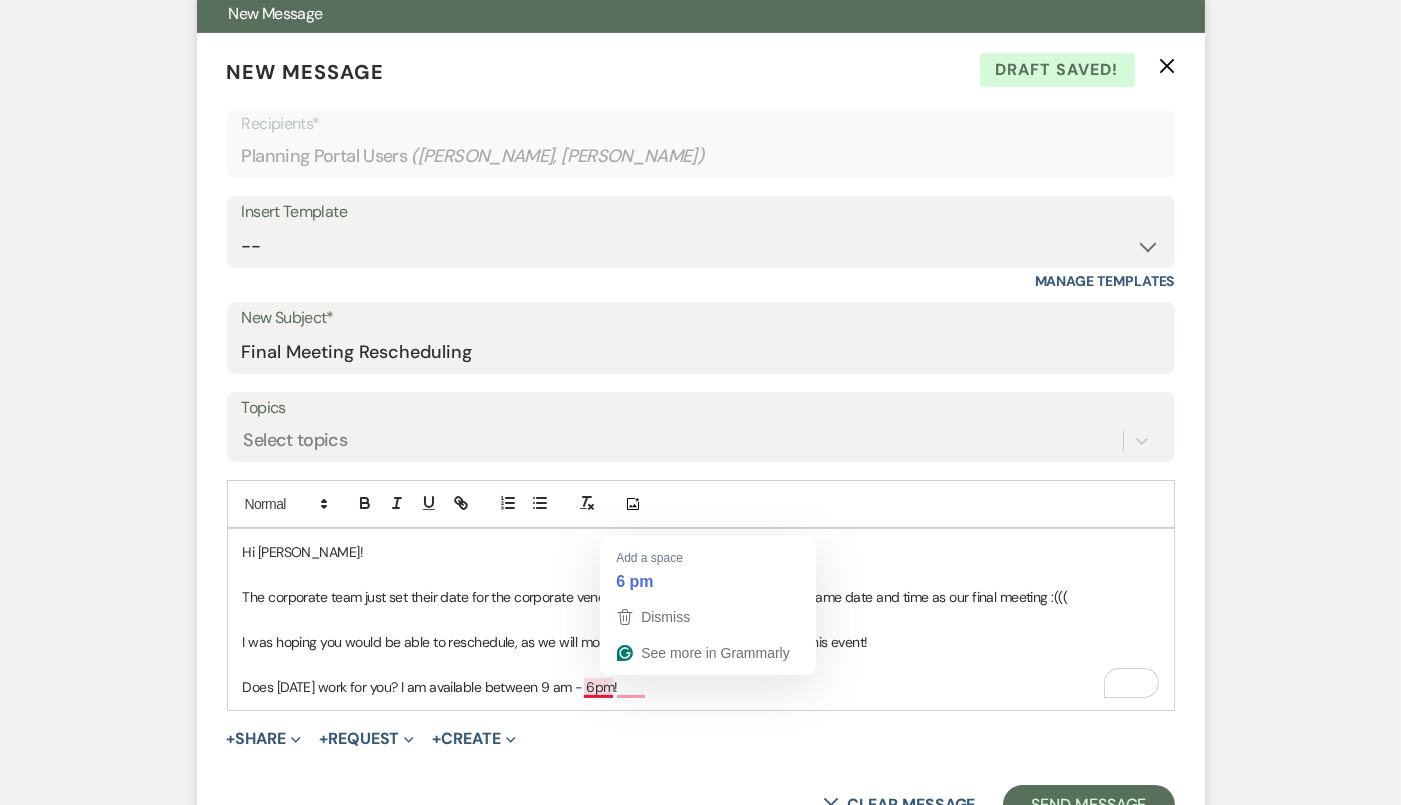 drag, startPoint x: 653, startPoint y: 685, endPoint x: 608, endPoint y: 683, distance: 45.044422 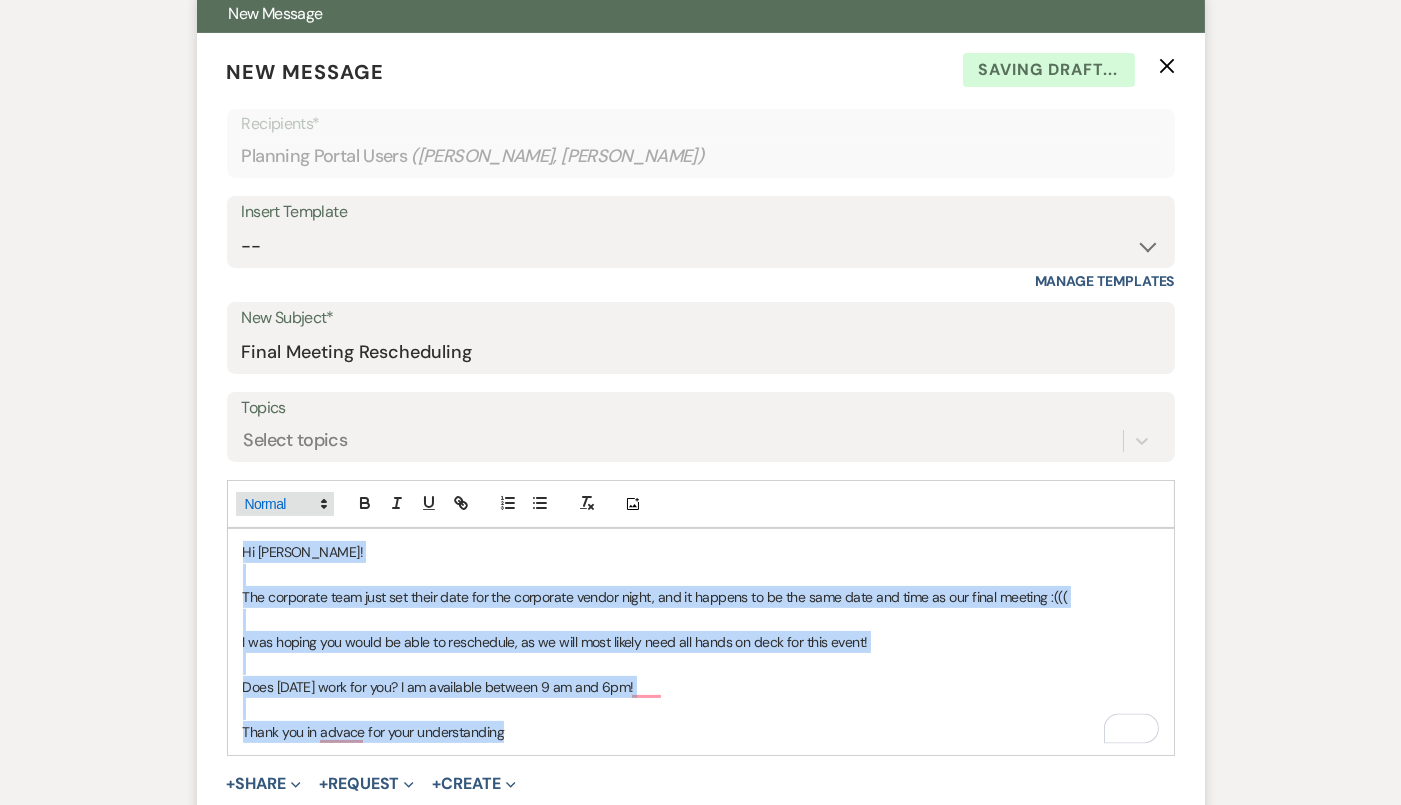 drag, startPoint x: 506, startPoint y: 727, endPoint x: 282, endPoint y: 492, distance: 324.6552 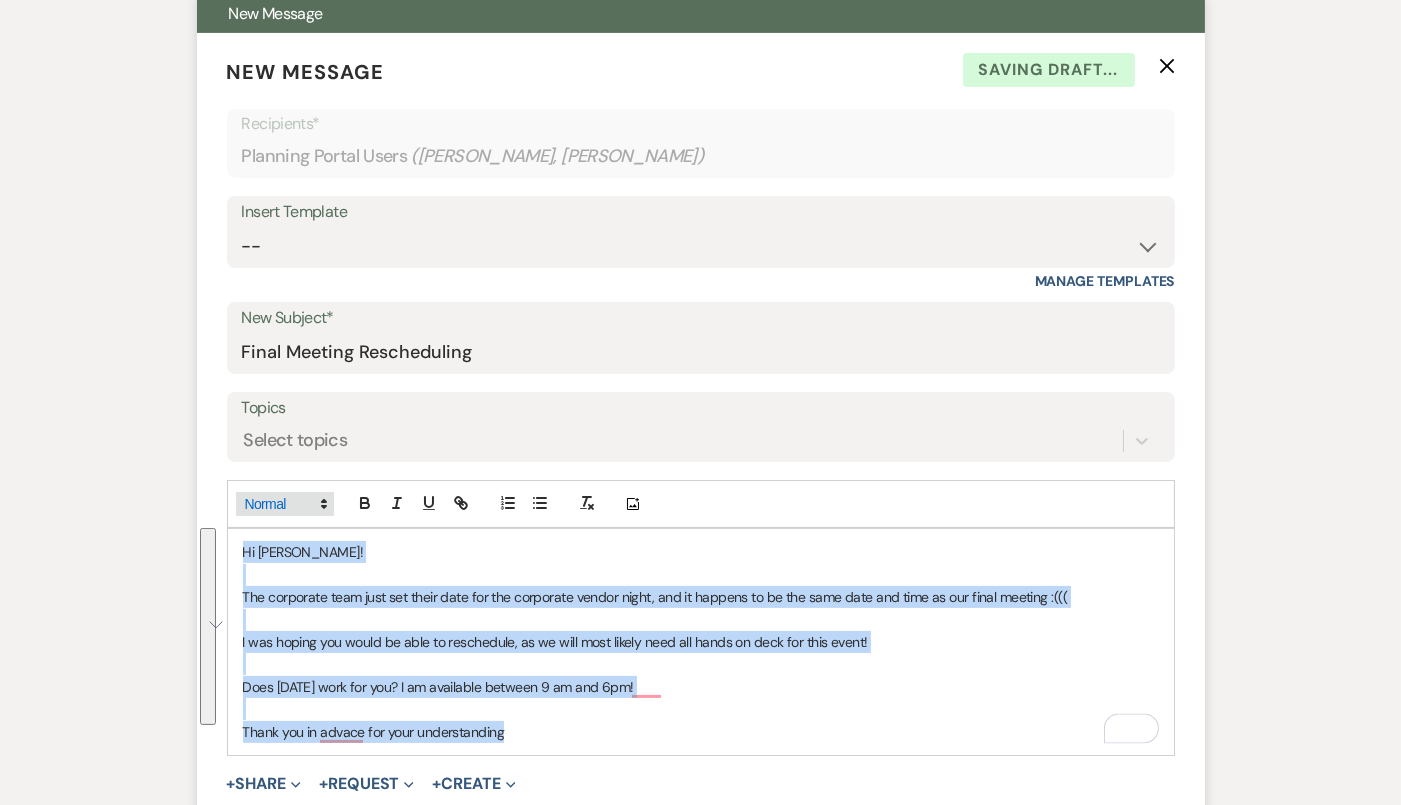 copy on "Hi Ellie!  The corporate team just set their date for the corporate vendor night, and it happens to be the same date and time as our final meeting :((( I was hoping you would be able to reschedule, as we will most likely need all hands on deck for this event! Does August 28th work for you? I am available between 9 am and 6pm!  Thank you in advace for your understanding" 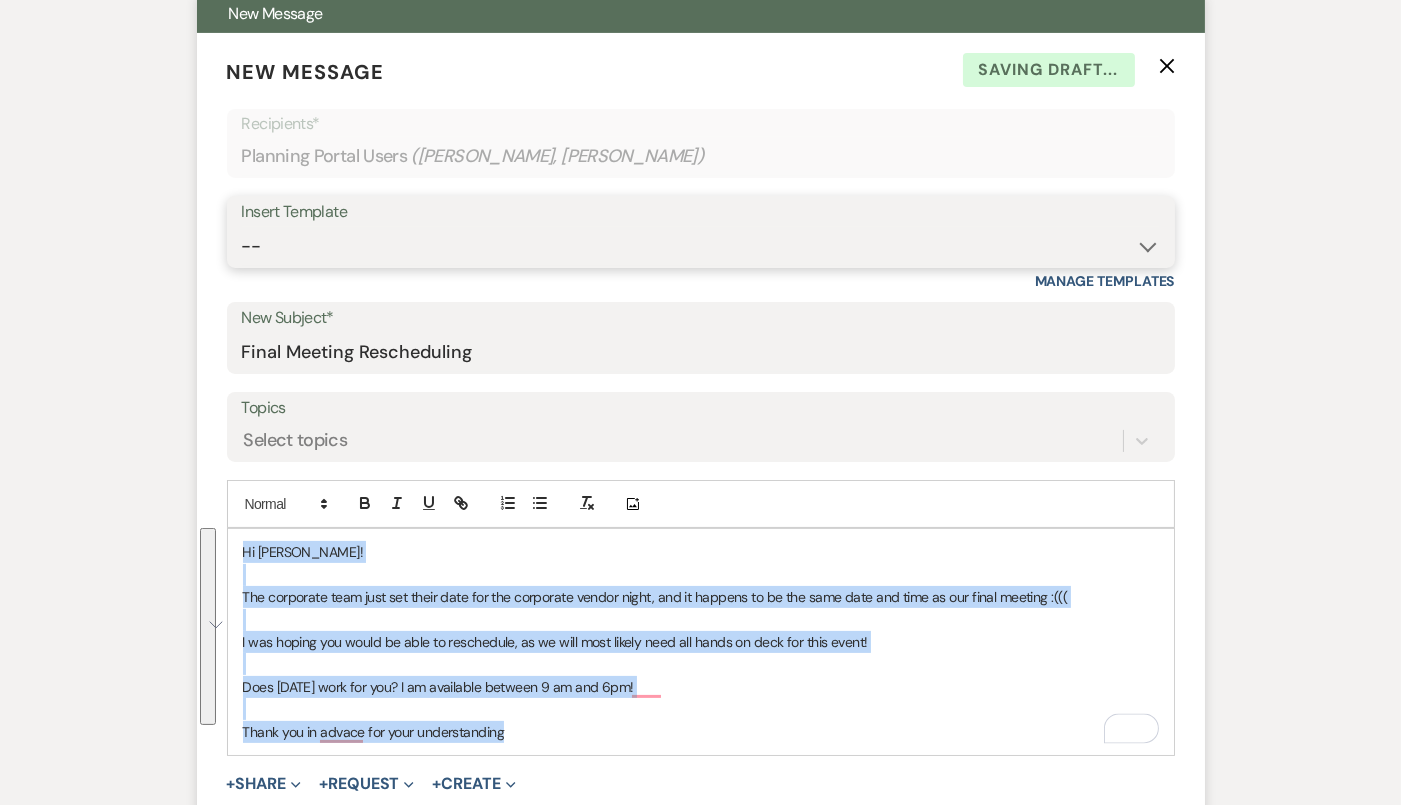 click on "-- Tour Confirmation Contract (Pre-Booked Leads) Out of office Inquiry Email All 3 Venues Inquiry Welcome Email Pharna  Initial Inquiry Follow Up Say YES to the Venue!  Britney Tour Follow Up - A Special Note from A View  Brochure Download Follow Up A View on State - Drop Box 12 M Payment - PC 8 M Meeting - PC 3 M - PC Final - PC Final - PC Delaney Signature Del & PC  Brit Signature LL Signature Lead Follow Up 2nd Lead Follow Up" at bounding box center (701, 246) 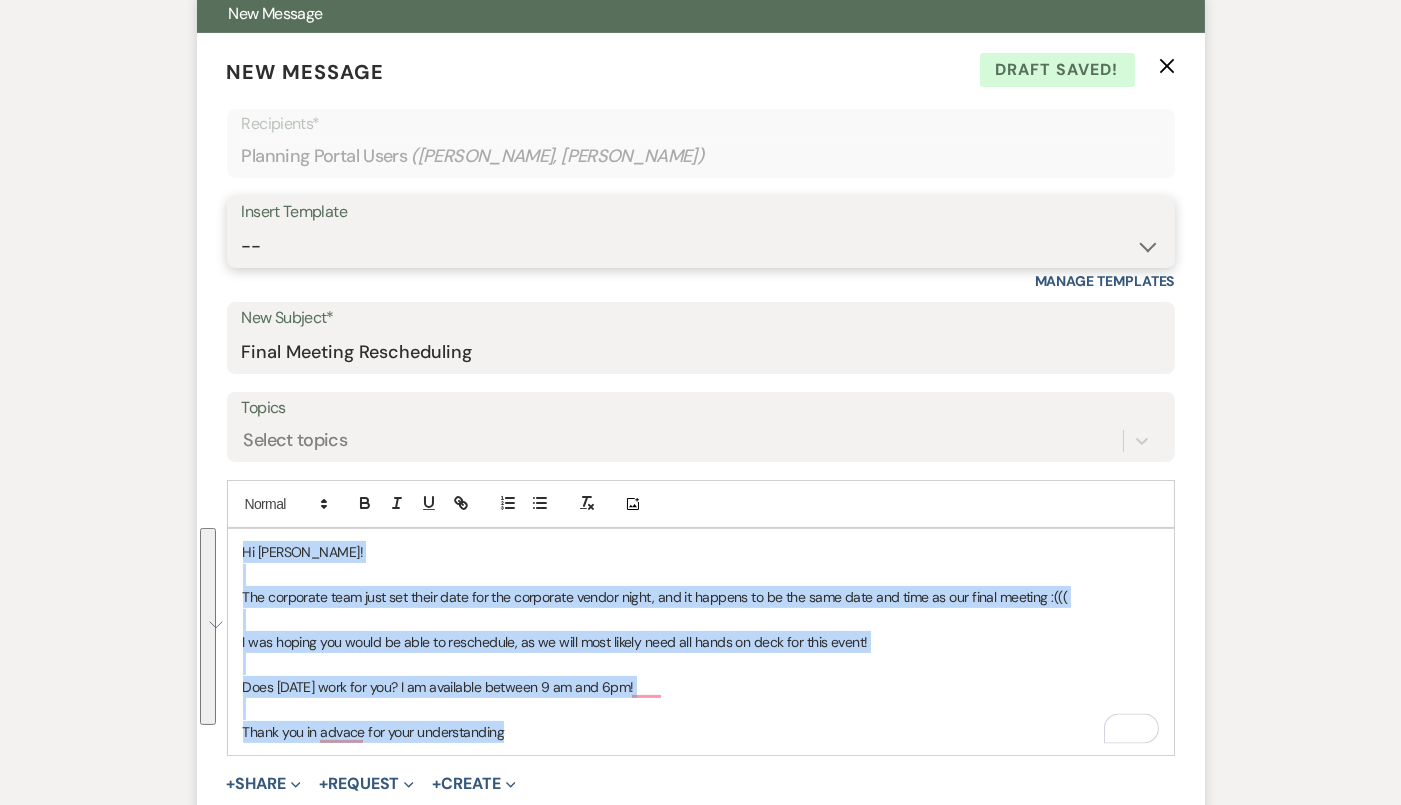 select on "4160" 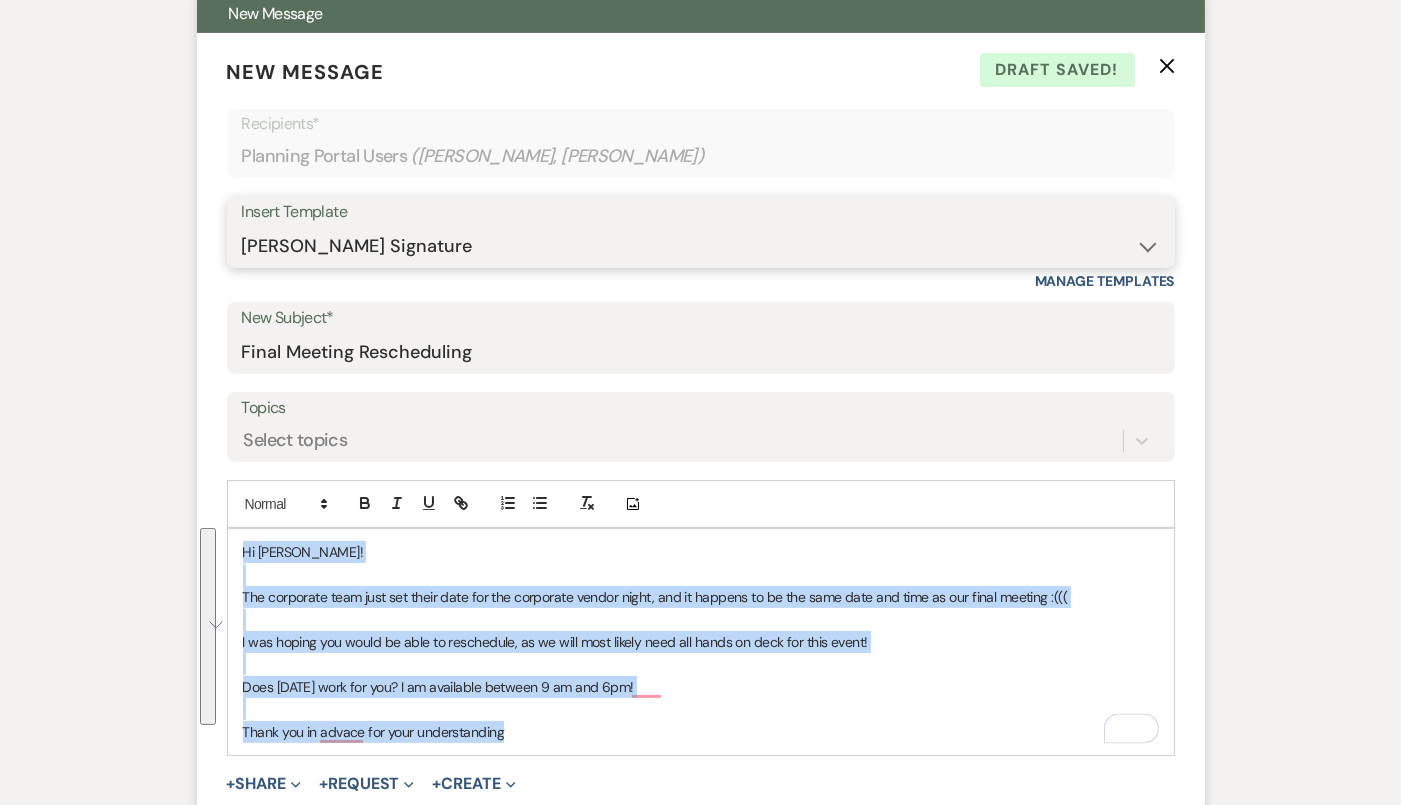 type 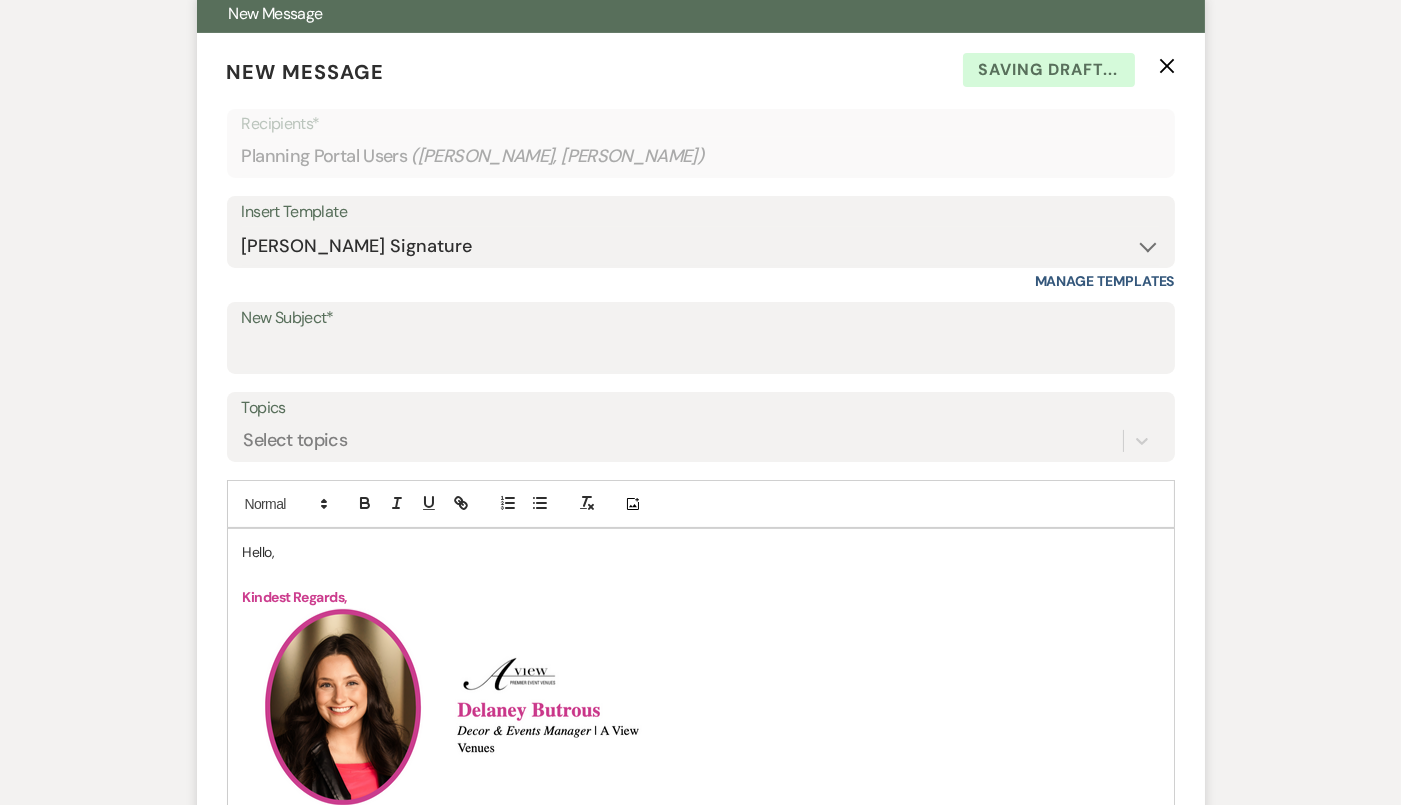 click on "Hello," at bounding box center (701, 552) 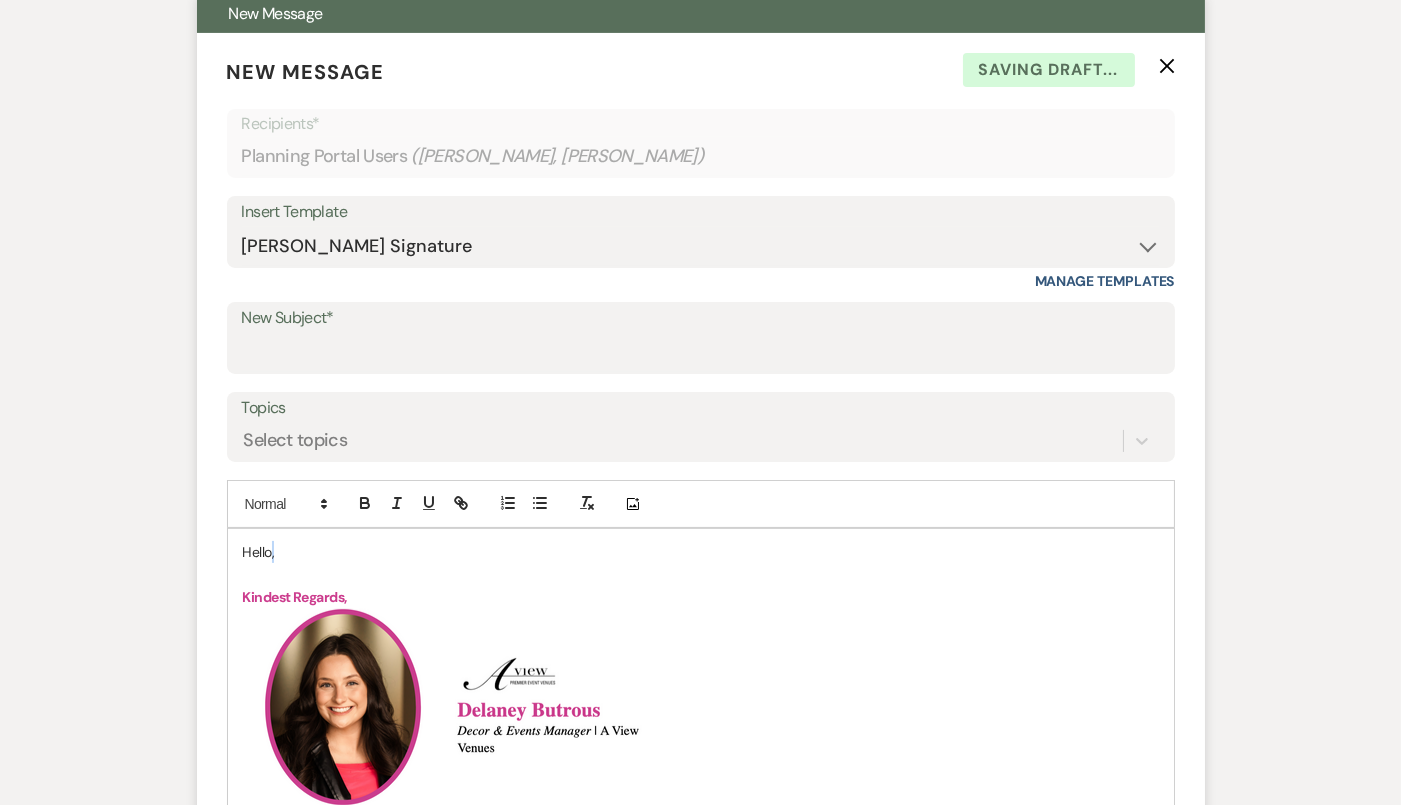 click on "Hello," at bounding box center [701, 552] 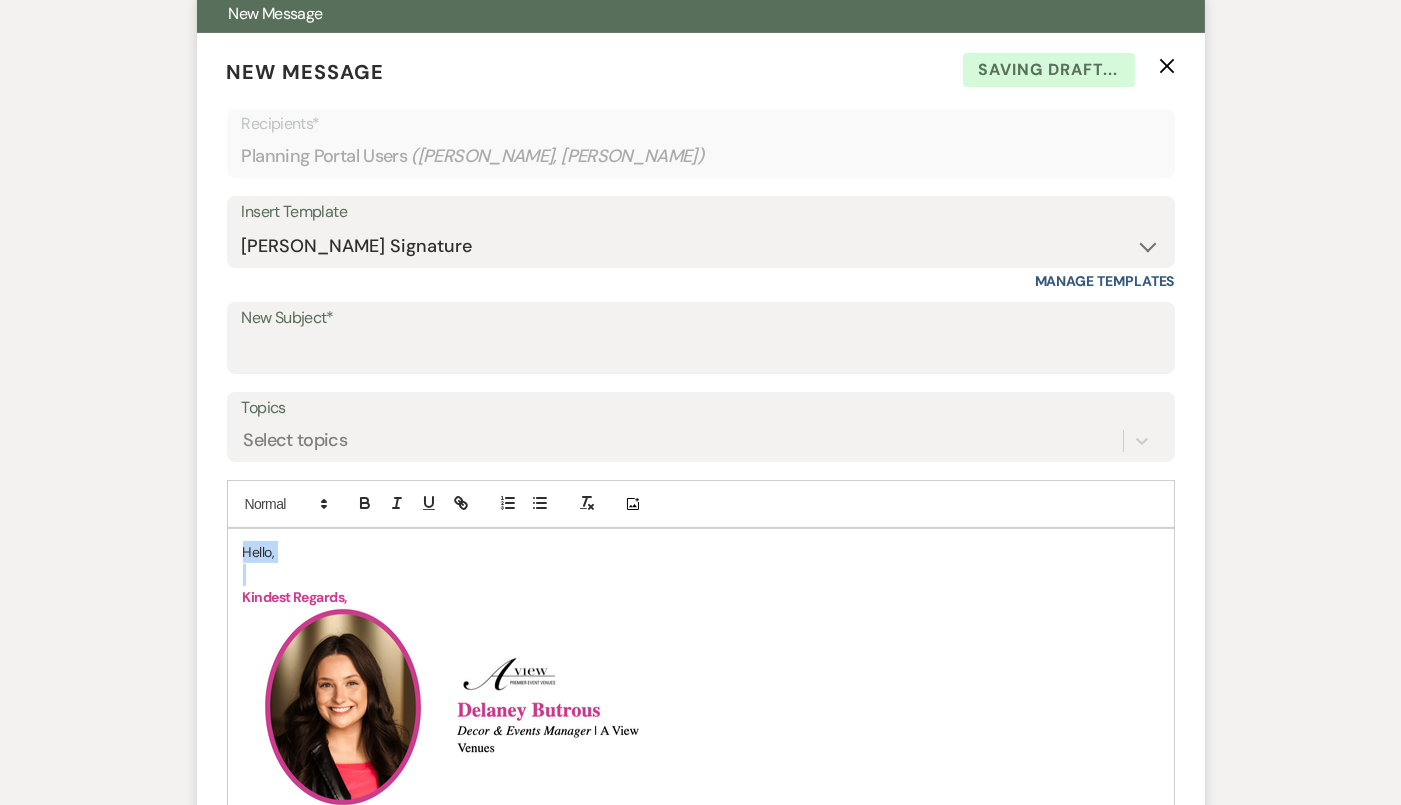 click on "Hello," at bounding box center (701, 552) 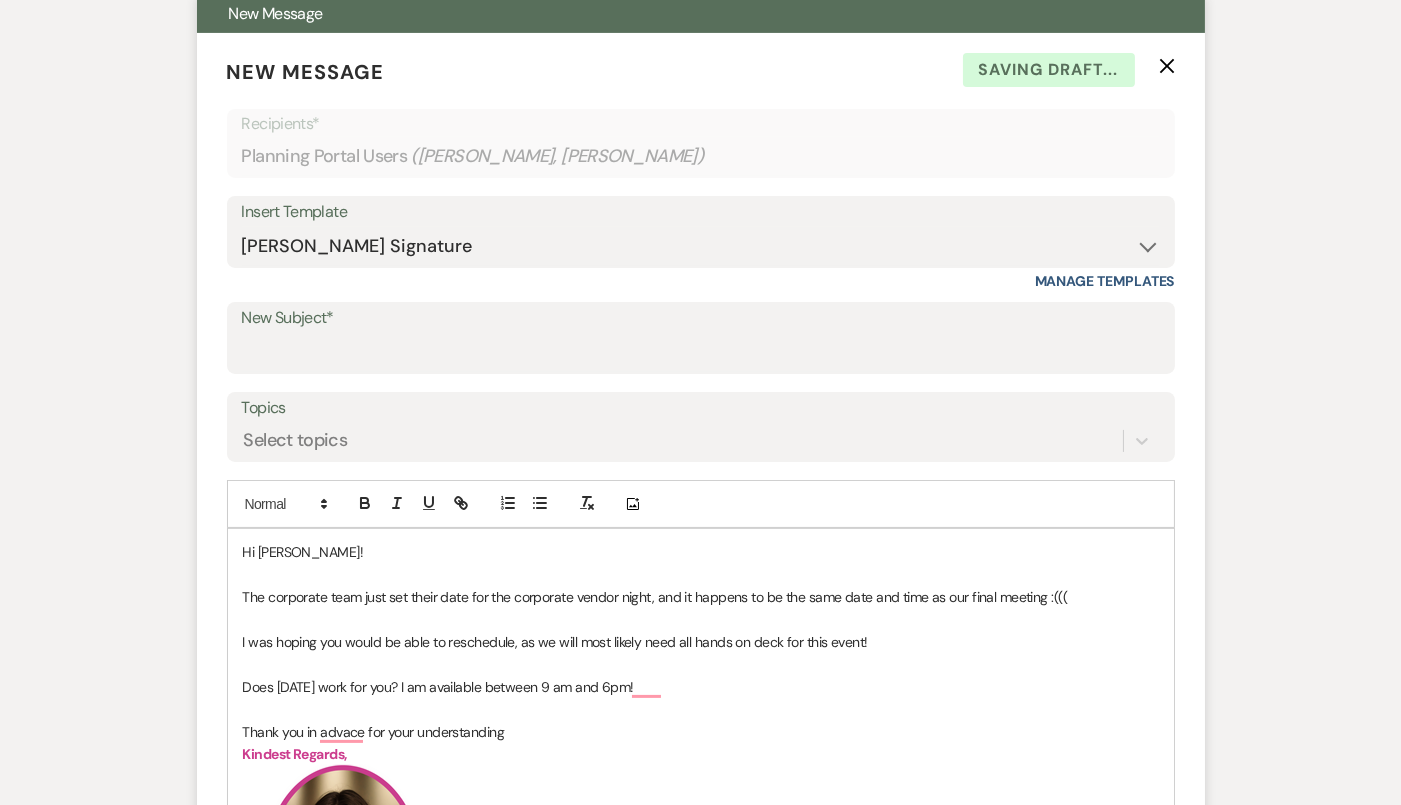 click on "Hi Ellie!" at bounding box center [701, 552] 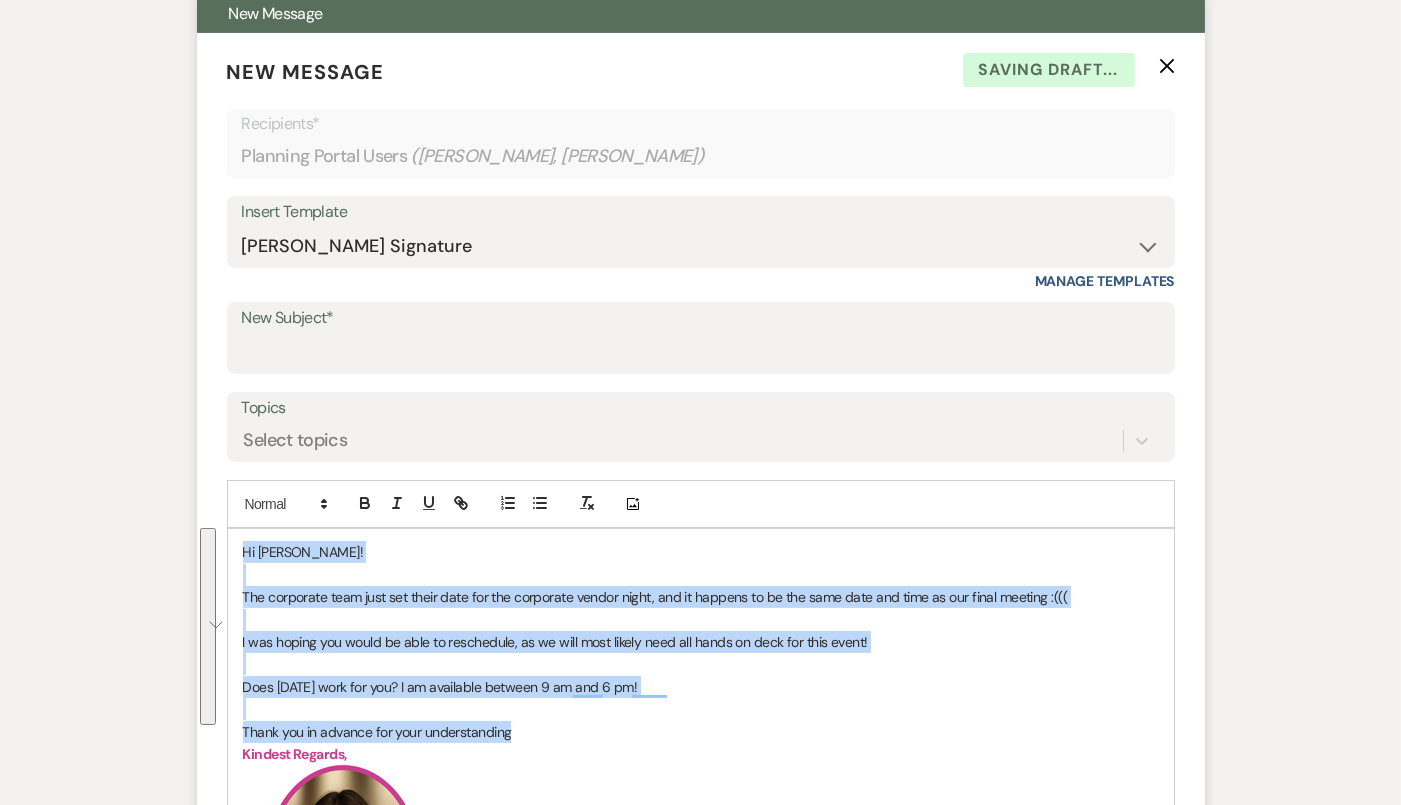 drag, startPoint x: 526, startPoint y: 732, endPoint x: 232, endPoint y: 546, distance: 347.89655 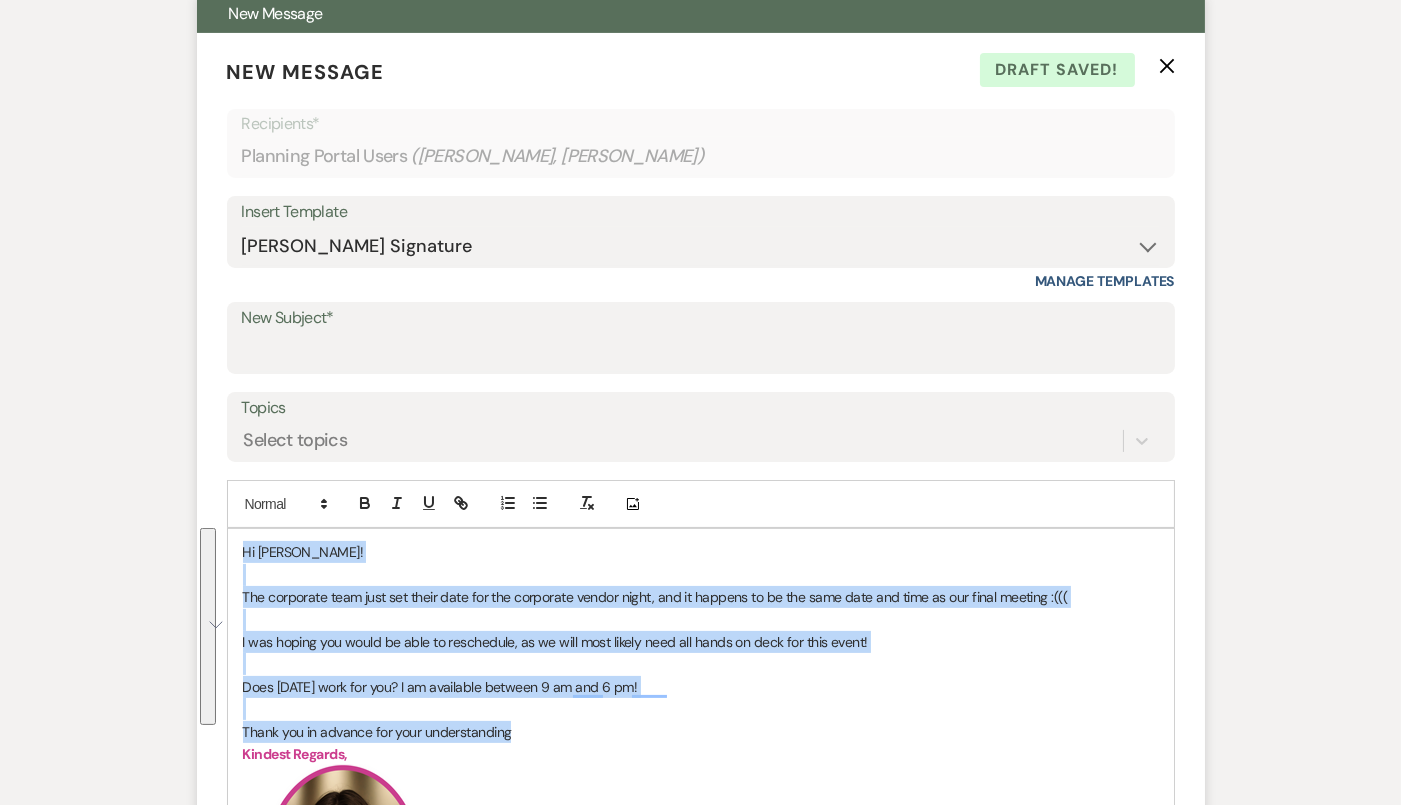 copy on "Hi Ellie! The corporate team just set their date for the corporate vendor night, and it happens to be the same date and time as our final meeting :((( I was hoping you would be able to reschedule, as we will most likely need all hands on deck for this event! Does August 28th work for you? I am available between 9 am and 6 pm! Thank you in advance for your understanding" 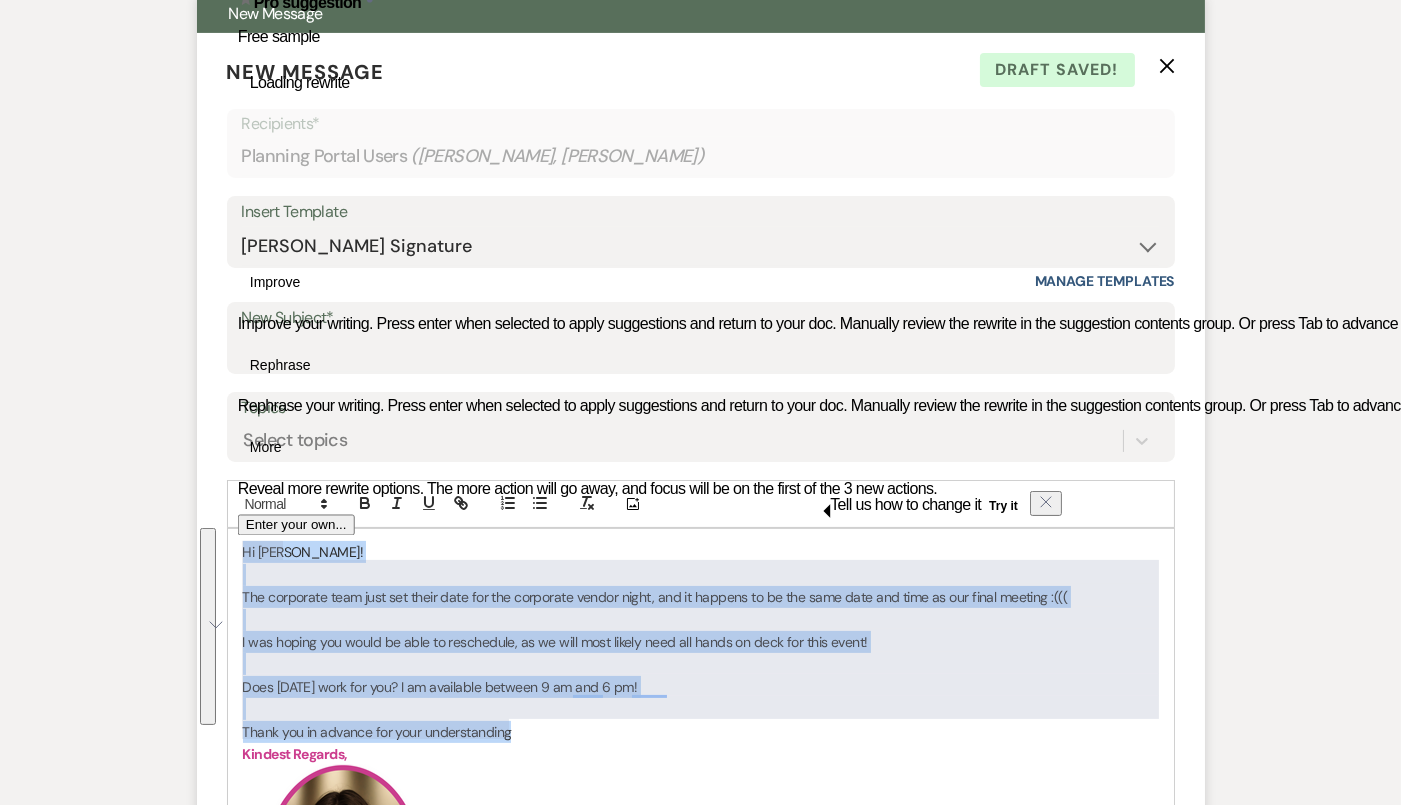 type 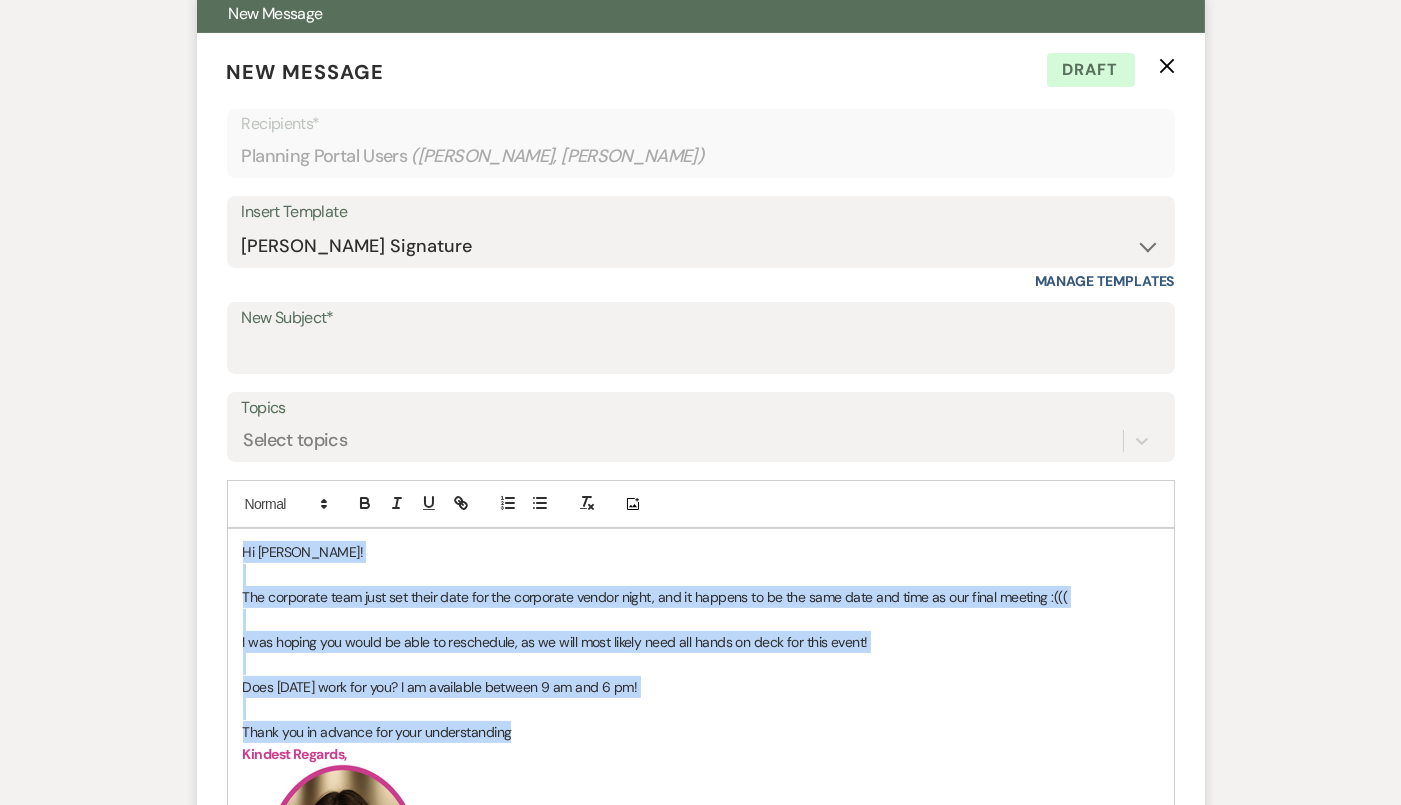 drag, startPoint x: 241, startPoint y: 541, endPoint x: 517, endPoint y: 736, distance: 337.93637 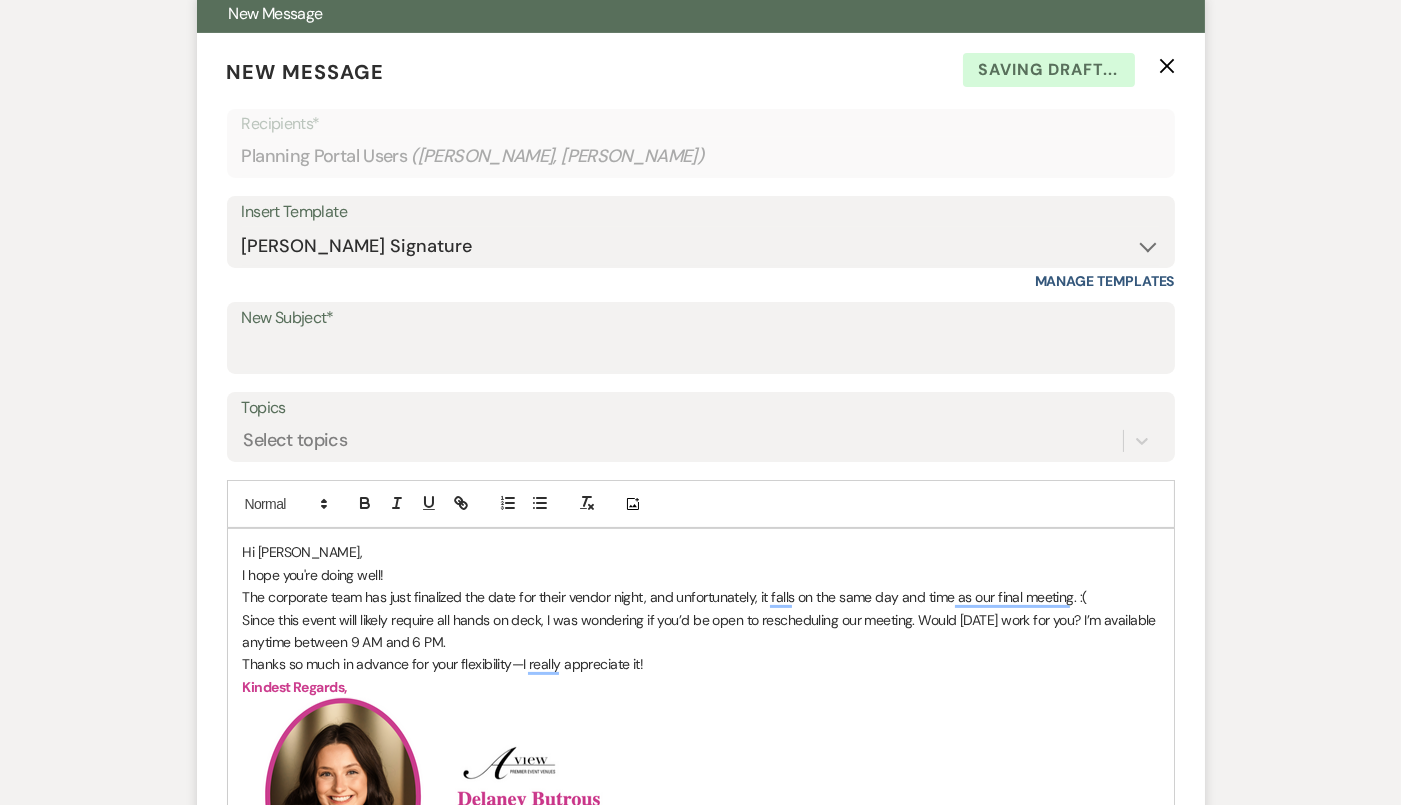 click on "I hope you're doing well!" at bounding box center (701, 575) 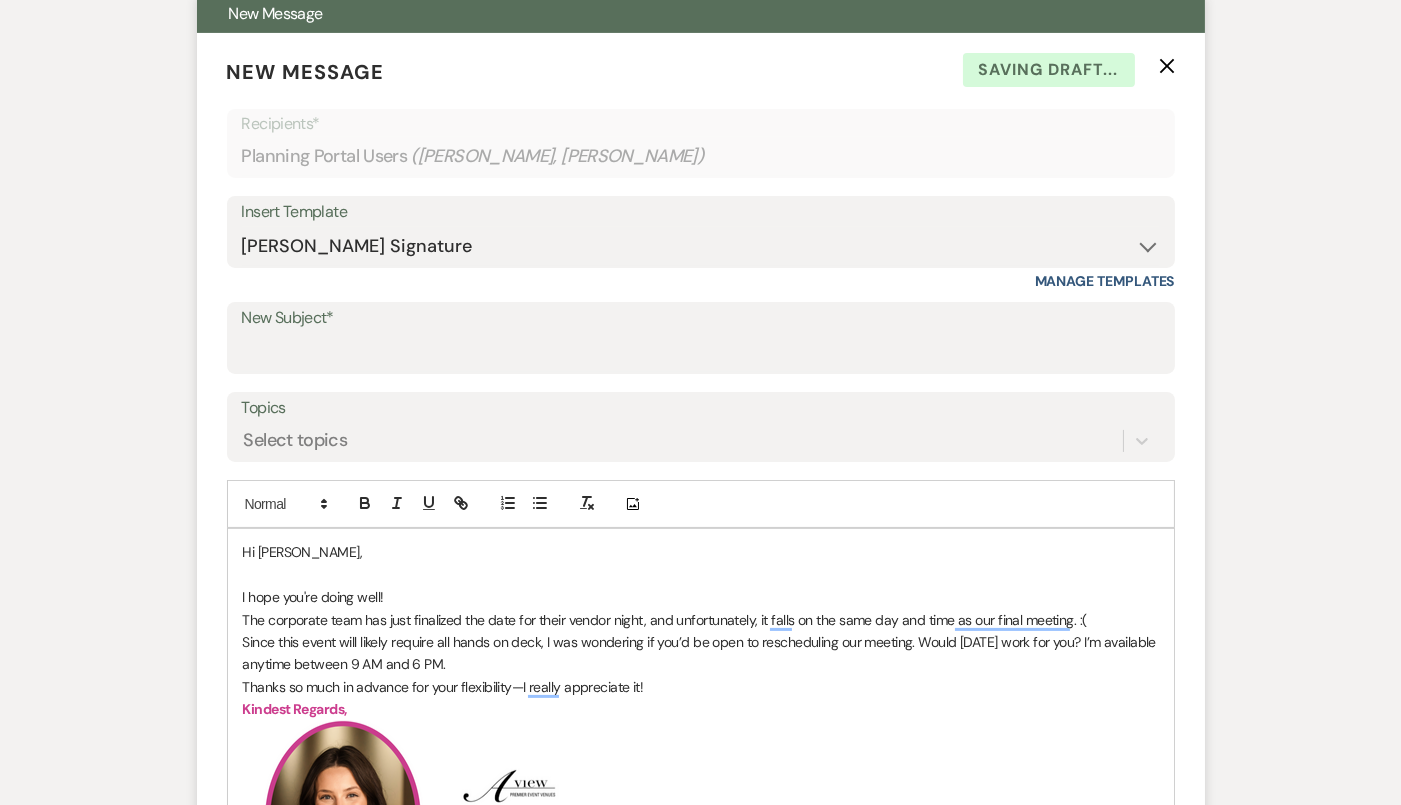 click on "I hope you're doing well!" at bounding box center (701, 597) 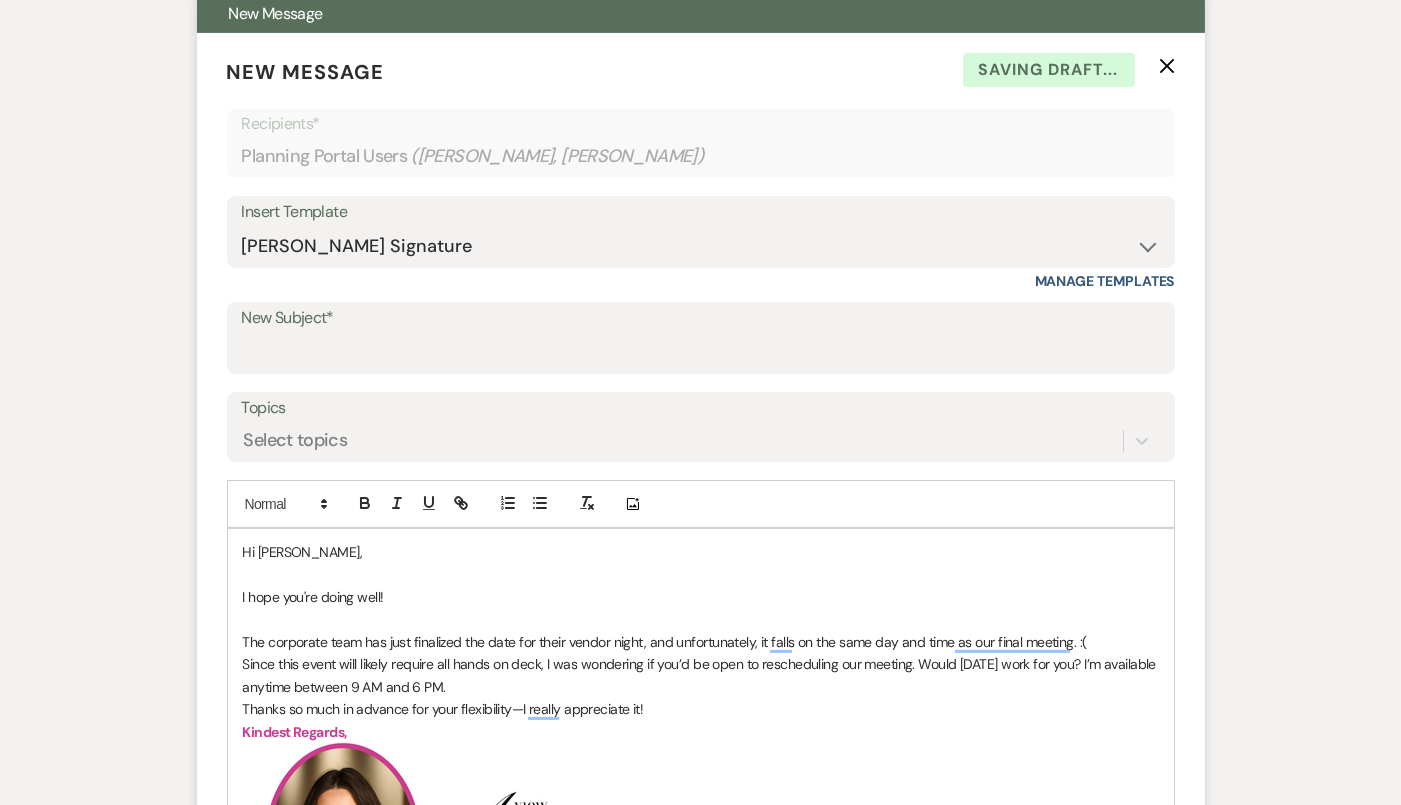 click on "The corporate team has just finalized the date for their vendor night, and unfortunately, it falls on the same day and time as our final meeting. :(" at bounding box center [701, 642] 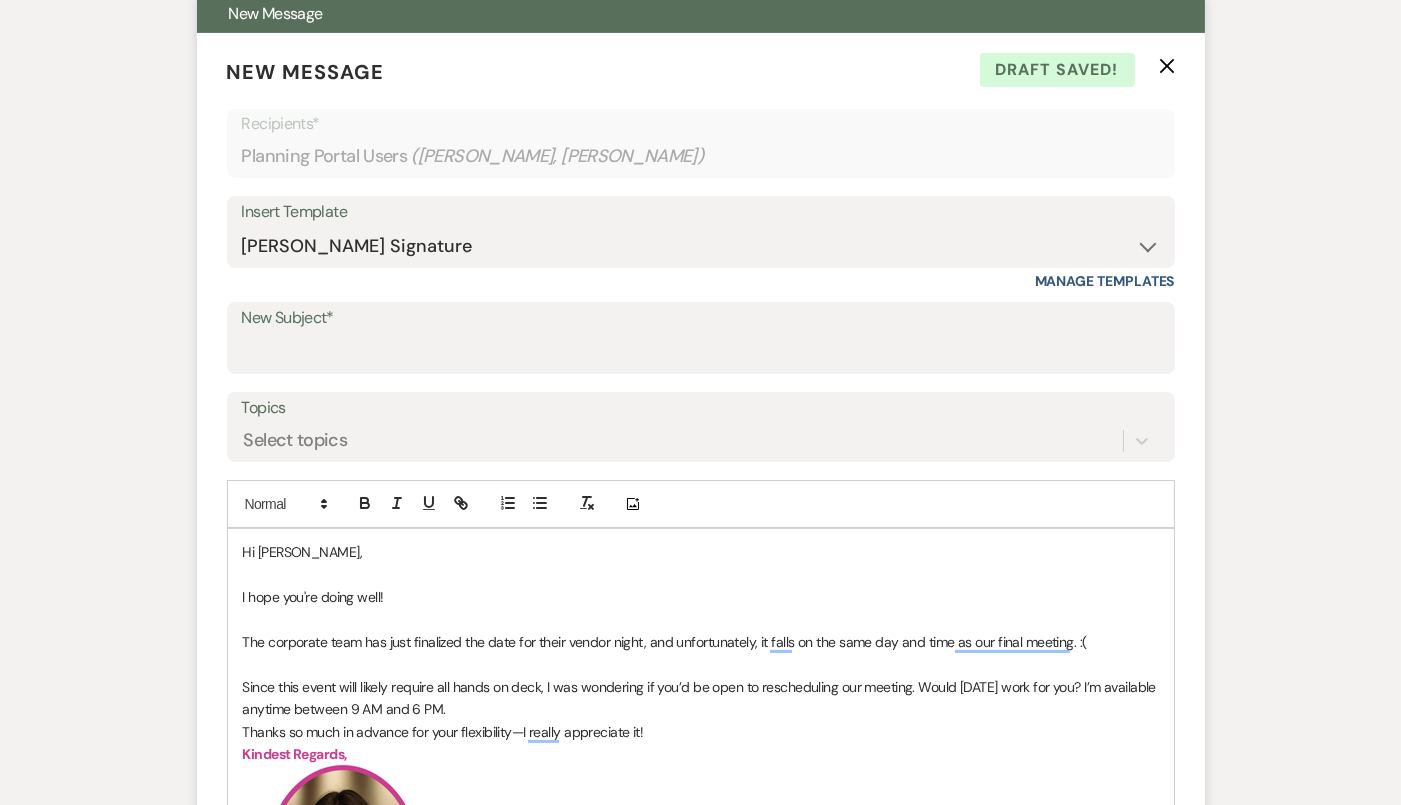 click on "Since this event will likely require all hands on deck, I was wondering if you’d be open to rescheduling our meeting. Would [DATE] work for you? I’m available anytime between 9 AM and 6 PM." at bounding box center (701, 698) 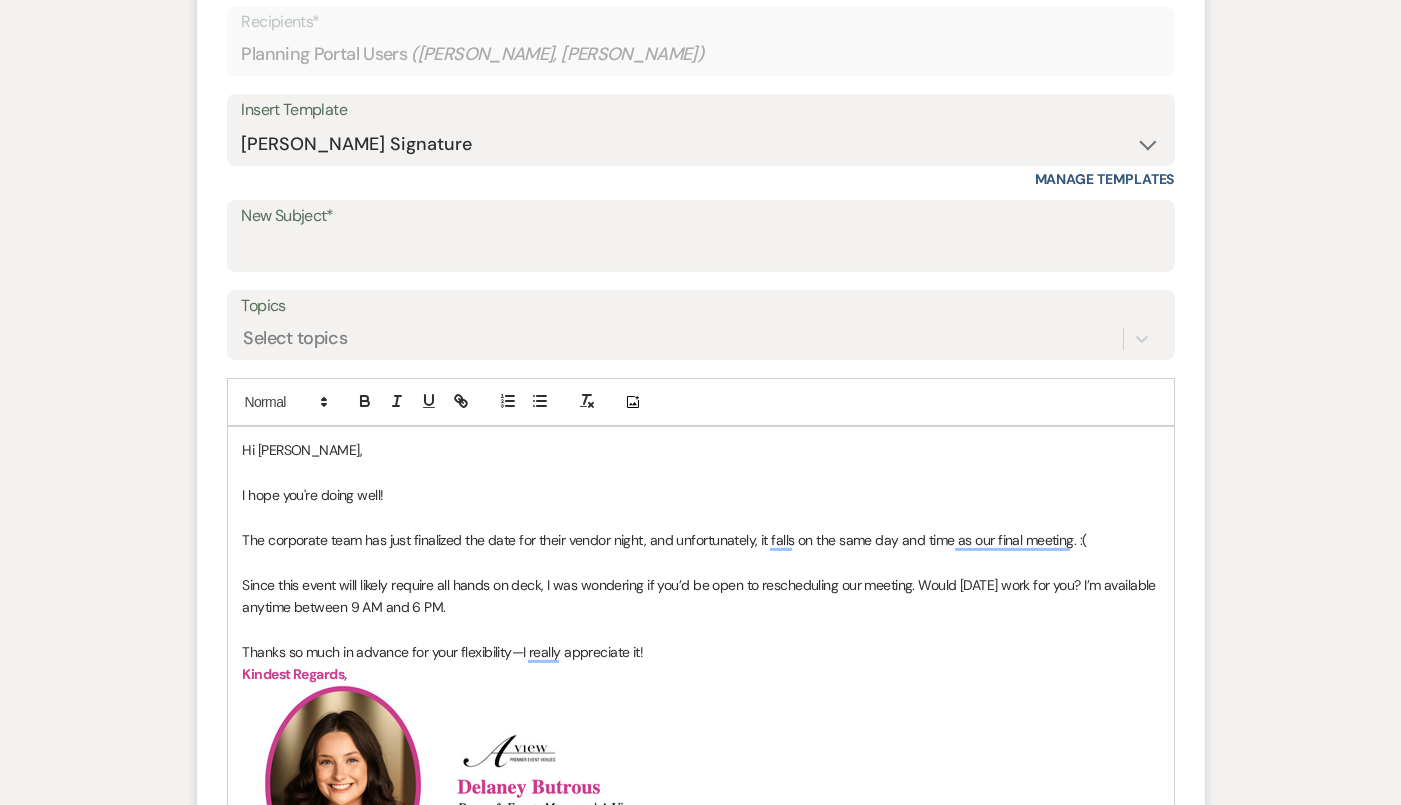scroll, scrollTop: 670, scrollLeft: 0, axis: vertical 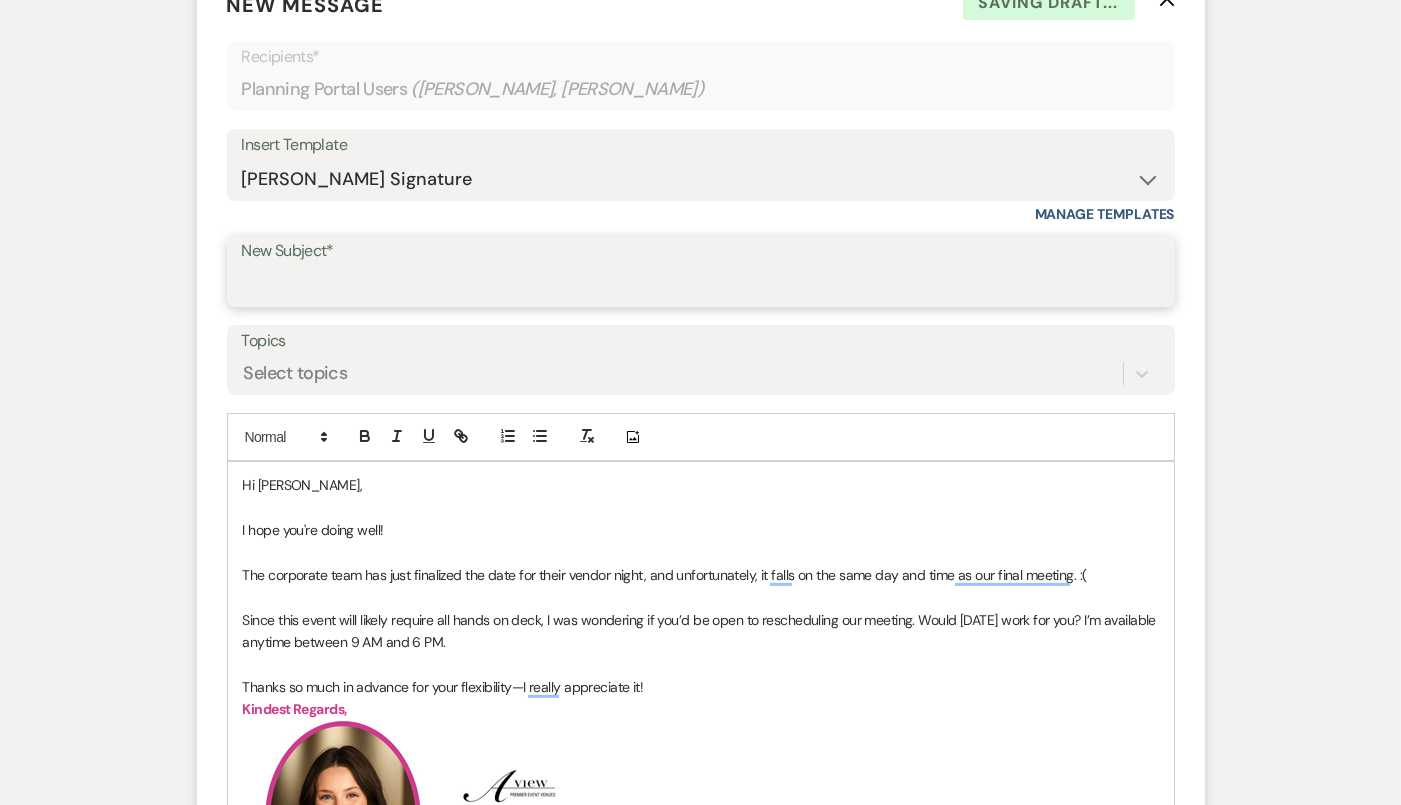 click on "New Subject*" at bounding box center (701, 285) 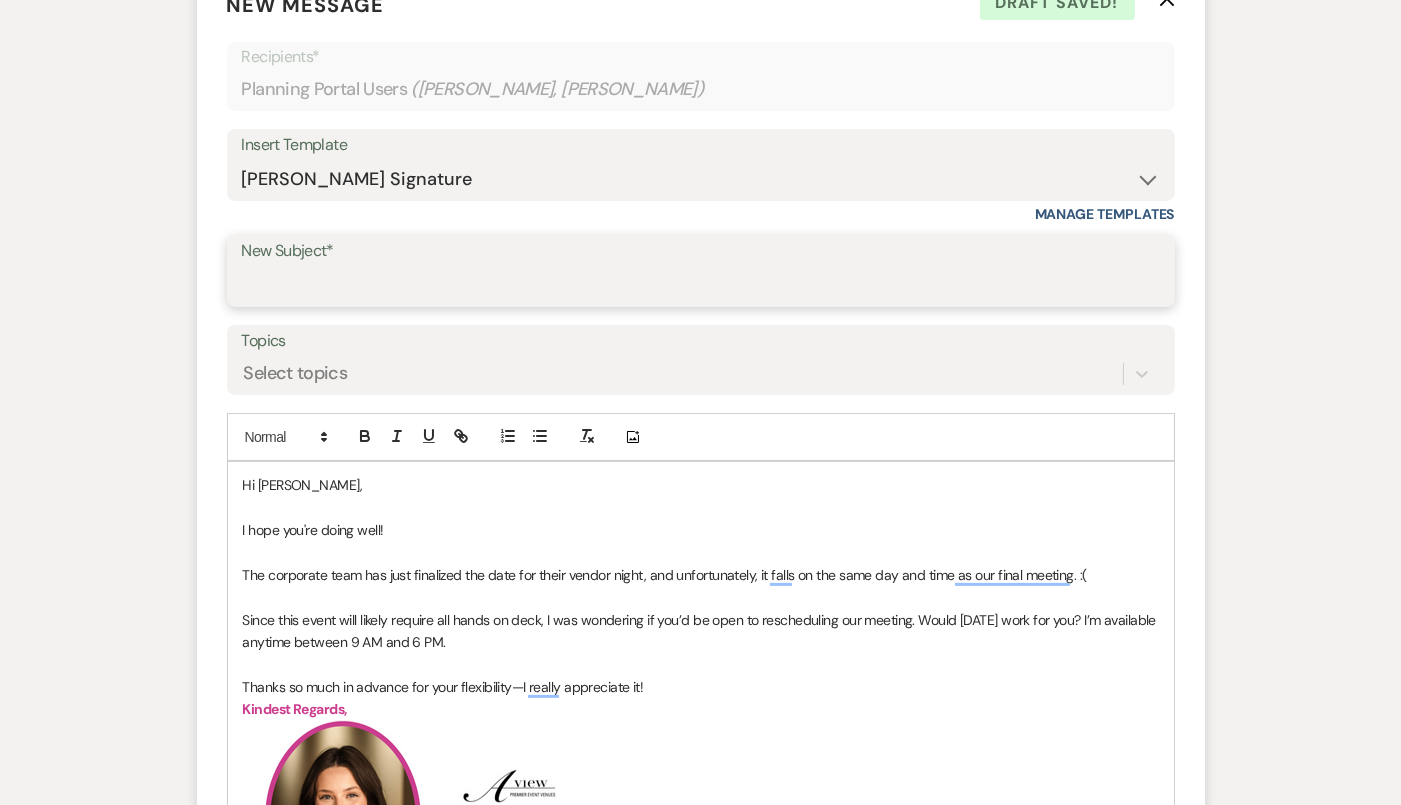 type on "G" 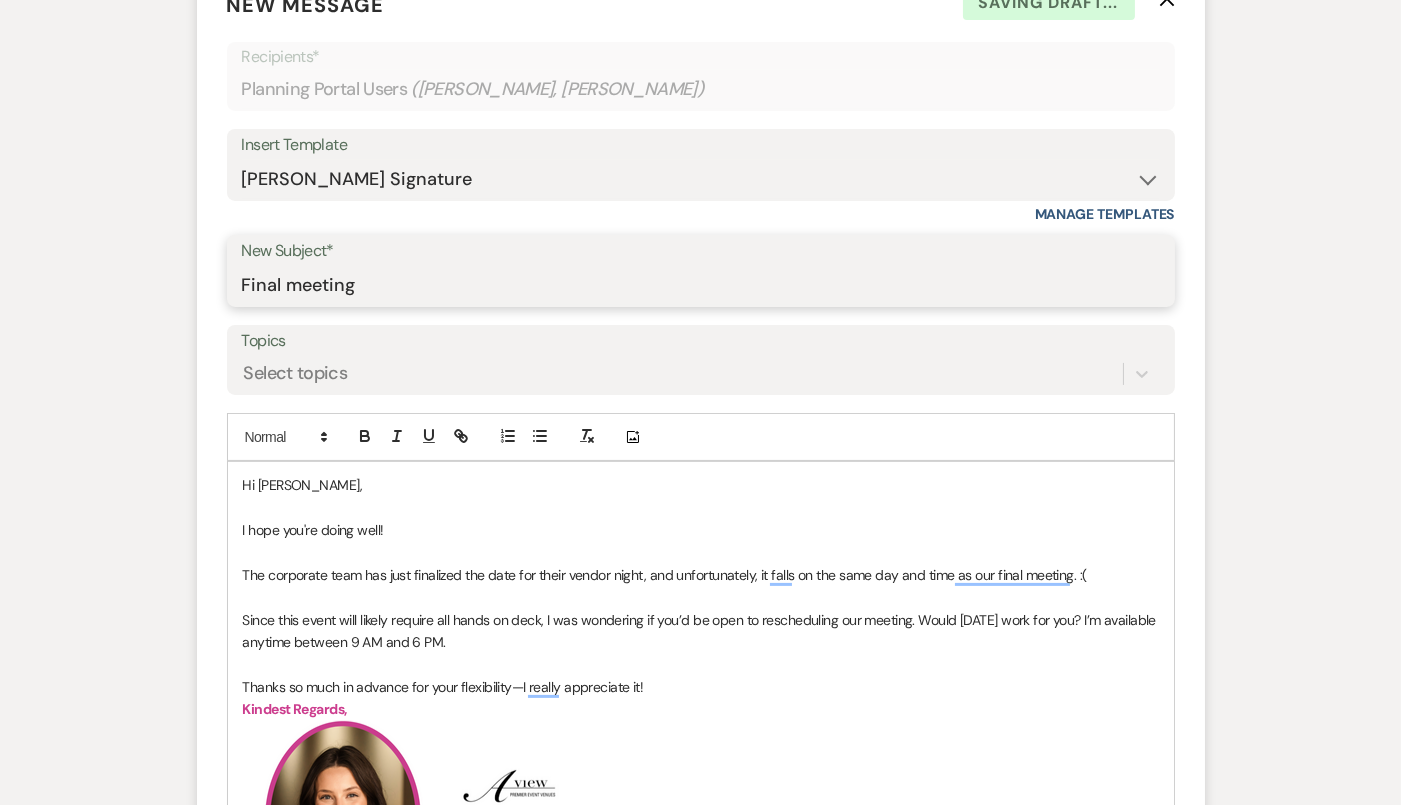 click on "Final meeting" at bounding box center [701, 285] 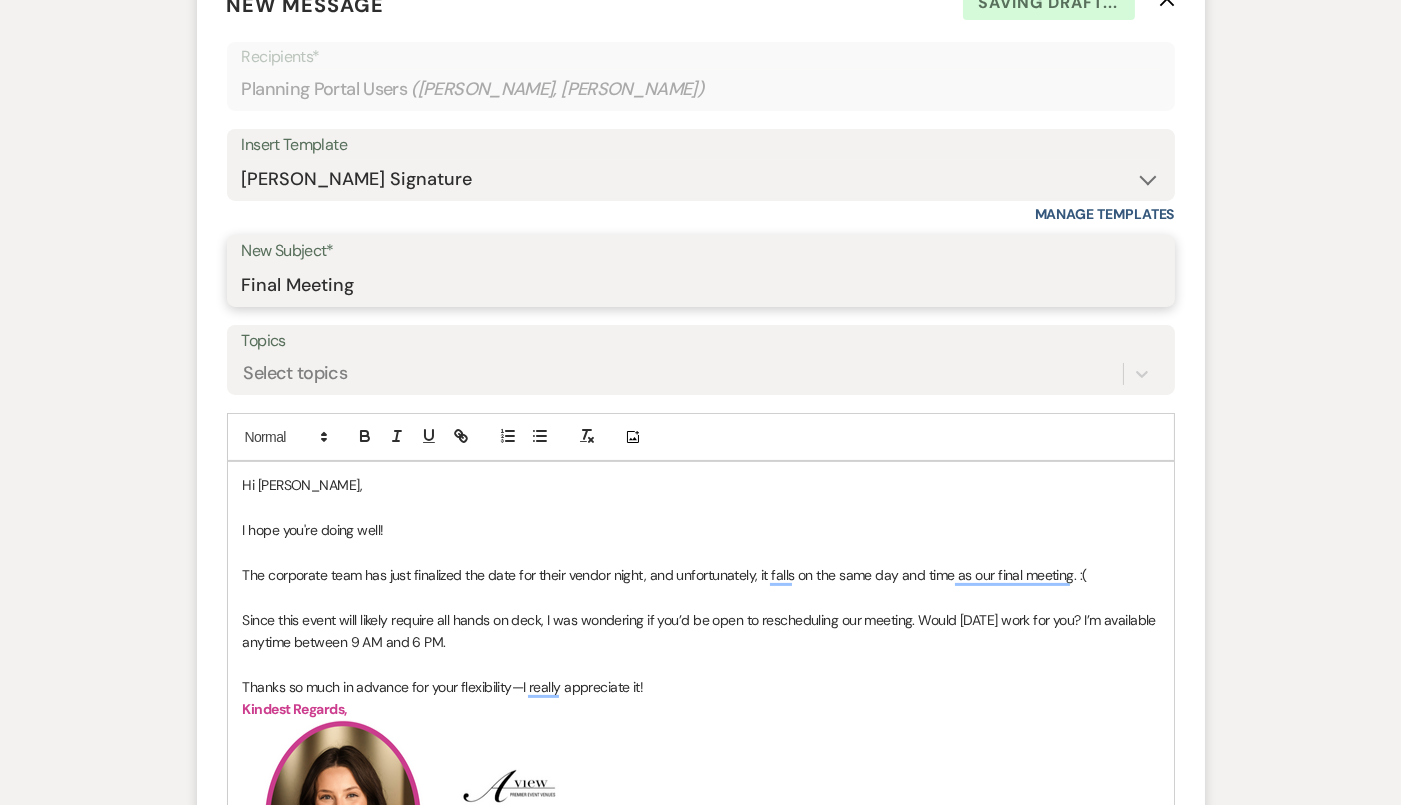 click on "Final Meeting" at bounding box center [701, 285] 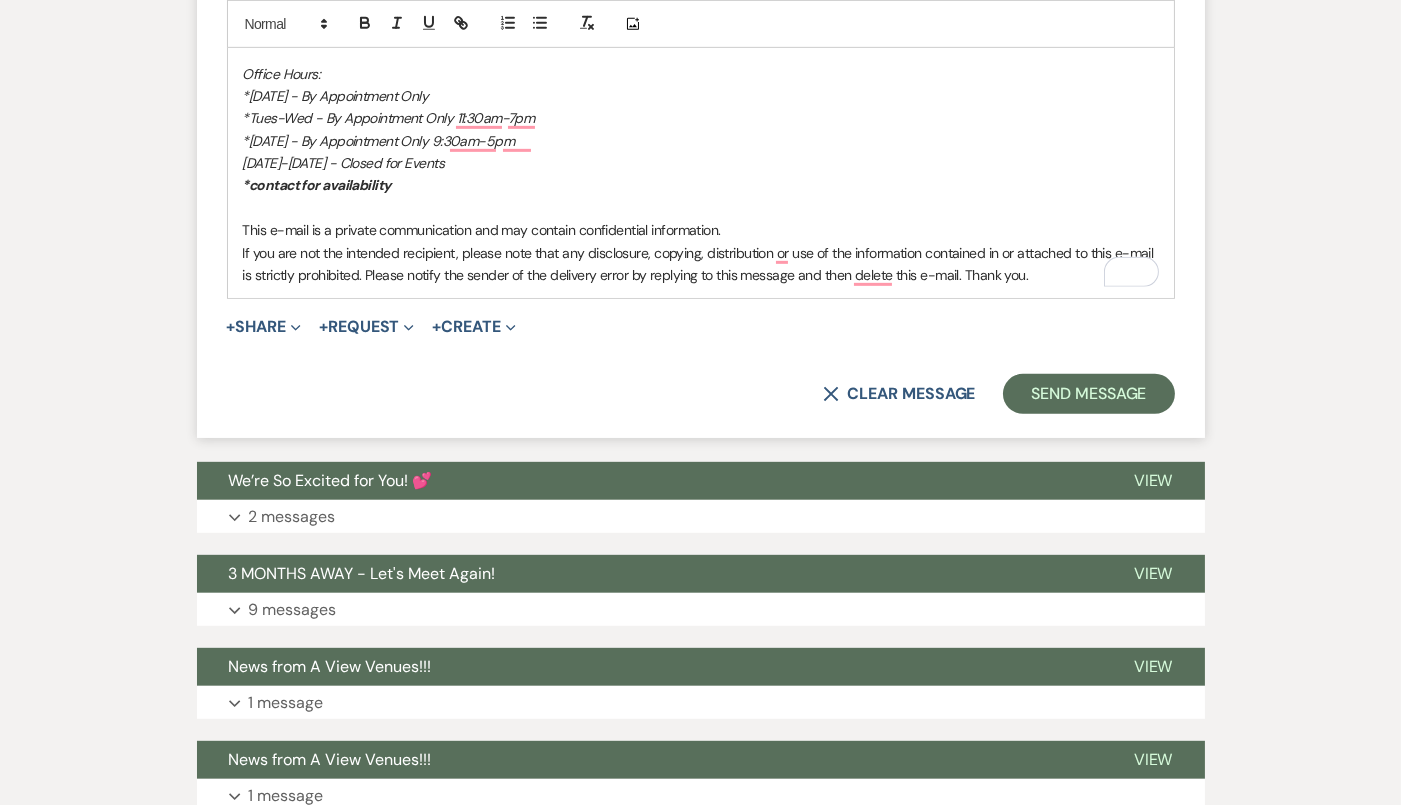 scroll, scrollTop: 1783, scrollLeft: 0, axis: vertical 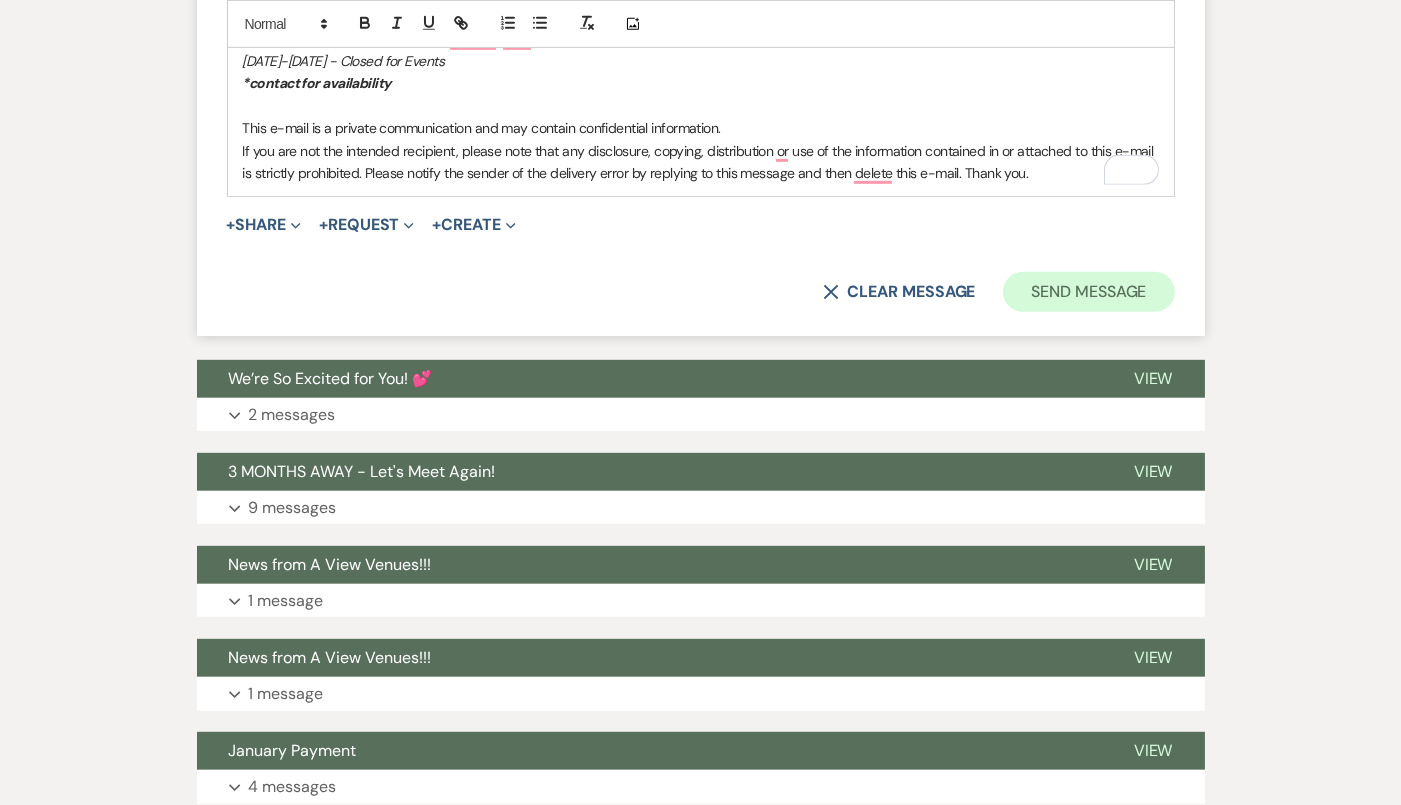type on "Final Meeting Rescheduling" 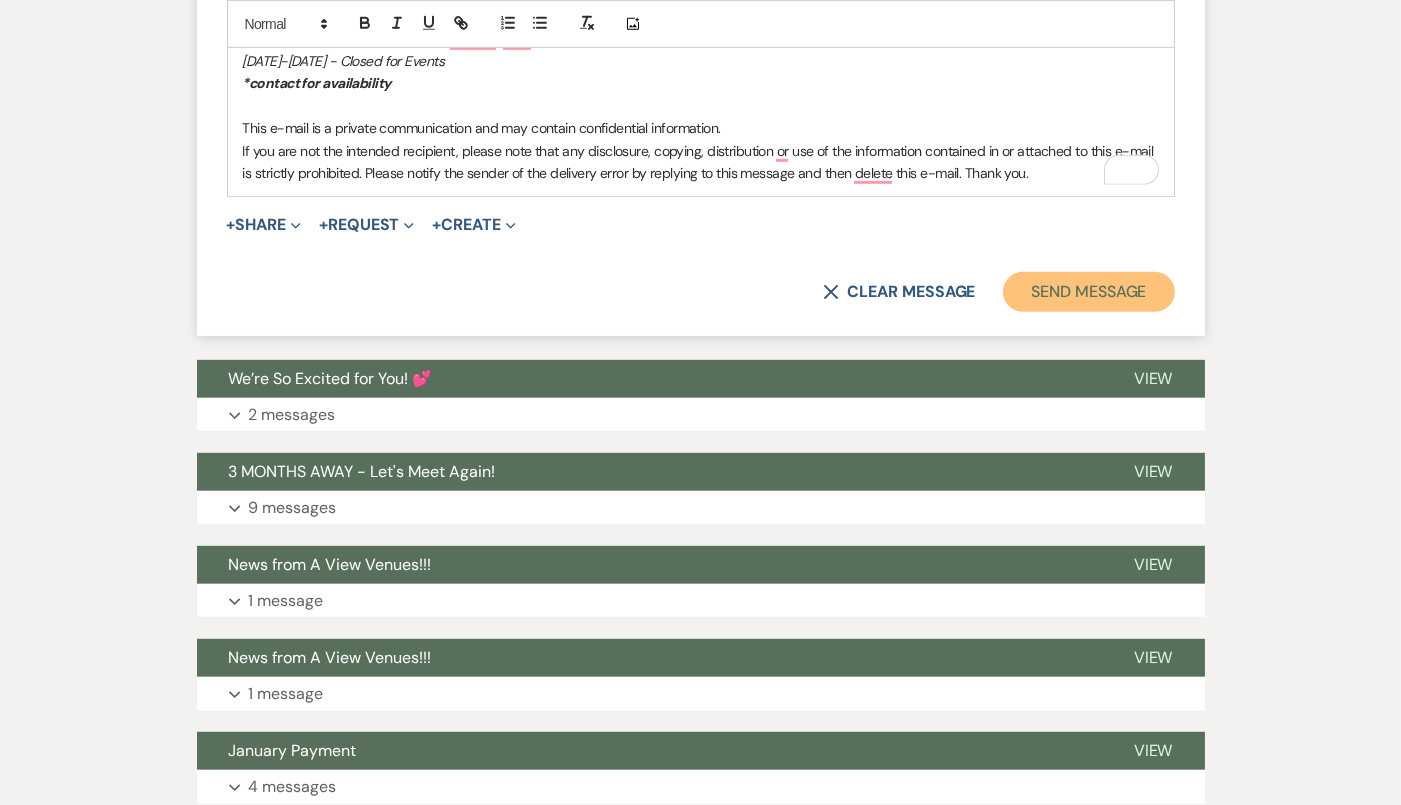 click on "Send Message" at bounding box center (1088, 292) 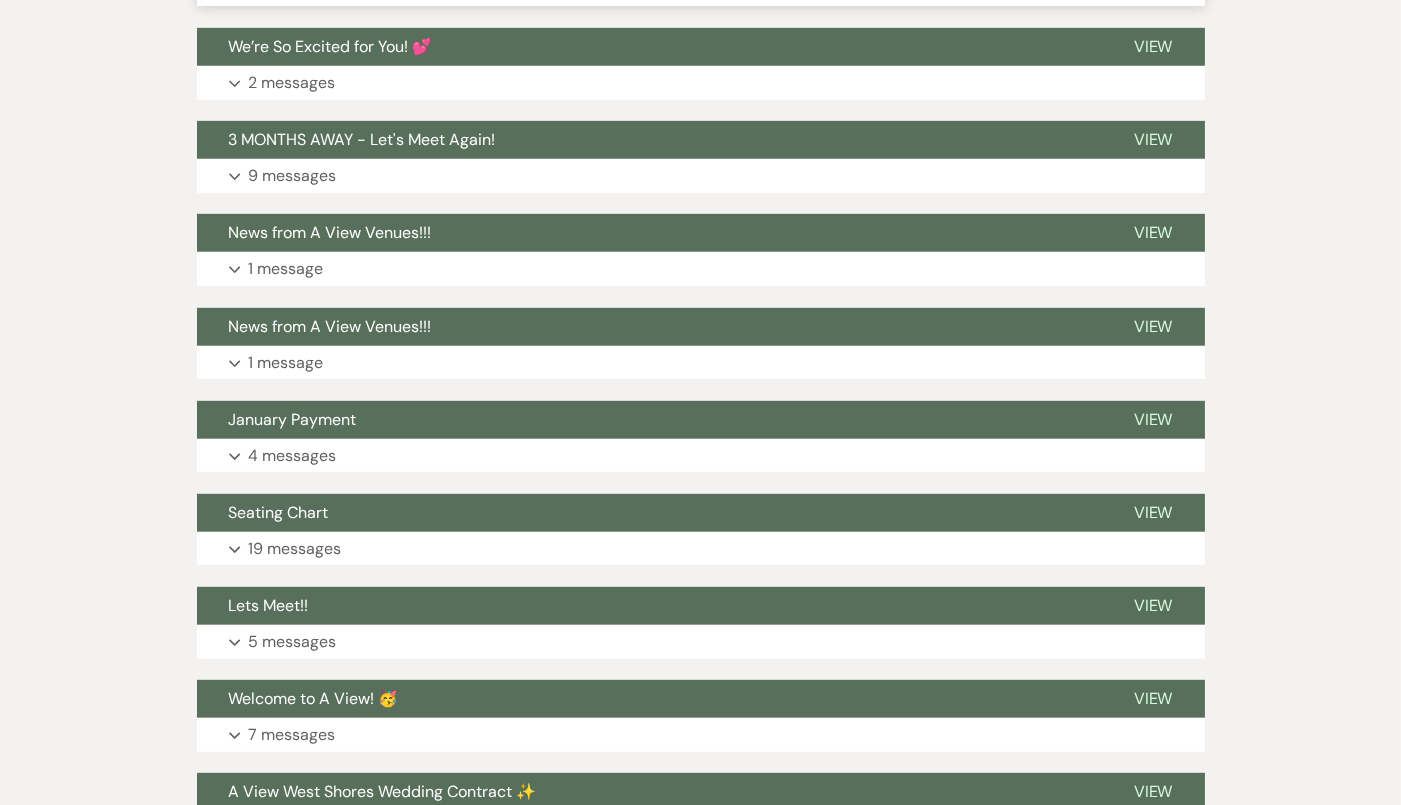 scroll, scrollTop: 1042, scrollLeft: 0, axis: vertical 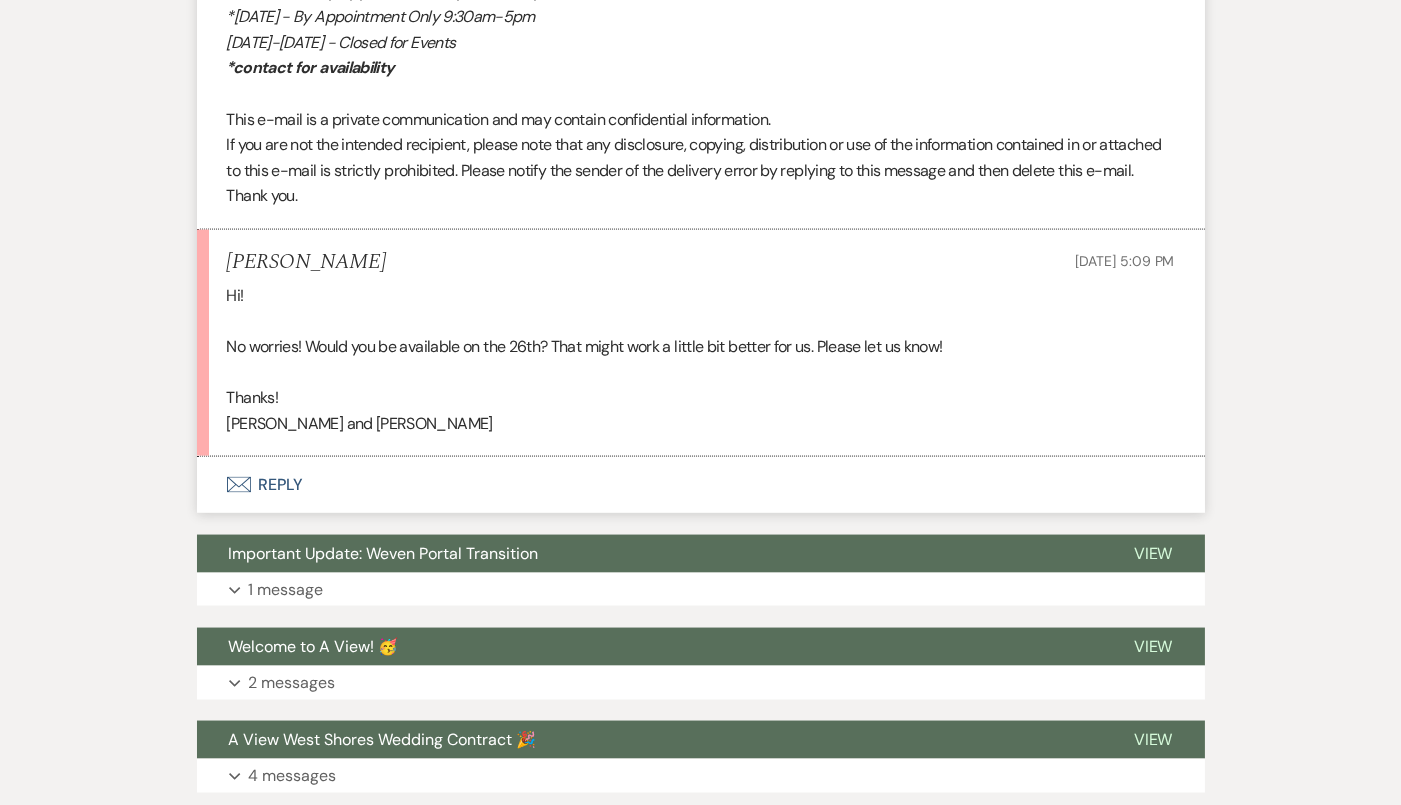 click on "Envelope Reply" at bounding box center (701, 485) 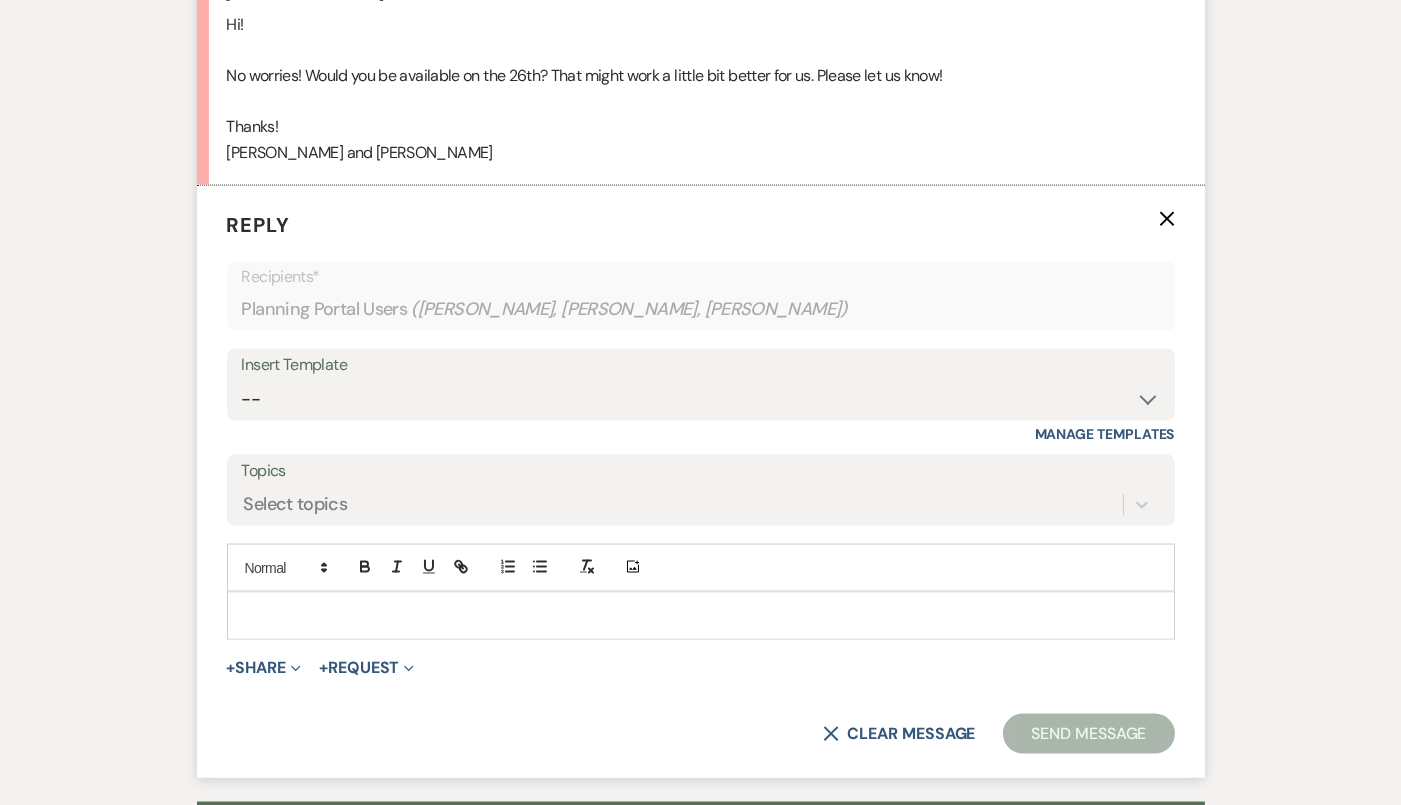 scroll, scrollTop: 5306, scrollLeft: 0, axis: vertical 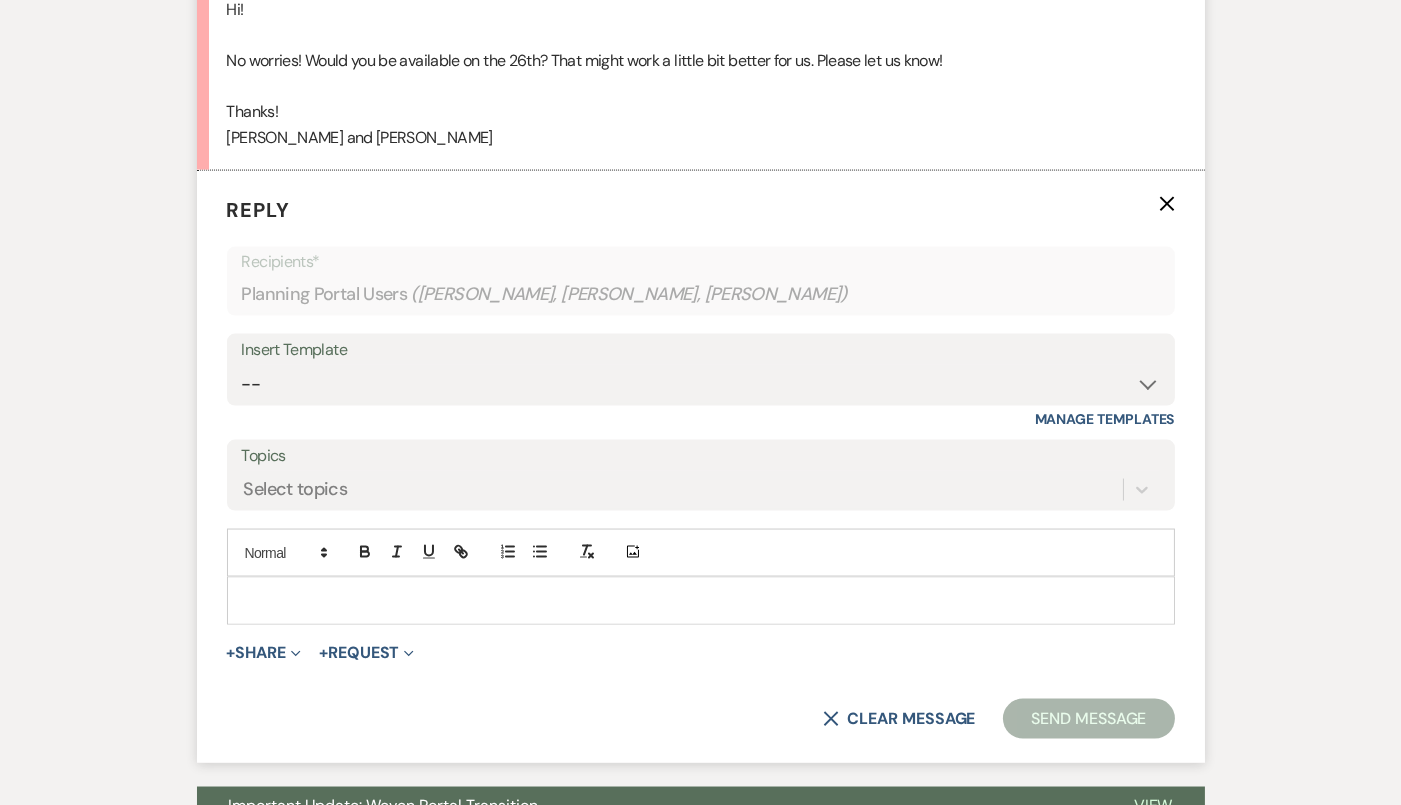 click at bounding box center (701, 601) 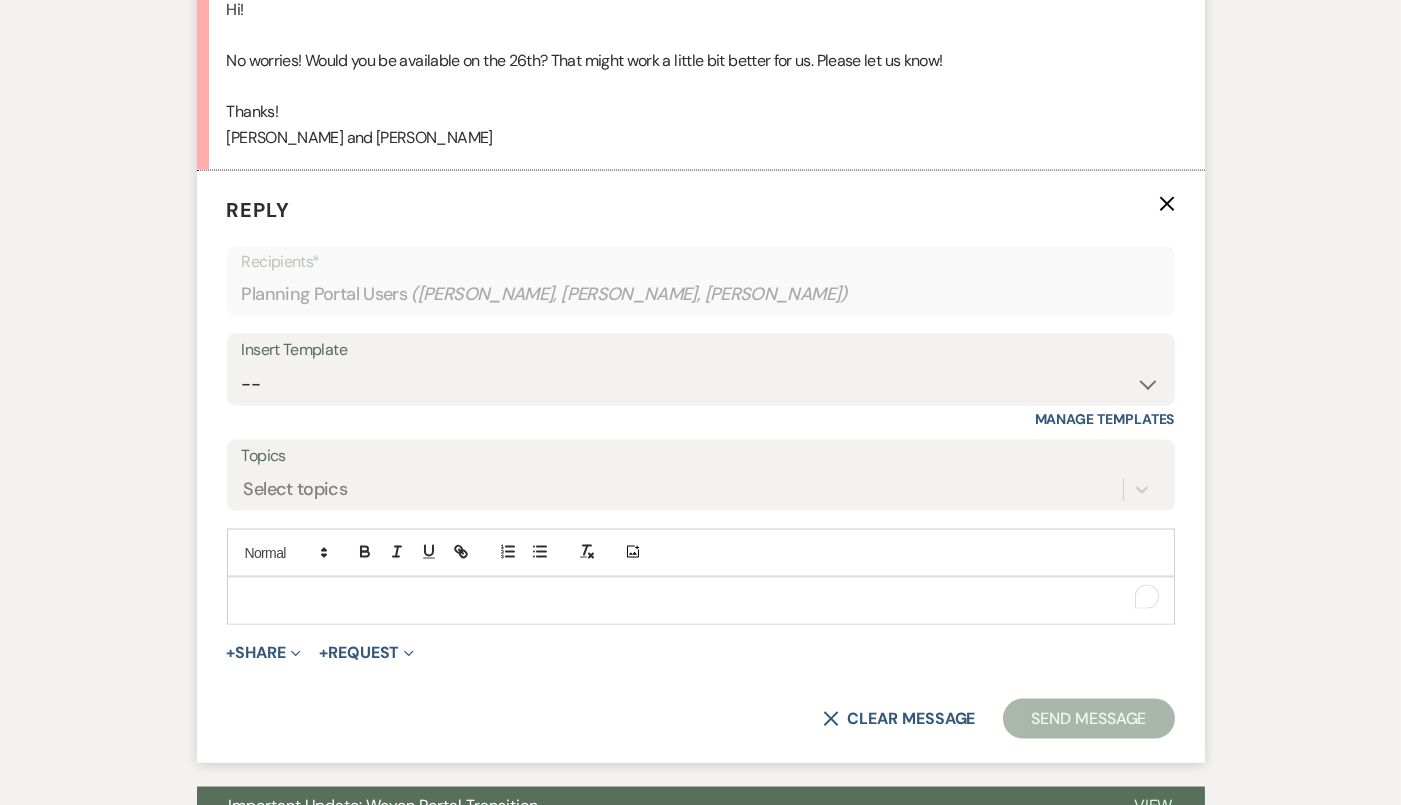 type 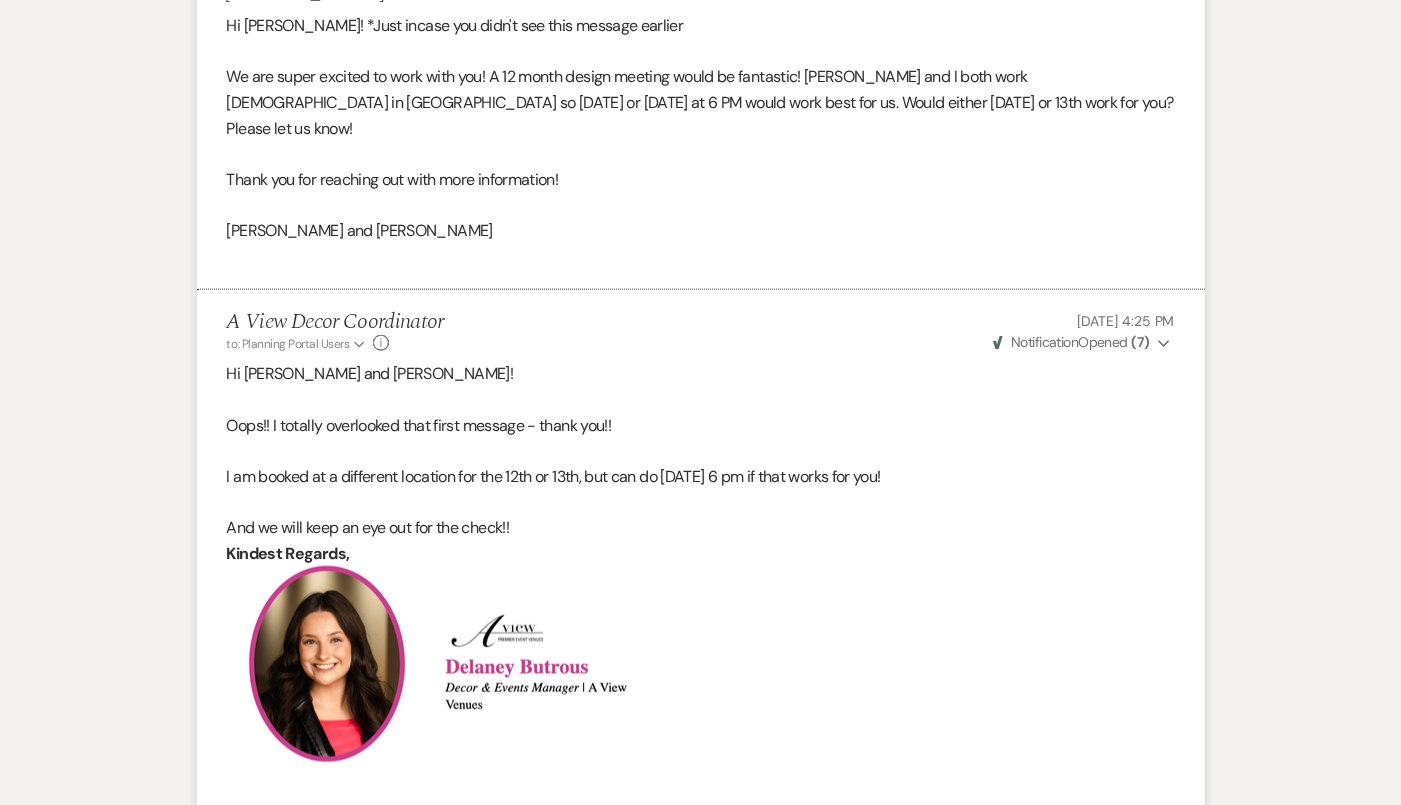 scroll, scrollTop: 4217, scrollLeft: 0, axis: vertical 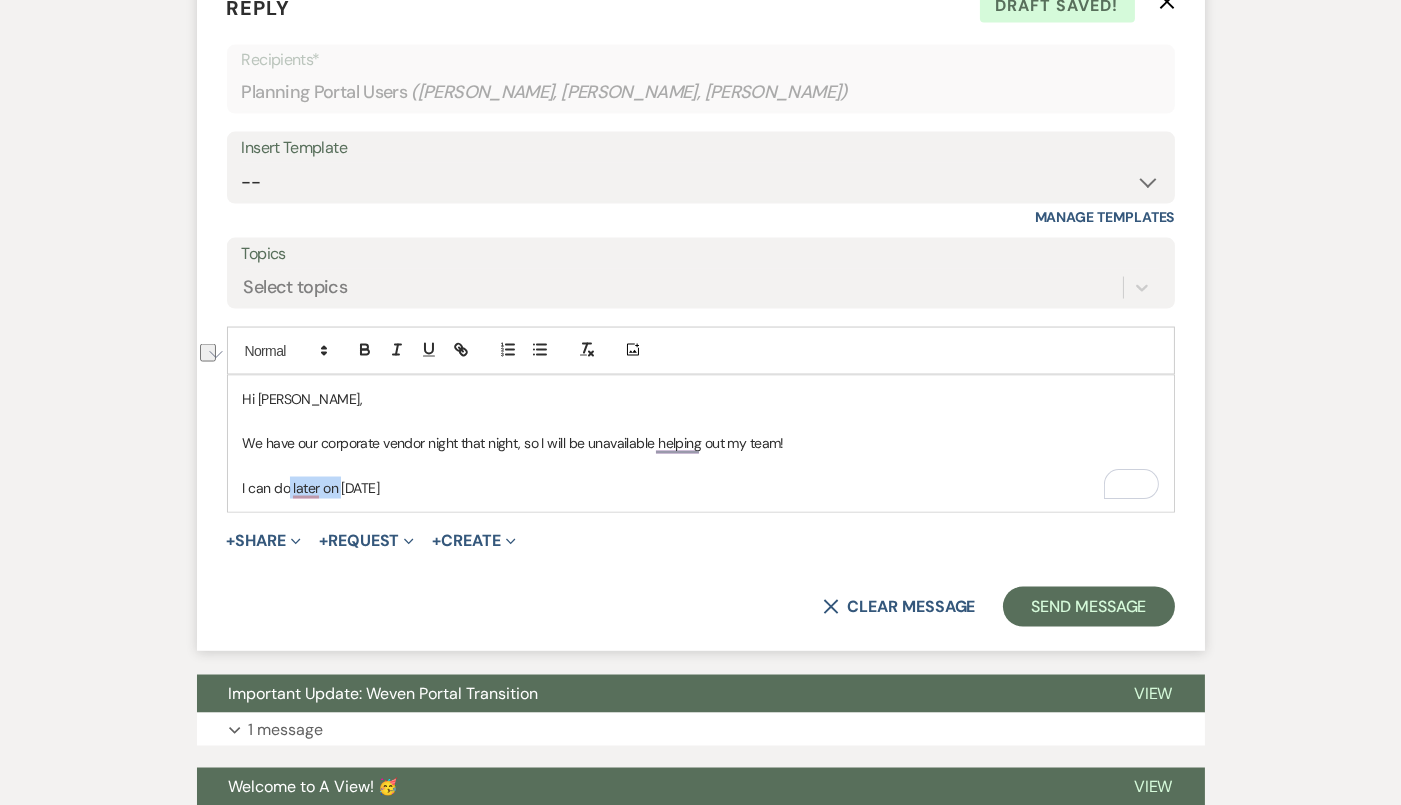 drag, startPoint x: 340, startPoint y: 457, endPoint x: 288, endPoint y: 457, distance: 52 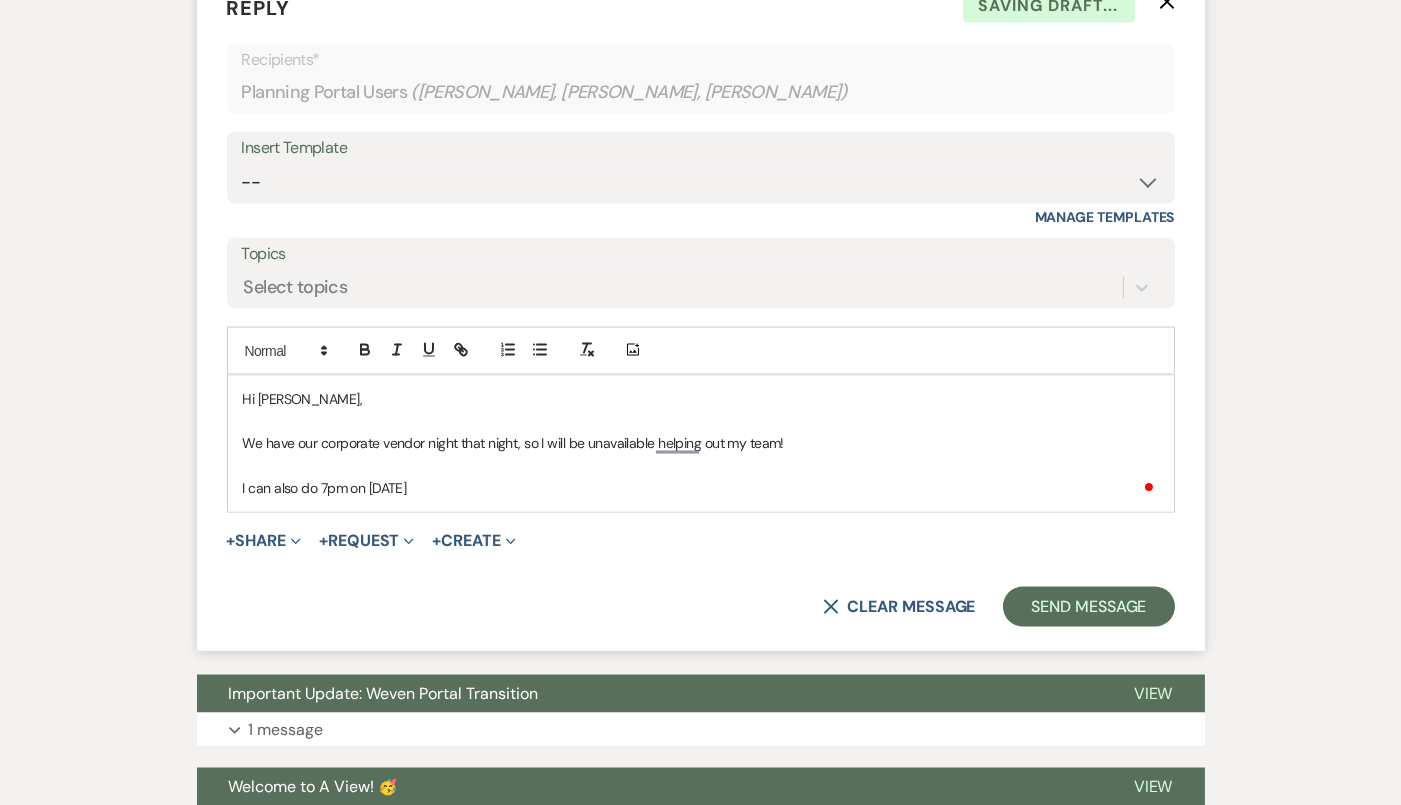 click on "I can also do 7pm on August 19th" at bounding box center (701, 488) 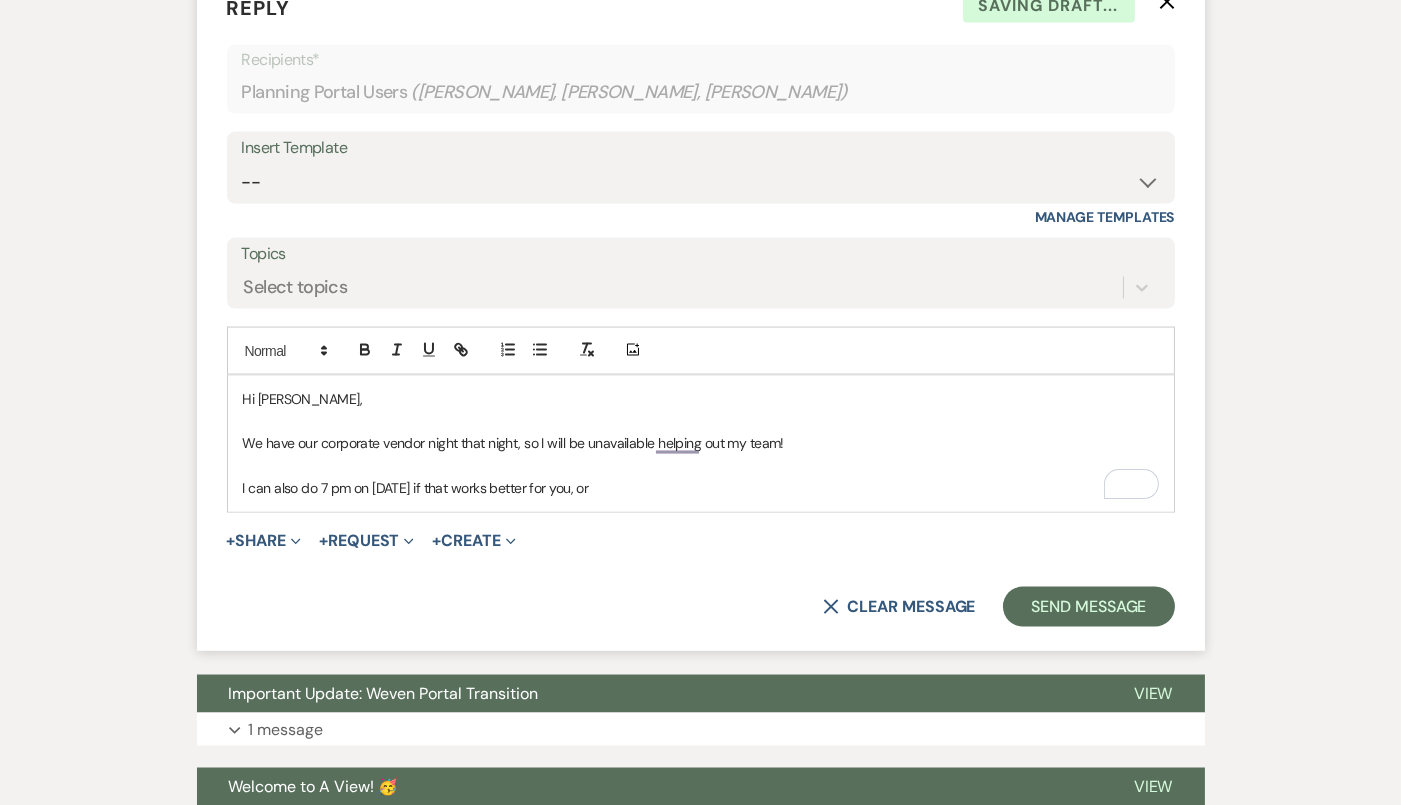 click on "I can also do 7 pm on August 19th if that works better for you, or" at bounding box center (701, 488) 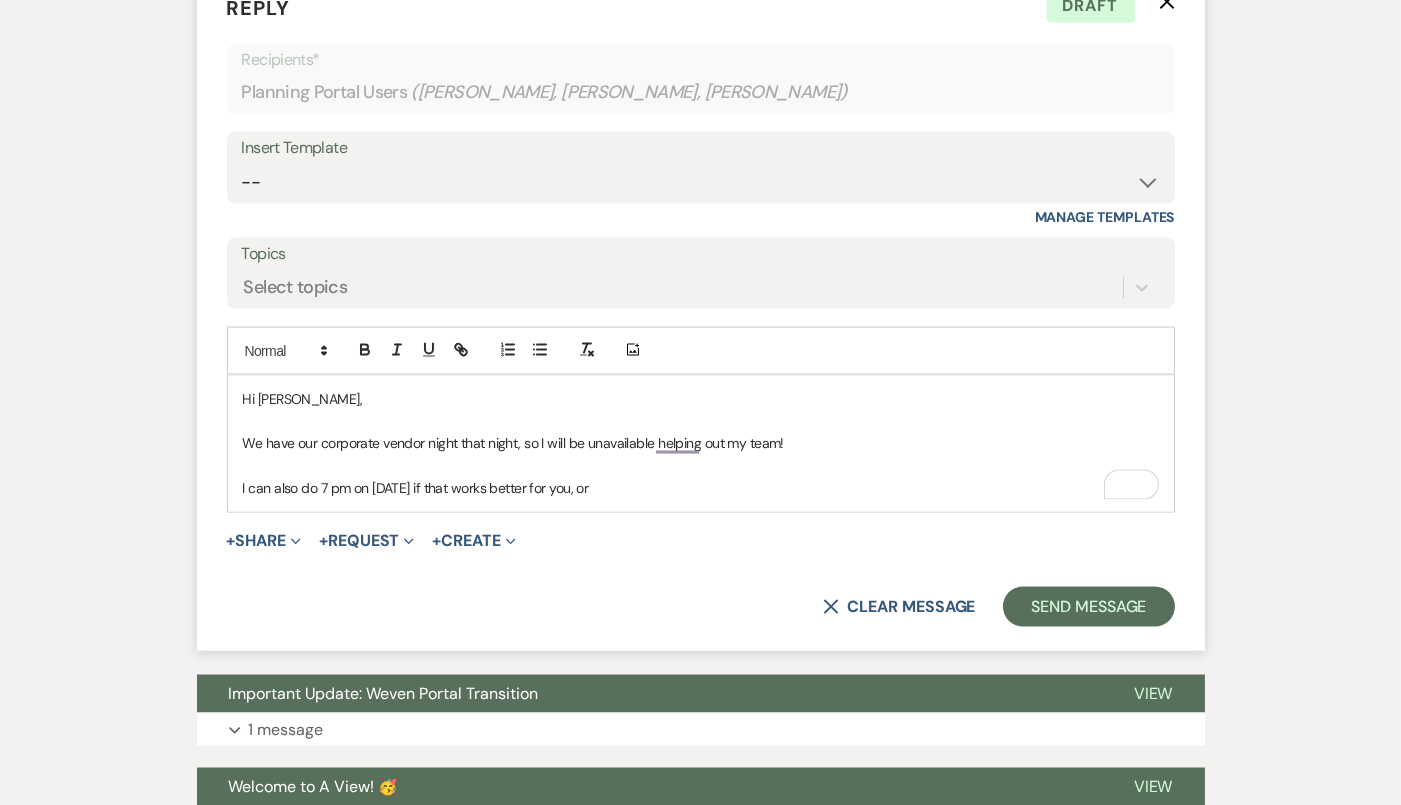 click on "I can also do 7 pm on August 19th if that works better for you, or" at bounding box center (701, 488) 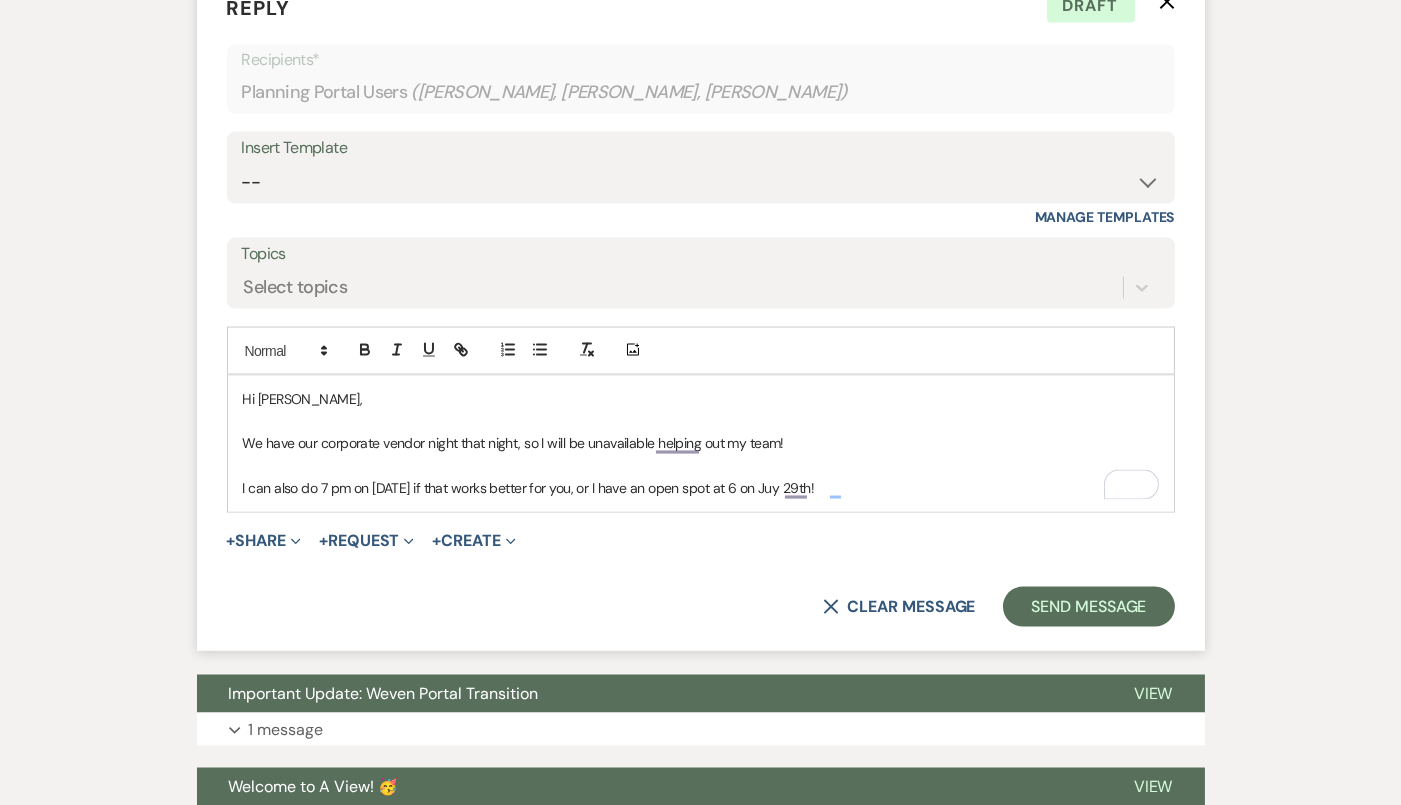 click on "I can also do 7 pm on August 19th if that works better for you, or I have an open spot at 6 on Juy 29th!" at bounding box center (701, 488) 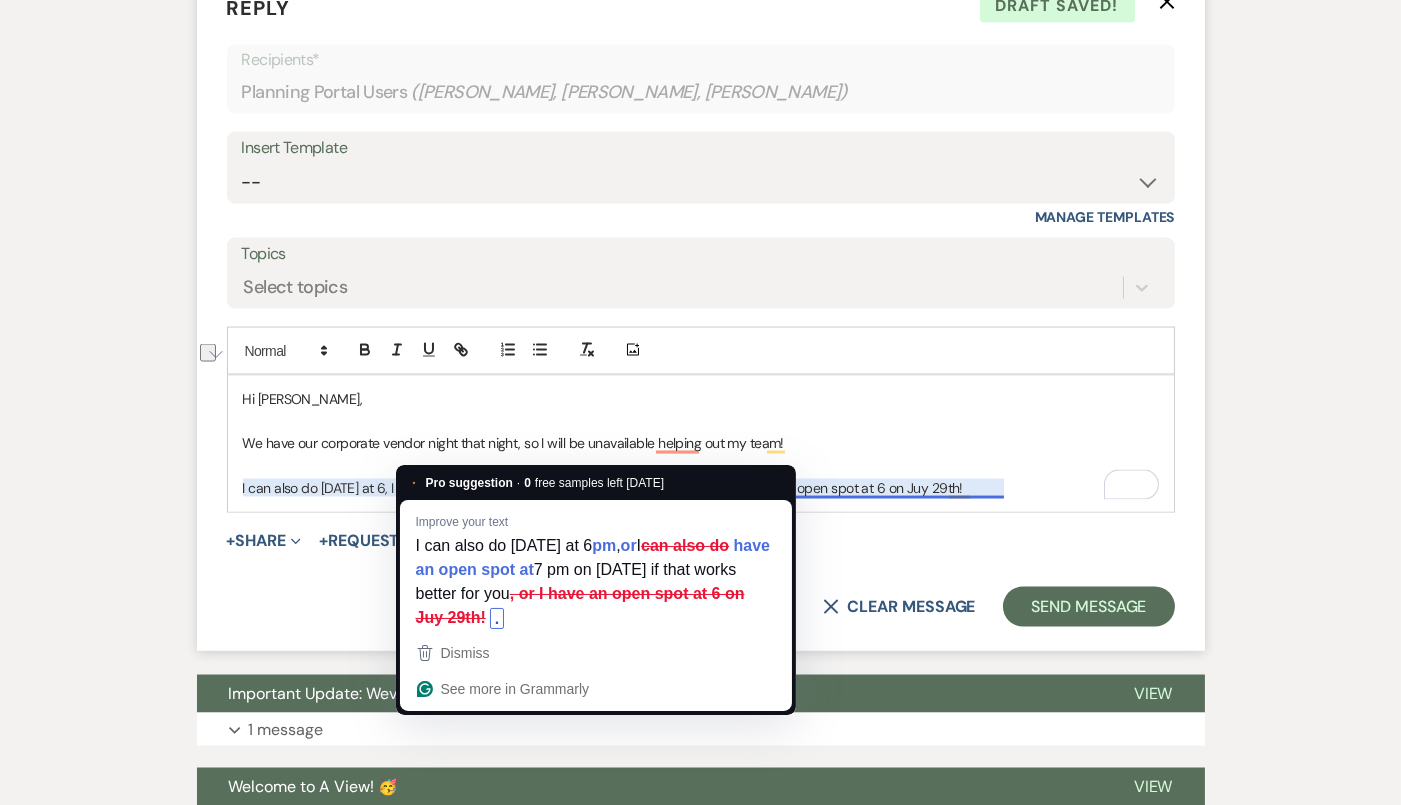 drag, startPoint x: 478, startPoint y: 456, endPoint x: 431, endPoint y: 450, distance: 47.38143 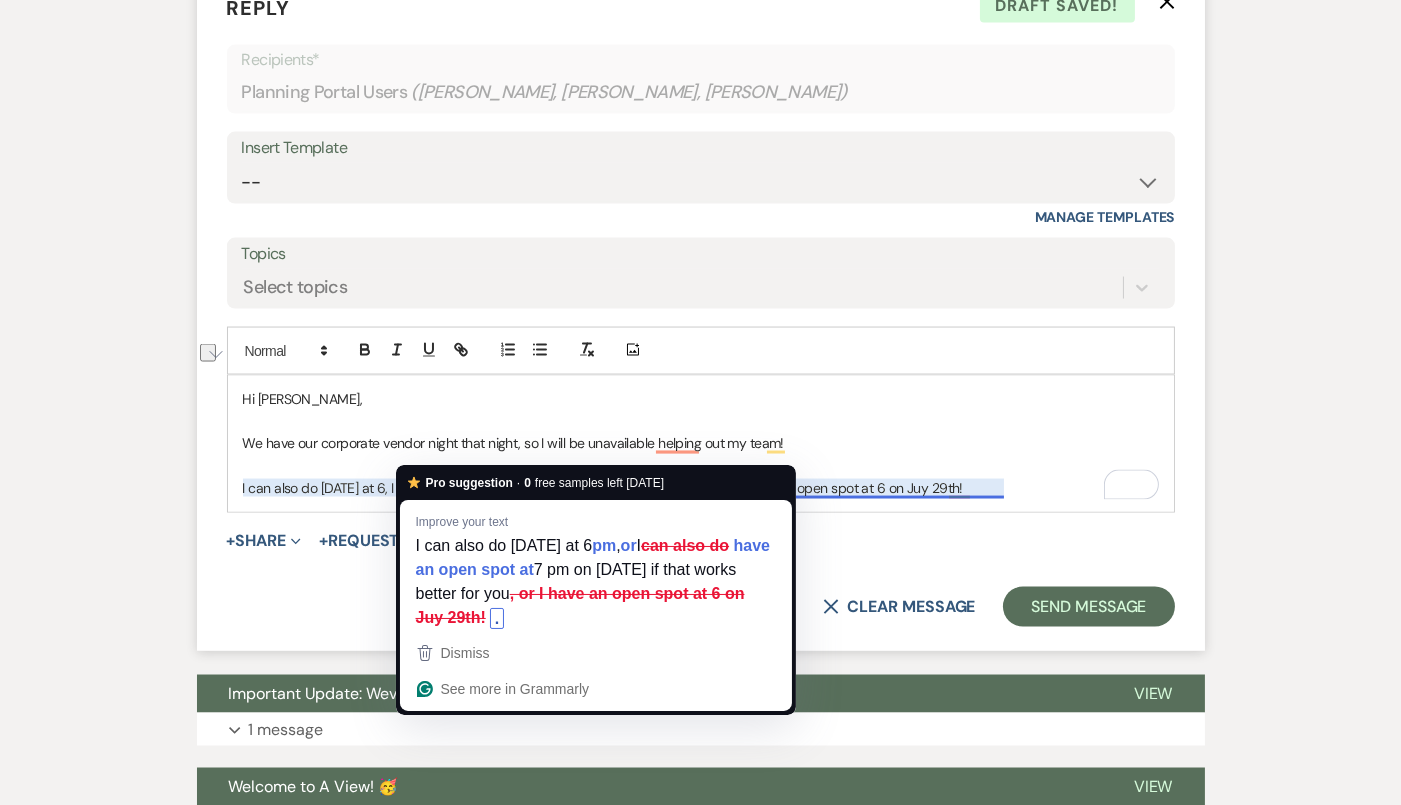 click on "I can also do July 29th at 6, I can also do 7 pm on August 19th if that works better for you, or I have an open spot at 6 on Juy 29th!" at bounding box center [701, 488] 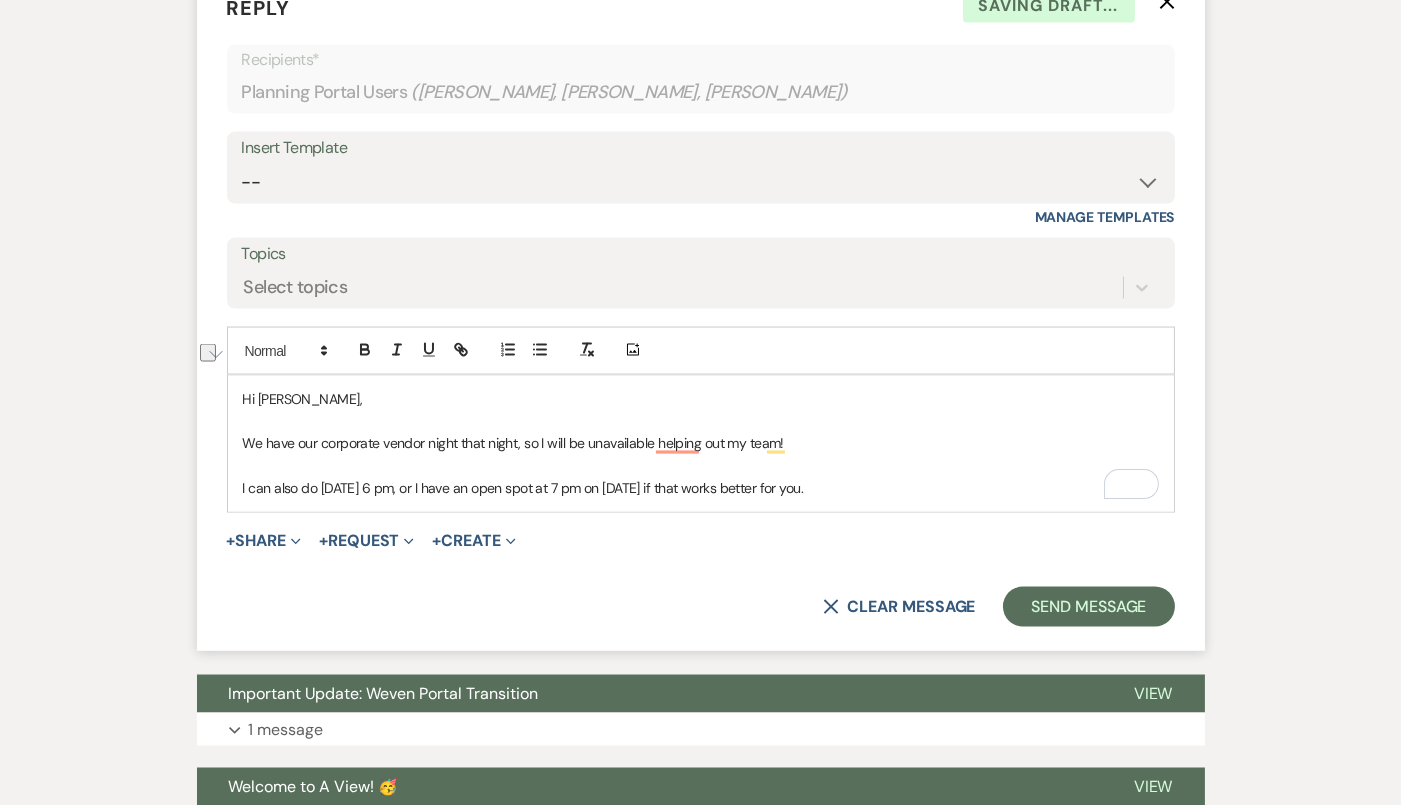 click on "I can also do July 29th at 6 pm, or I have an open spot at 7 pm on August 19th if that works better for you." at bounding box center [701, 488] 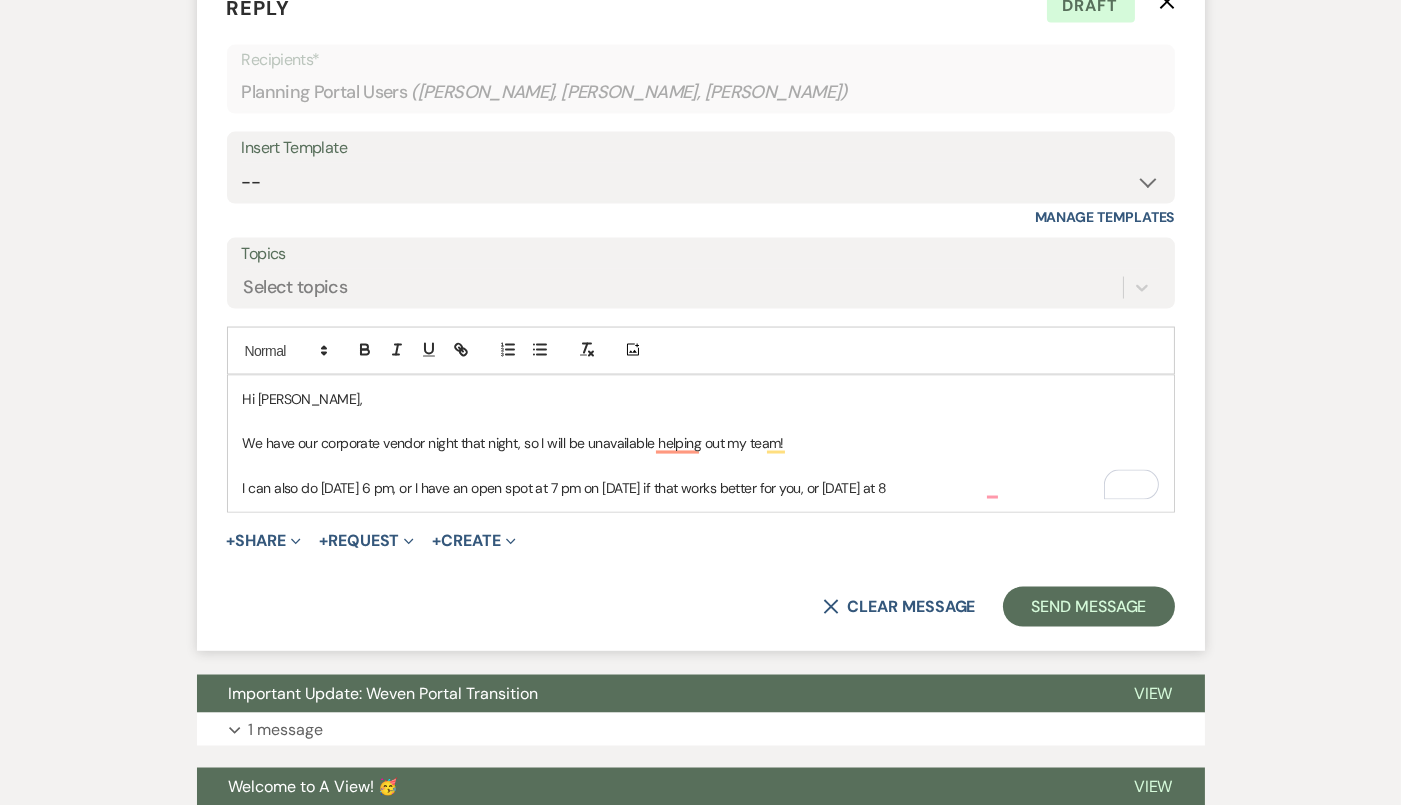 click on "I can also do July 29th at 6 pm, or I have an open spot at 7 pm on August 19th if that works better for you, or September 9th at 8" at bounding box center [701, 488] 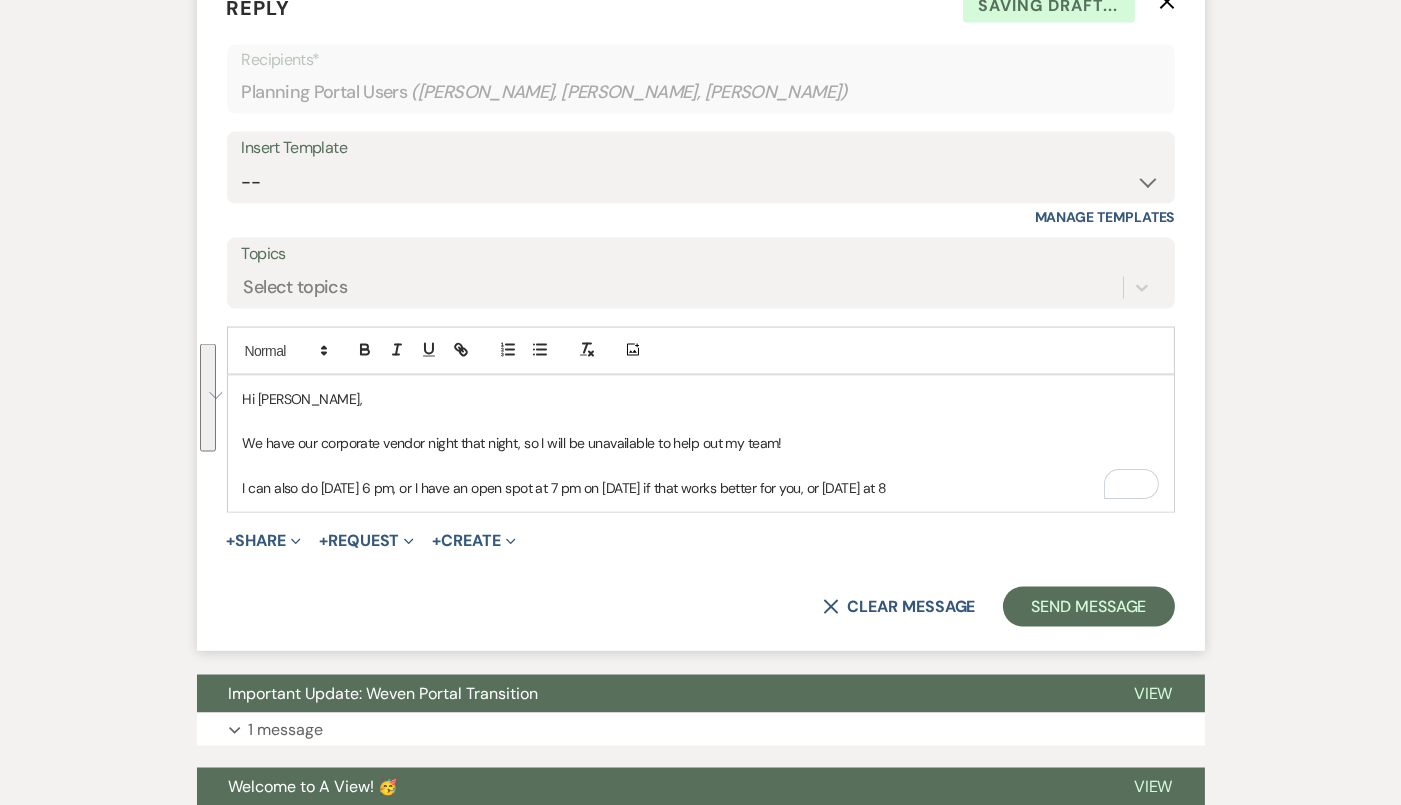 drag, startPoint x: 1002, startPoint y: 455, endPoint x: 216, endPoint y: 358, distance: 791.96277 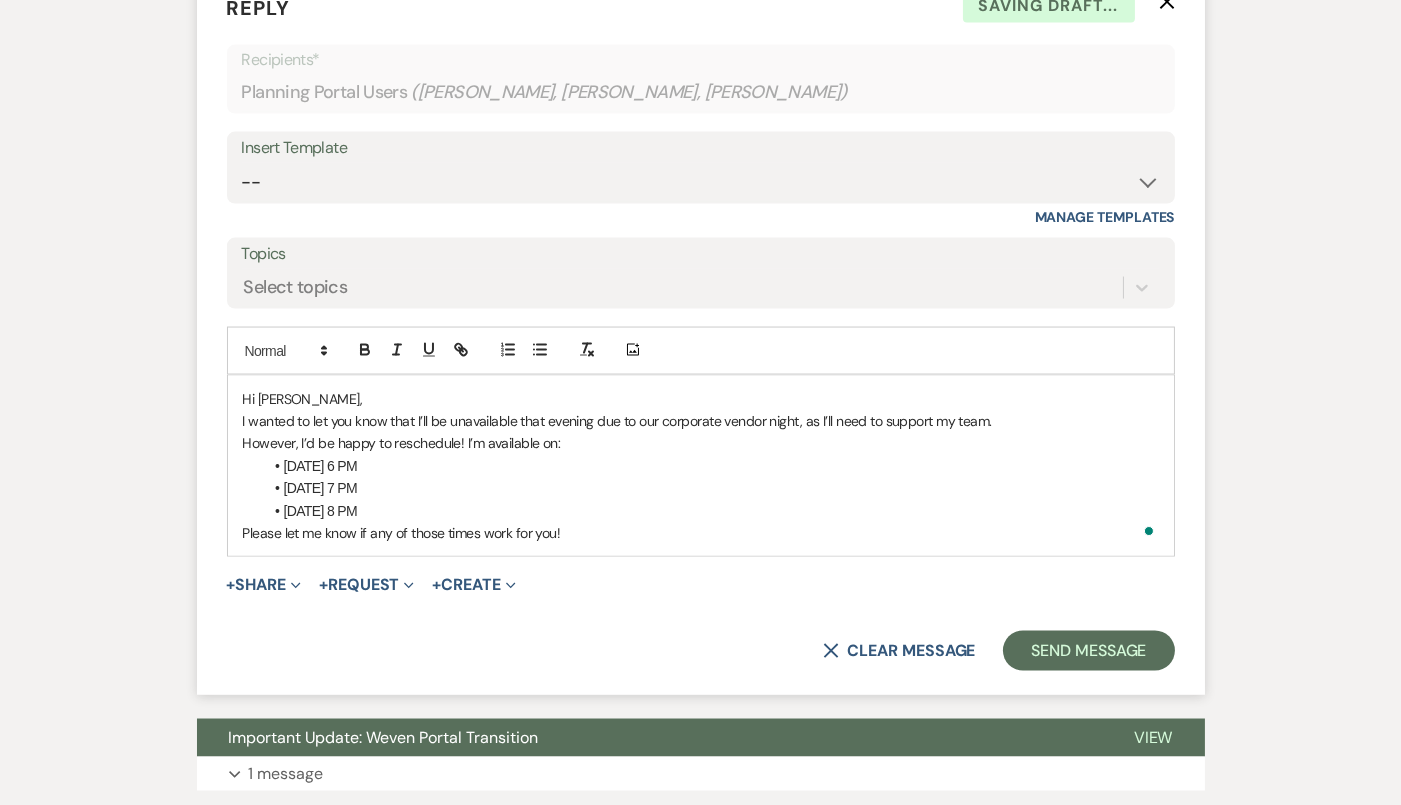 click on "Hi Claire," at bounding box center (701, 399) 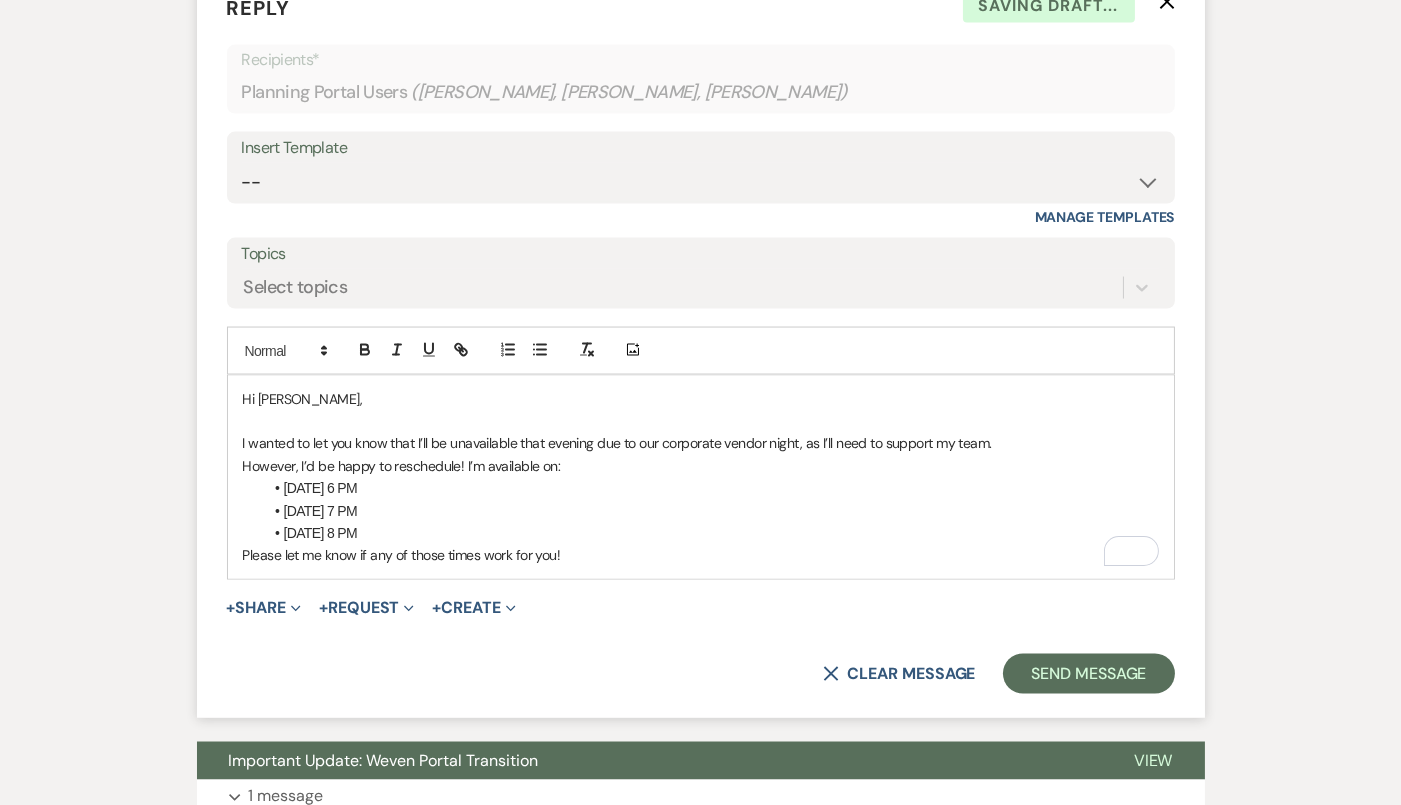 click on "I wanted to let you know that I’ll be unavailable that evening due to our corporate vendor night, as I’ll need to support my team." at bounding box center [701, 443] 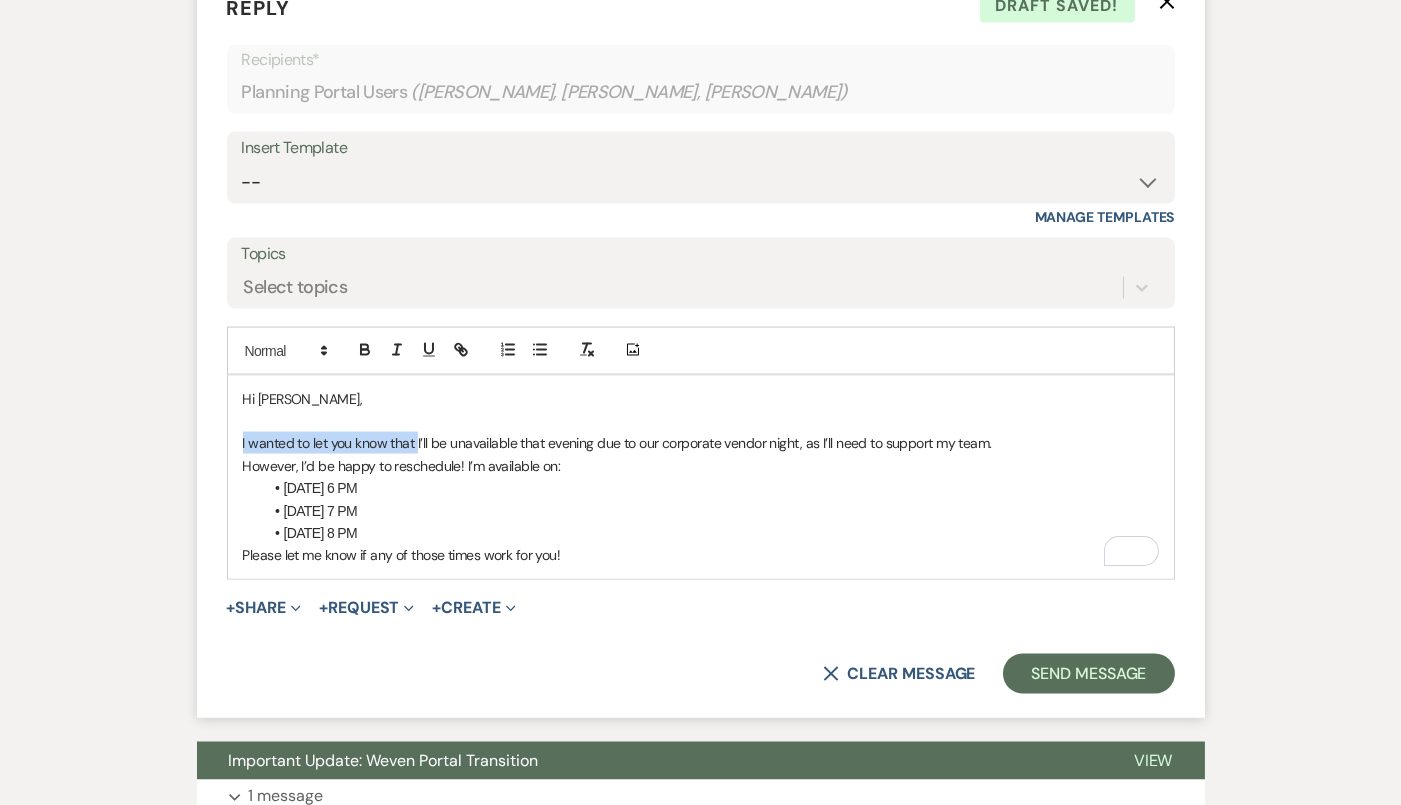 drag, startPoint x: 415, startPoint y: 412, endPoint x: 228, endPoint y: 412, distance: 187 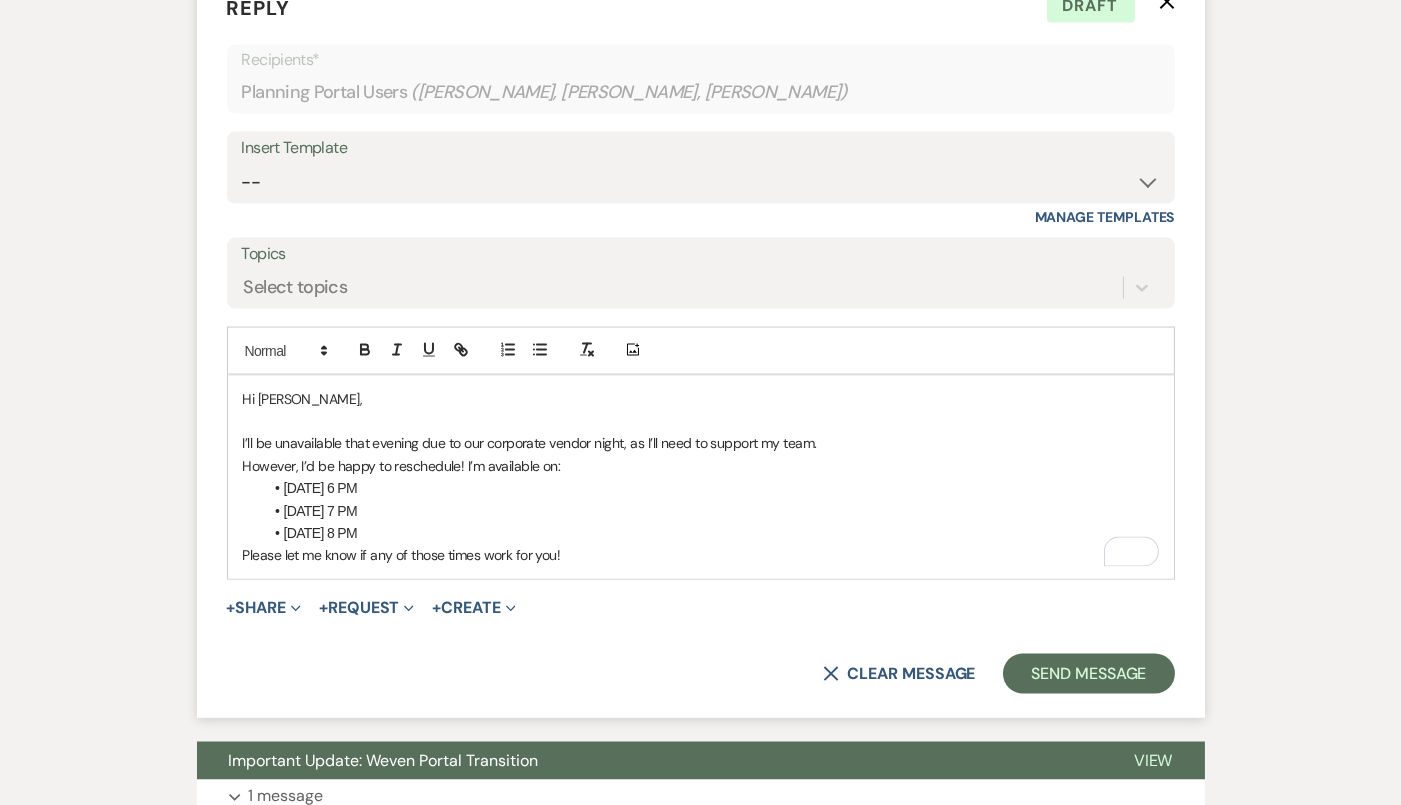click on "I’ll be unavailable that evening due to our corporate vendor night, as I’ll need to support my team." at bounding box center (701, 443) 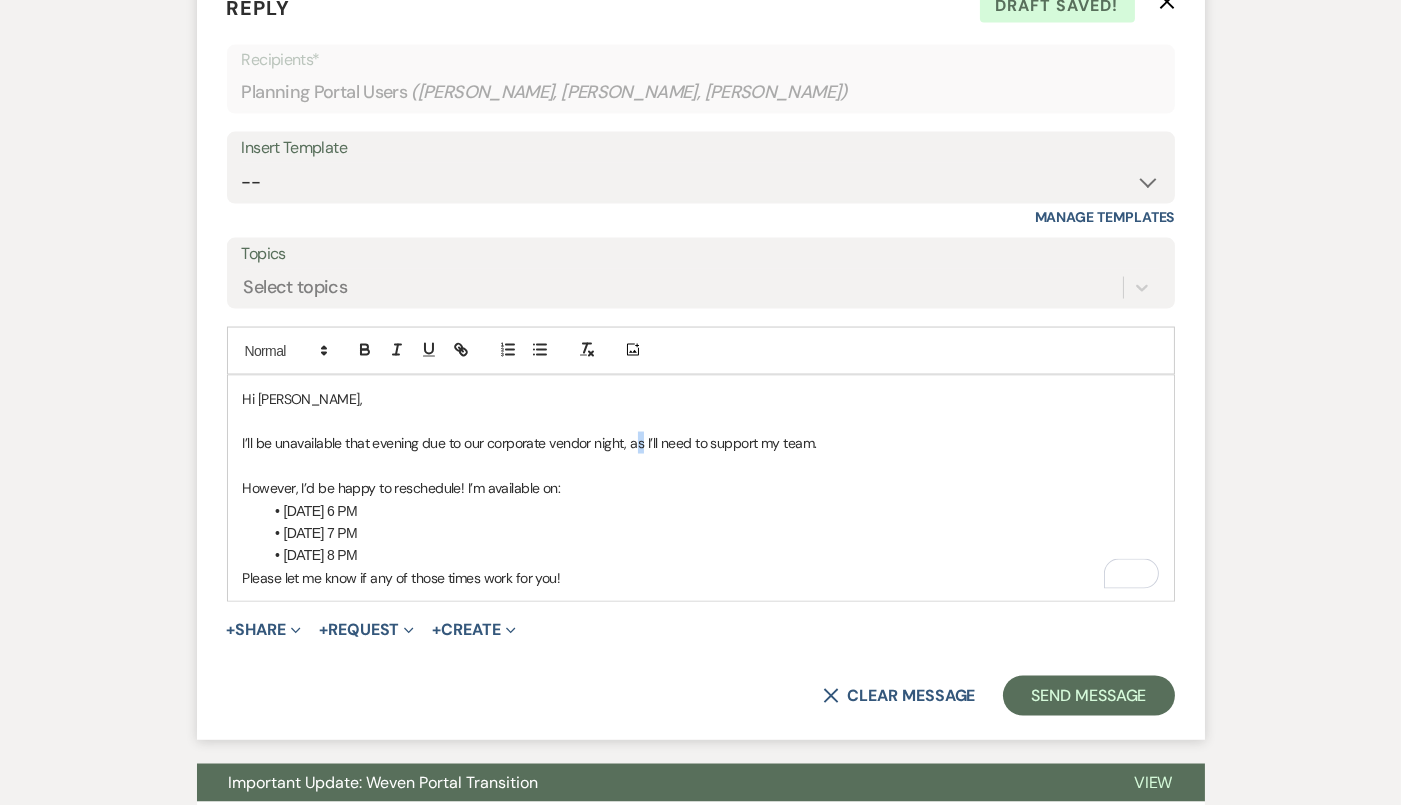click on "I’ll be unavailable that evening due to our corporate vendor night, as I’ll need to support my team." at bounding box center [701, 443] 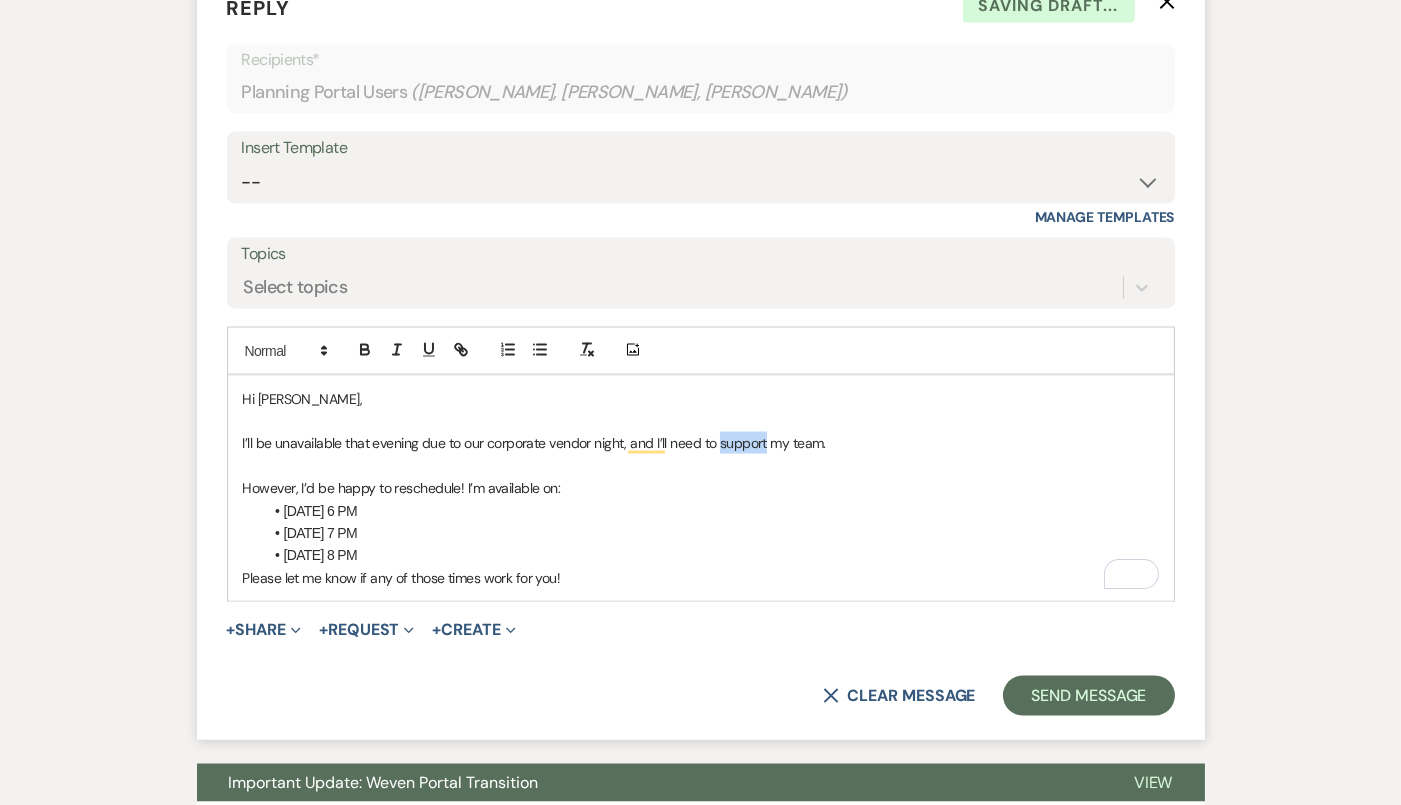 drag, startPoint x: 764, startPoint y: 412, endPoint x: 717, endPoint y: 415, distance: 47.095646 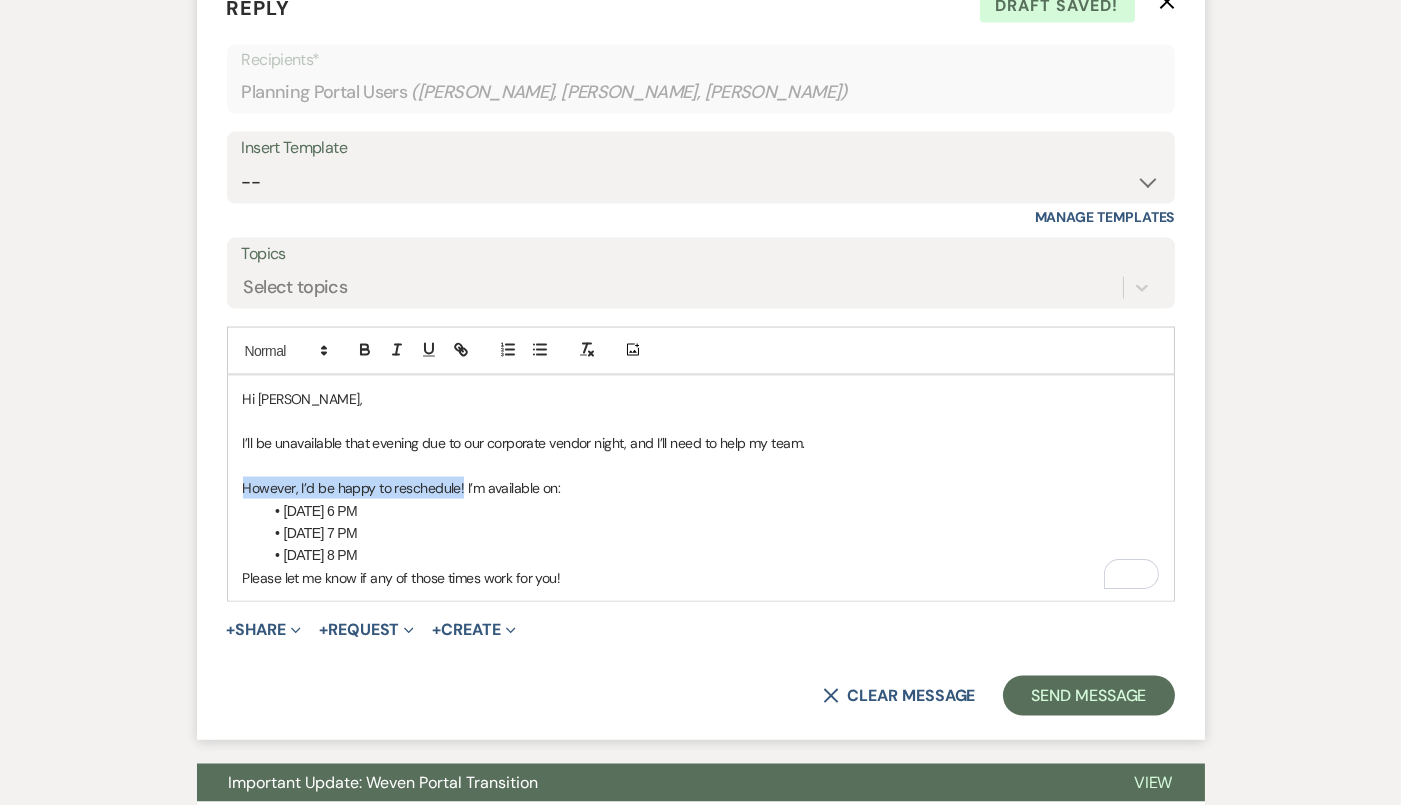 drag, startPoint x: 460, startPoint y: 454, endPoint x: 189, endPoint y: 451, distance: 271.0166 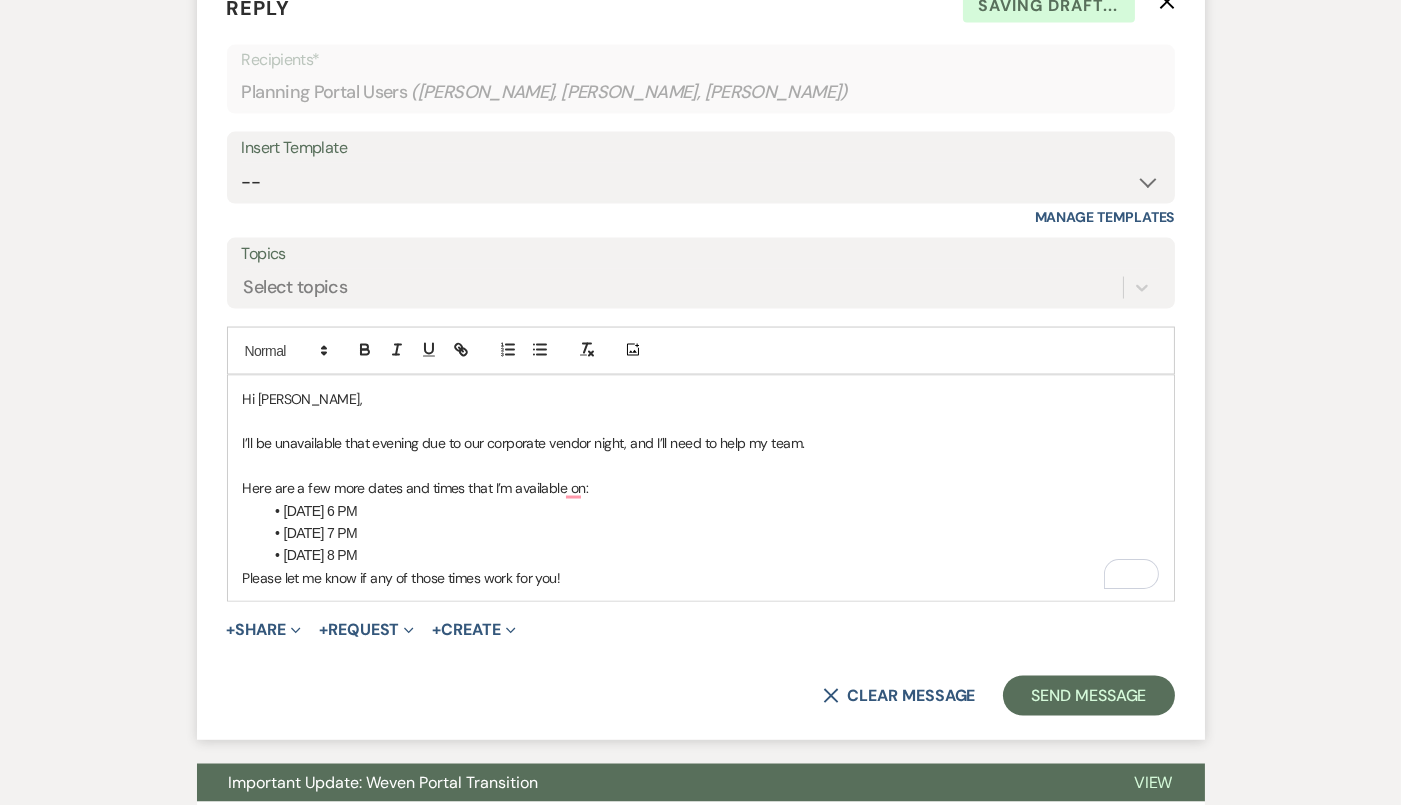 click on "Here are a few more dates and times that I’m available on:" at bounding box center (701, 488) 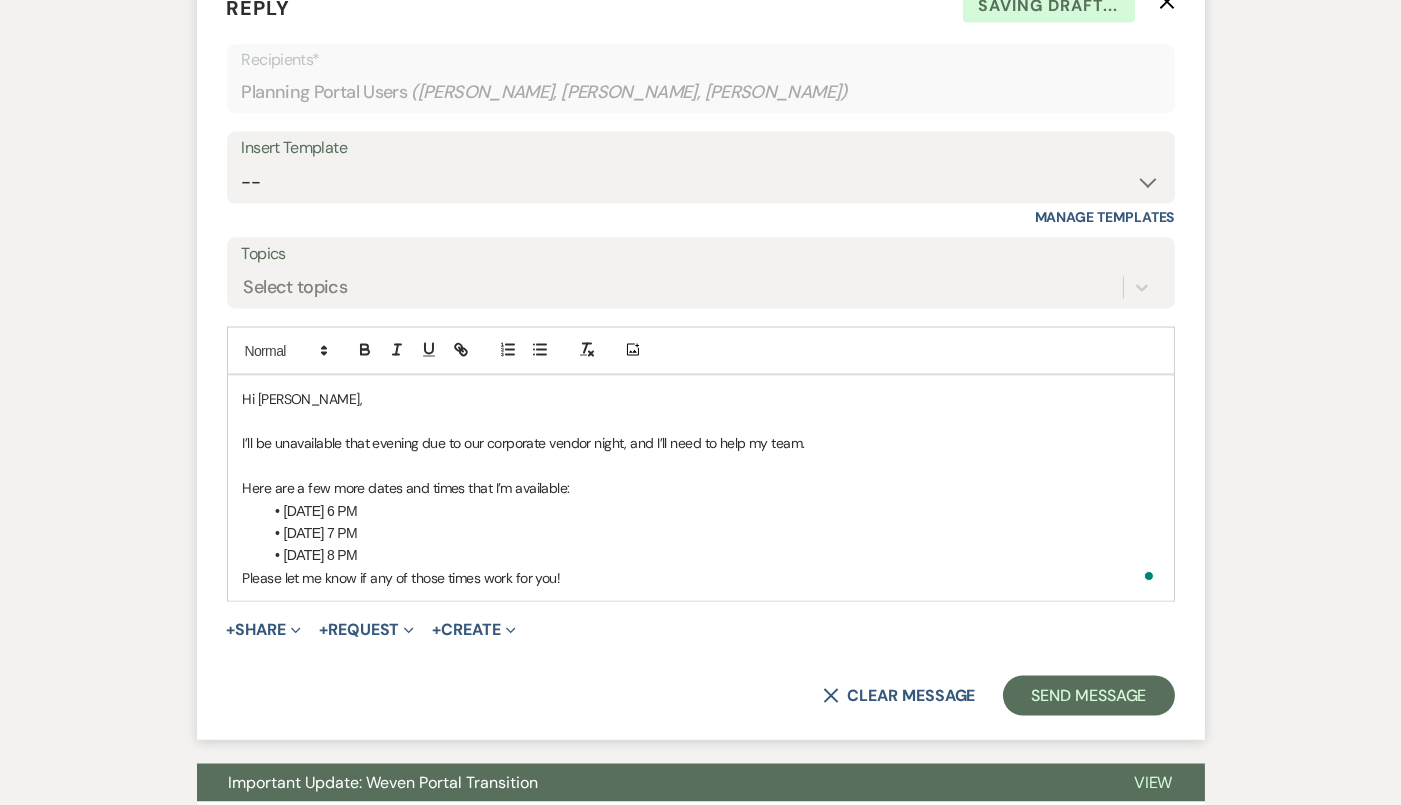 click on "Here are a few more dates and times that I’m available:" at bounding box center [701, 488] 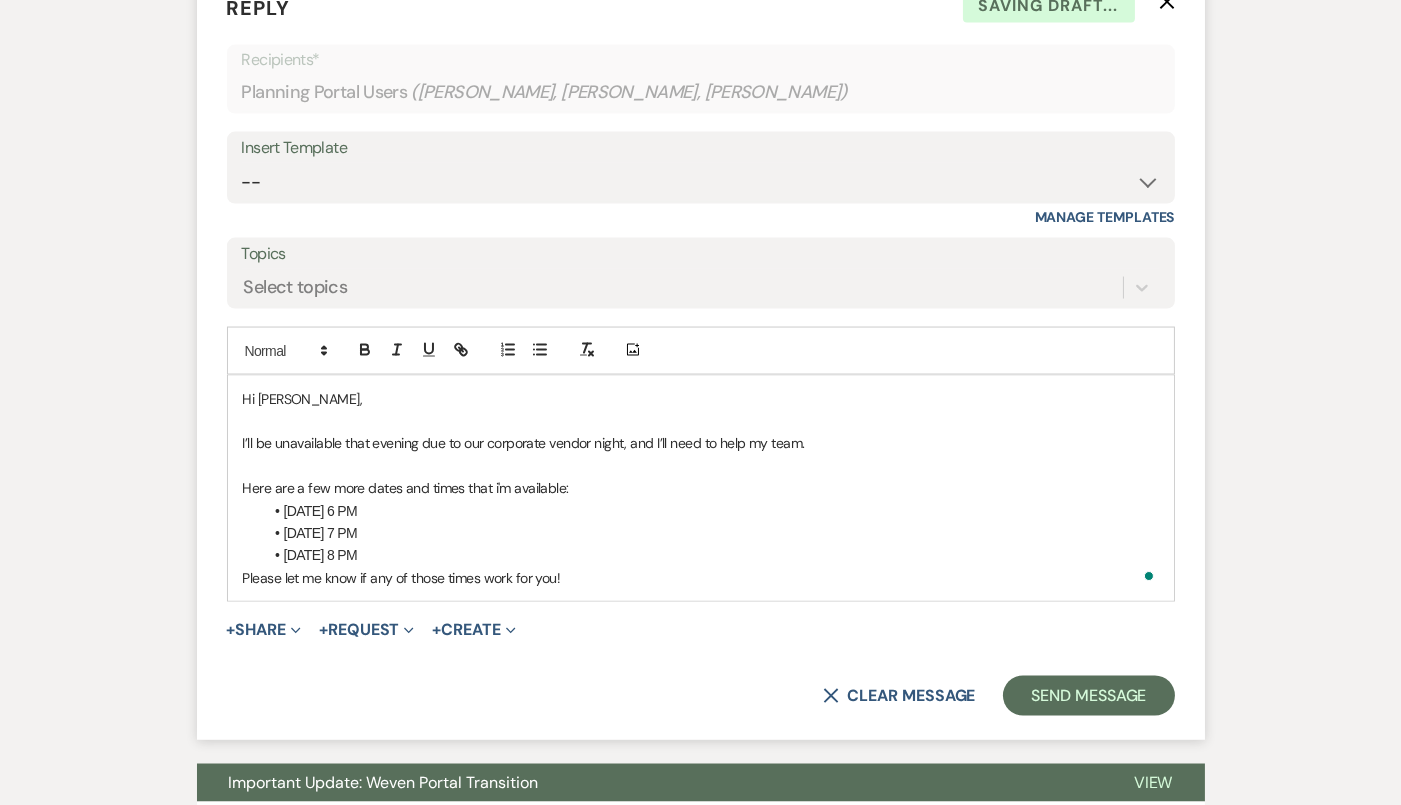 click on "July 29th at 6 PM" at bounding box center (711, 511) 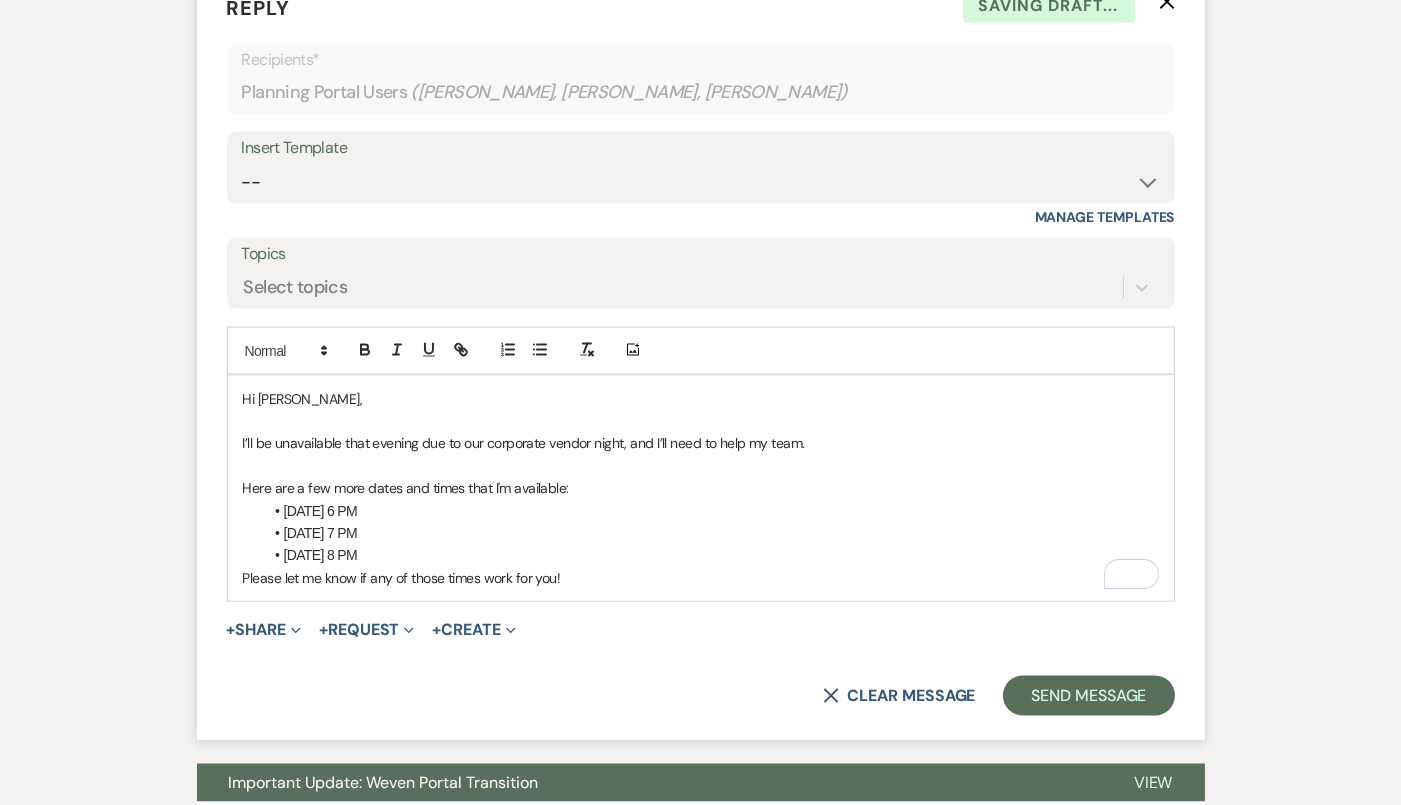 click on "Here are a few more dates and times that I'm available:" at bounding box center (701, 488) 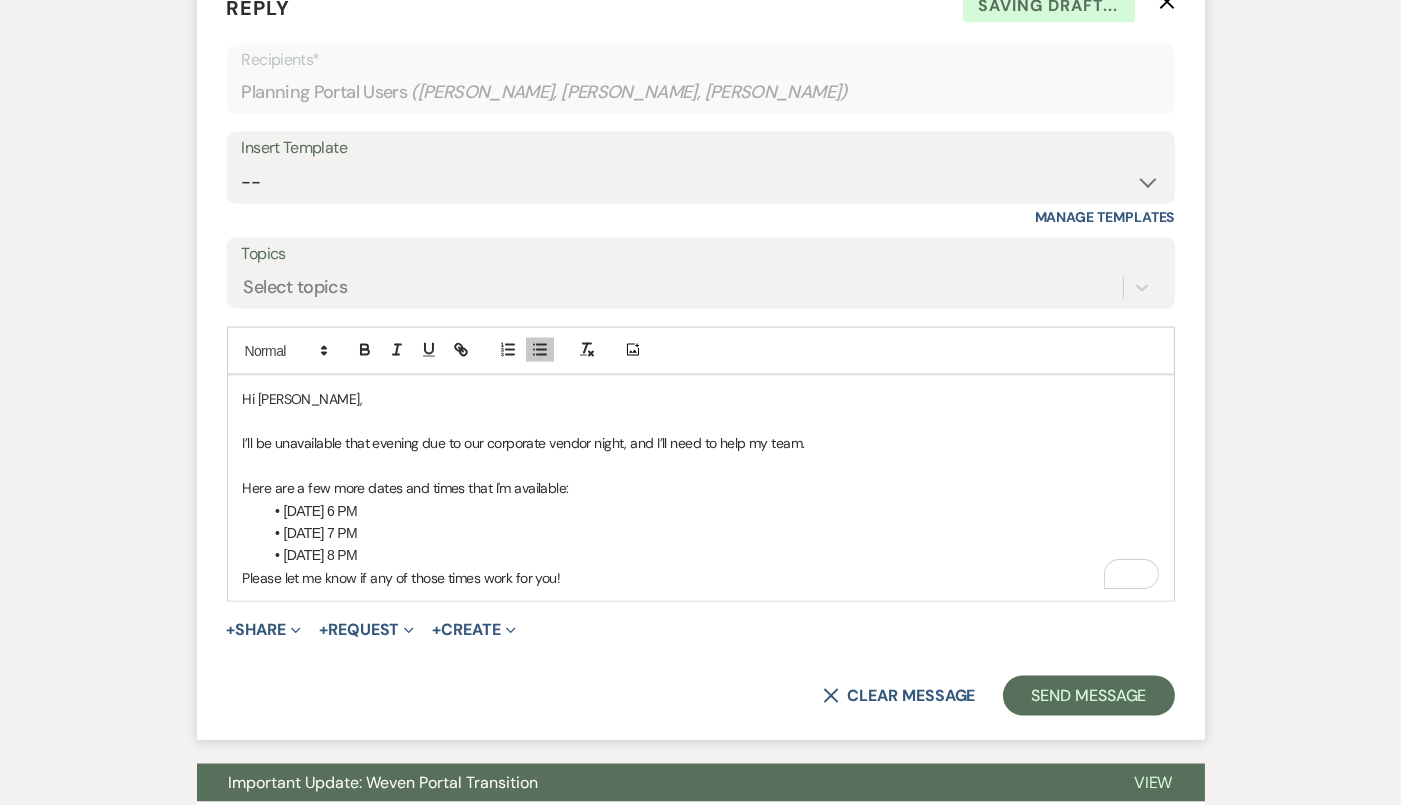 click on "August 19th at 7 PM" at bounding box center [711, 533] 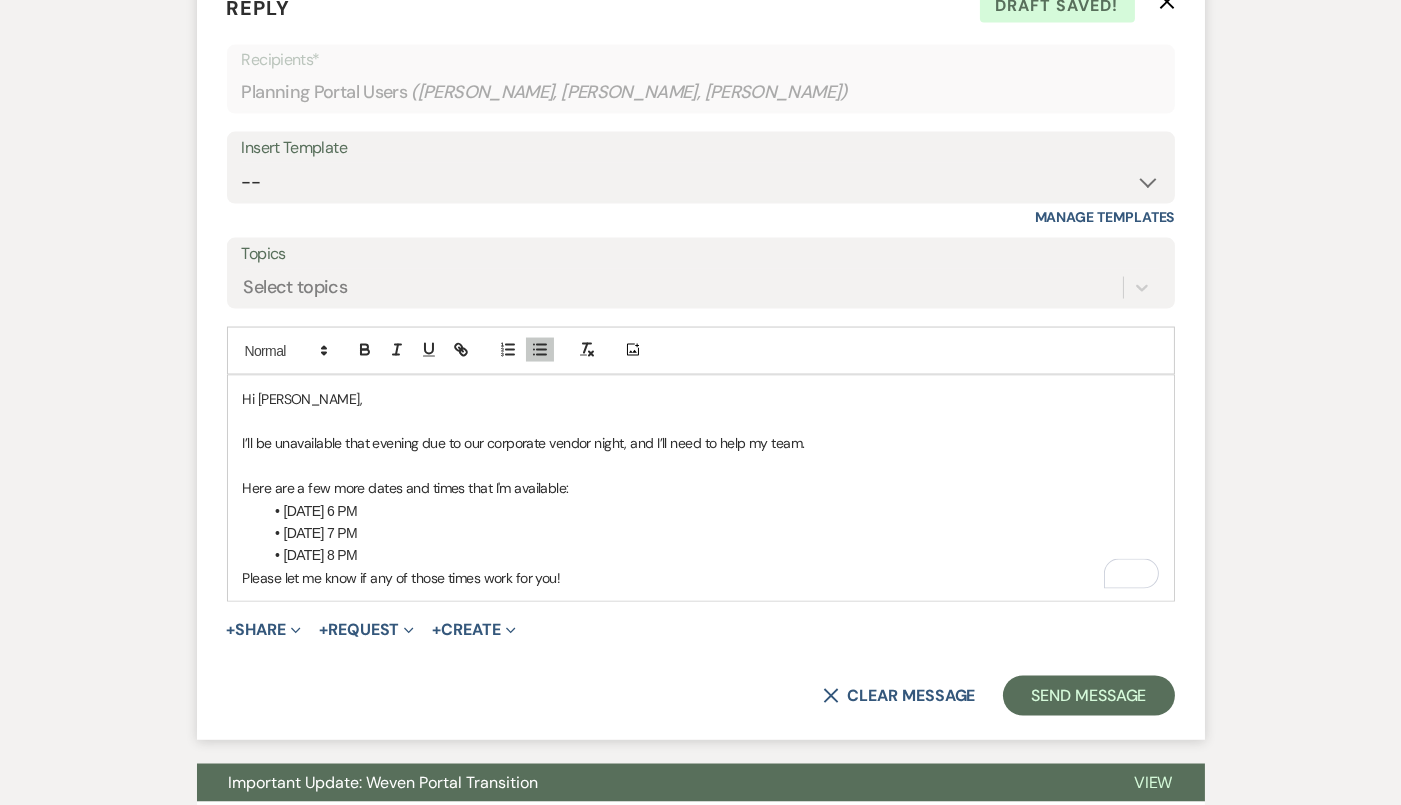 click on "September 9th at 8 PM" at bounding box center [711, 555] 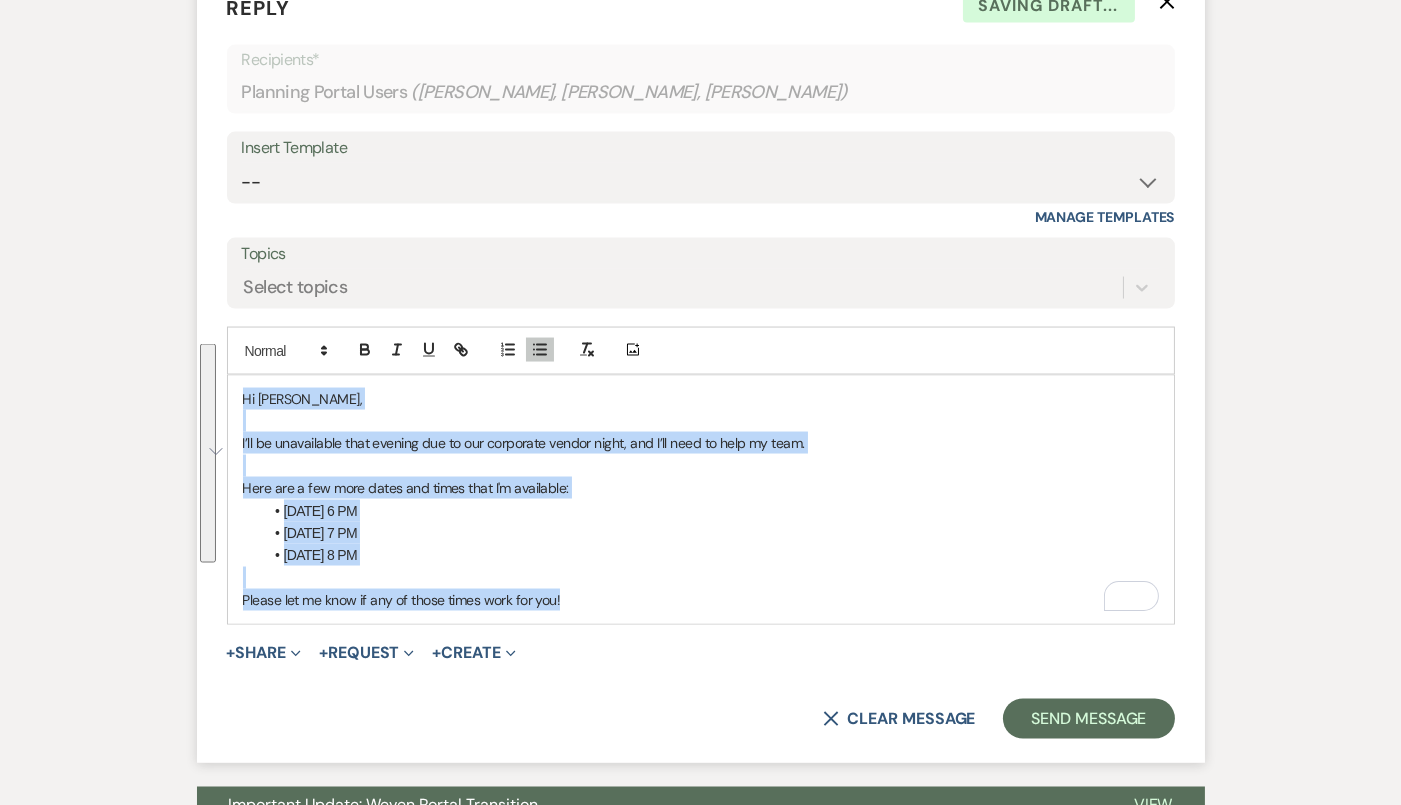 drag, startPoint x: 582, startPoint y: 564, endPoint x: 231, endPoint y: 333, distance: 420.1928 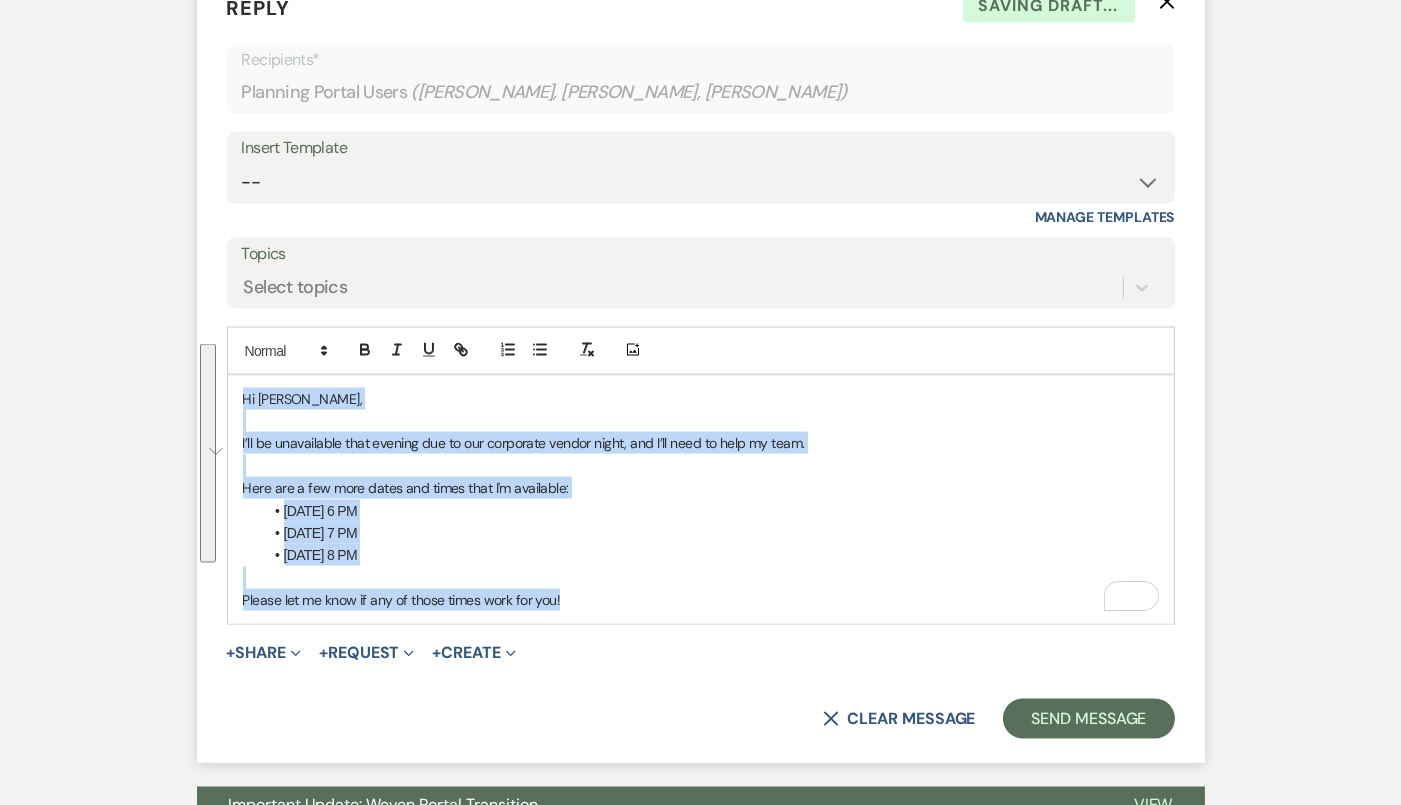 copy on "Hi Claire, I’ll be unavailable that evening due to our corporate vendor night, and I’ll need to help my team. Here are a few more dates and times that I'm available: July 29th at 6 PM August 19th at 7 PM September 9th at 8 PM Please let me know if any of those times work for you!" 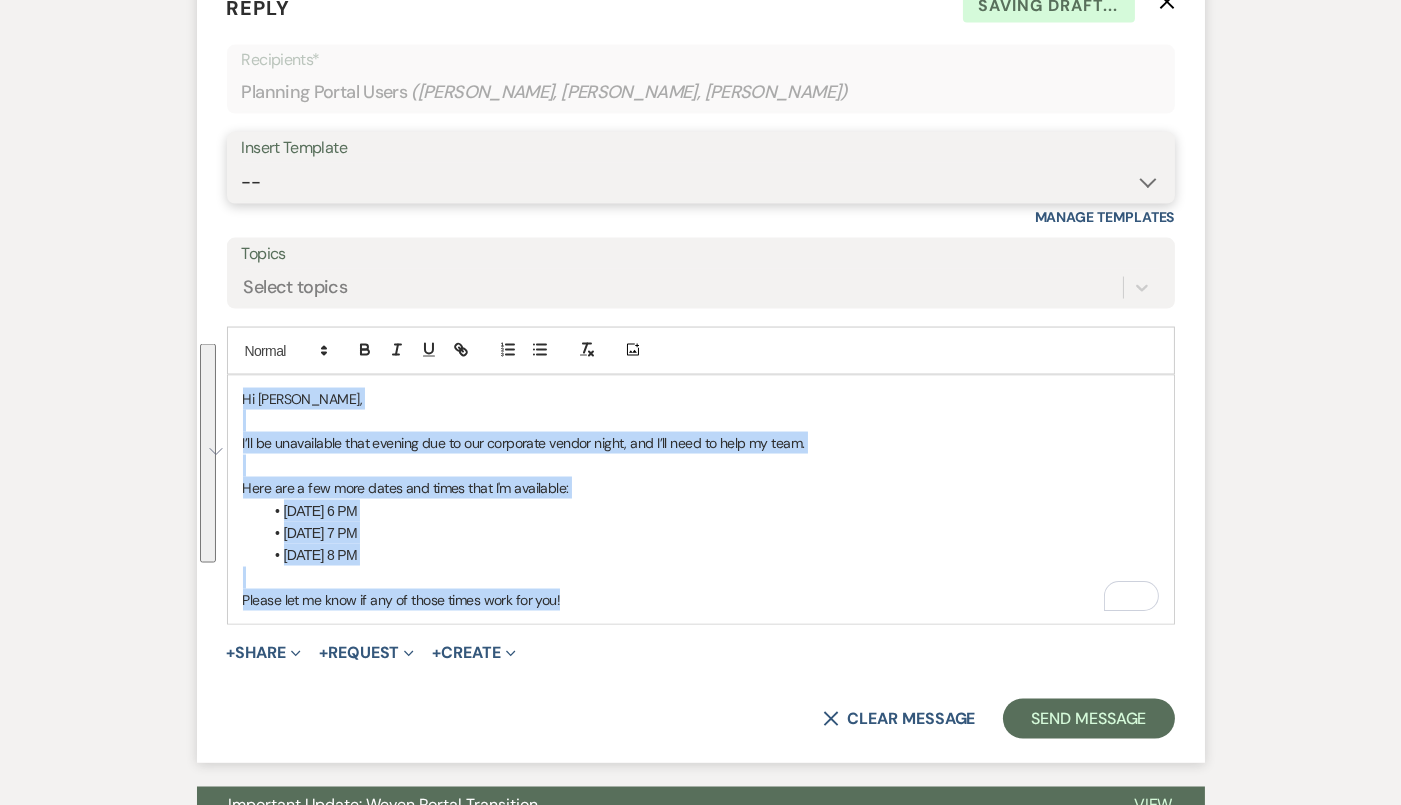 click on "-- Tour Confirmation Contract (Pre-Booked Leads) Out of office Inquiry Email All 3 Venues Inquiry Welcome Email Pharna  Initial Inquiry Follow Up Say YES to the Venue!  [PERSON_NAME] Tour Follow Up - A Special Note from A View  Brochure Download Follow Up A View on State - Drop Box 12 M Payment - PC 8 M Meeting - PC 3 M - PC Final - PC Final - PC [PERSON_NAME] Signature Del & PC  [PERSON_NAME] Signature LL Signature Lead Follow Up 2nd Lead Follow Up" at bounding box center (701, 182) 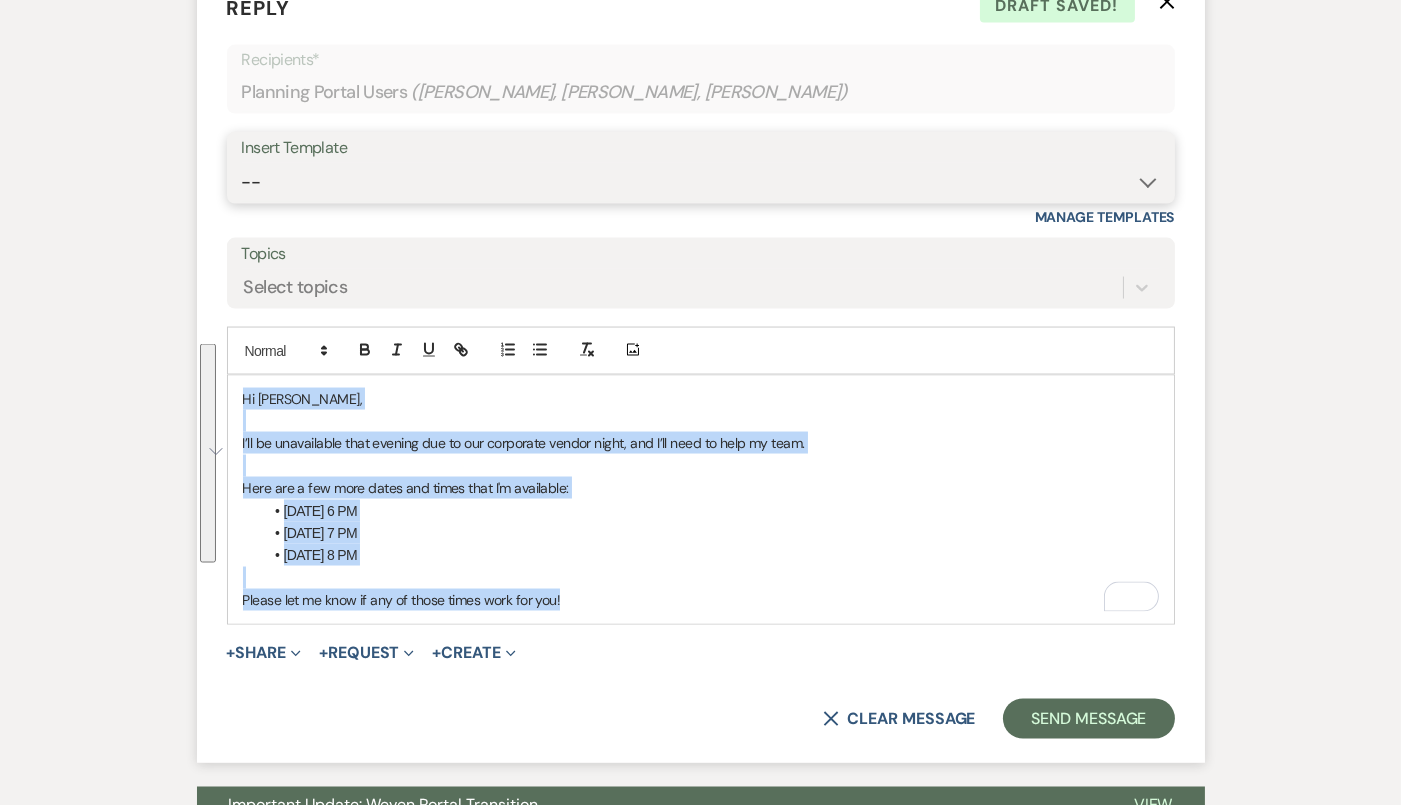select on "4160" 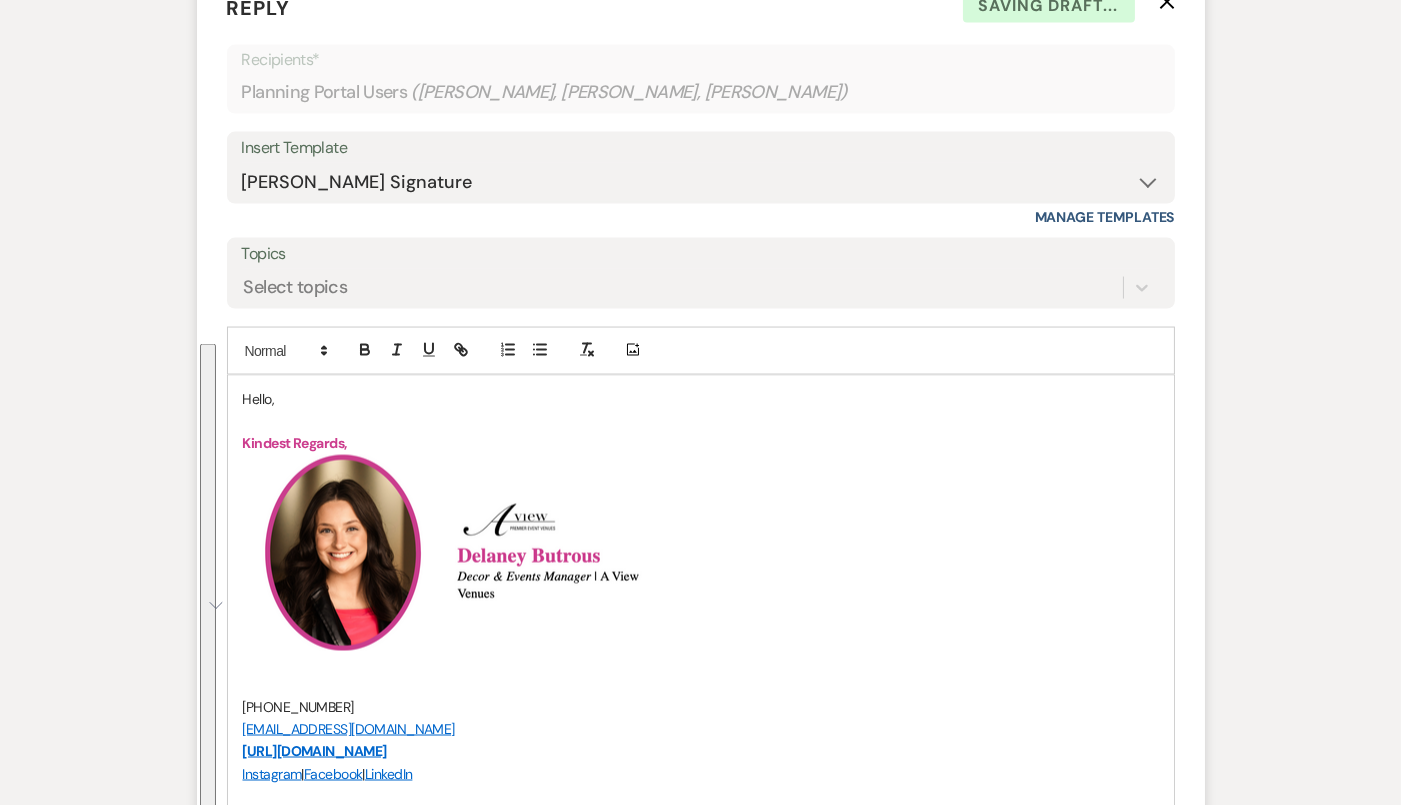 click on "Hello," at bounding box center [701, 399] 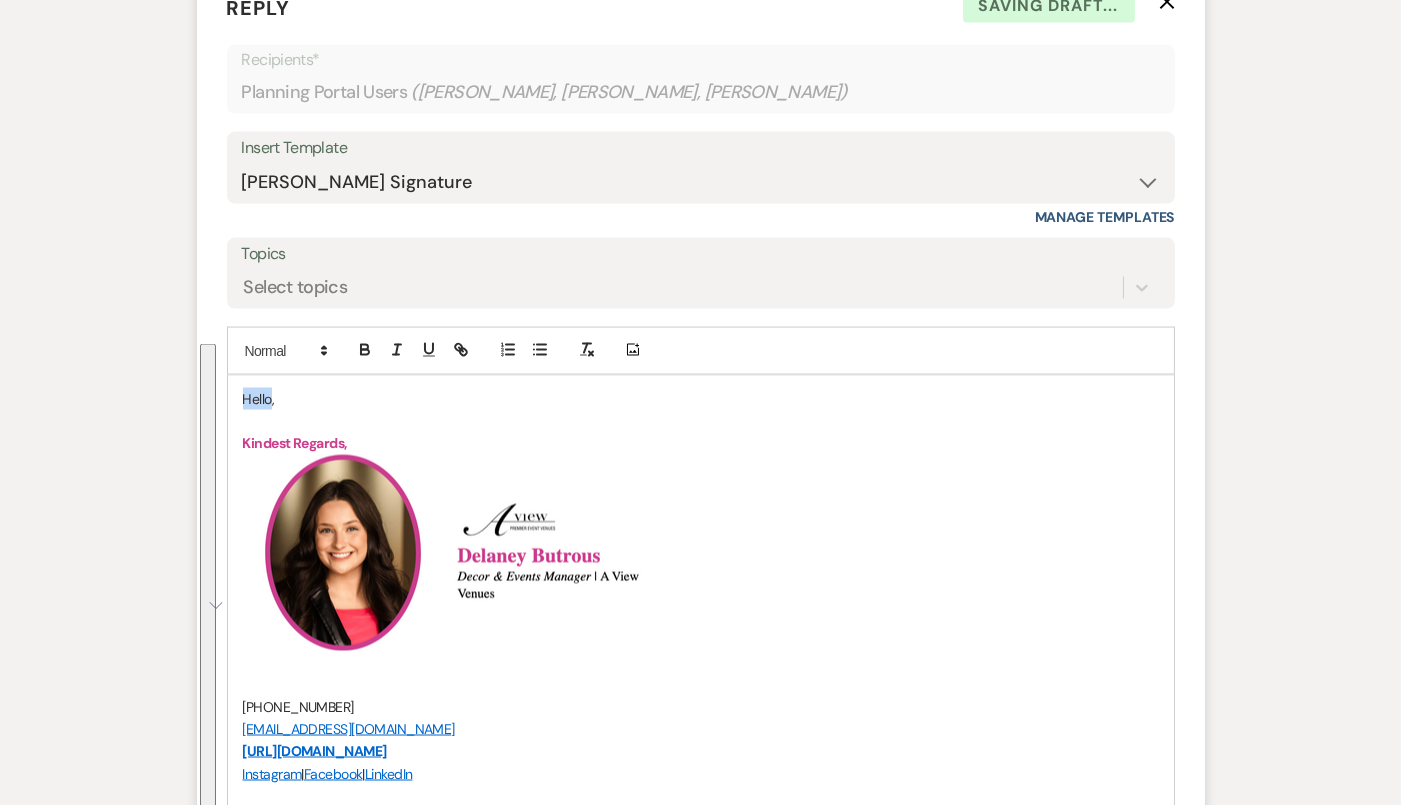 click on "Hello," at bounding box center [701, 399] 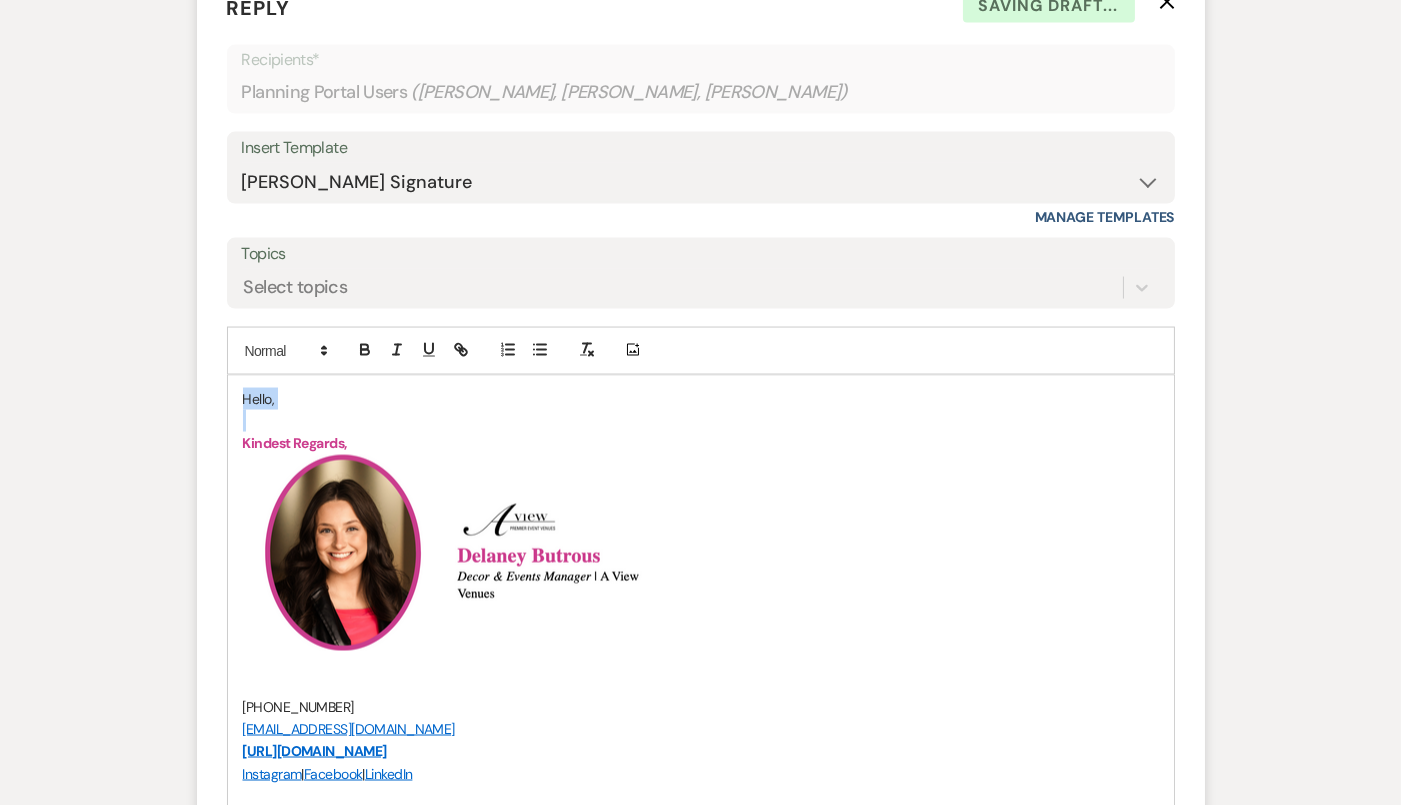 click on "Hello," at bounding box center (701, 399) 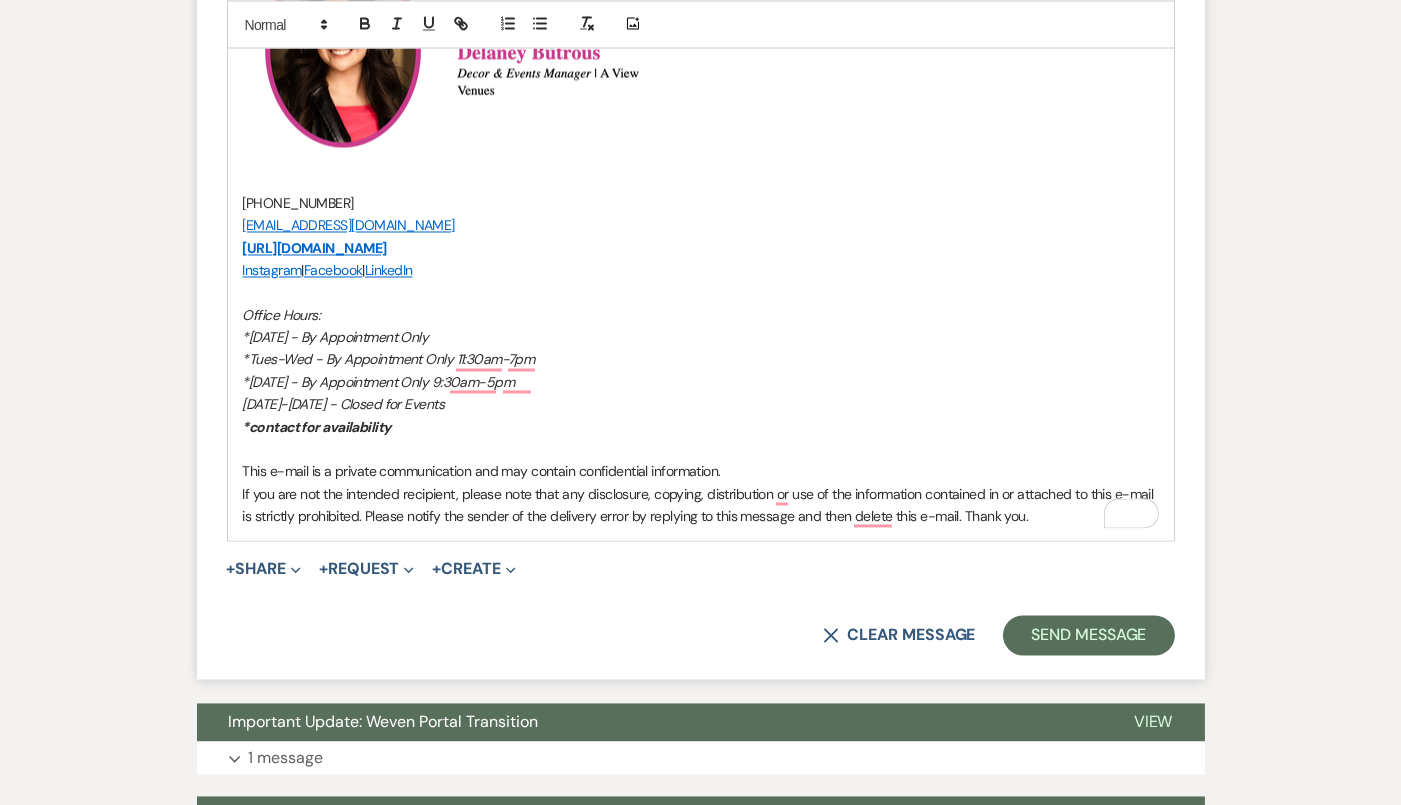 scroll, scrollTop: 6194, scrollLeft: 0, axis: vertical 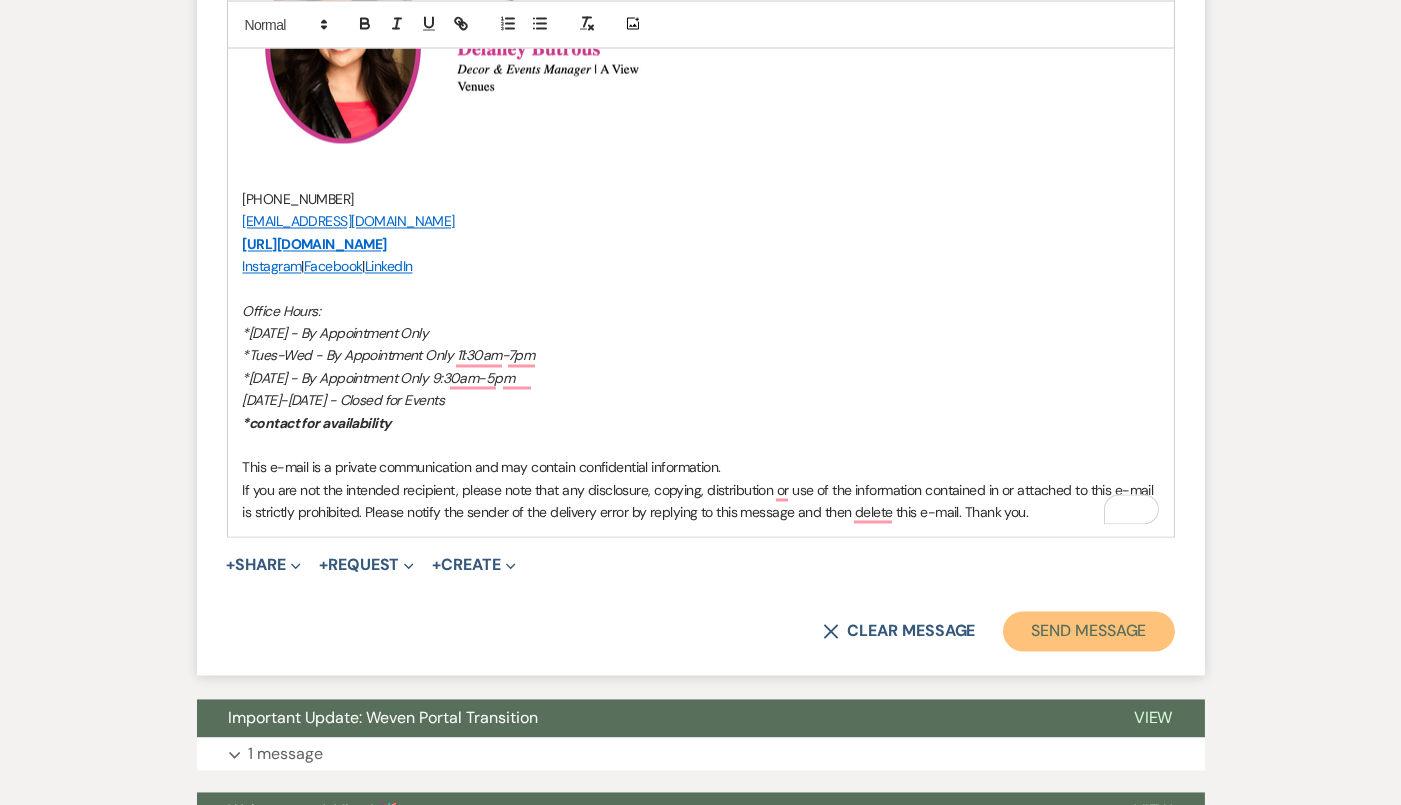 click on "Send Message" at bounding box center [1088, 632] 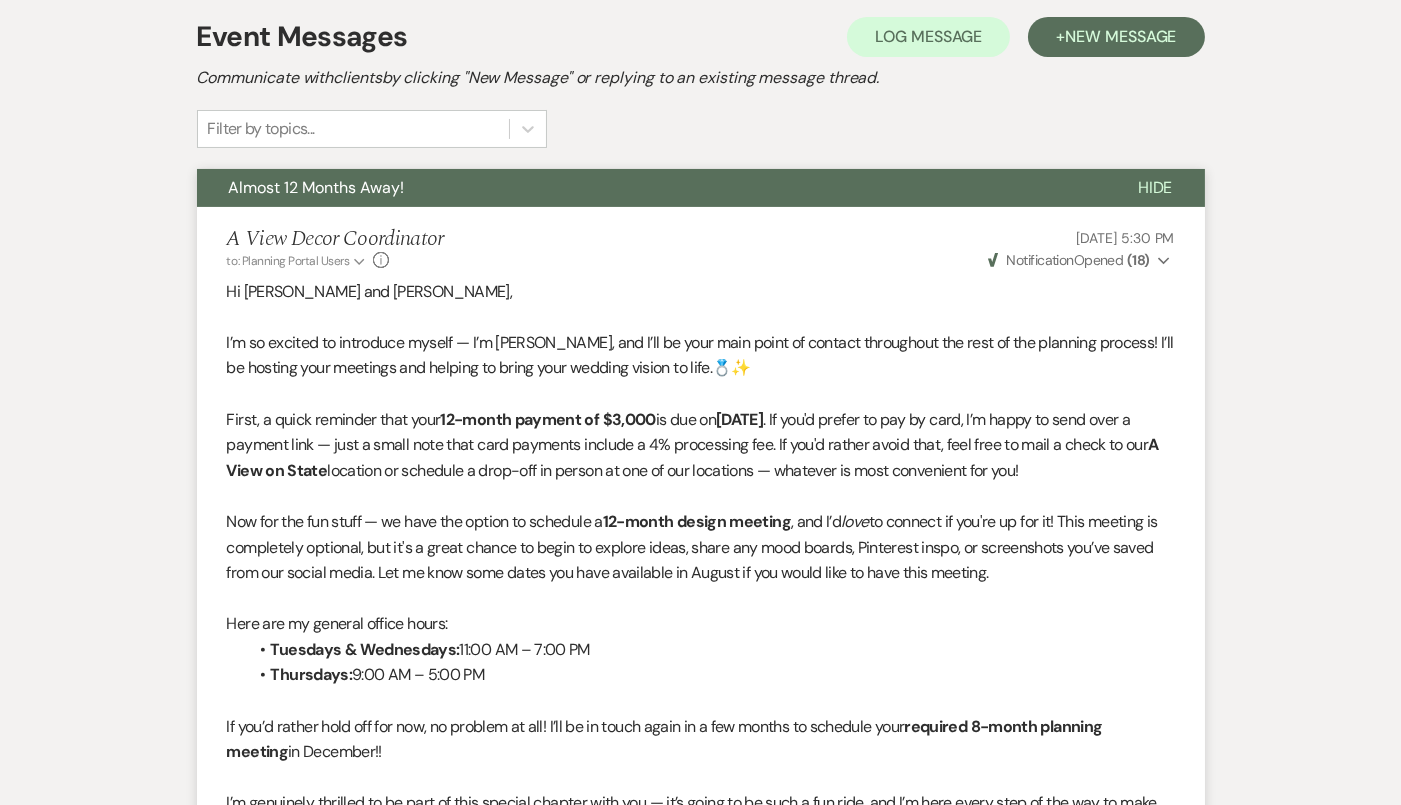 scroll, scrollTop: 0, scrollLeft: 0, axis: both 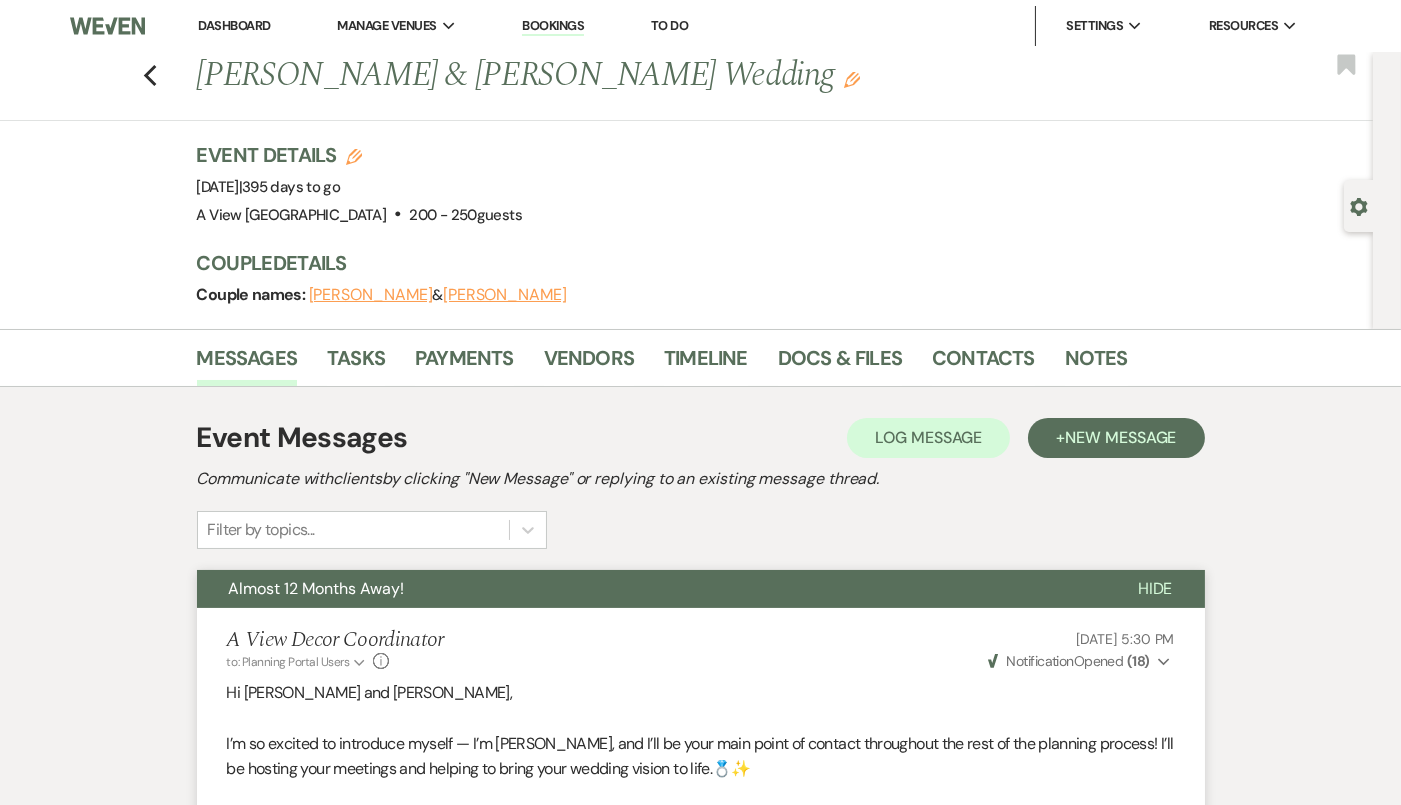 click on "Event Details Edit Event Date:   Saturday, August 15th, 2026  |  395 days to go Venue:   A View West Shores . 200 - 250  guests Venue Address:   110 S 243rd Street Waterloo   NE, 68069 Guest count:   200 - 250  guests Couple  Details Couple names:   Claire Sandeen  &  Hayden Retzlaff" at bounding box center (767, 235) 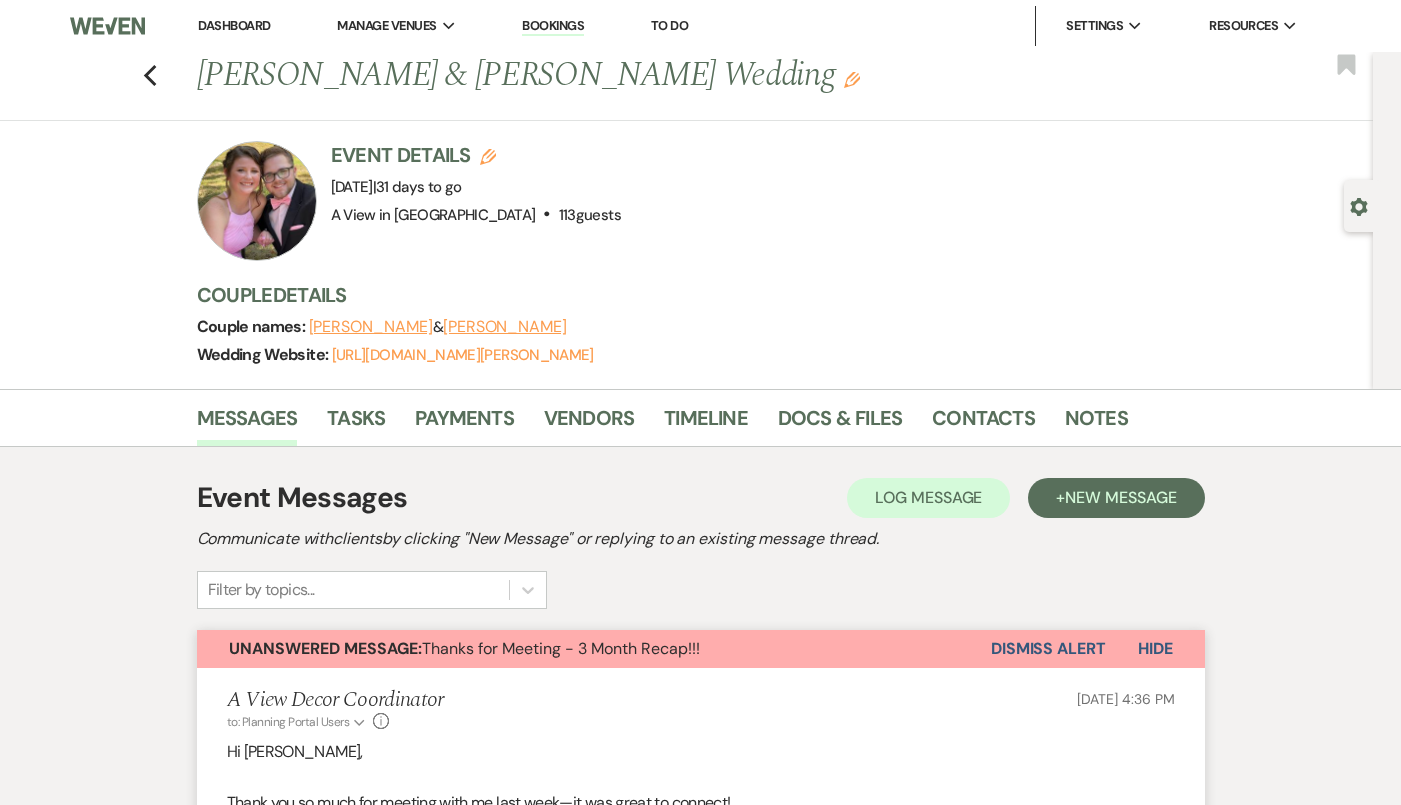 scroll, scrollTop: 3343, scrollLeft: 0, axis: vertical 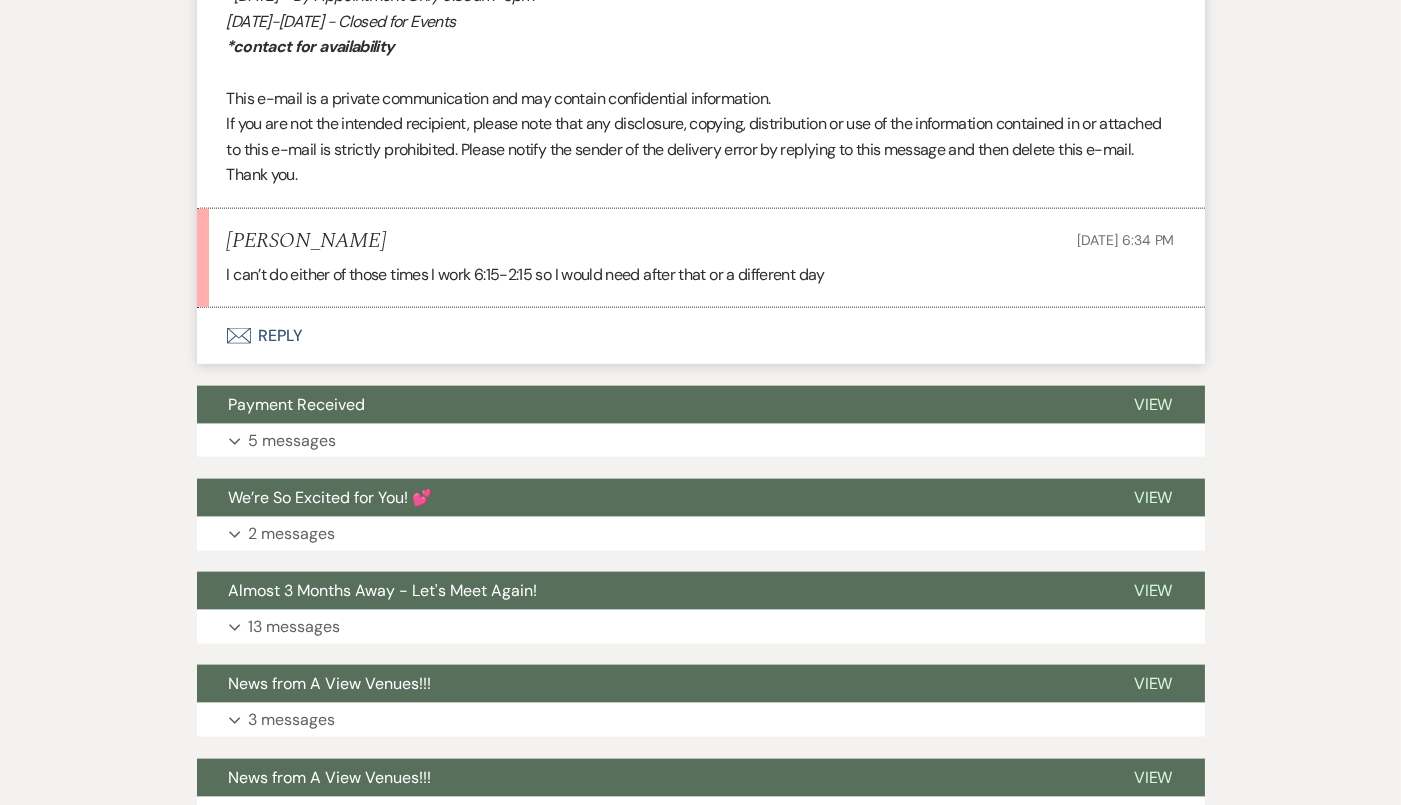 click on "Envelope Reply" at bounding box center (701, 336) 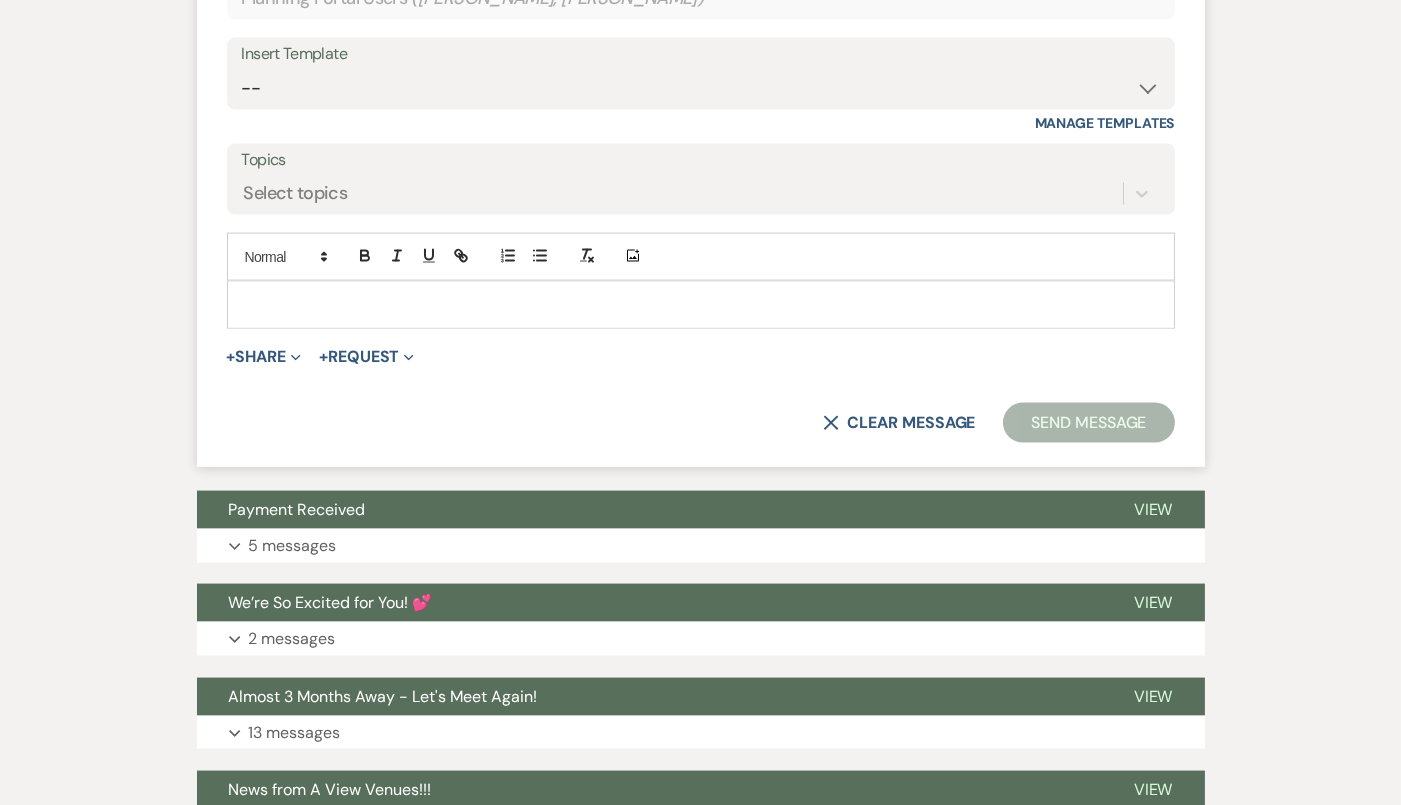 scroll, scrollTop: 4749, scrollLeft: 0, axis: vertical 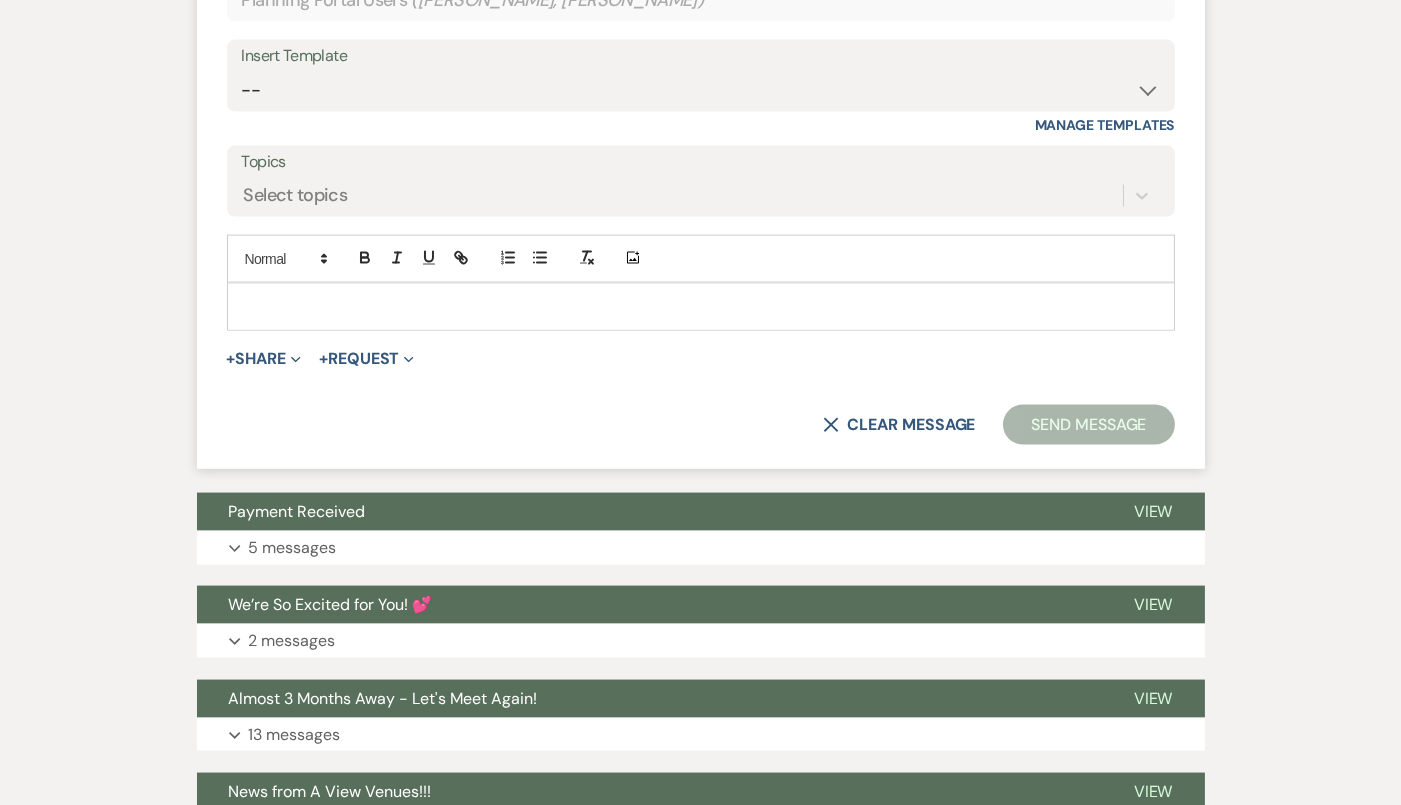 click at bounding box center [701, 307] 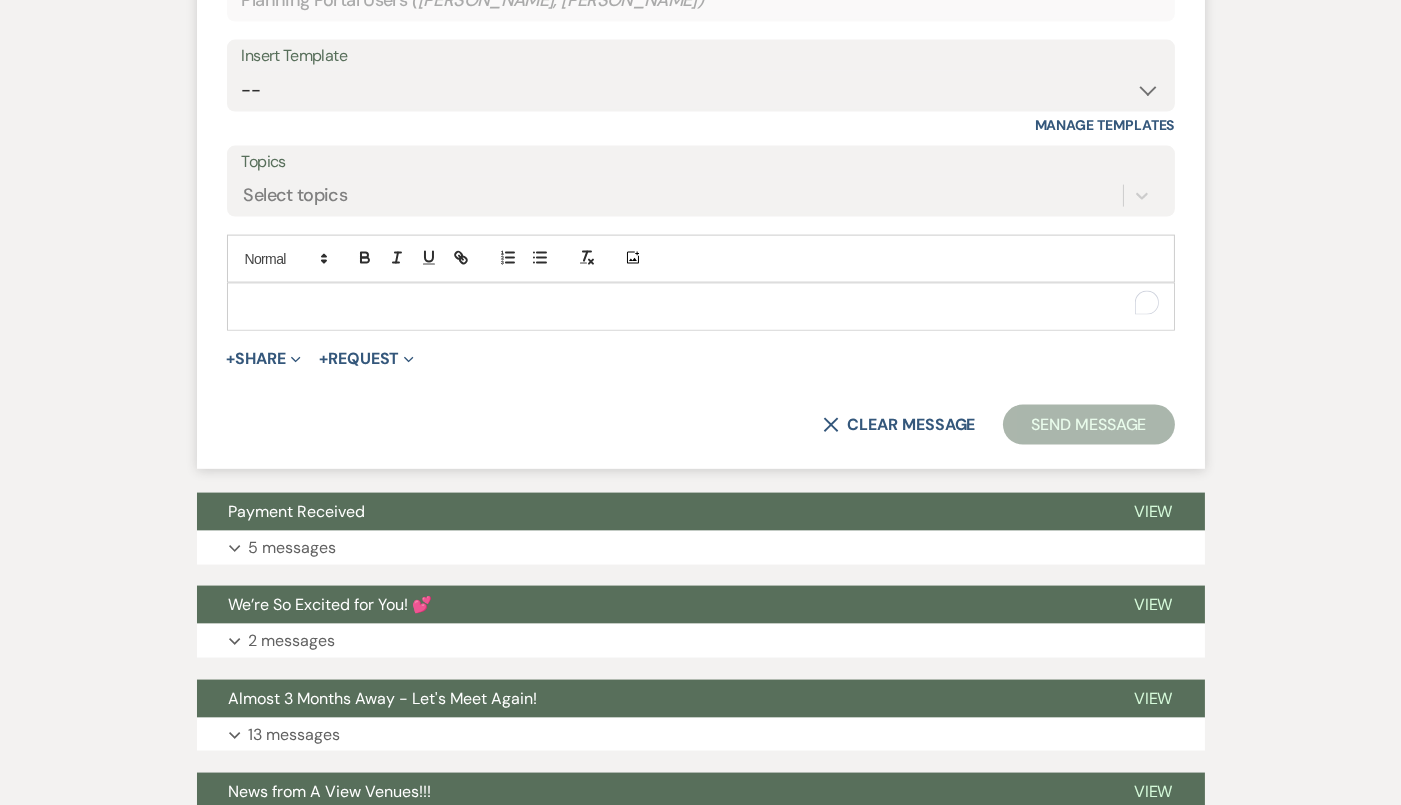 type 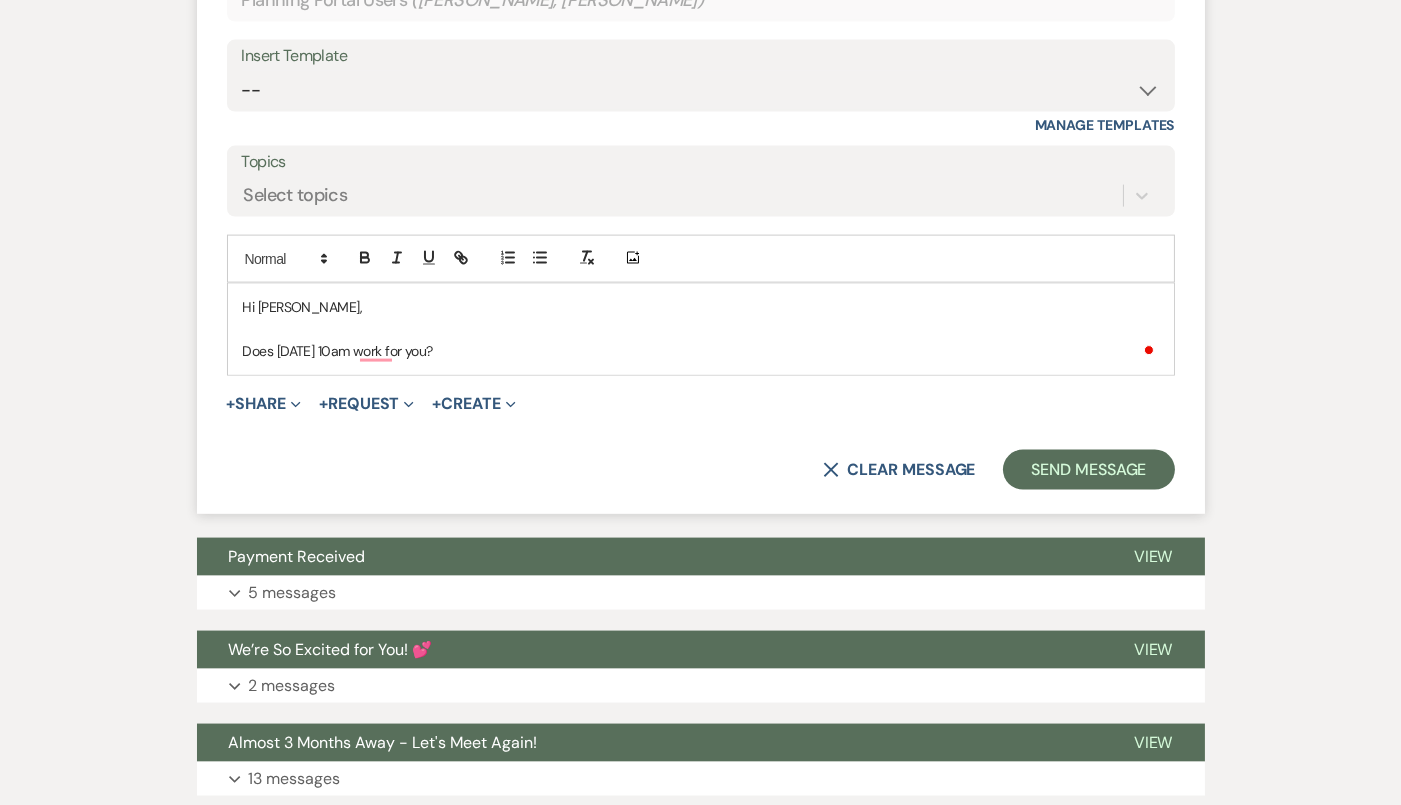 click on "Hi Danielle,  Does August 5th at 10am work for you?" at bounding box center (701, 329) 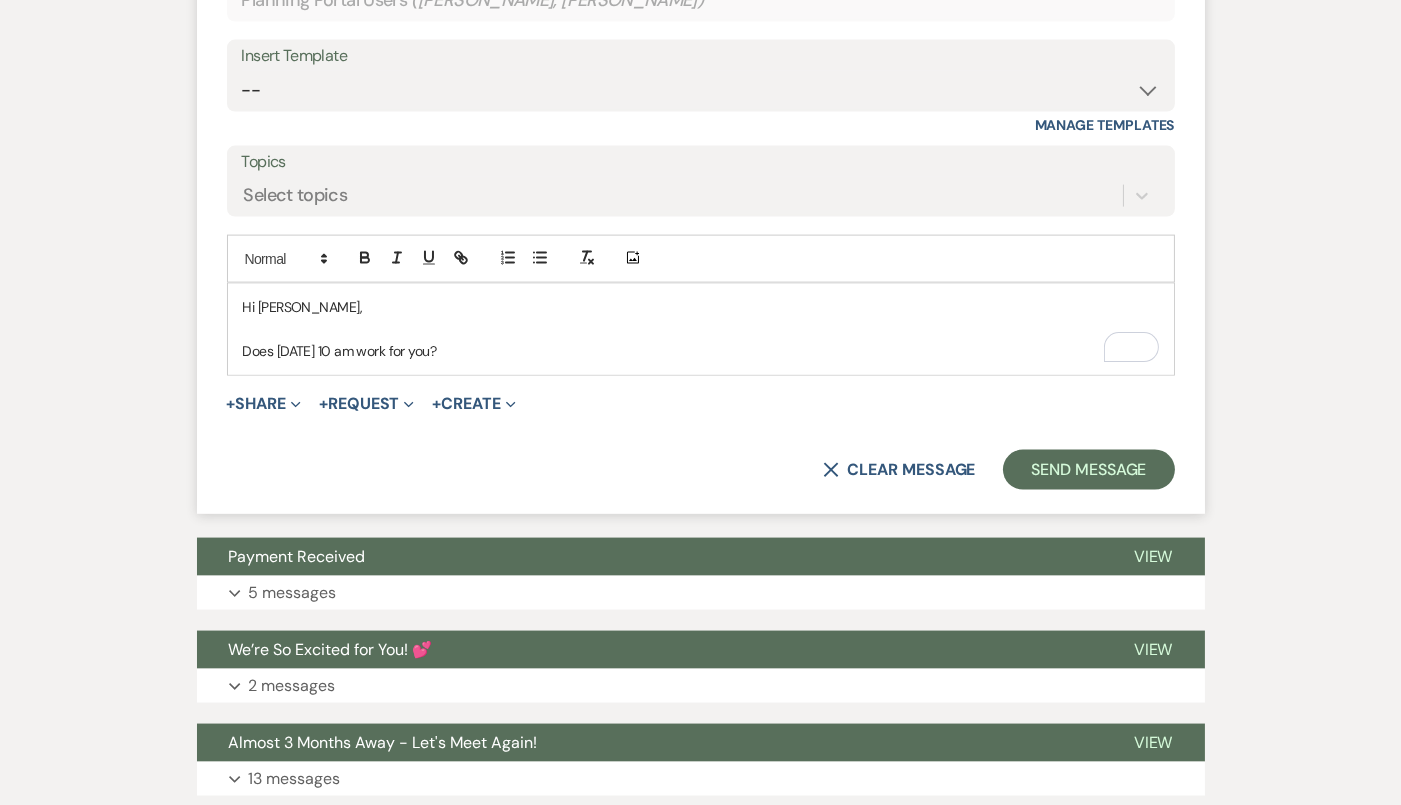 drag, startPoint x: 524, startPoint y: 344, endPoint x: 154, endPoint y: 277, distance: 376.01727 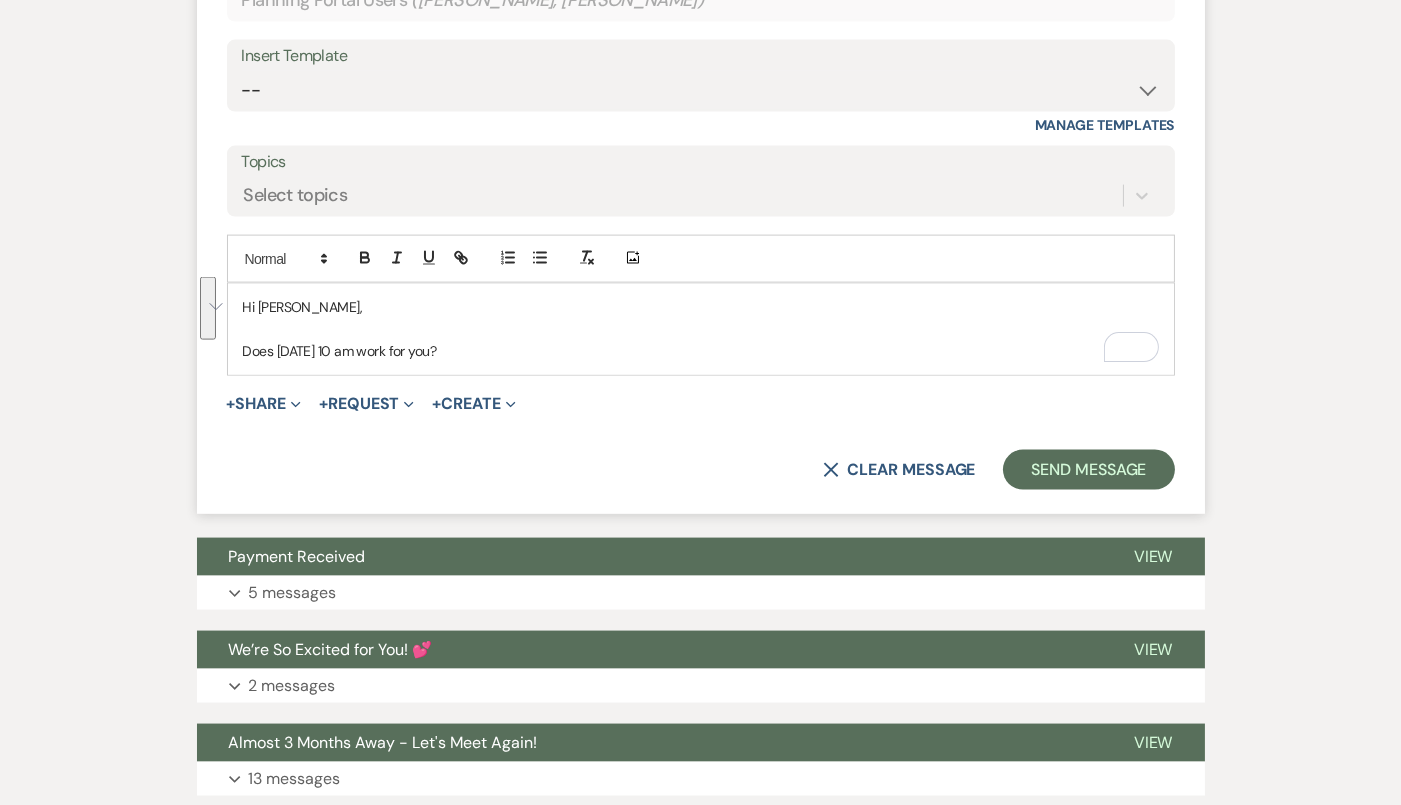 copy on "Hi Danielle,  Does August 5th at 10 am work for you?" 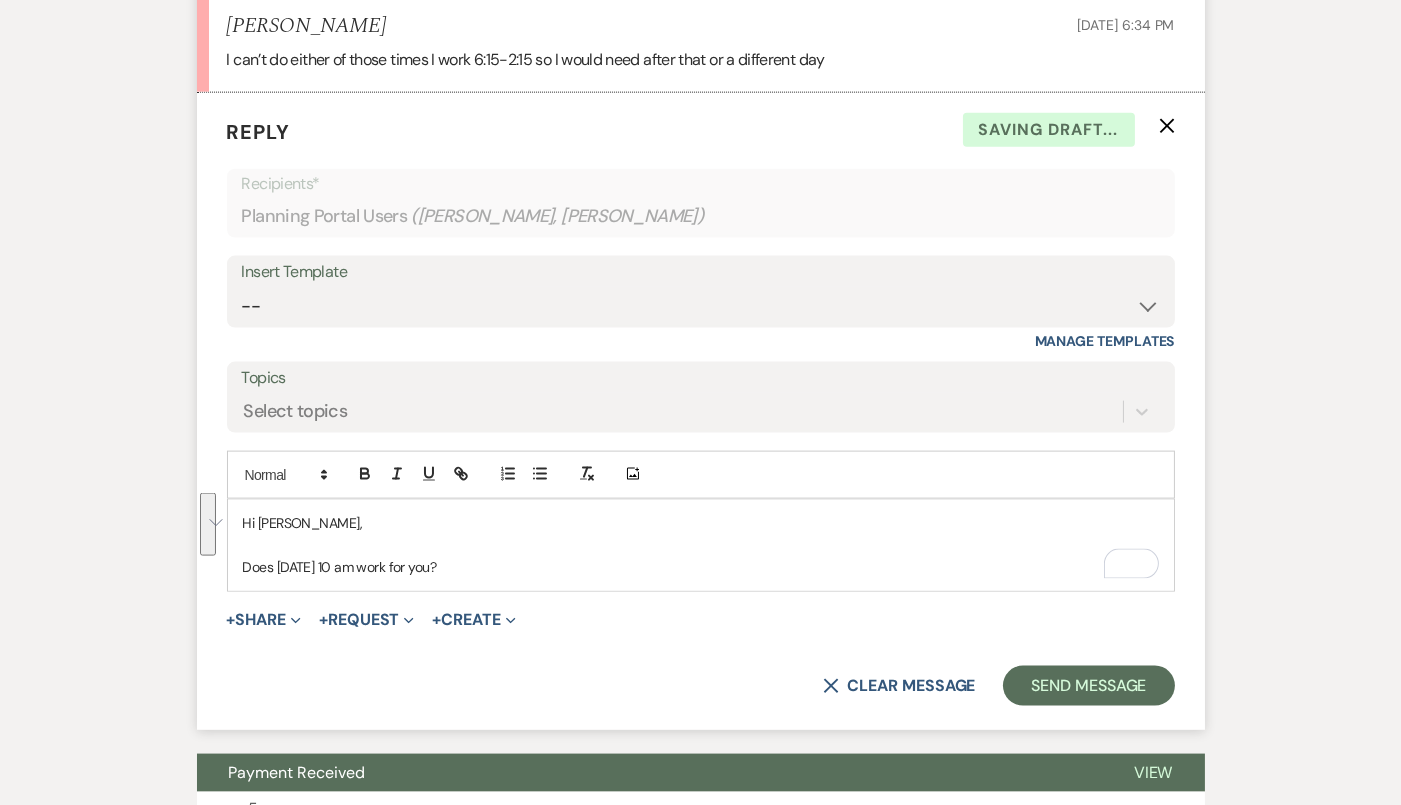 scroll, scrollTop: 4530, scrollLeft: 0, axis: vertical 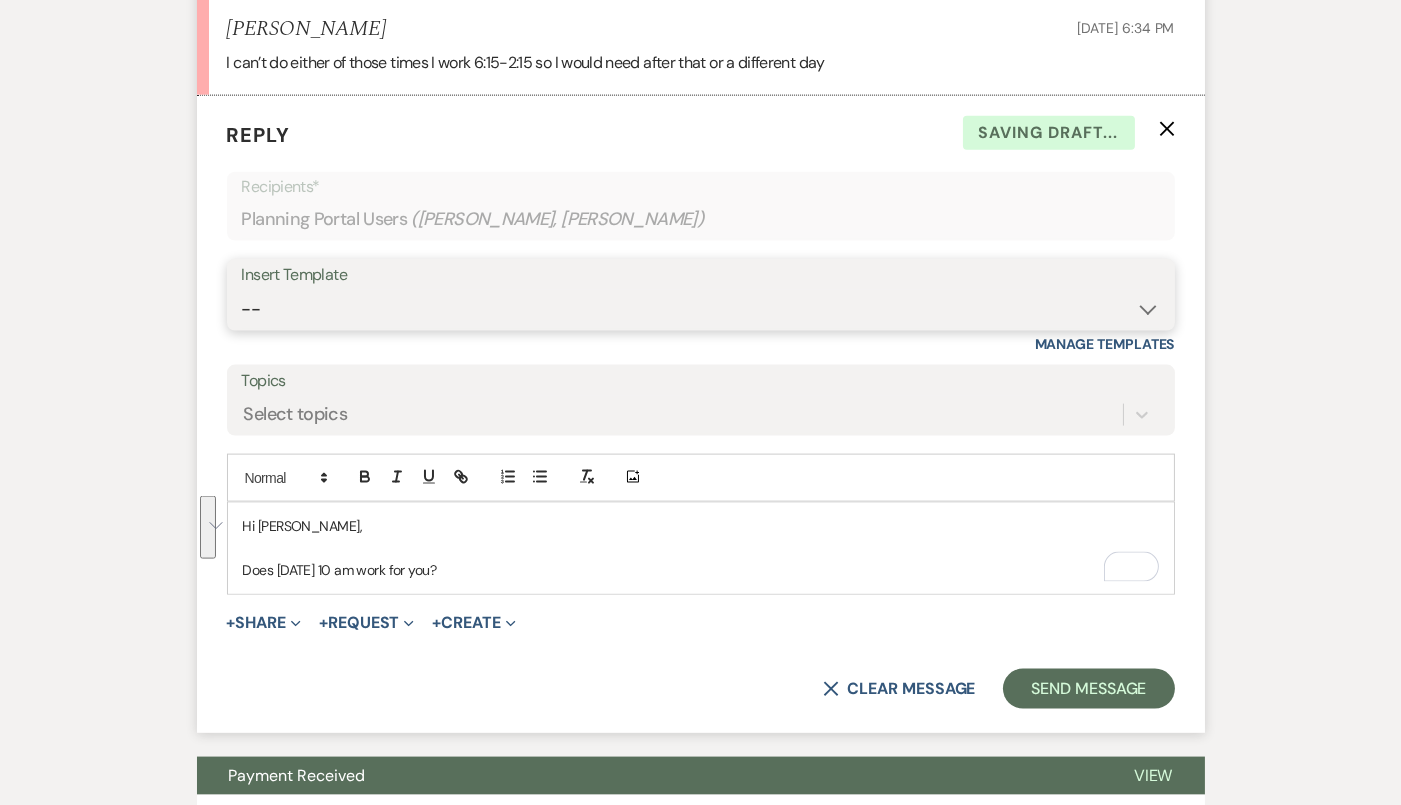 click on "-- Tour Confirmation Contract (Pre-Booked Leads) Out of office Inquiry Email All 3 Venues Inquiry Welcome Email Initial Inquiry Follow Up Say YES to the Venue!  Britney Tour Follow Up - A Special Note from A View  Lindsay Signature Pharna Signature Pharna  Brochure Download Follow Up A View on State - Drop Box 12 Month Payment & Optional Meeting - Delaney 8 Month Meeting - Delaney 12 M Payment - PC 8 M Meeting - PC 3 M - PC Final - PC Post Final  - PC Delaney Payments - DB Del & PC  Brit Signature LL Signature Lead Follow Up 2nd Lead Follow Up Kristen" at bounding box center [701, 309] 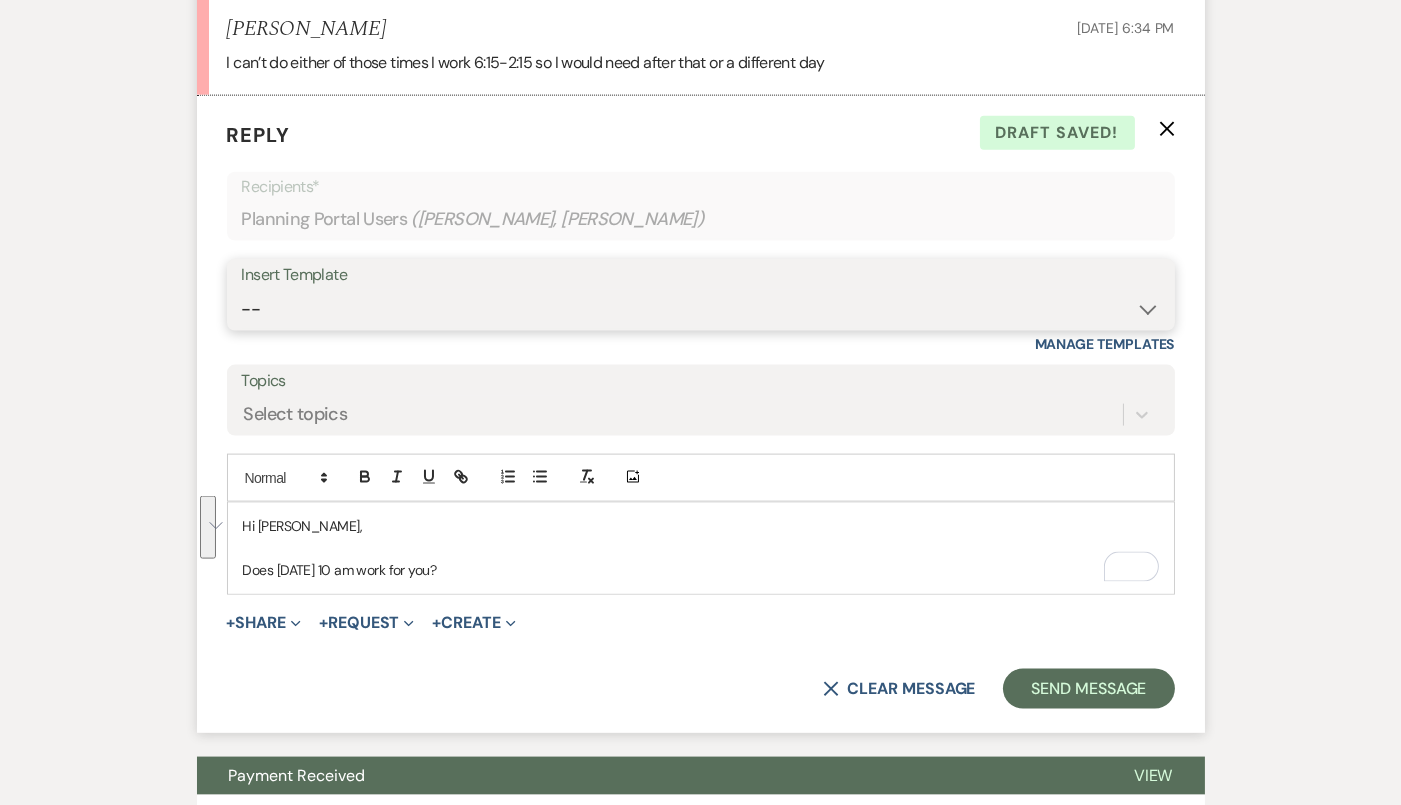 select on "4142" 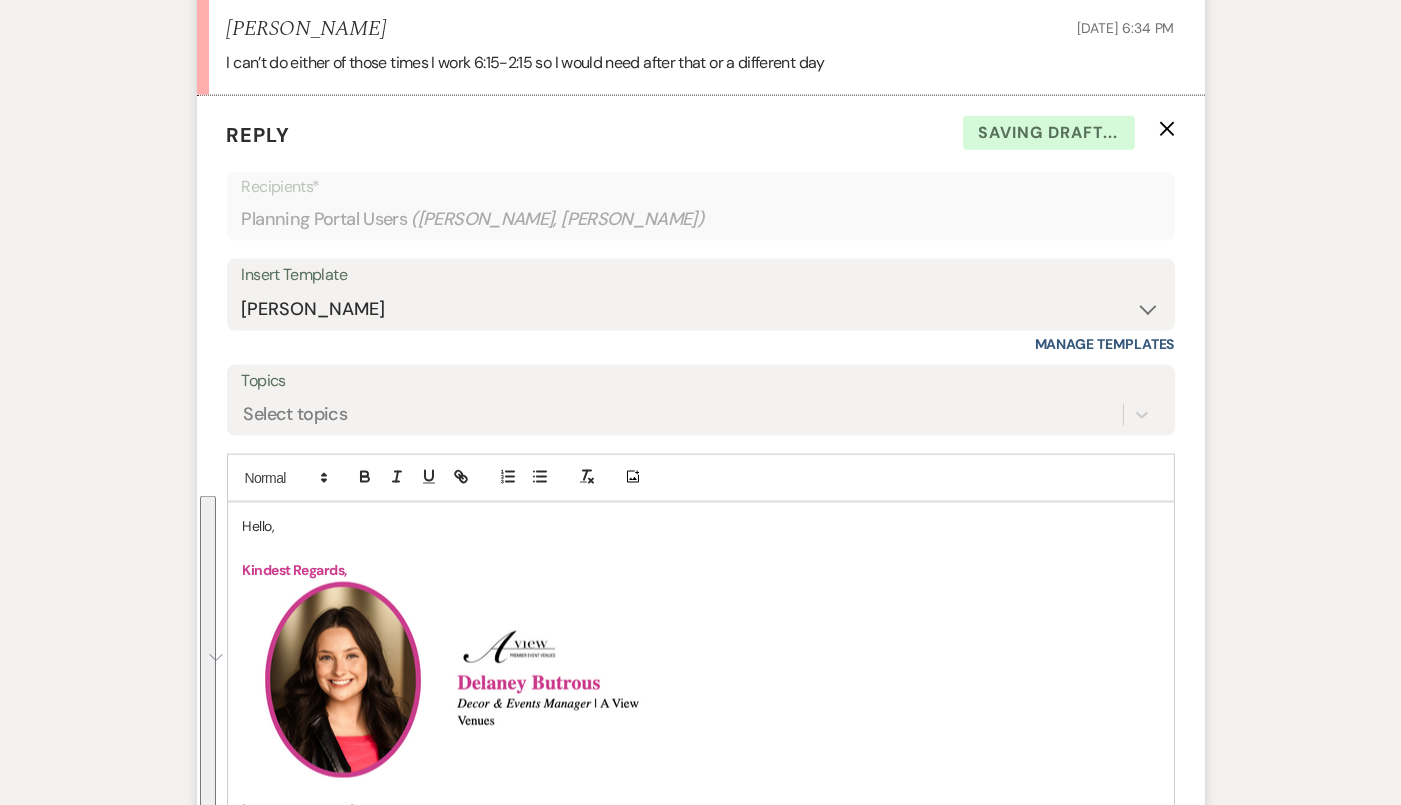 click on "Hello," at bounding box center (701, 526) 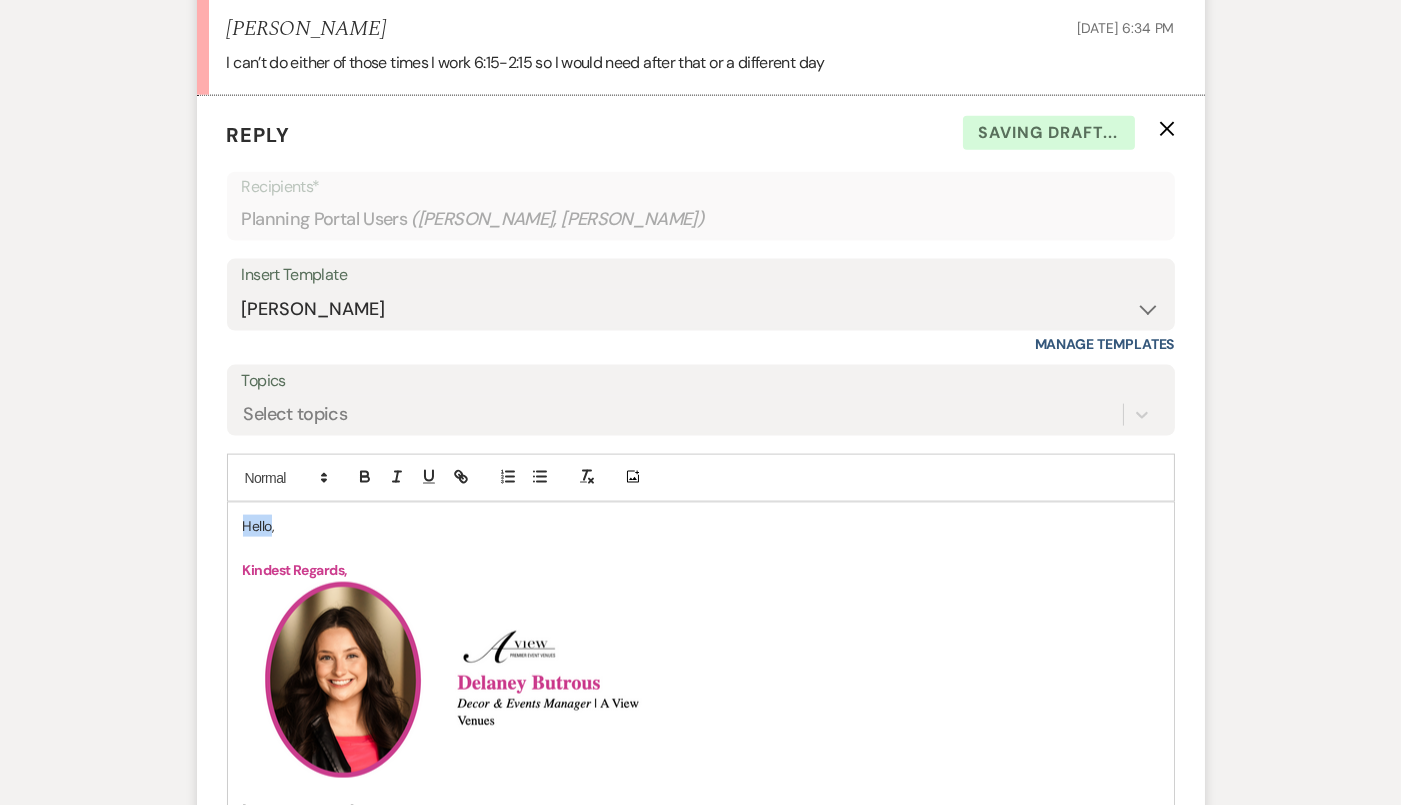 click on "Hello," at bounding box center [701, 526] 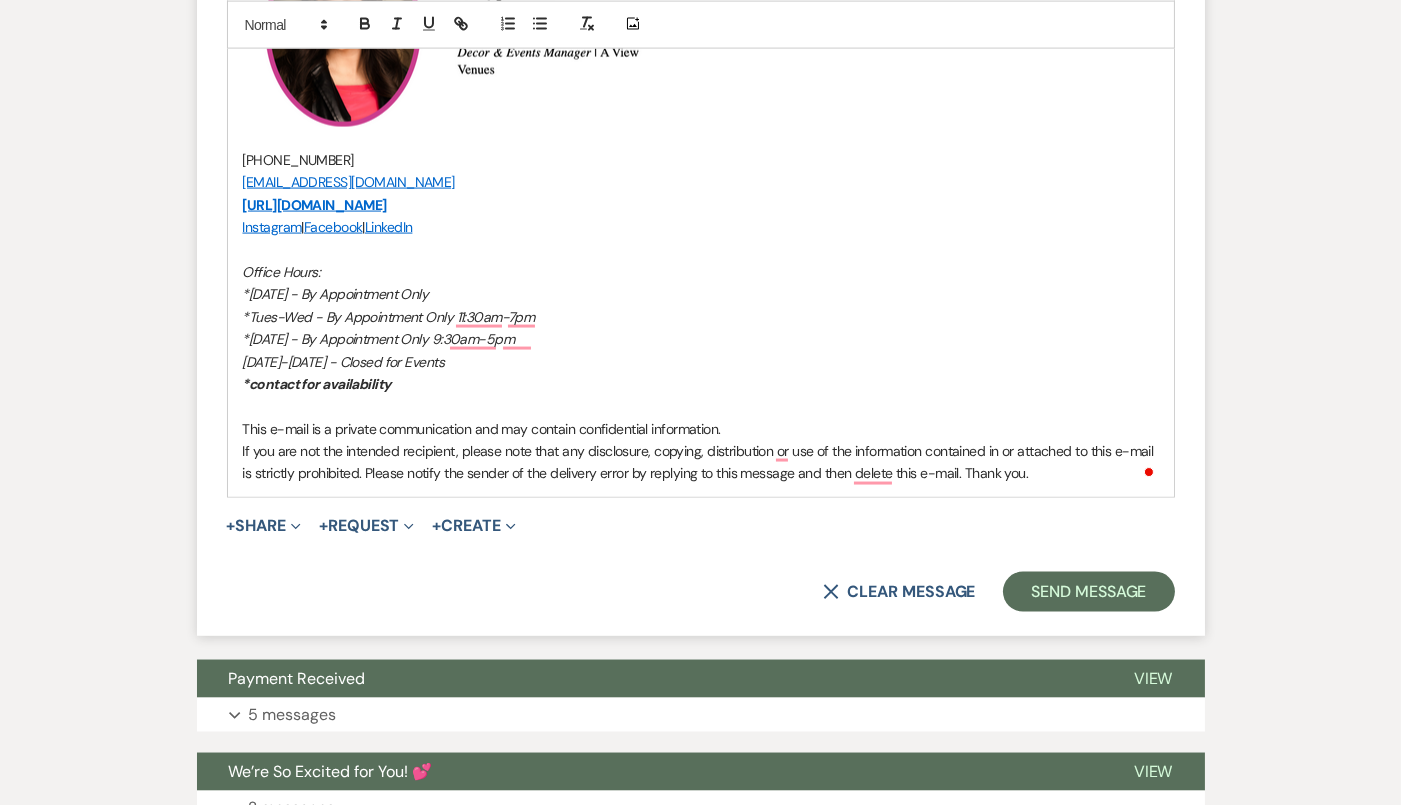 scroll, scrollTop: 4988, scrollLeft: 0, axis: vertical 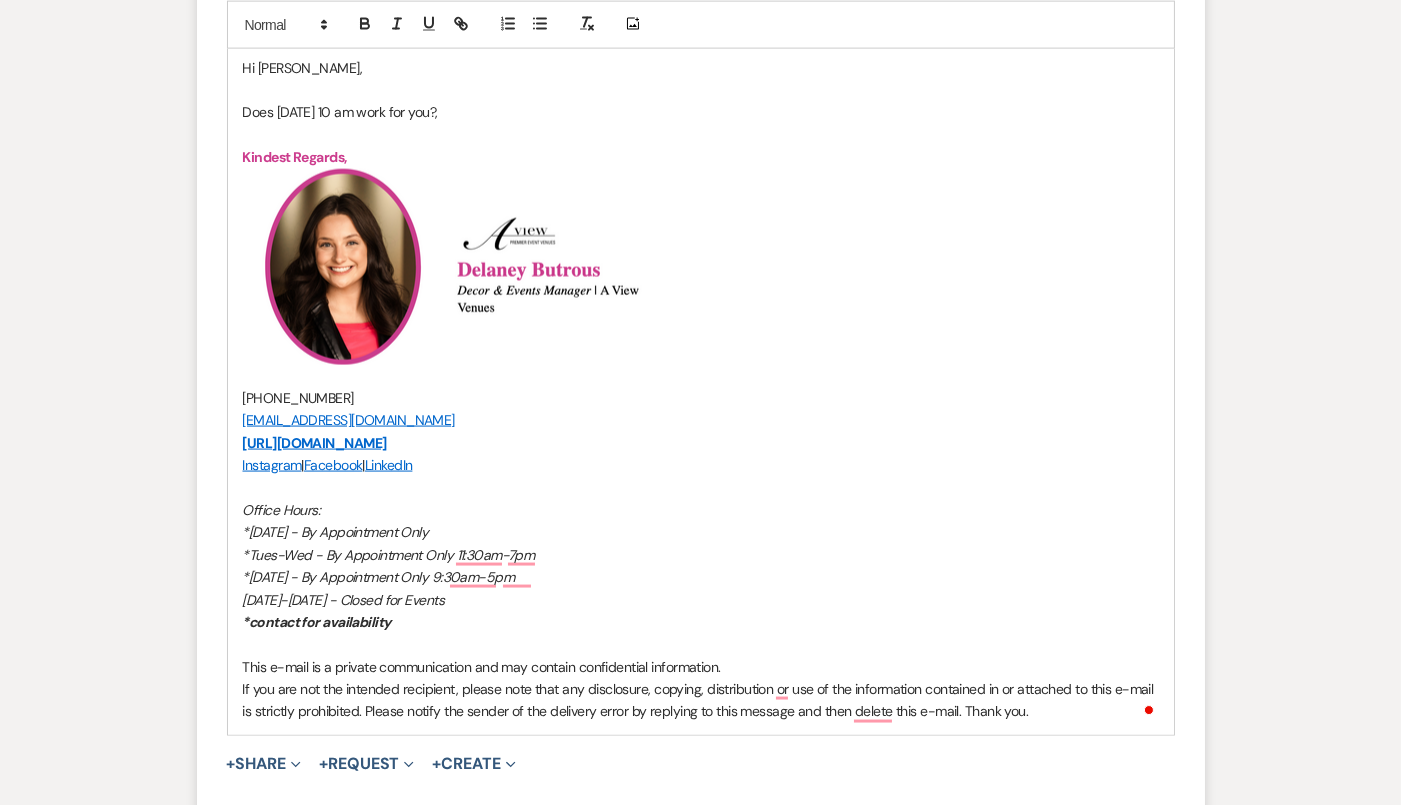 click on "Does August 5th at 10 am work for you?," at bounding box center (701, 112) 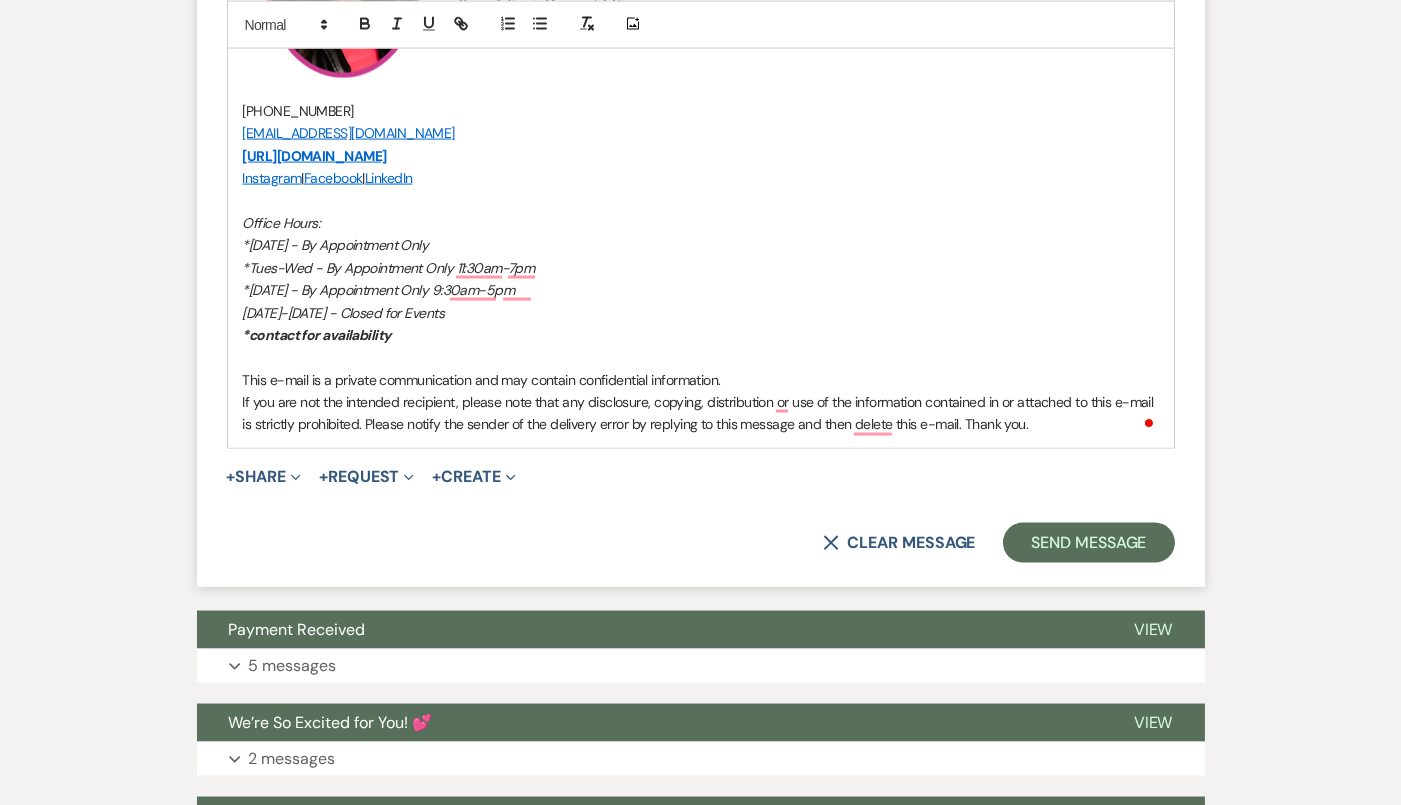 scroll, scrollTop: 5679, scrollLeft: 0, axis: vertical 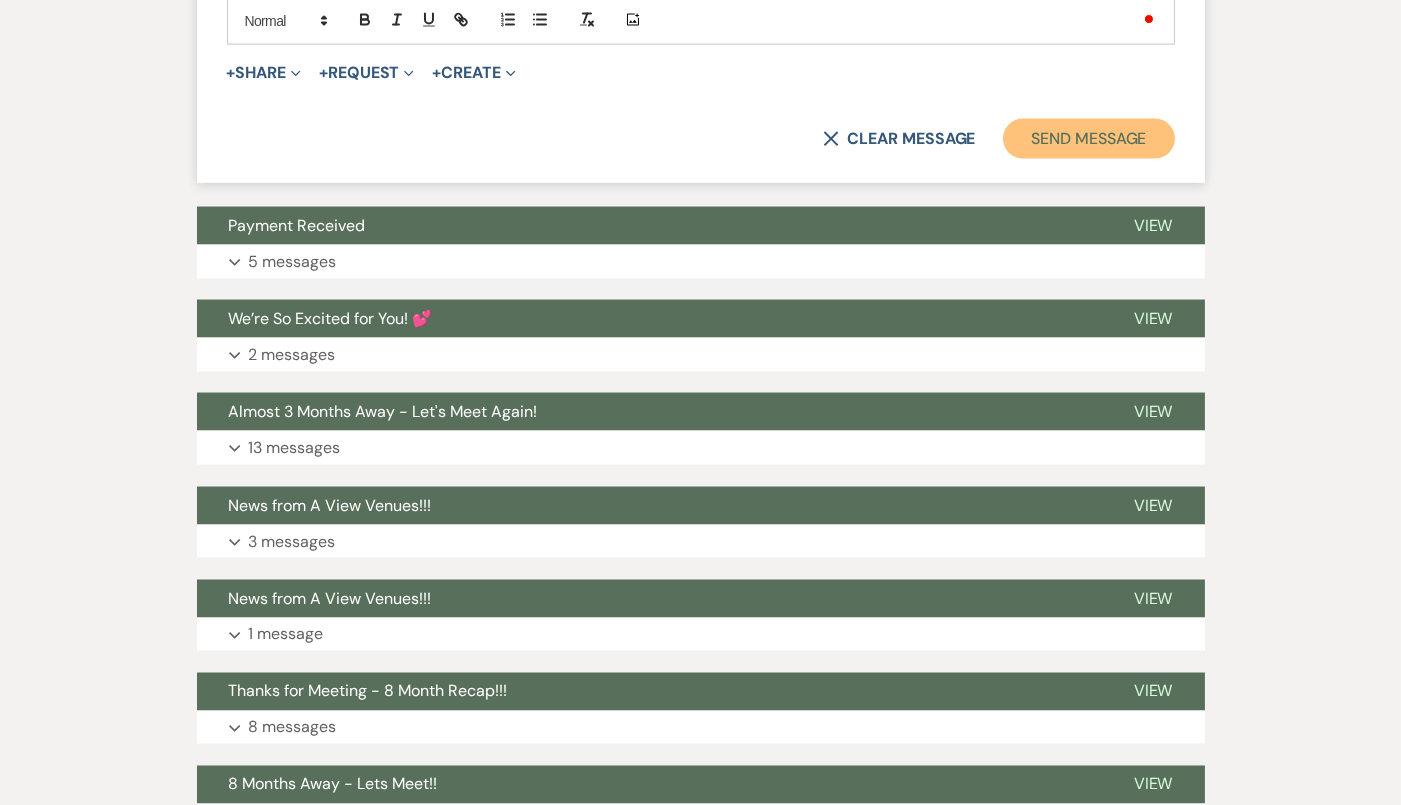 click on "Send Message" at bounding box center [1088, 139] 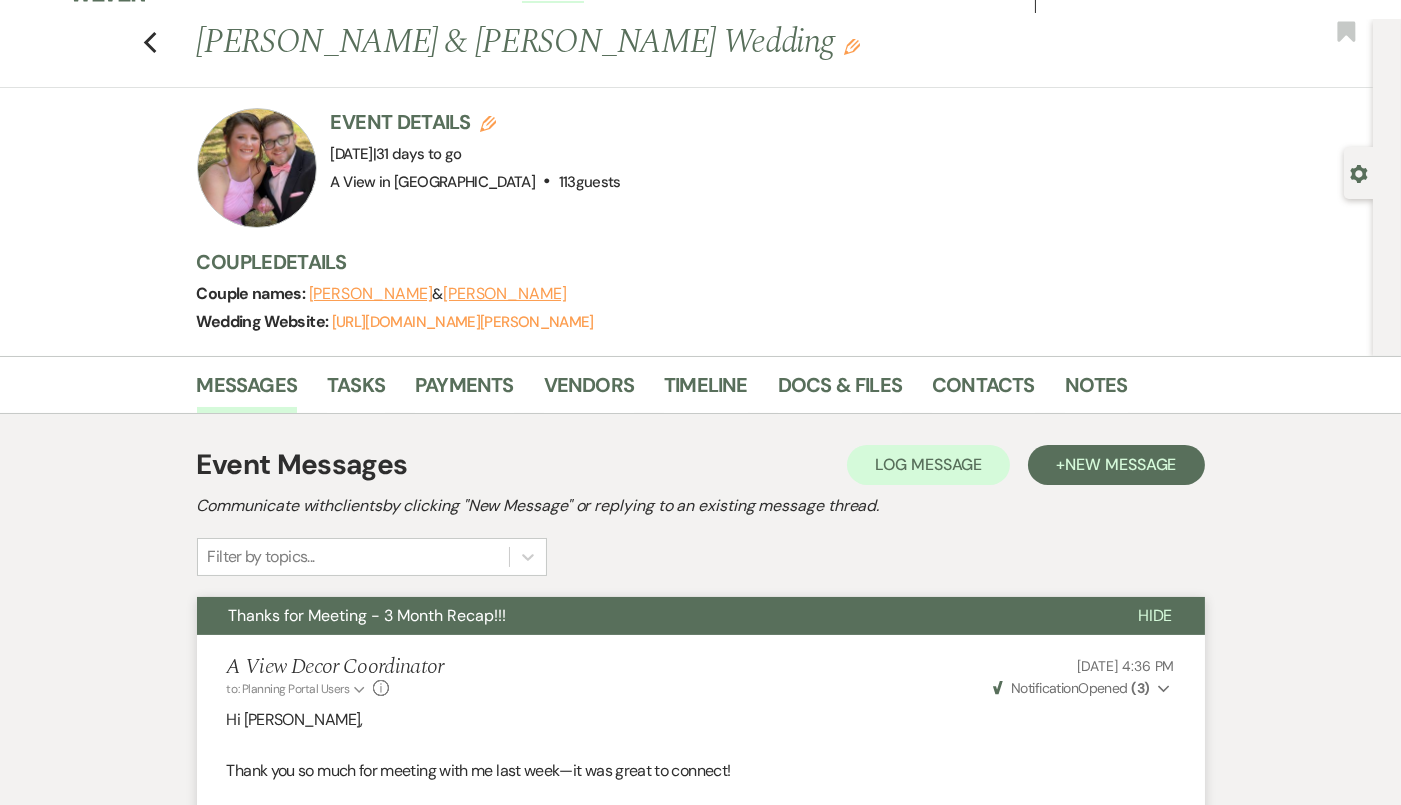 scroll, scrollTop: 0, scrollLeft: 0, axis: both 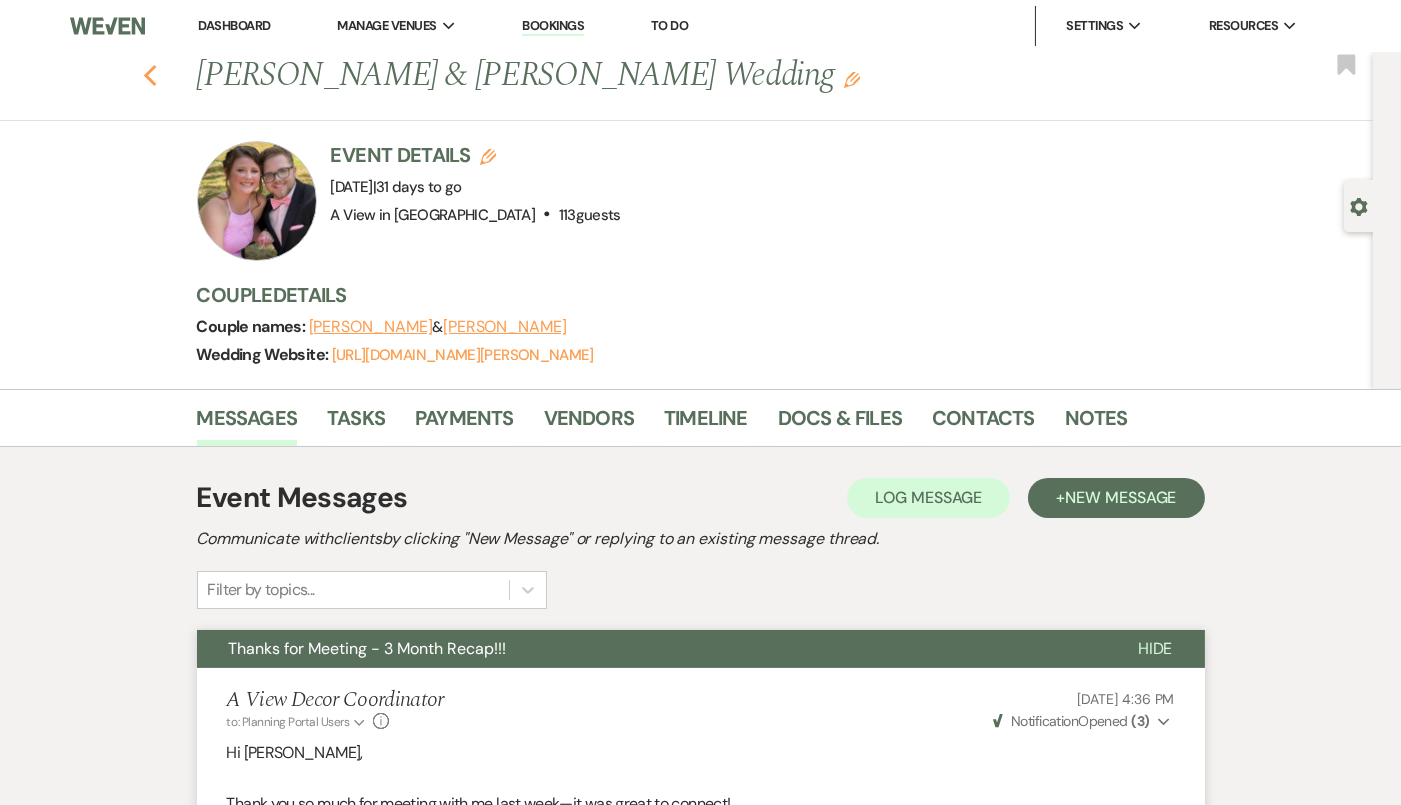 click on "Previous" 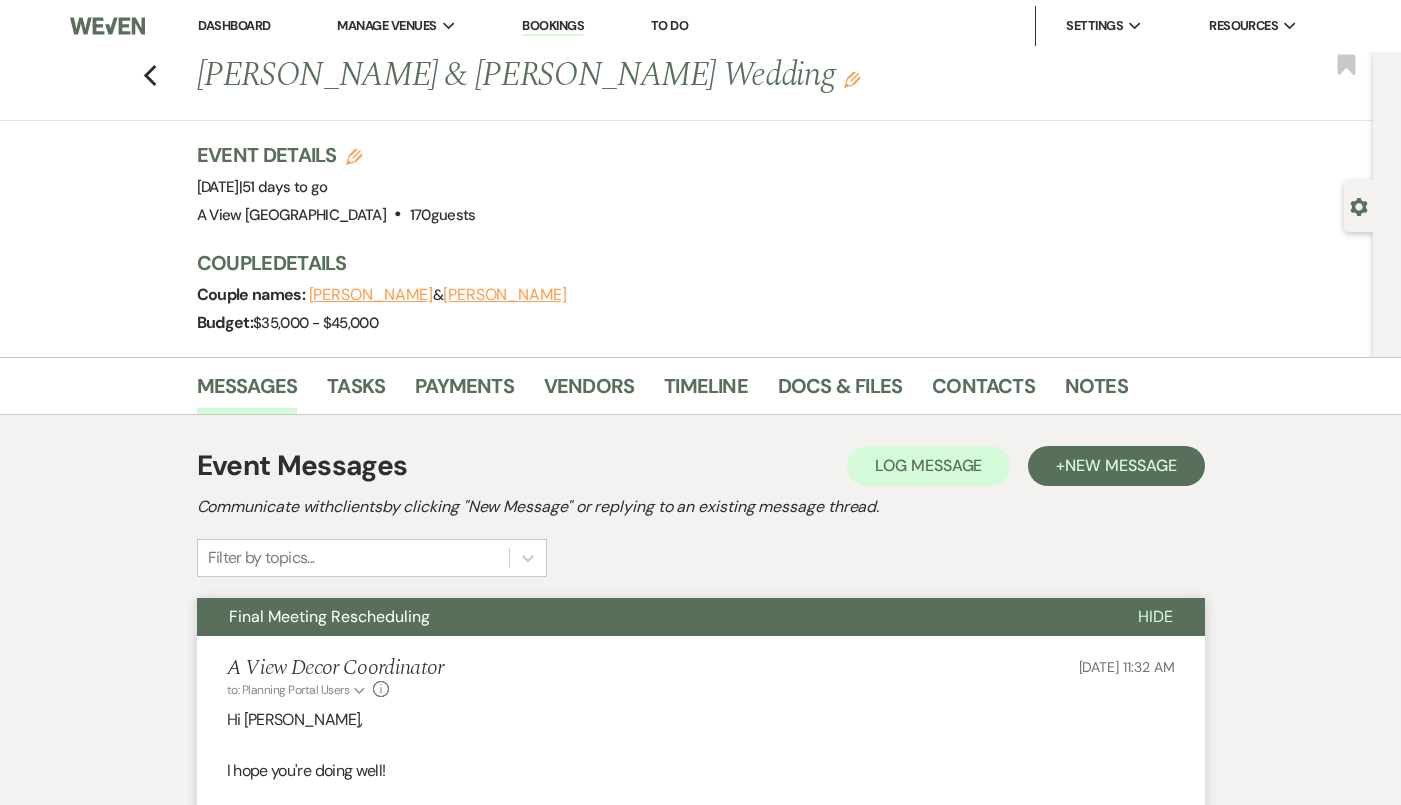 scroll, scrollTop: 1016, scrollLeft: 0, axis: vertical 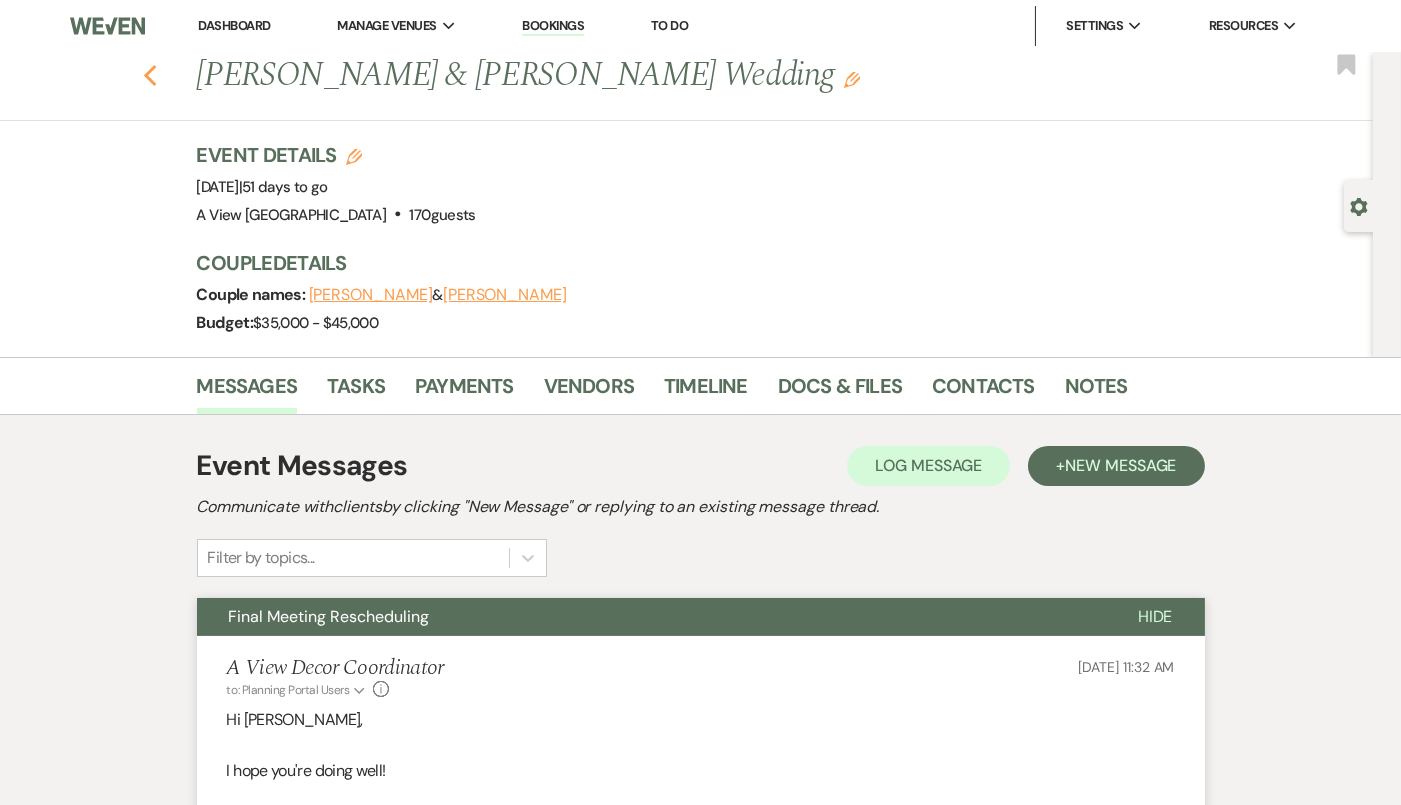 click on "Previous" 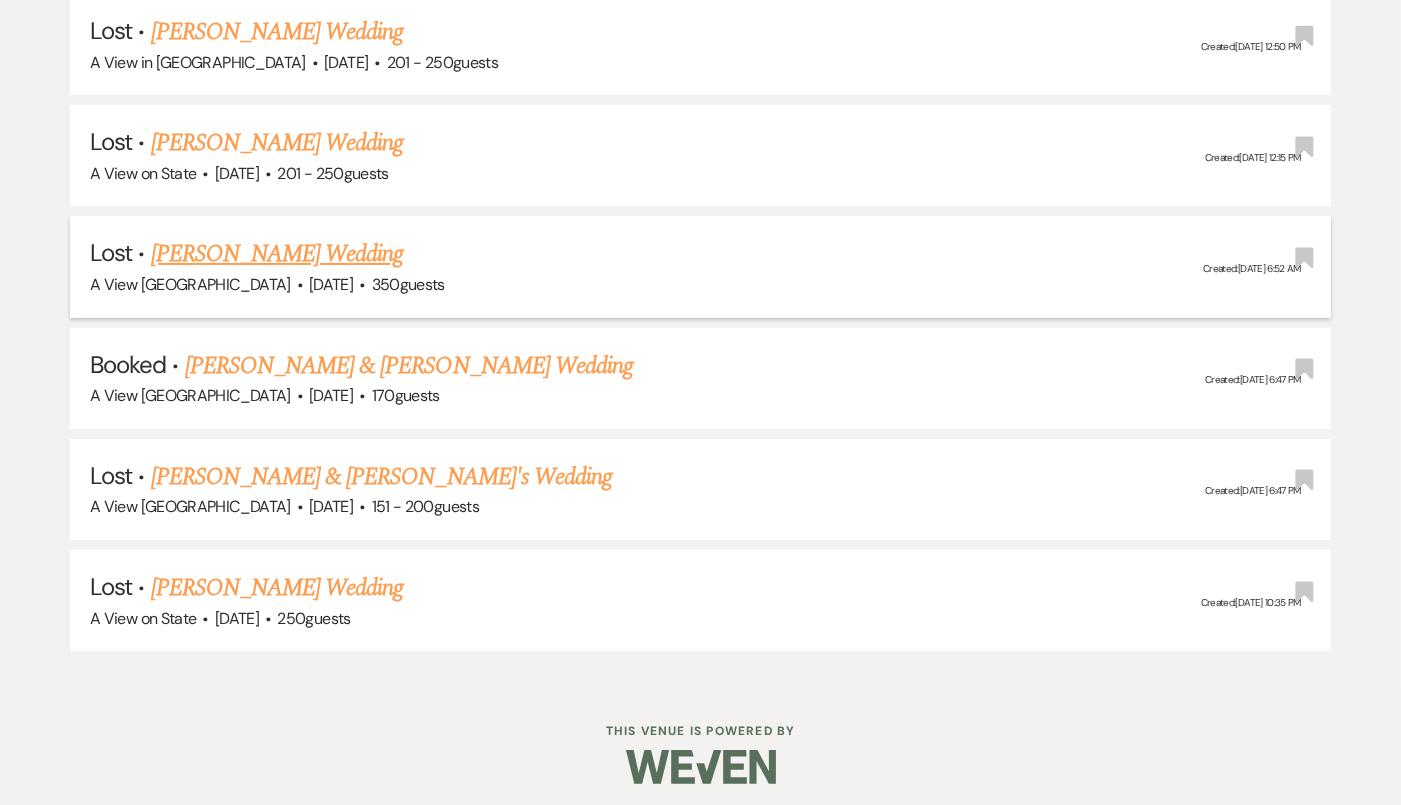 scroll, scrollTop: 0, scrollLeft: 0, axis: both 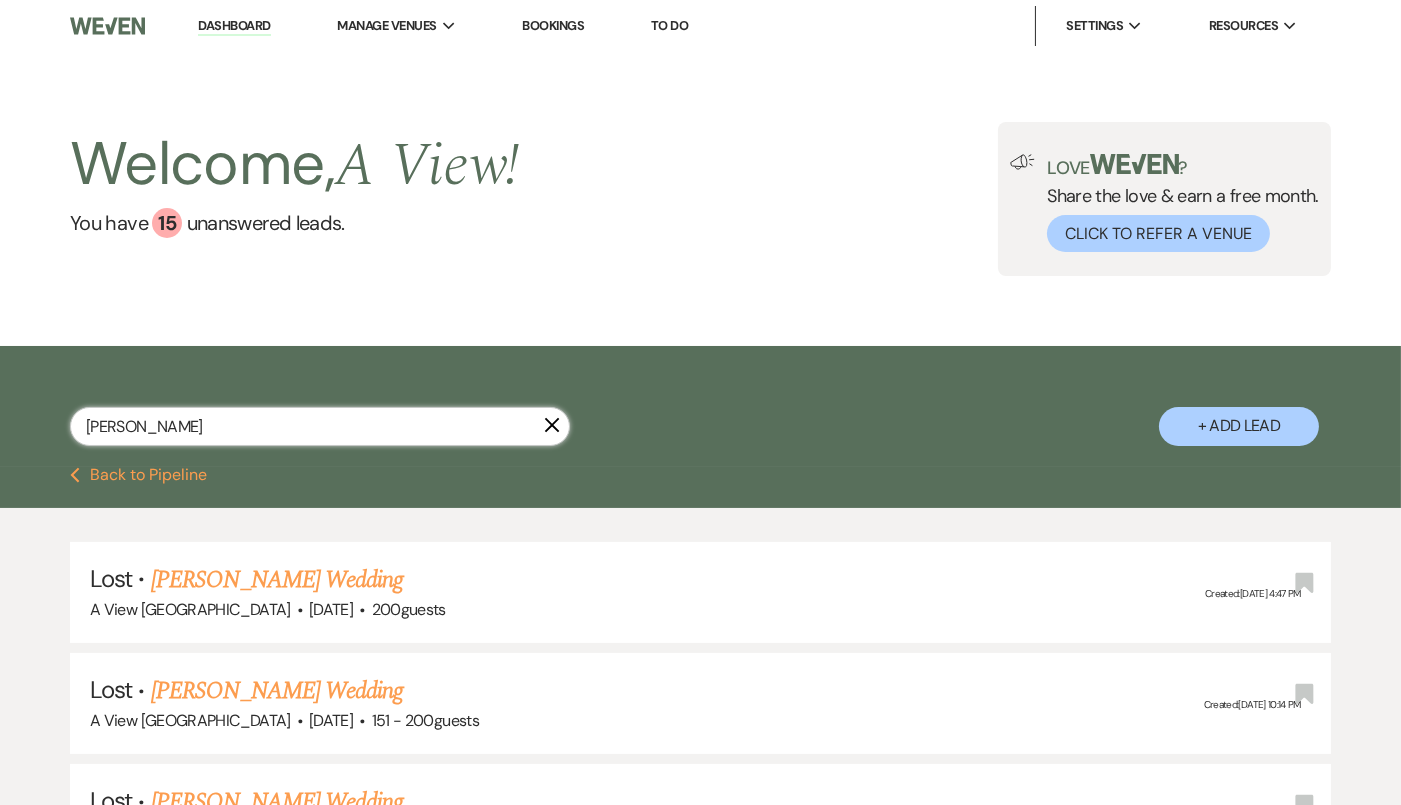 click on "[PERSON_NAME]" at bounding box center [320, 426] 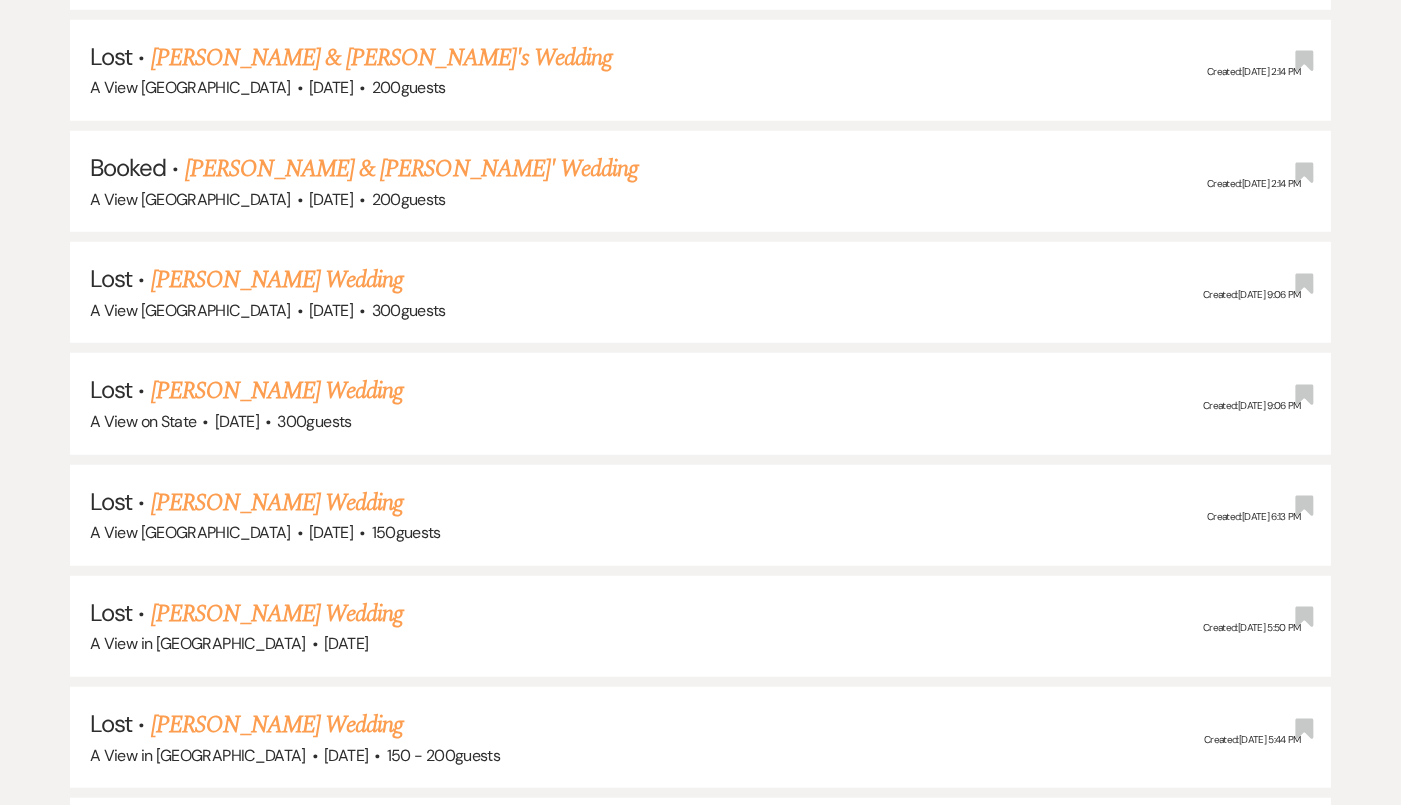 scroll, scrollTop: 2508, scrollLeft: 0, axis: vertical 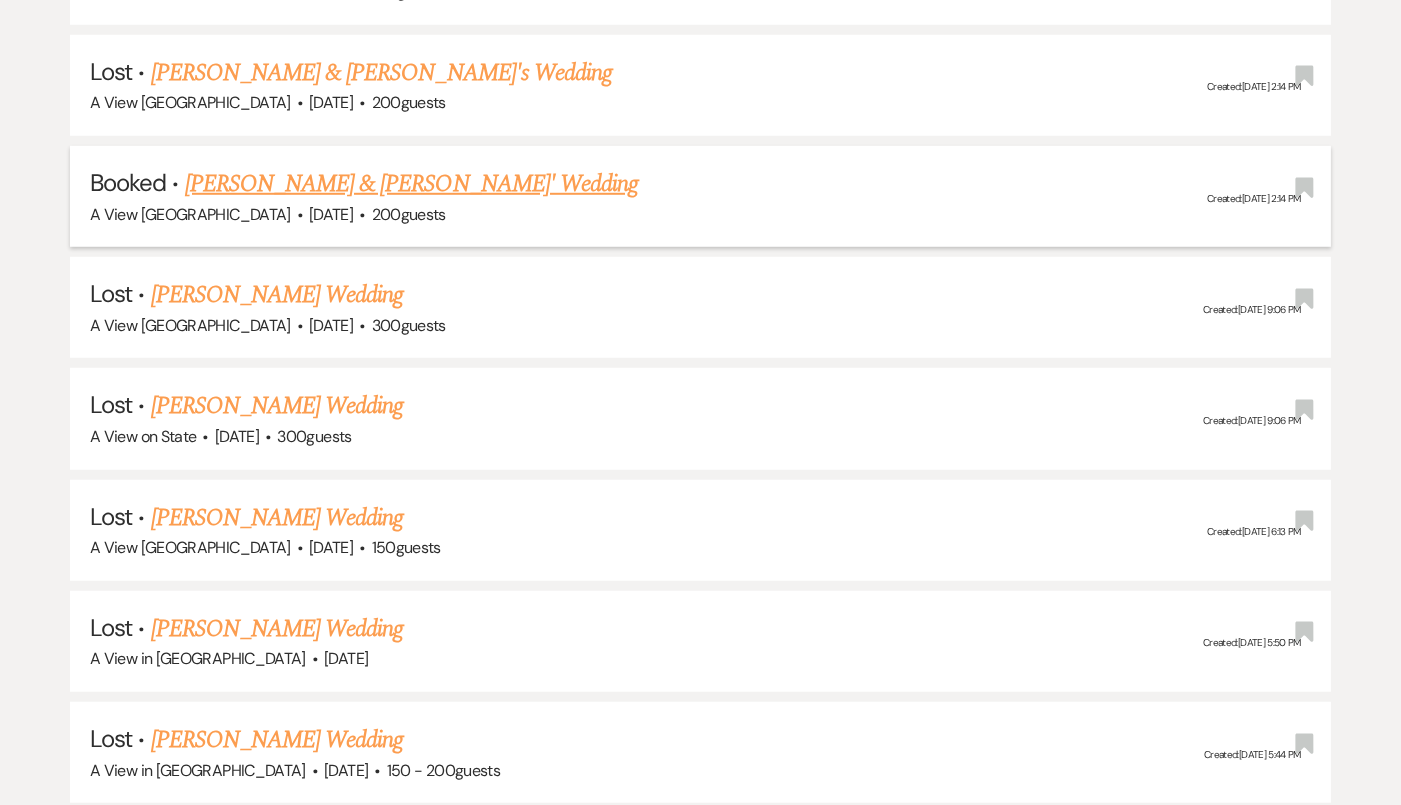 type on "[PERSON_NAME]" 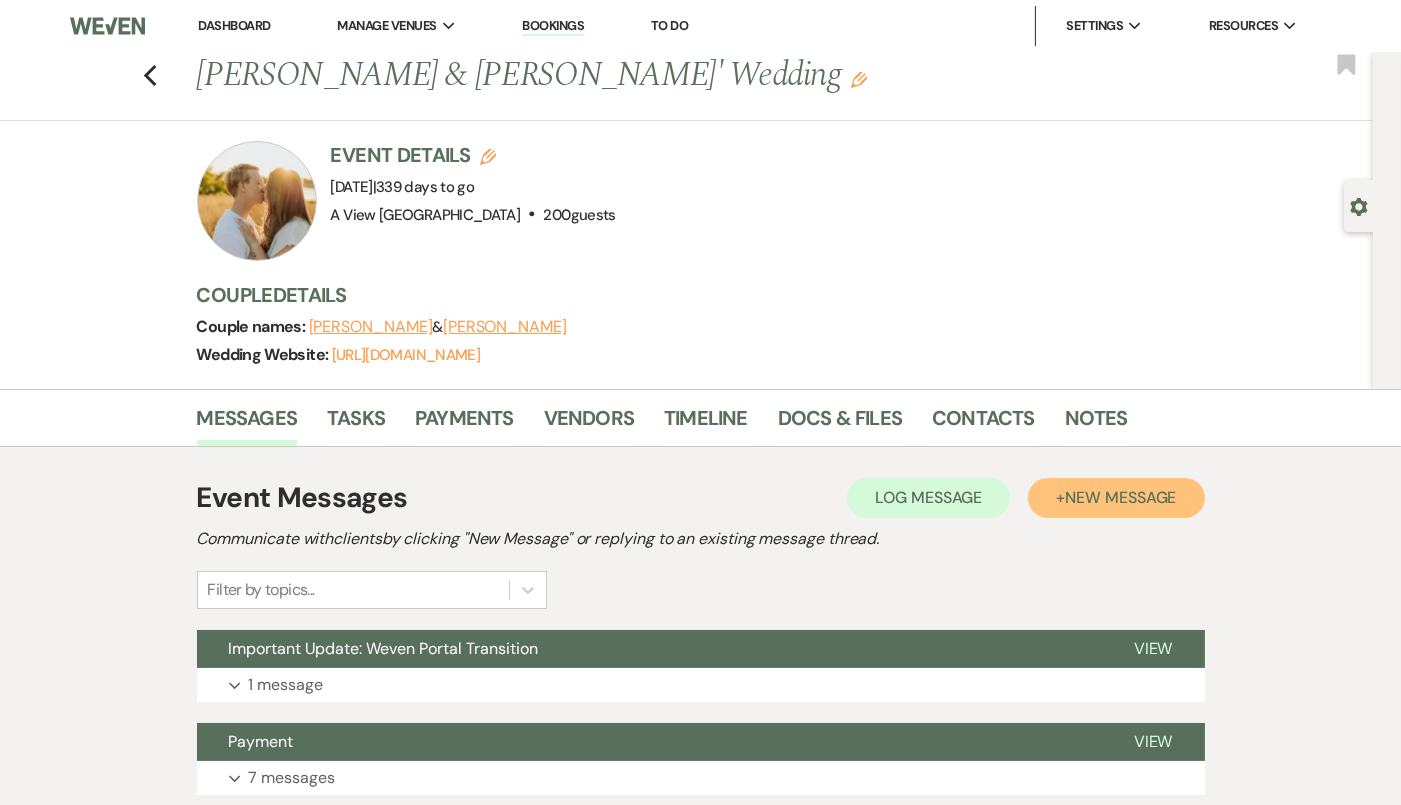 click on "+  New Message" at bounding box center (1116, 498) 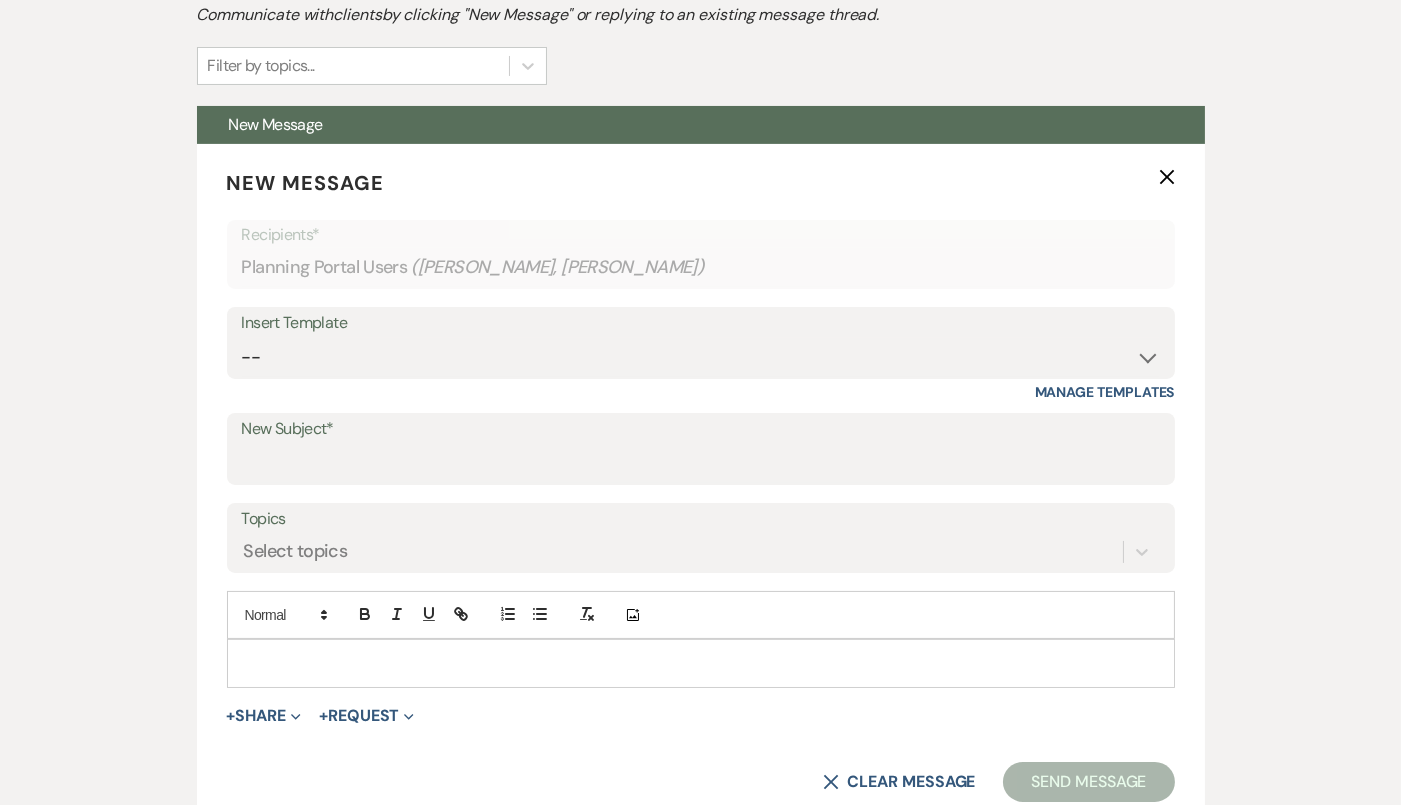 scroll, scrollTop: 522, scrollLeft: 0, axis: vertical 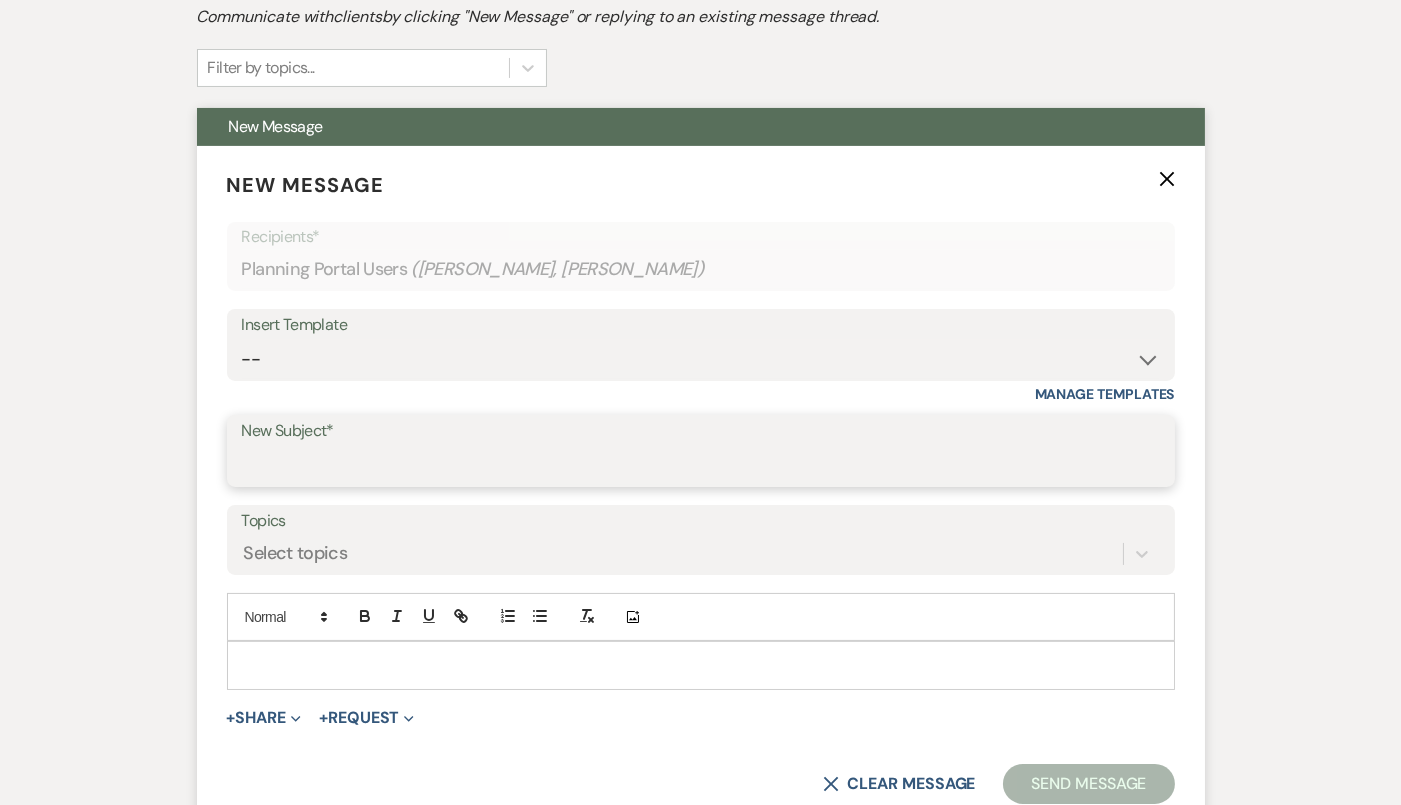 click on "New Subject*" at bounding box center (701, 465) 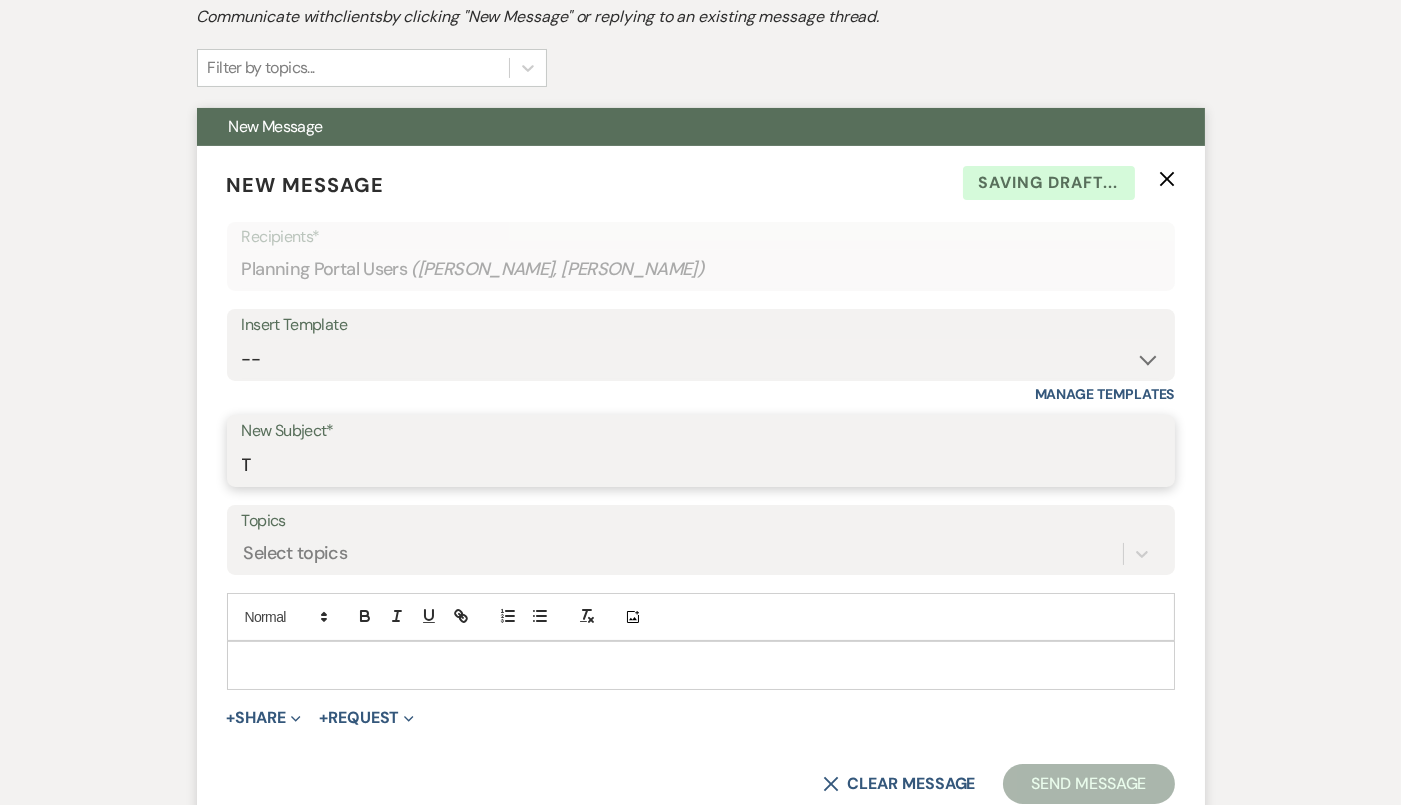type on "Thanks for Meeting - 12 Month Recap!!" 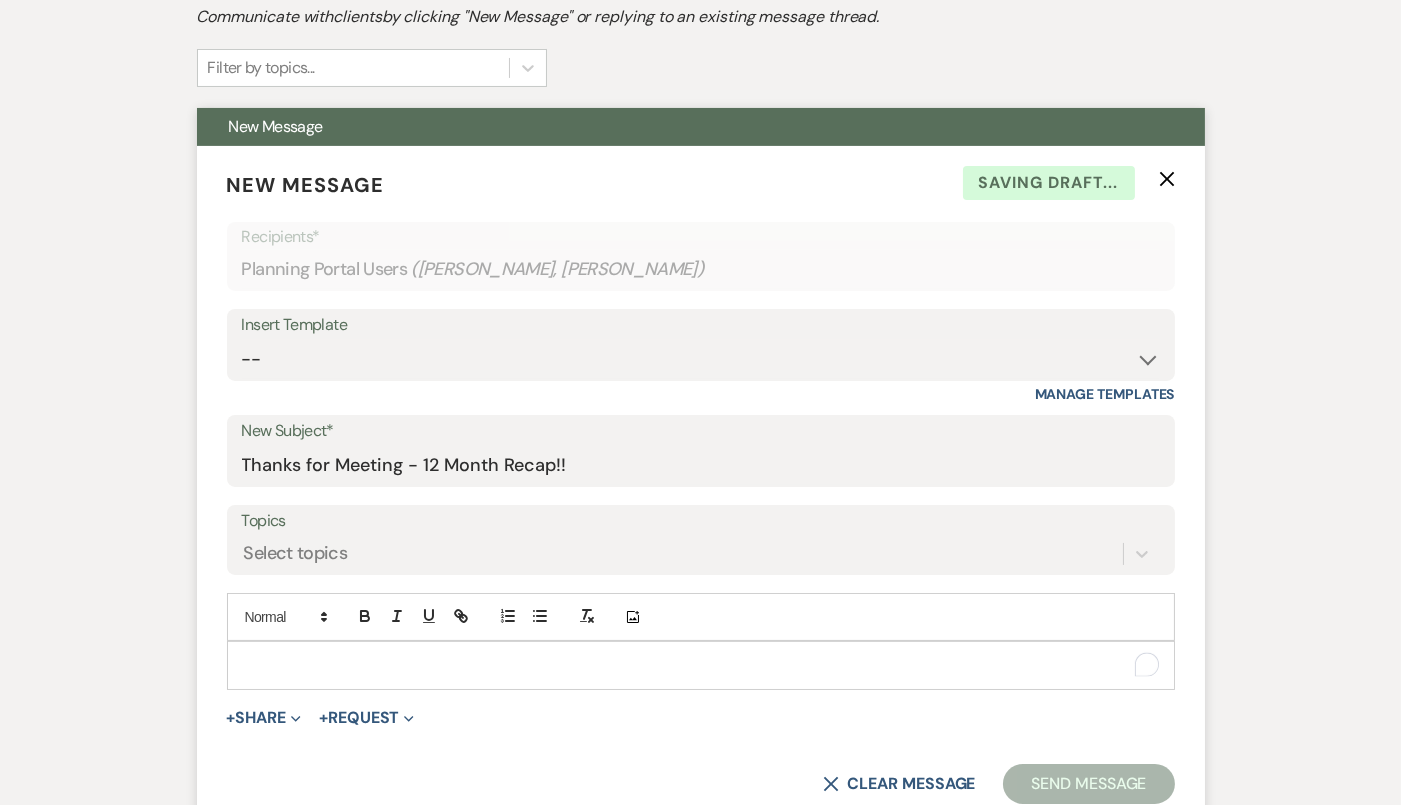 click at bounding box center (701, 665) 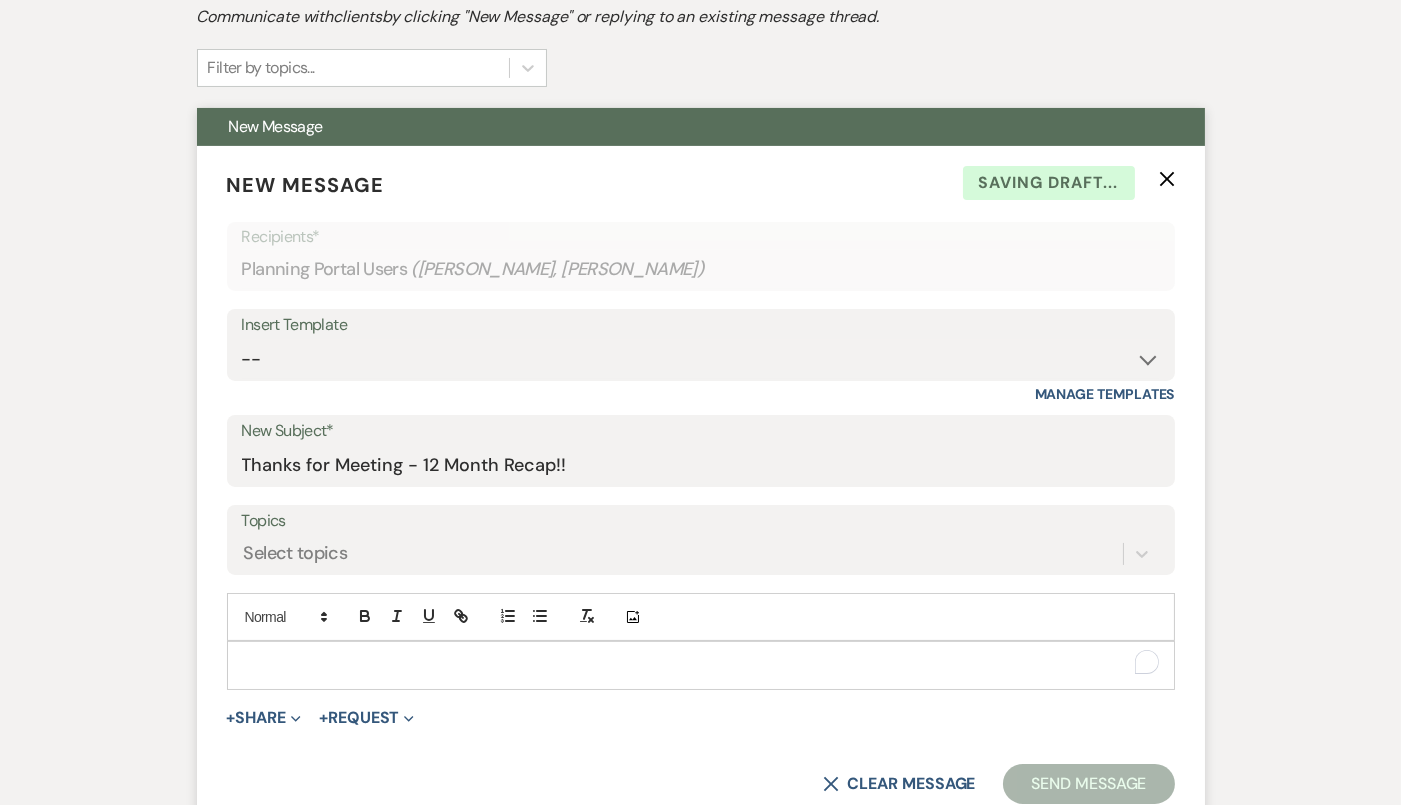 type 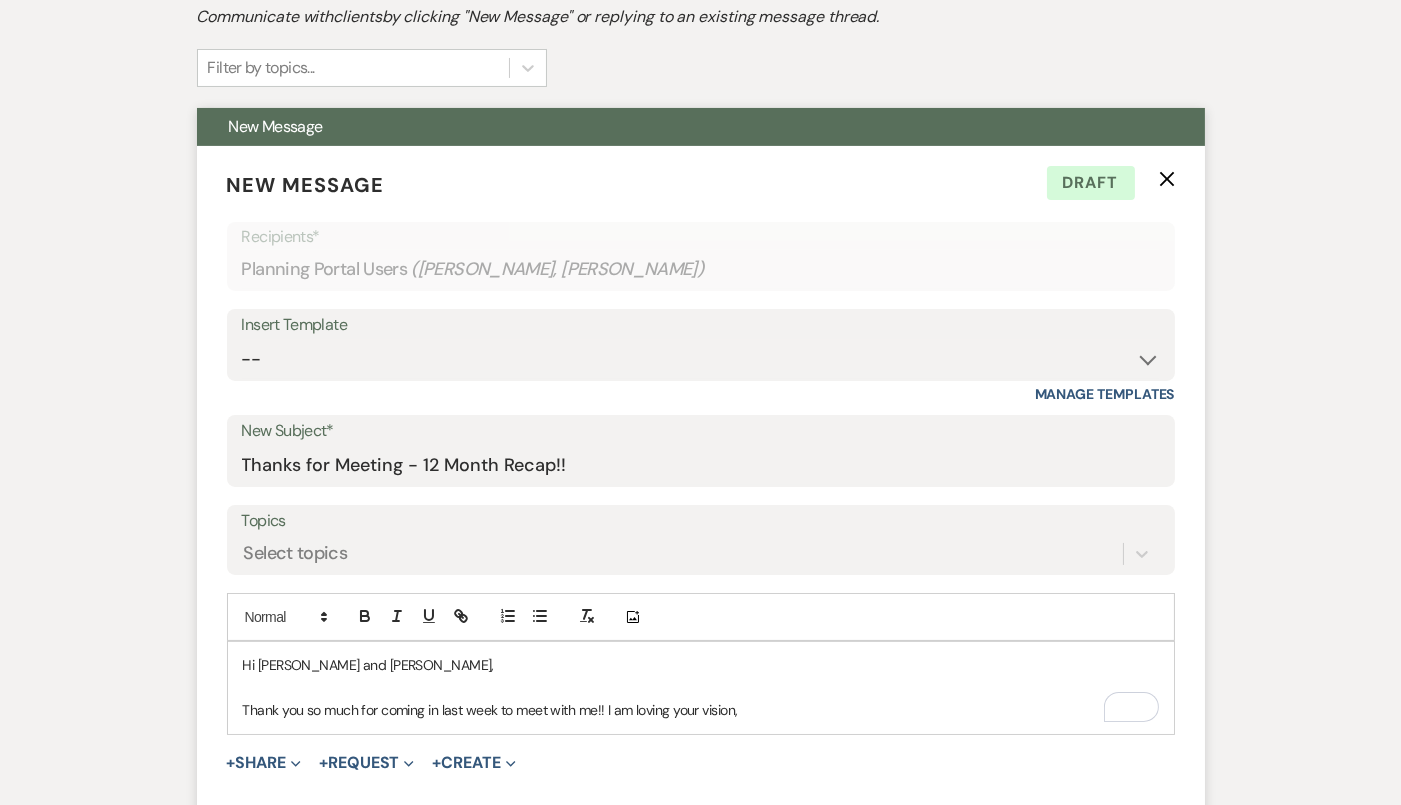 click on "Hi [PERSON_NAME] and [PERSON_NAME],  Thank you so much for coming in last week to meet with me!! I am loving your vision," at bounding box center [701, 687] 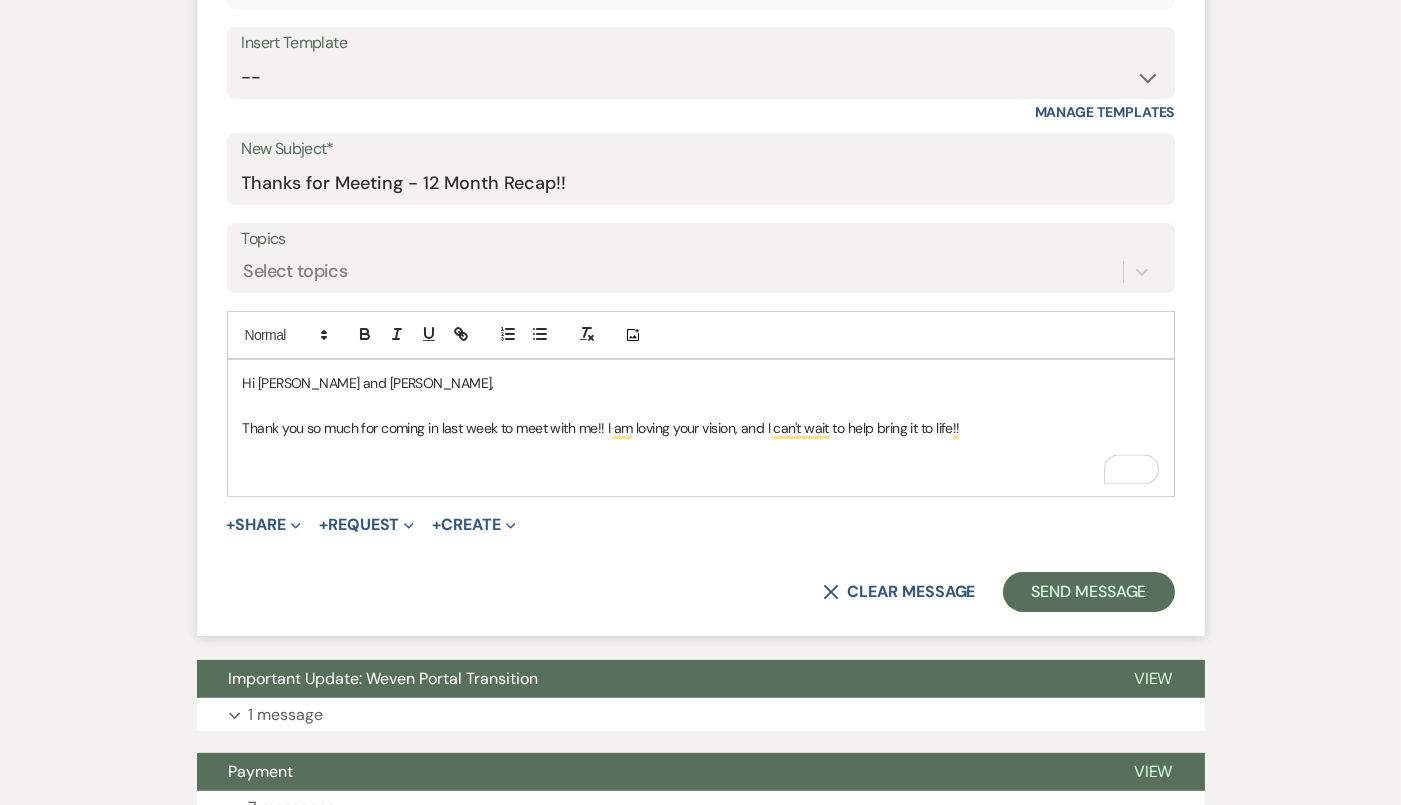 scroll, scrollTop: 771, scrollLeft: 0, axis: vertical 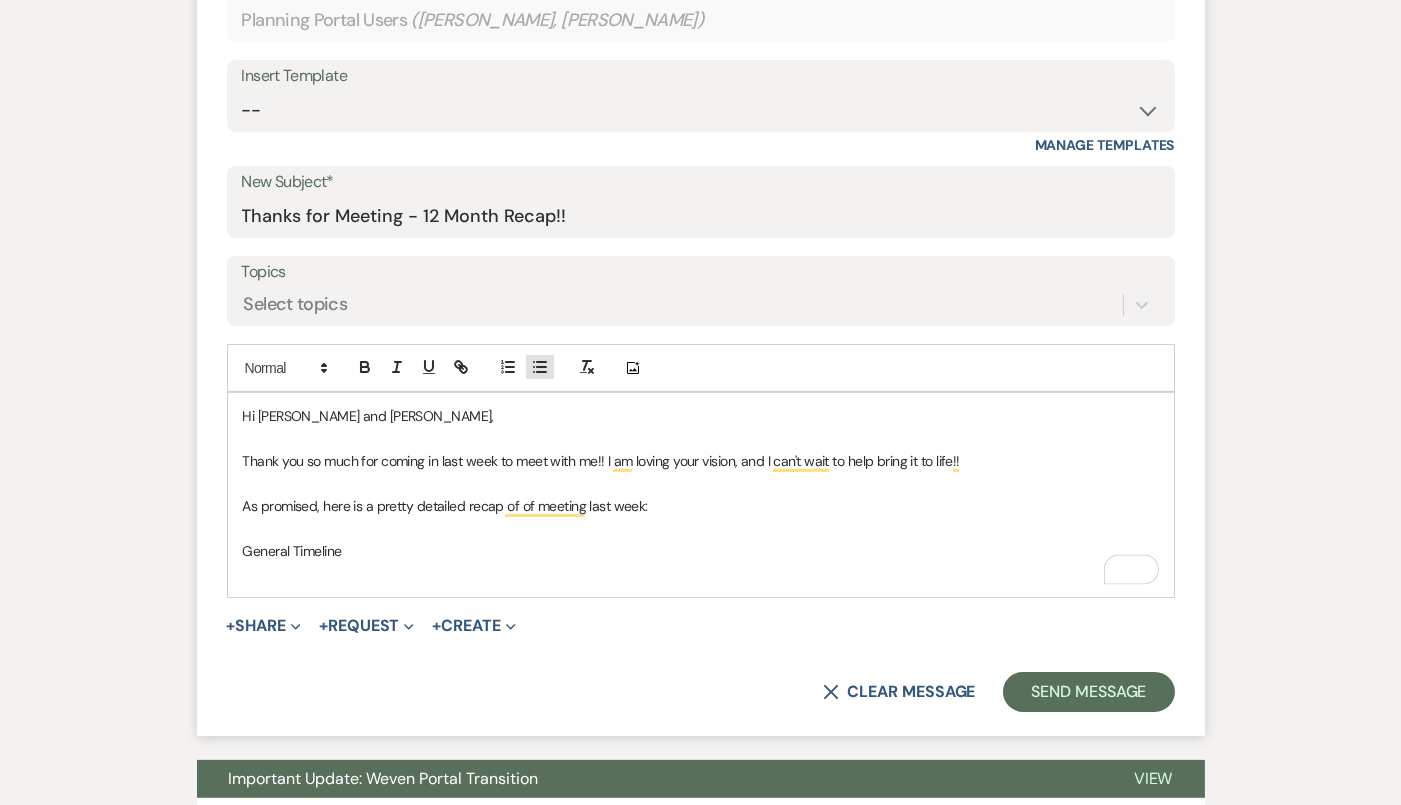 click 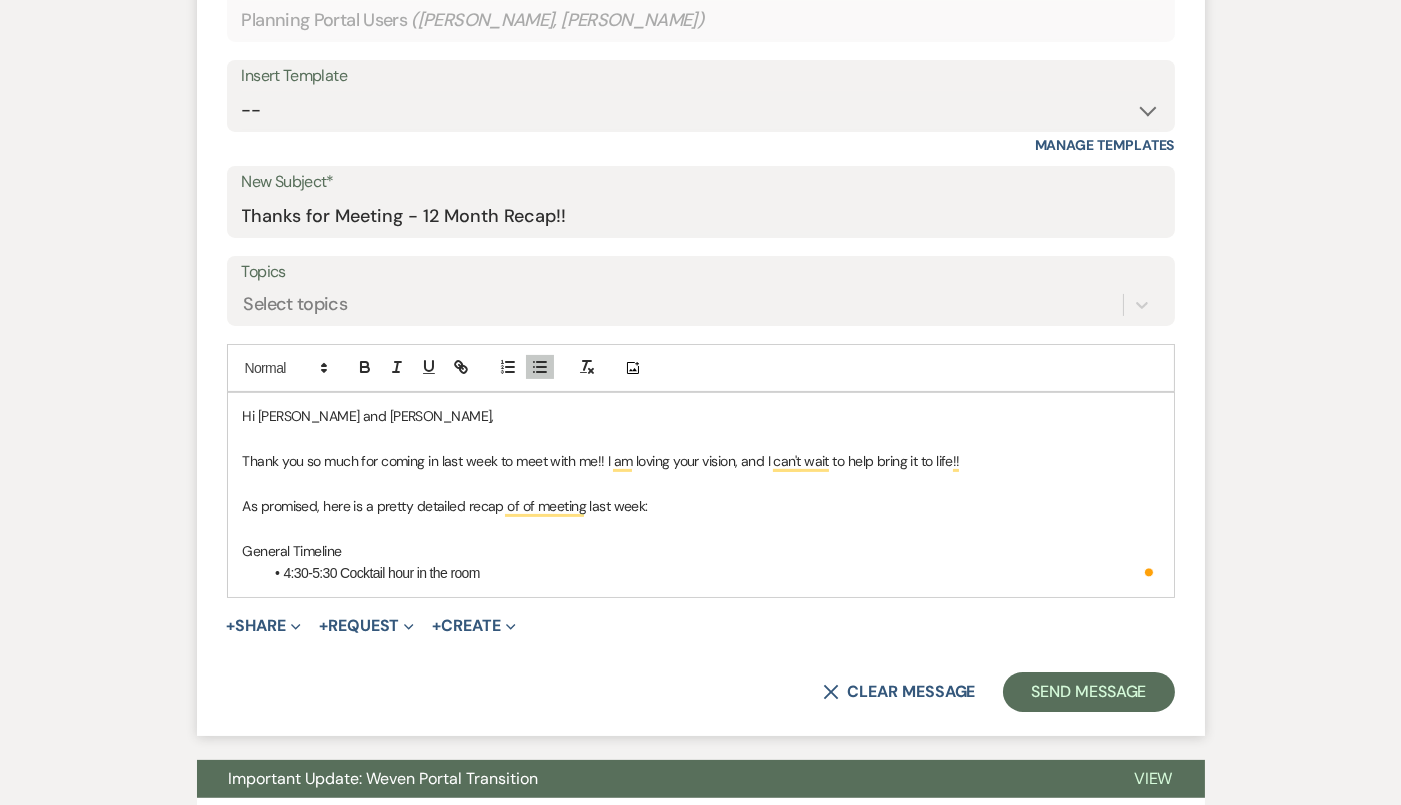 click on "4:30-5:30 Cocktail hour in the room" at bounding box center [711, 573] 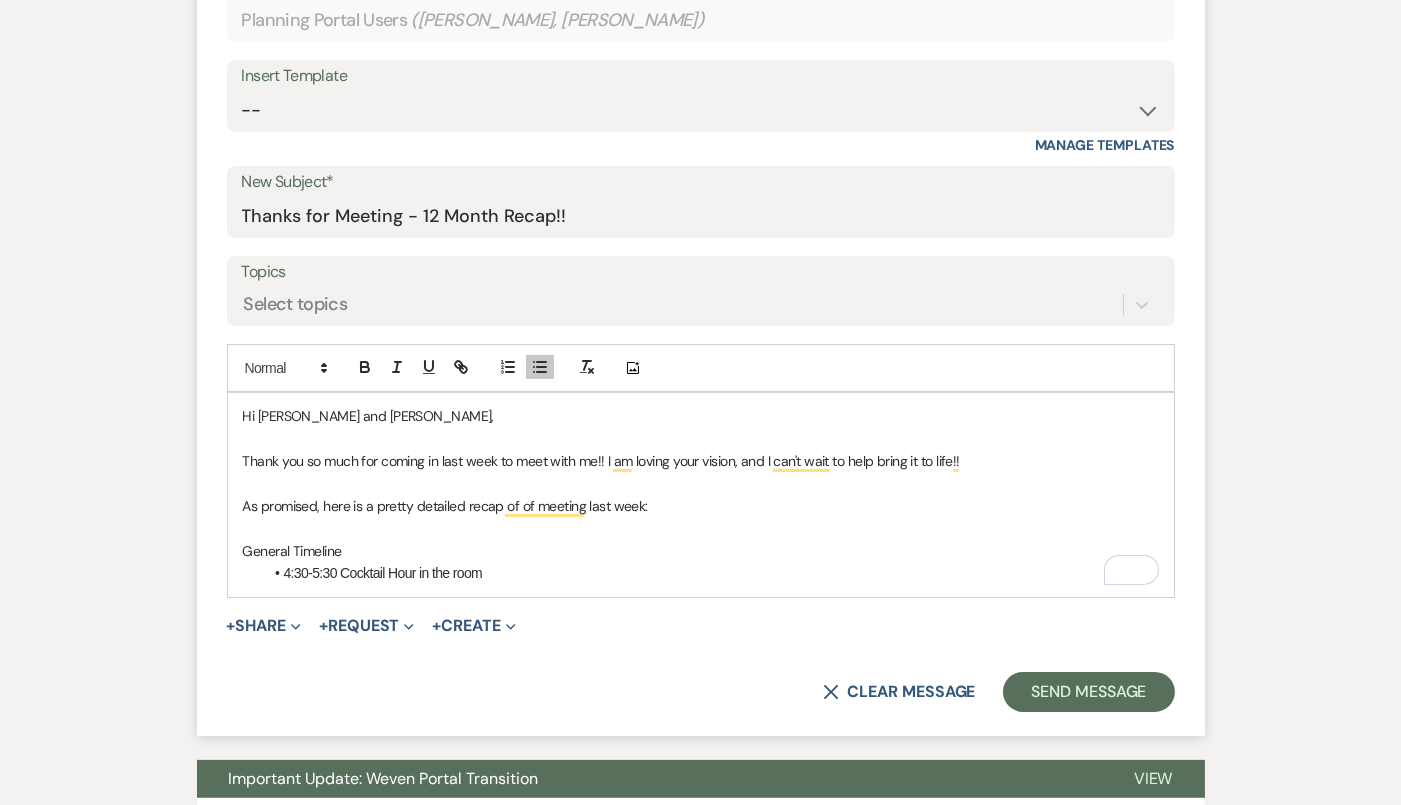 click on "General Timeline" at bounding box center [701, 551] 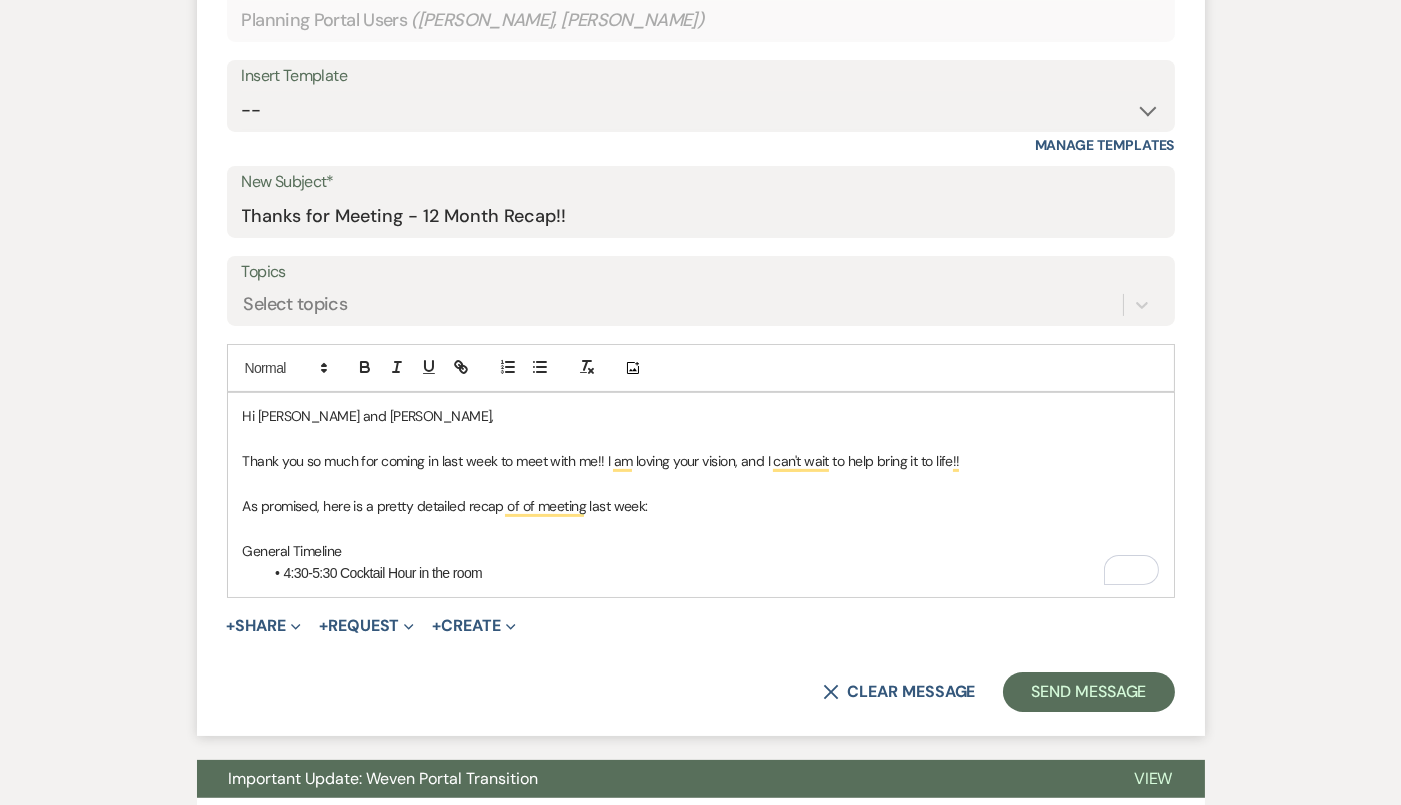 click on "4:30-5:30 Cocktail Hour in the room" at bounding box center [711, 573] 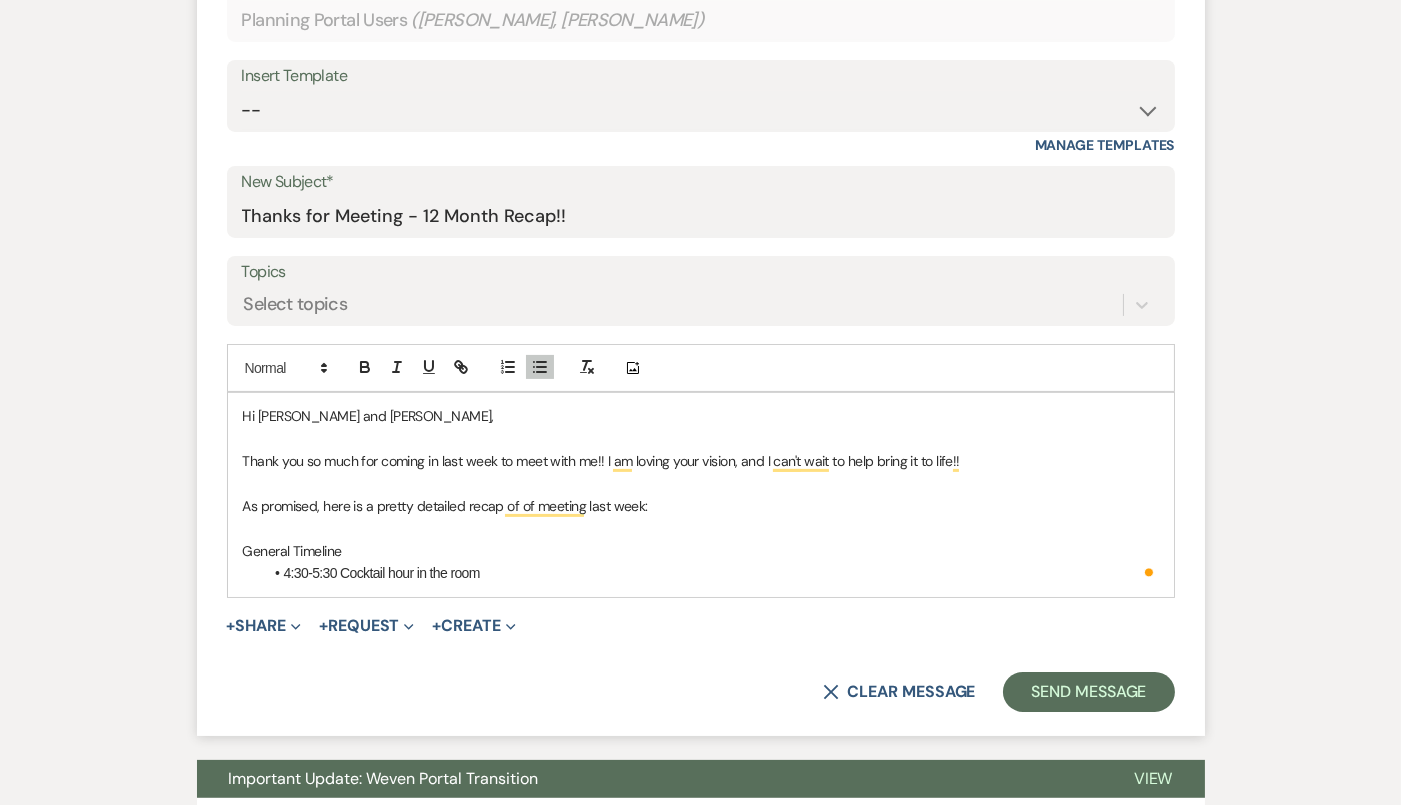click on "4:30-5:30 Cocktail hour in the room" at bounding box center [711, 573] 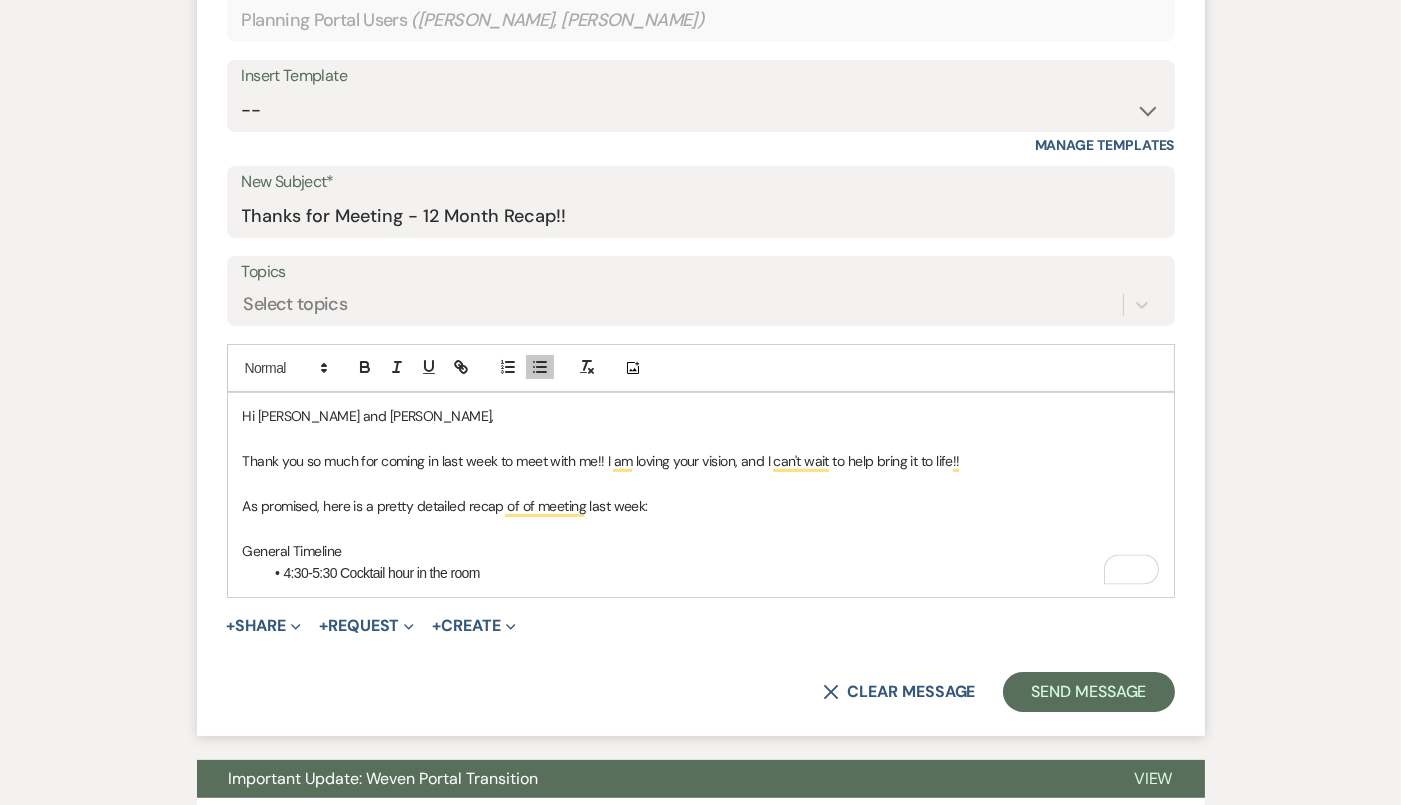 click on "4:30-5:30 Cocktail hour in the room" at bounding box center (711, 573) 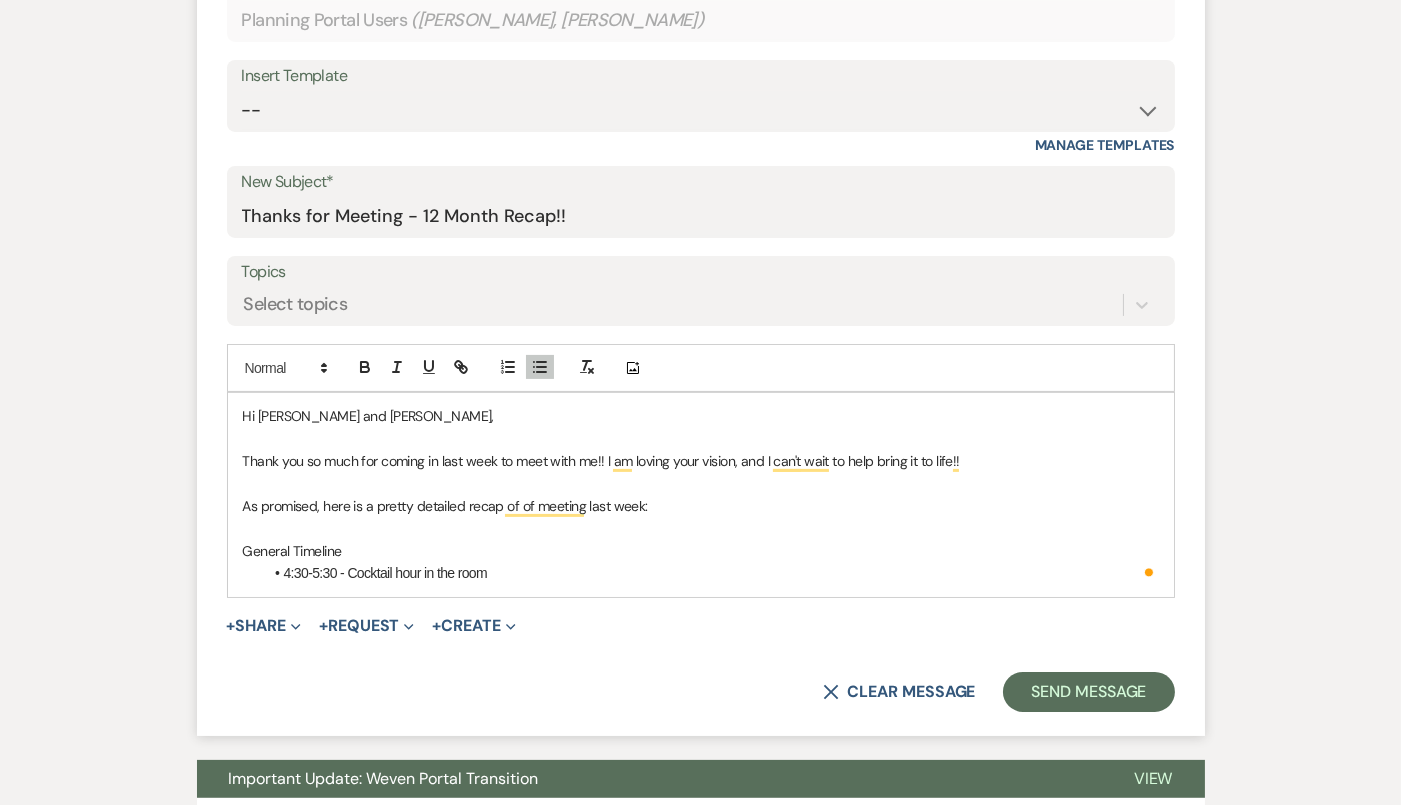 click on "4:30-5:30 - Cocktail hour in the room" at bounding box center [711, 573] 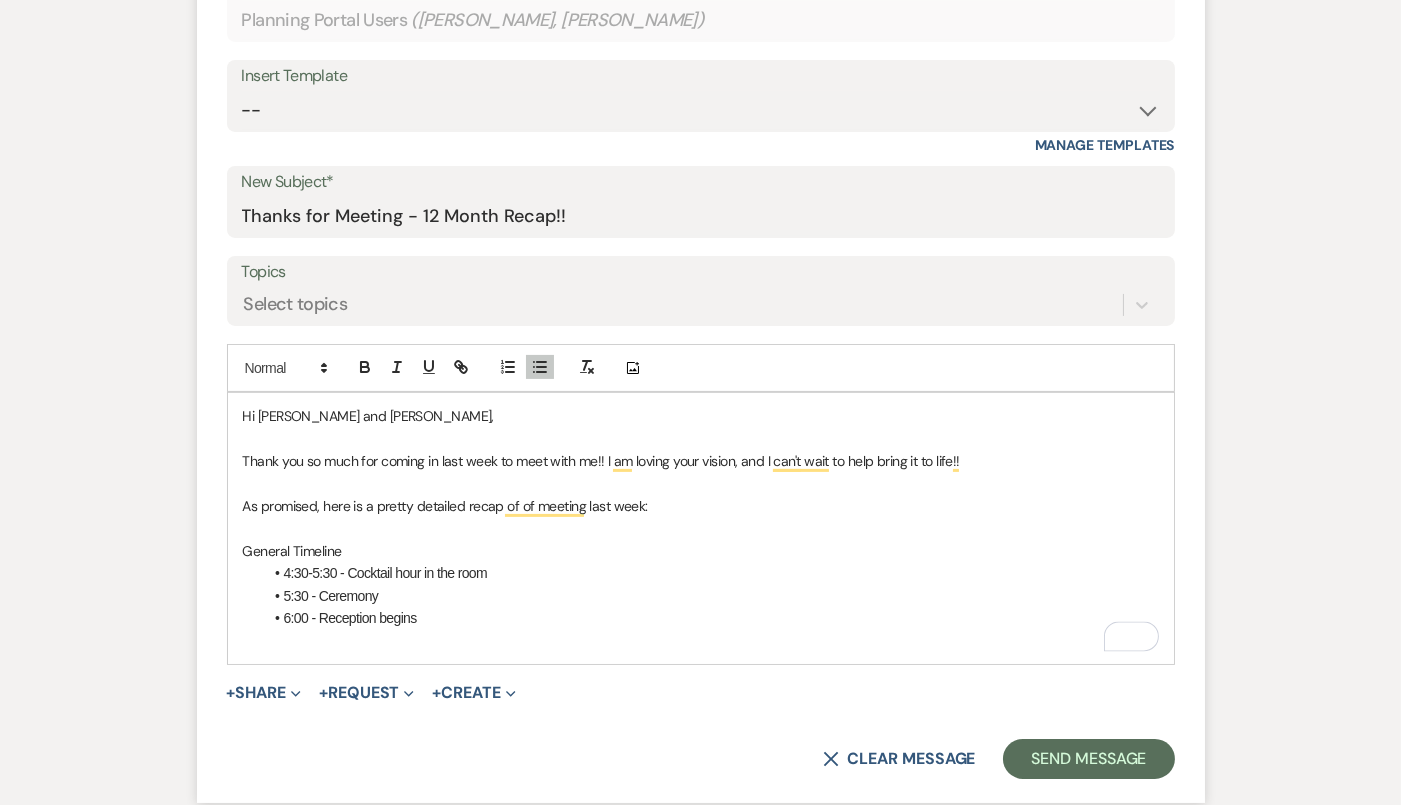 click on "4:30-5:30 - Cocktail hour in the room" at bounding box center [711, 573] 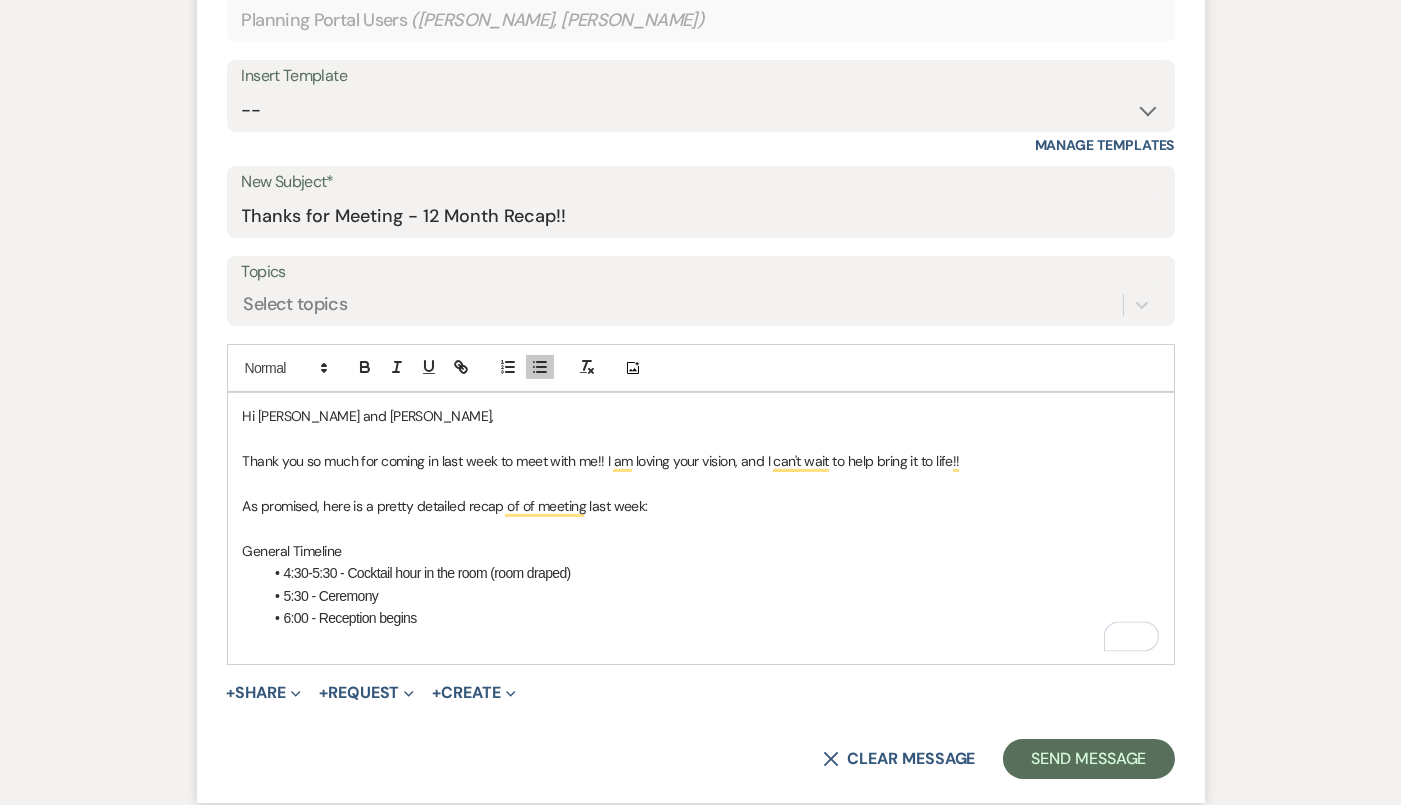 click on "6:00 - Reception begins" at bounding box center (711, 618) 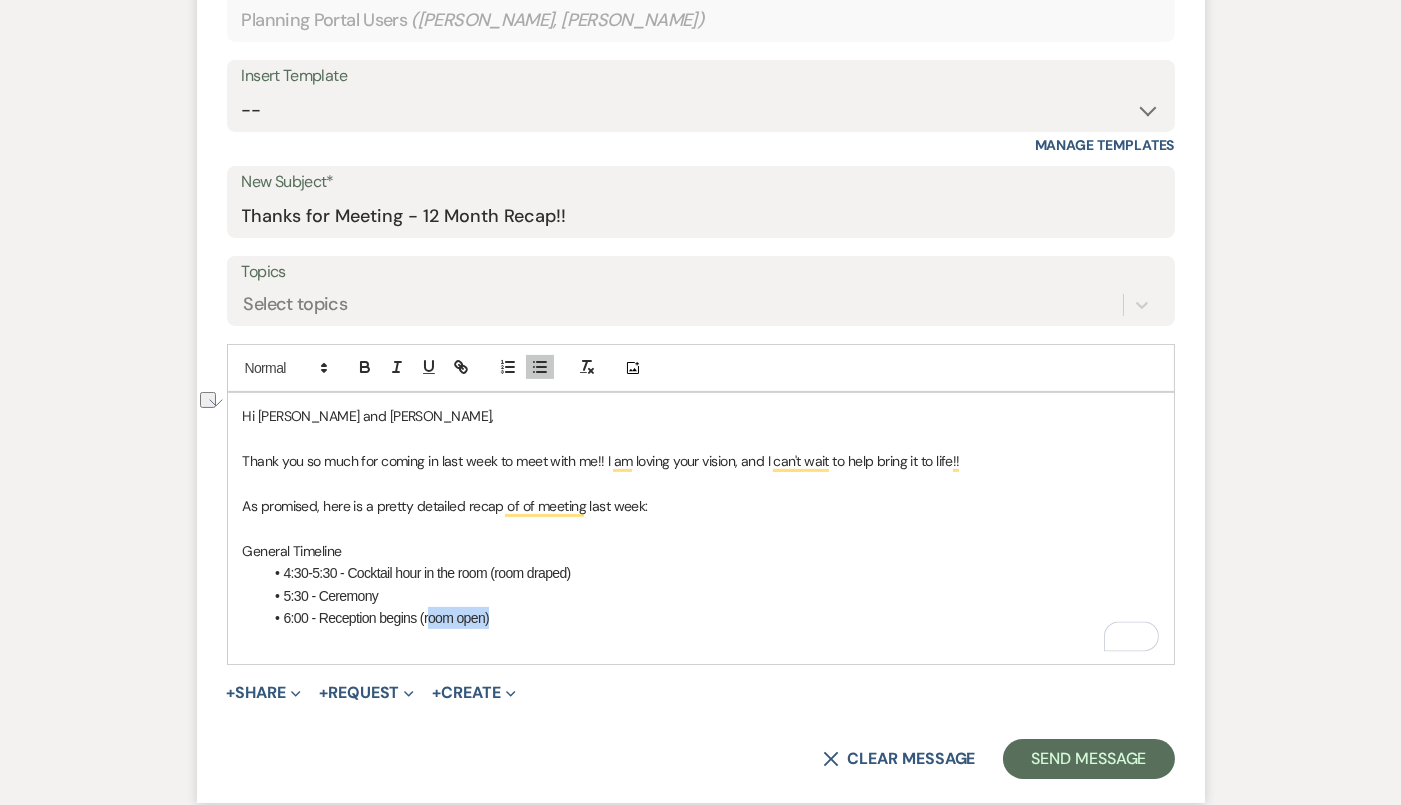 drag, startPoint x: 498, startPoint y: 621, endPoint x: 430, endPoint y: 621, distance: 68 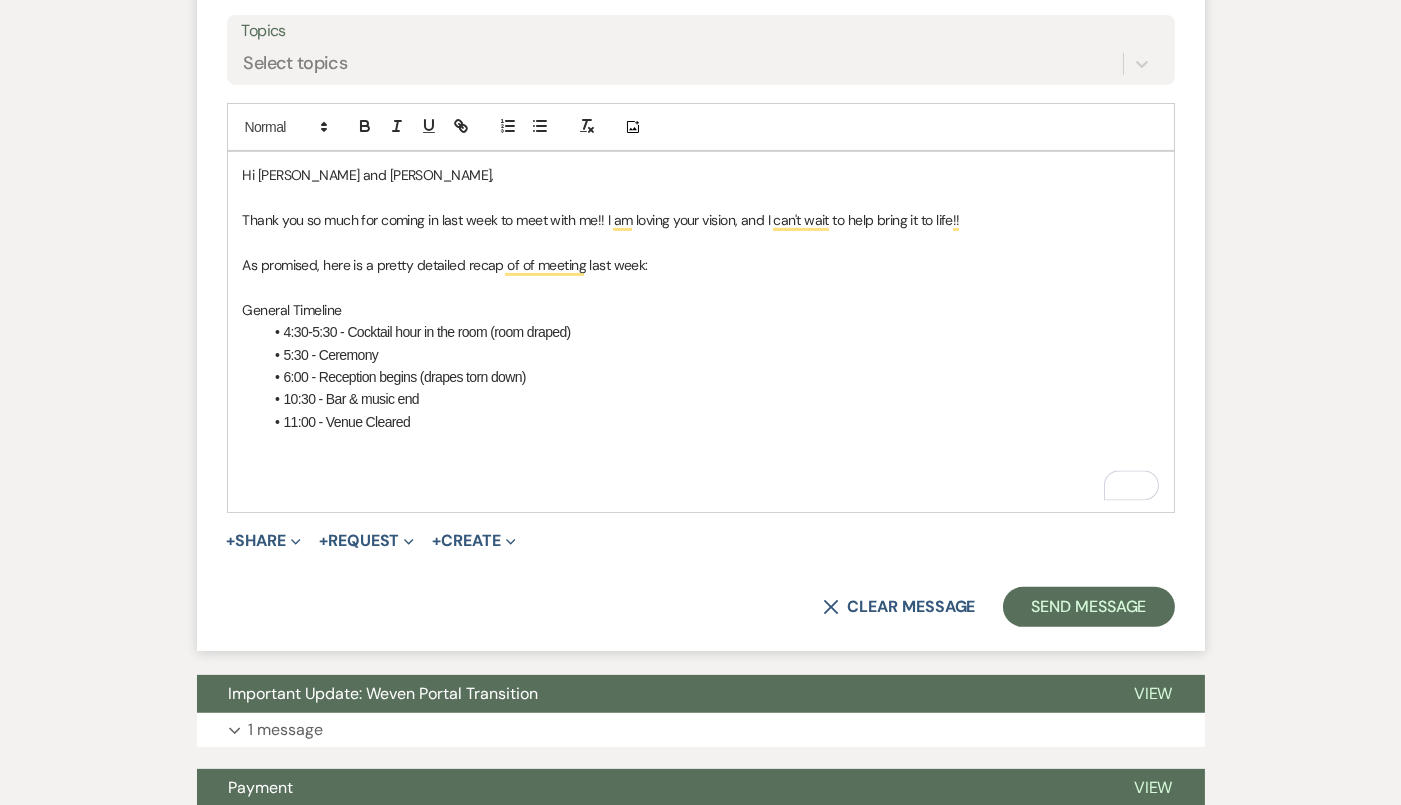 scroll, scrollTop: 1018, scrollLeft: 0, axis: vertical 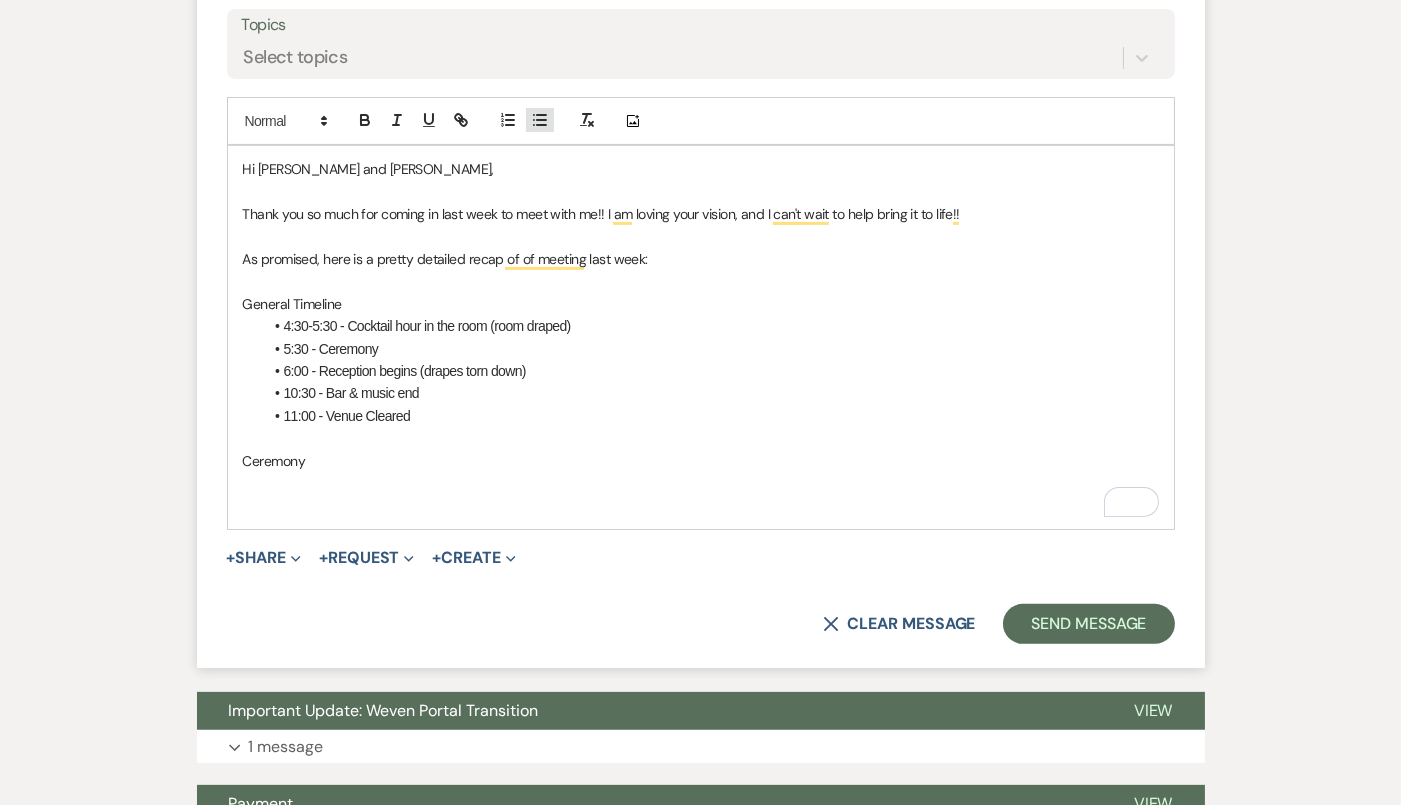 click 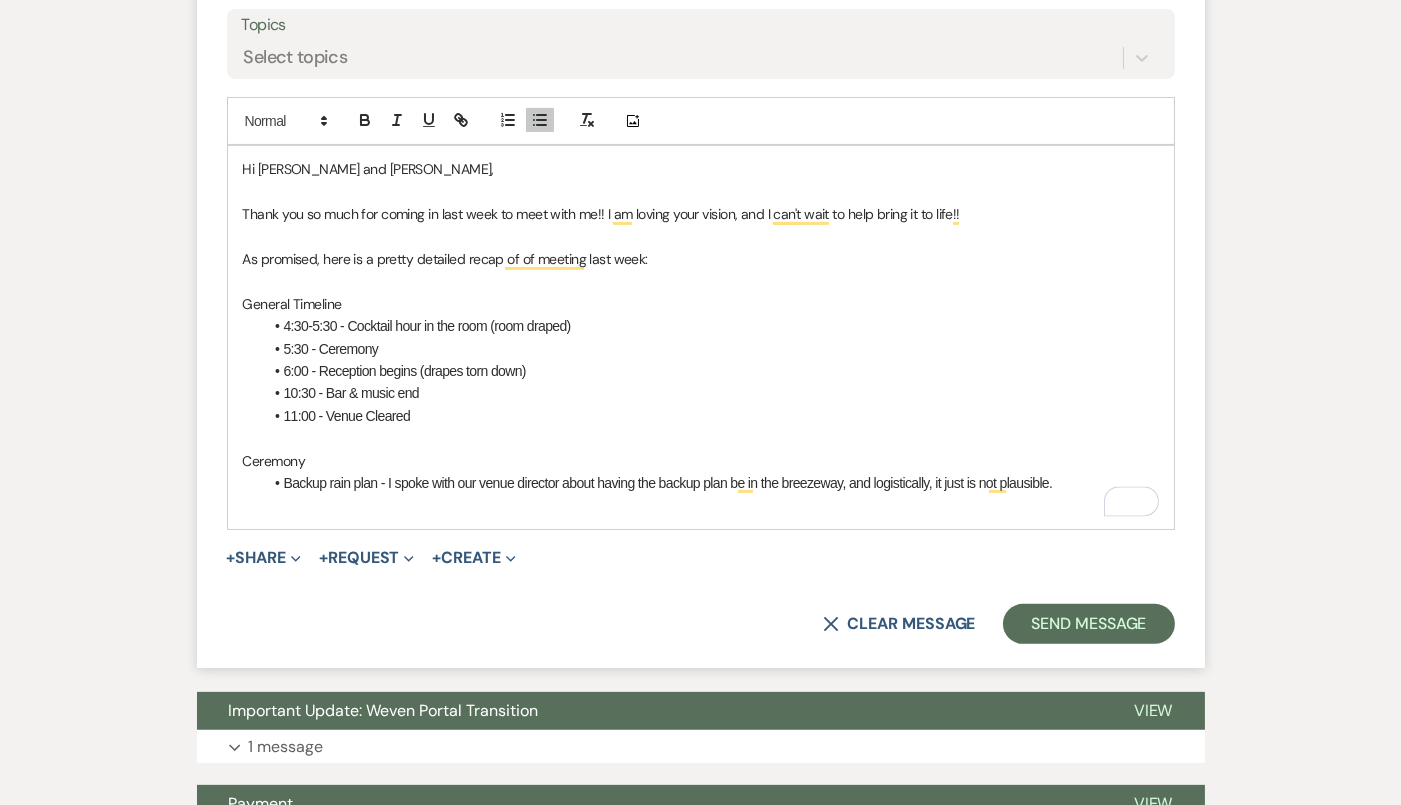 click on "Backup rain plan - I spoke with our venue director about having the backup plan be in the breezeway, and logistically, it just is not plausible." at bounding box center [711, 483] 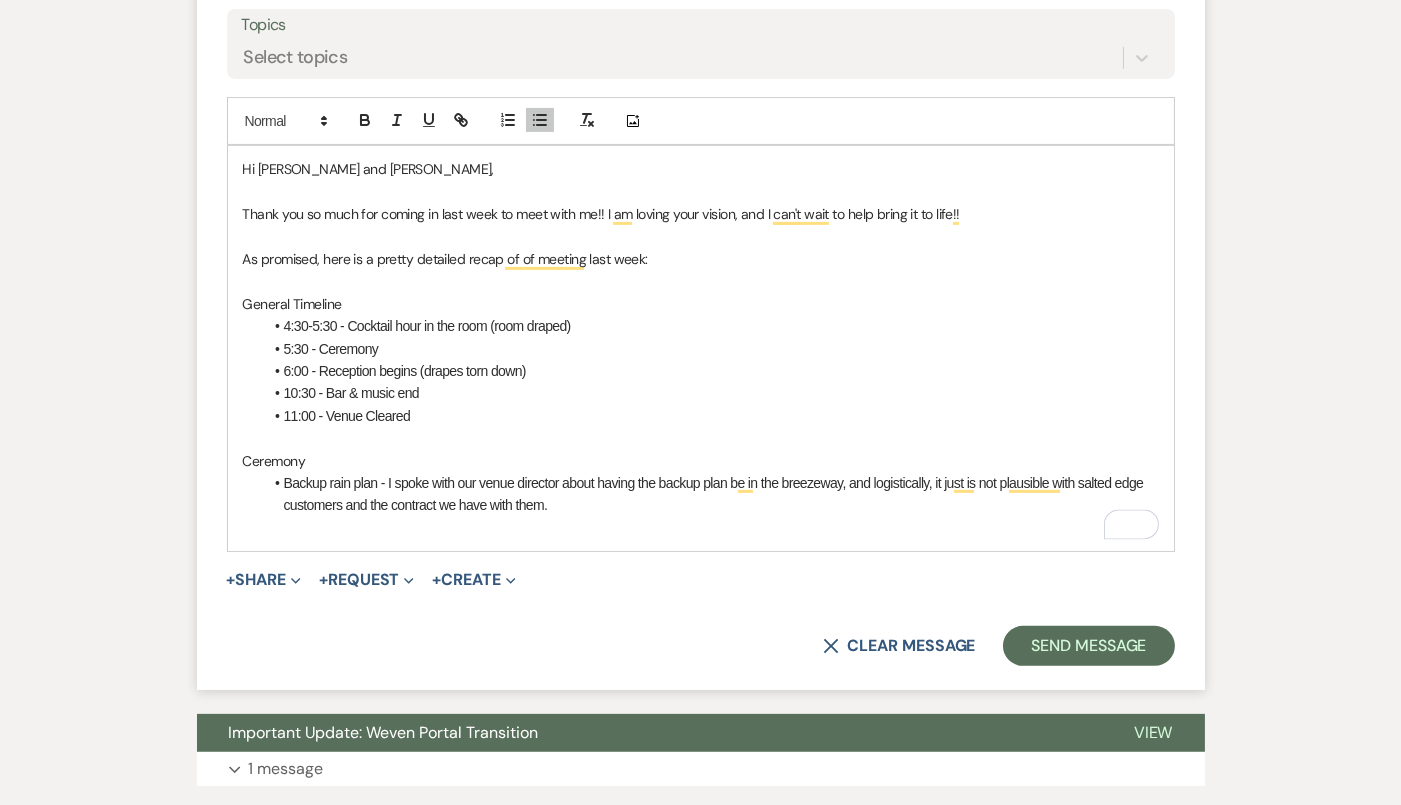 click on "Backup rain plan - I spoke with our venue director about having the backup plan be in the breezeway, and logistically, it just is not plausible with salted edge customers and the contract we have with them." at bounding box center (711, 494) 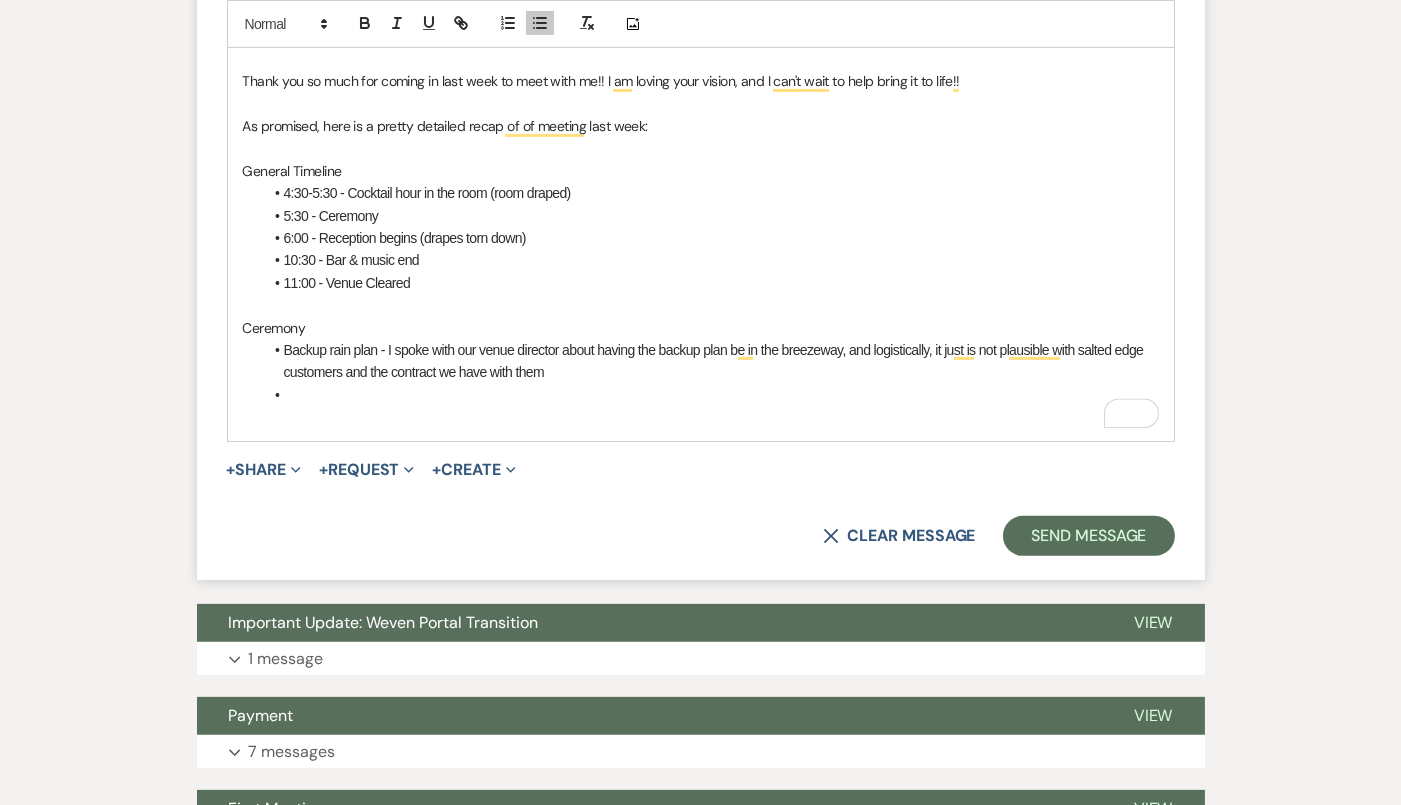 scroll, scrollTop: 1150, scrollLeft: 0, axis: vertical 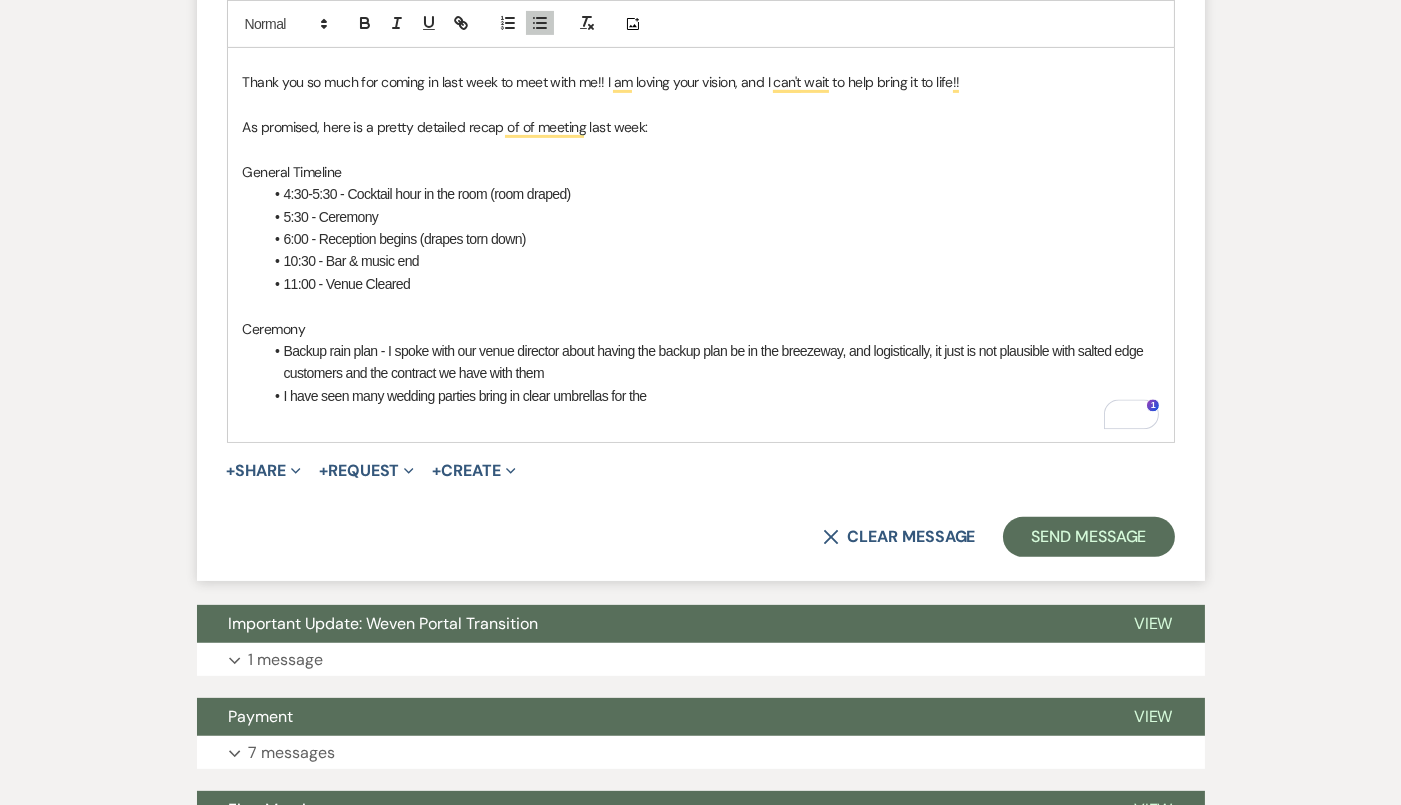 click on "I have seen many wedding parties bring in clear umbrellas for the" at bounding box center (711, 396) 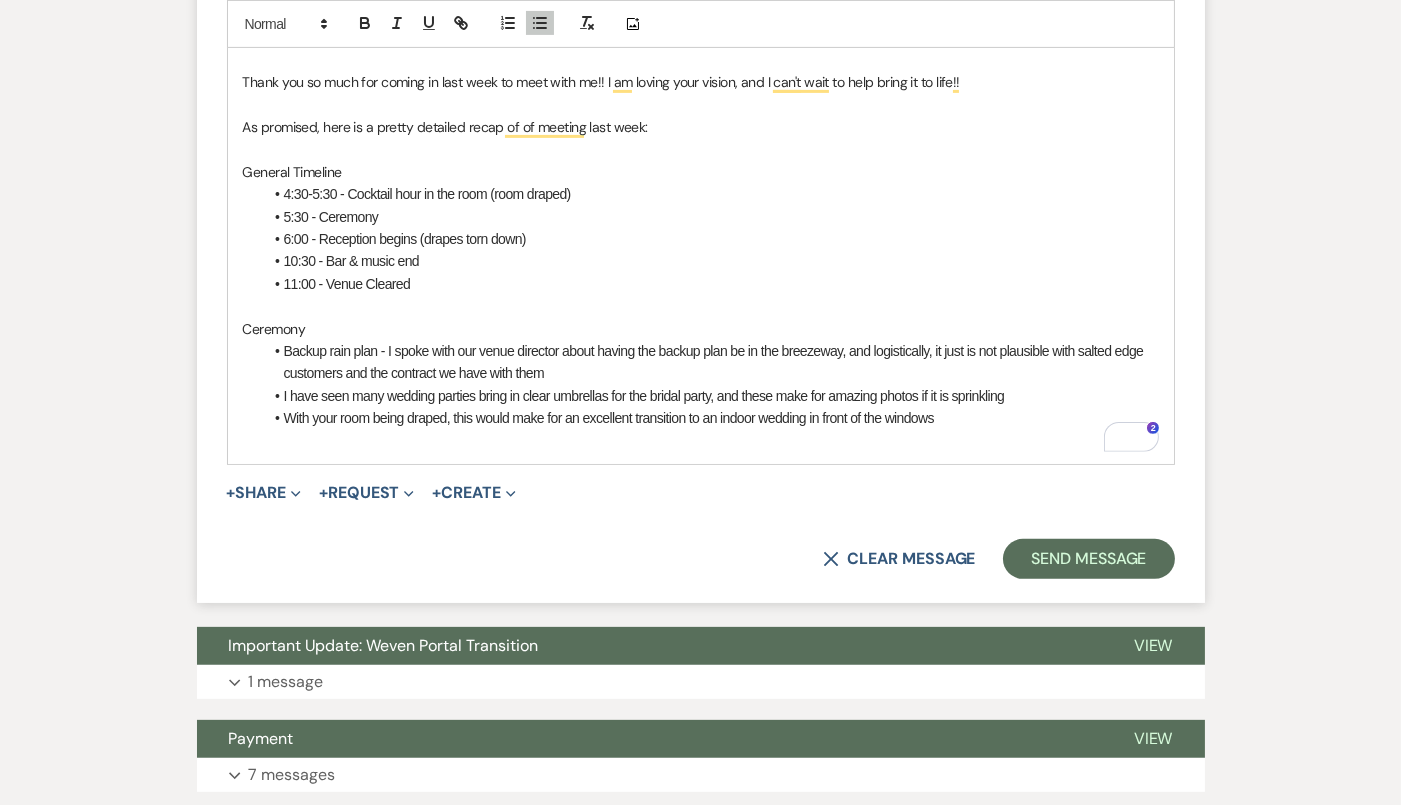 click on "With your room being draped, this would make for an excellent transition to an indoor wedding in front of the windows" at bounding box center [711, 418] 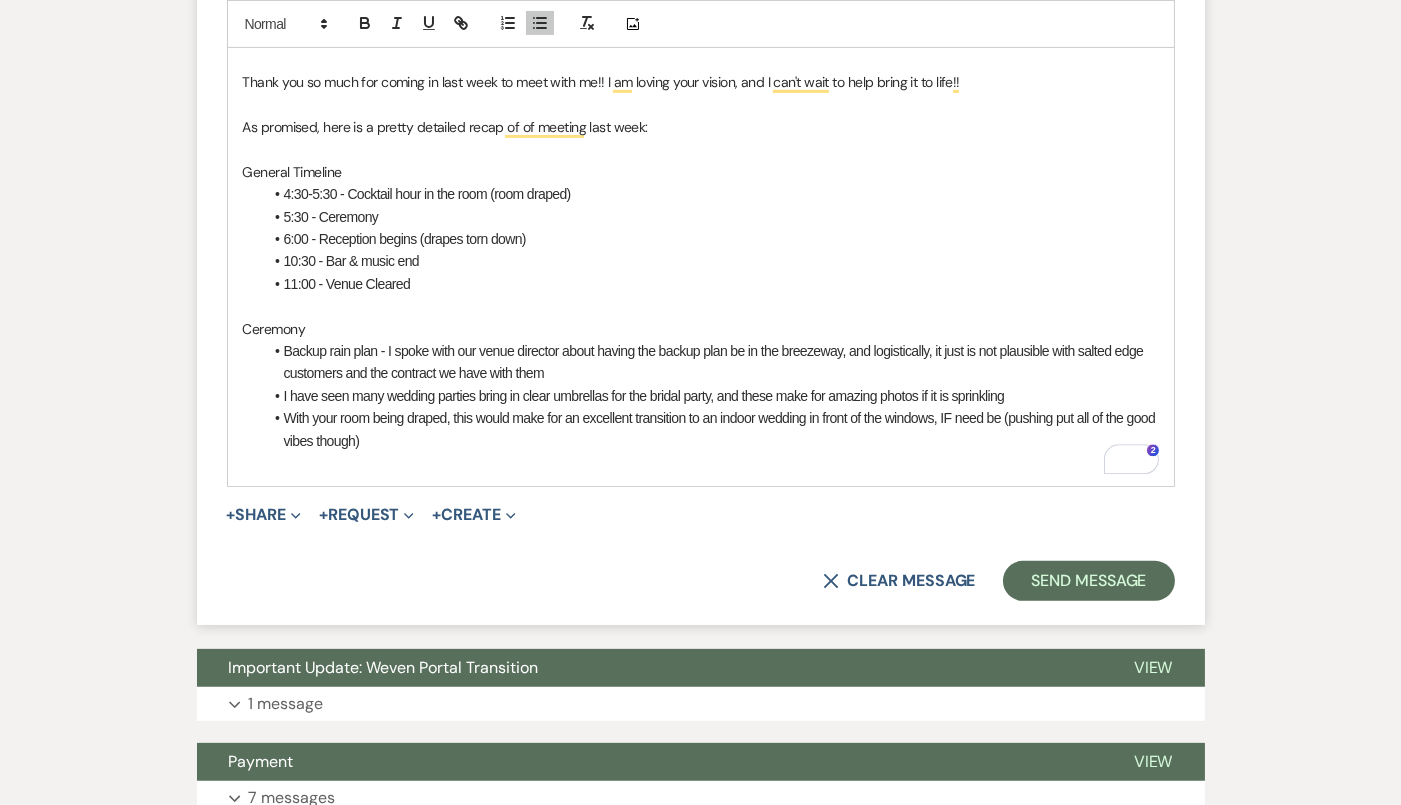 click on "With your room being draped, this would make for an excellent transition to an indoor wedding in front of the windows, IF need be (pushing put all of the good vibes though)" at bounding box center [711, 429] 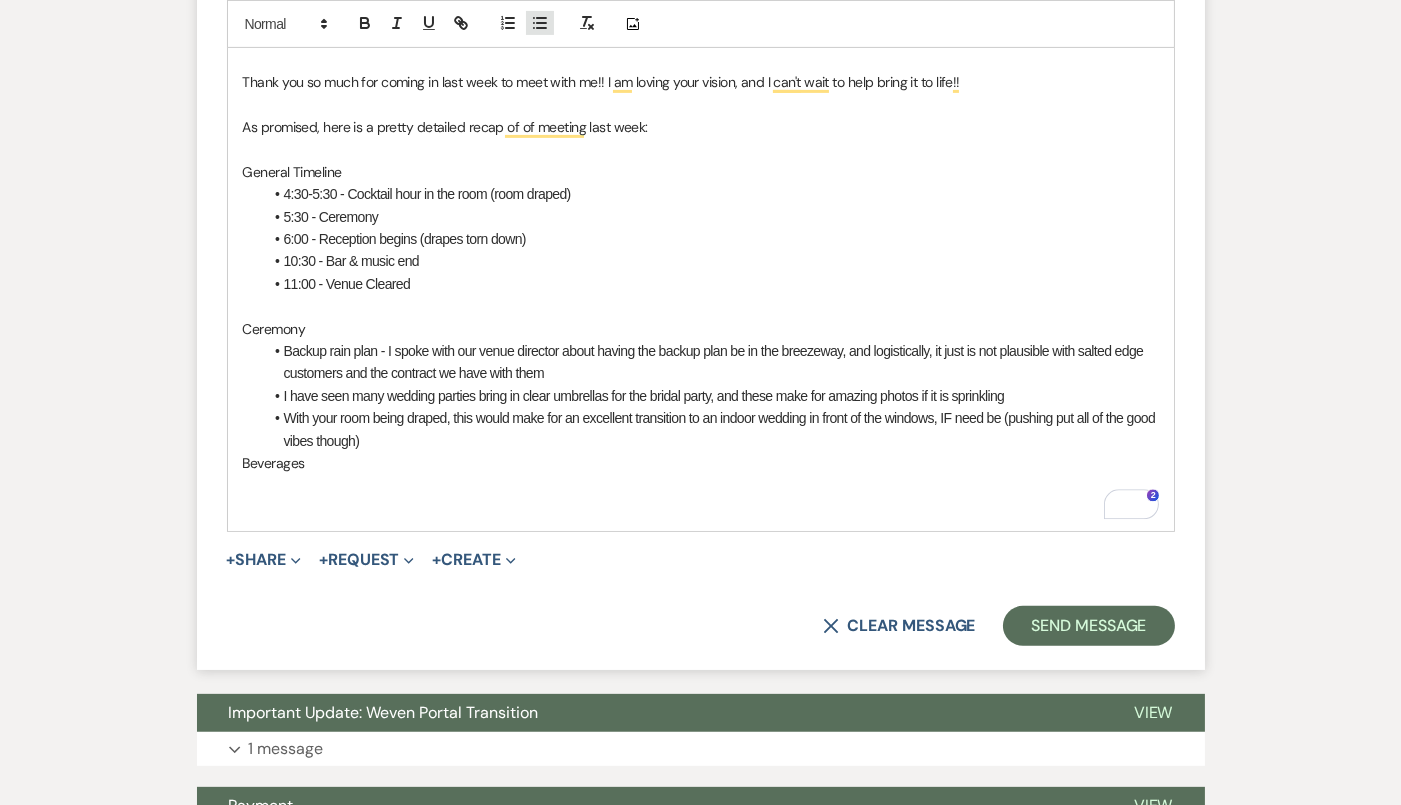 click 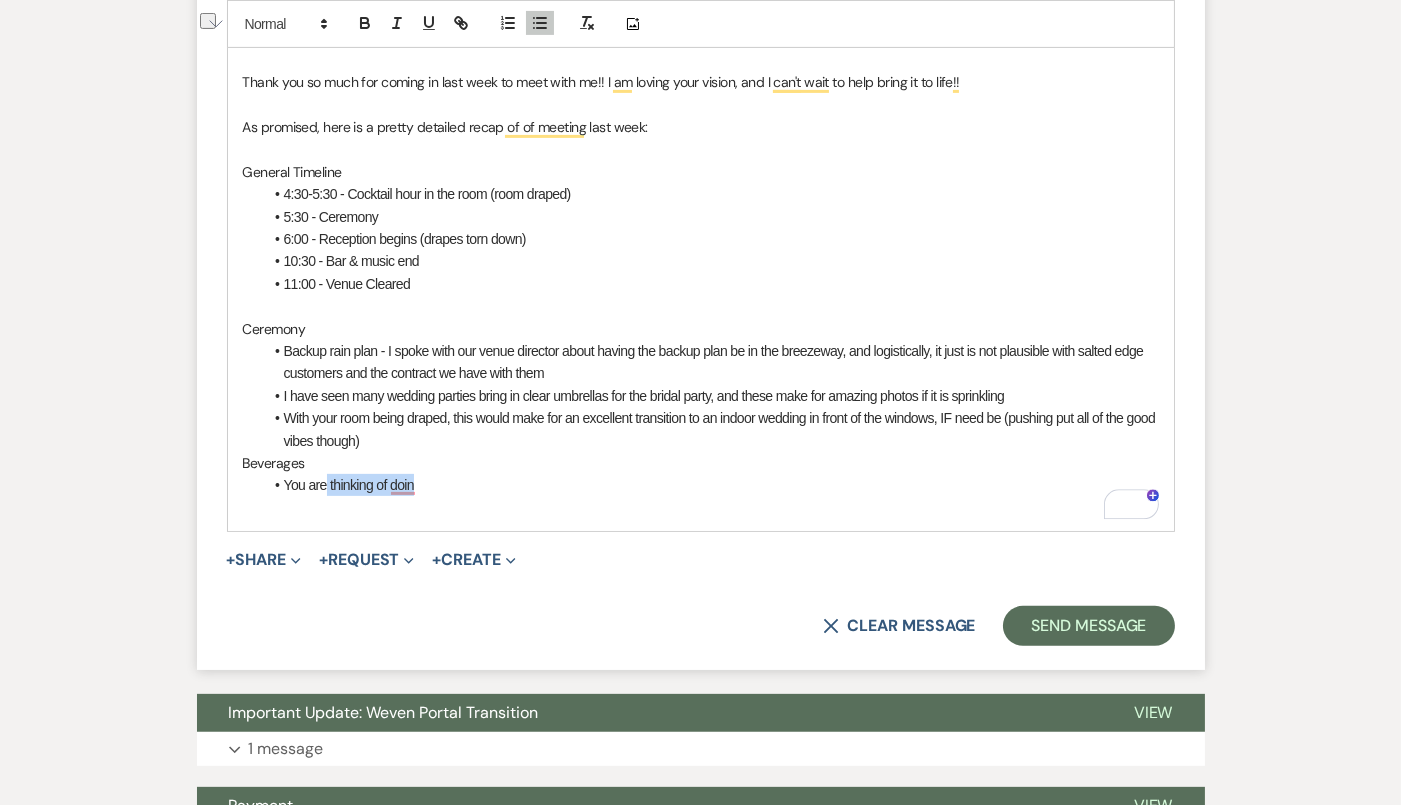 drag, startPoint x: 425, startPoint y: 482, endPoint x: 323, endPoint y: 481, distance: 102.0049 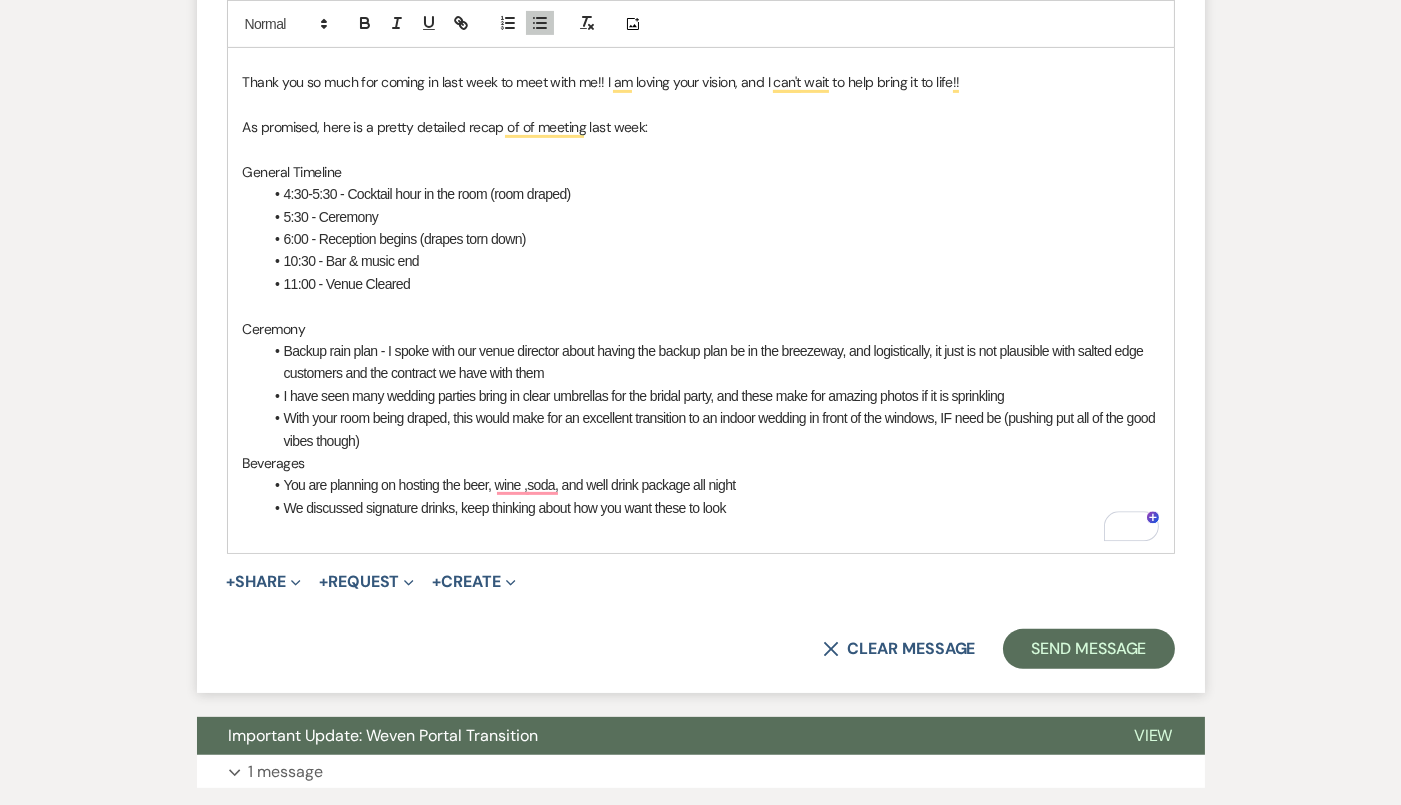 click on "Hi Morgan and Kaden,  Thank you so much for coming in last week to meet with me!! I am loving your vision, and I can't wait to help bring it to life!!  As promised, here is a pretty detailed recap of of meeting last week:  General Timeline 4:30-5:30 - Cocktail hour in the room (room draped) 5:30 - Ceremony  6:00 - Reception begins (drapes torn down) 10:30 - Bar & music end 11:00 - Venue Cleared  Ceremony  Backup rain plan - I spoke with our venue director about having the backup plan be in the breezeway, and logistically, it just is not plausible with salted edge customers and the contract we have with them I have seen many wedding parties bring in clear umbrellas for the bridal party, and these make for amazing photos if it is sprinkling With your room being draped, this would make for an excellent transition to an indoor wedding in front of the windows, IF need be (pushing put all of the good vibes though) Beverages You are planning on hosting the beer, wine ,soda, and well drink package all night" at bounding box center [701, 283] 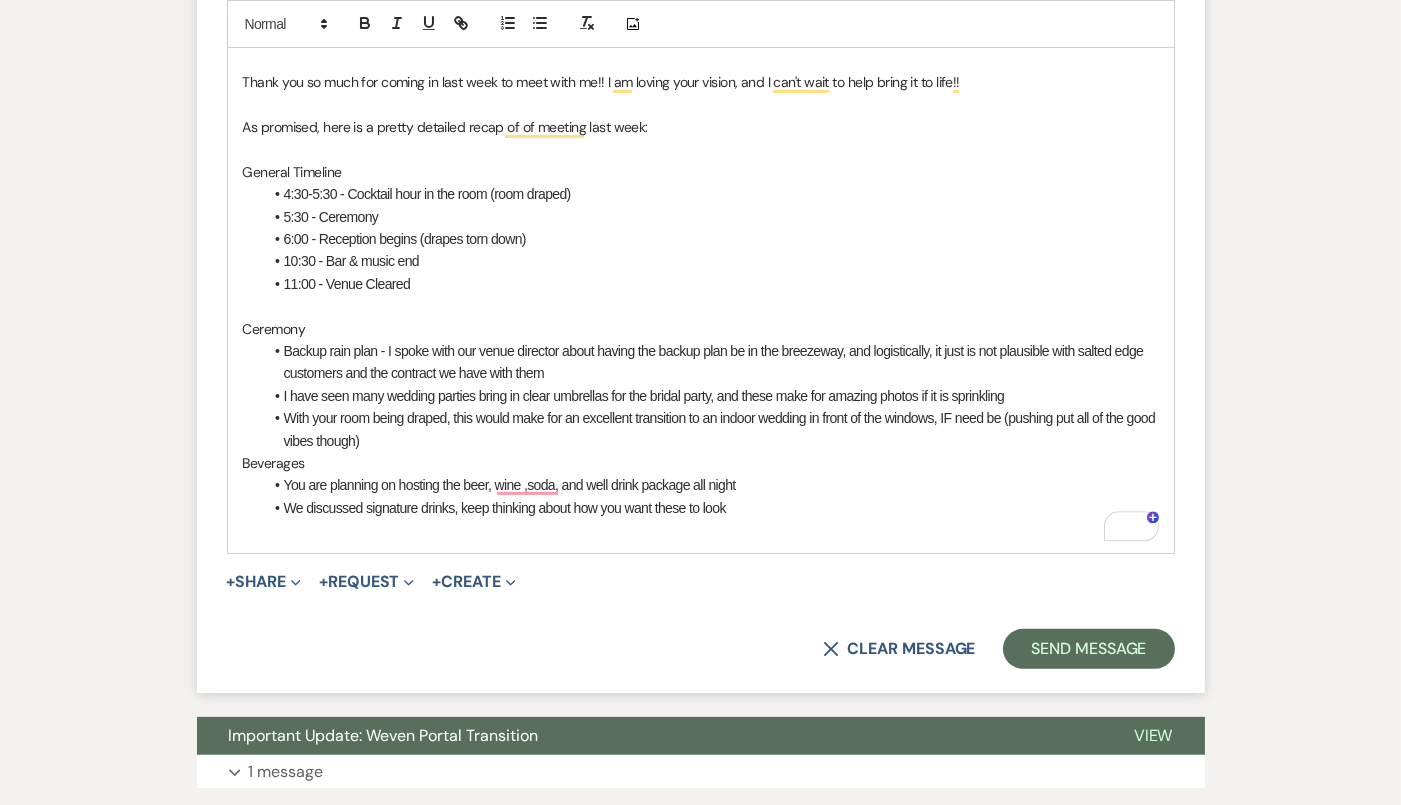 click at bounding box center [701, 530] 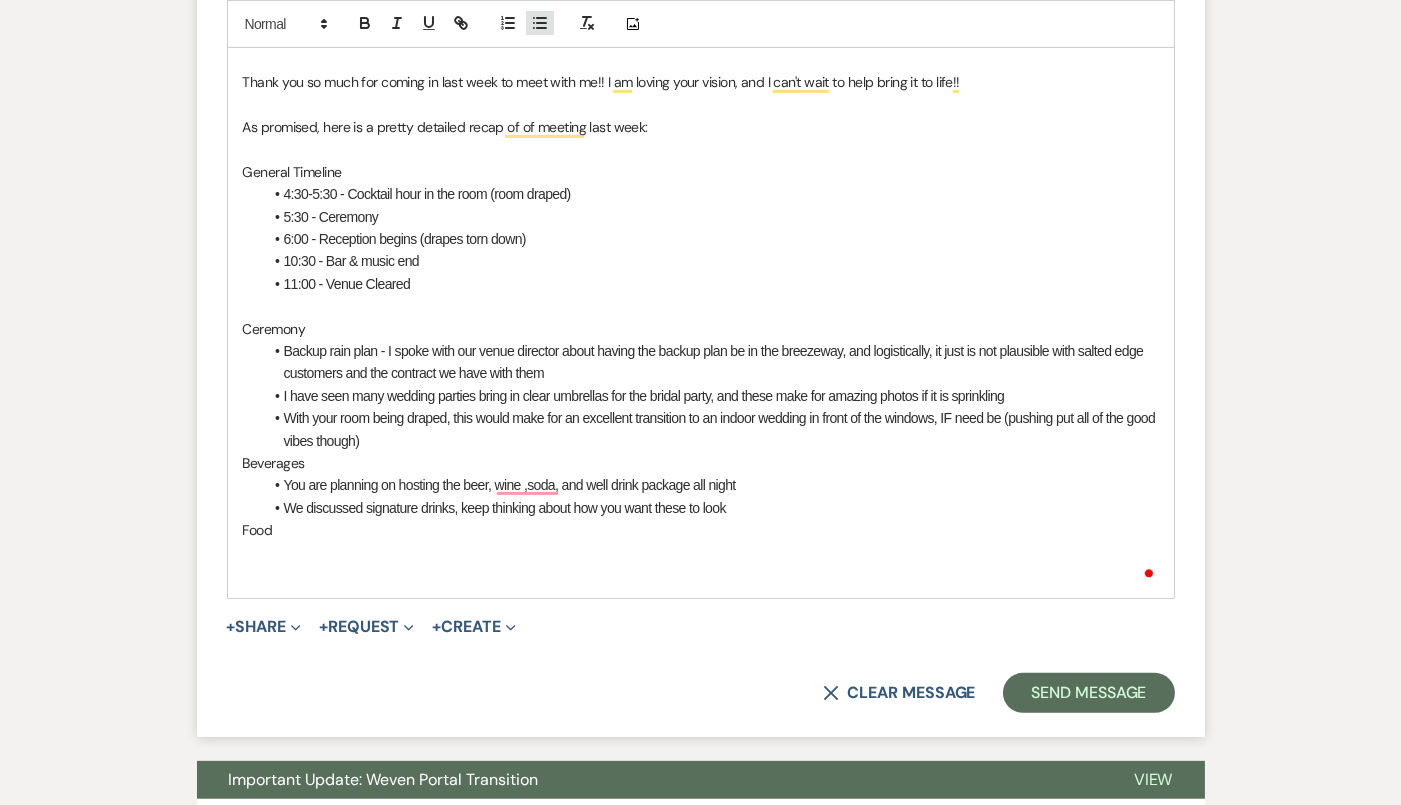 click 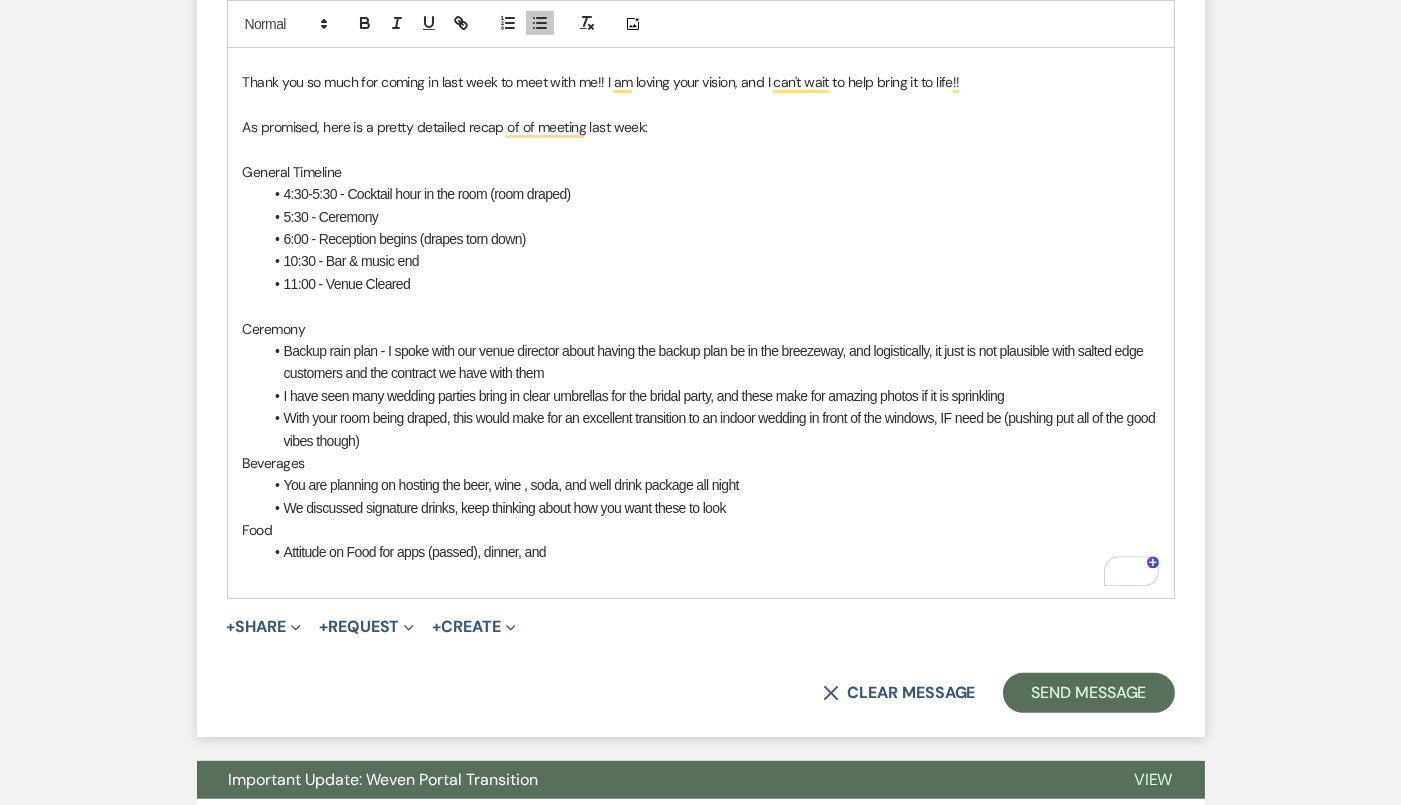 click on "You are planning on hosting the beer, wine , soda, and well drink package all night" at bounding box center (711, 485) 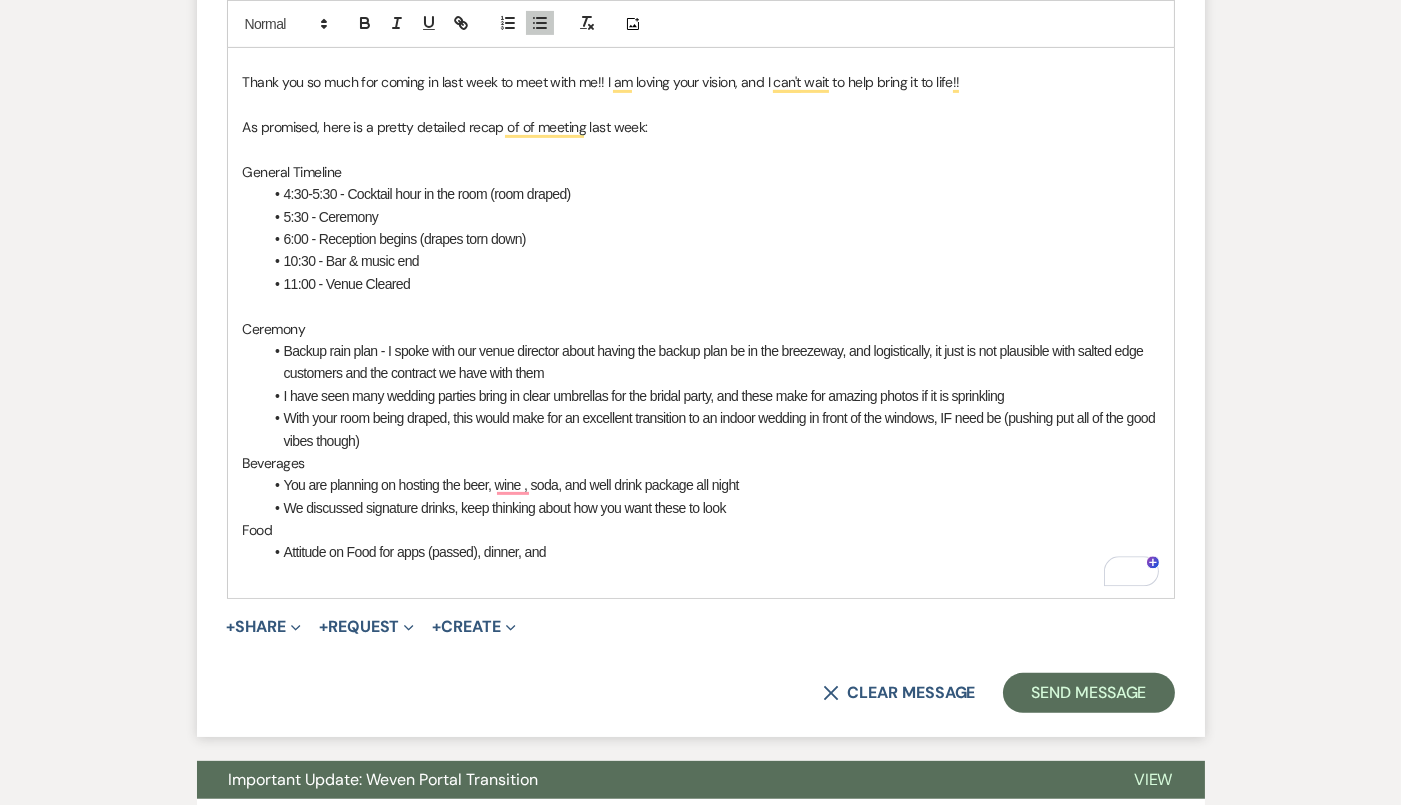 click on "Attitude on Food for apps (passed), dinner, and" at bounding box center (711, 552) 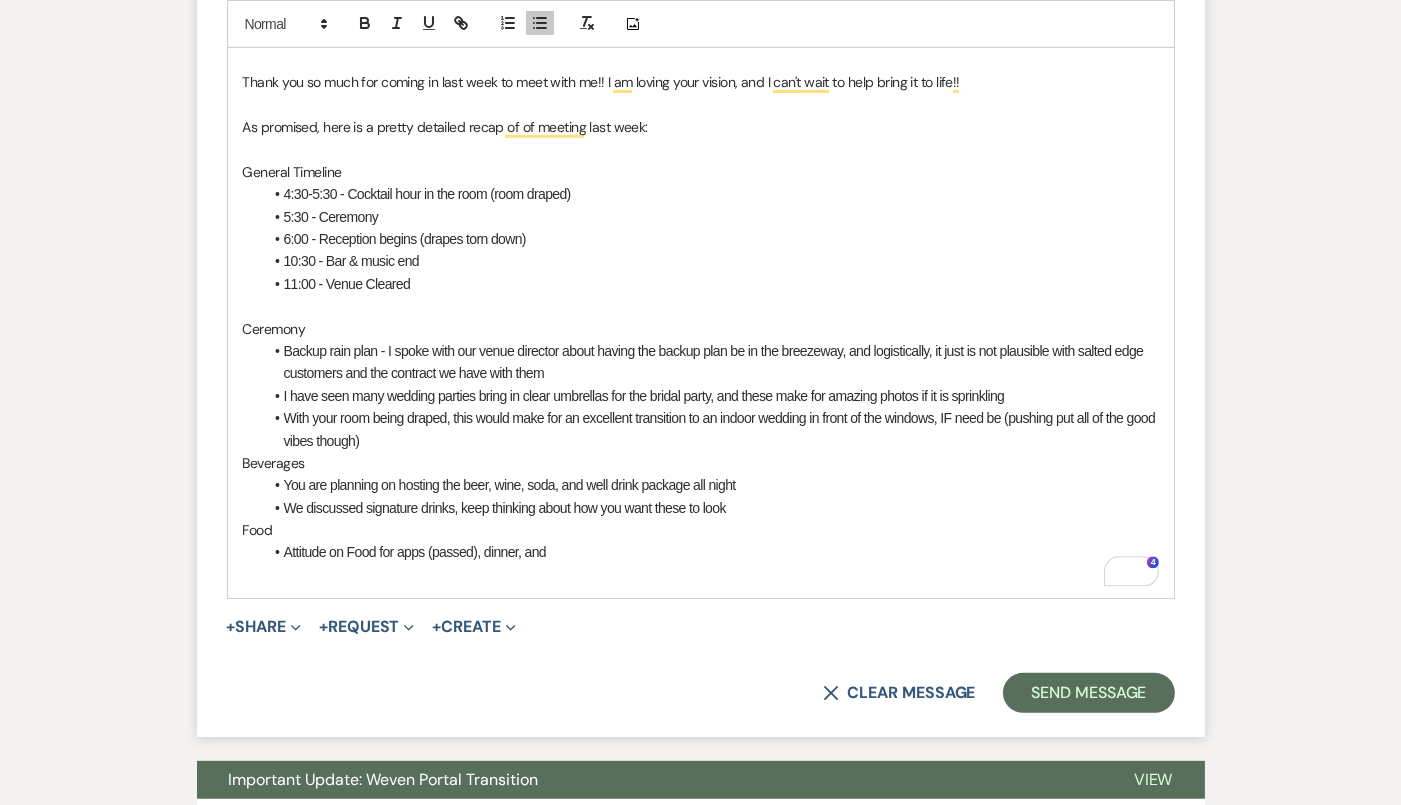 click on "Attitude on Food for apps (passed), dinner, and" at bounding box center [711, 552] 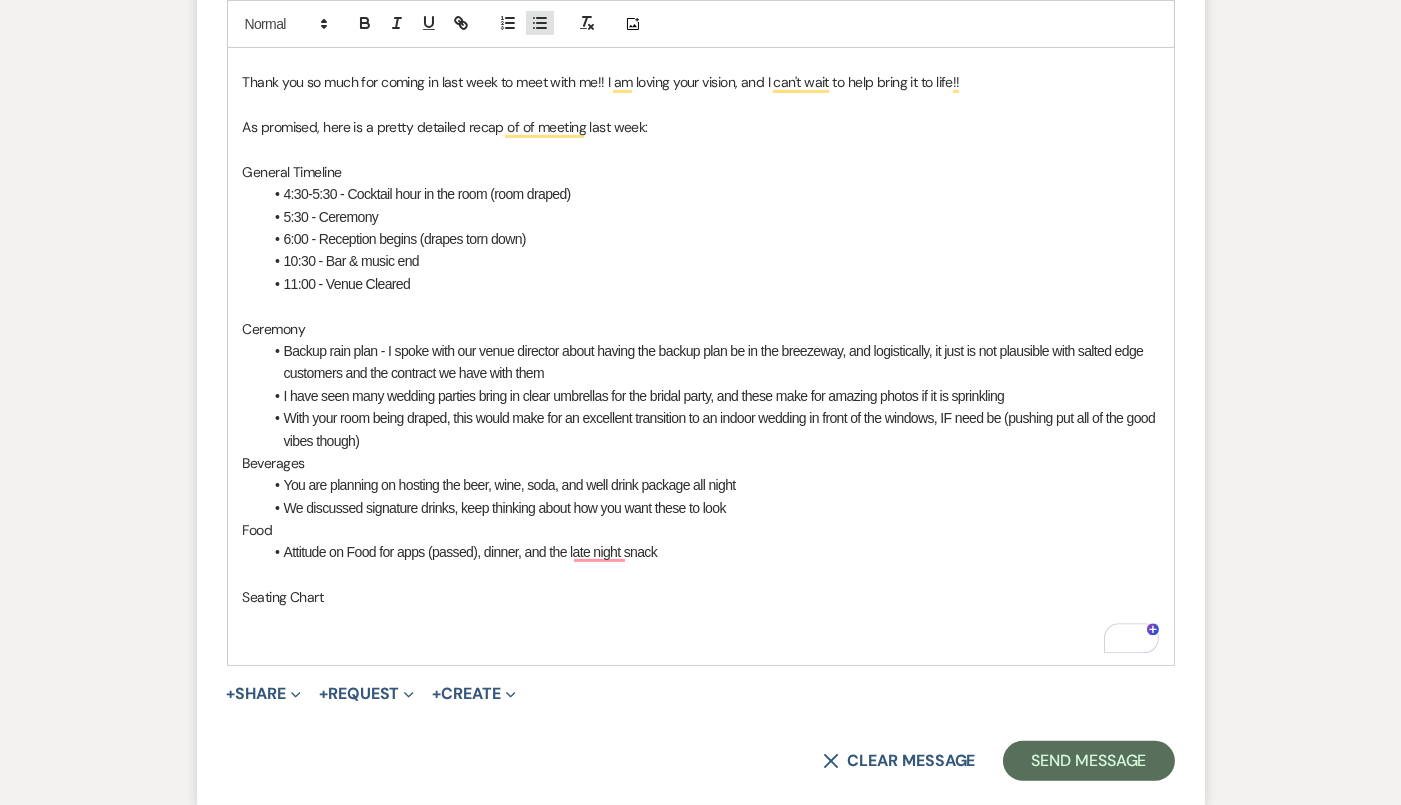 click 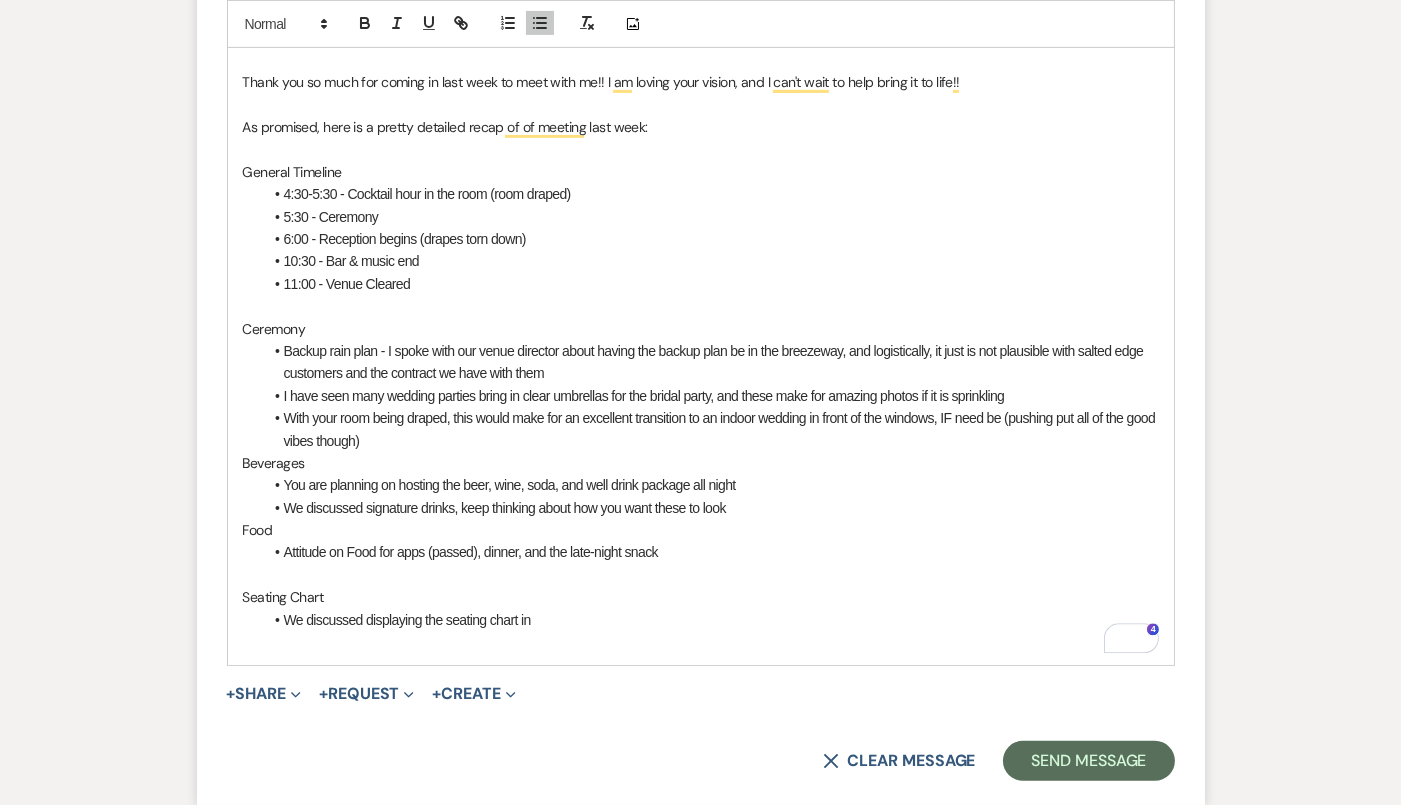 click on "We discussed displaying the seating chart in" at bounding box center [711, 620] 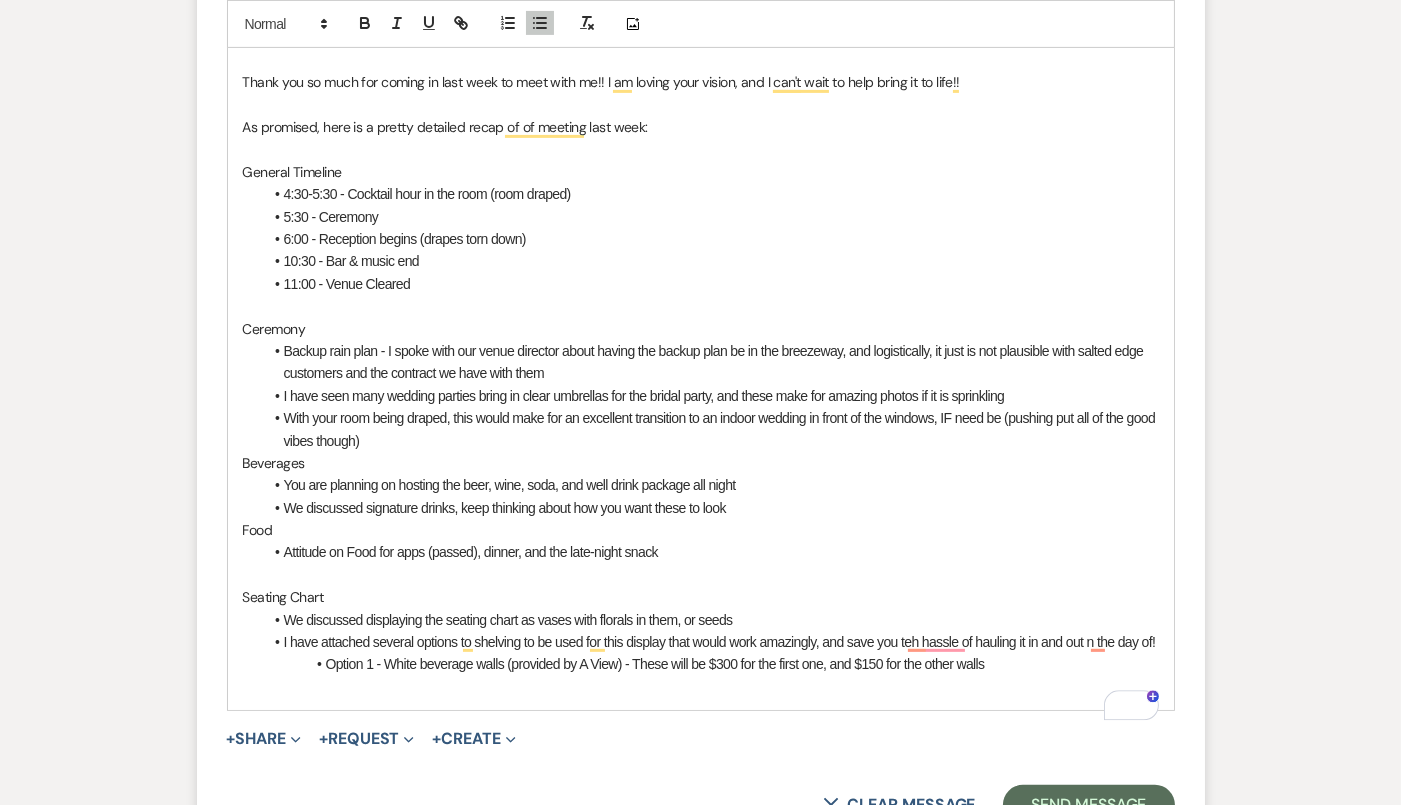 click on "Option 1 - White beverage walls (provided by A View) - These will be $300 for the first one, and $150 for the other walls" at bounding box center [711, 664] 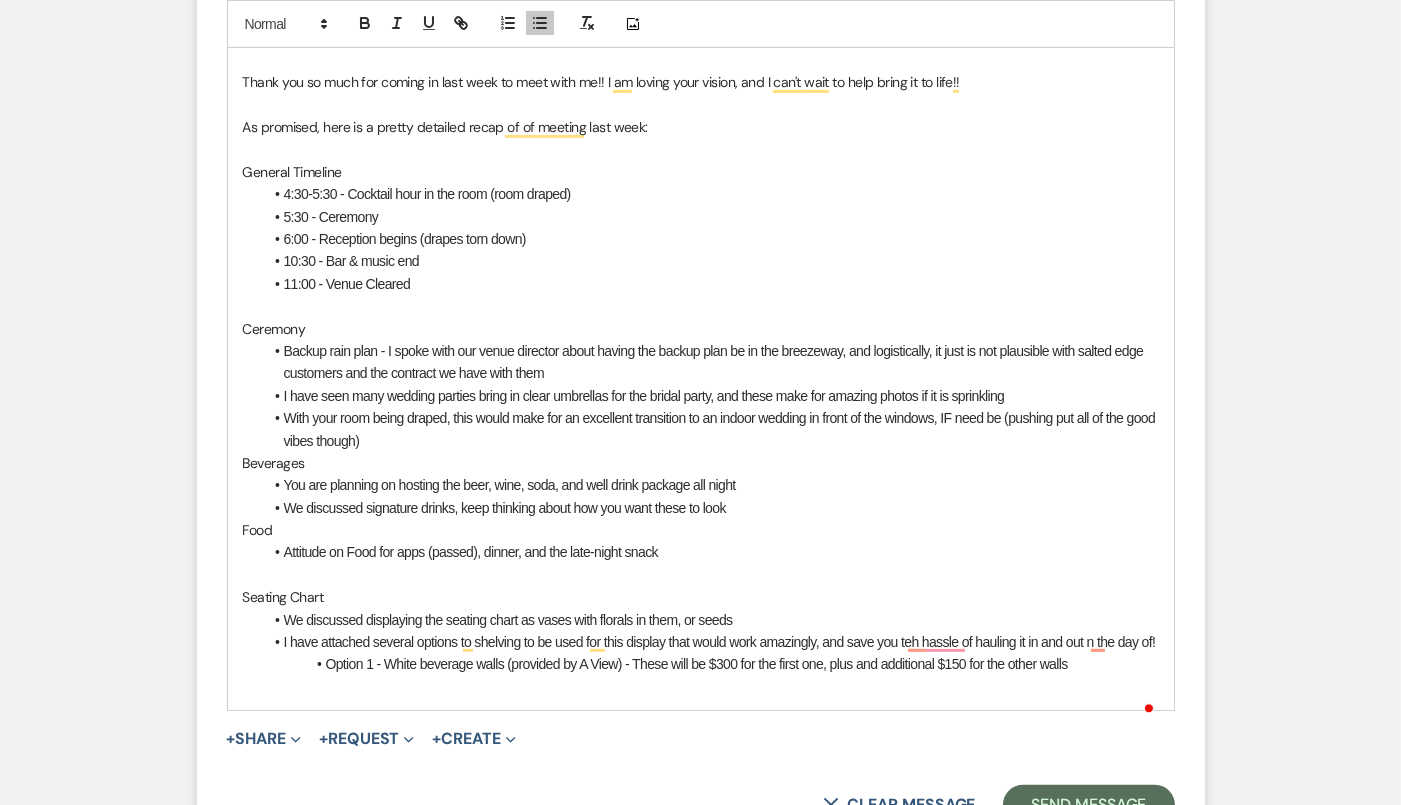 click on "Option 1 - White beverage walls (provided by A View) - These will be $300 for the first one, plus and additional $150 for the other walls" at bounding box center [711, 664] 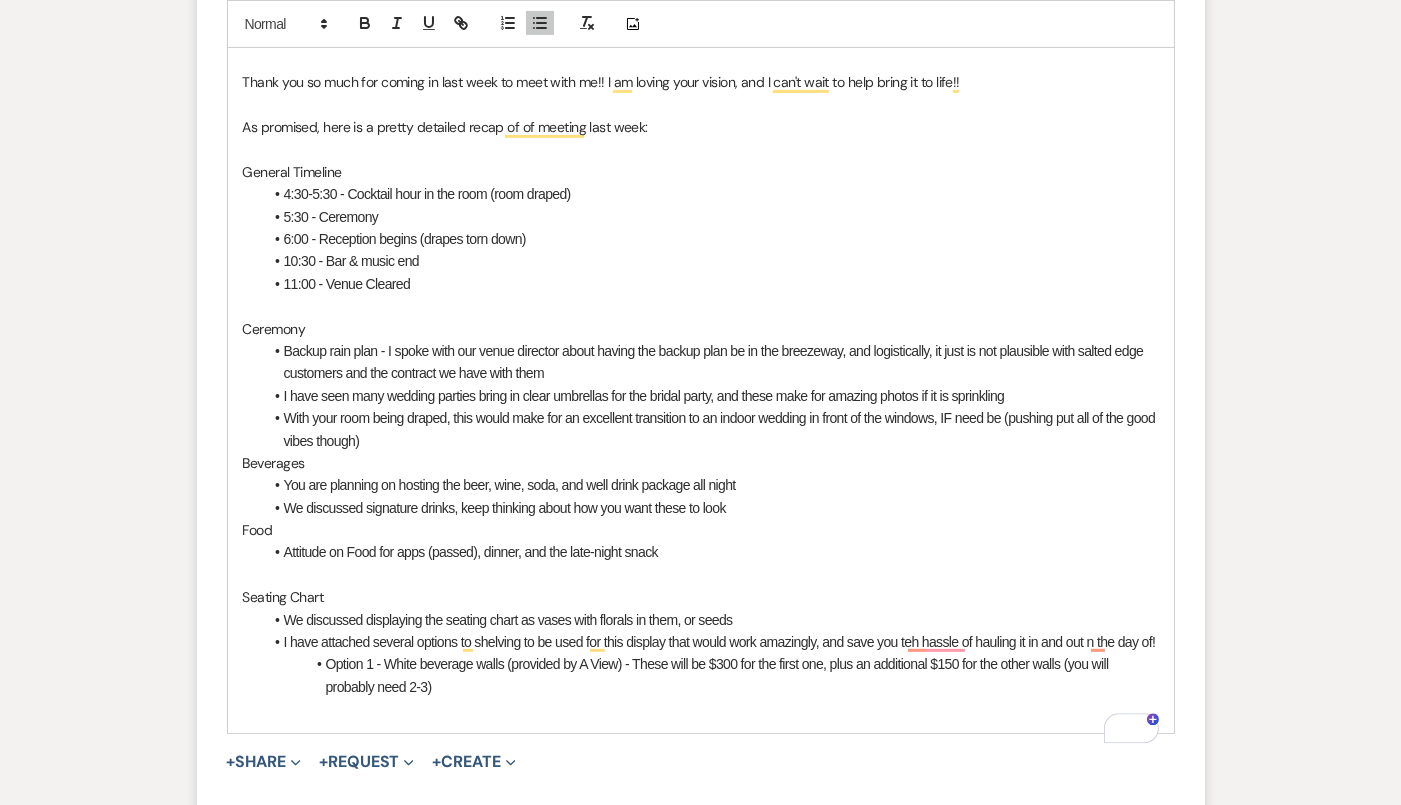 click on "Option 1 - White beverage walls (provided by A View) - These will be $300 for the first one, plus an additional $150 for the other walls (you will probably need 2-3)" at bounding box center (711, 675) 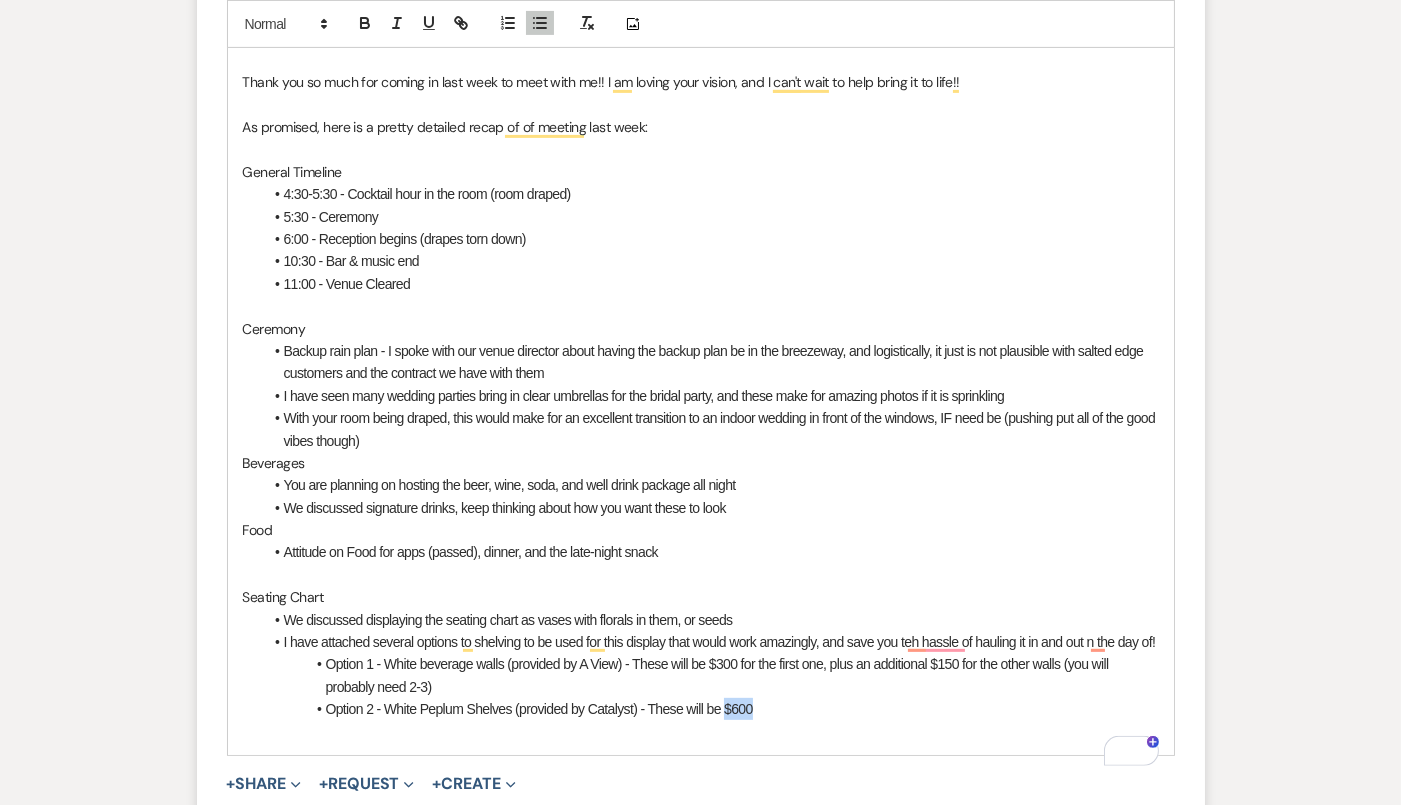 drag, startPoint x: 772, startPoint y: 729, endPoint x: 725, endPoint y: 725, distance: 47.169907 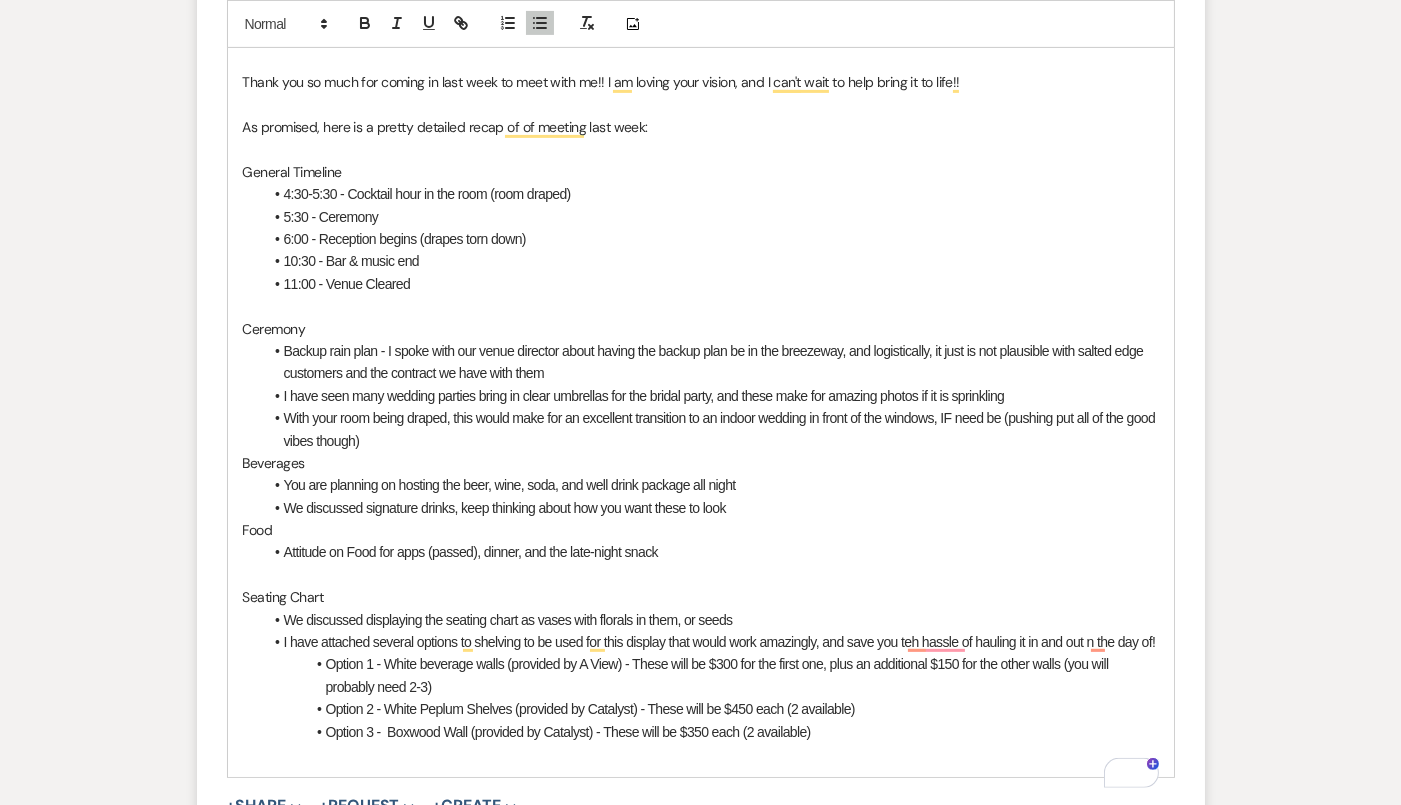 click on "Option 3 -  Boxwood Wall (provided by Catalyst) - These will be $350 each (2 available)" at bounding box center (711, 732) 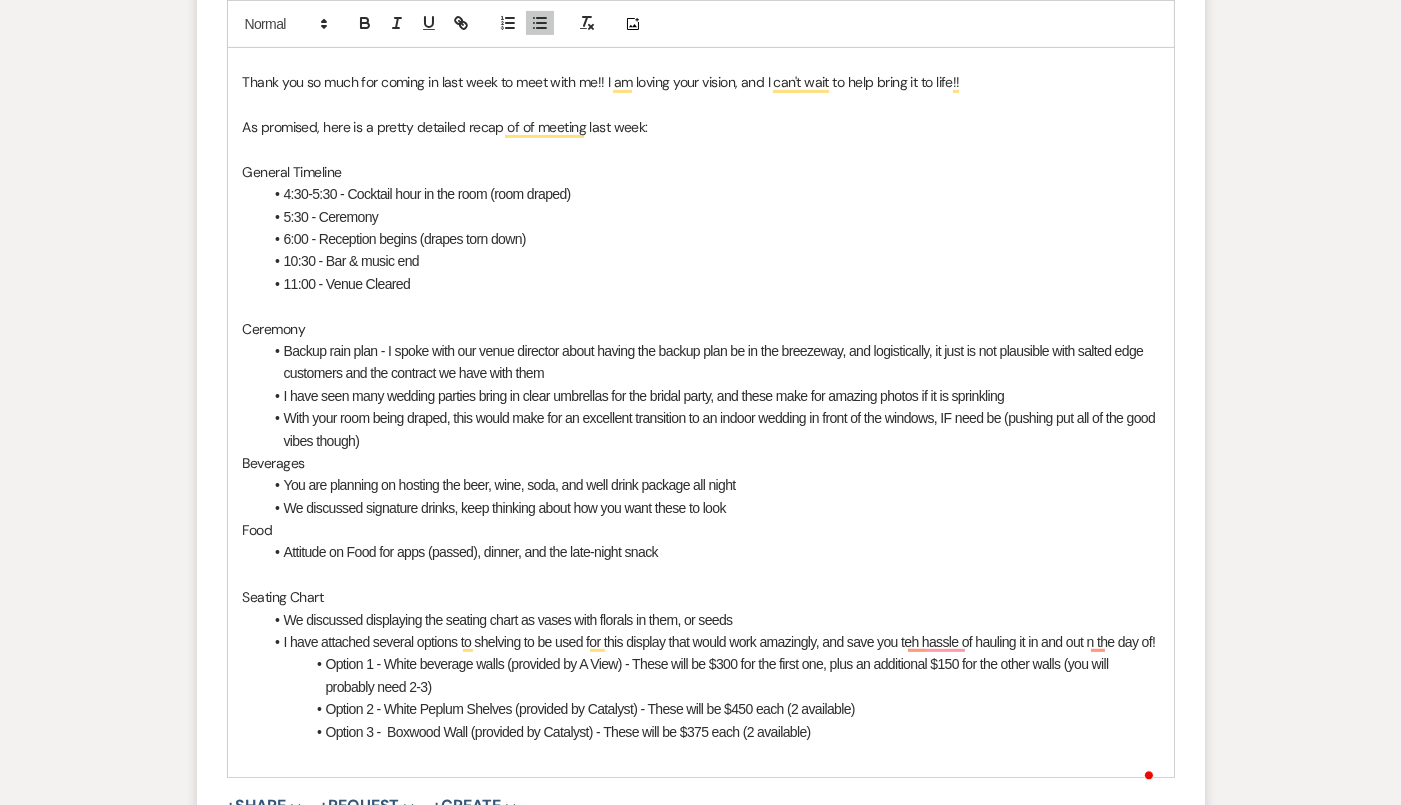 click on "Option 3 -  Boxwood Wall (provided by Catalyst) - These will be $375 each (2 available)" at bounding box center (711, 732) 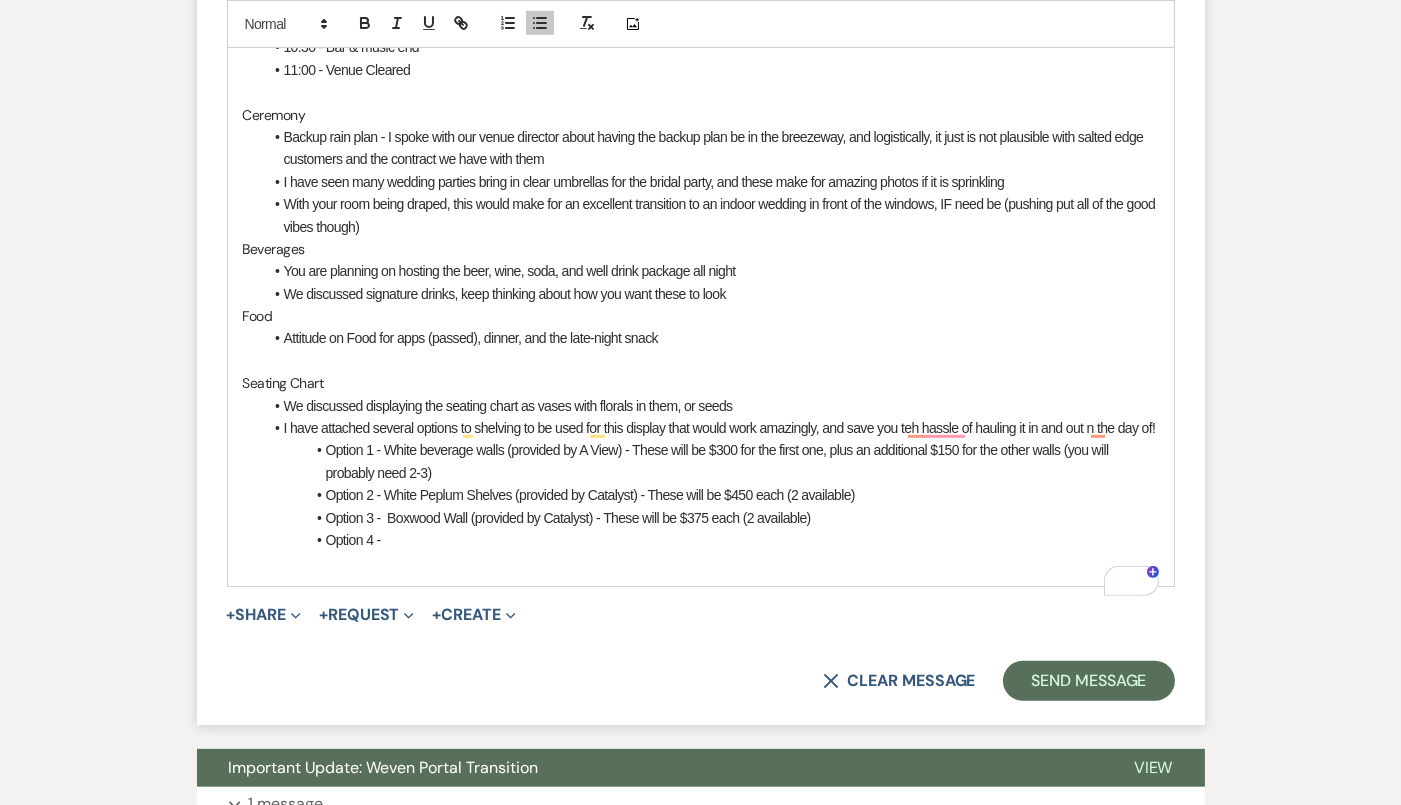 scroll, scrollTop: 1362, scrollLeft: 0, axis: vertical 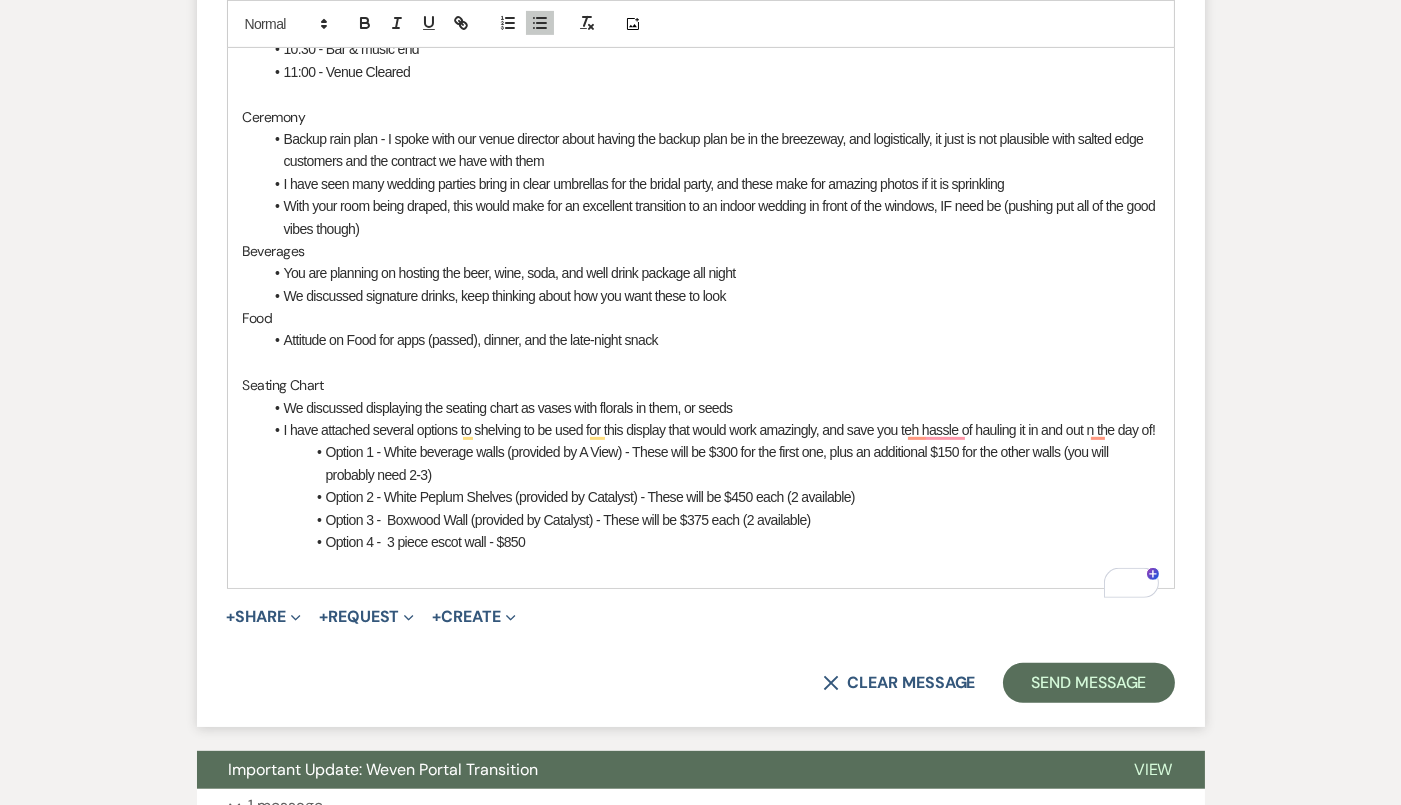 click on "Option 4 -  3 piece escot wall - $850" at bounding box center [711, 542] 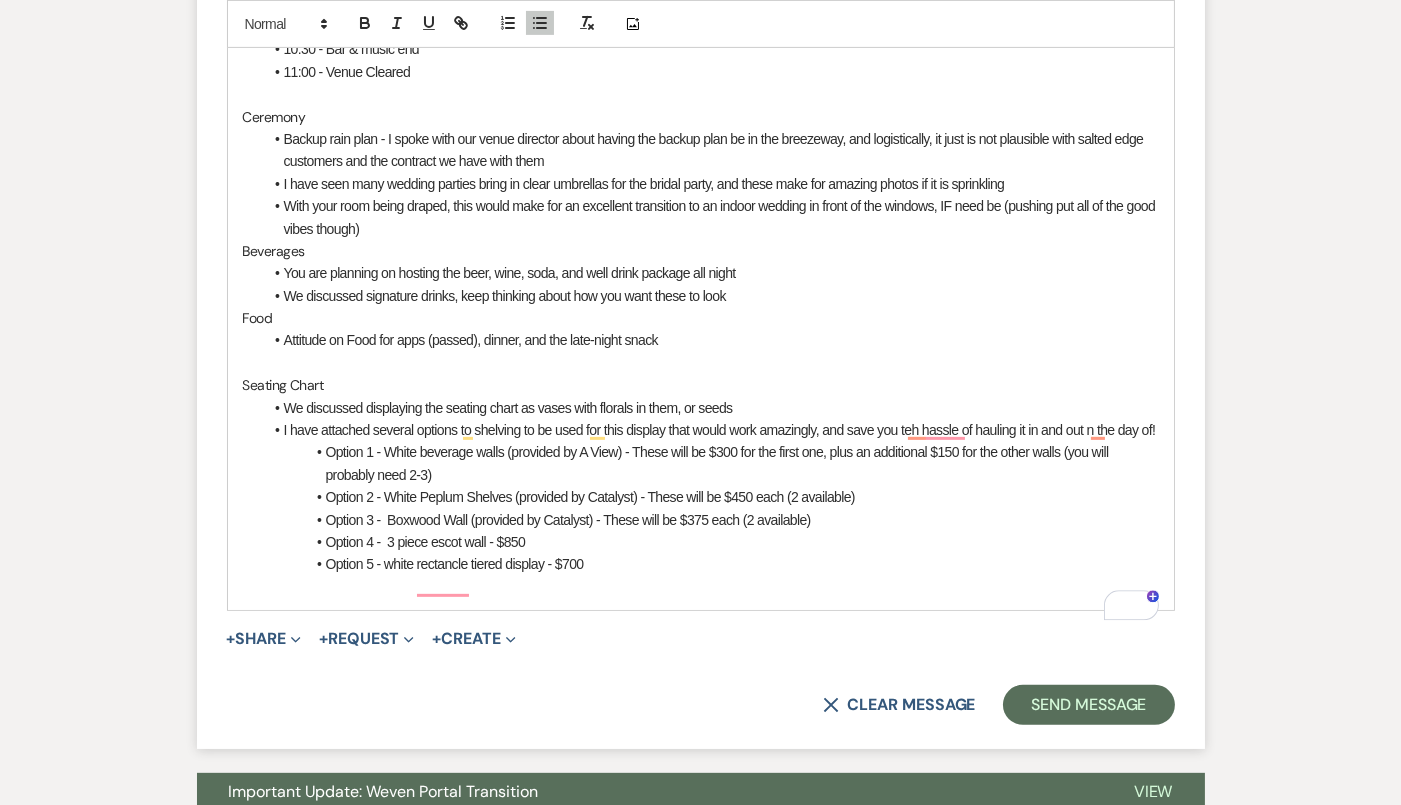 click on "Option 5 - white rectancle tiered display - $700" at bounding box center (711, 564) 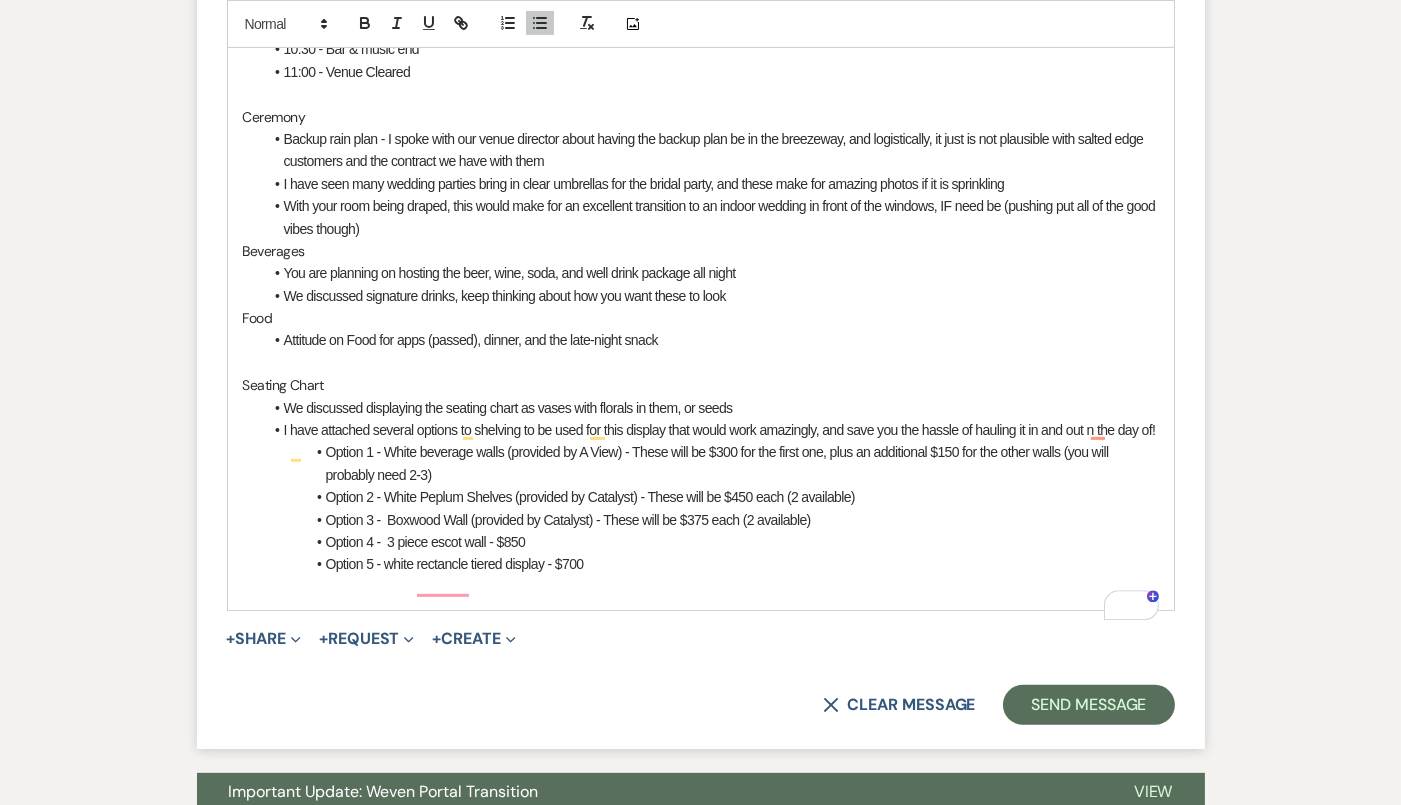 click on "Option 2 - White Peplum Shelves (provided by Catalyst) - These will be $450 each (2 available)" at bounding box center (711, 497) 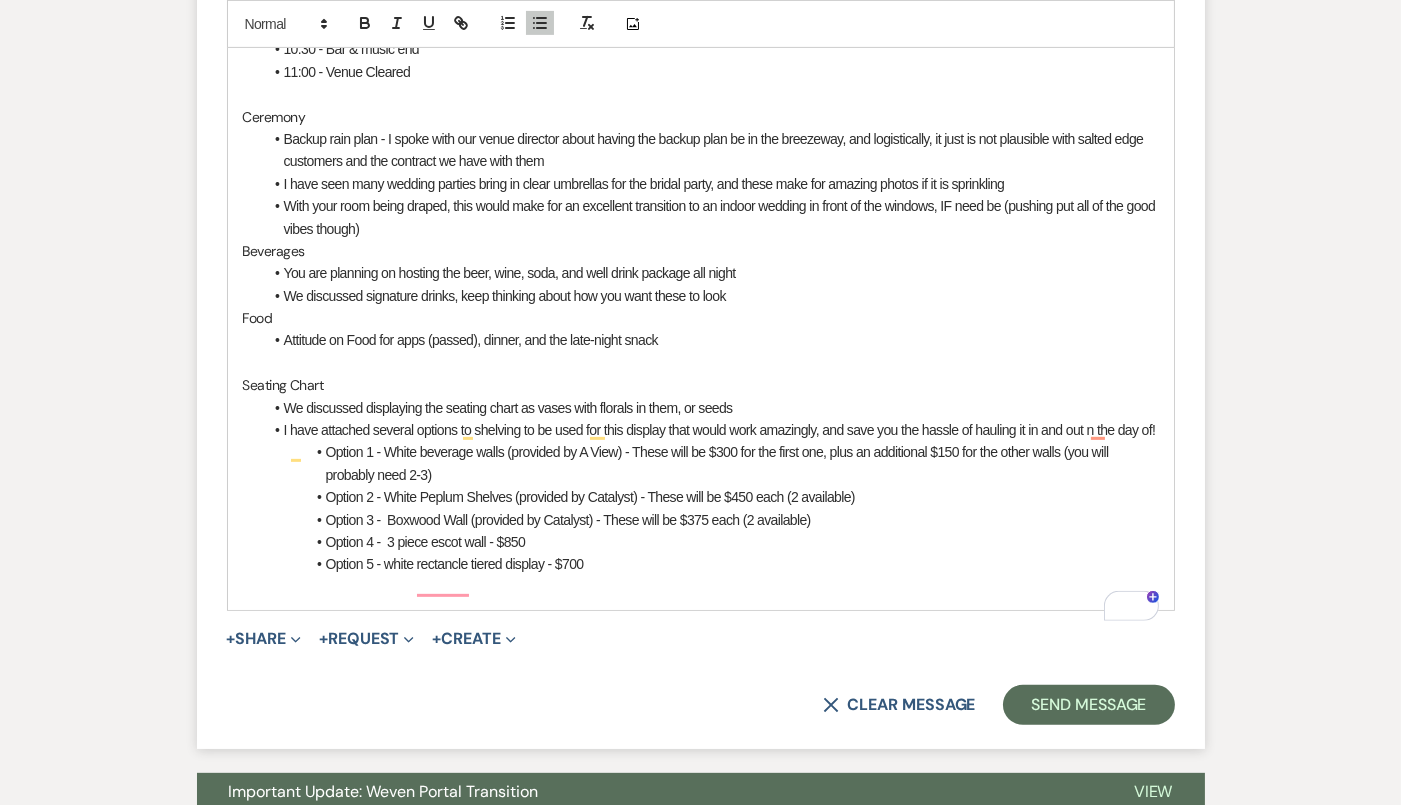 click on "Option 1 - White beverage walls (provided by A View) - These will be $300 for the first one, plus an additional $150 for the other walls (you will probably need 2-3)" at bounding box center [711, 463] 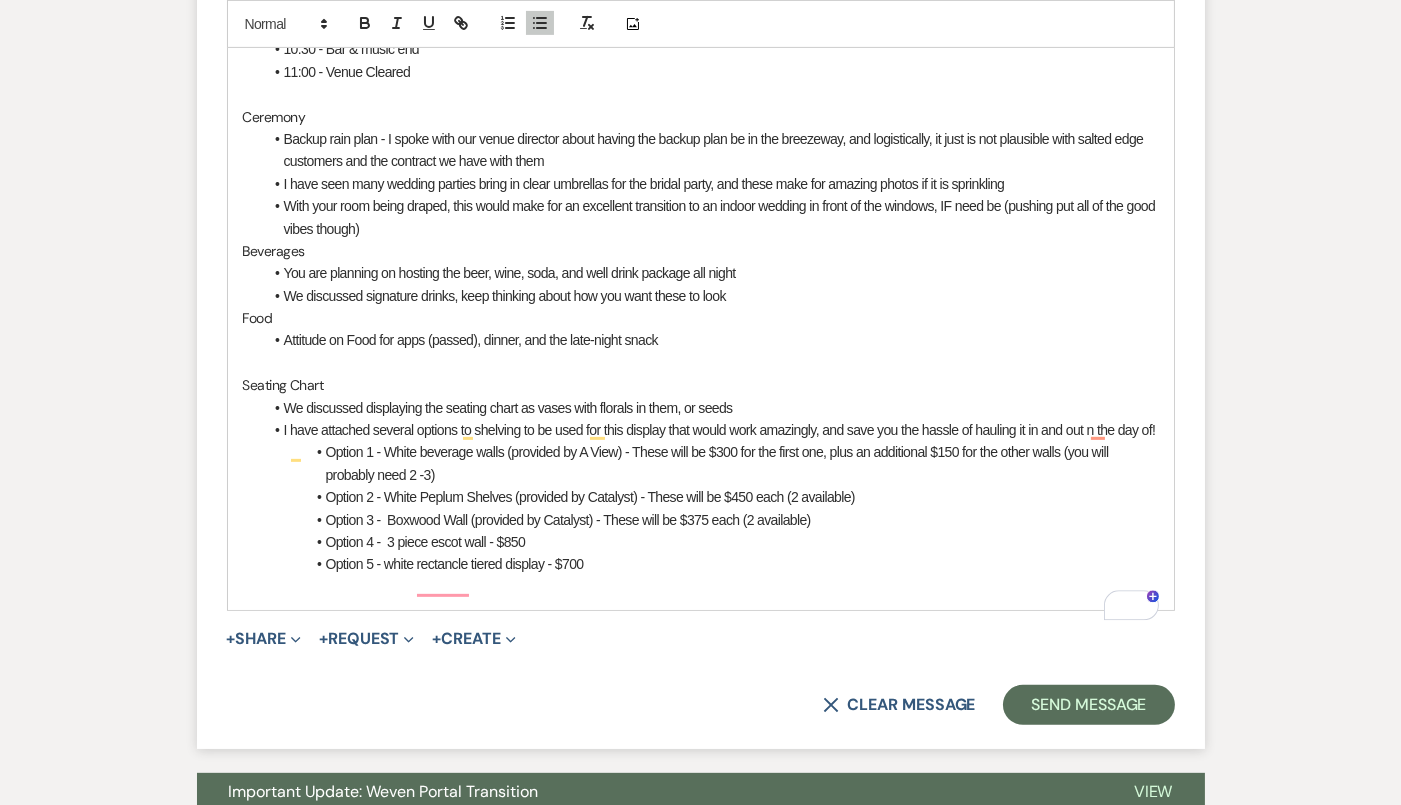 click on "Option 1 - White beverage walls (provided by A View) - These will be $300 for the first one, plus an additional $150 for the other walls (you will probably need 2 -3)" at bounding box center (711, 463) 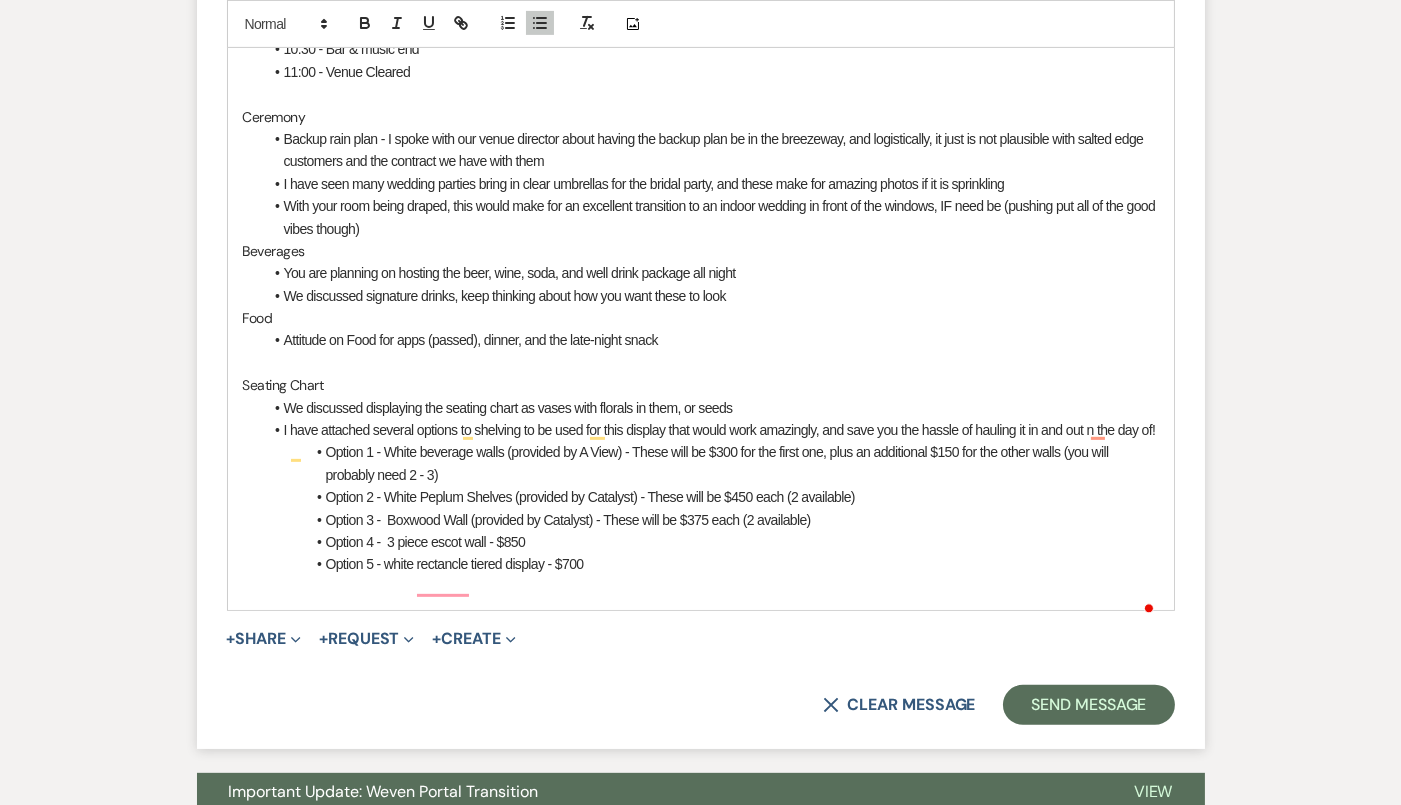 click on "Option 5 - white rectancle tiered display - $700" at bounding box center (711, 564) 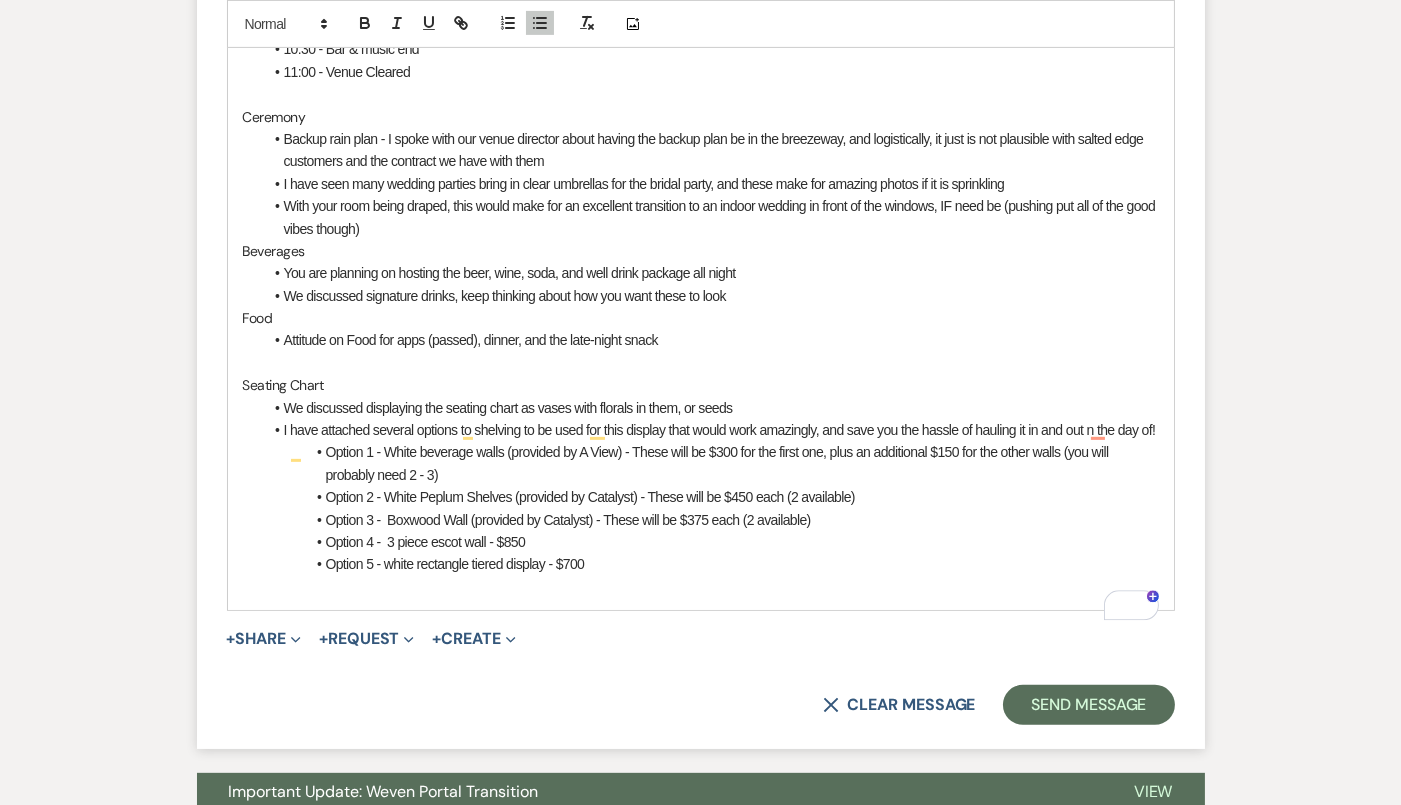 click on "Option 5 - white rectangle tiered display - $700" at bounding box center (711, 564) 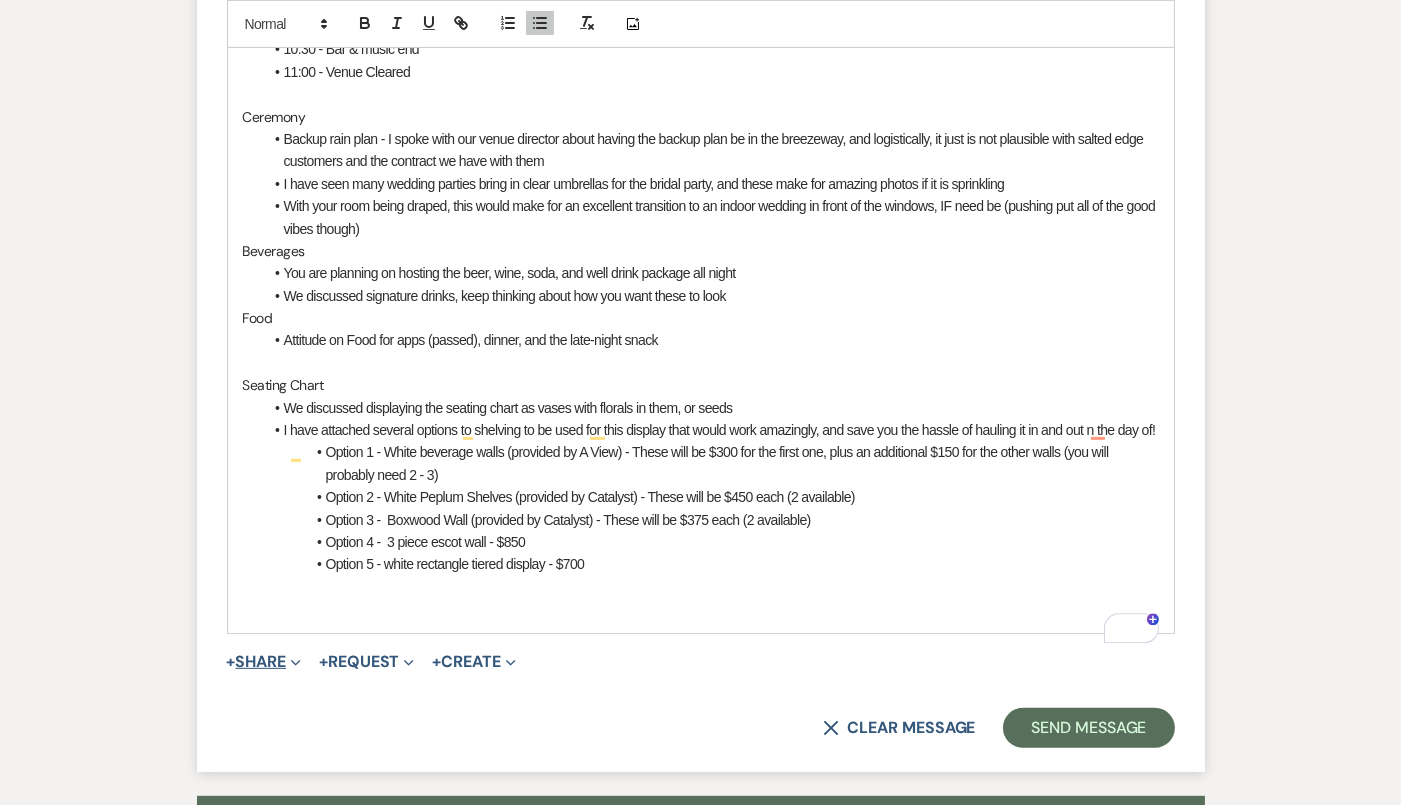 click on "+  Share Expand" at bounding box center [264, 662] 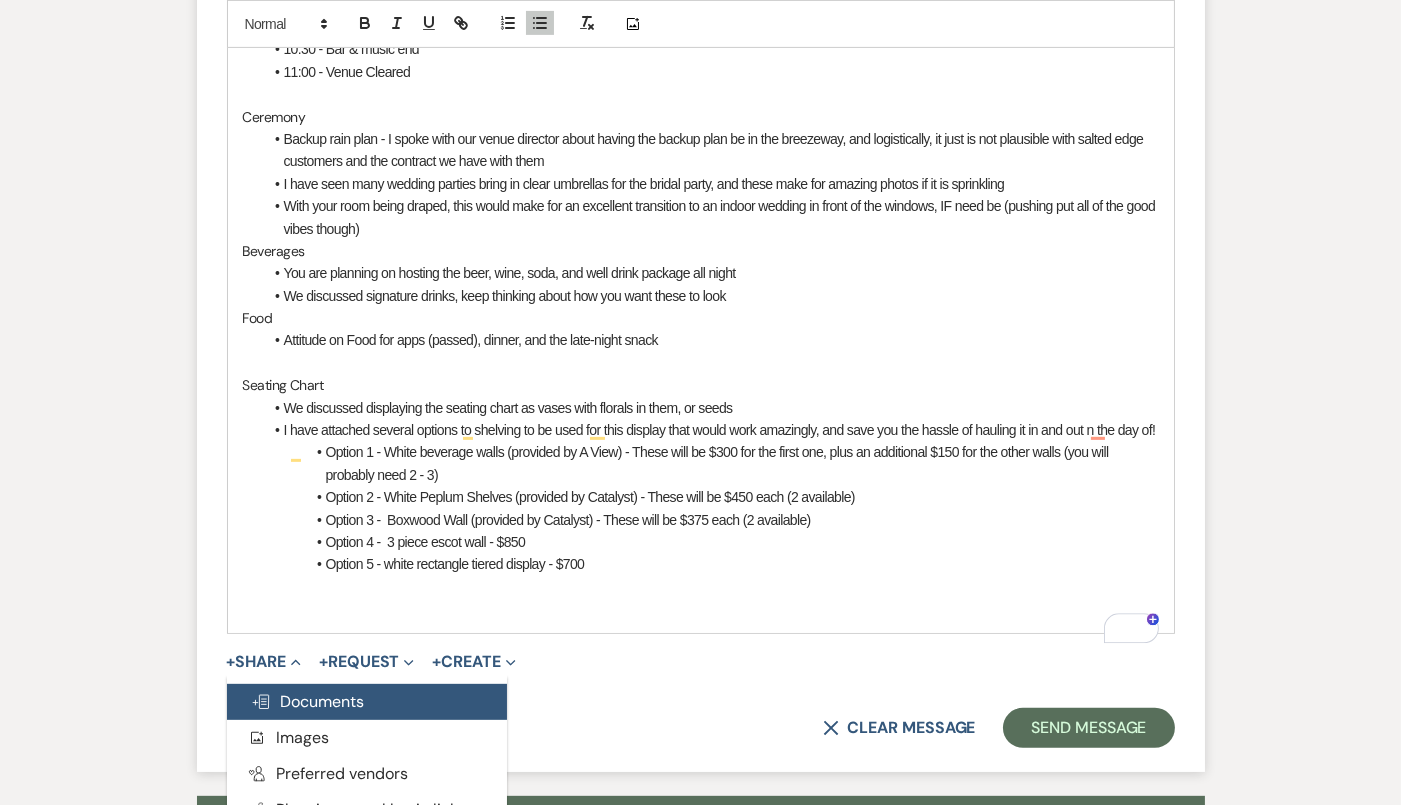 click on "Doc Upload Documents" at bounding box center (367, 702) 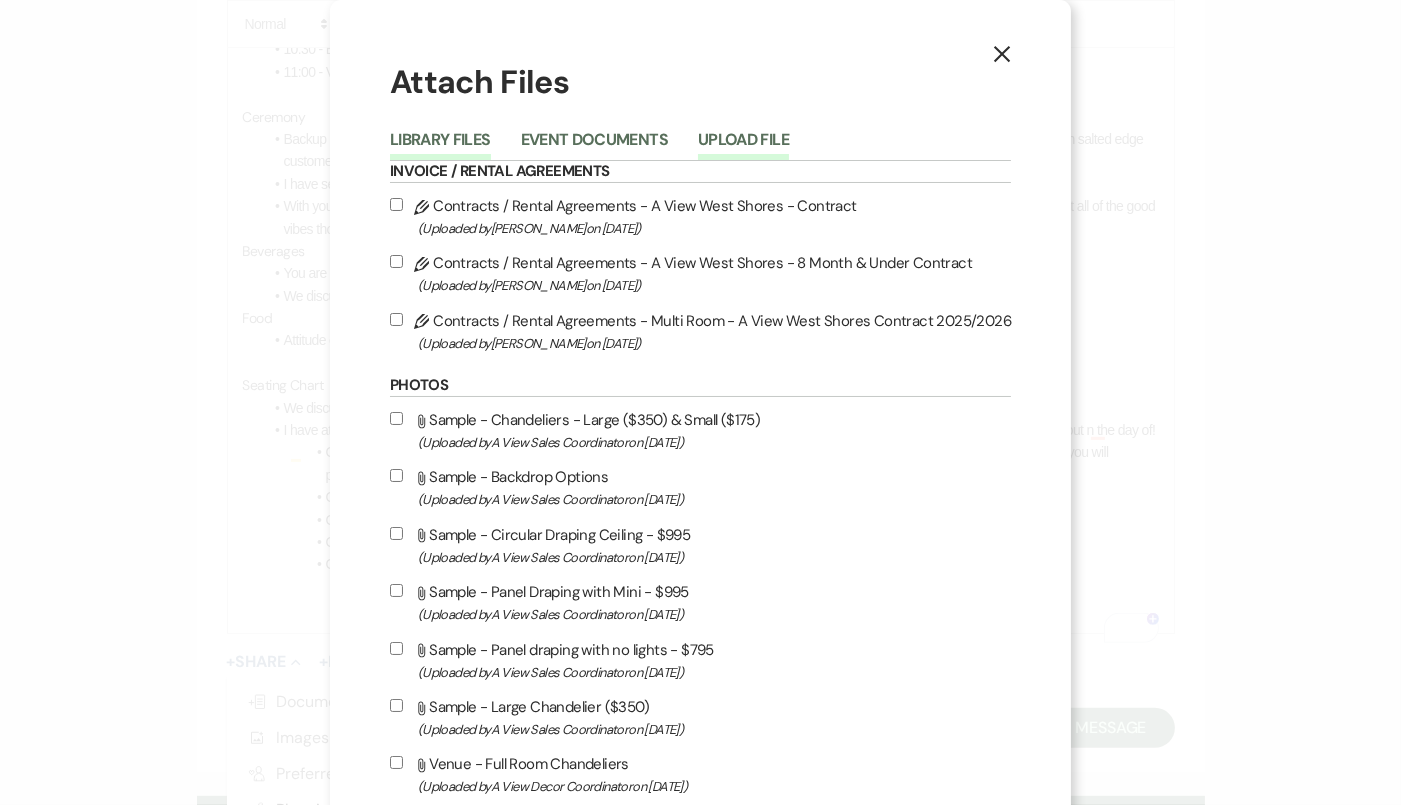 click on "Upload File" at bounding box center (743, 146) 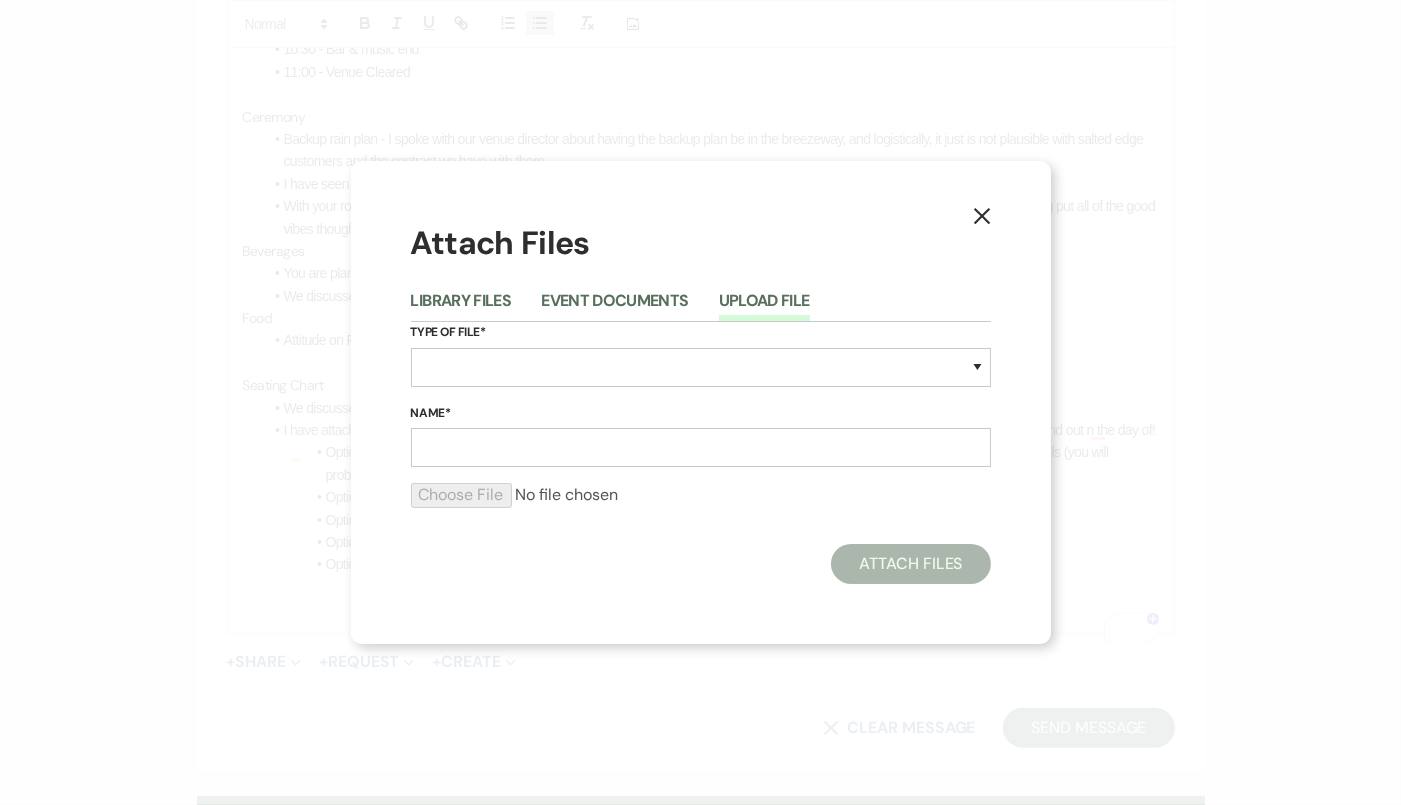 click on "Type of File* Special Event Insurance Vendor Certificate of Insurance Contracts / Rental Agreements Invoices Receipts Event Maps Floor Plans Rain Plan Seating Charts Venue Layout Catering / Alcohol Permit Event Permit Fire Permit Fuel Permit Generator Permit Tent Permit Venue Permit Other Permit Inventory  Promotional Sample Venue Beverage Ceremony Event Finalize + Share Guests Lodging Menu Vendors Venue Beverage Brochure Menu Packages Product Specifications Quotes Beverage Event and Ceremony Details Finalize & Share Guests Lodging Menu Vendors Venue Event Timeline Family / Wedding Party Timeline Food and Beverage Timeline MC / DJ / Band Timeline Master Timeline Photography Timeline Set-Up / Clean-Up Vendor Timeline Bartender Safe Serve / TiPS Certification Vendor Certification Vendor License Other" at bounding box center (701, 362) 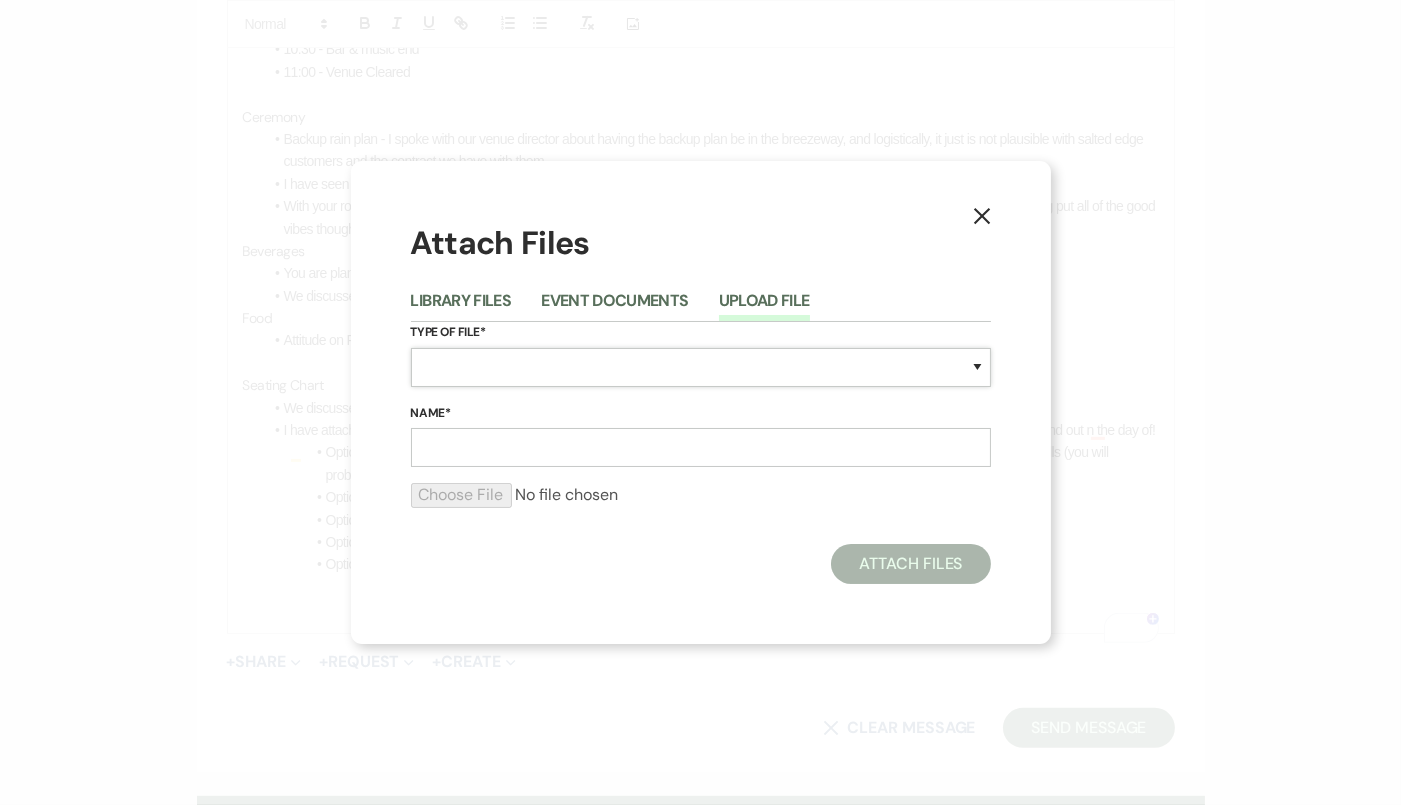 click on "Special Event Insurance Vendor Certificate of Insurance Contracts / Rental Agreements Invoices Receipts Event Maps Floor Plans Rain Plan Seating Charts Venue Layout Catering / Alcohol Permit Event Permit Fire Permit Fuel Permit Generator Permit Tent Permit Venue Permit Other Permit Inventory  Promotional Sample Venue Beverage Ceremony Event Finalize + Share Guests Lodging Menu Vendors Venue Beverage Brochure Menu Packages Product Specifications Quotes Beverage Event and Ceremony Details Finalize & Share Guests Lodging Menu Vendors Venue Event Timeline Family / Wedding Party Timeline Food and Beverage Timeline MC / DJ / Band Timeline Master Timeline Photography Timeline Set-Up / Clean-Up Vendor Timeline Bartender Safe Serve / TiPS Certification Vendor Certification Vendor License Other" at bounding box center (701, 367) 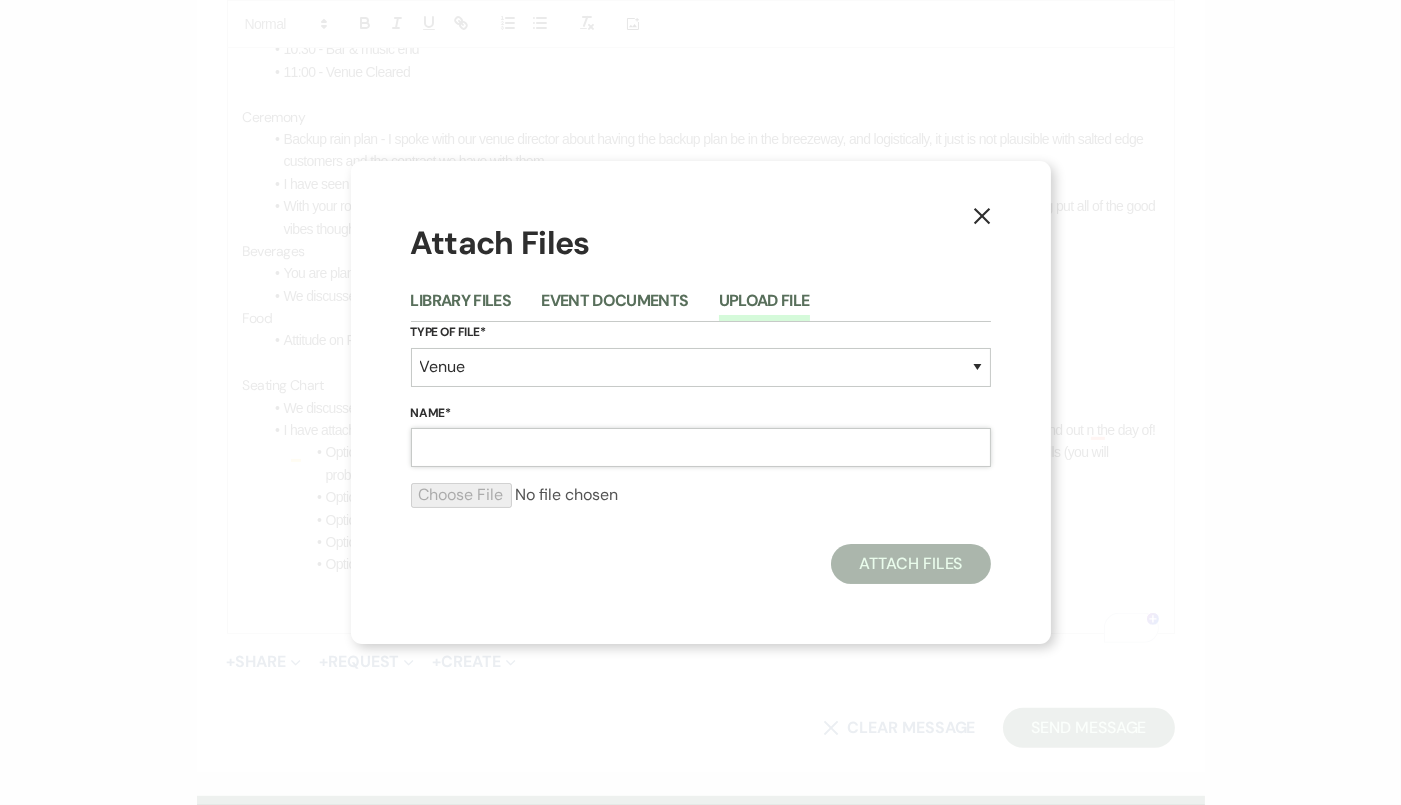 click on "Name*" at bounding box center (701, 447) 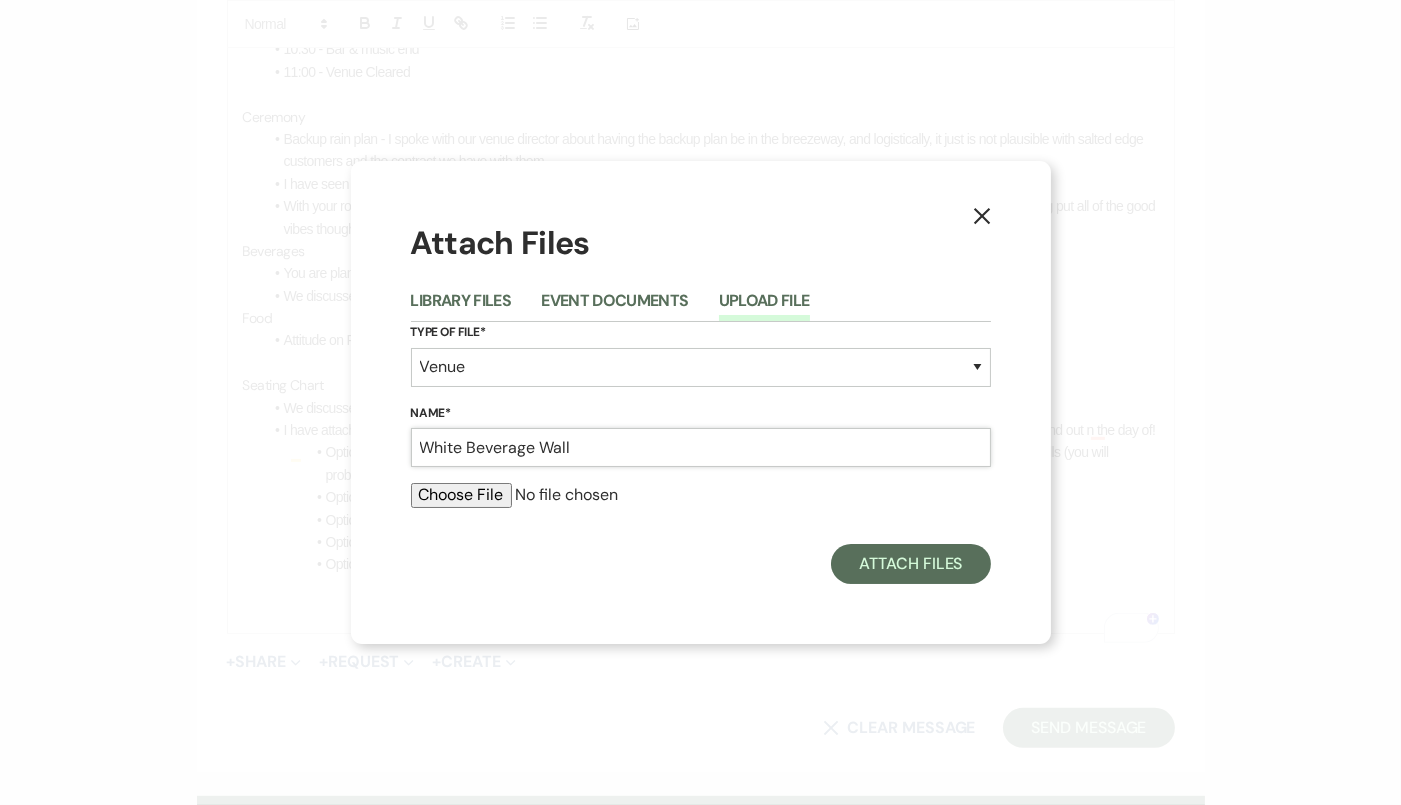 type on "White Beverage Wall" 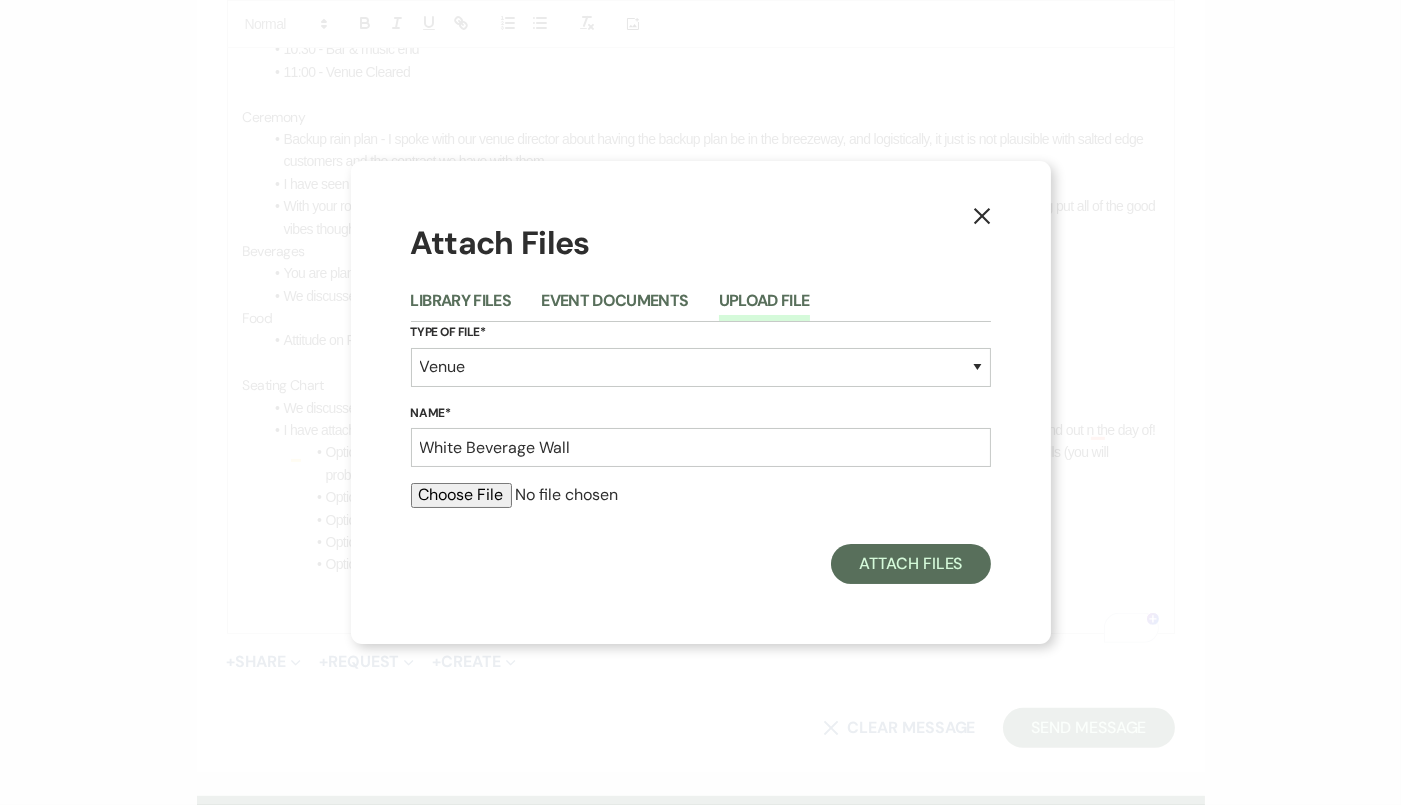 click at bounding box center (701, 503) 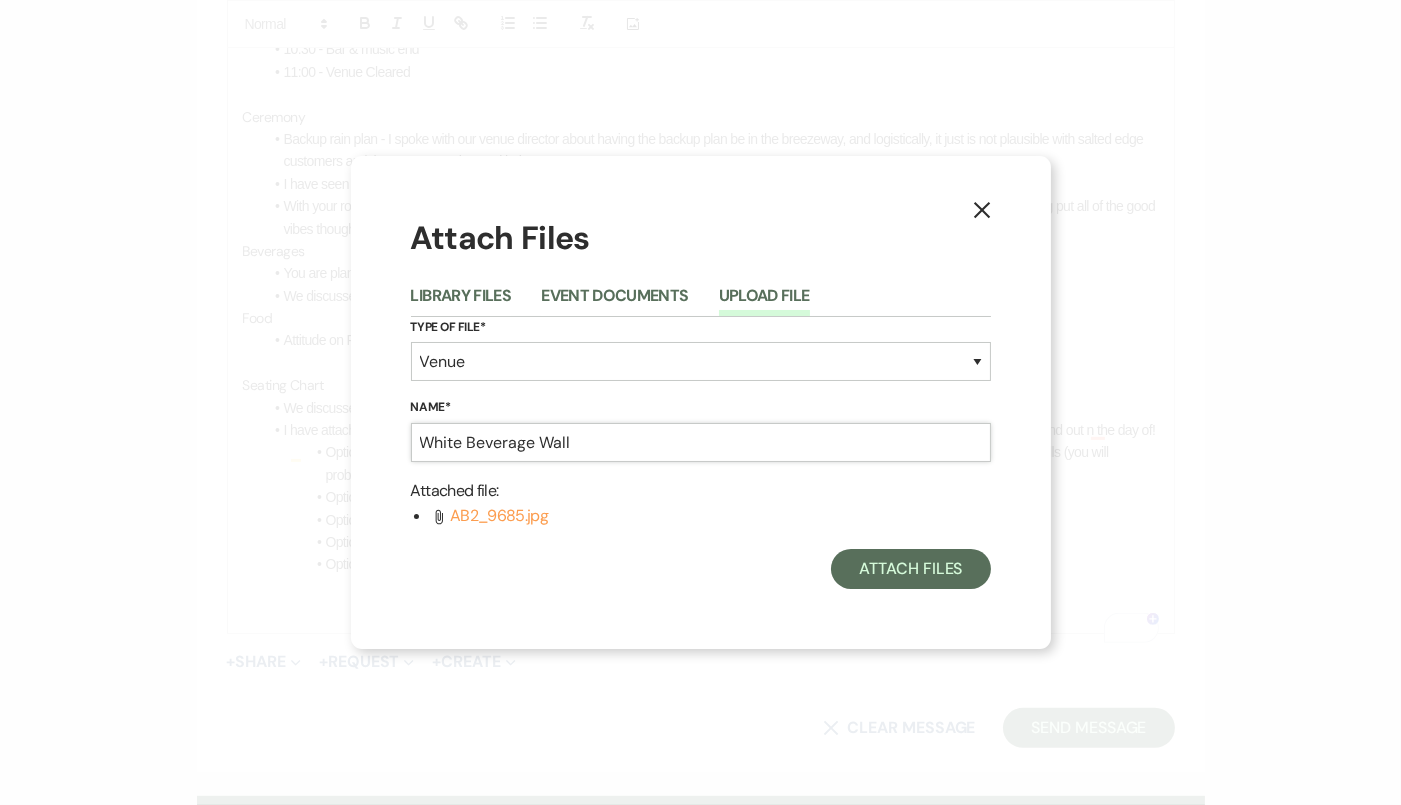 click on "White Beverage Wall" at bounding box center (701, 442) 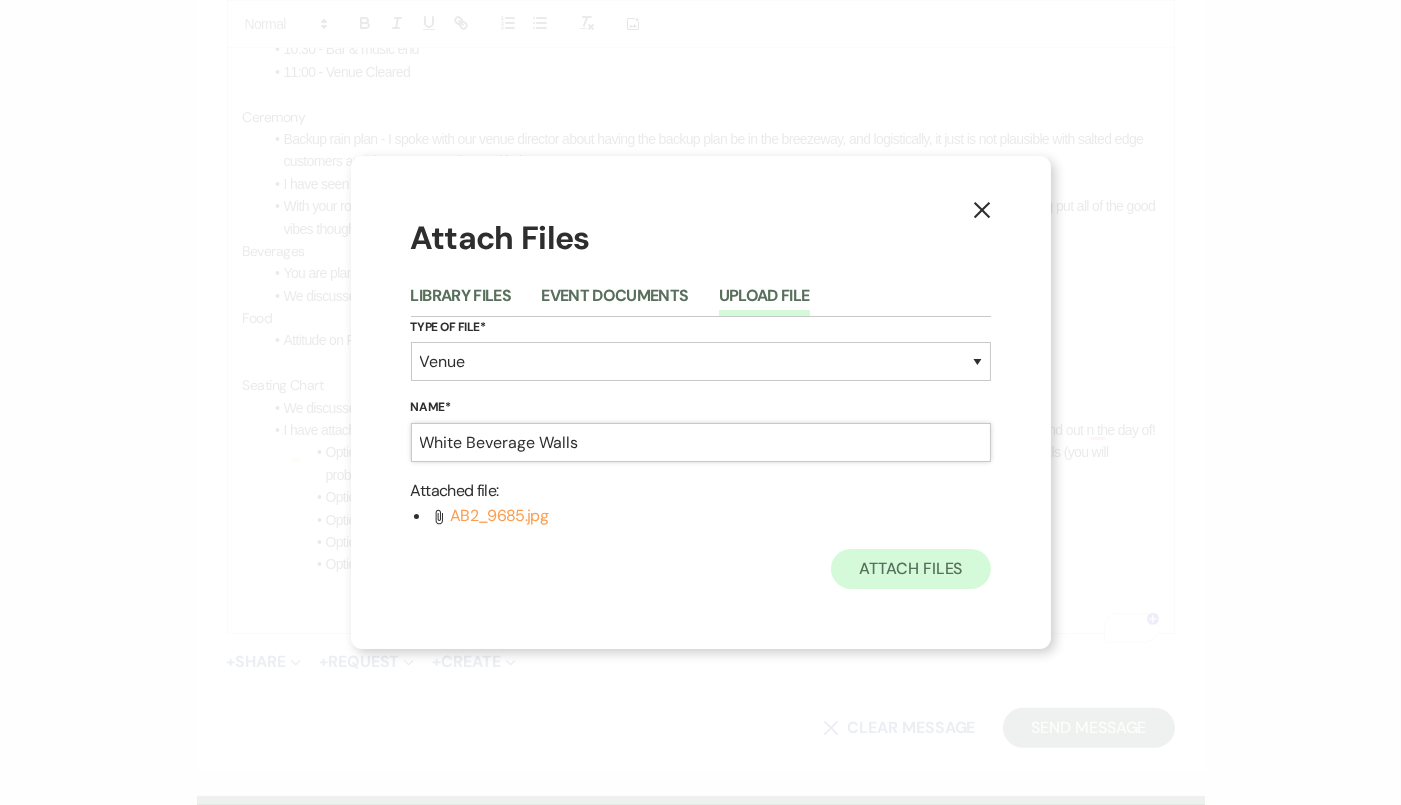 type on "White Beverage Walls" 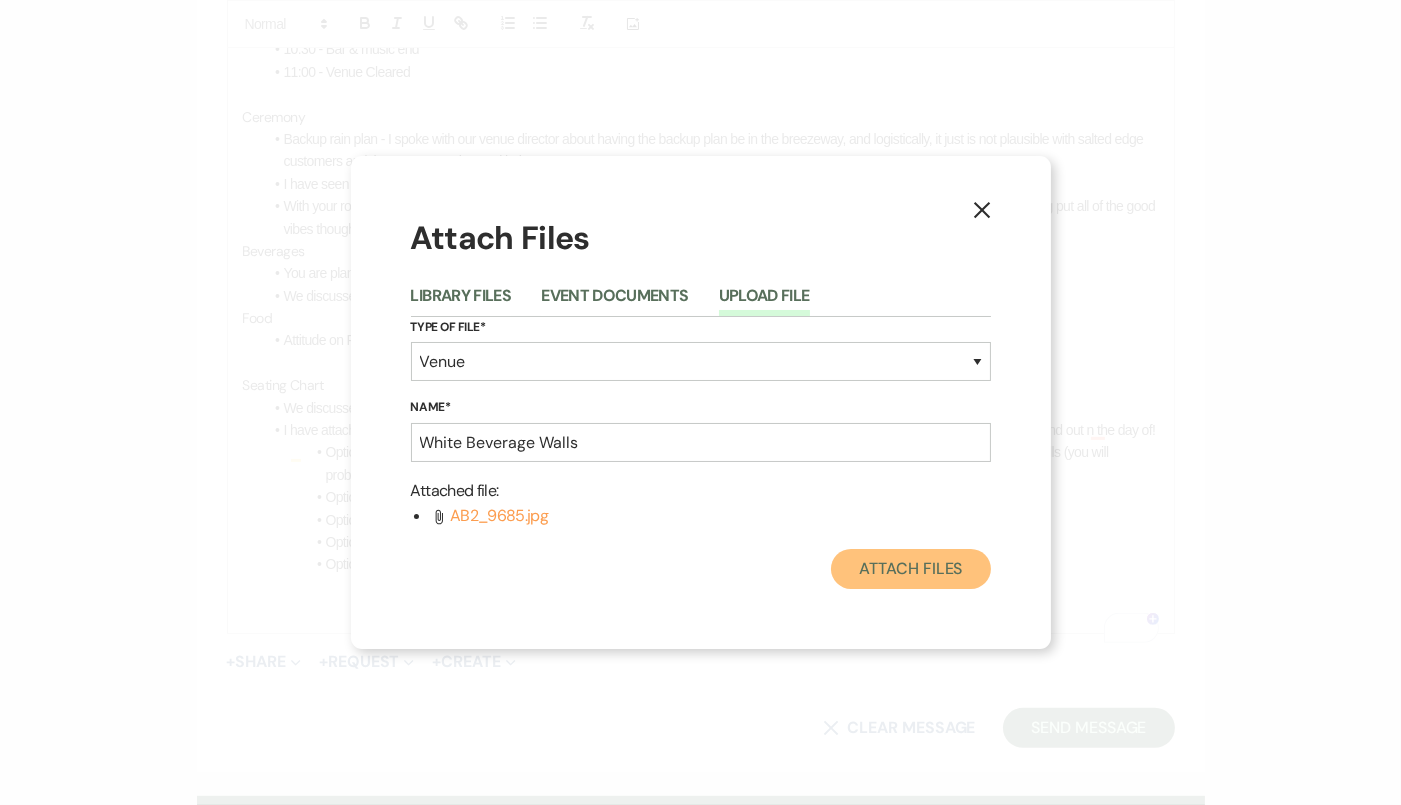 click on "Attach Files" at bounding box center (910, 569) 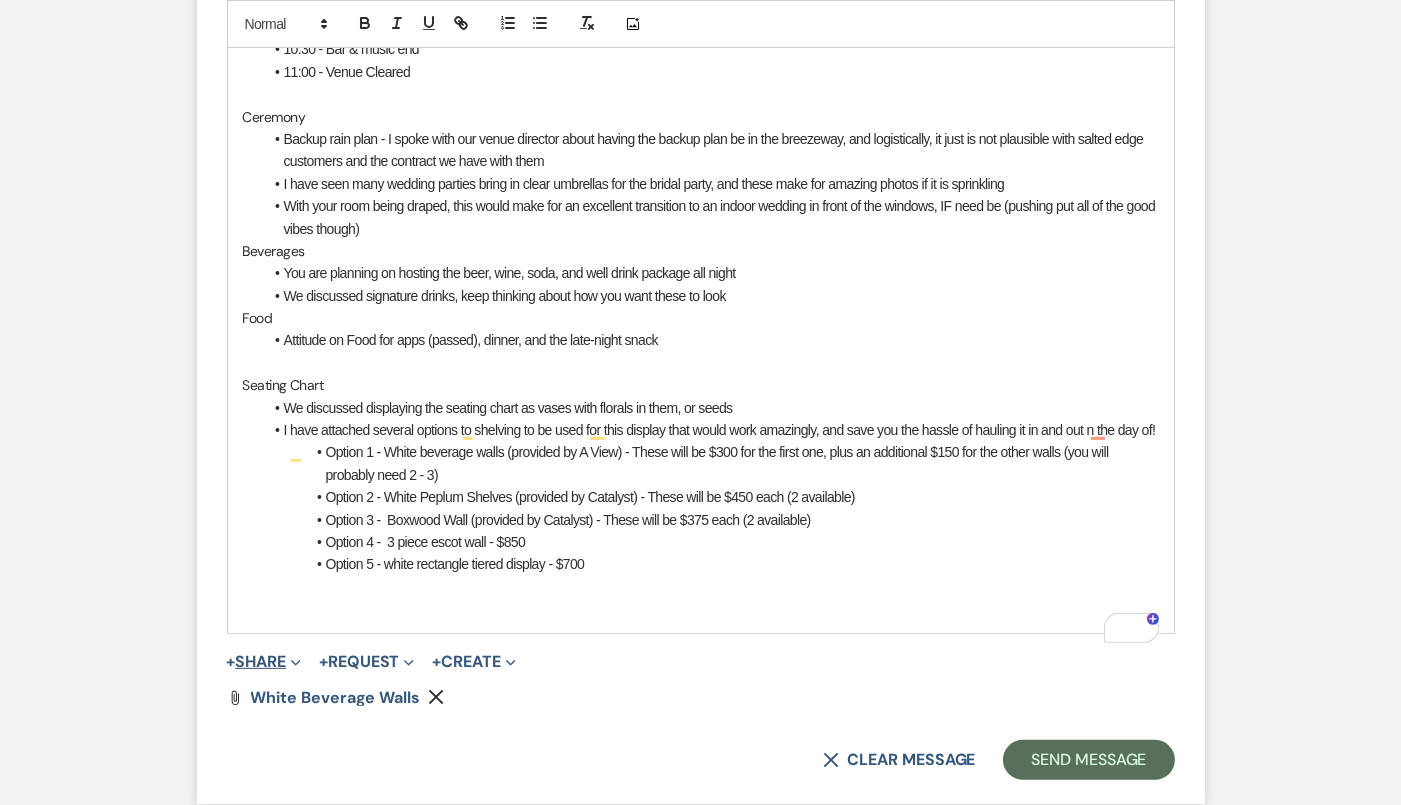click on "+  Share Expand" at bounding box center [264, 662] 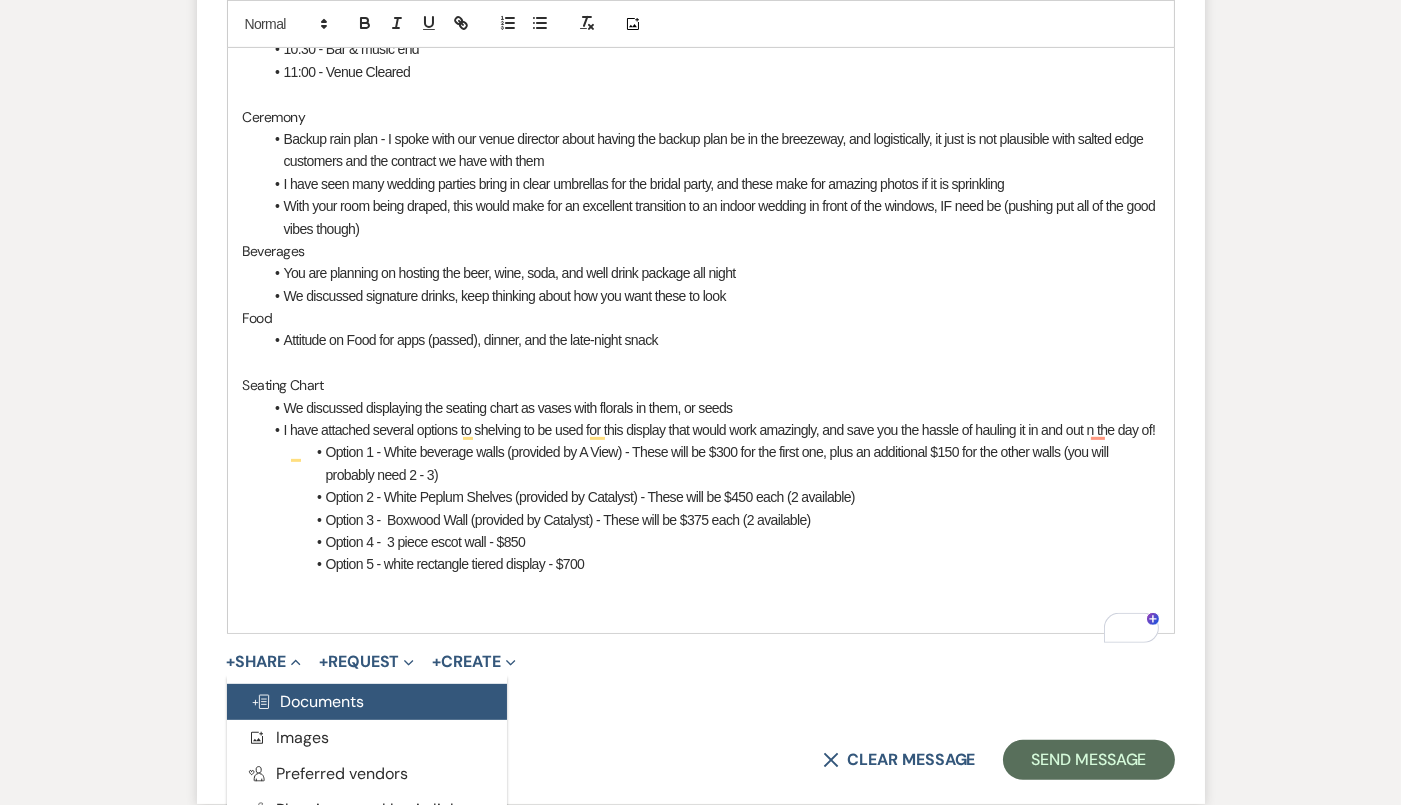 click on "Doc Upload Documents" at bounding box center (308, 701) 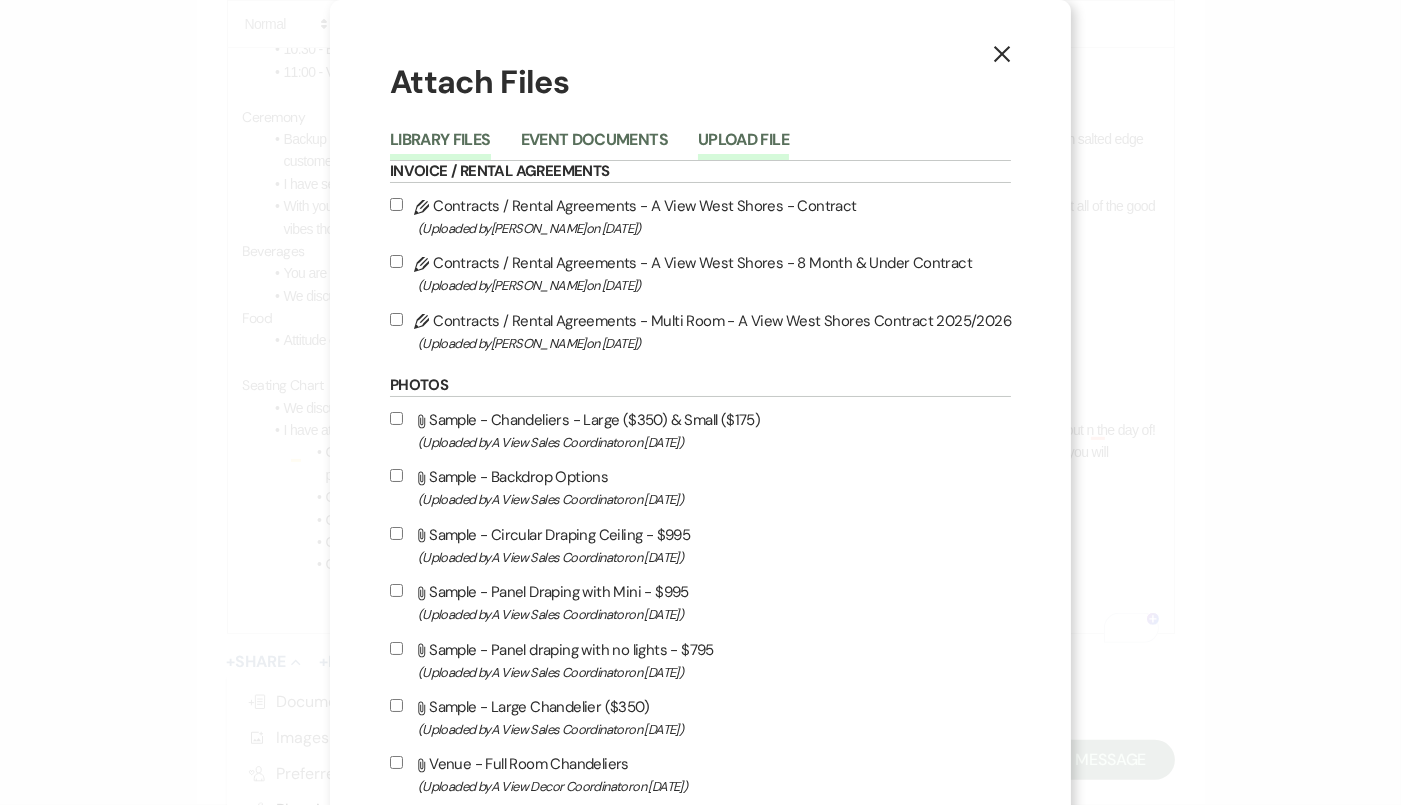 click on "Upload File" at bounding box center [743, 146] 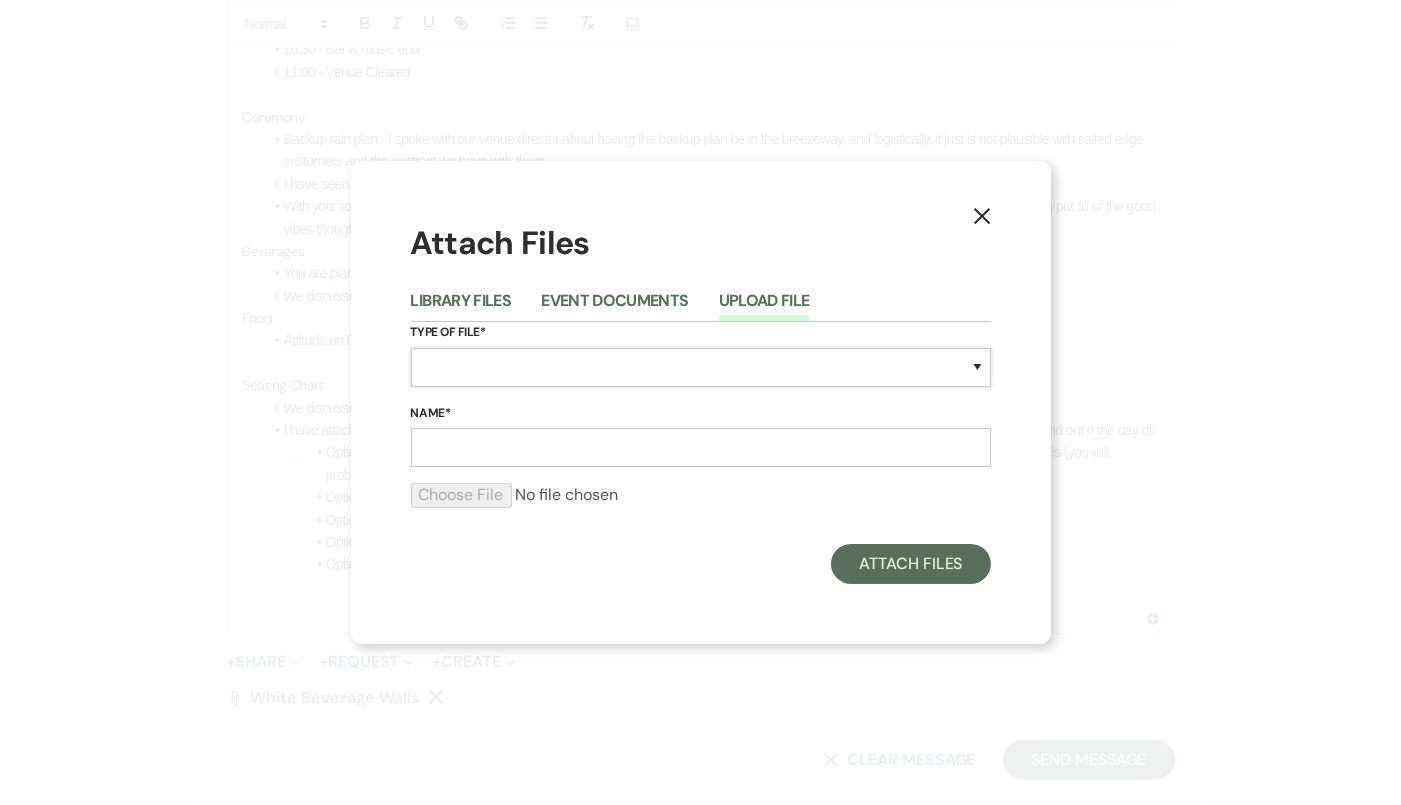 click on "Special Event Insurance Vendor Certificate of Insurance Contracts / Rental Agreements Invoices Receipts Event Maps Floor Plans Rain Plan Seating Charts Venue Layout Catering / Alcohol Permit Event Permit Fire Permit Fuel Permit Generator Permit Tent Permit Venue Permit Other Permit Inventory  Promotional Sample Venue Beverage Ceremony Event Finalize + Share Guests Lodging Menu Vendors Venue Beverage Brochure Menu Packages Product Specifications Quotes Beverage Event and Ceremony Details Finalize & Share Guests Lodging Menu Vendors Venue Event Timeline Family / Wedding Party Timeline Food and Beverage Timeline MC / DJ / Band Timeline Master Timeline Photography Timeline Set-Up / Clean-Up Vendor Timeline Bartender Safe Serve / TiPS Certification Vendor Certification Vendor License Other" at bounding box center [701, 367] 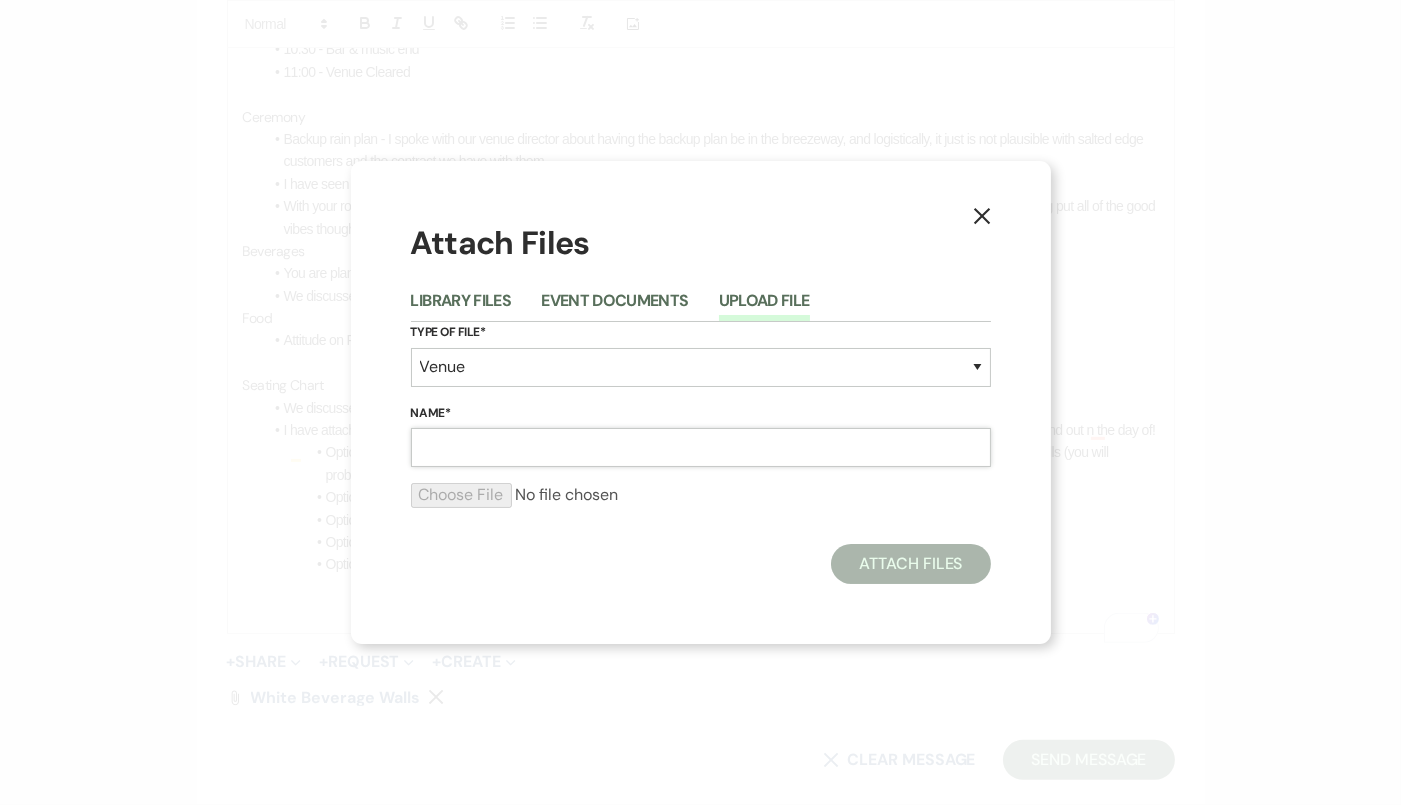 click on "Name*" at bounding box center (701, 447) 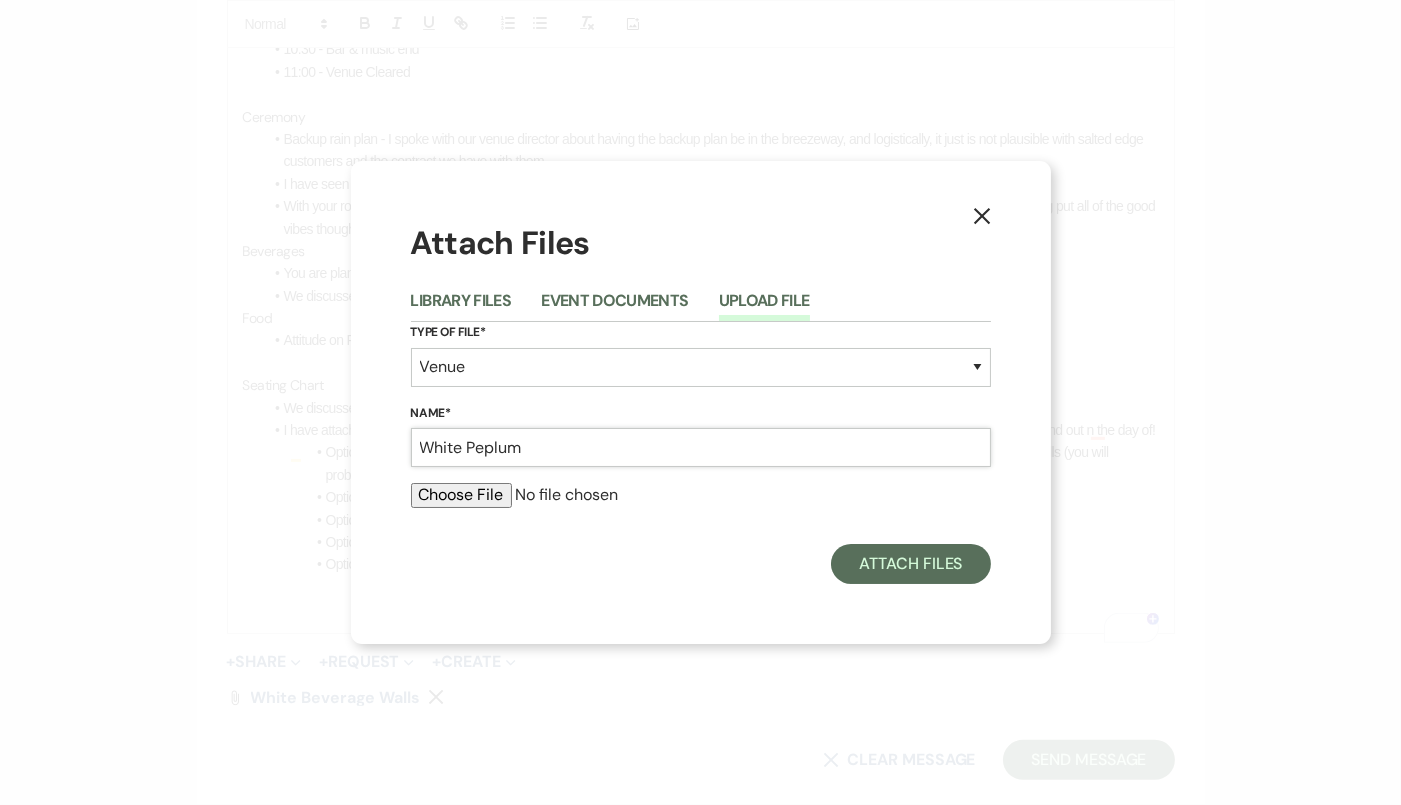 type on "White Peplum" 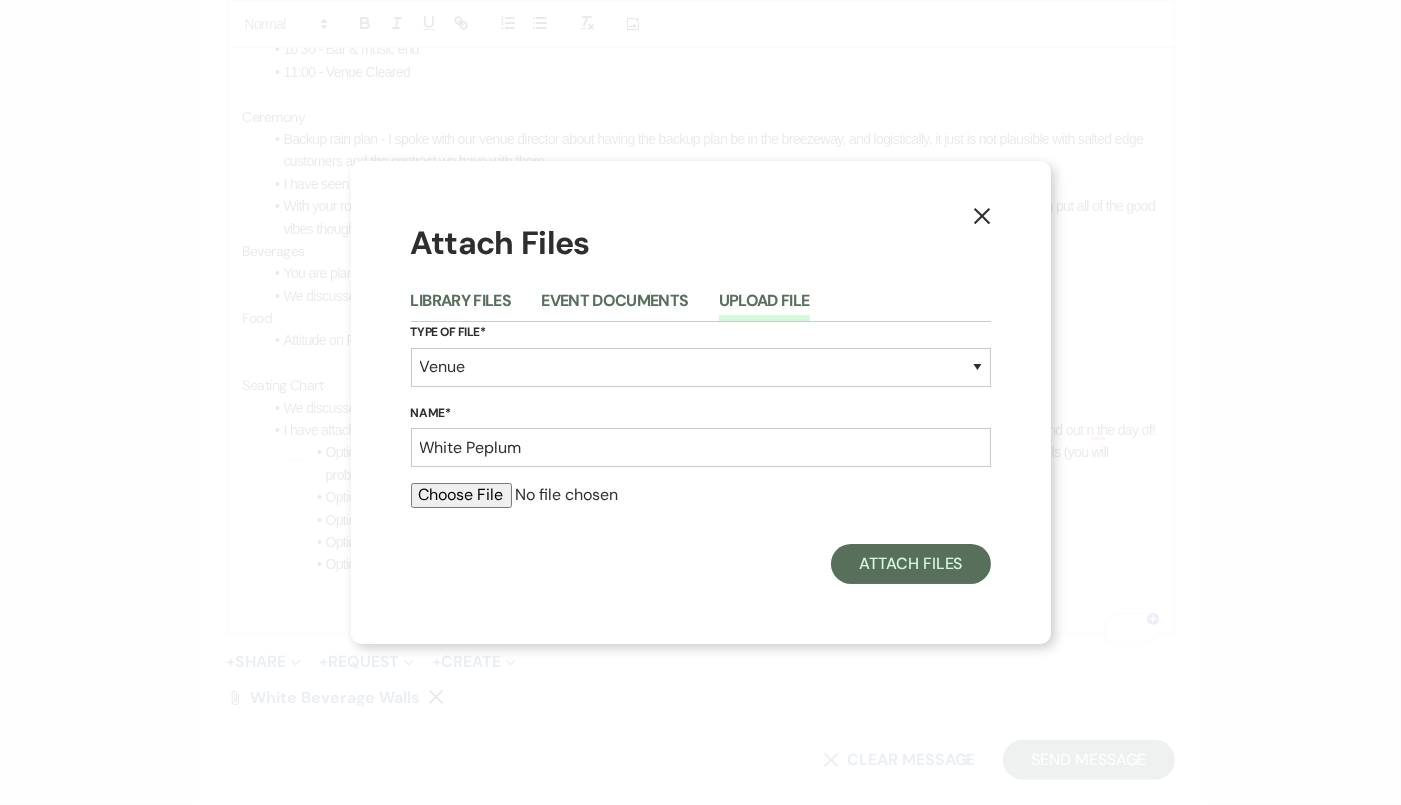 click at bounding box center (701, 495) 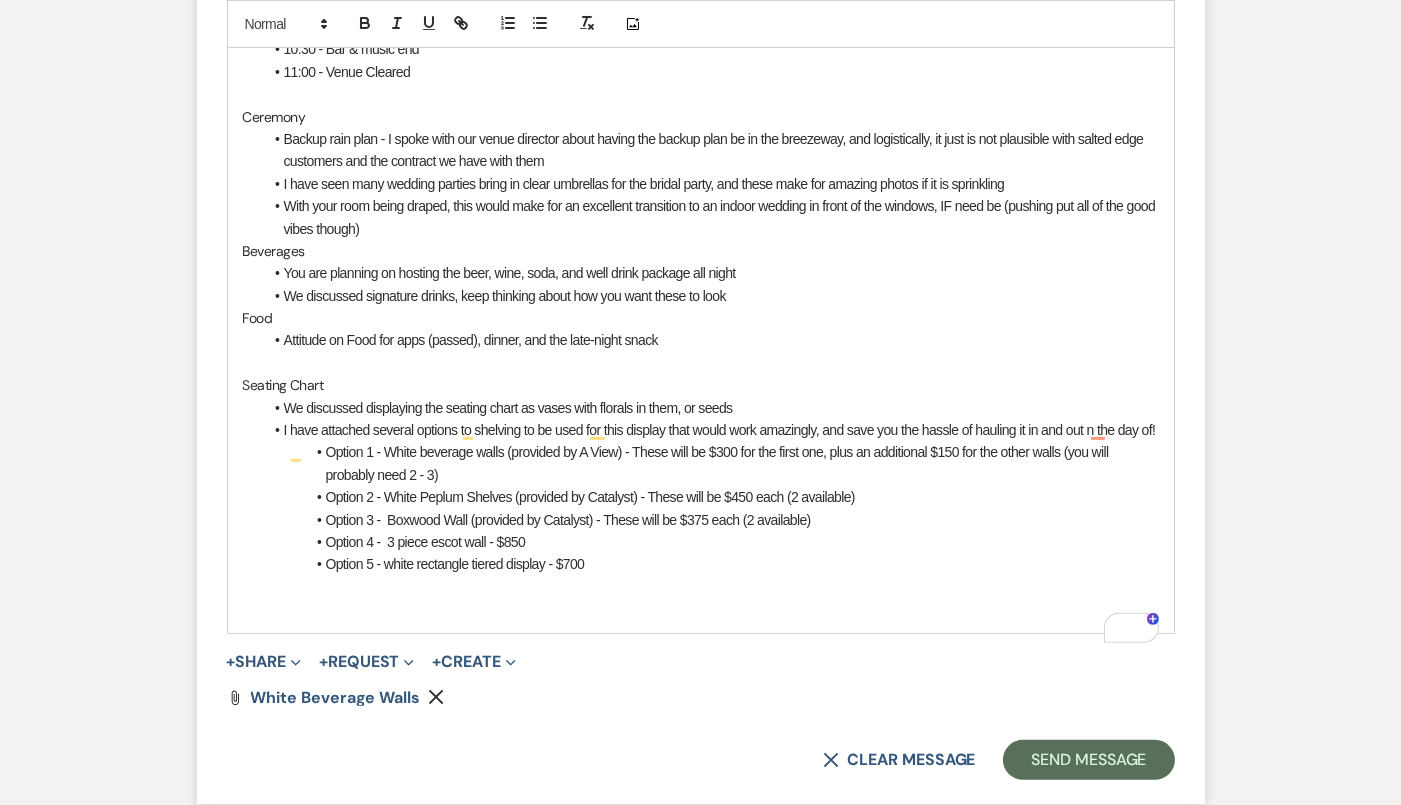click on "Option 2 - White Peplum Shelves (provided by Catalyst) - These will be $450 each (2 available)" at bounding box center [711, 497] 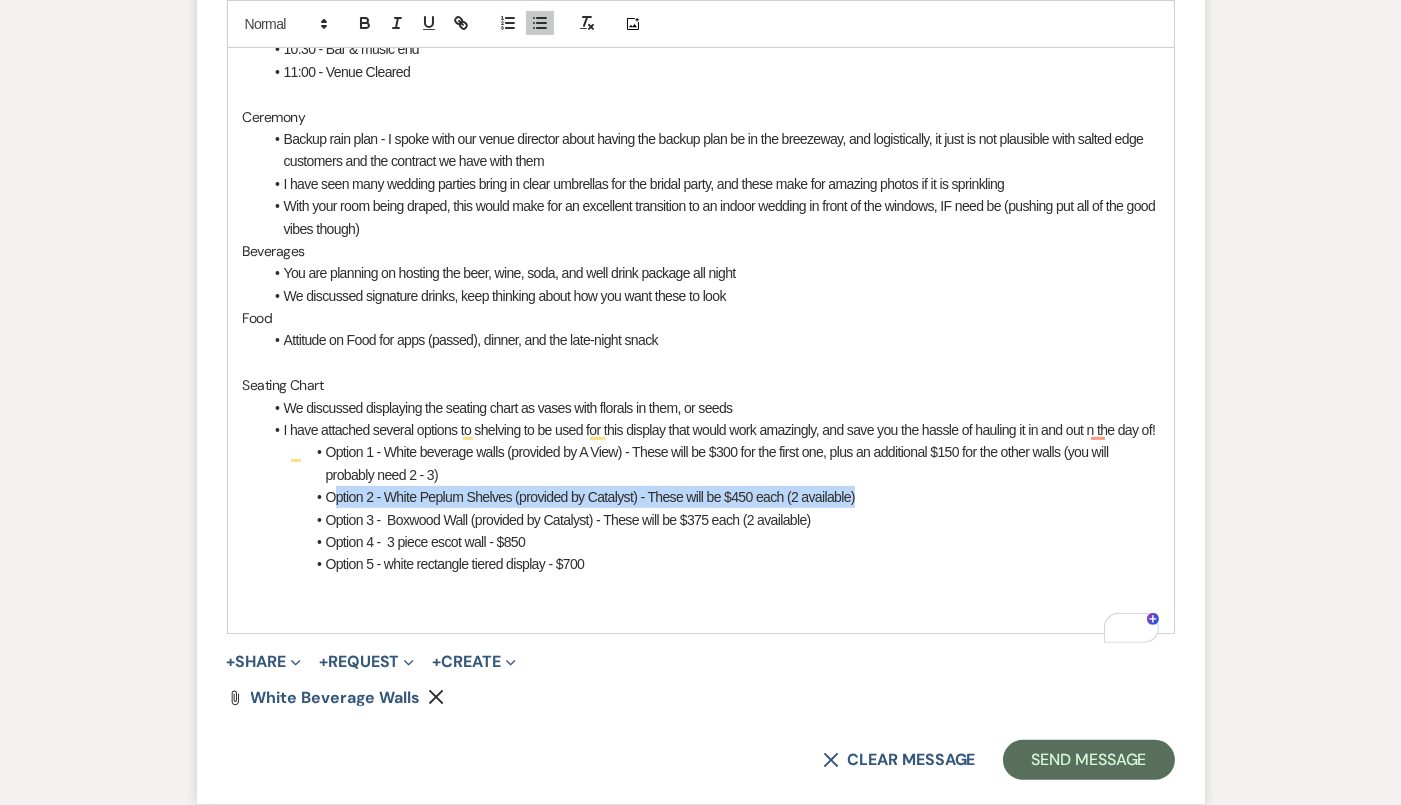 drag, startPoint x: 884, startPoint y: 512, endPoint x: 328, endPoint y: 517, distance: 556.02246 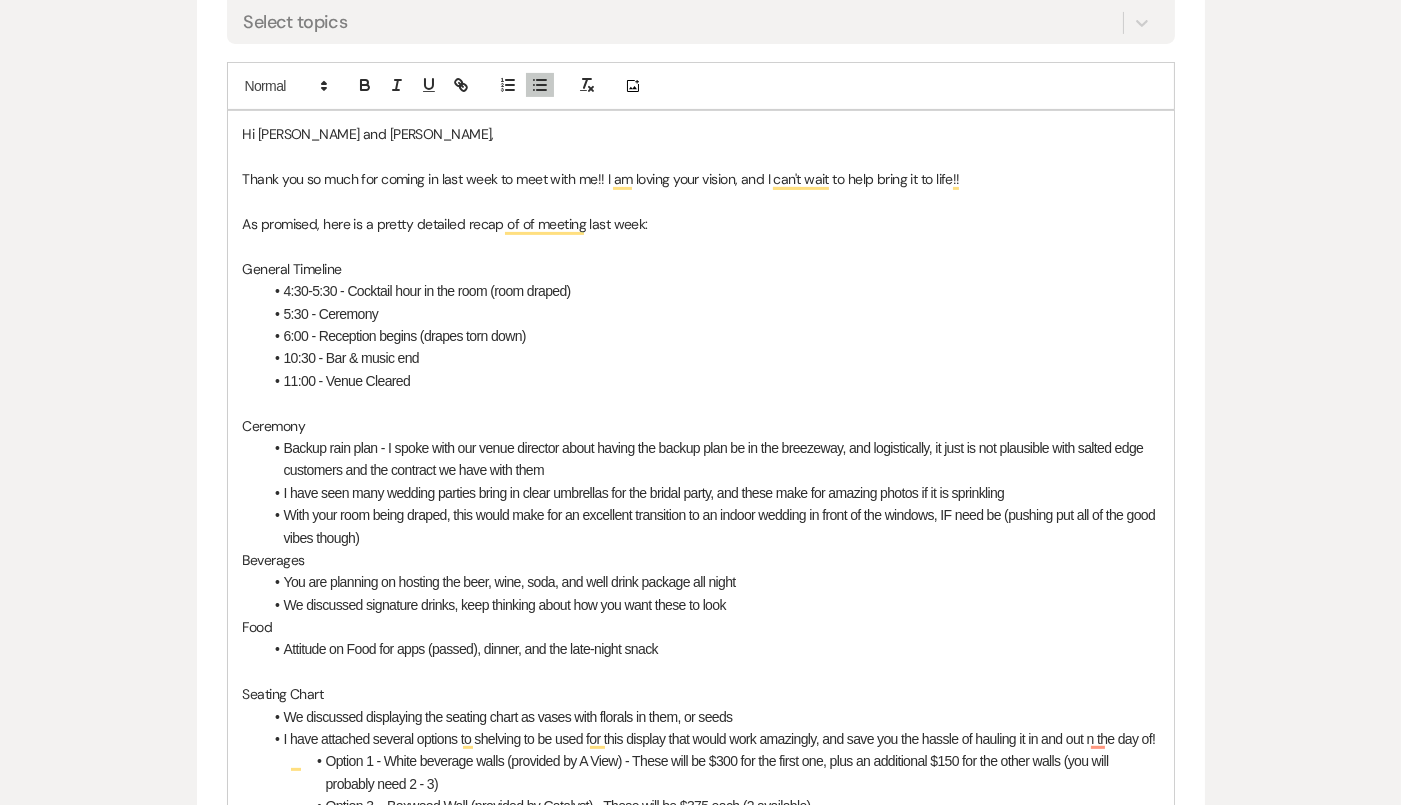 scroll, scrollTop: 994, scrollLeft: 0, axis: vertical 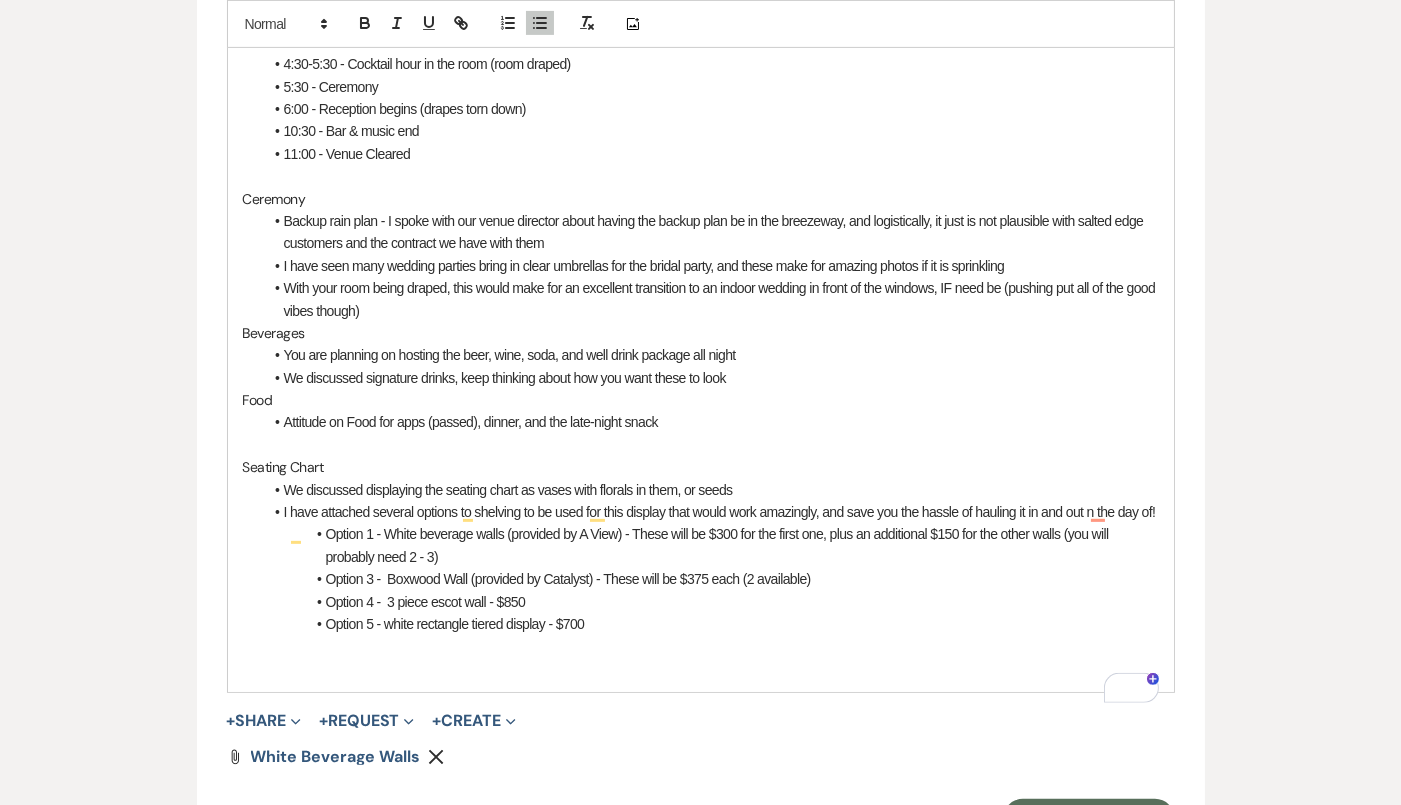click on "Option 4 -  3 piece escot wall - $850" at bounding box center (711, 602) 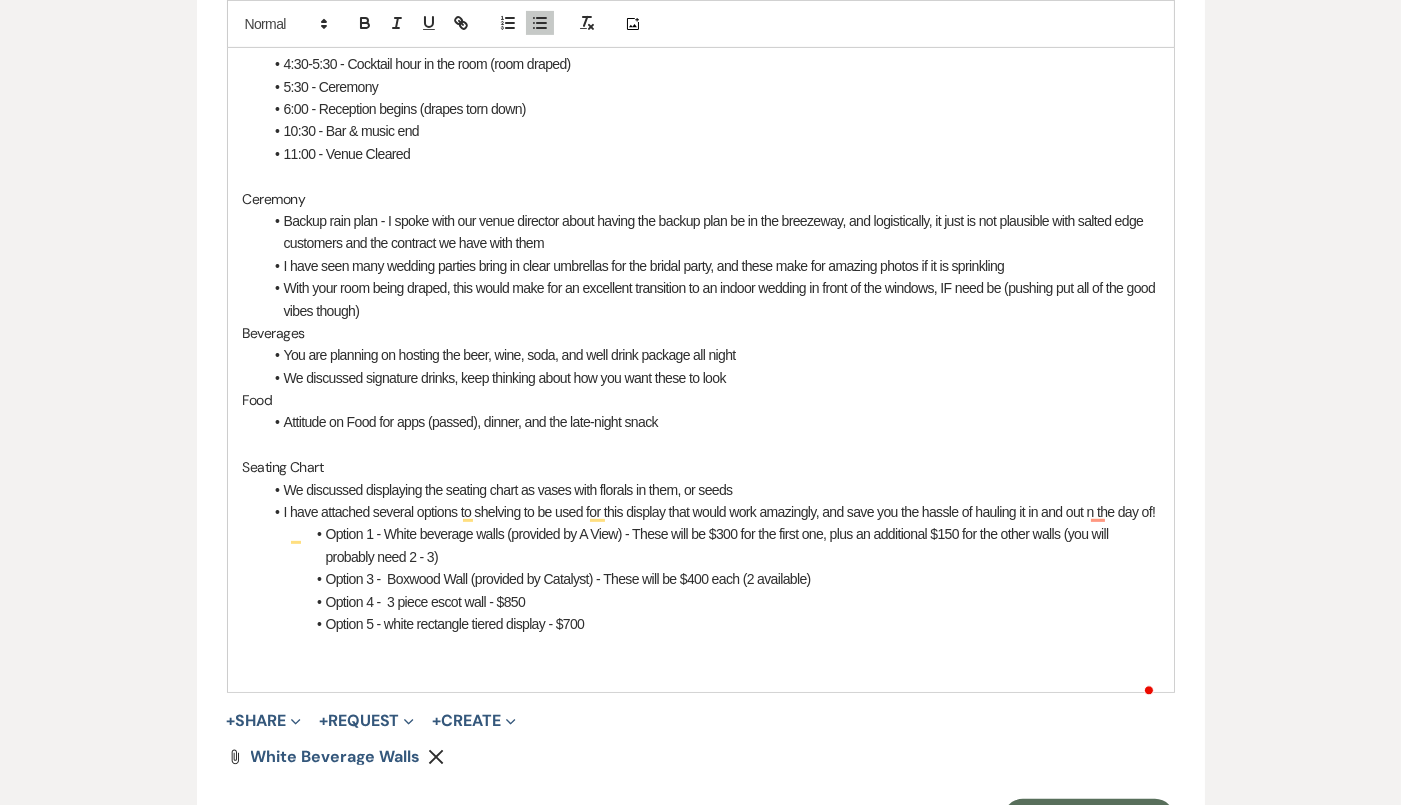 click on "Option 4 -  3 piece escot wall - $850" at bounding box center (711, 602) 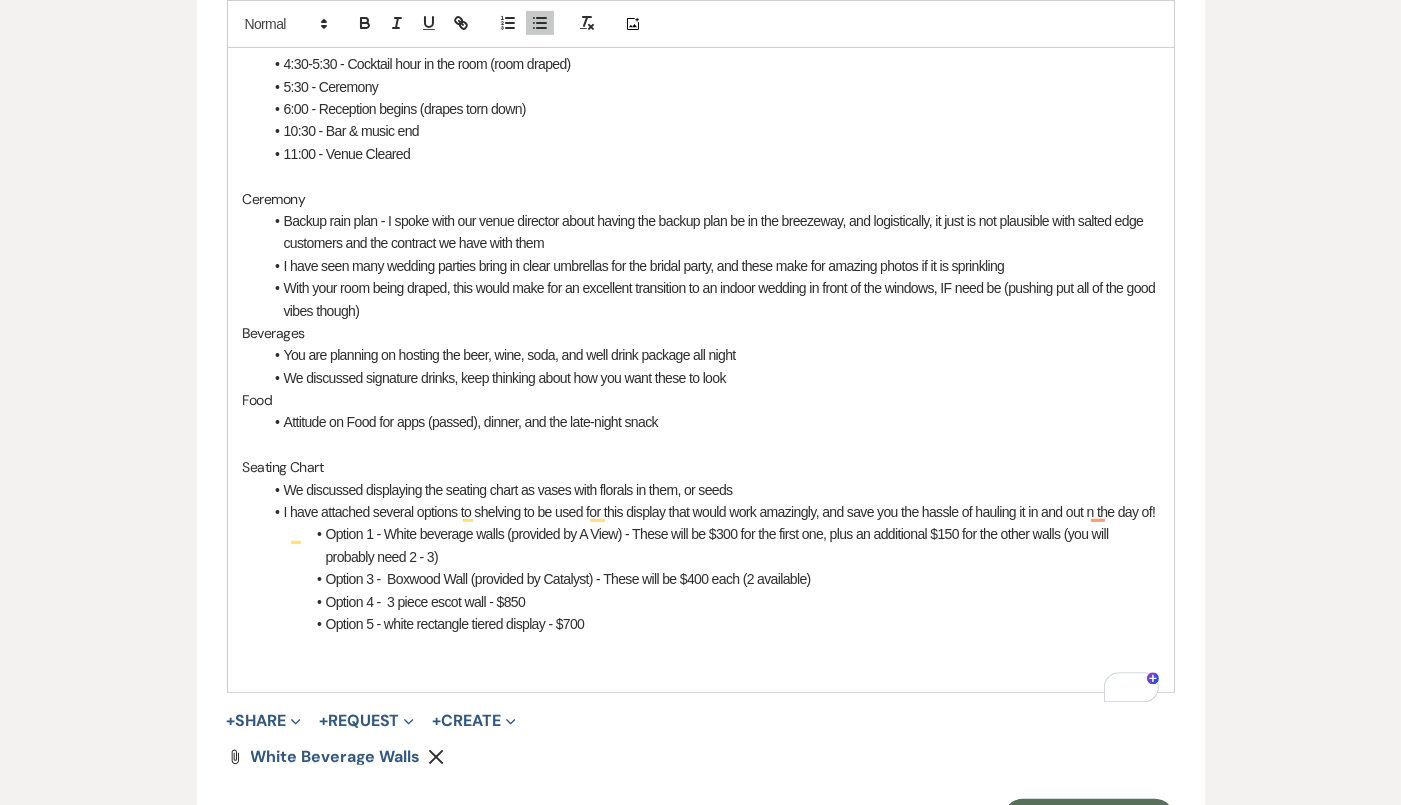 click on "Option 5 - white rectangle tiered display - $700" at bounding box center (711, 624) 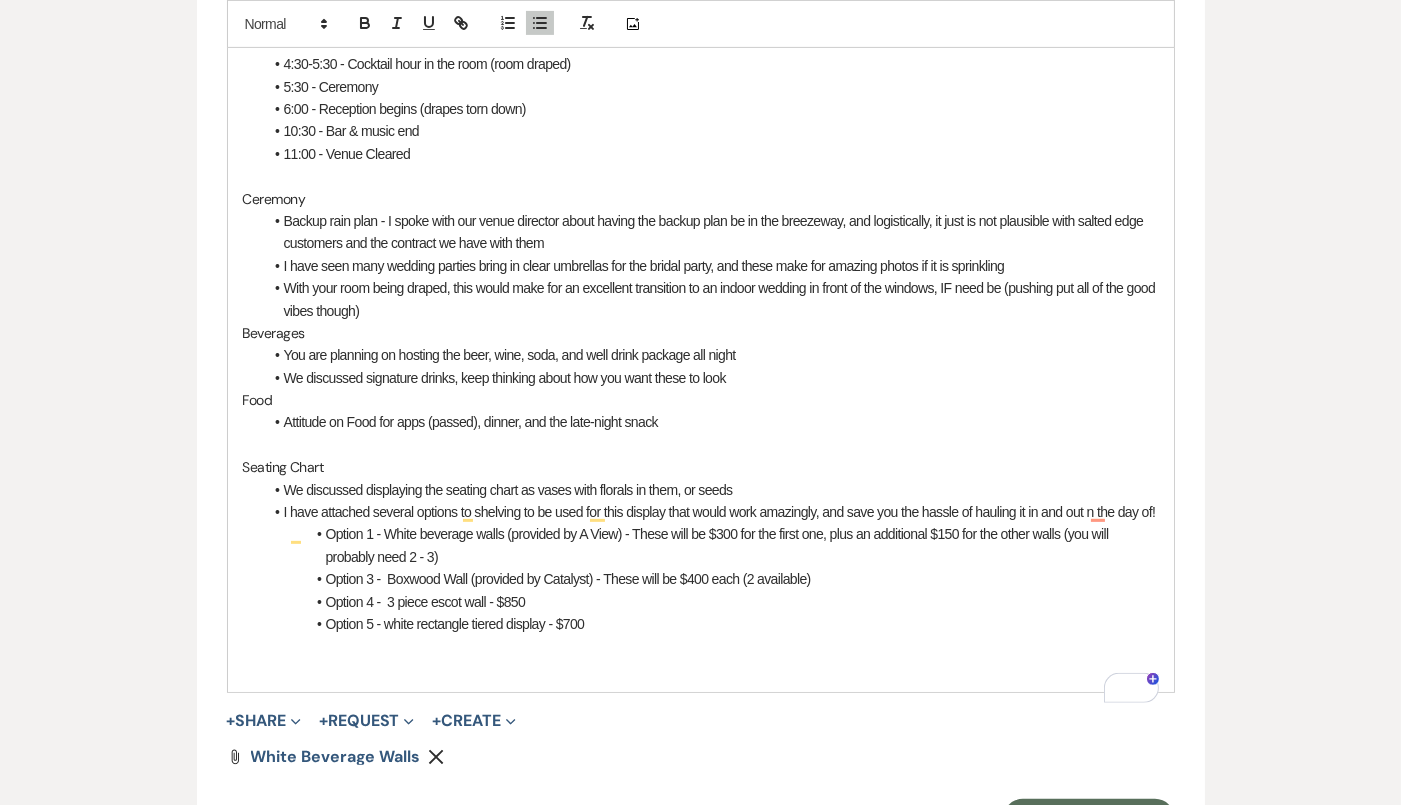 click on "Option 5 - white rectangle tiered display - $700" at bounding box center (711, 624) 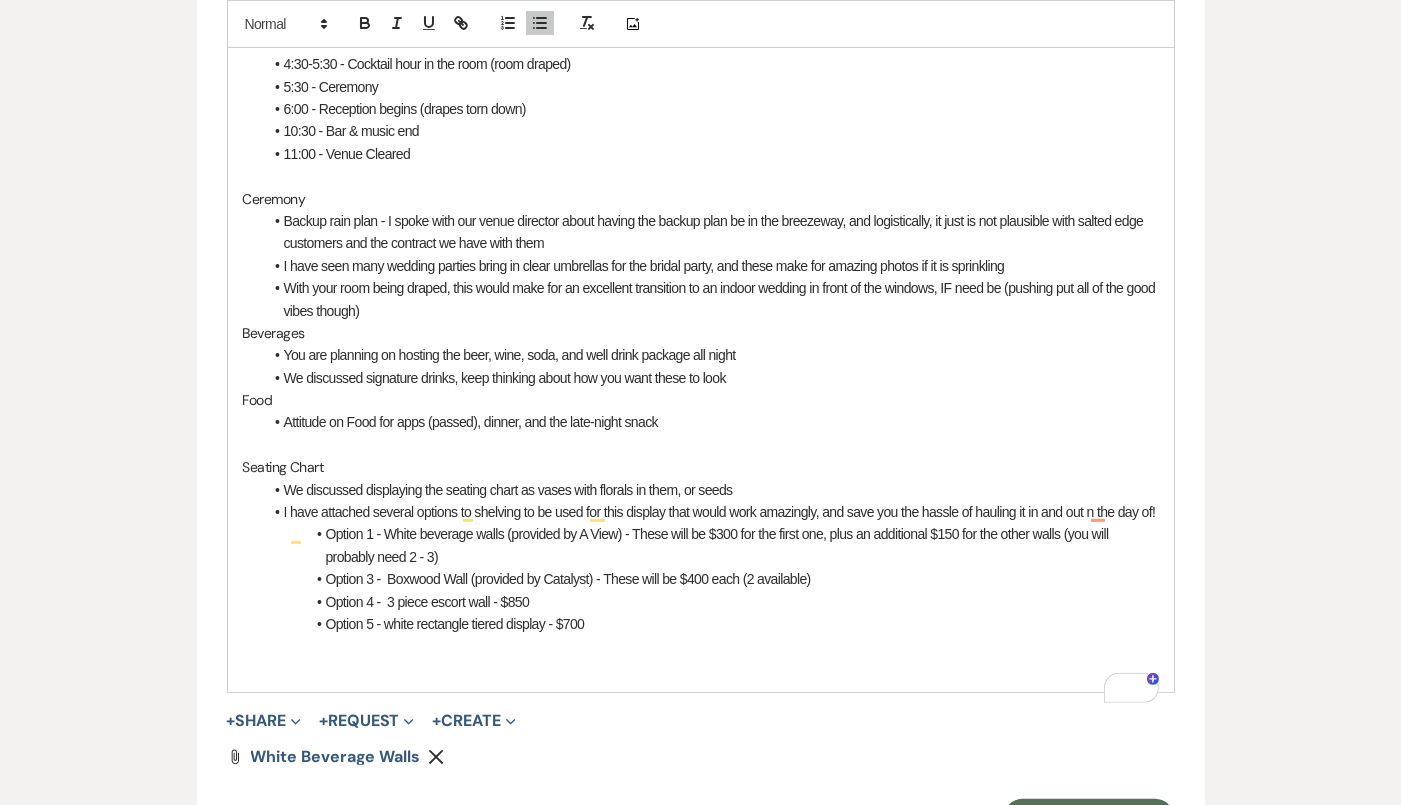 click on "Option 5 - white rectangle tiered display - $700" at bounding box center (711, 624) 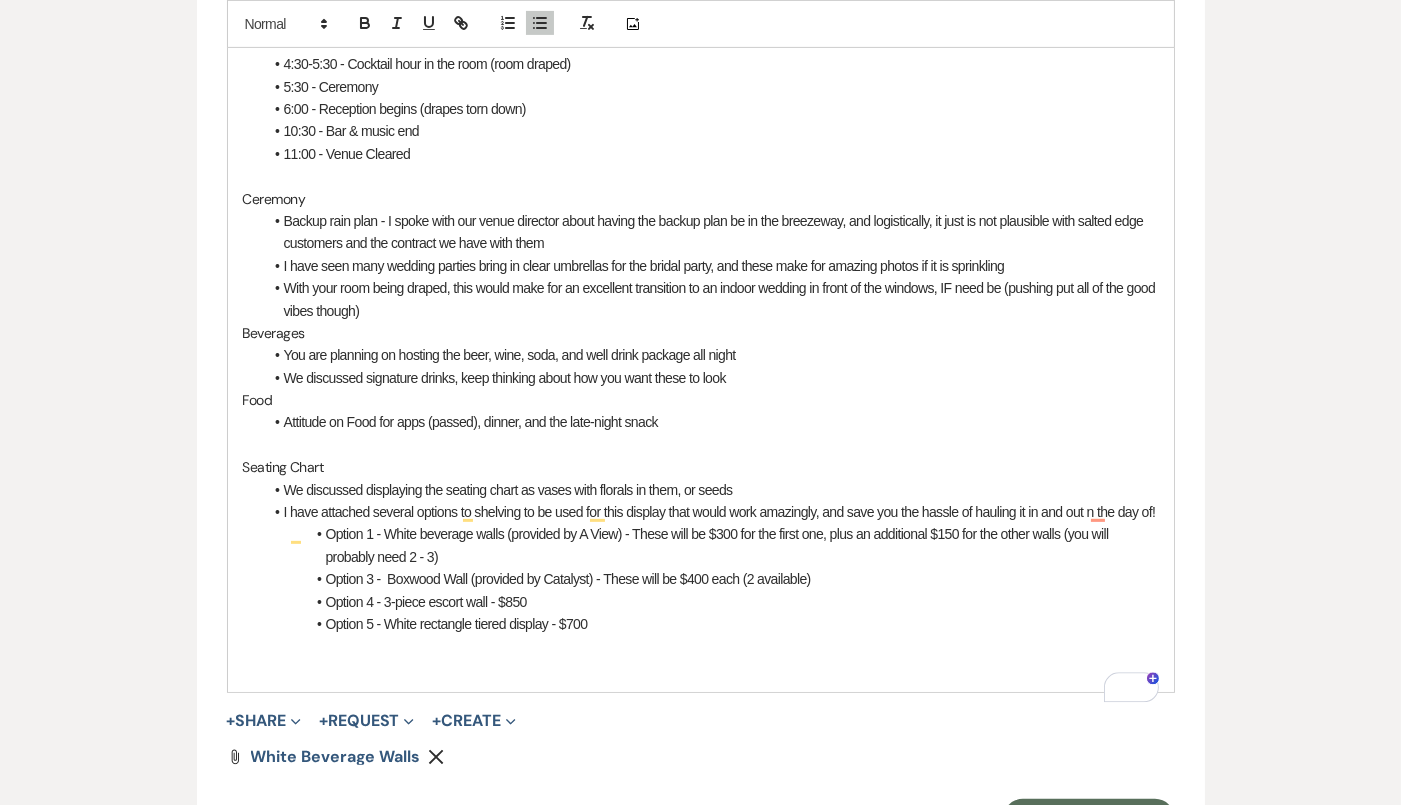 scroll, scrollTop: 1503, scrollLeft: 0, axis: vertical 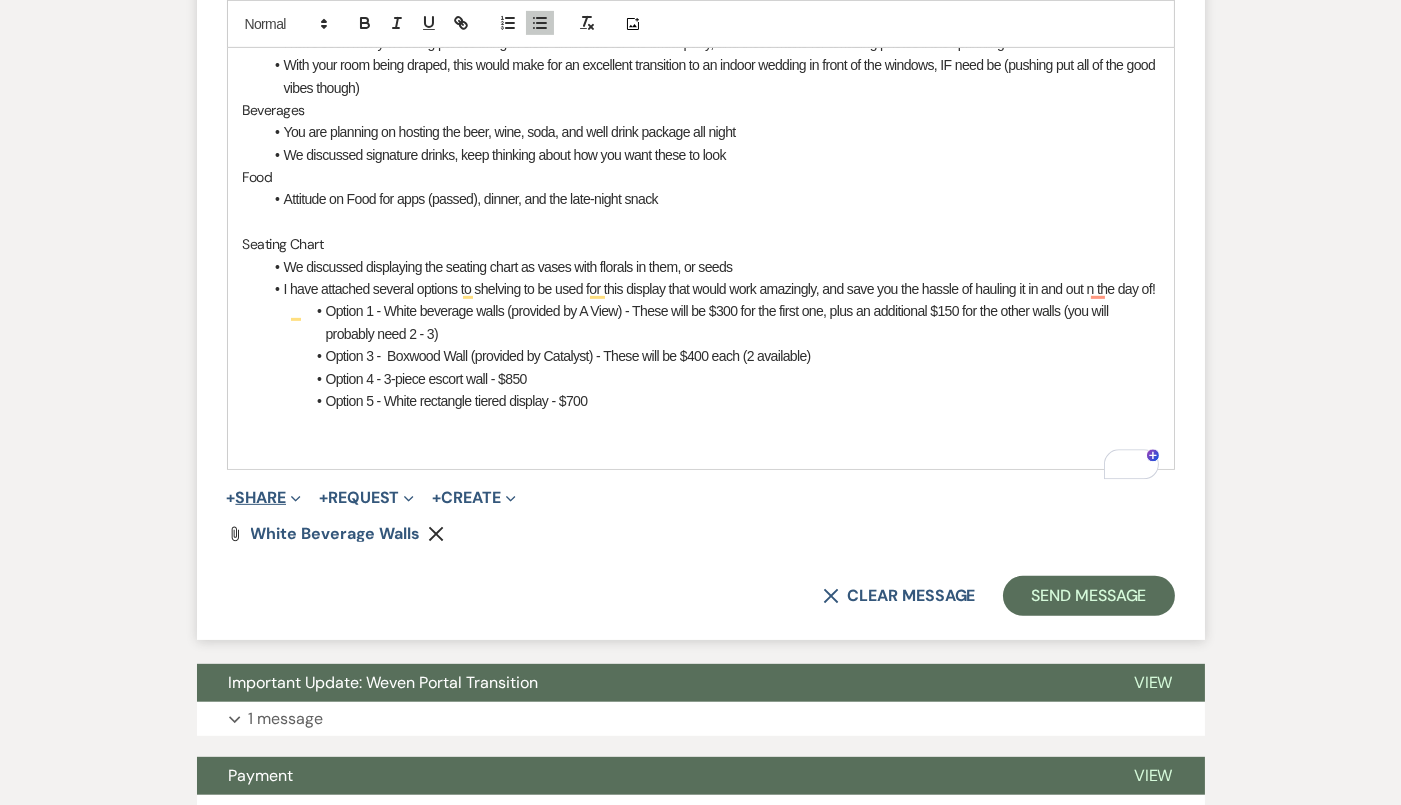 click on "+  Share Expand" at bounding box center [264, 498] 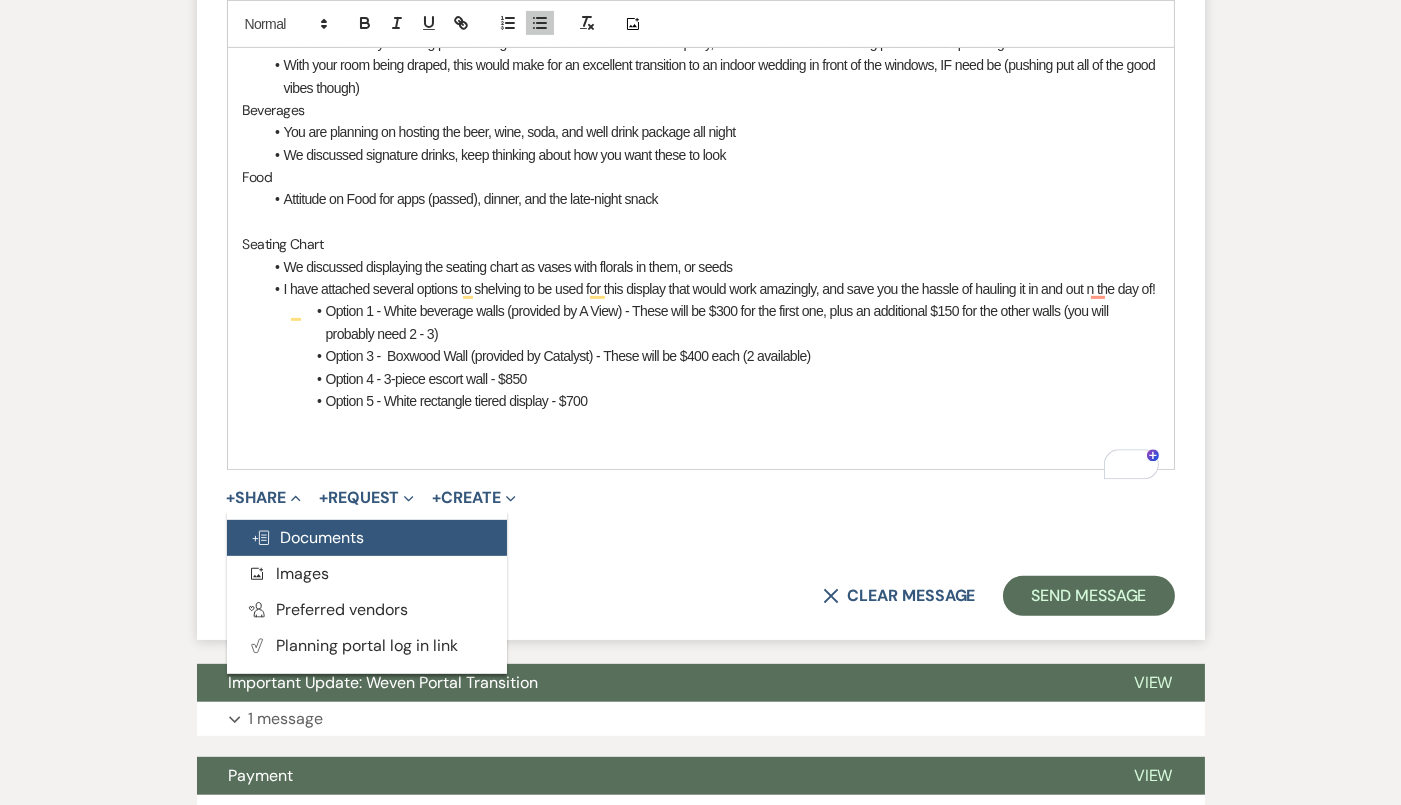 click on "Doc Upload Documents" at bounding box center (308, 537) 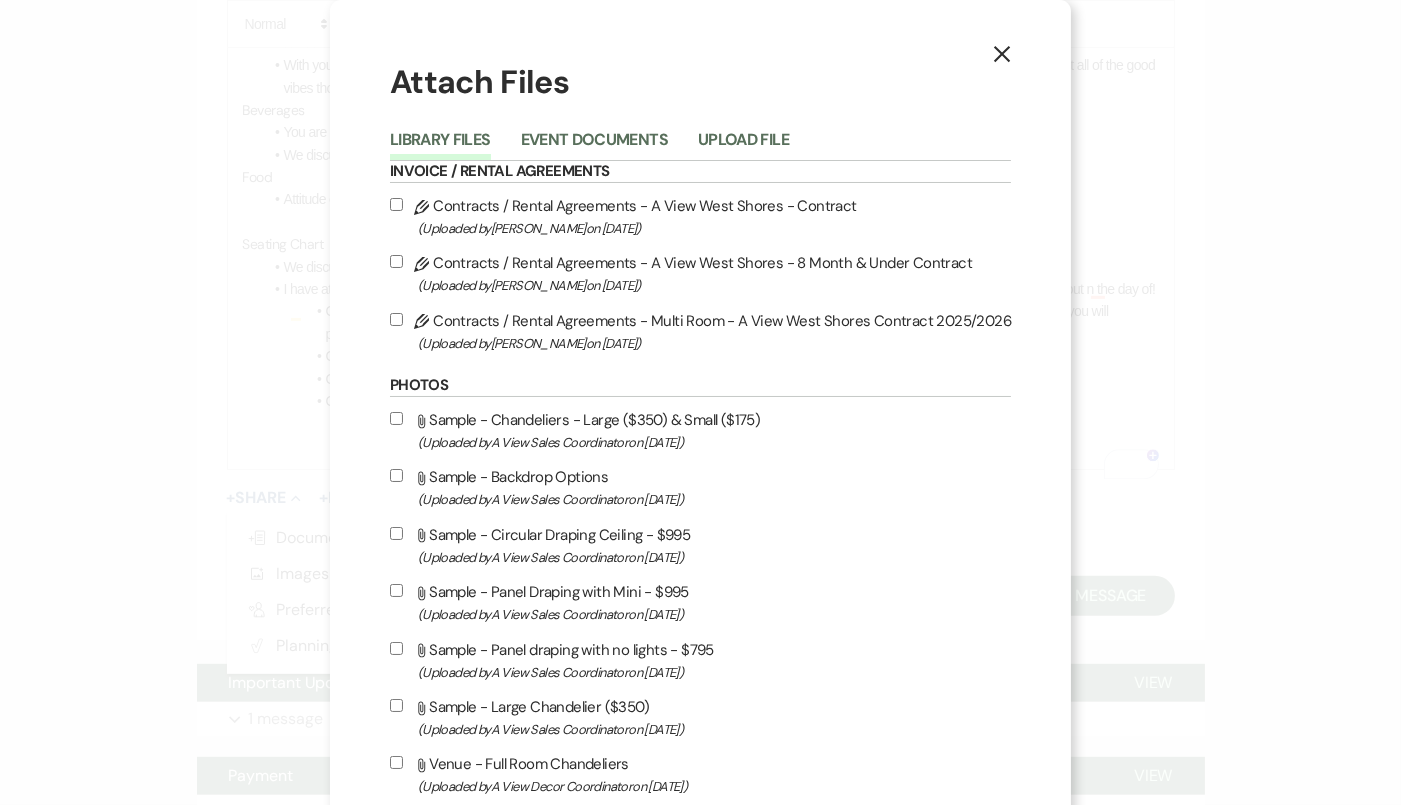 click on "Upload File" at bounding box center (758, 143) 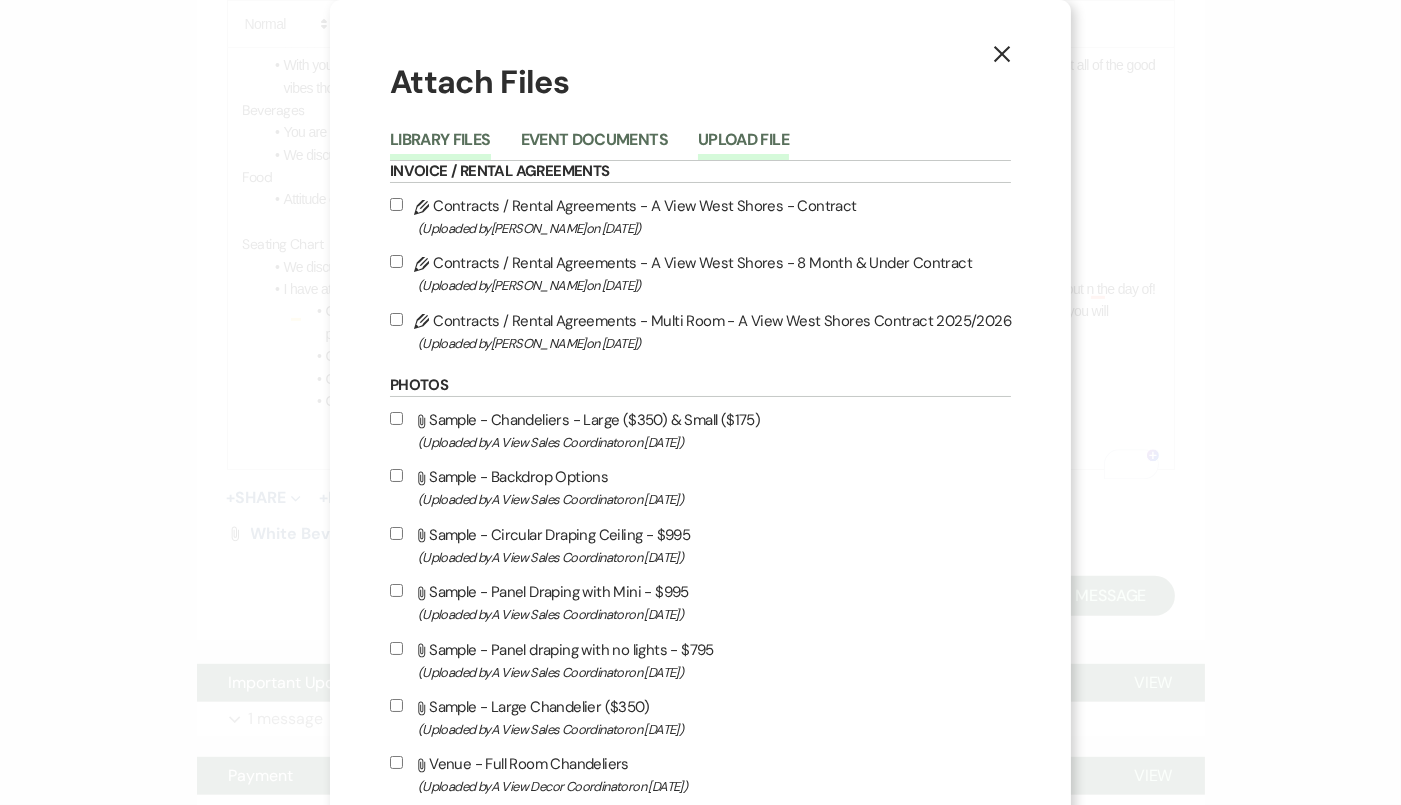 click on "Upload File" at bounding box center [743, 146] 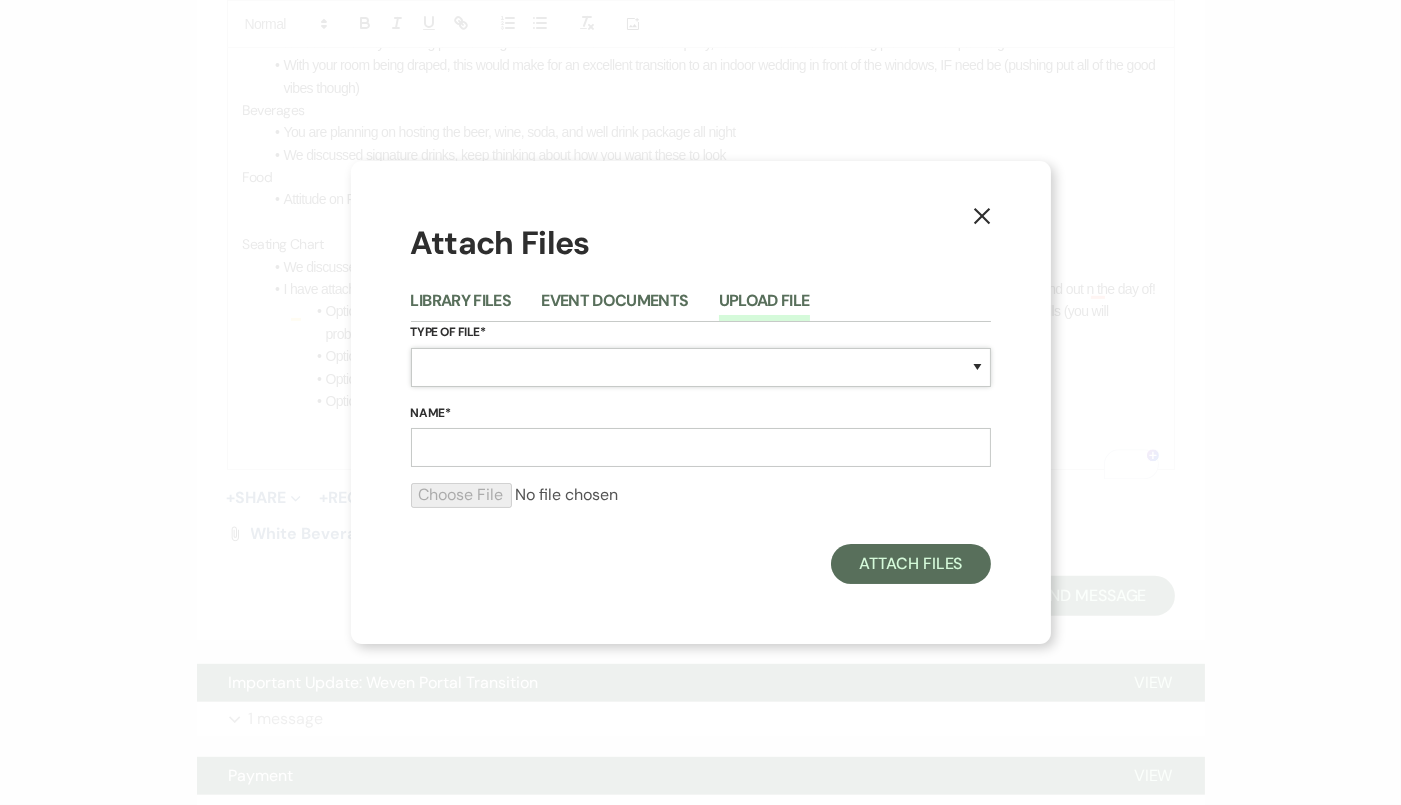 click on "Special Event Insurance Vendor Certificate of Insurance Contracts / Rental Agreements Invoices Receipts Event Maps Floor Plans Rain Plan Seating Charts Venue Layout Catering / Alcohol Permit Event Permit Fire Permit Fuel Permit Generator Permit Tent Permit Venue Permit Other Permit Inventory  Promotional Sample Venue Beverage Ceremony Event Finalize + Share Guests Lodging Menu Vendors Venue Beverage Brochure Menu Packages Product Specifications Quotes Beverage Event and Ceremony Details Finalize & Share Guests Lodging Menu Vendors Venue Event Timeline Family / Wedding Party Timeline Food and Beverage Timeline MC / DJ / Band Timeline Master Timeline Photography Timeline Set-Up / Clean-Up Vendor Timeline Bartender Safe Serve / TiPS Certification Vendor Certification Vendor License Other" at bounding box center [701, 367] 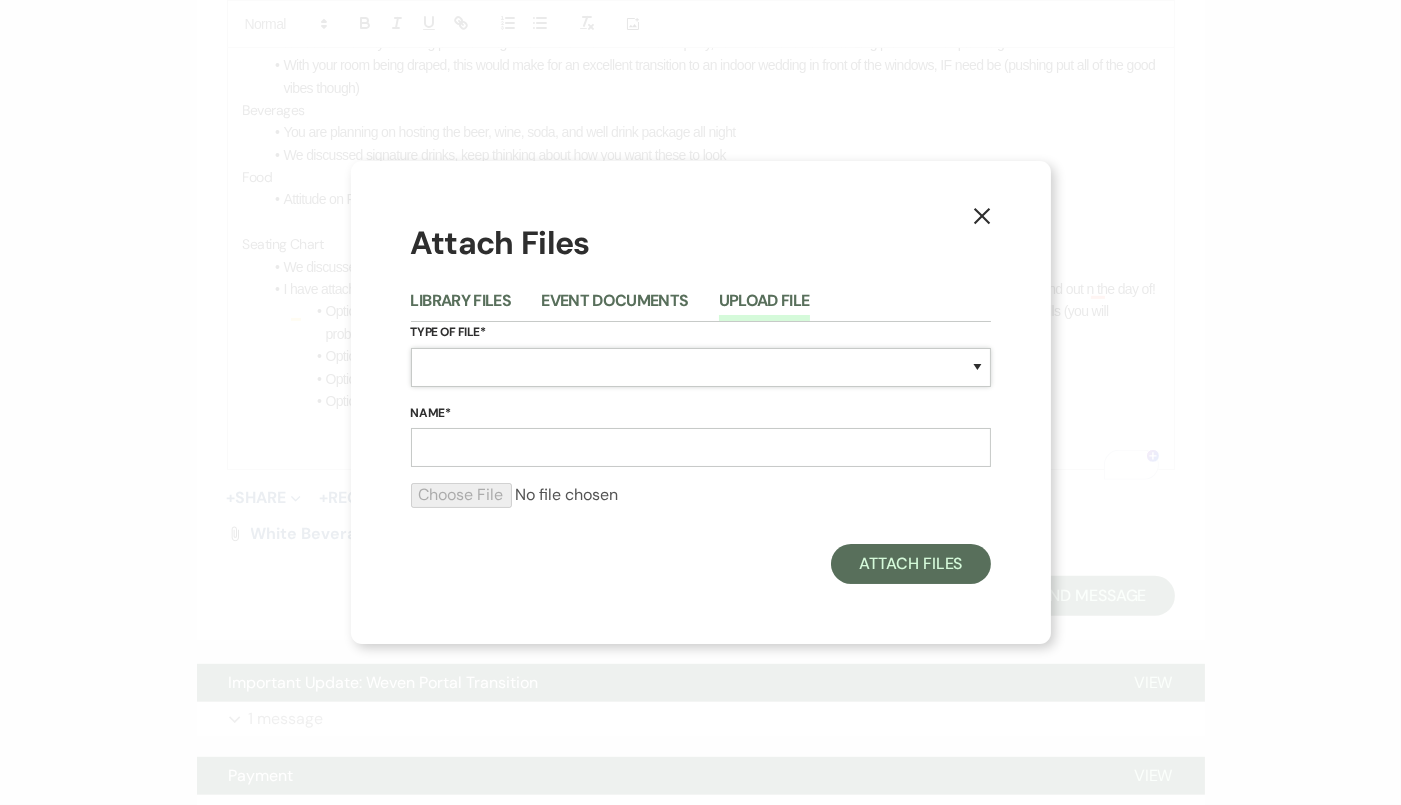 select on "55" 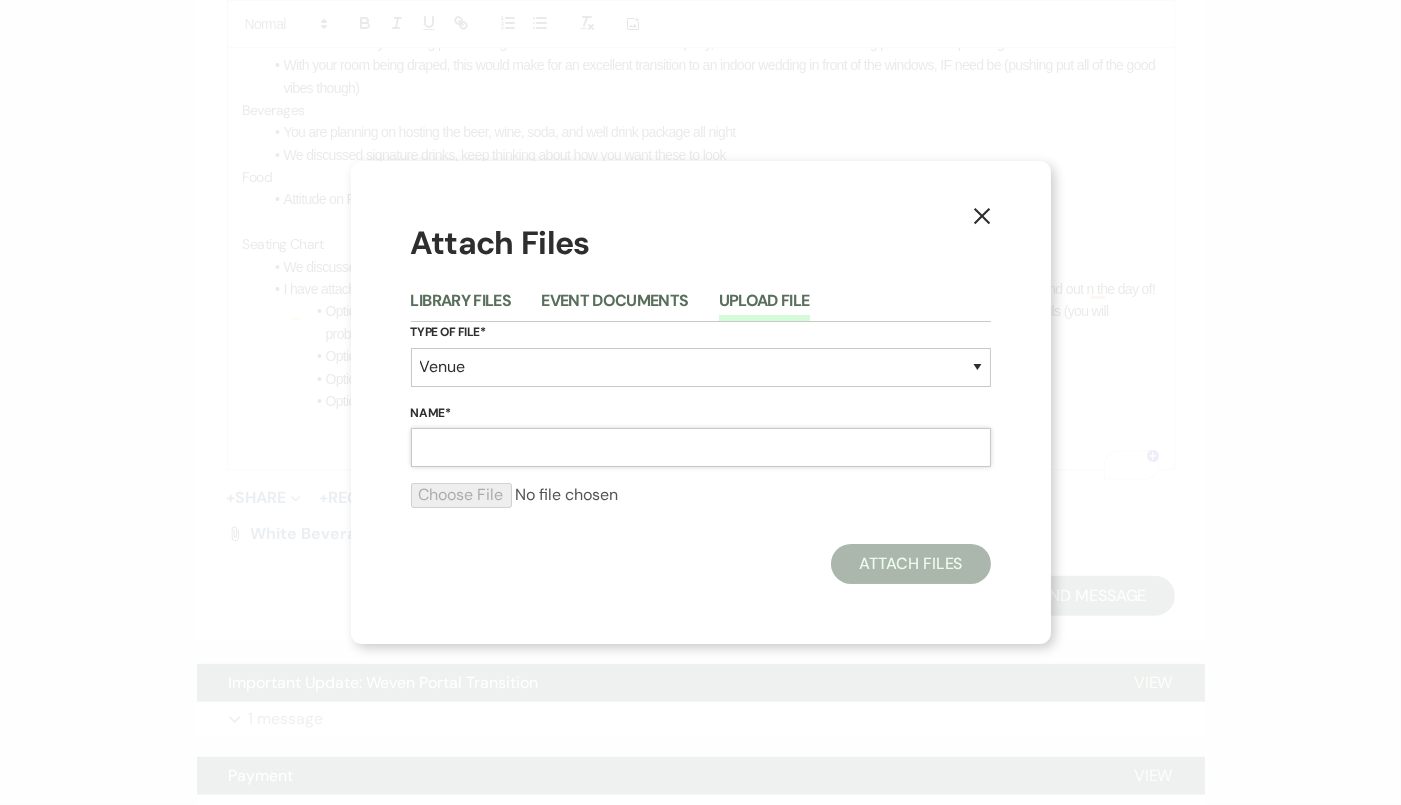 click on "Name*" at bounding box center [701, 447] 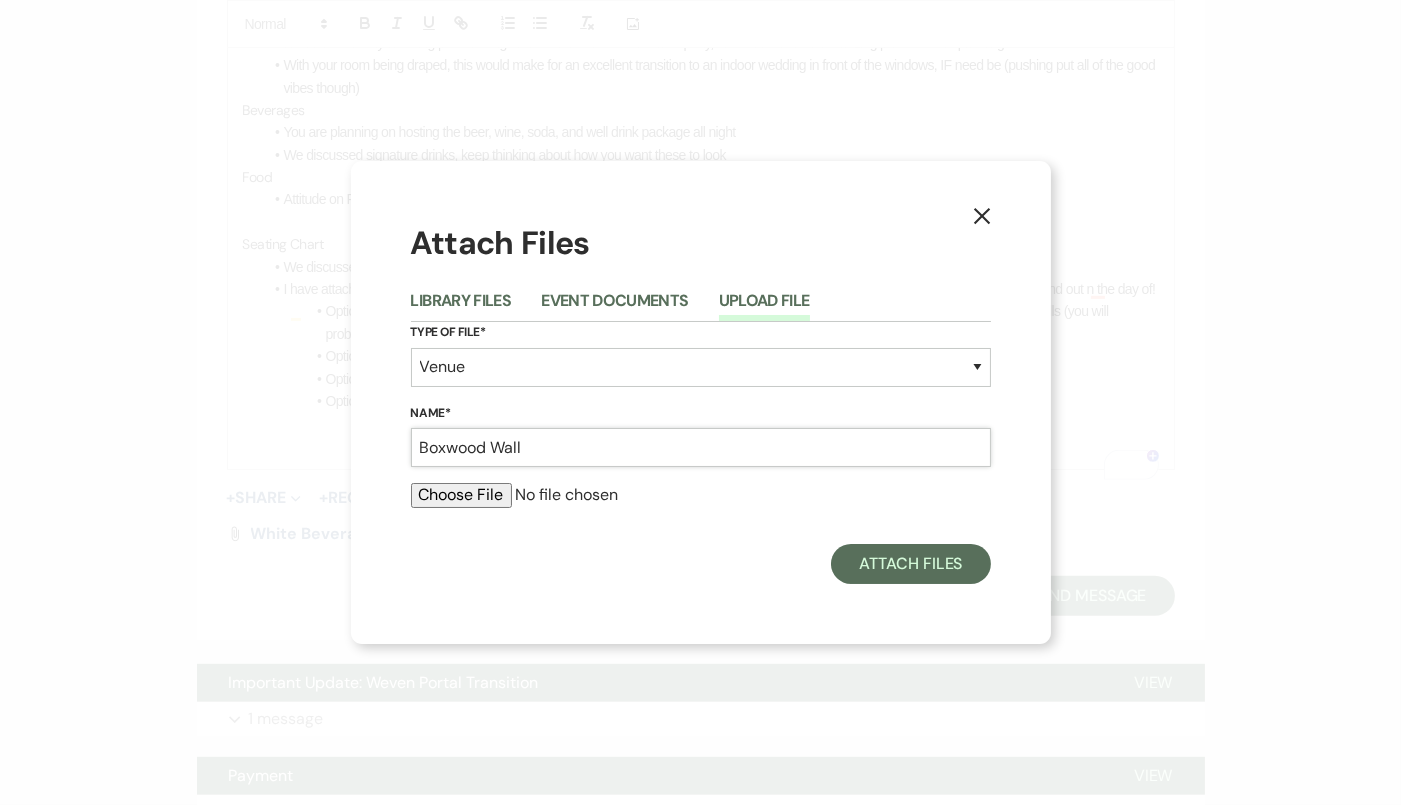 type on "Boxwood Wall" 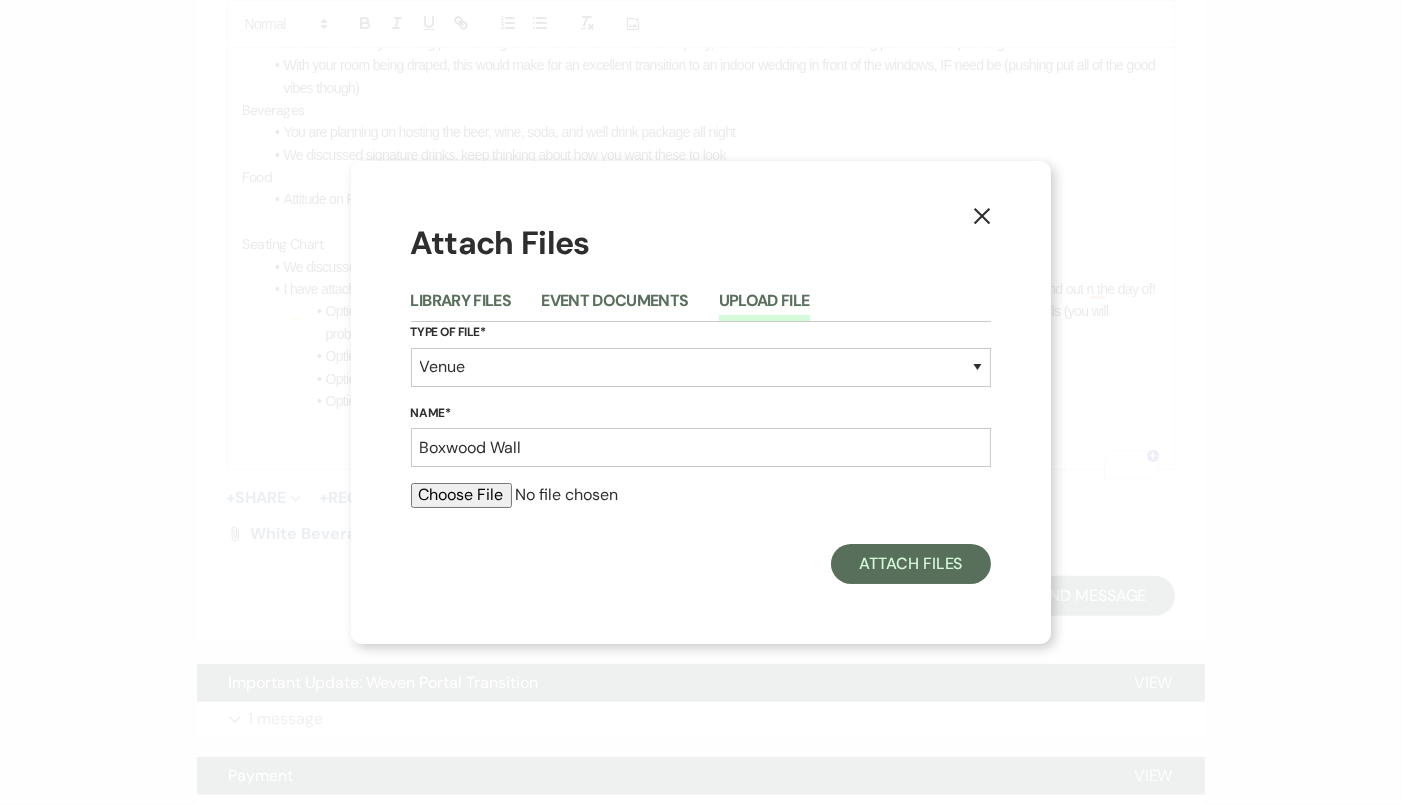 click at bounding box center (701, 495) 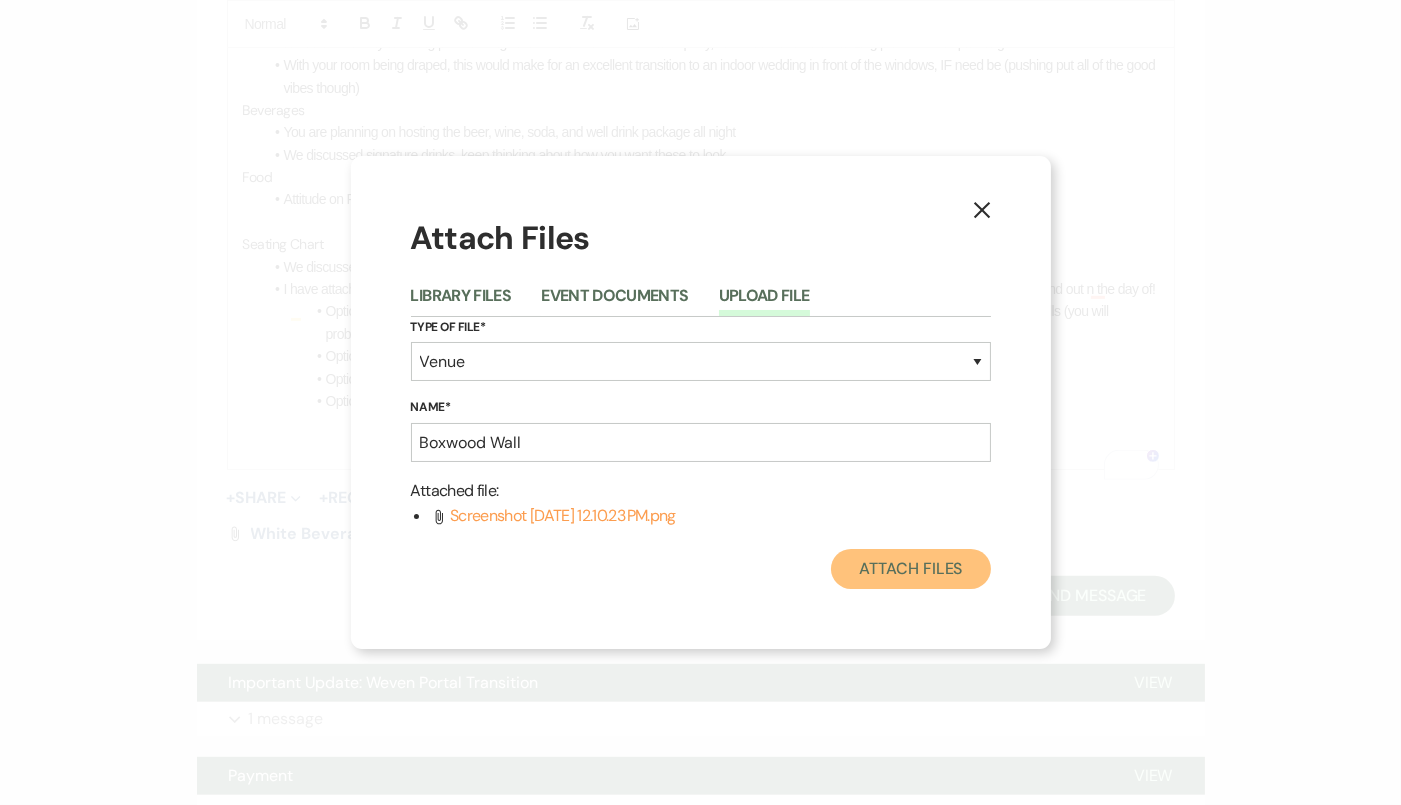 click on "Attach Files" at bounding box center (910, 569) 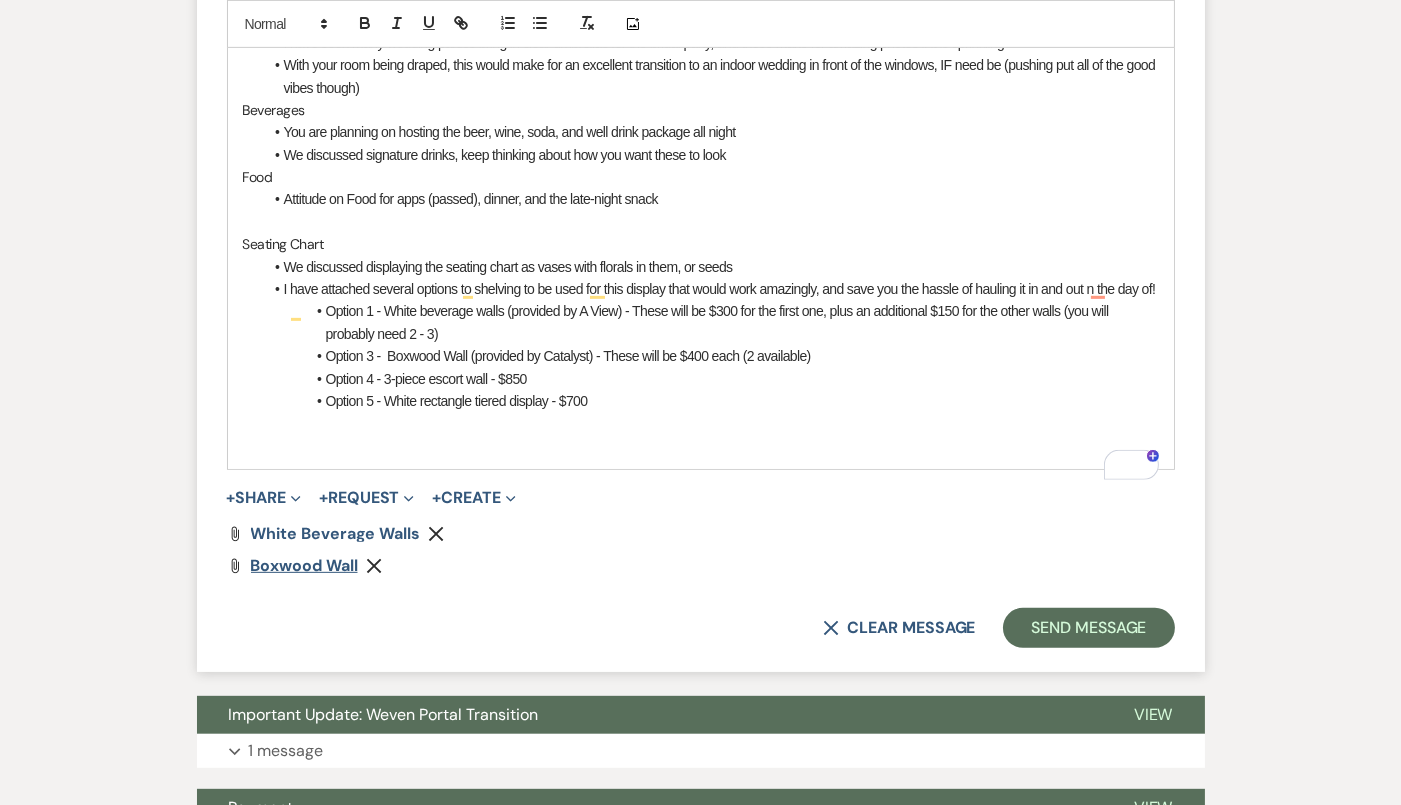 click on "Boxwood Wall" at bounding box center [304, 565] 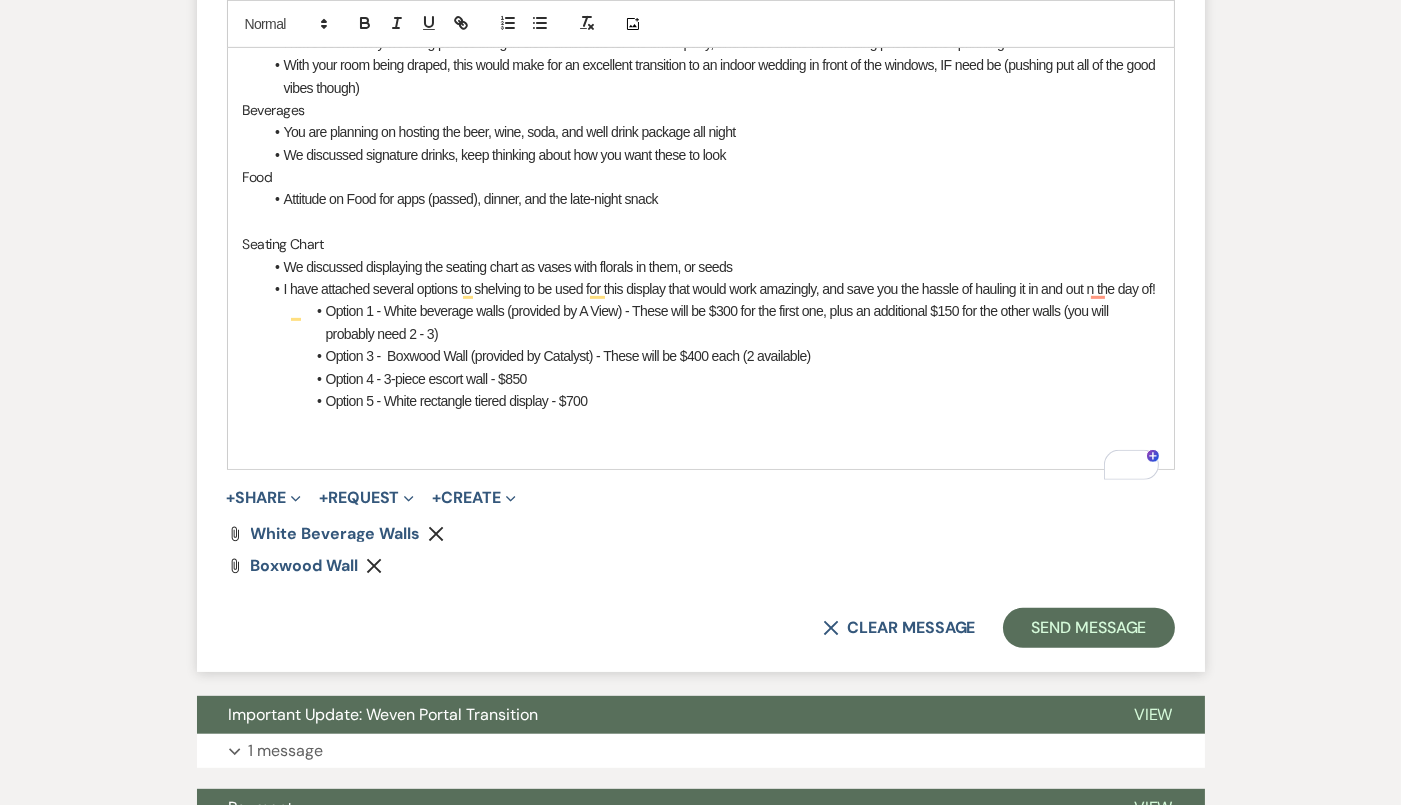 click 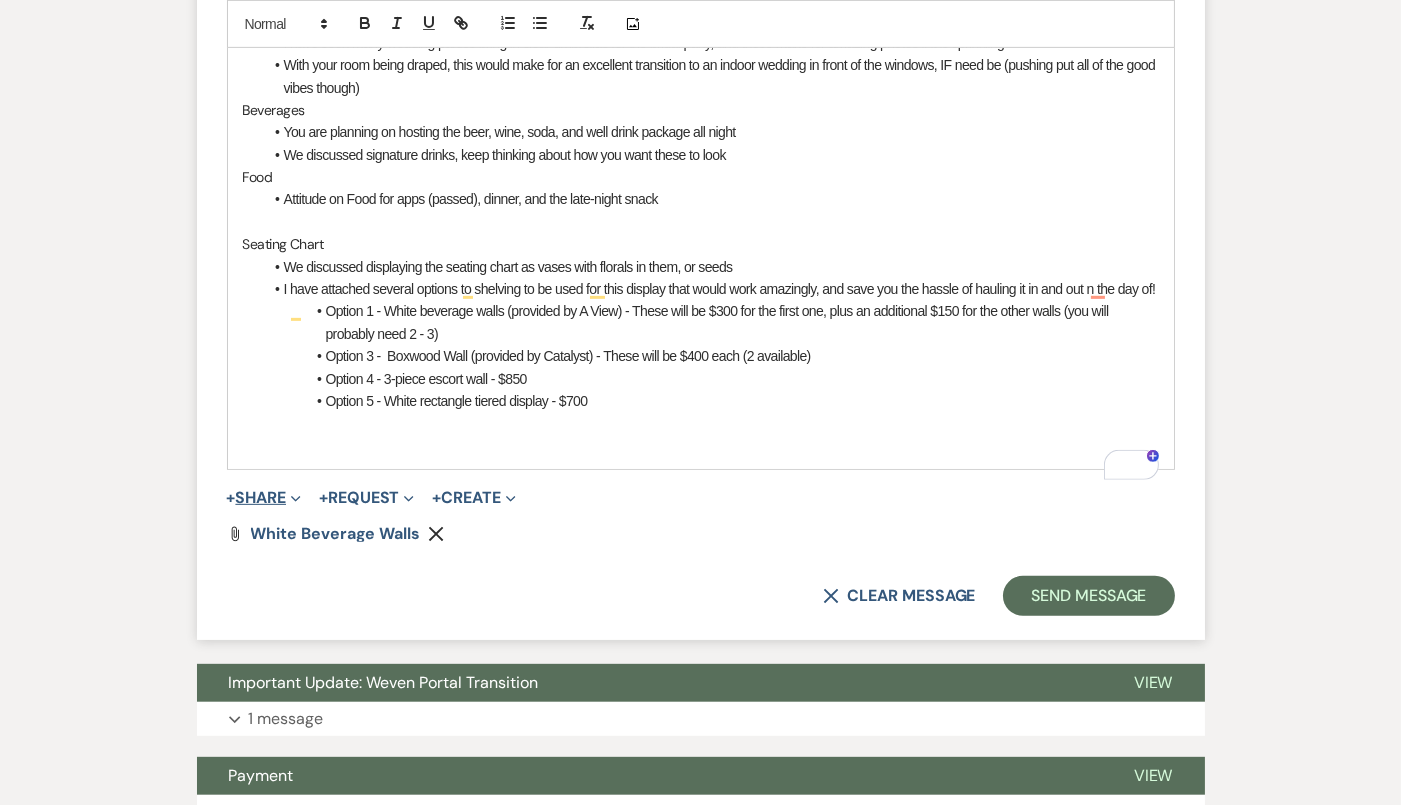 click on "+  Share Expand" at bounding box center (264, 498) 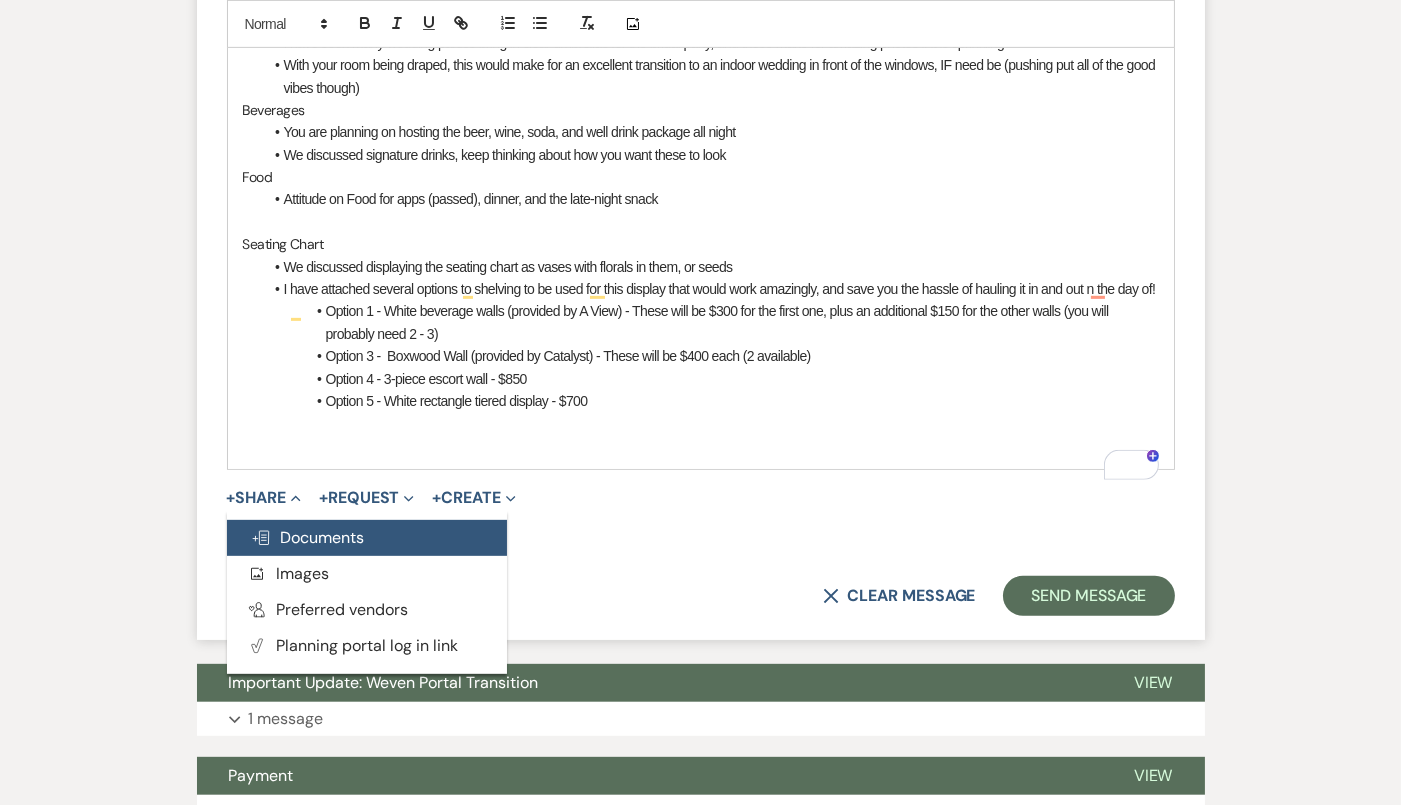 click on "Doc Upload Documents" at bounding box center (308, 537) 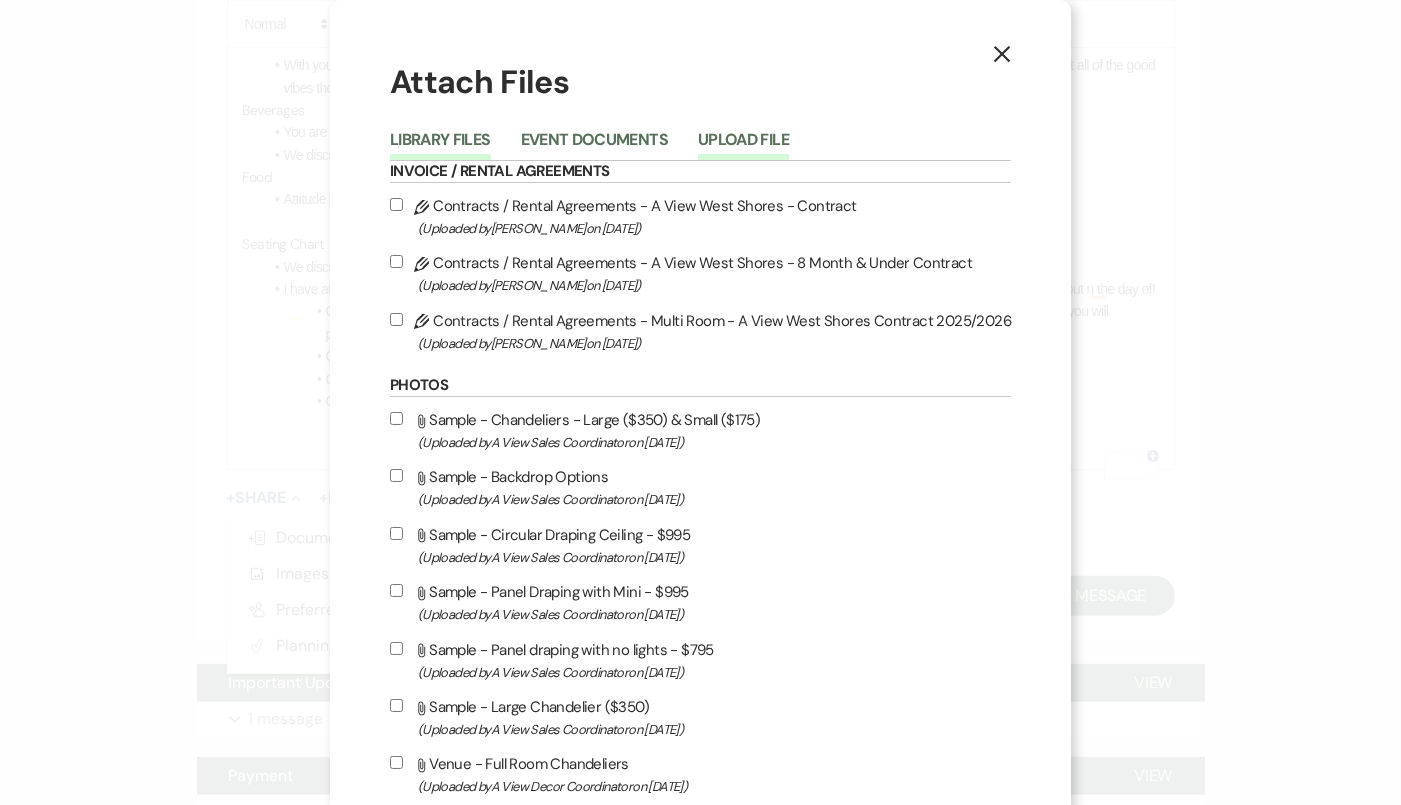 click on "Upload File" at bounding box center [743, 146] 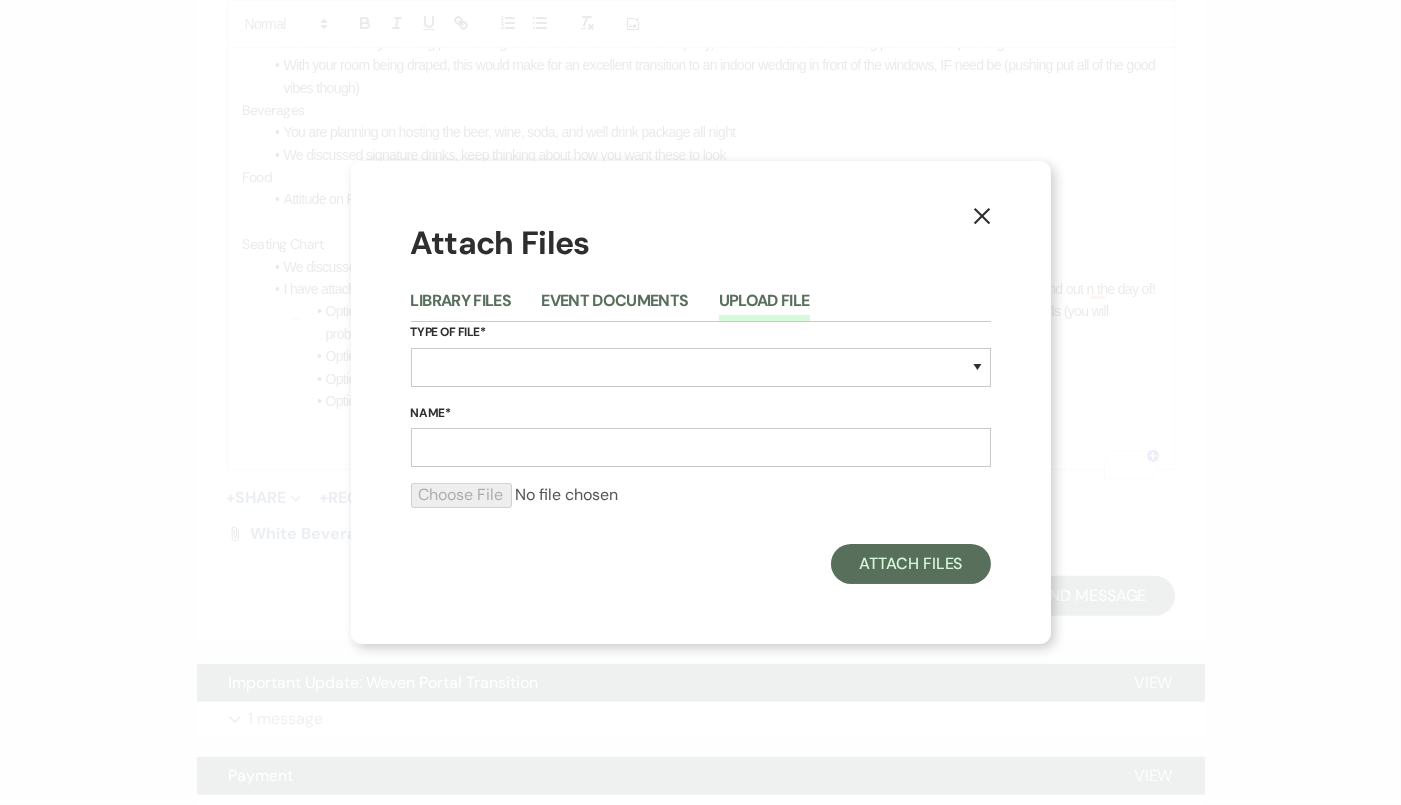 click on "Type of File* Special Event Insurance Vendor Certificate of Insurance Contracts / Rental Agreements Invoices Receipts Event Maps Floor Plans Rain Plan Seating Charts Venue Layout Catering / Alcohol Permit Event Permit Fire Permit Fuel Permit Generator Permit Tent Permit Venue Permit Other Permit Inventory  Promotional Sample Venue Beverage Ceremony Event Finalize + Share Guests Lodging Menu Vendors Venue Beverage Brochure Menu Packages Product Specifications Quotes Beverage Event and Ceremony Details Finalize & Share Guests Lodging Menu Vendors Venue Event Timeline Family / Wedding Party Timeline Food and Beverage Timeline MC / DJ / Band Timeline Master Timeline Photography Timeline Set-Up / Clean-Up Vendor Timeline Bartender Safe Serve / TiPS Certification Vendor Certification Vendor License Other" at bounding box center [701, 362] 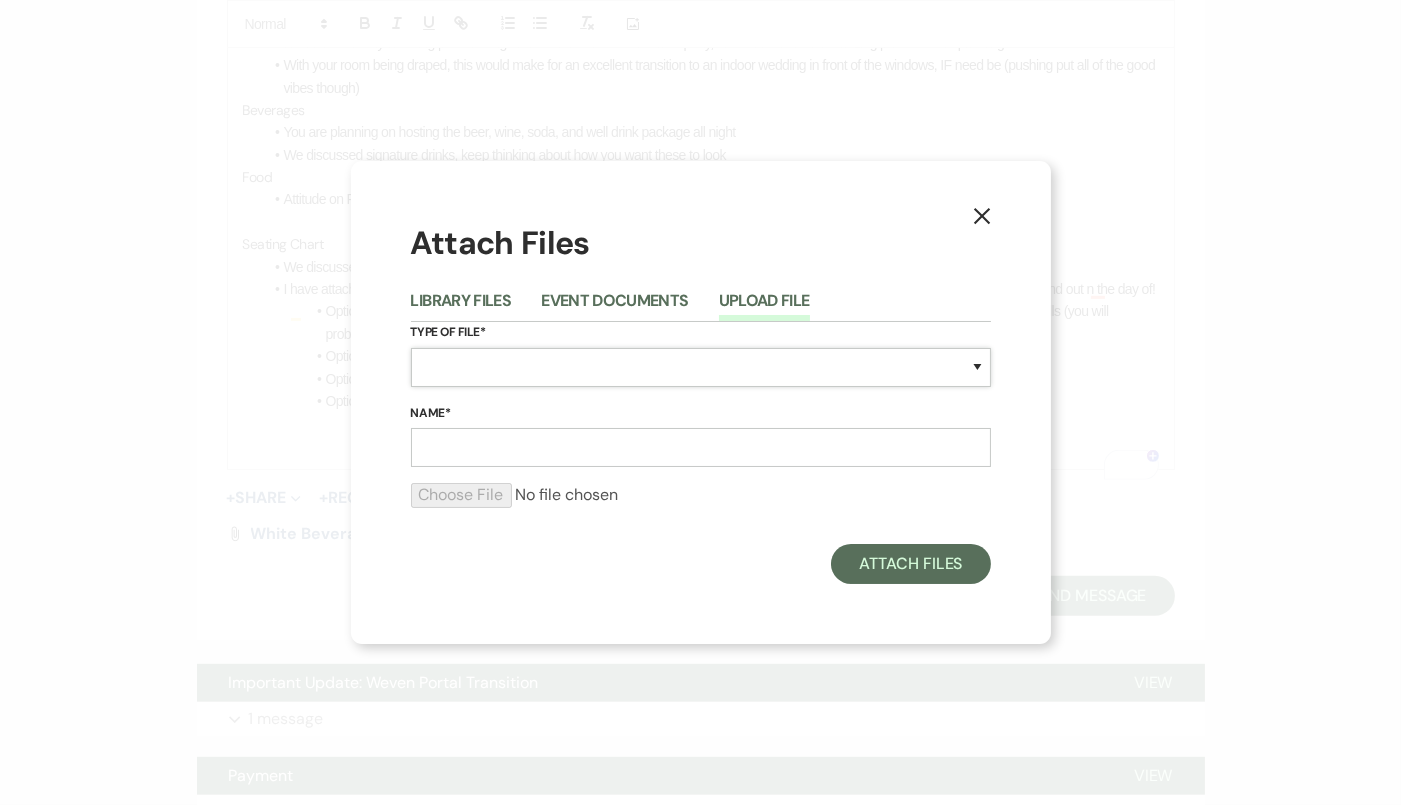 click on "Special Event Insurance Vendor Certificate of Insurance Contracts / Rental Agreements Invoices Receipts Event Maps Floor Plans Rain Plan Seating Charts Venue Layout Catering / Alcohol Permit Event Permit Fire Permit Fuel Permit Generator Permit Tent Permit Venue Permit Other Permit Inventory  Promotional Sample Venue Beverage Ceremony Event Finalize + Share Guests Lodging Menu Vendors Venue Beverage Brochure Menu Packages Product Specifications Quotes Beverage Event and Ceremony Details Finalize & Share Guests Lodging Menu Vendors Venue Event Timeline Family / Wedding Party Timeline Food and Beverage Timeline MC / DJ / Band Timeline Master Timeline Photography Timeline Set-Up / Clean-Up Vendor Timeline Bartender Safe Serve / TiPS Certification Vendor Certification Vendor License Other" at bounding box center (701, 367) 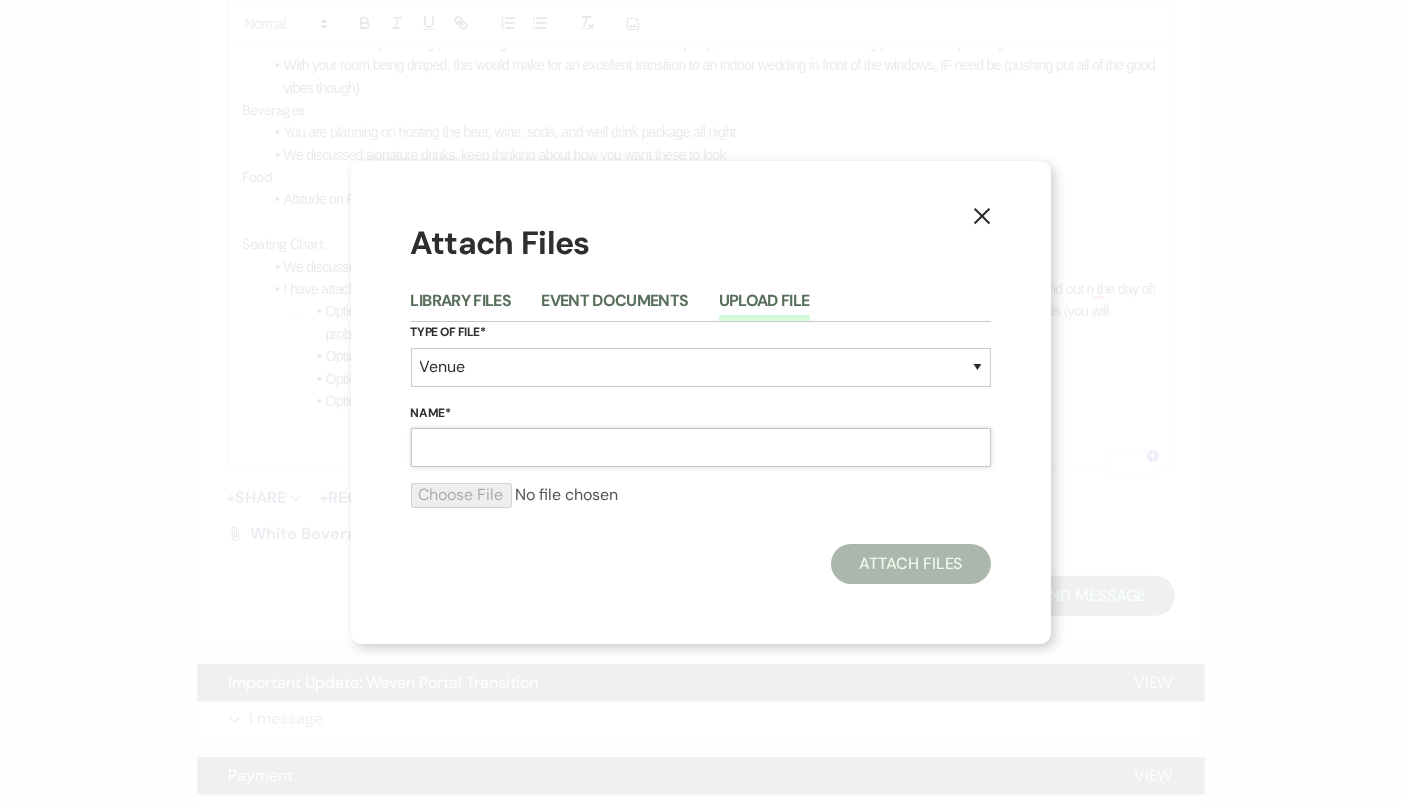 click on "Name*" at bounding box center [701, 447] 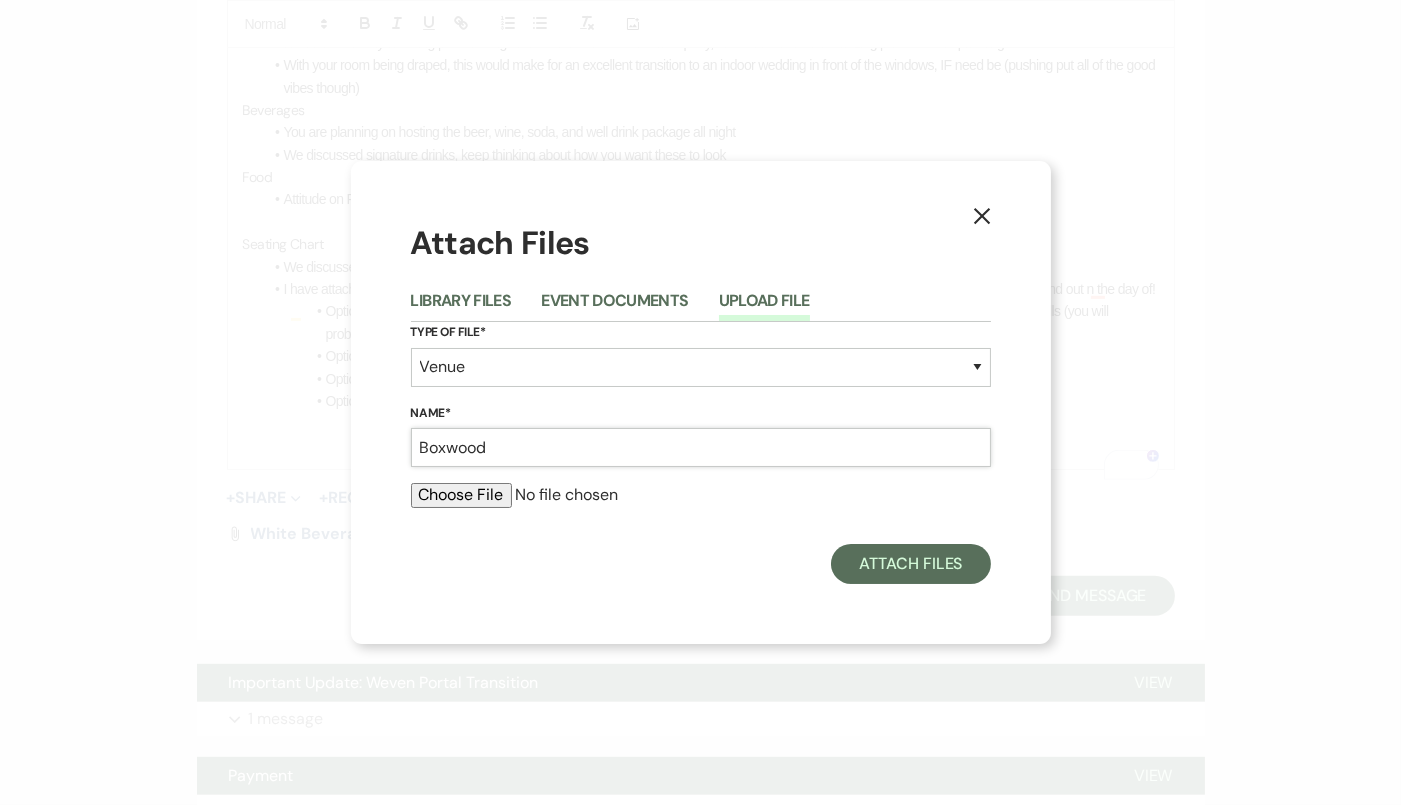 type on "Boxwood Wall" 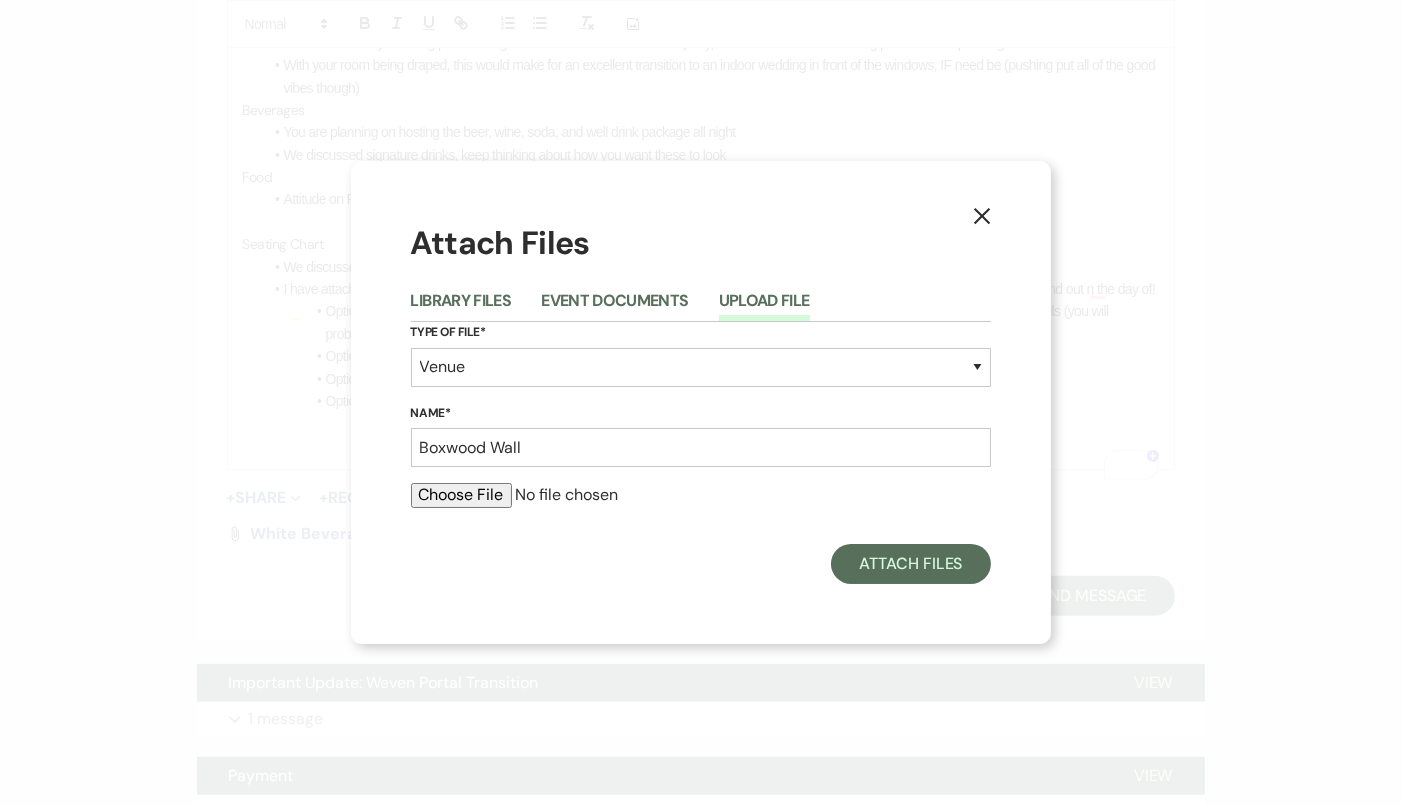 click at bounding box center [701, 495] 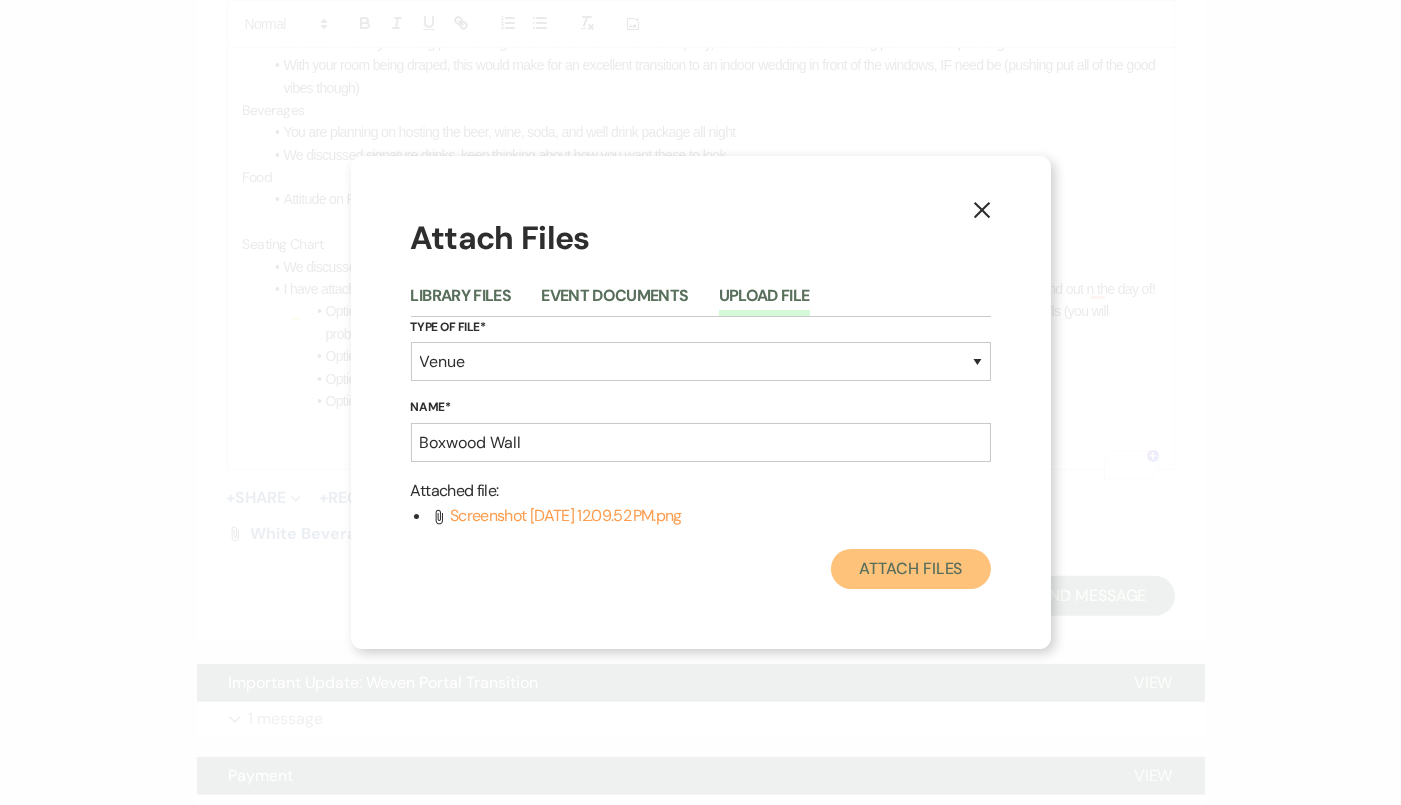 click on "Attach Files" at bounding box center [910, 569] 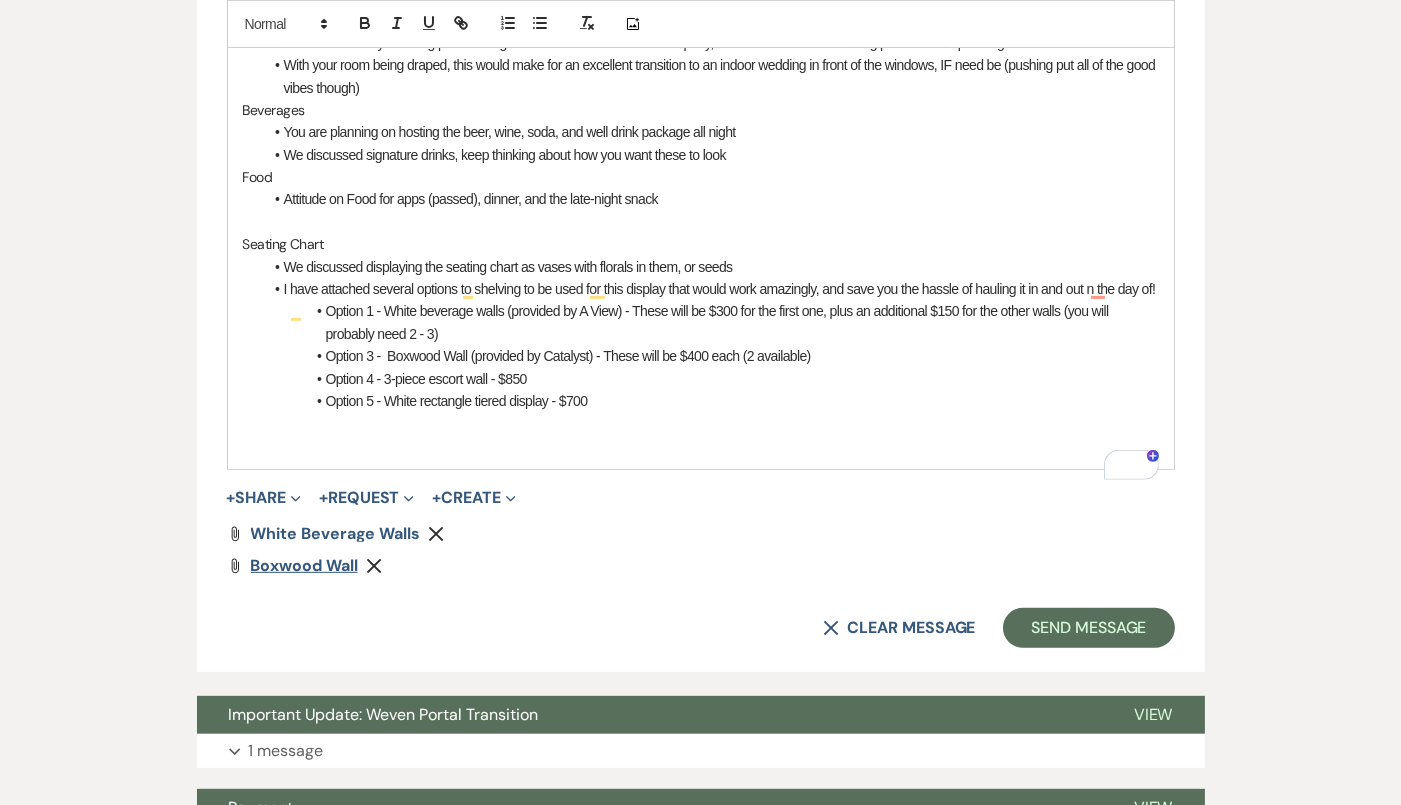 click on "Boxwood Wall" at bounding box center [304, 565] 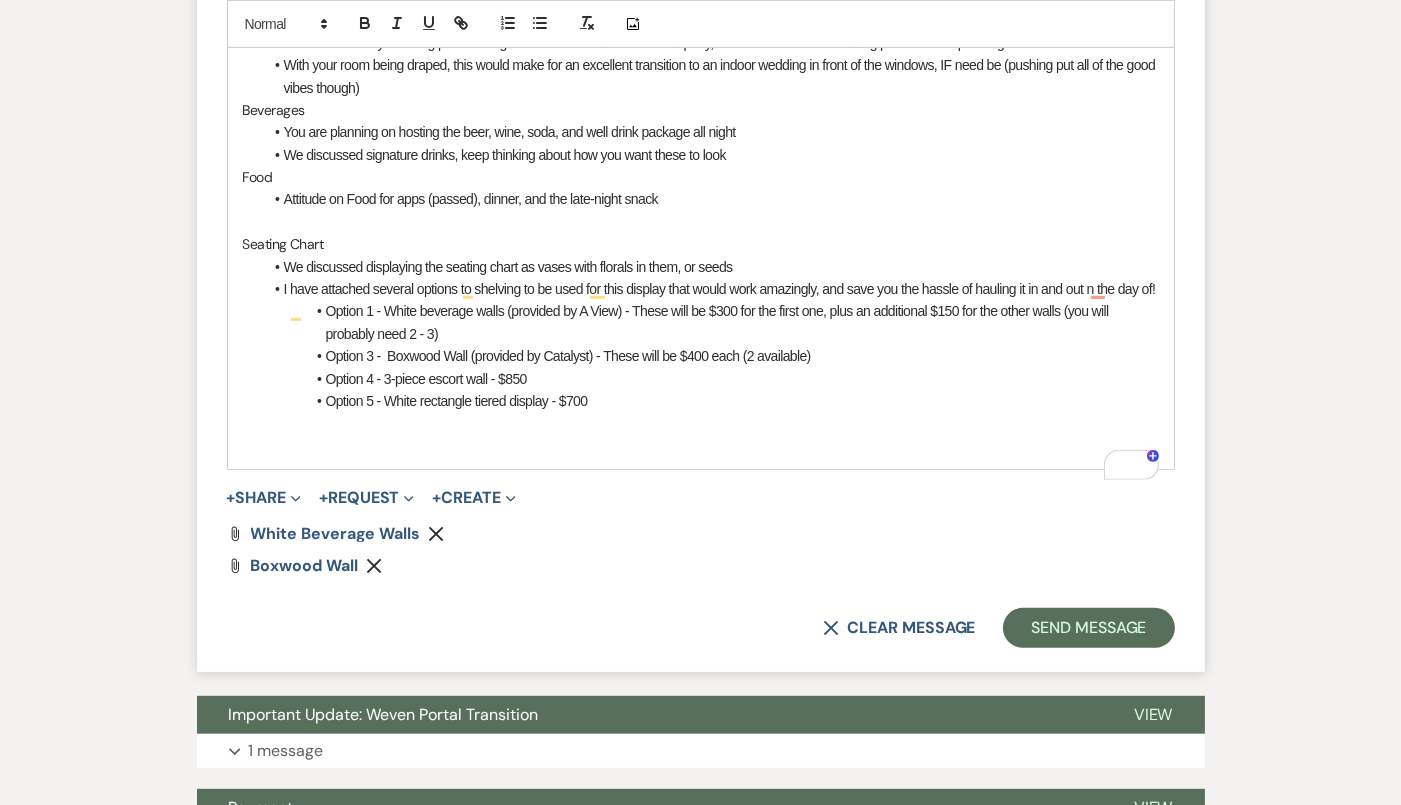 click on "Option 5 - White rectangle tiered display - $700" at bounding box center (711, 401) 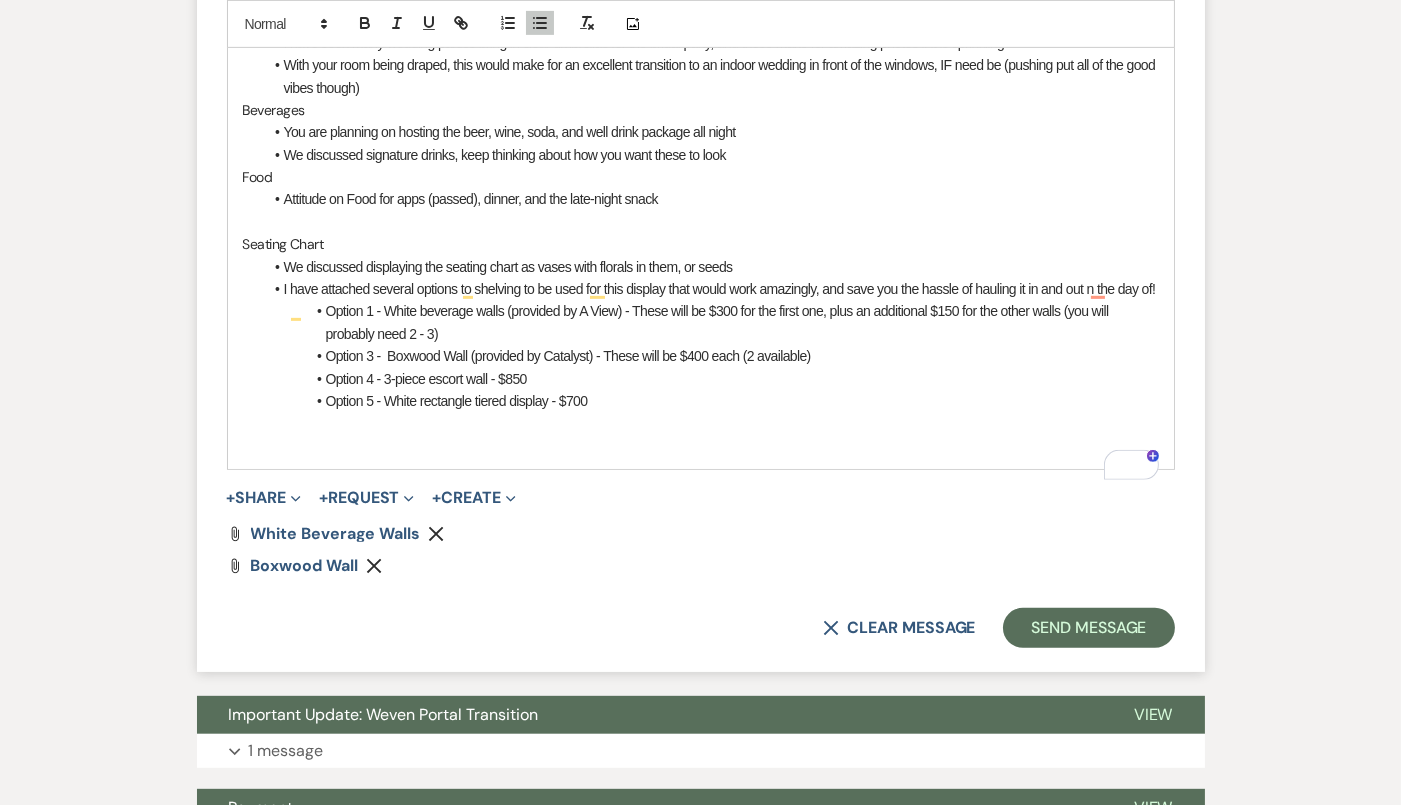 click on "Option 3 -  Boxwood Wall (provided by Catalyst) - These will be $400 each (2 available)" at bounding box center [711, 356] 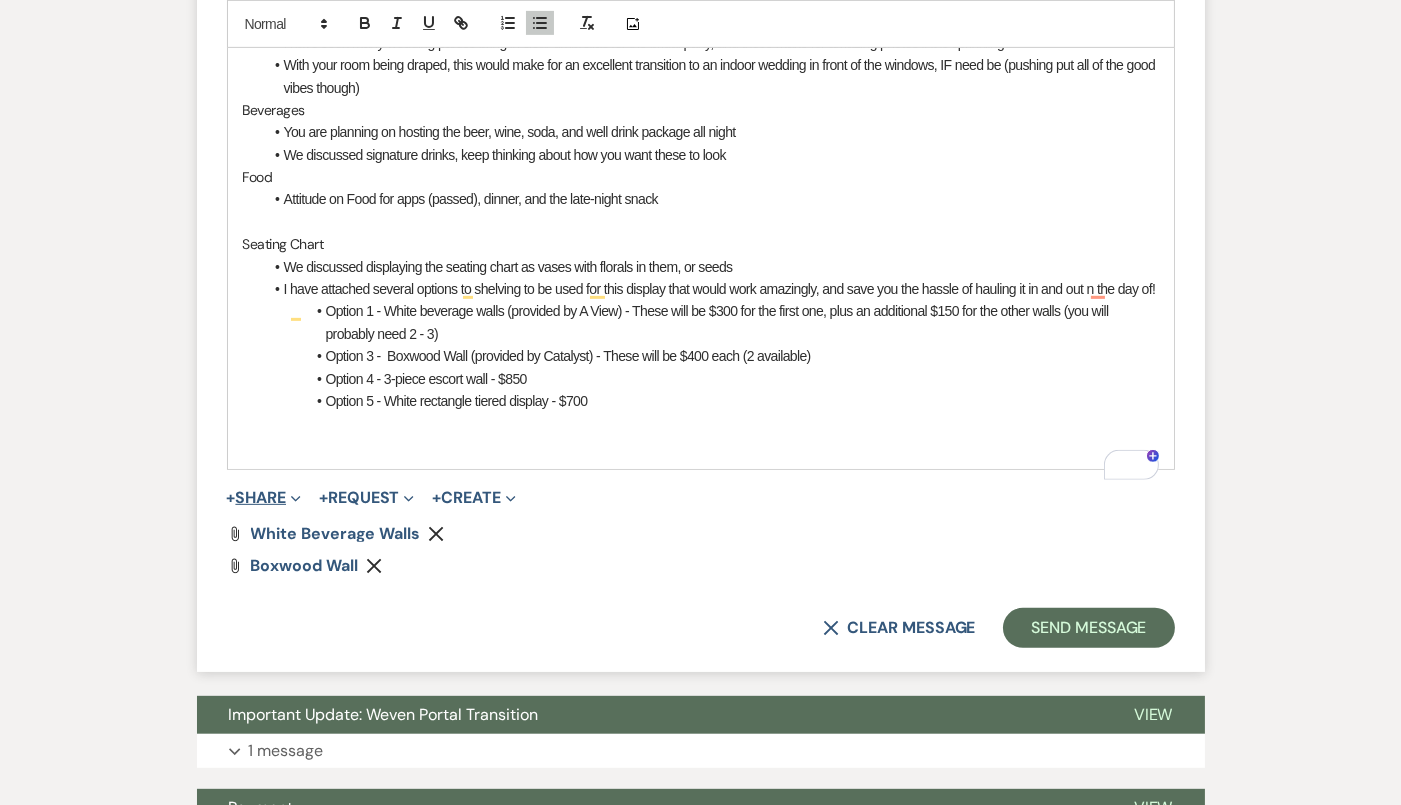 click on "+  Share Expand" at bounding box center (264, 498) 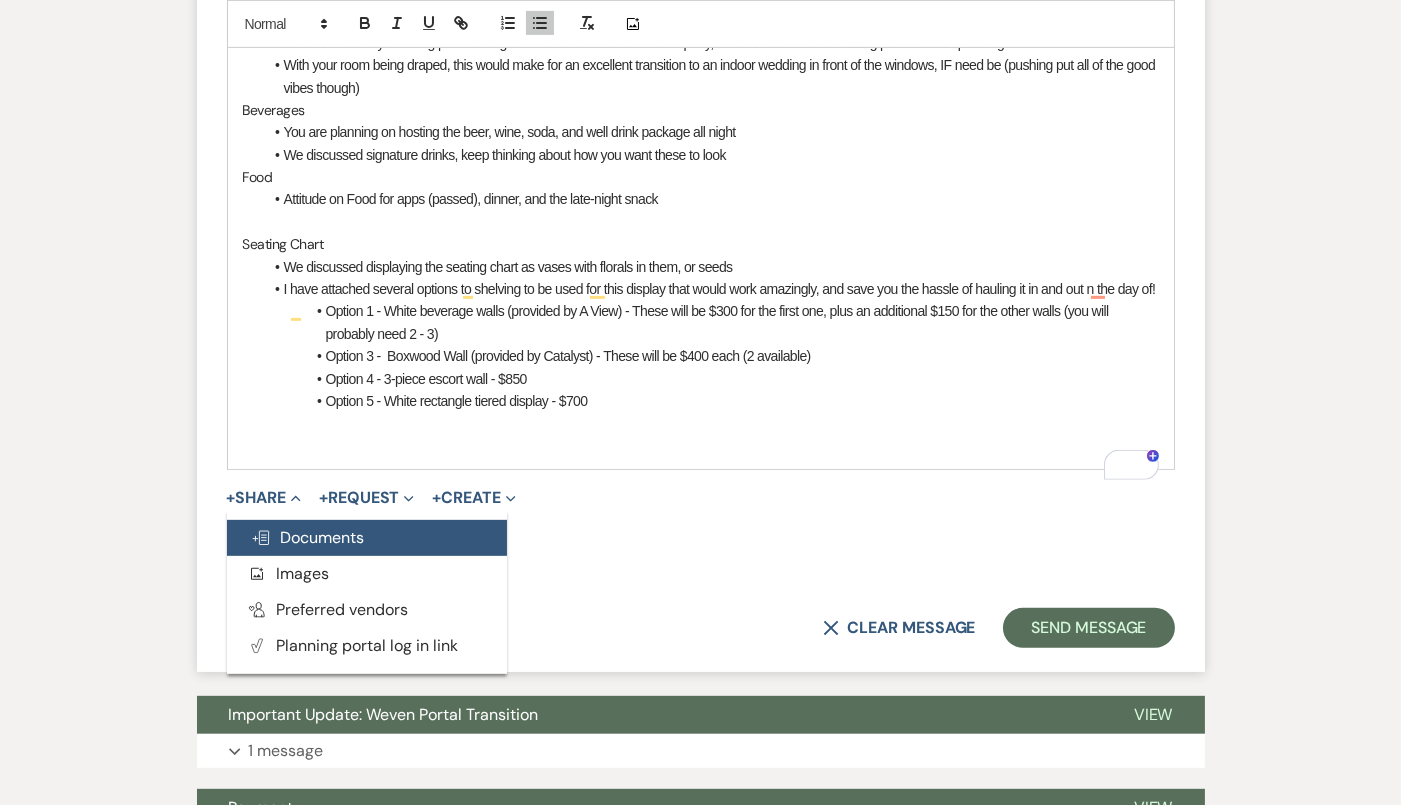 click on "Doc Upload Documents" at bounding box center [367, 538] 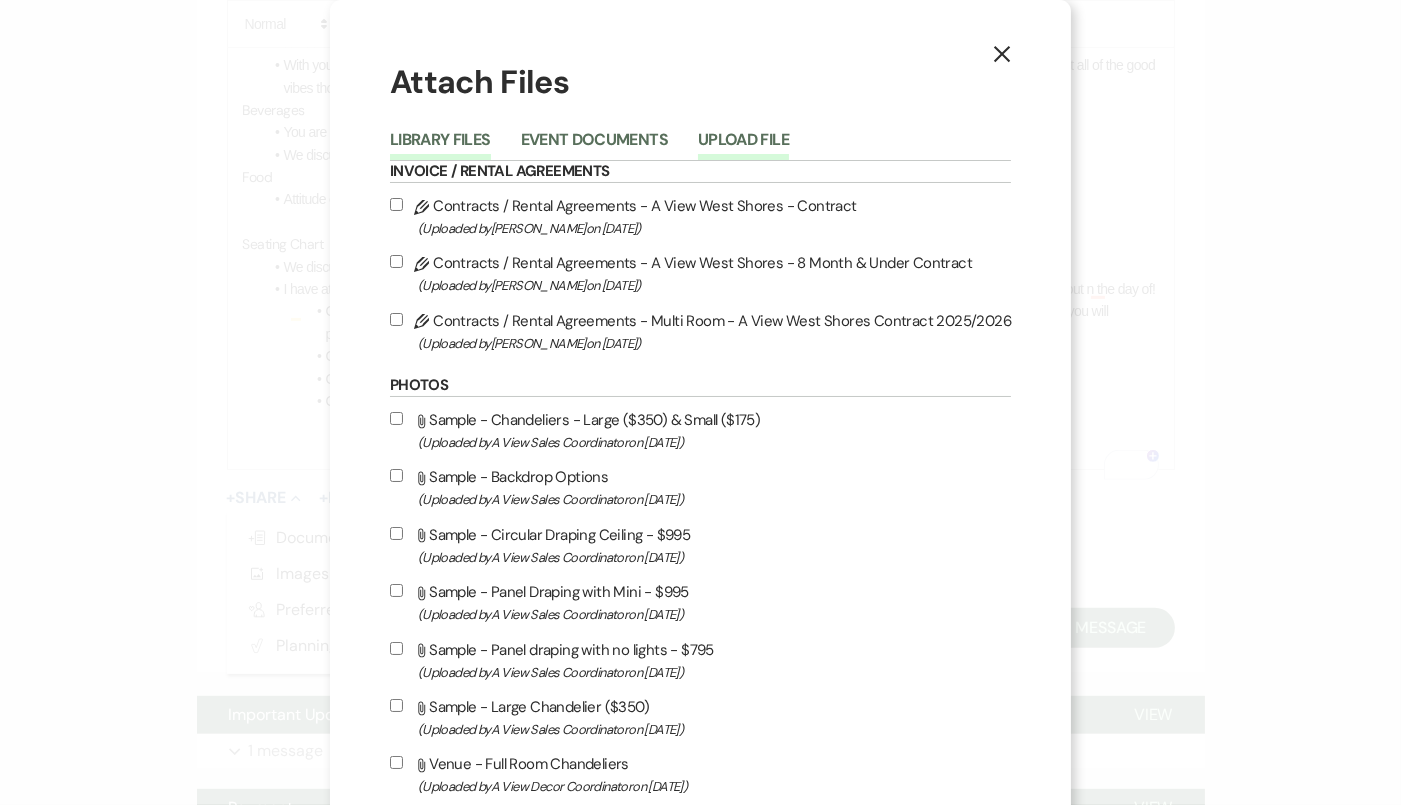 click on "Upload File" at bounding box center [743, 146] 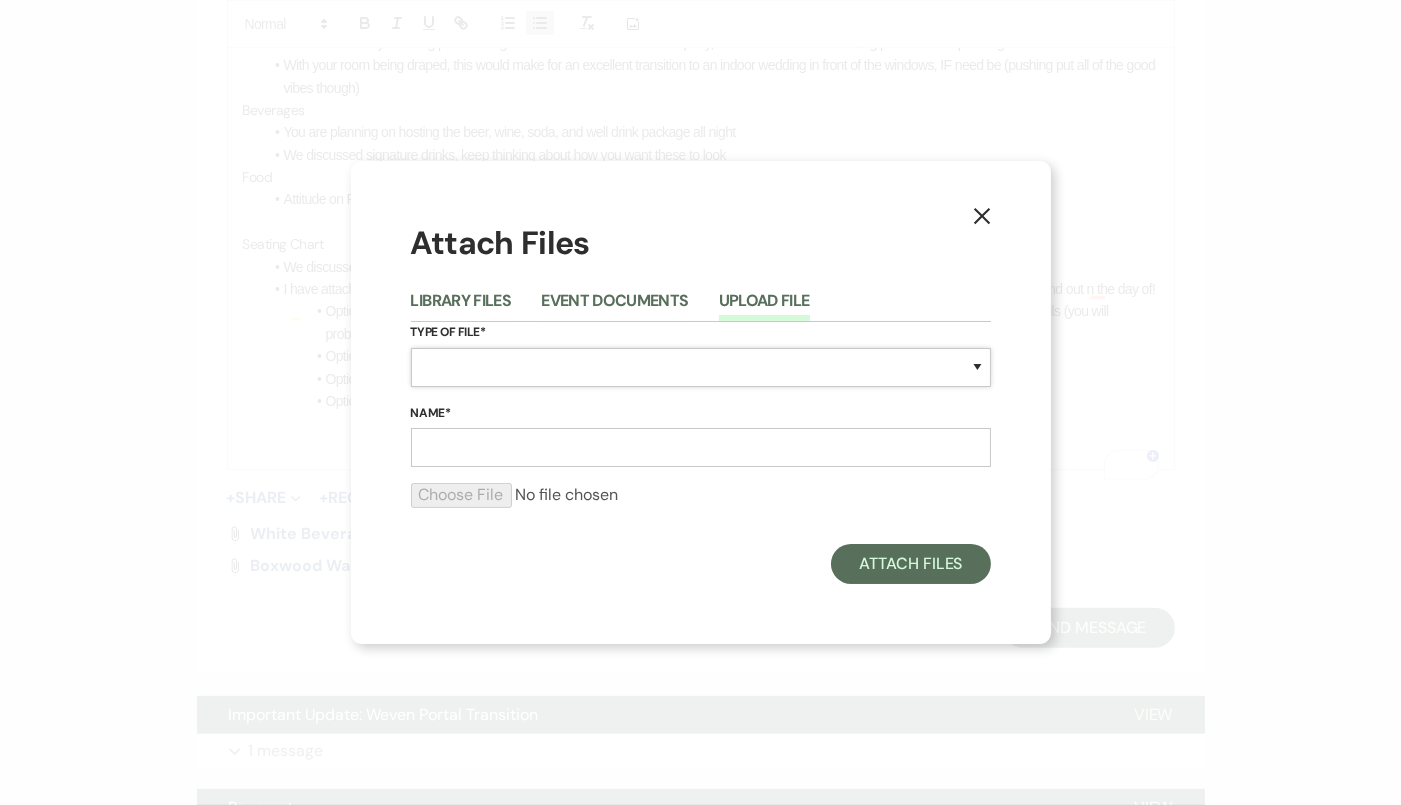 click on "Special Event Insurance Vendor Certificate of Insurance Contracts / Rental Agreements Invoices Receipts Event Maps Floor Plans Rain Plan Seating Charts Venue Layout Catering / Alcohol Permit Event Permit Fire Permit Fuel Permit Generator Permit Tent Permit Venue Permit Other Permit Inventory  Promotional Sample Venue Beverage Ceremony Event Finalize + Share Guests Lodging Menu Vendors Venue Beverage Brochure Menu Packages Product Specifications Quotes Beverage Event and Ceremony Details Finalize & Share Guests Lodging Menu Vendors Venue Event Timeline Family / Wedding Party Timeline Food and Beverage Timeline MC / DJ / Band Timeline Master Timeline Photography Timeline Set-Up / Clean-Up Vendor Timeline Bartender Safe Serve / TiPS Certification Vendor Certification Vendor License Other" at bounding box center [701, 367] 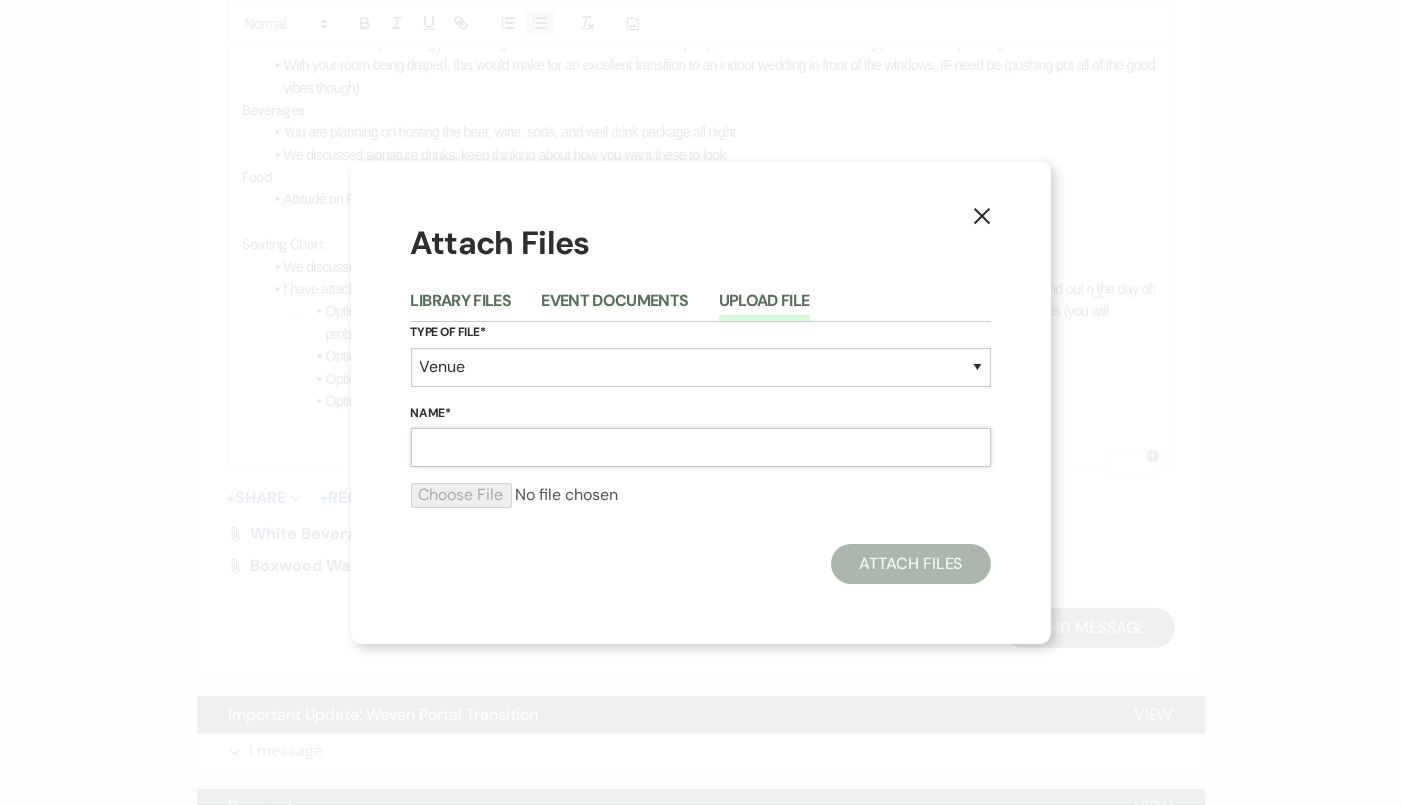 click on "Name*" at bounding box center [701, 447] 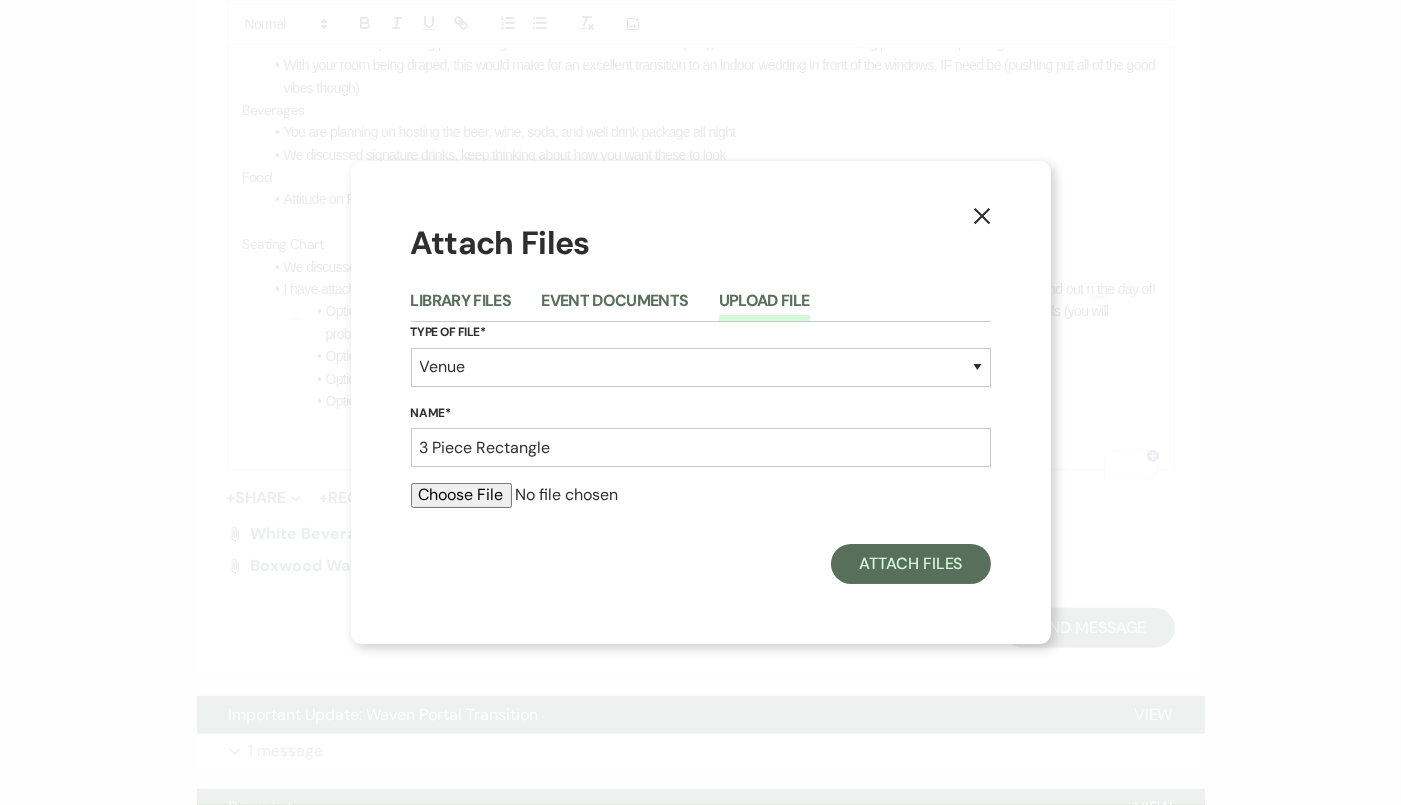 click at bounding box center [701, 495] 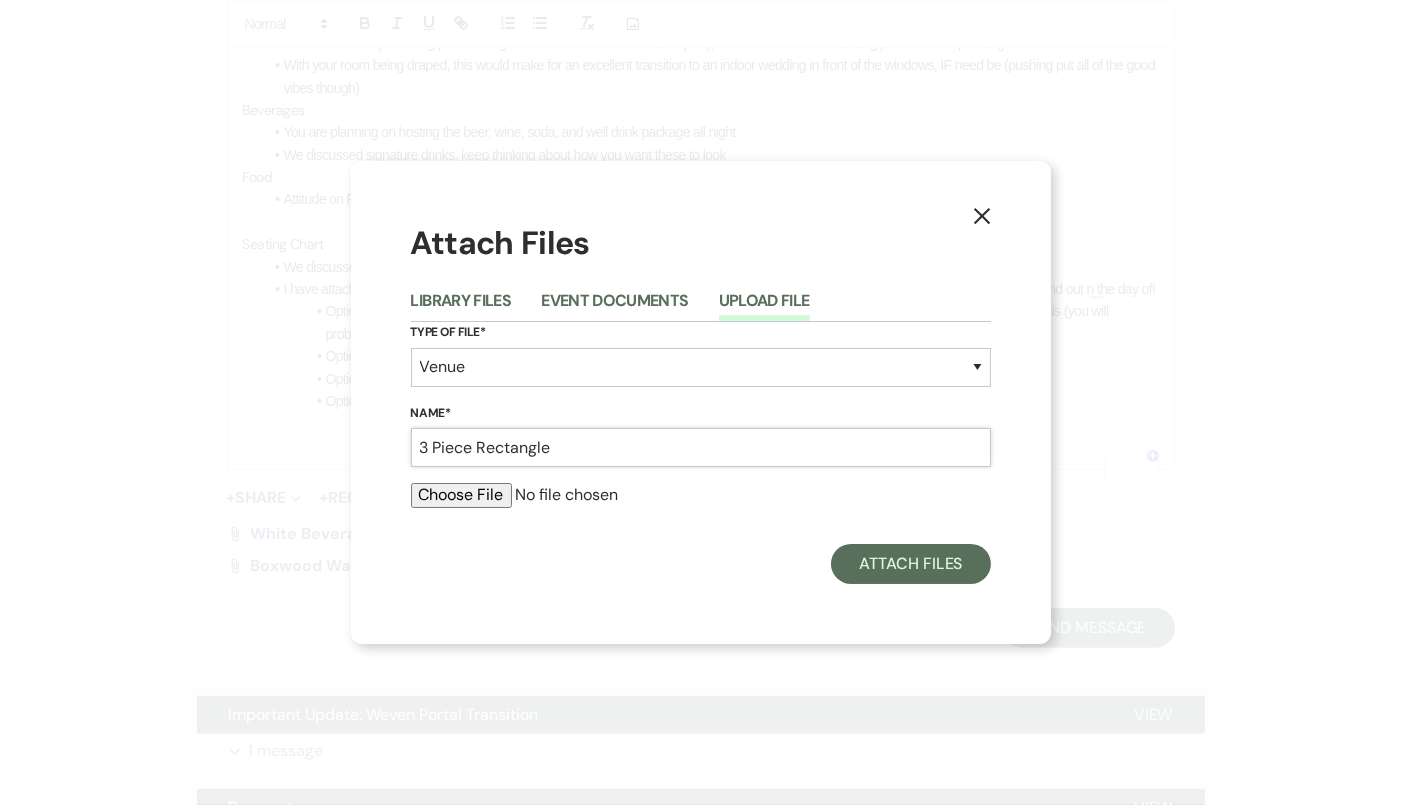 click on "3 Piece Rectangle" at bounding box center (701, 447) 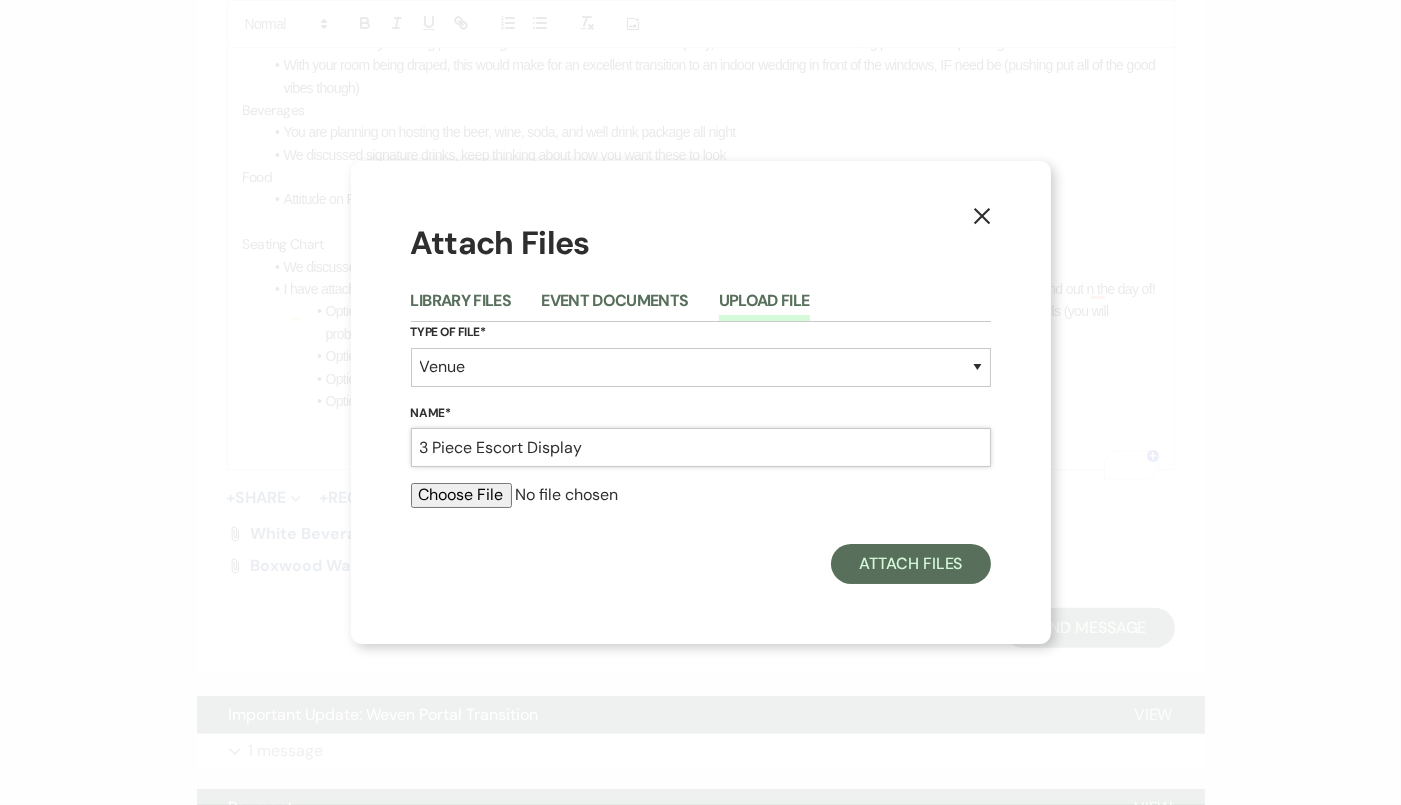 type on "3 Piece Escort Display" 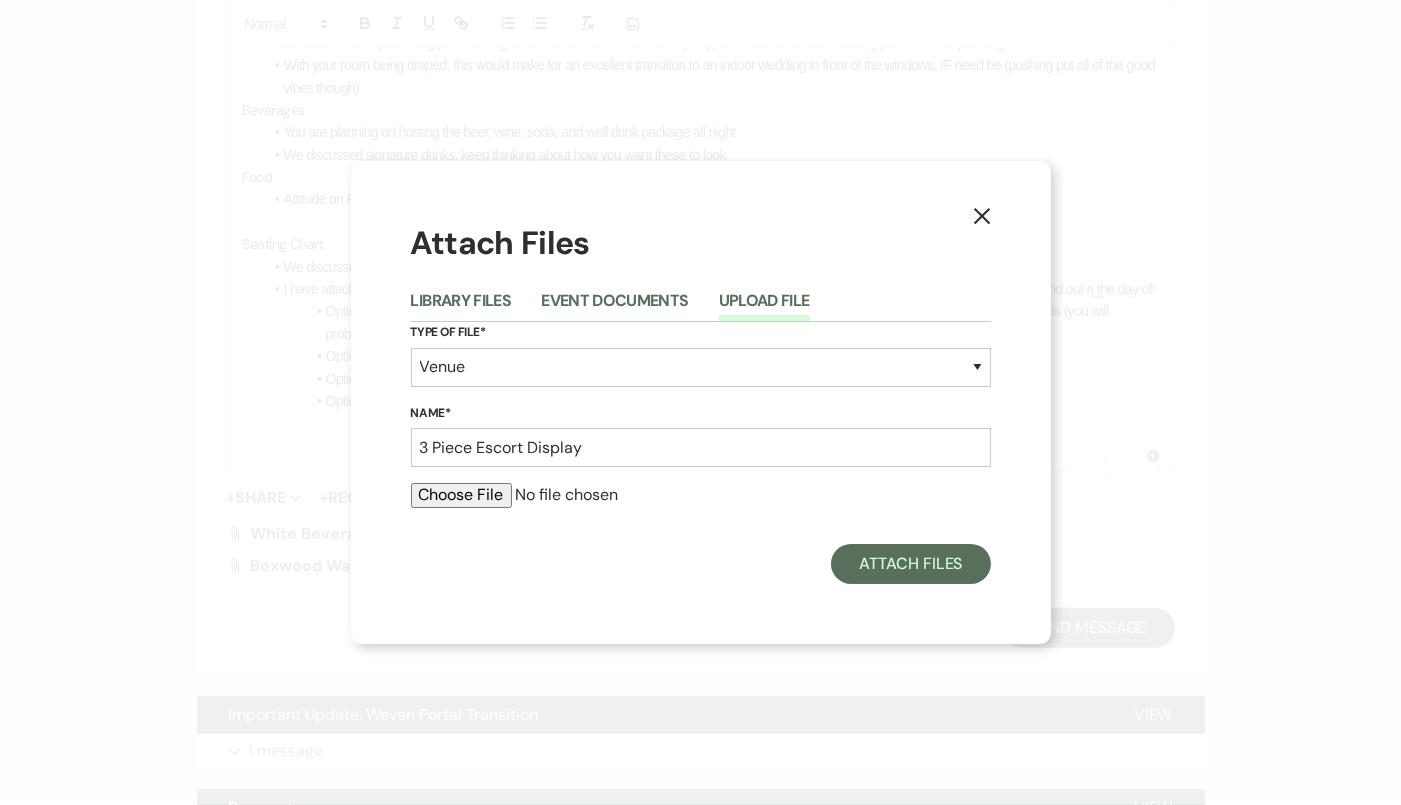 click at bounding box center (701, 495) 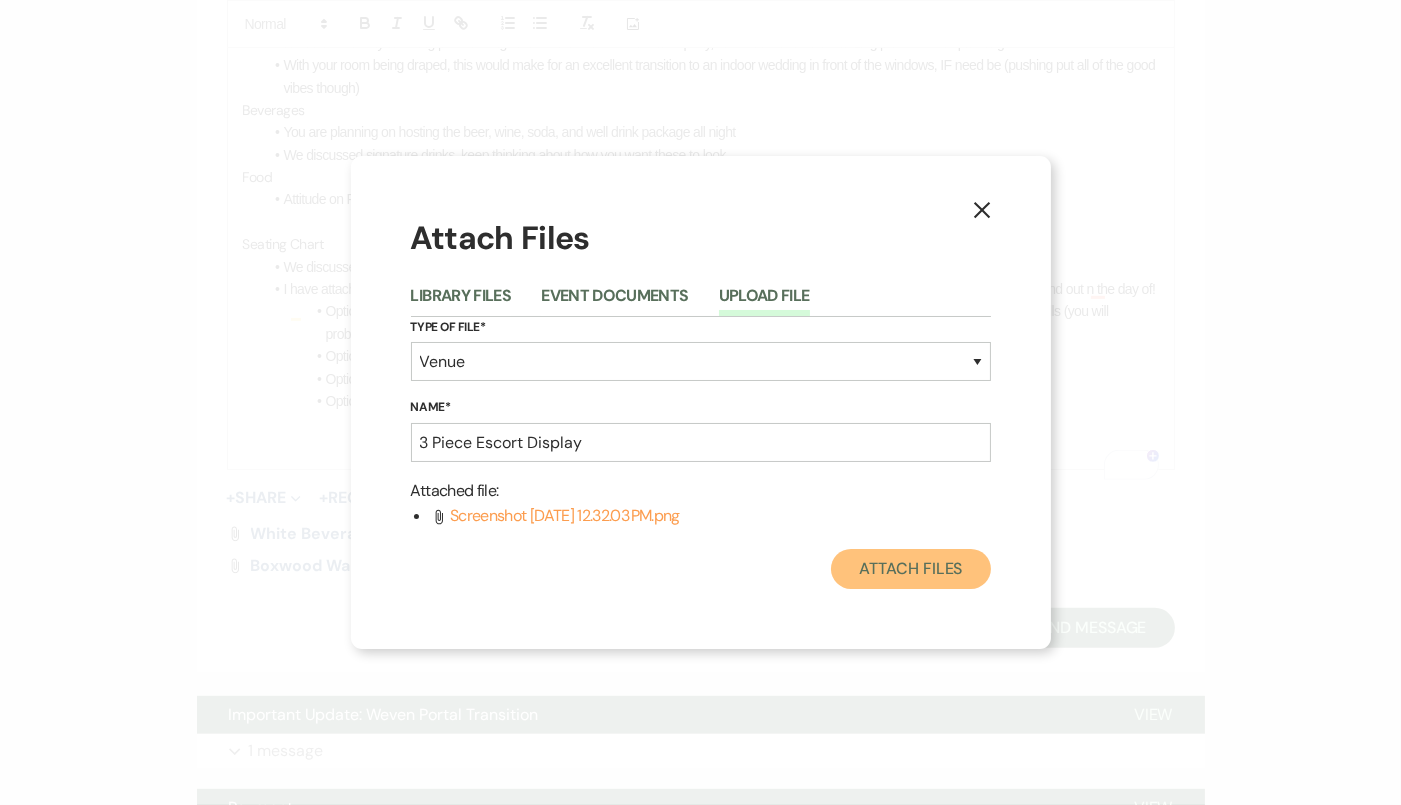 click on "Attach Files" at bounding box center (910, 569) 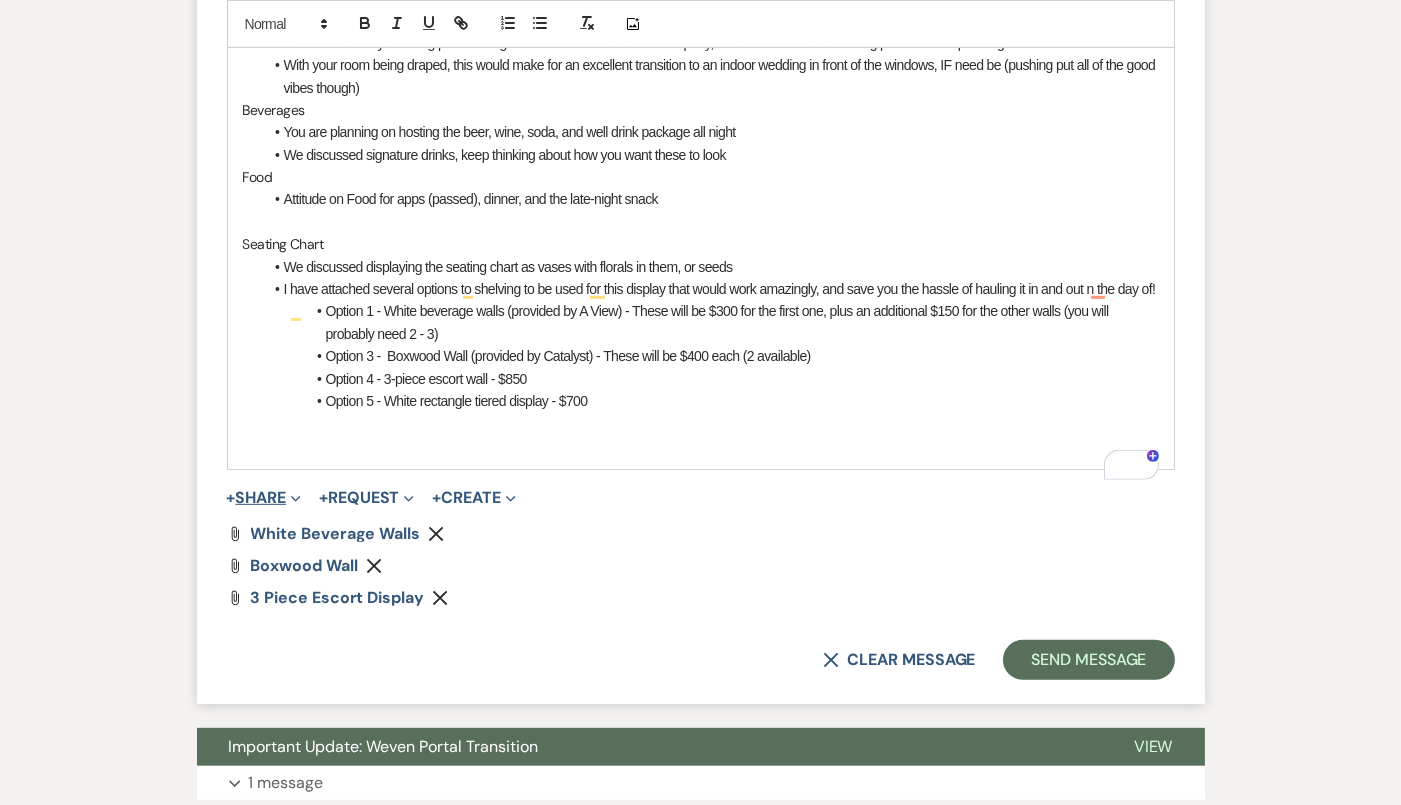 click on "+  Share Expand" at bounding box center [264, 498] 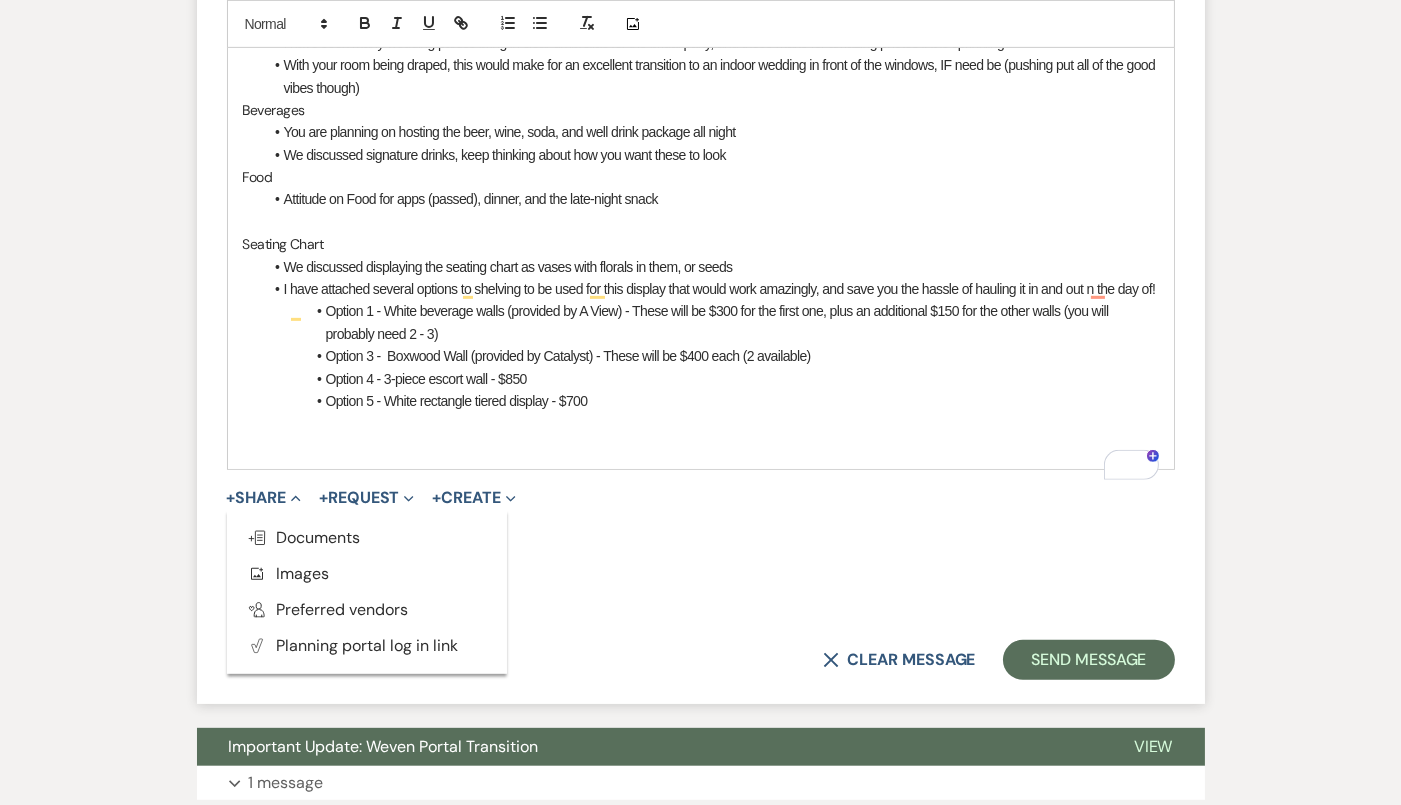 click on "Option 5 - White rectangle tiered display - $700" at bounding box center [711, 401] 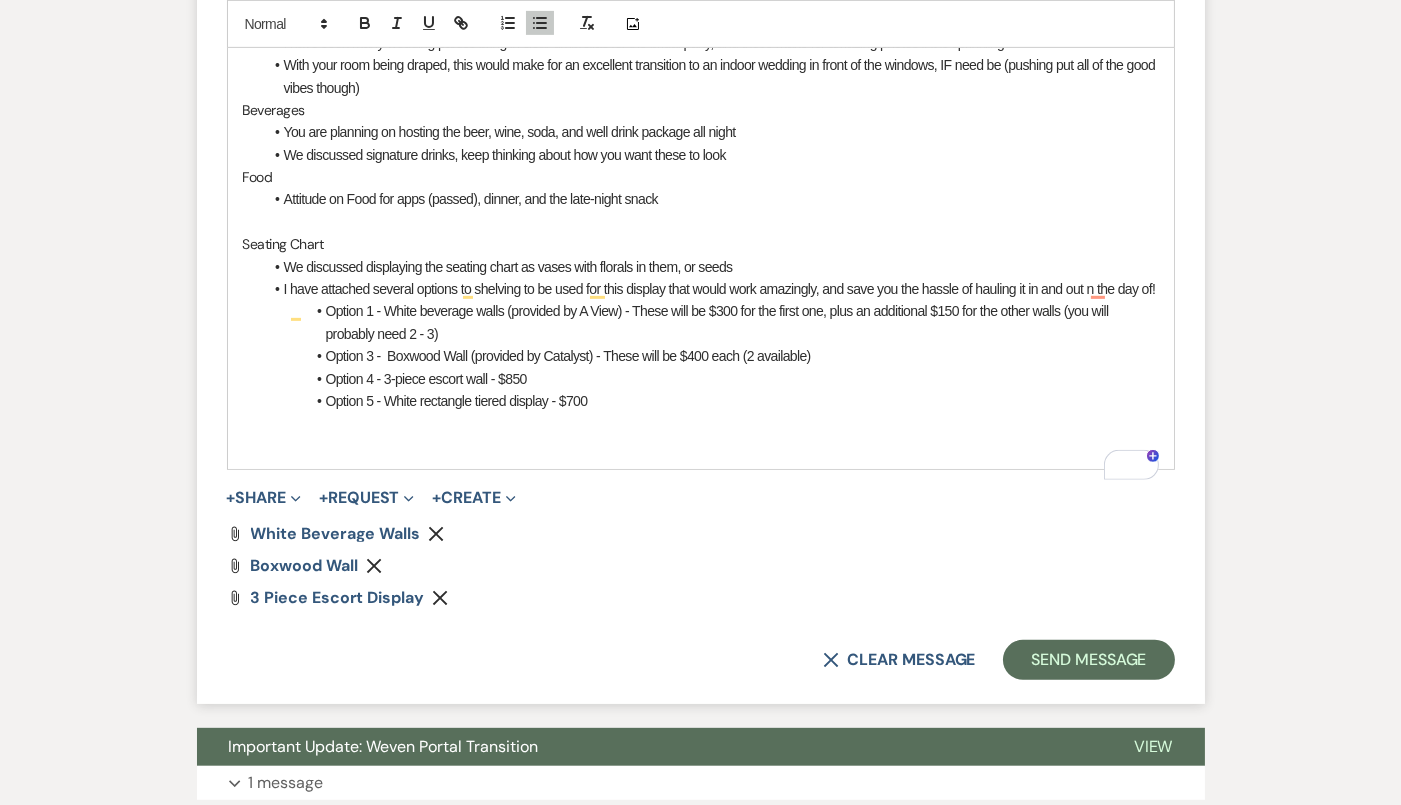 click on "Option 3 -  Boxwood Wall (provided by Catalyst) - These will be $400 each (2 available)" at bounding box center (711, 356) 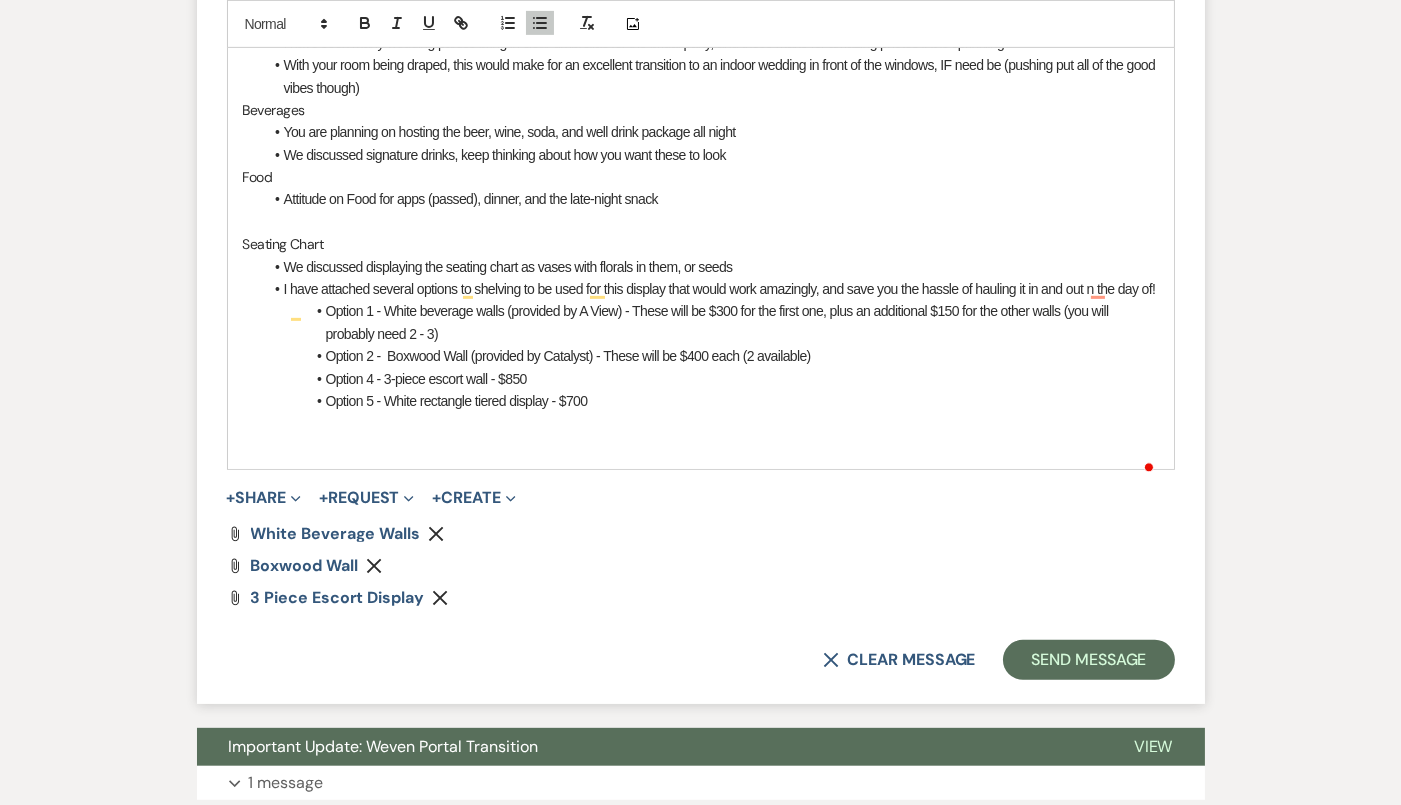 click on "Option 4 - 3-piece escort wall - $850" at bounding box center [711, 379] 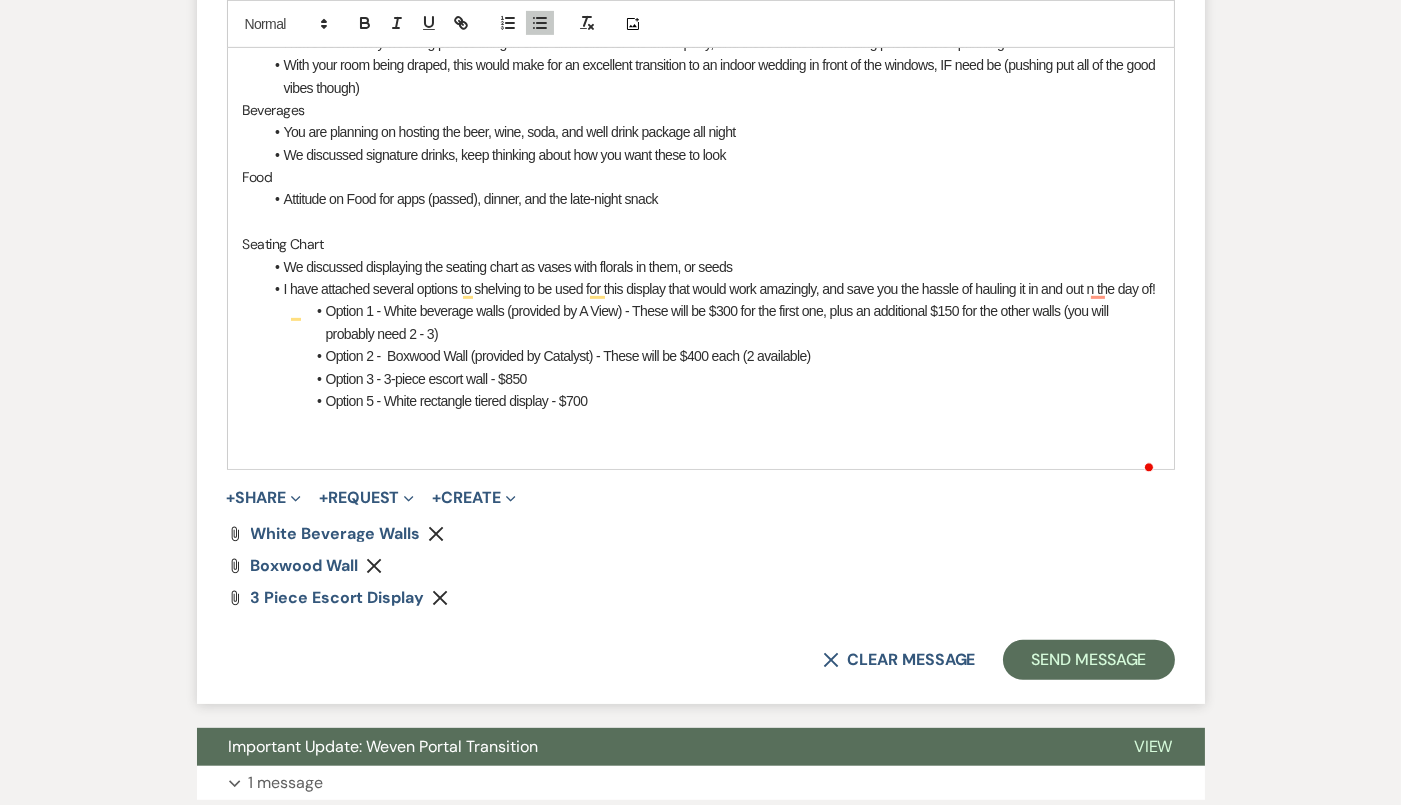 click on "Option 5 - White rectangle tiered display - $700" at bounding box center (711, 401) 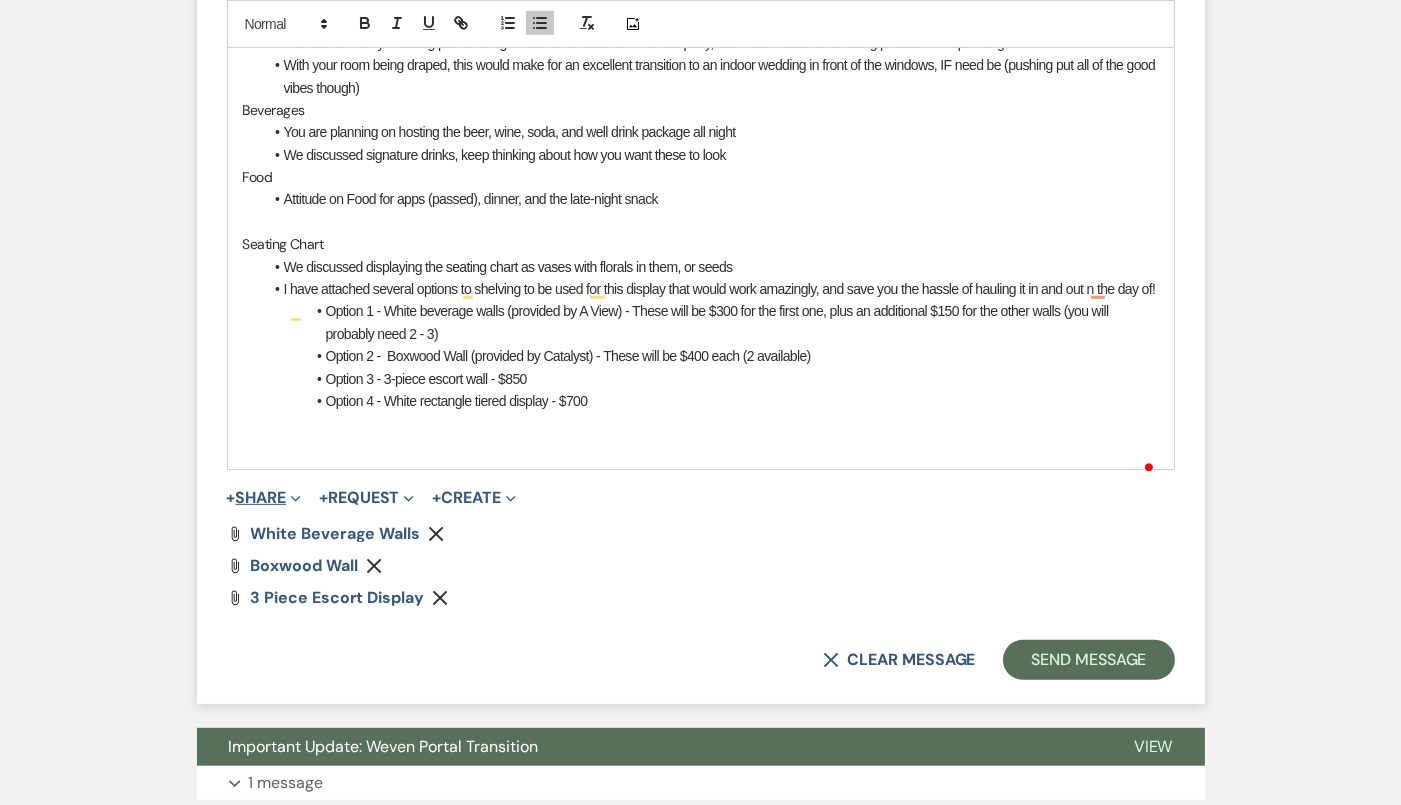 click on "+  Share Expand" at bounding box center [264, 498] 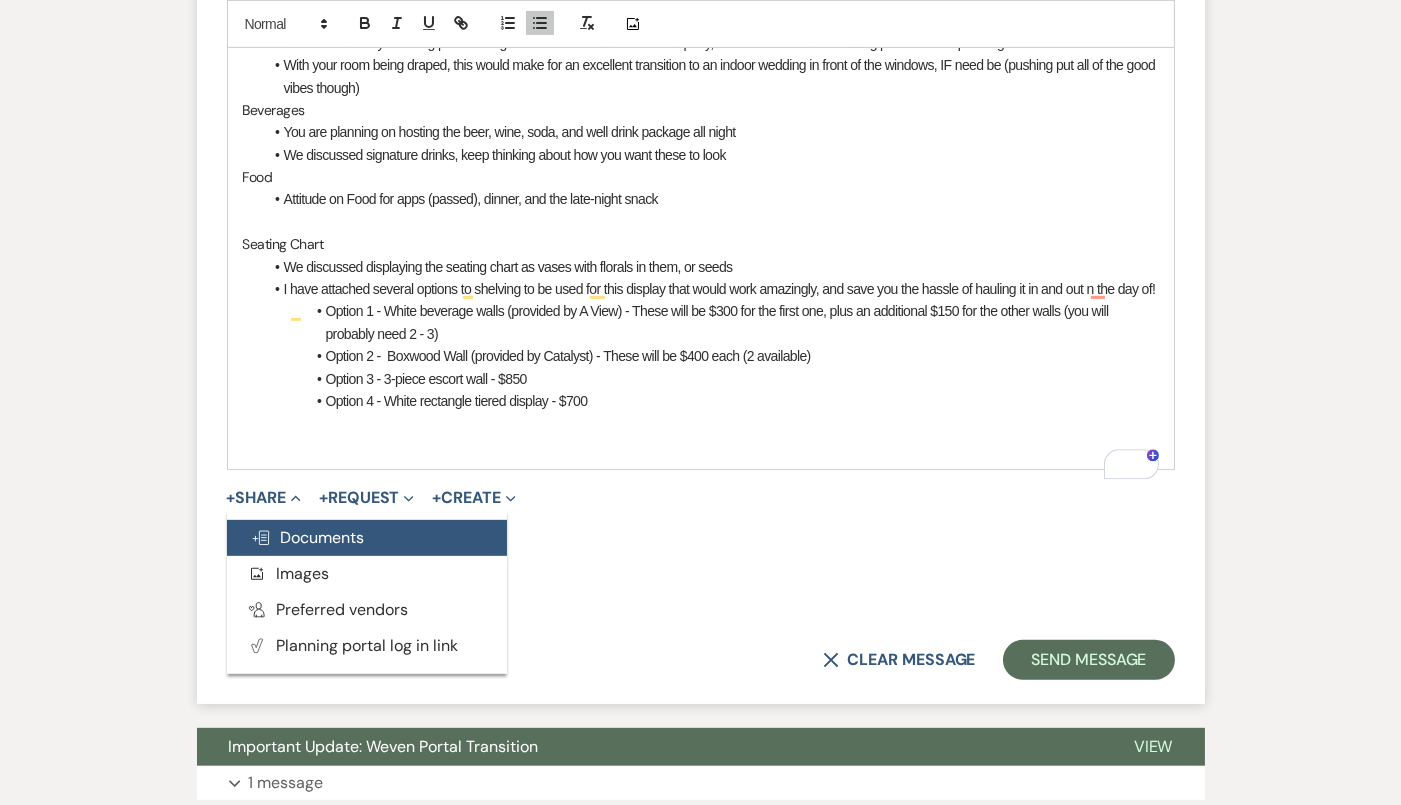 click on "Doc Upload Documents" at bounding box center (367, 538) 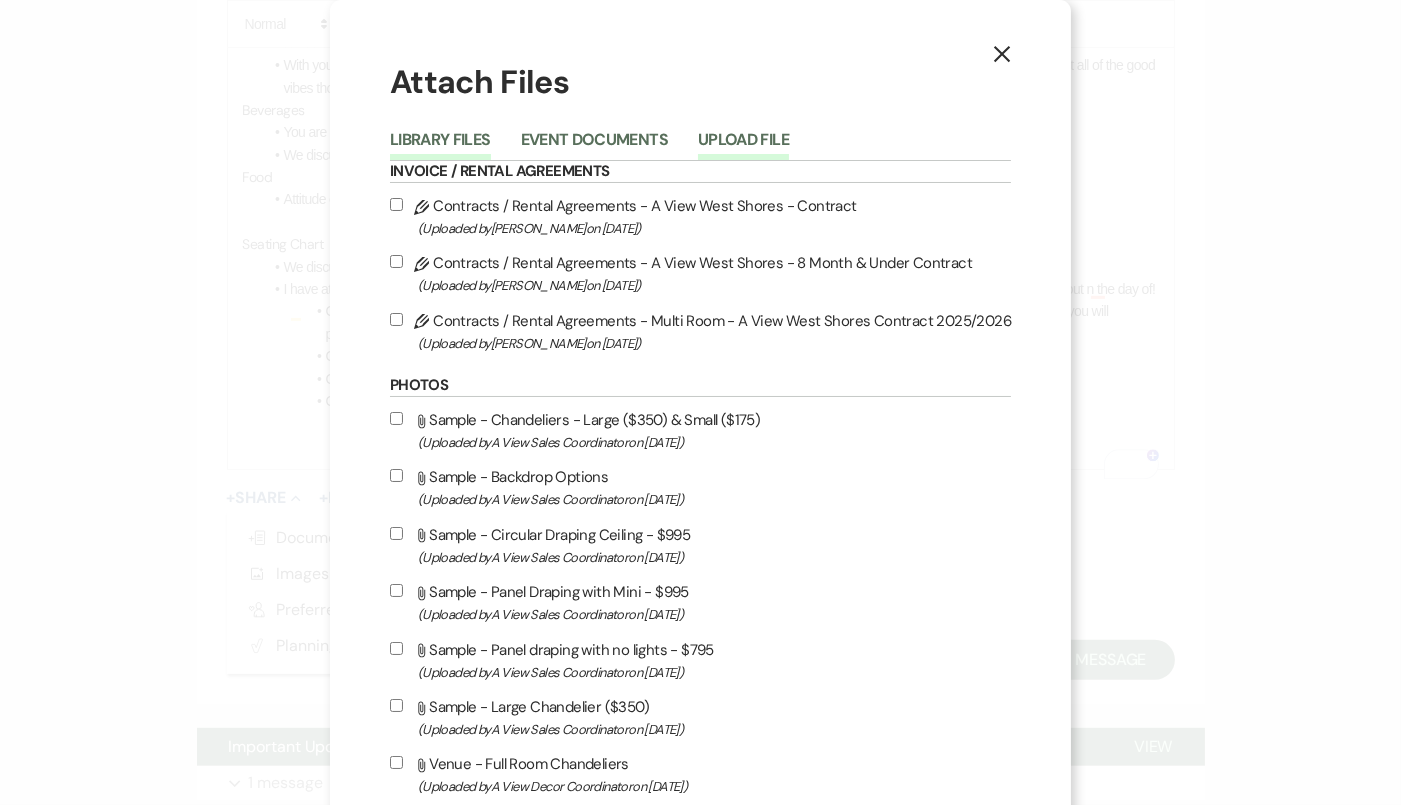 click on "Upload File" at bounding box center (743, 146) 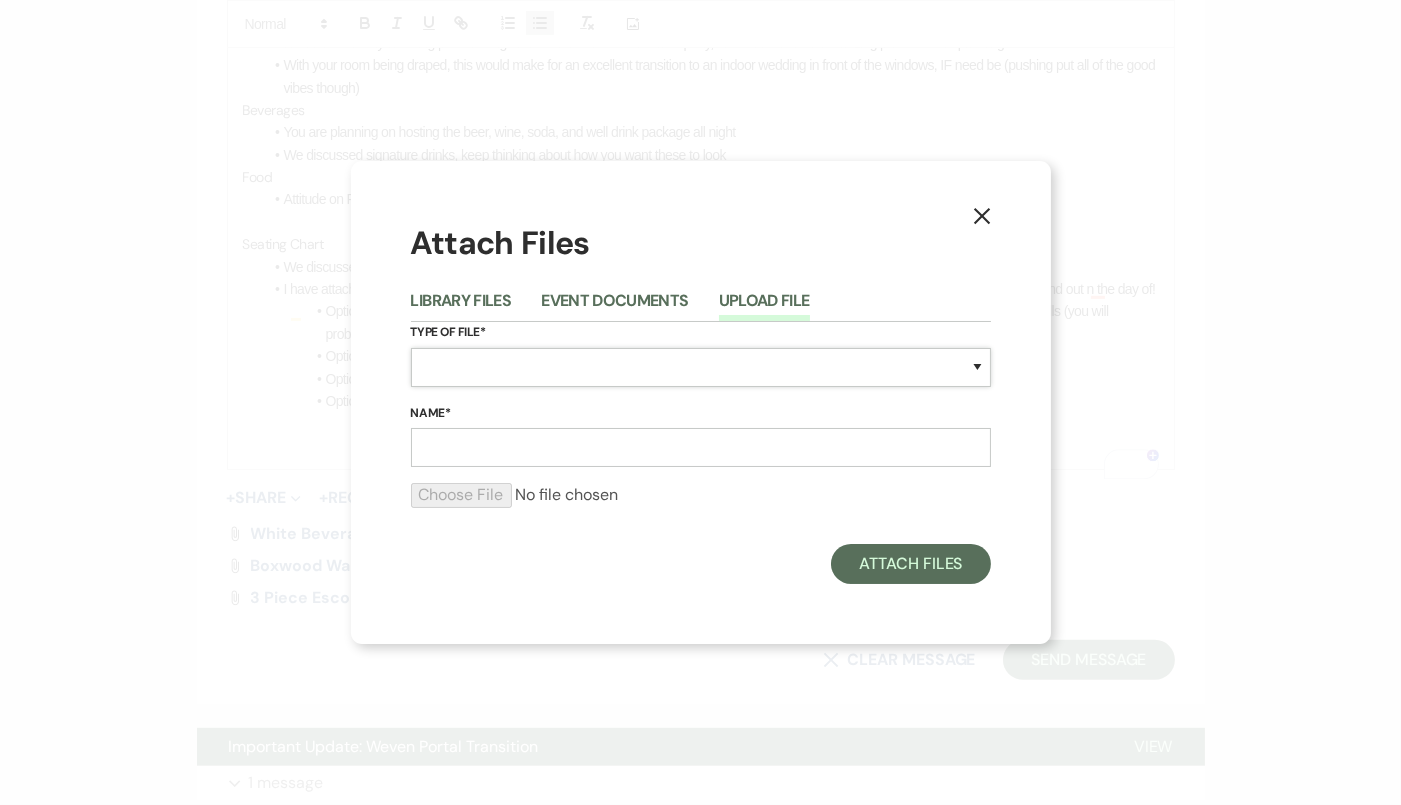 click on "Special Event Insurance Vendor Certificate of Insurance Contracts / Rental Agreements Invoices Receipts Event Maps Floor Plans Rain Plan Seating Charts Venue Layout Catering / Alcohol Permit Event Permit Fire Permit Fuel Permit Generator Permit Tent Permit Venue Permit Other Permit Inventory  Promotional Sample Venue Beverage Ceremony Event Finalize + Share Guests Lodging Menu Vendors Venue Beverage Brochure Menu Packages Product Specifications Quotes Beverage Event and Ceremony Details Finalize & Share Guests Lodging Menu Vendors Venue Event Timeline Family / Wedding Party Timeline Food and Beverage Timeline MC / DJ / Band Timeline Master Timeline Photography Timeline Set-Up / Clean-Up Vendor Timeline Bartender Safe Serve / TiPS Certification Vendor Certification Vendor License Other" at bounding box center (701, 367) 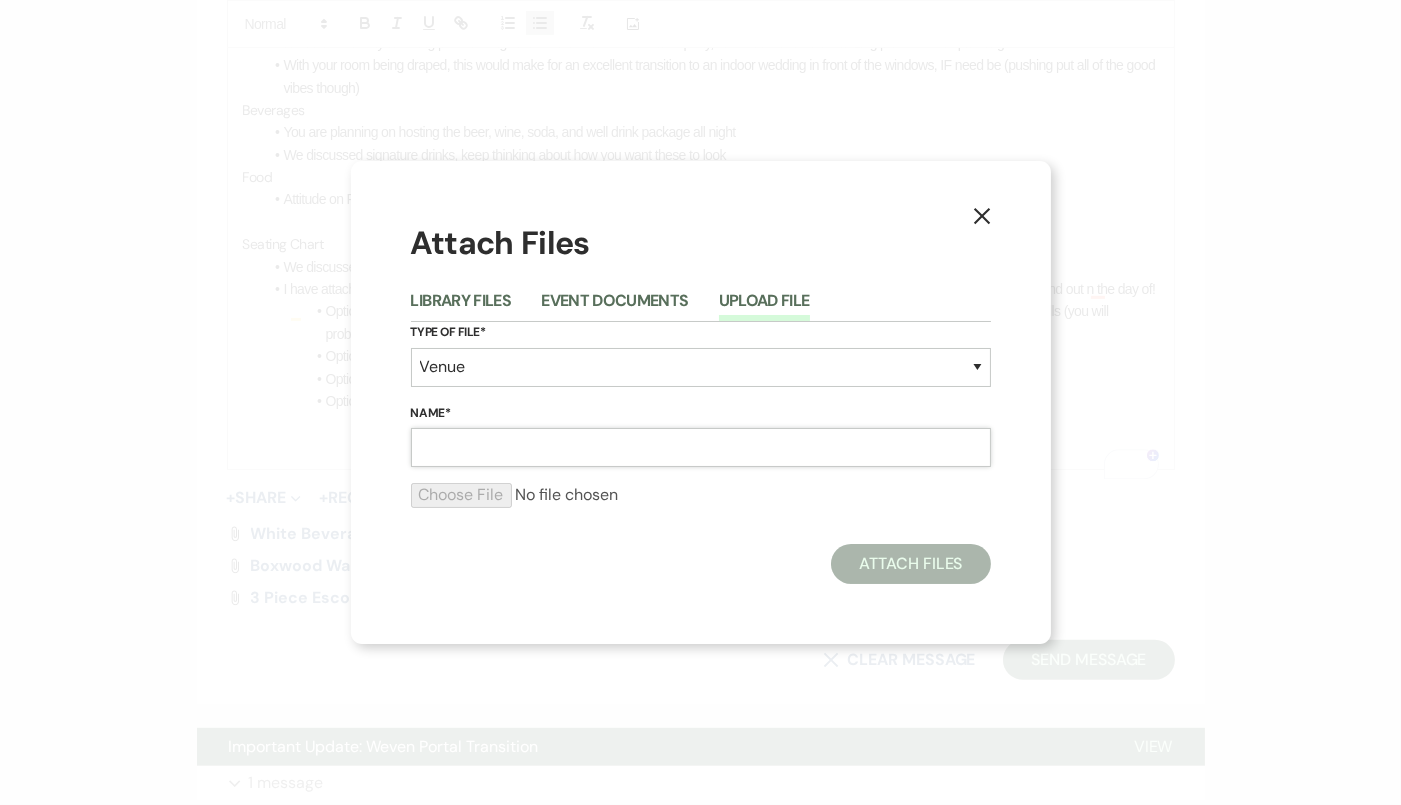 click on "Name*" at bounding box center [701, 447] 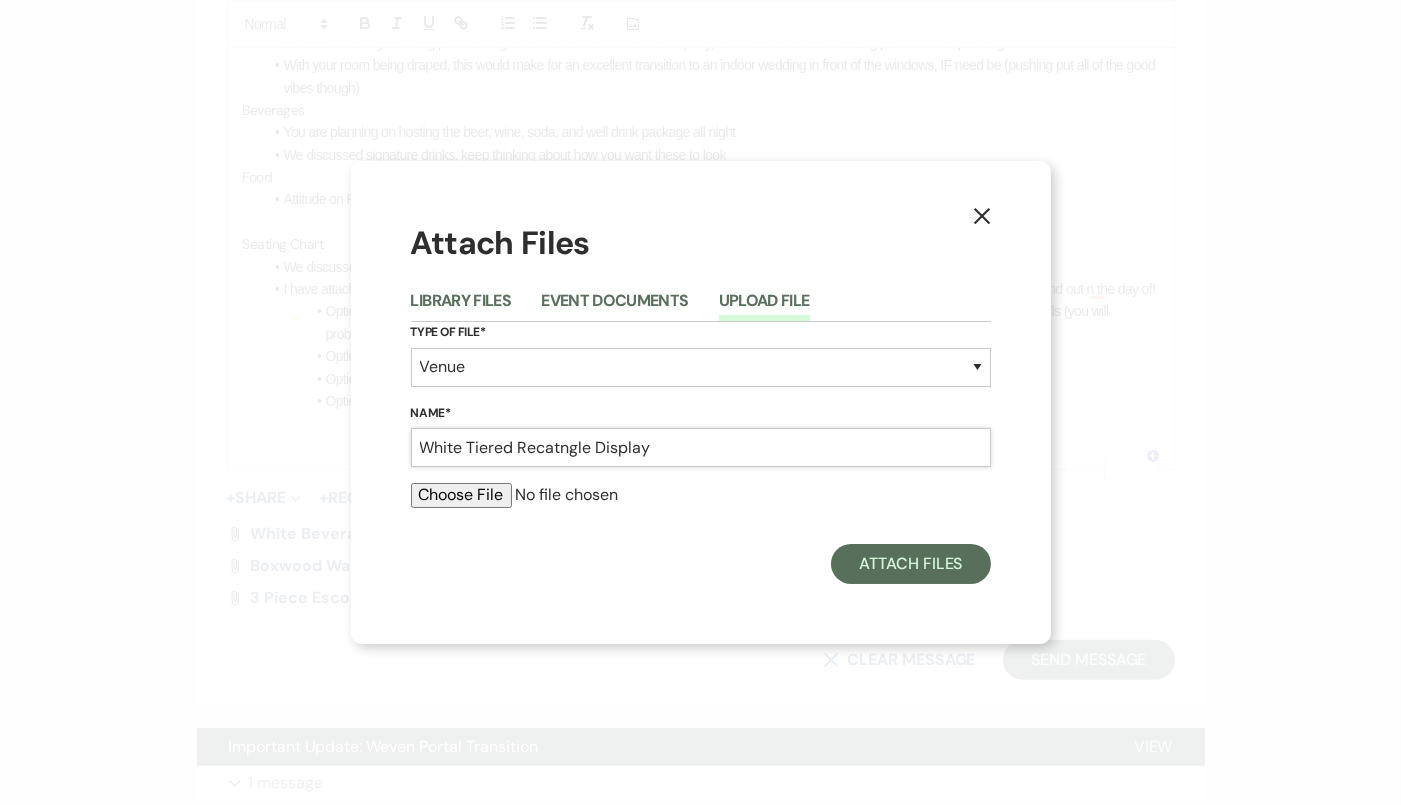 click on "White Tiered Recatngle Display" at bounding box center [701, 447] 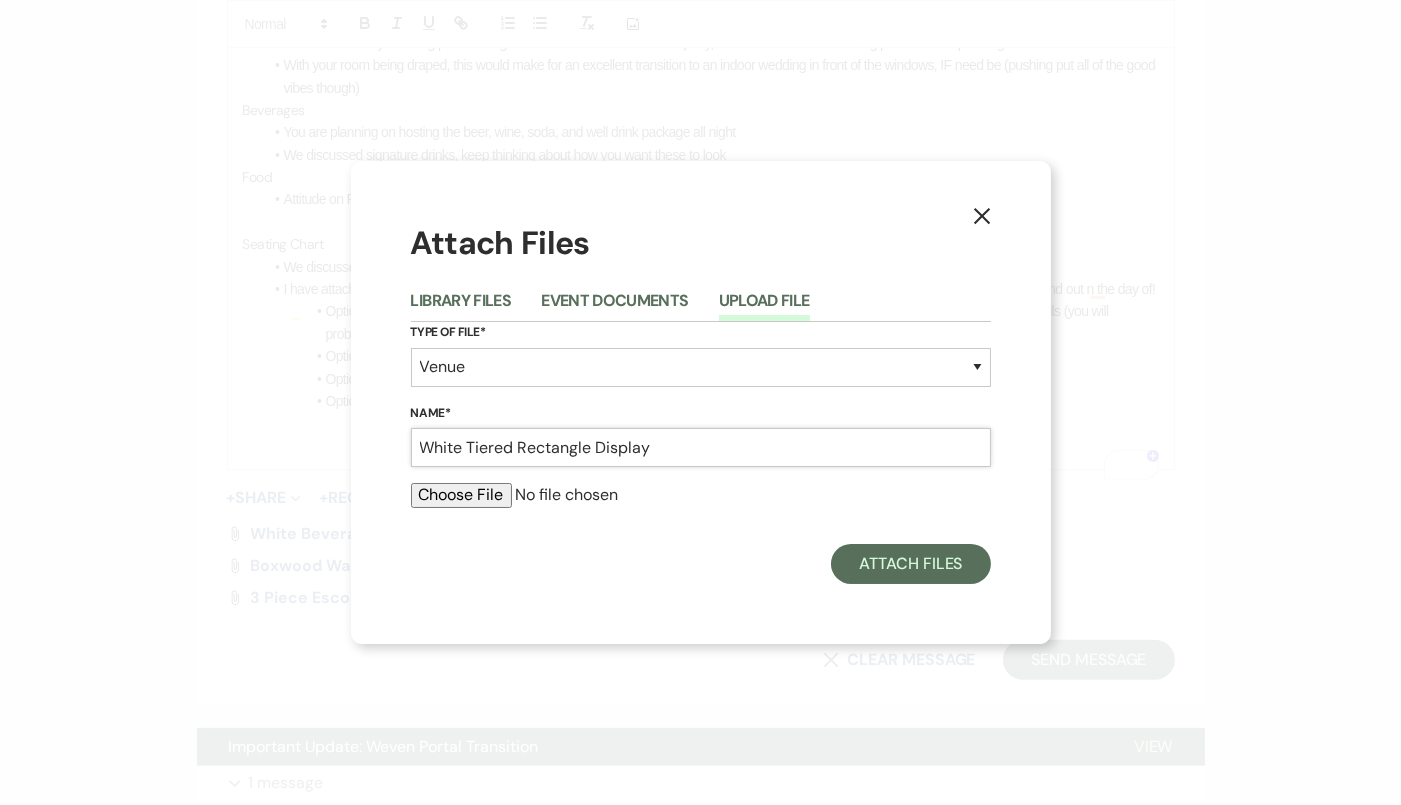 type on "White Tiered Rectangle Display" 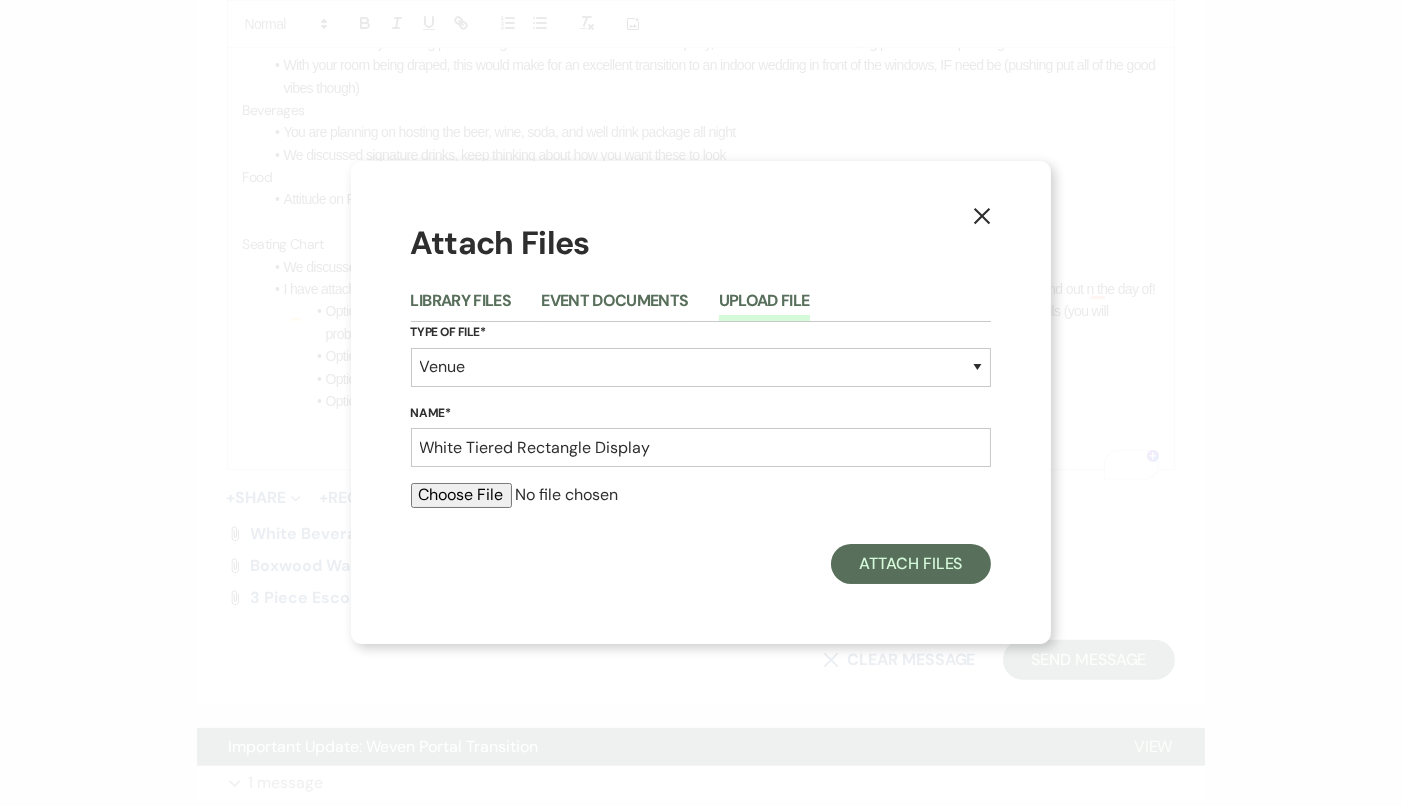 click at bounding box center [701, 495] 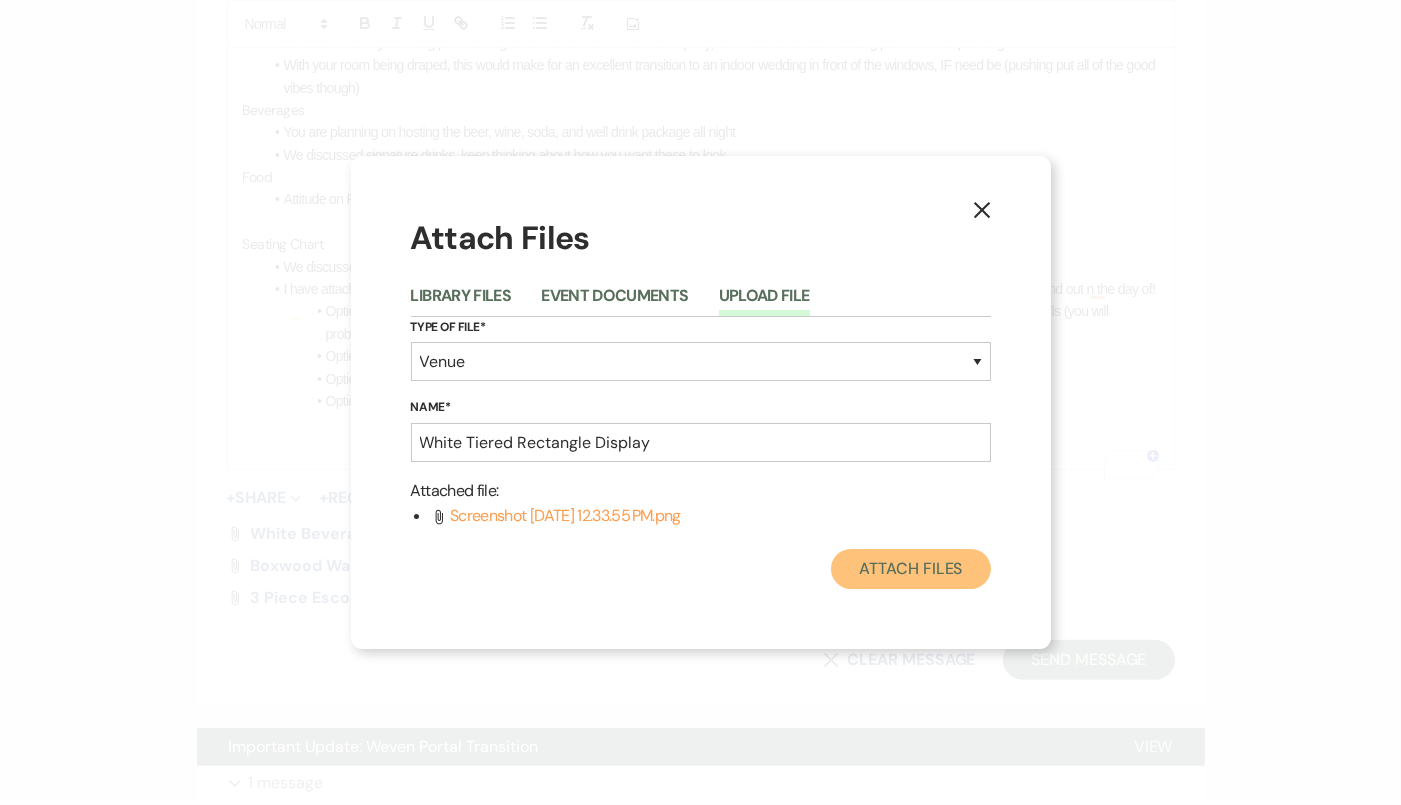 click on "Attach Files" at bounding box center (910, 569) 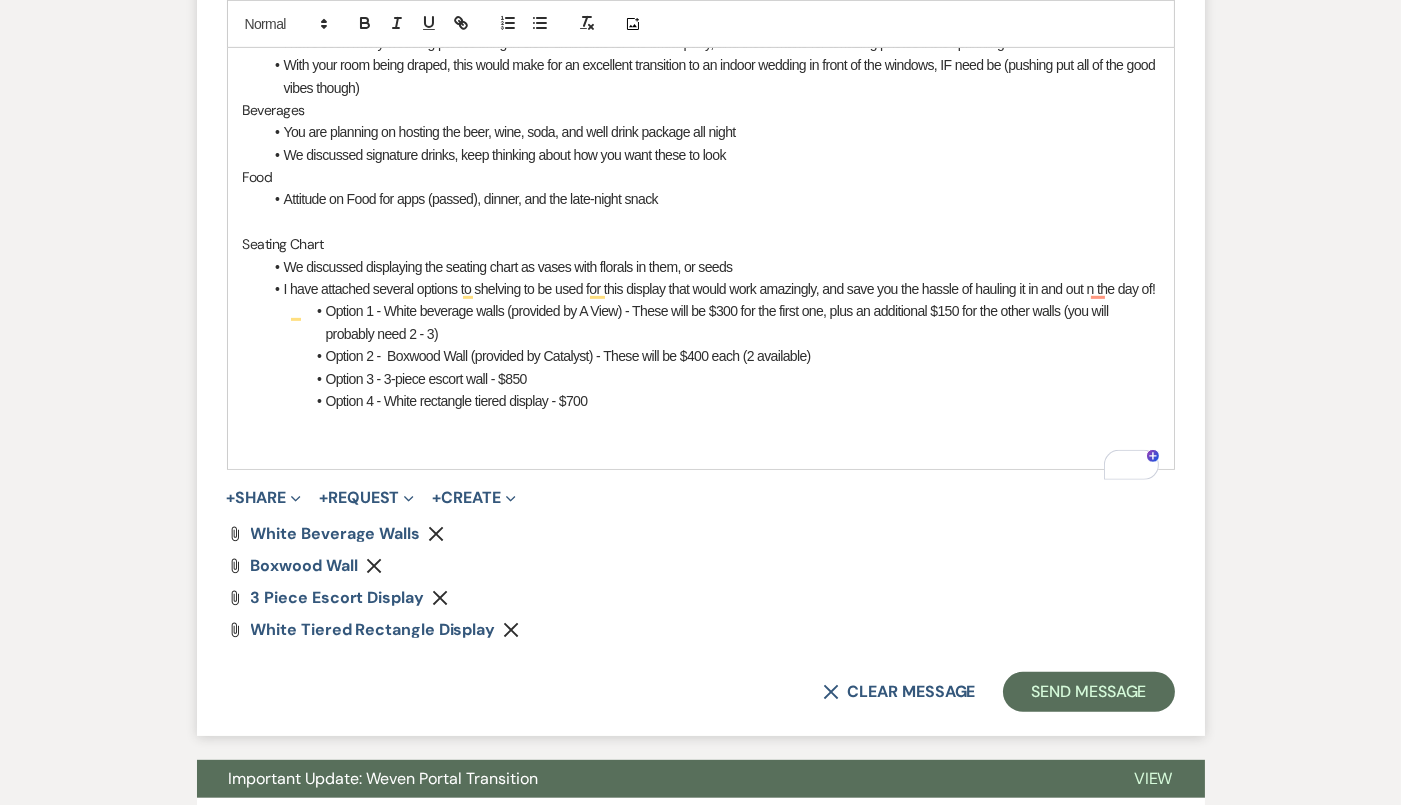 click at bounding box center [701, 423] 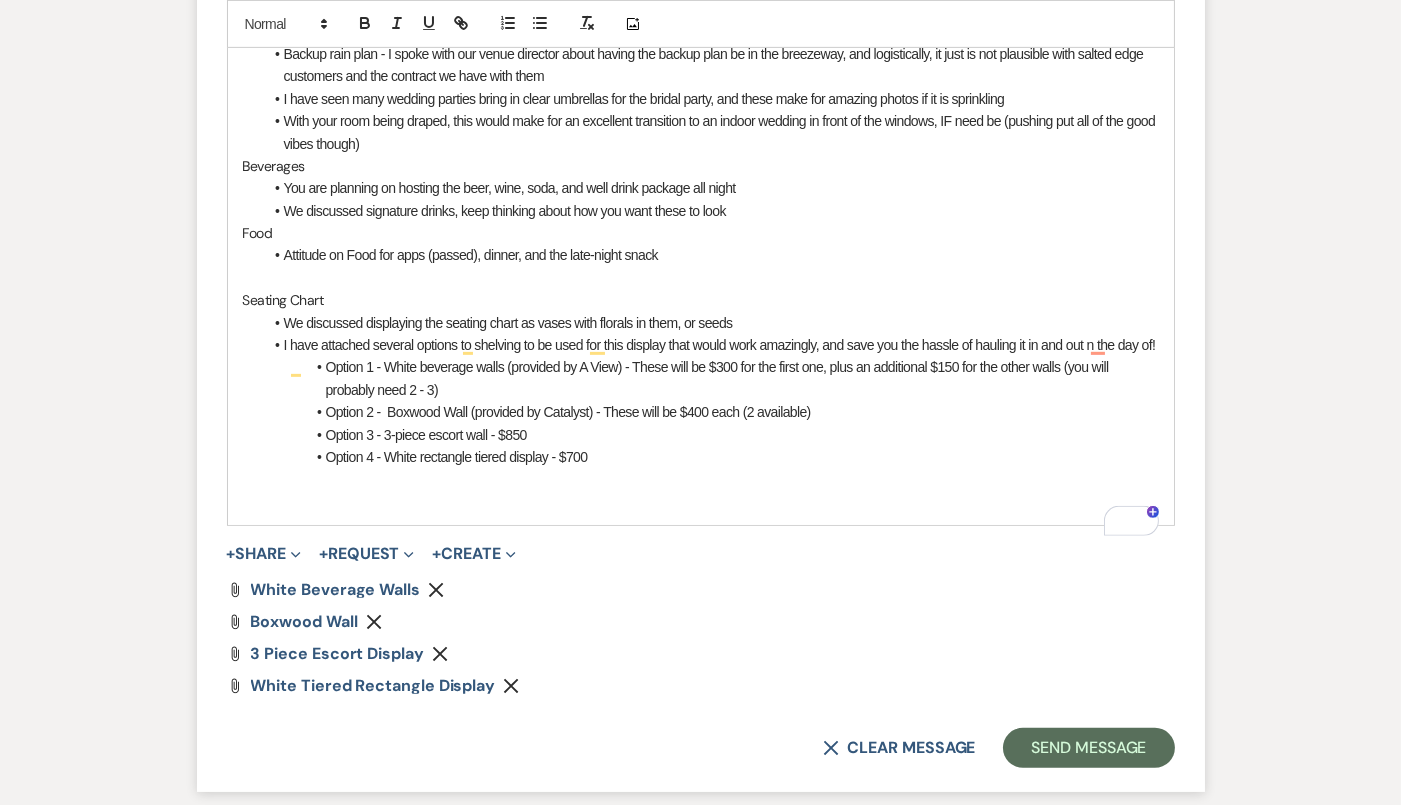 scroll, scrollTop: 1450, scrollLeft: 0, axis: vertical 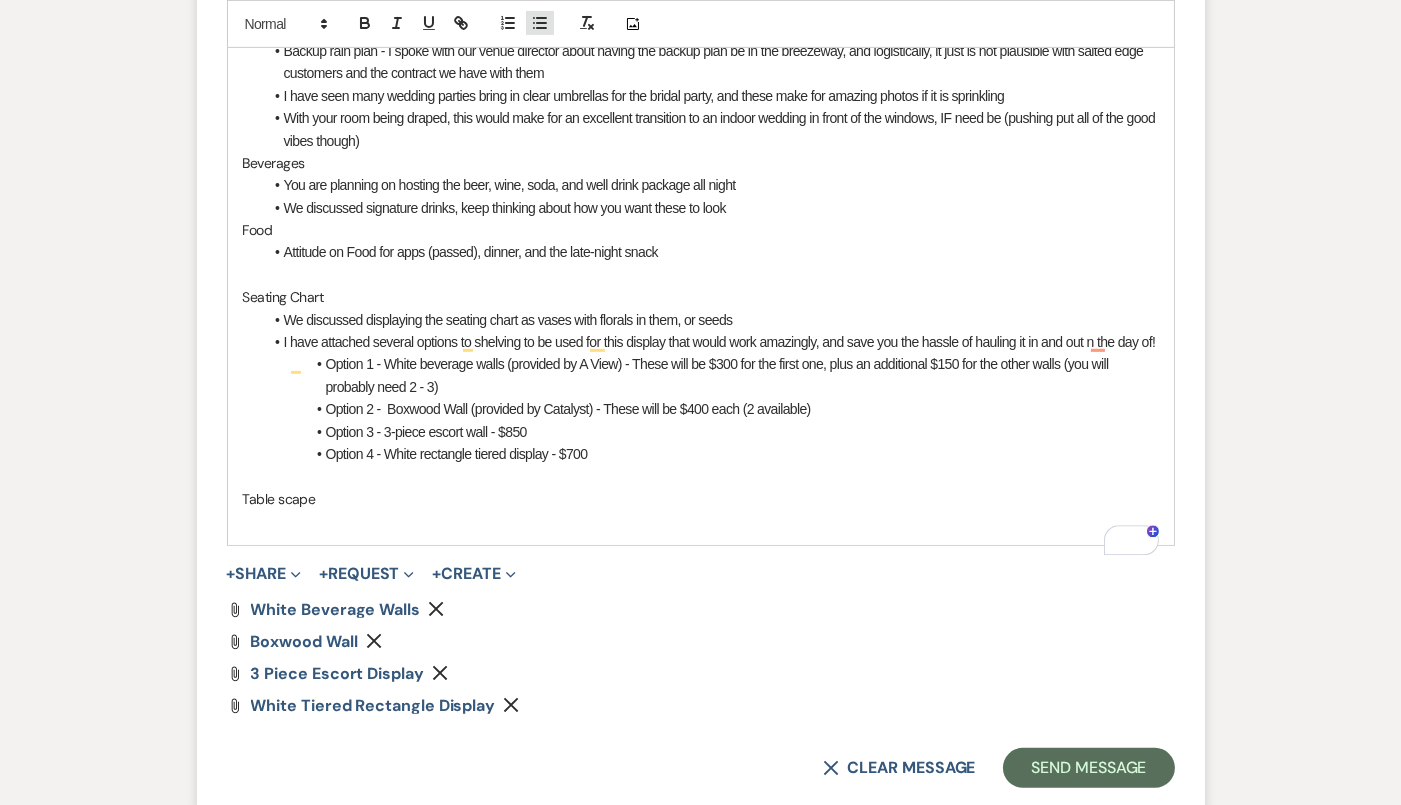 click 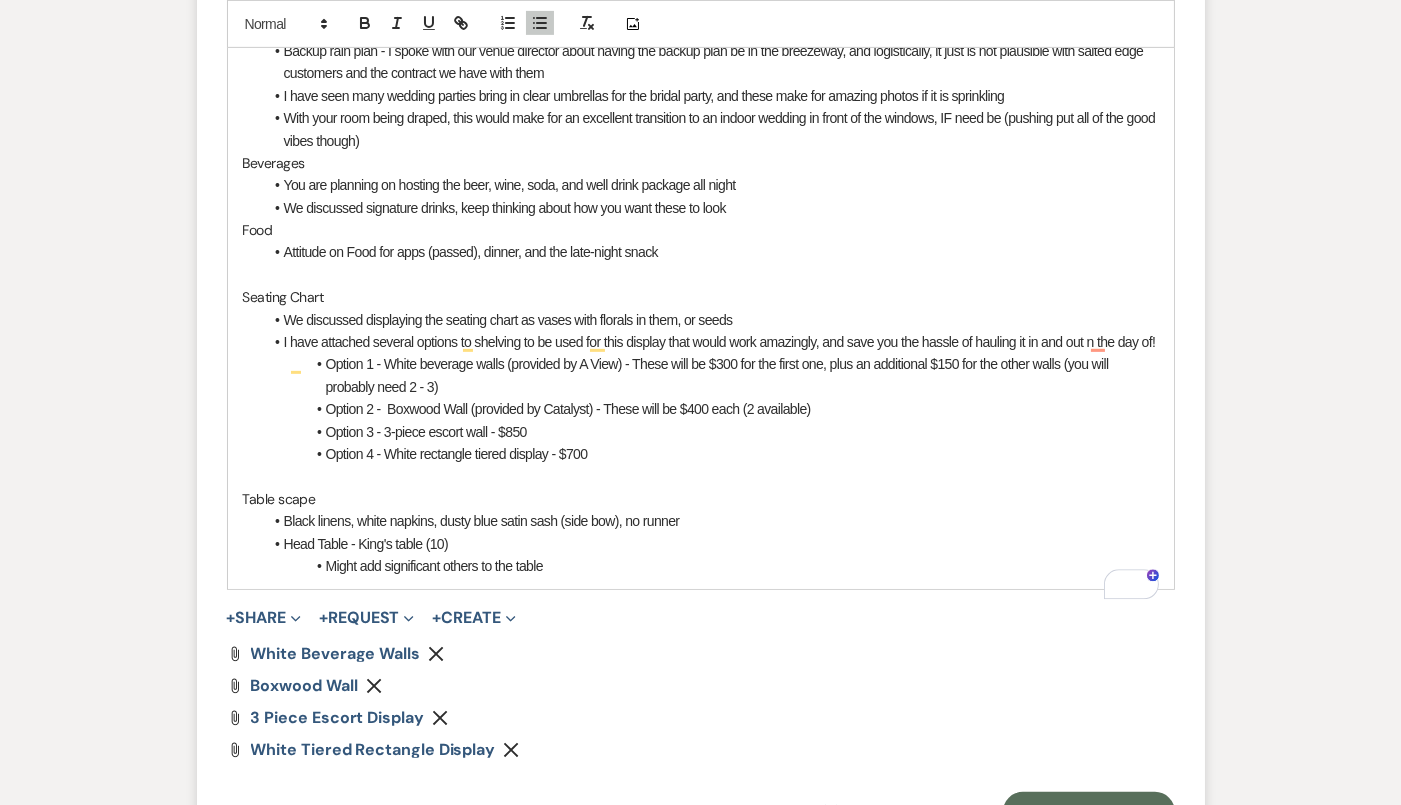 click on "Head Table - King's table (10)" at bounding box center [711, 544] 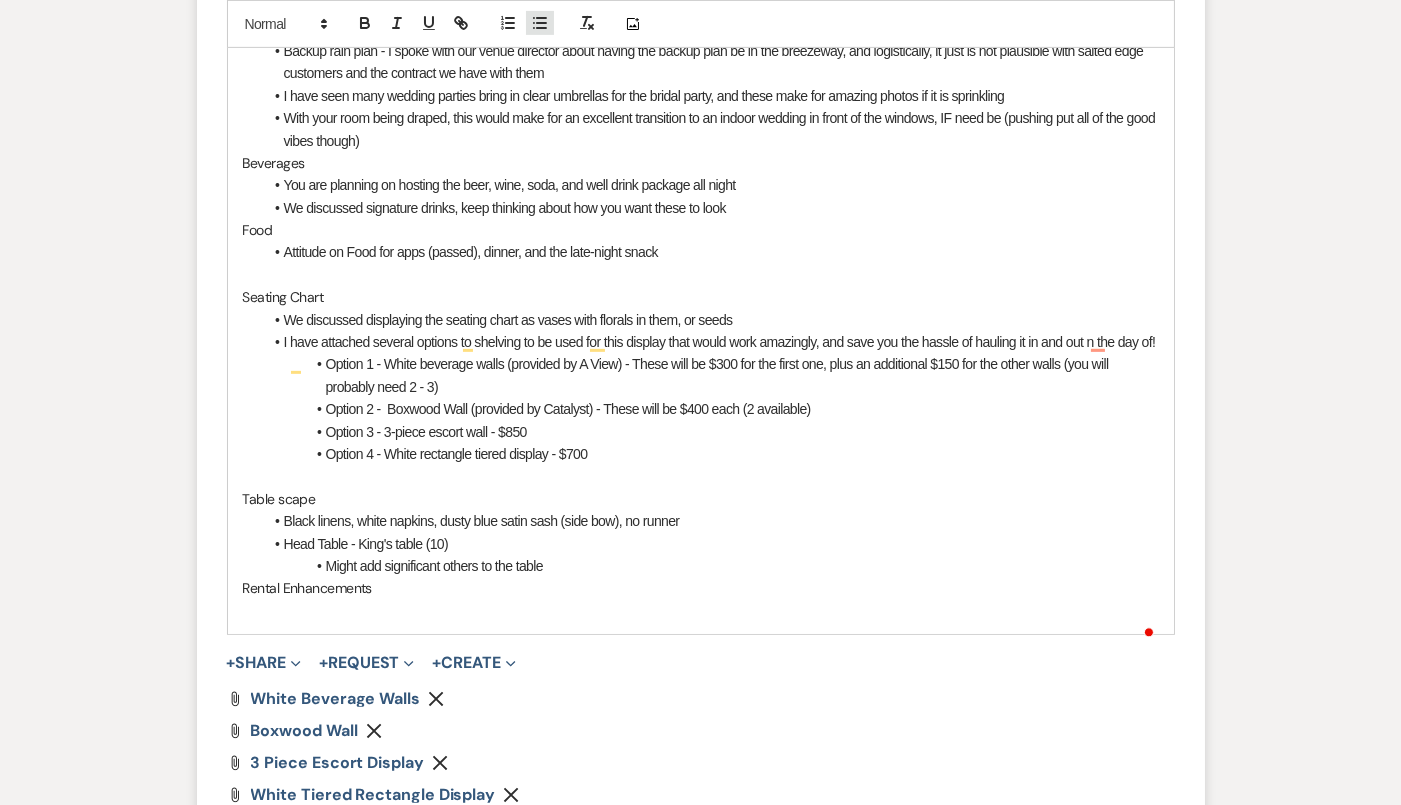 click 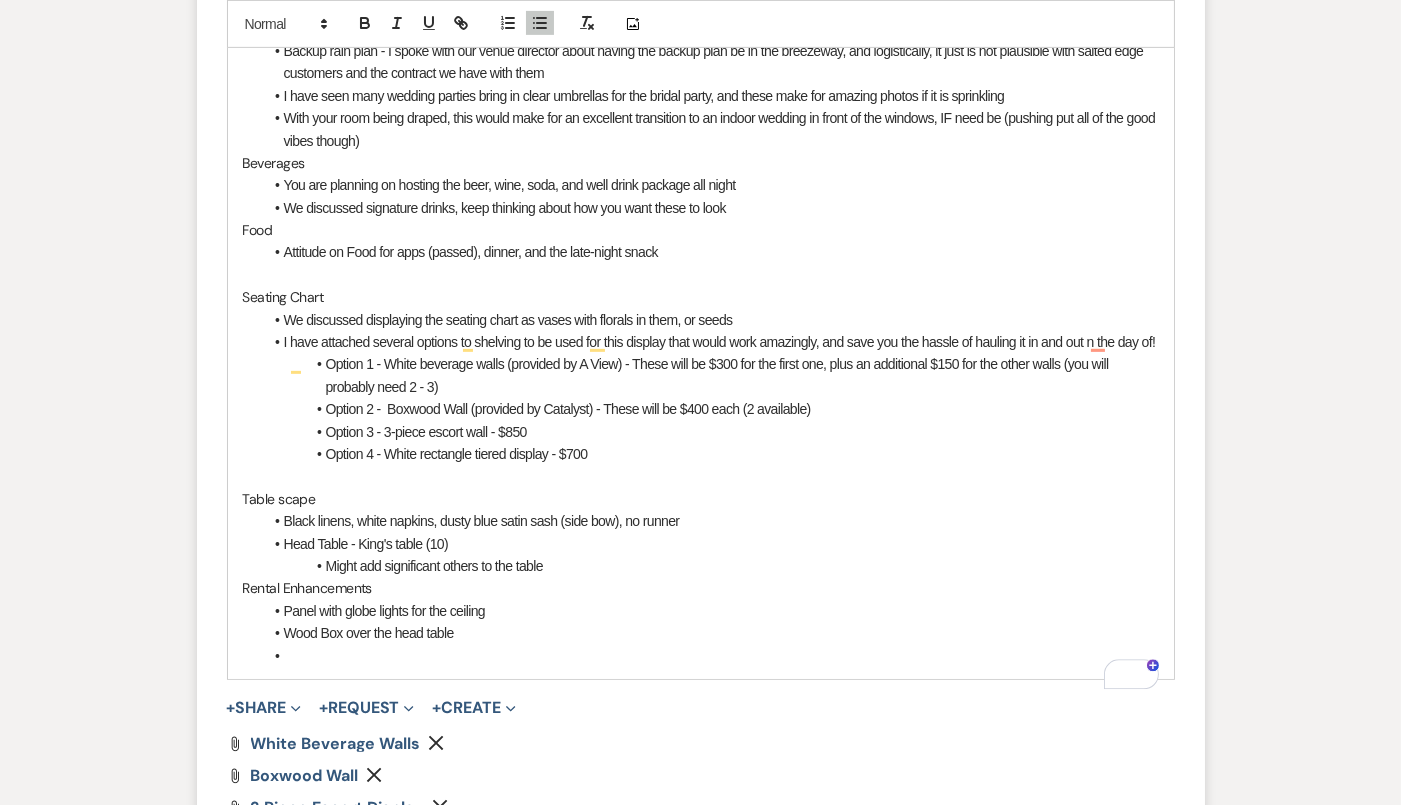 click at bounding box center (711, 656) 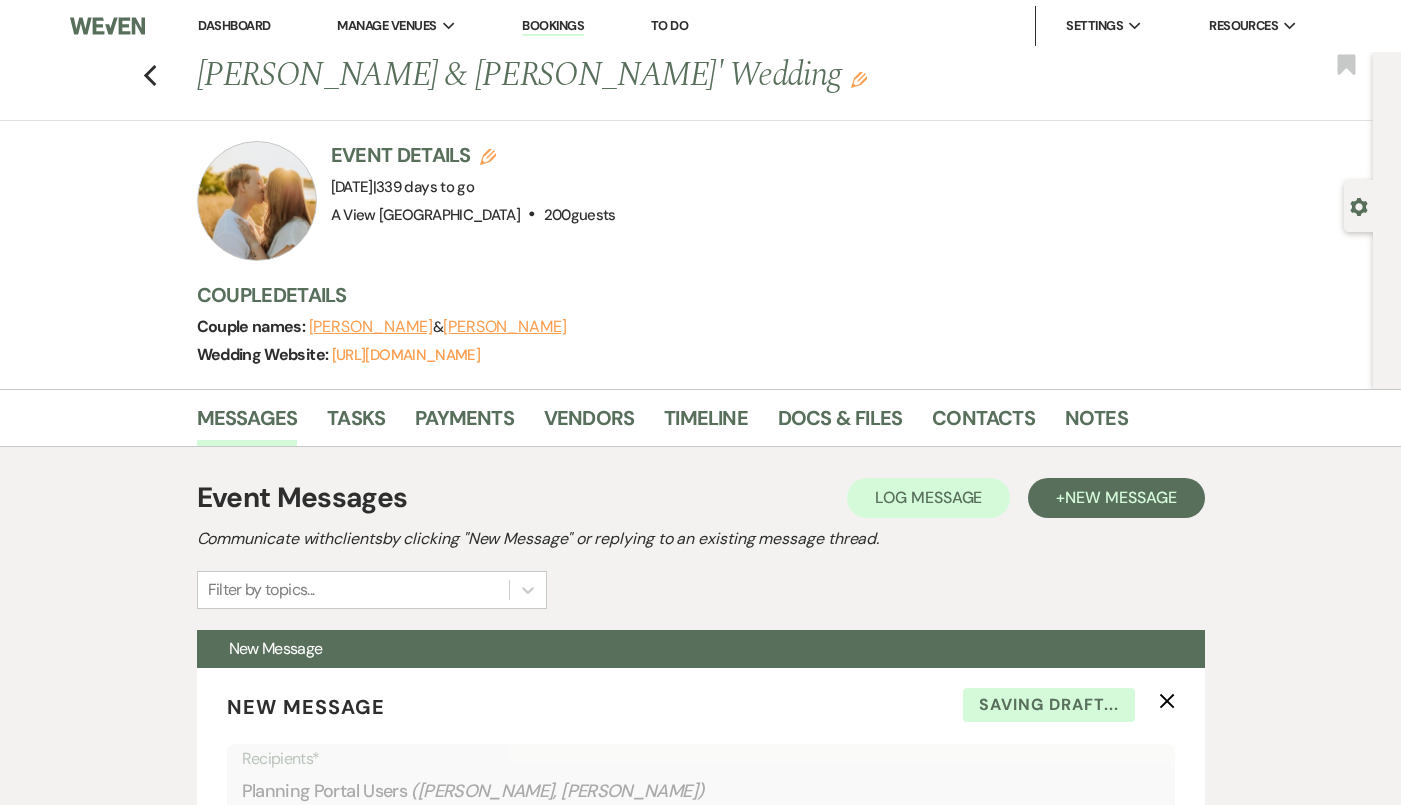 type 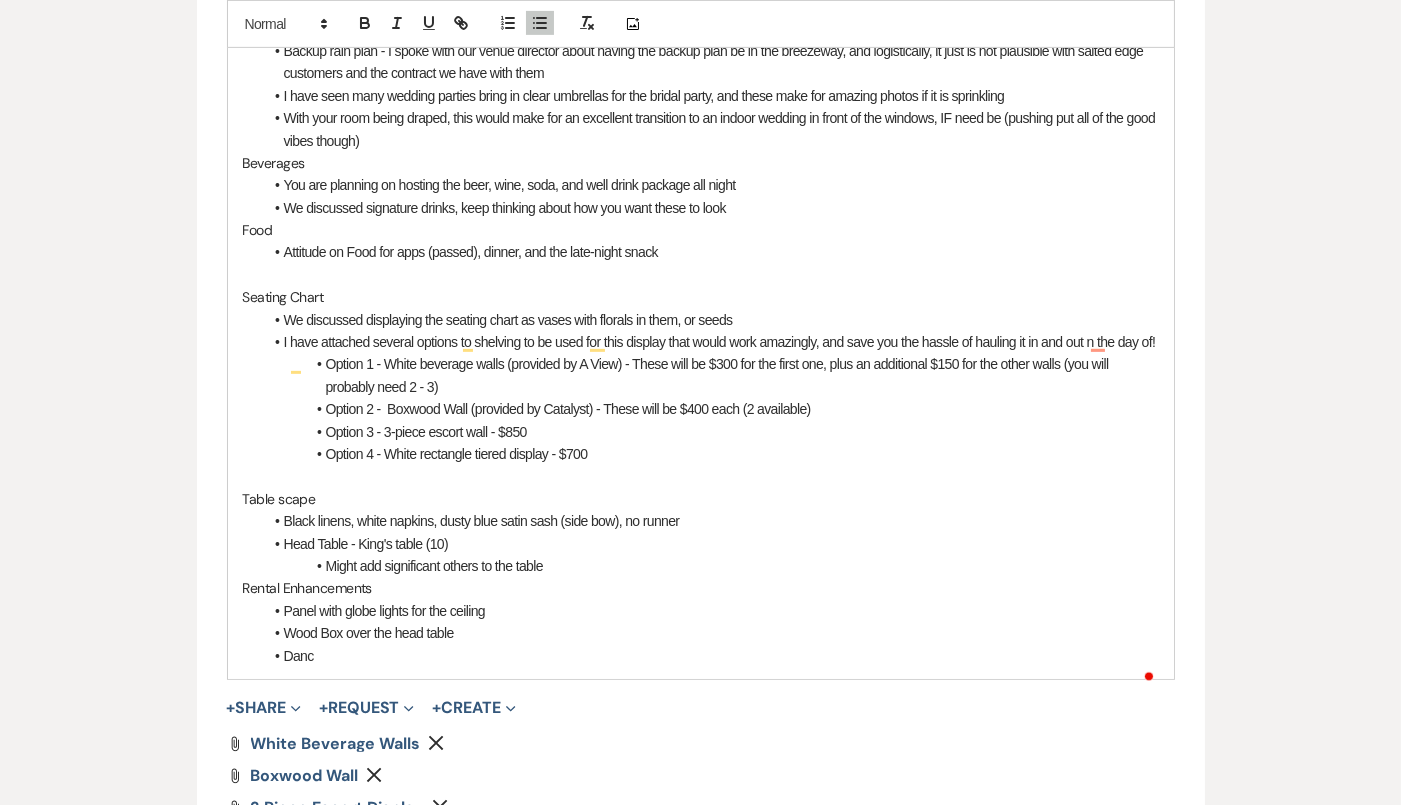 scroll, scrollTop: 0, scrollLeft: 0, axis: both 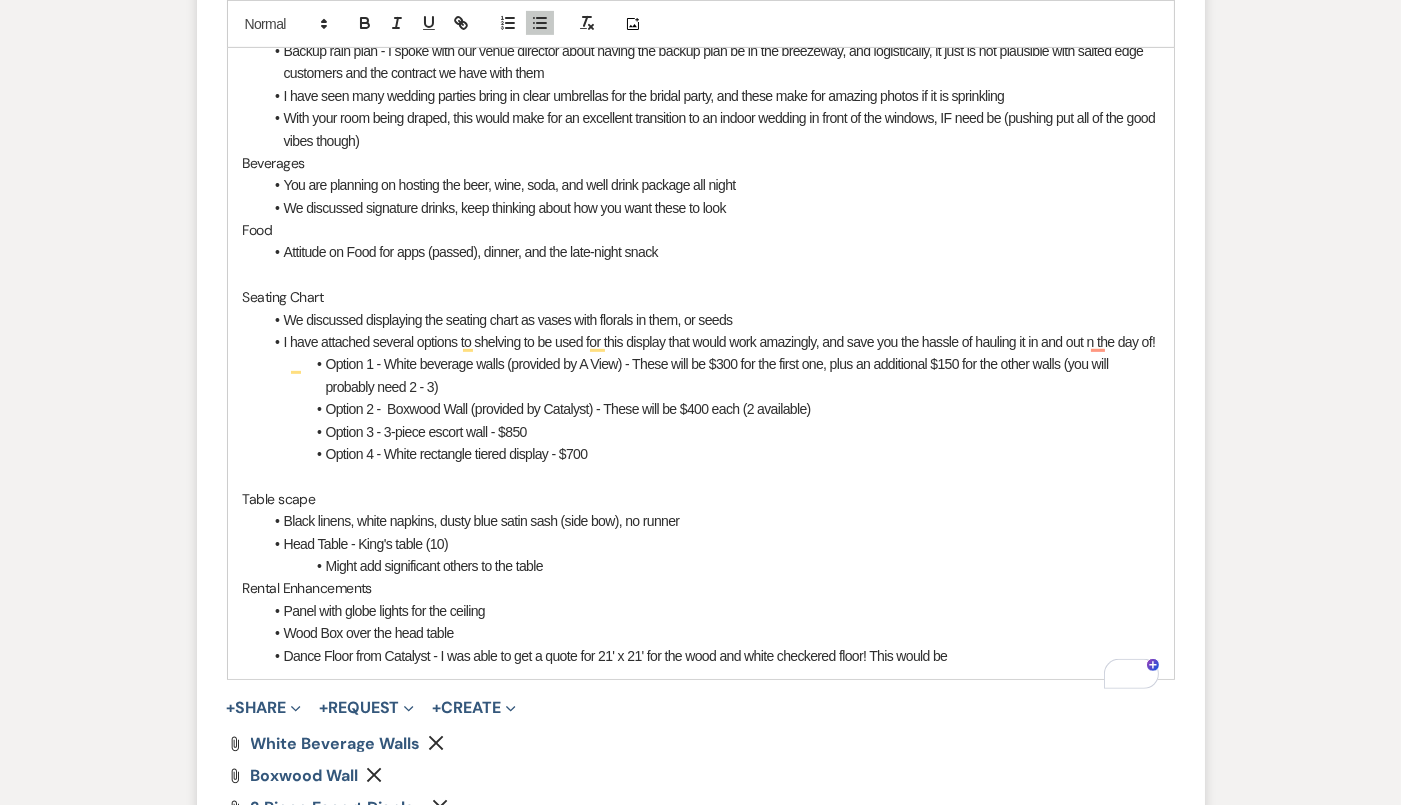 click on "Dance Floor from Catalyst - I was able to get a quote for 21' x 21' for the wood and white checkered floor! This would be" at bounding box center (711, 656) 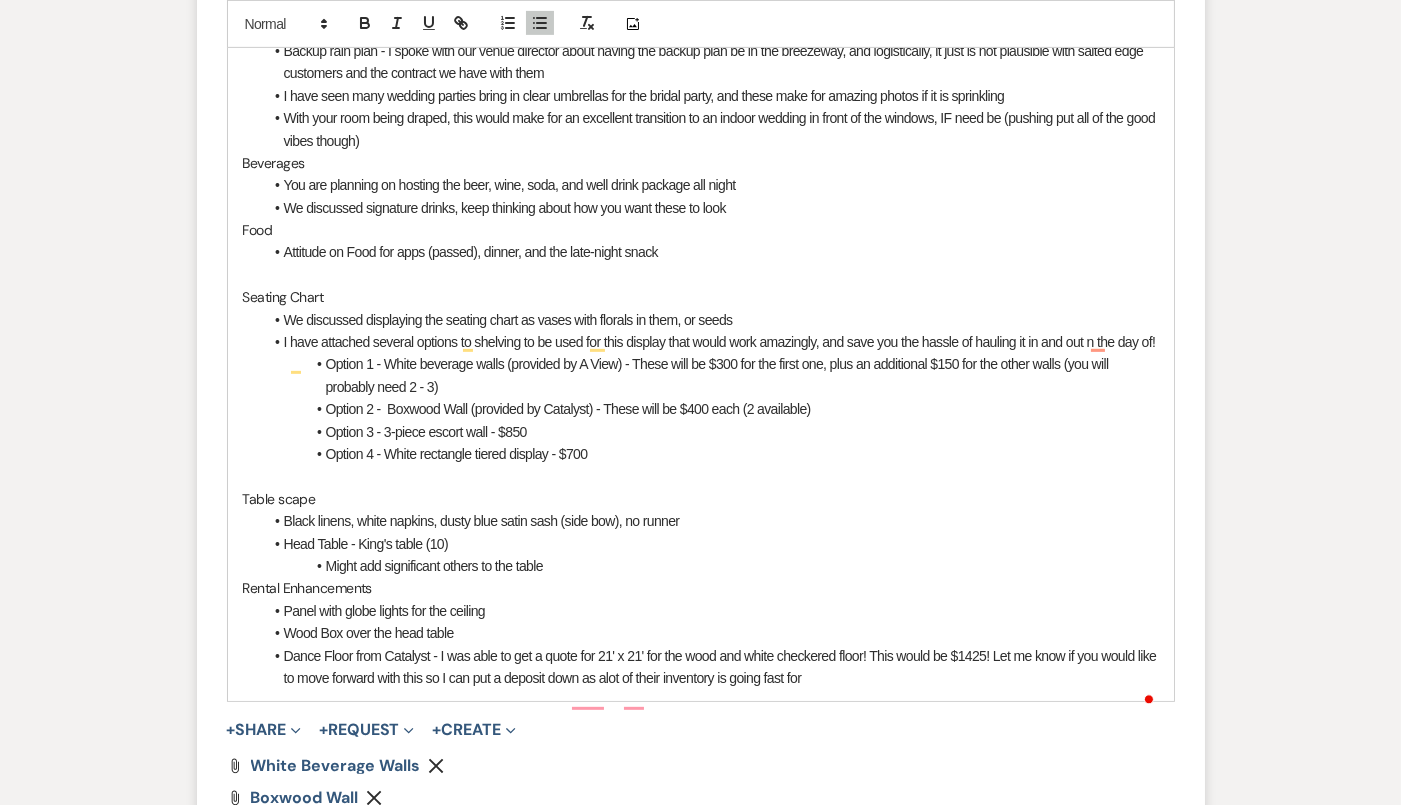 click on "Dance Floor from Catalyst - I was able to get a quote for 21' x 21' for the wood and white checkered floor! This would be $1425! Let me know if you would like to move forward with this so I can put a deposit down as alot of their inventory is going fast for" at bounding box center (711, 667) 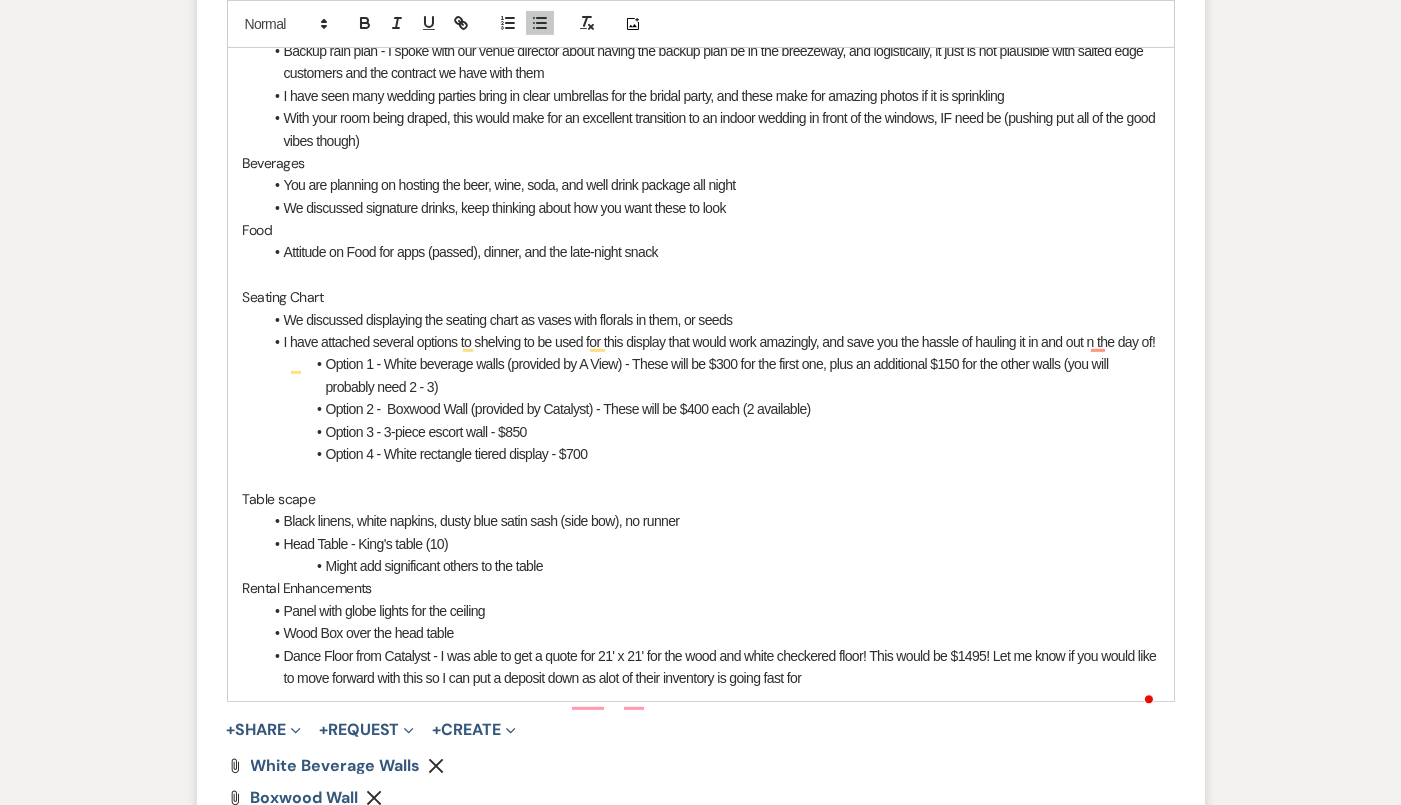 click on "Dance Floor from Catalyst - I was able to get a quote for 21' x 21' for the wood and white checkered floor! This would be $1495! Let me know if you would like to move forward with this so I can put a deposit down as alot of their inventory is going fast for" at bounding box center [711, 667] 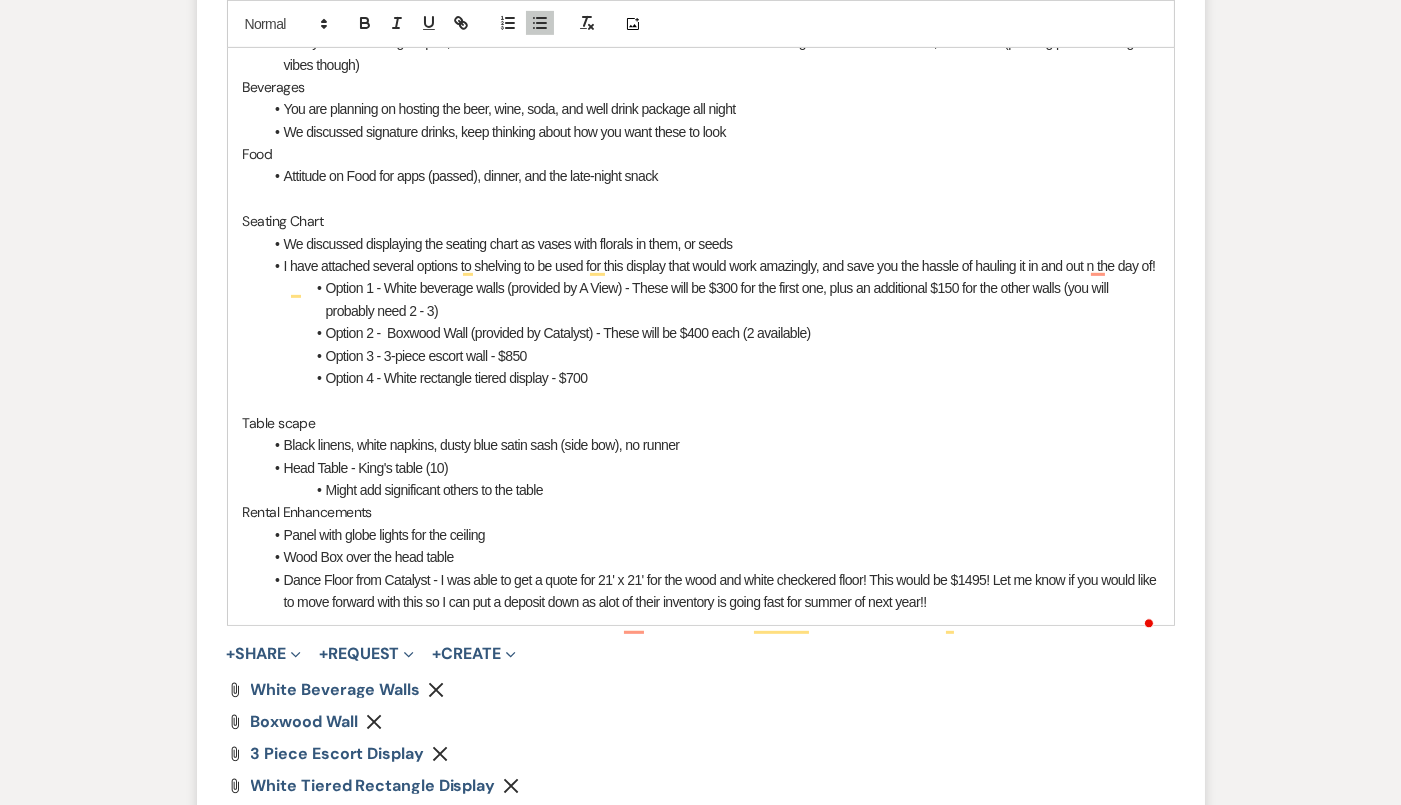scroll, scrollTop: 1544, scrollLeft: 0, axis: vertical 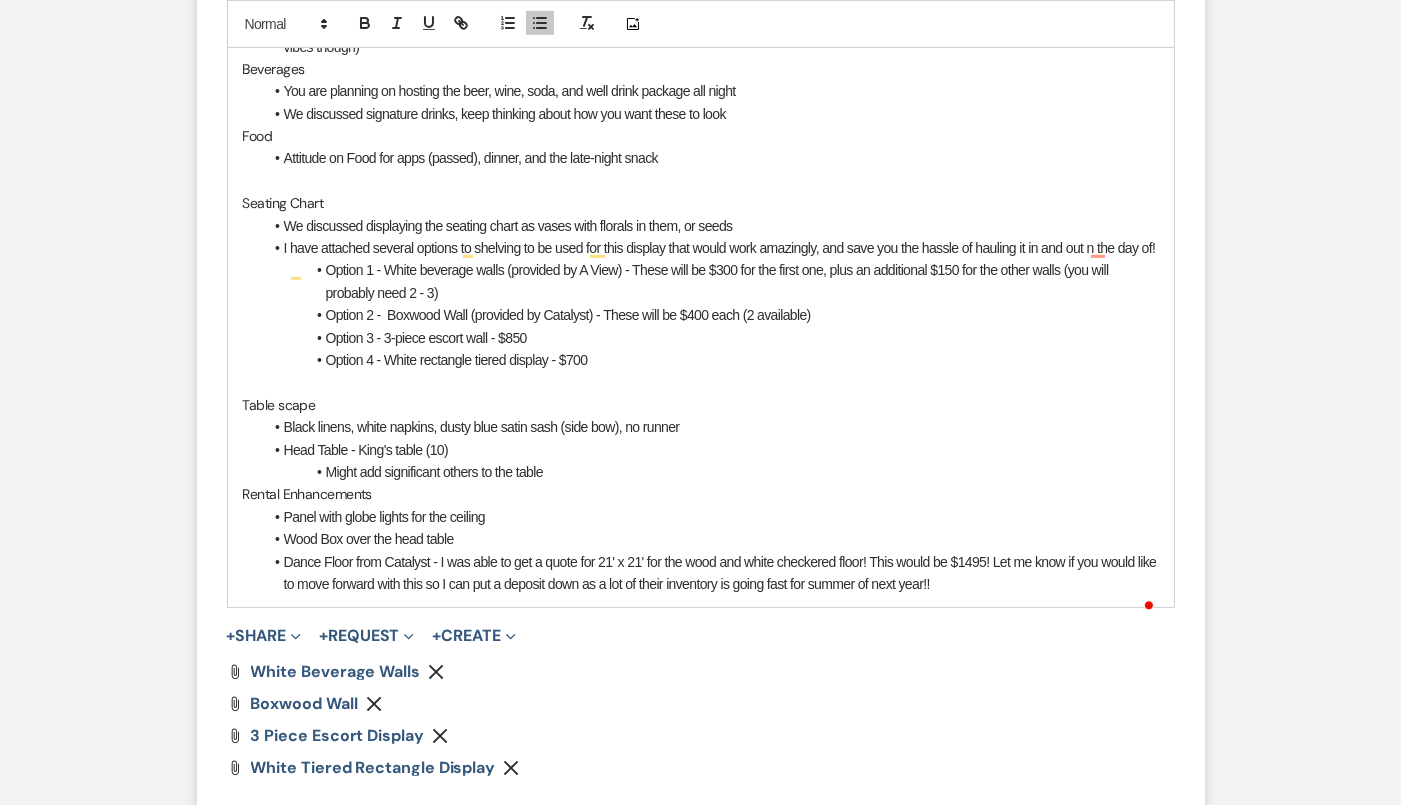 click on "Dance Floor from Catalyst - I was able to get a quote for 21' x 21' for the wood and white checkered floor! This would be $1495! Let me know if you would like to move forward with this so I can put a deposit down as a lot of their inventory is going fast for summer of next year!!" at bounding box center [711, 573] 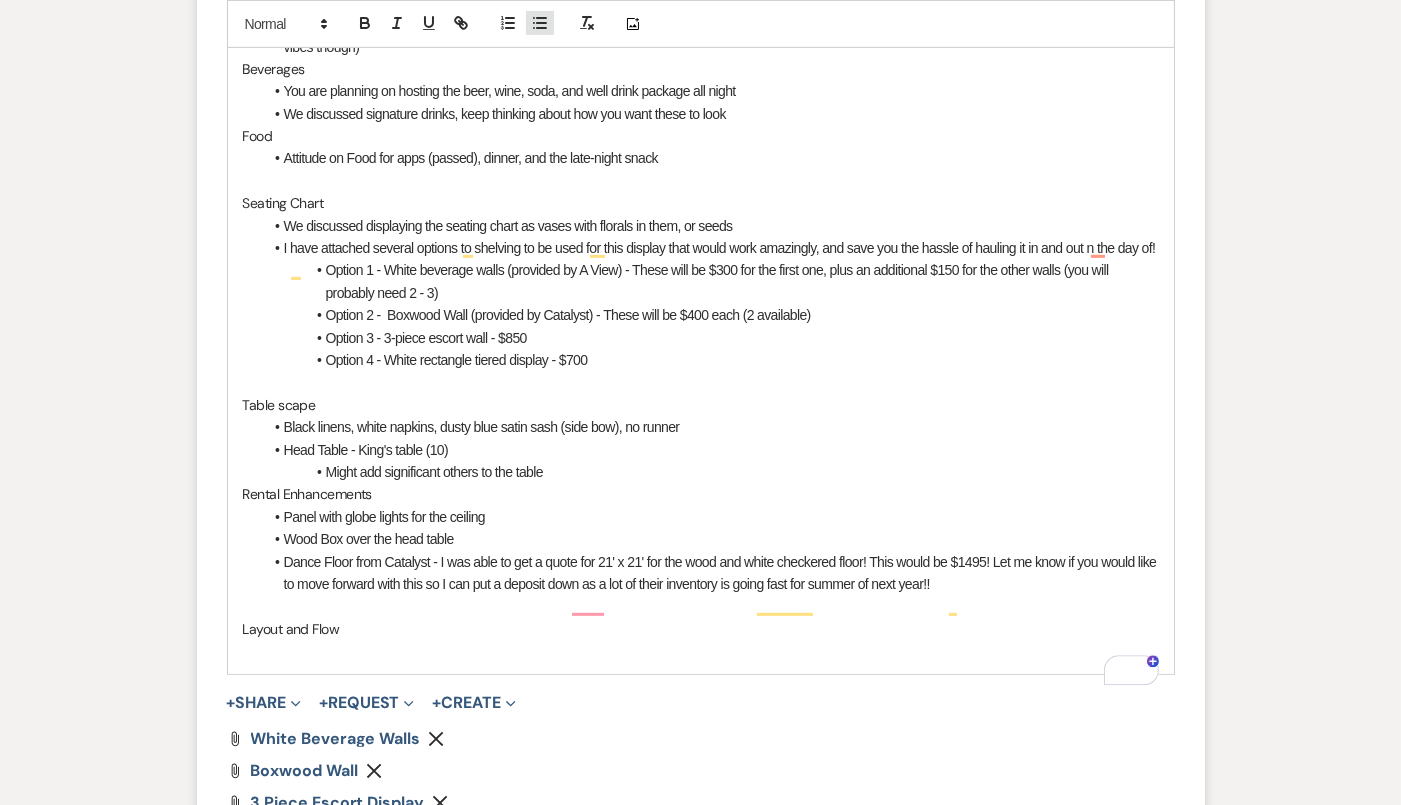 click 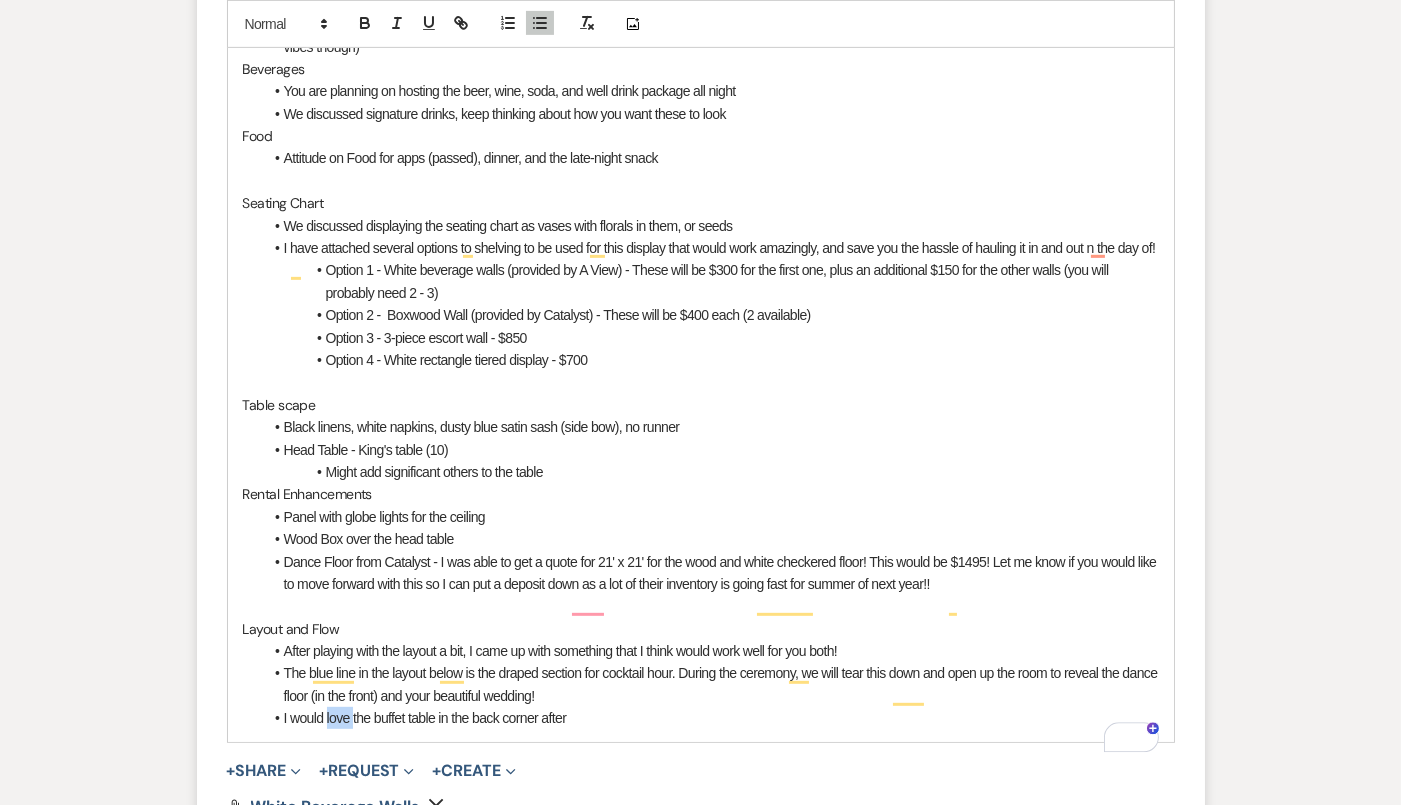 drag, startPoint x: 353, startPoint y: 740, endPoint x: 326, endPoint y: 740, distance: 27 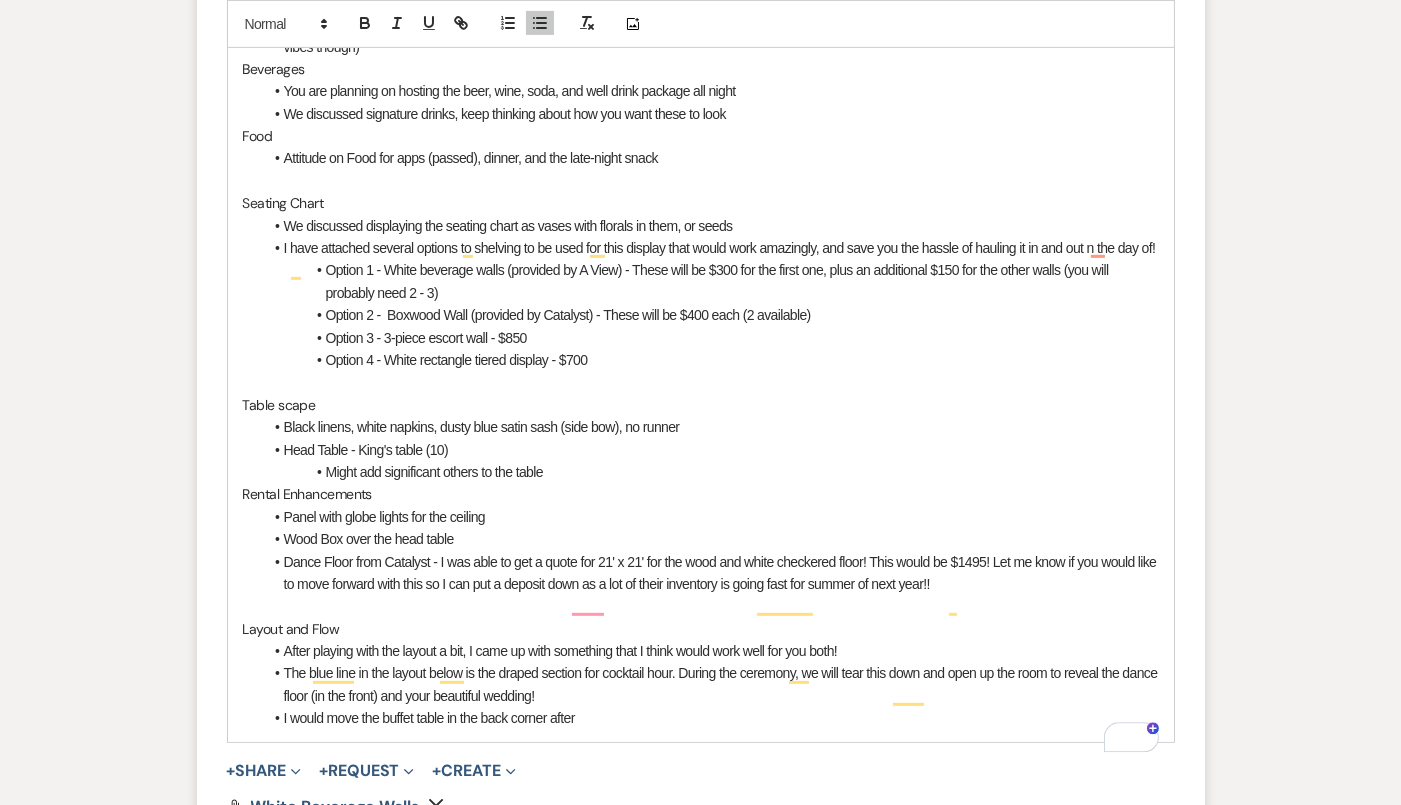 click on "I would move the buffet table in the back corner after" at bounding box center [711, 718] 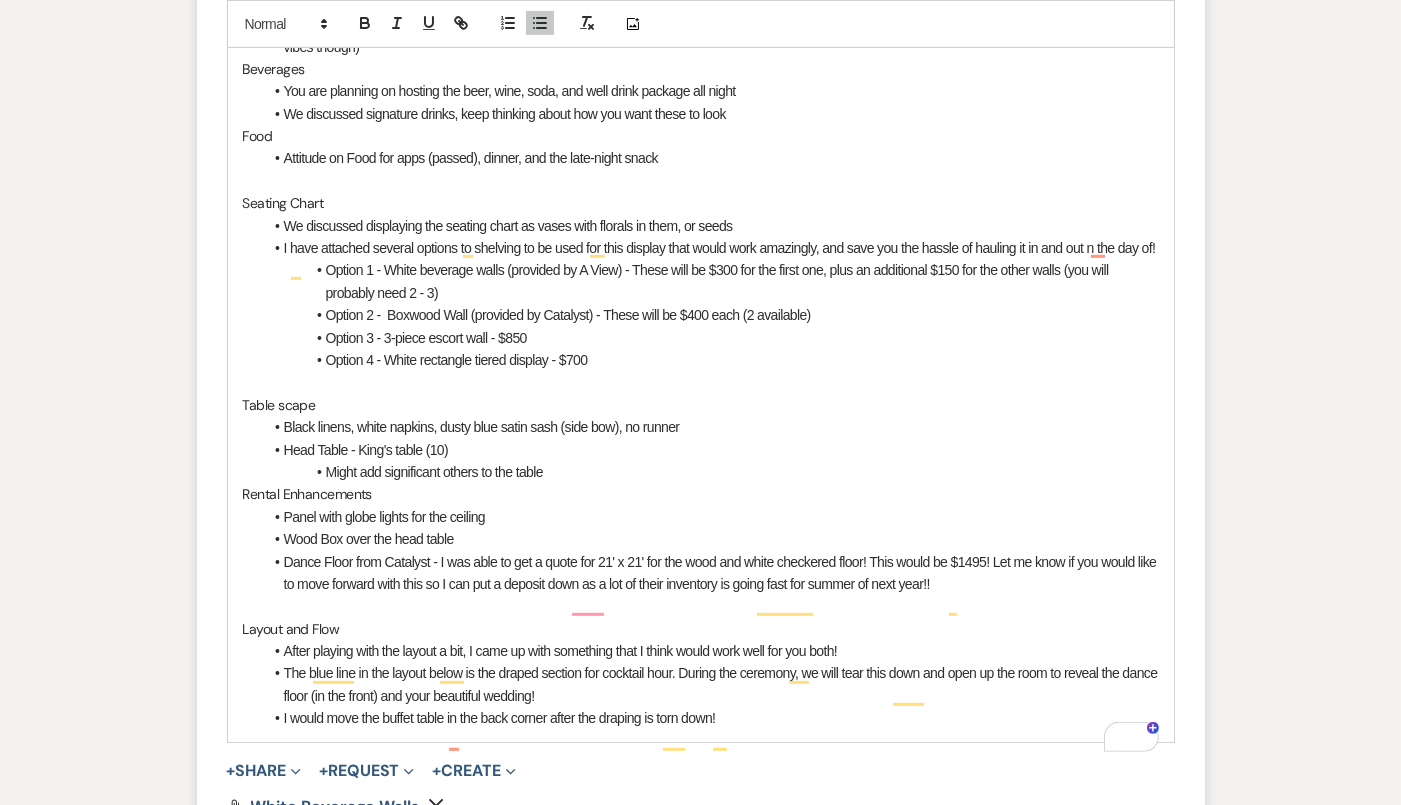 click on "I would move the buffet table in the back corner after the draping is torn down!" at bounding box center (711, 718) 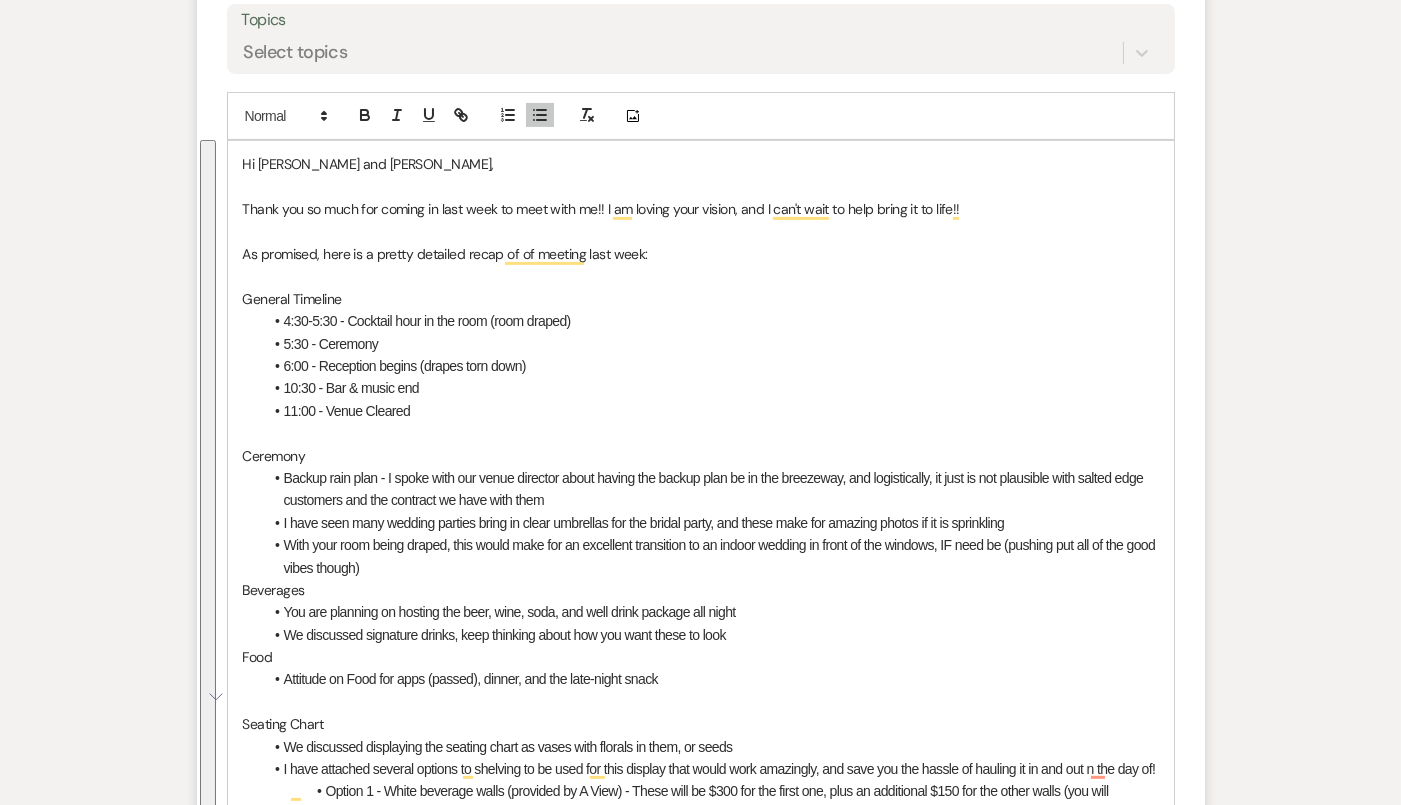 scroll, scrollTop: 1010, scrollLeft: 0, axis: vertical 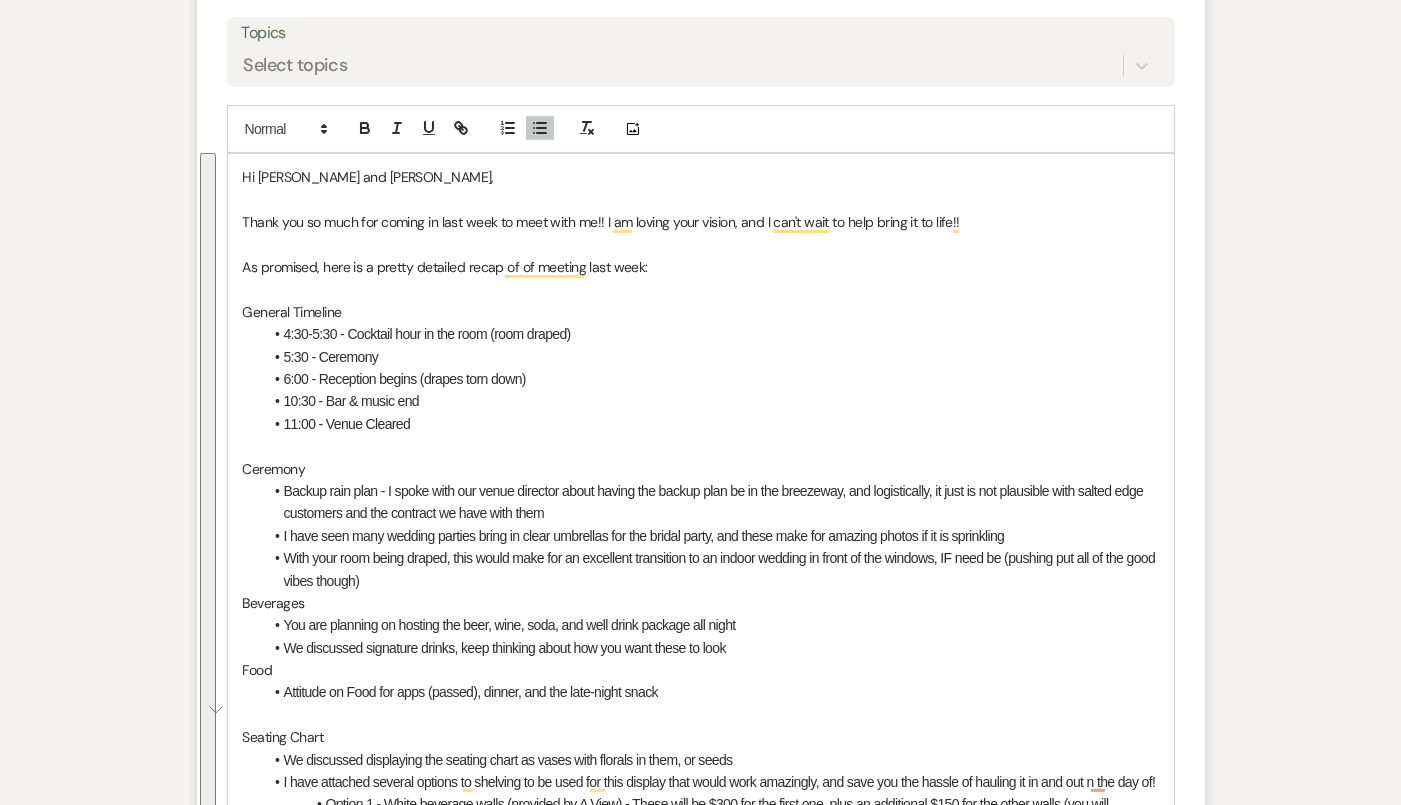 drag, startPoint x: 772, startPoint y: 737, endPoint x: 233, endPoint y: 154, distance: 793.98364 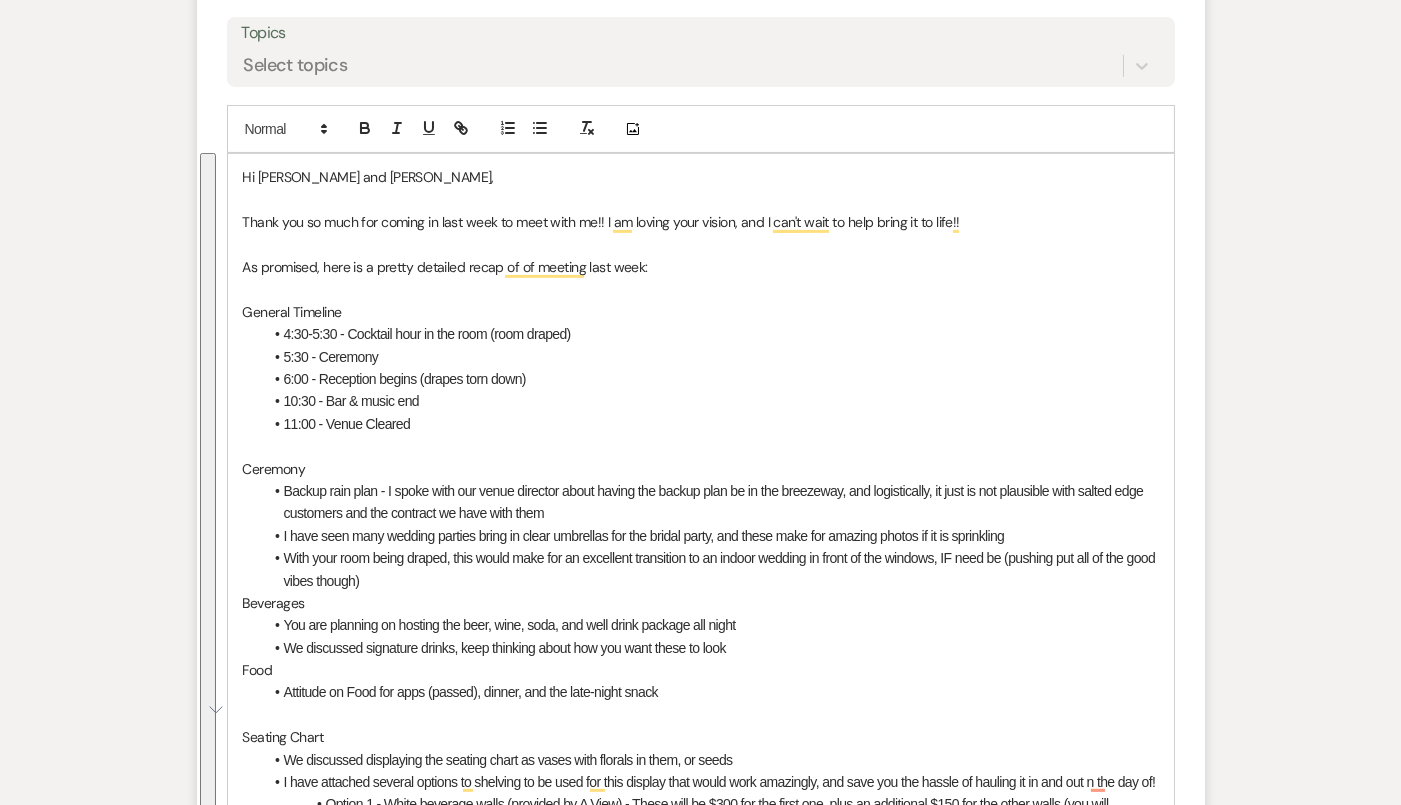 copy on "Hi Morgan and Kaden,  Thank you so much for coming in last week to meet with me!! I am loving your vision, and I can't wait to help bring it to life!!  As promised, here is a pretty detailed recap of of meeting last week:  General Timeline 4:30-5:30 - Cocktail hour in the room (room draped) 5:30 - Ceremony  6:00 - Reception begins (drapes torn down) 10:30 - Bar & music end 11:00 - Venue Cleared  Ceremony  Backup rain plan - I spoke with our venue director about having the backup plan be in the breezeway, and logistically, it just is not plausible with salted edge customers and the contract we have with them I have seen many wedding parties bring in clear umbrellas for the bridal party, and these make for amazing photos if it is sprinkling With your room being draped, this would make for an excellent transition to an indoor wedding in front of the windows, IF need be (pushing put all of the good vibes though) Beverages You are planning on hosting the beer, wine, soda, and well drink package all night  We di..." 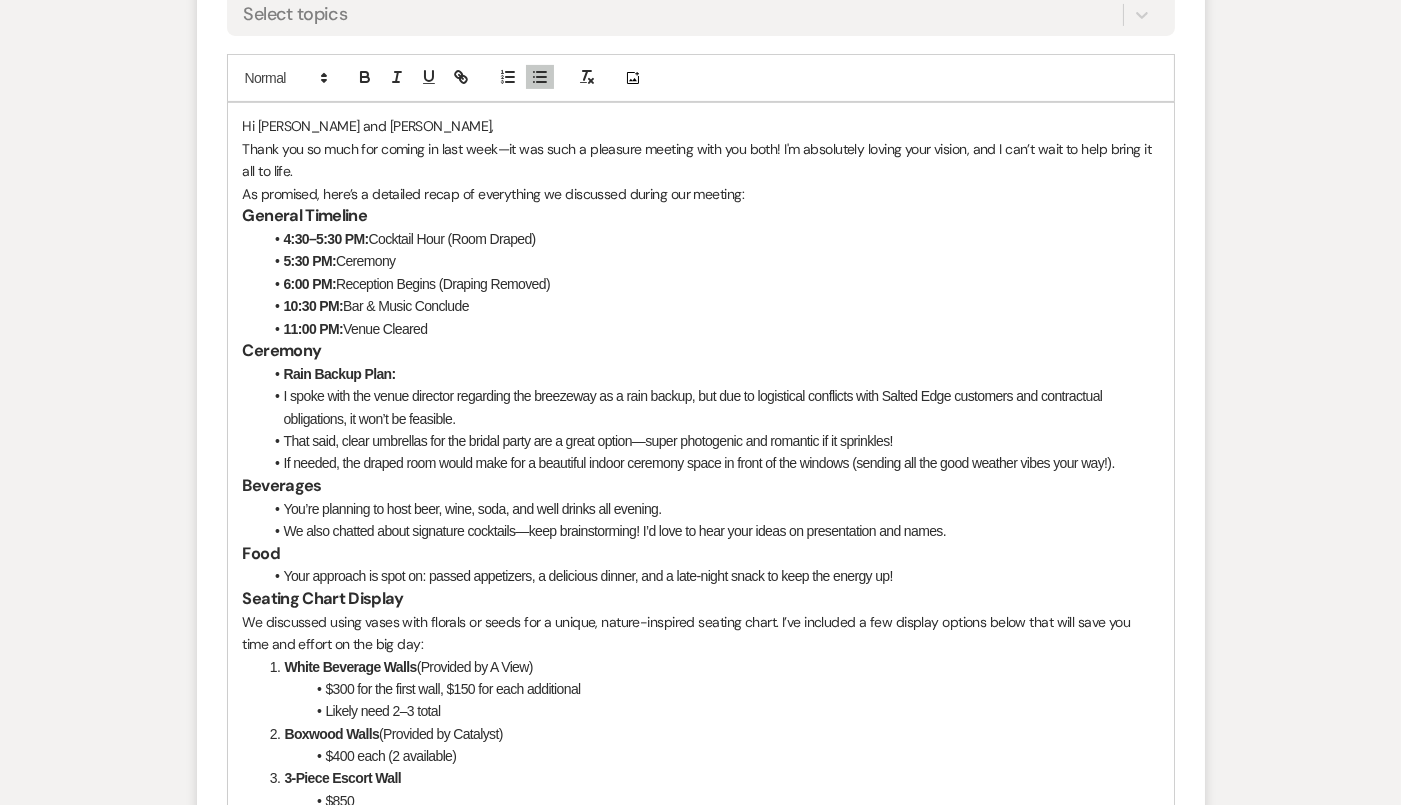click on "Hi [PERSON_NAME] and [PERSON_NAME]," at bounding box center (701, 126) 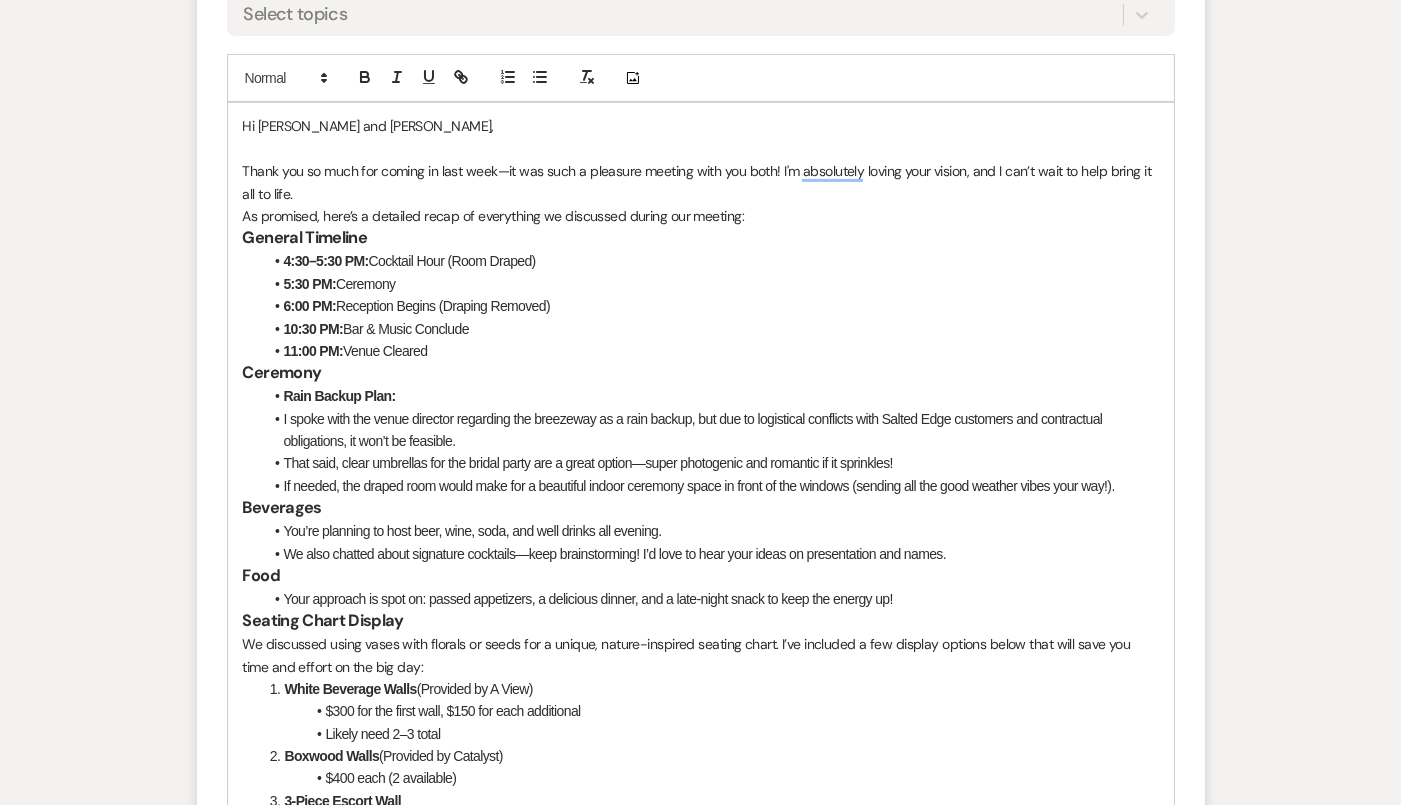 click on "Thank you so much for coming in last week—it was such a pleasure meeting with you both! I'm absolutely loving your vision, and I can’t wait to help bring it all to life." at bounding box center [701, 182] 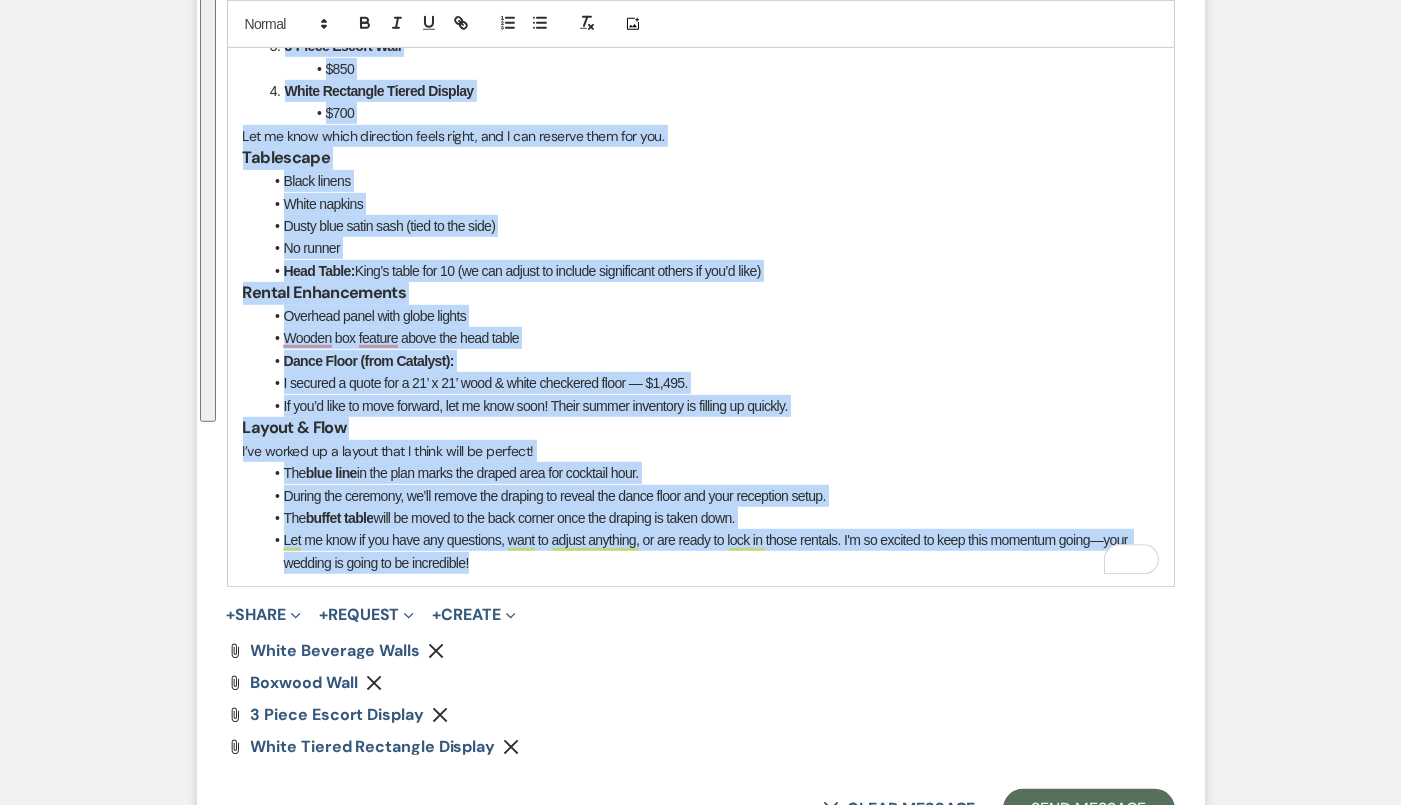 scroll, scrollTop: 1901, scrollLeft: 0, axis: vertical 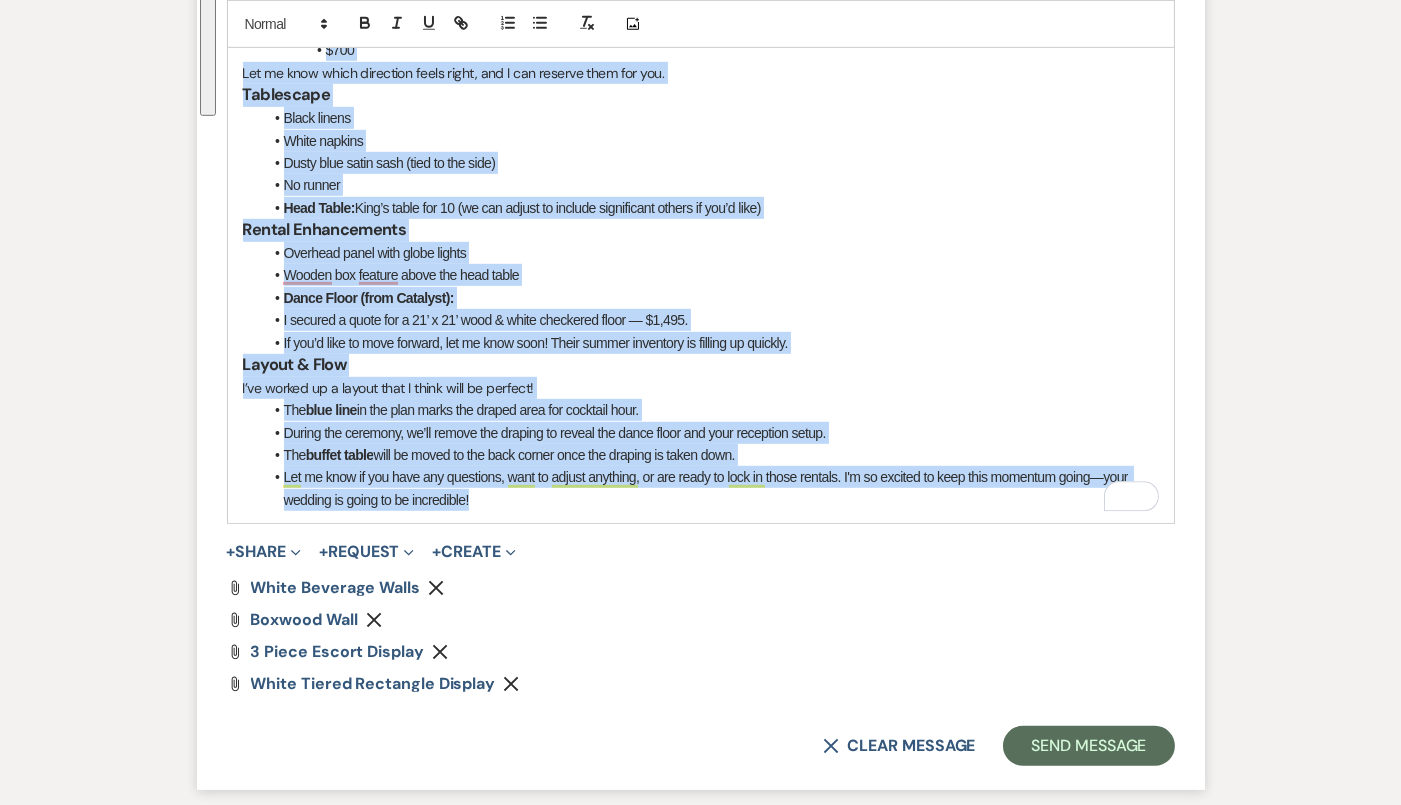 drag, startPoint x: 244, startPoint y: 253, endPoint x: 516, endPoint y: 488, distance: 359.45654 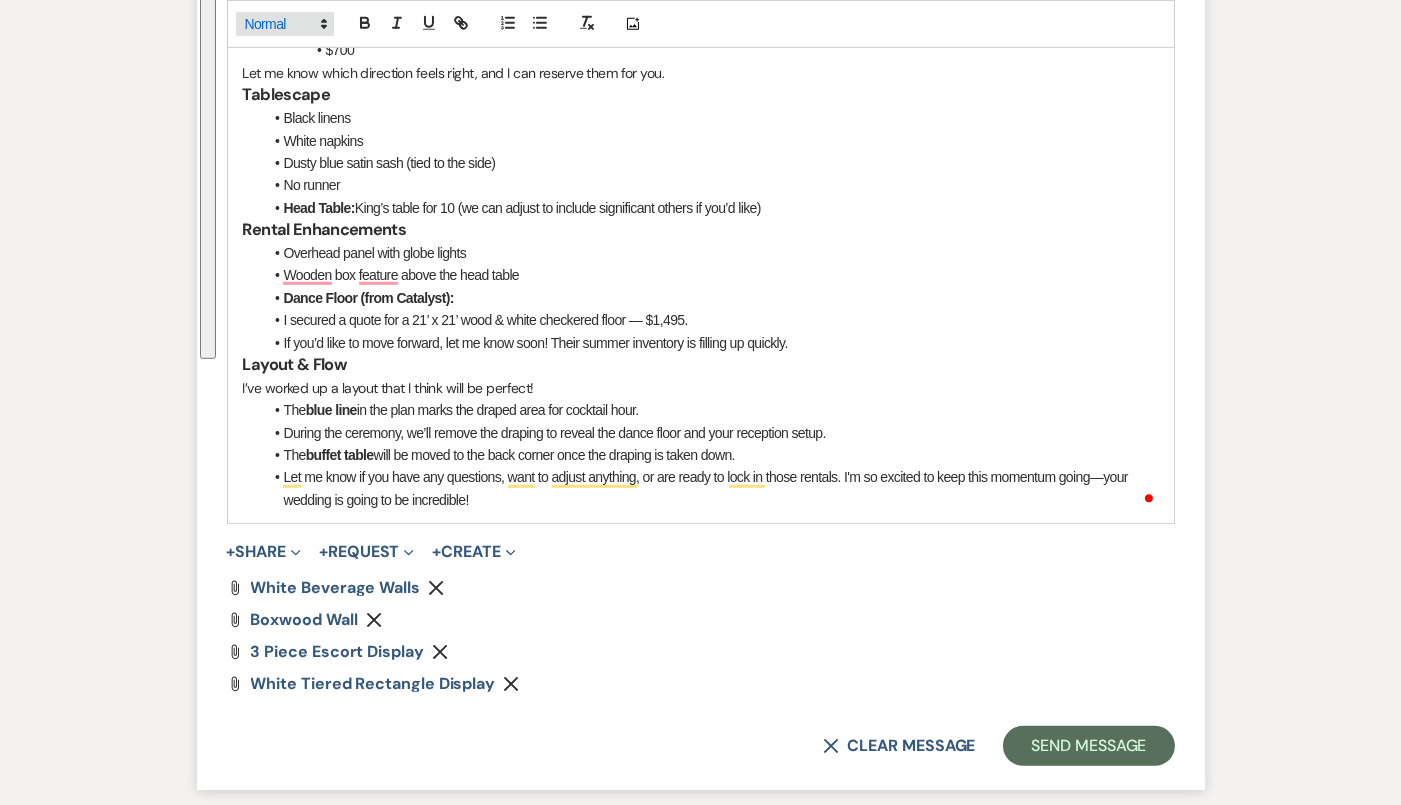 click at bounding box center [285, 24] 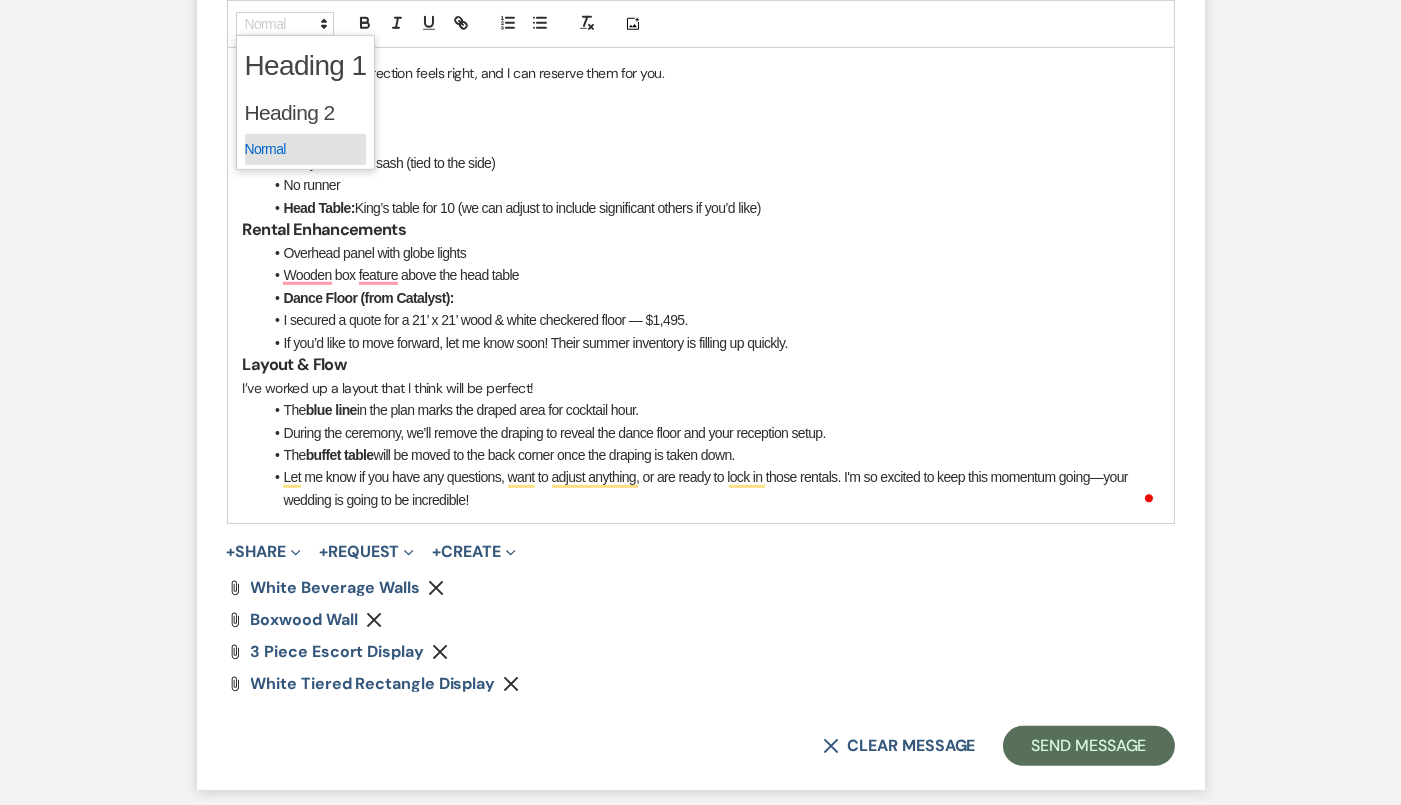 click at bounding box center [306, 149] 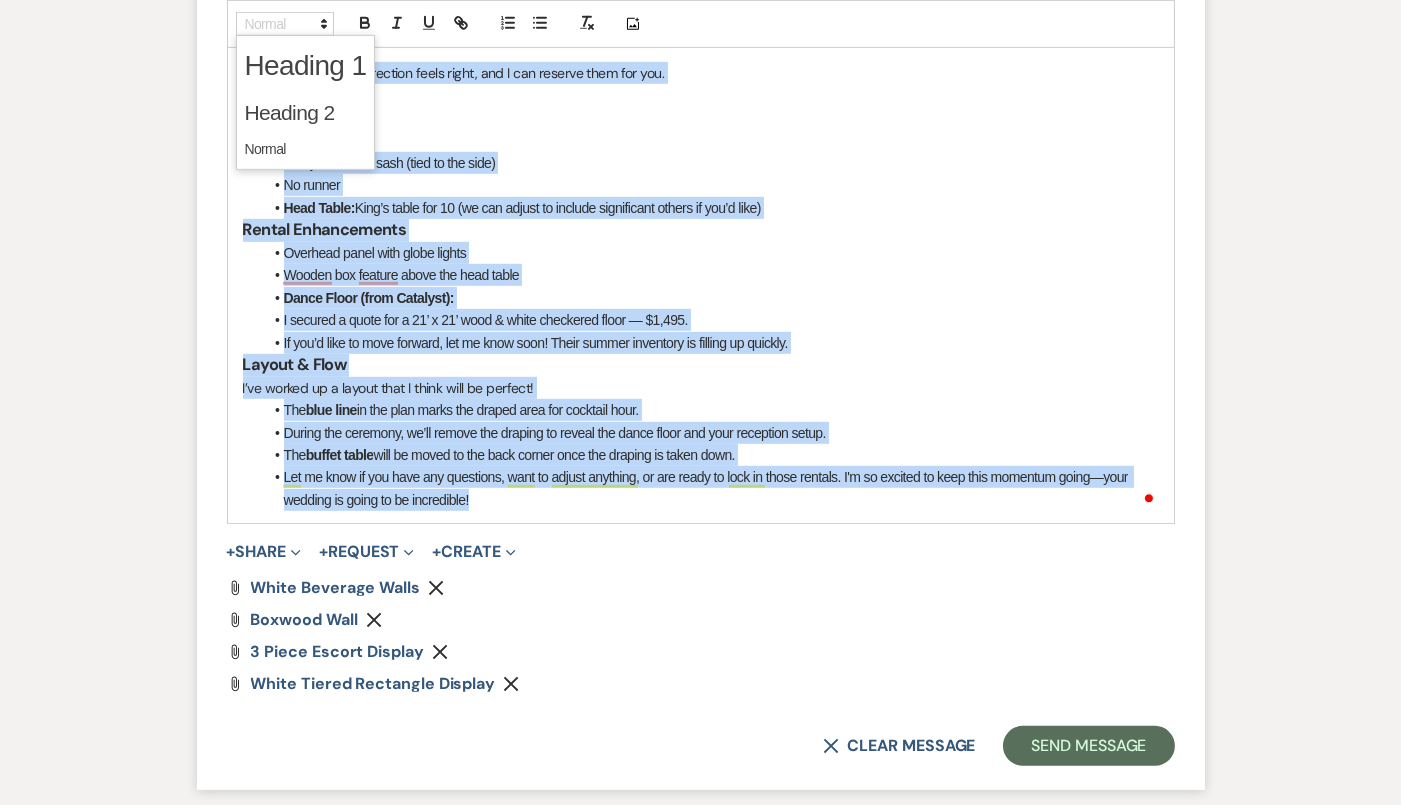 scroll, scrollTop: 780, scrollLeft: 0, axis: vertical 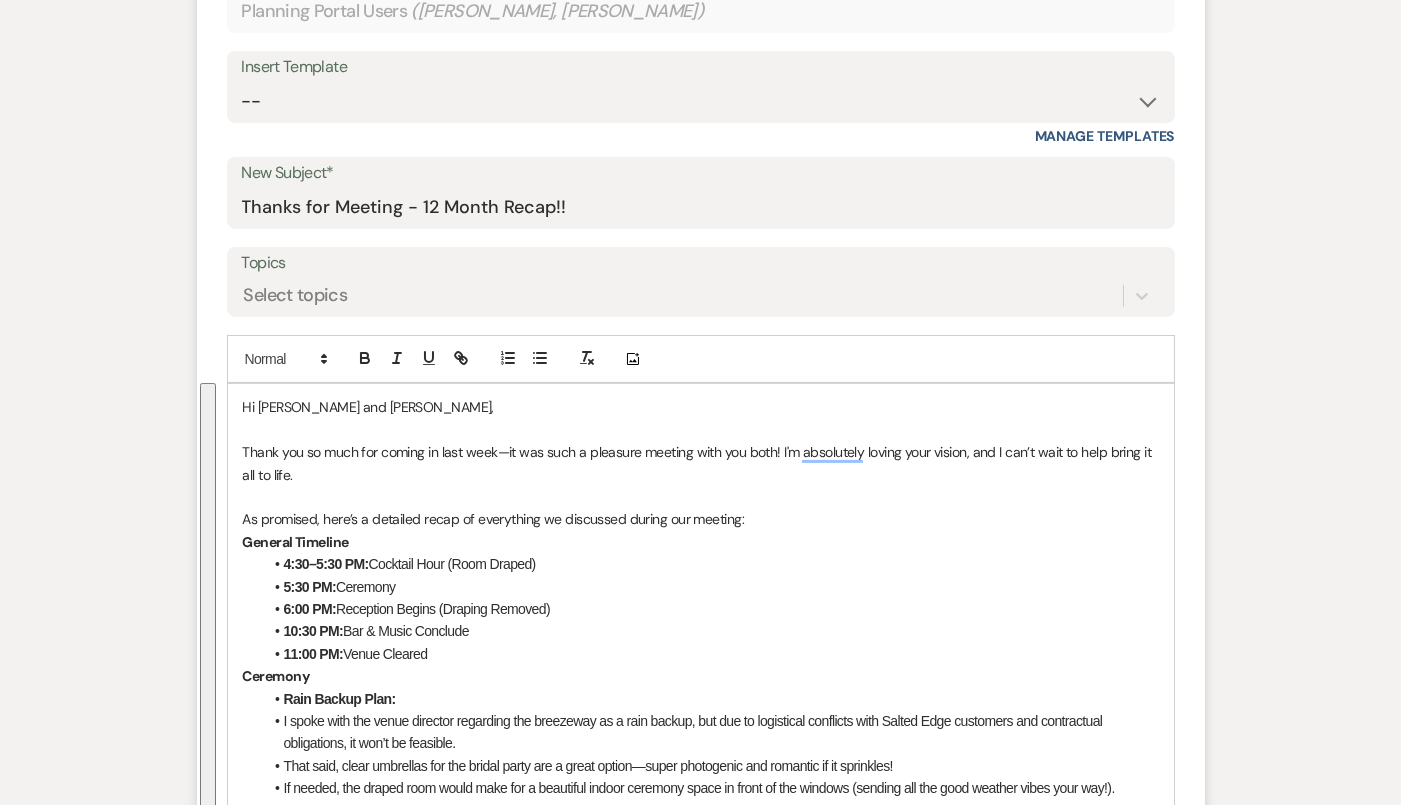click at bounding box center [701, 497] 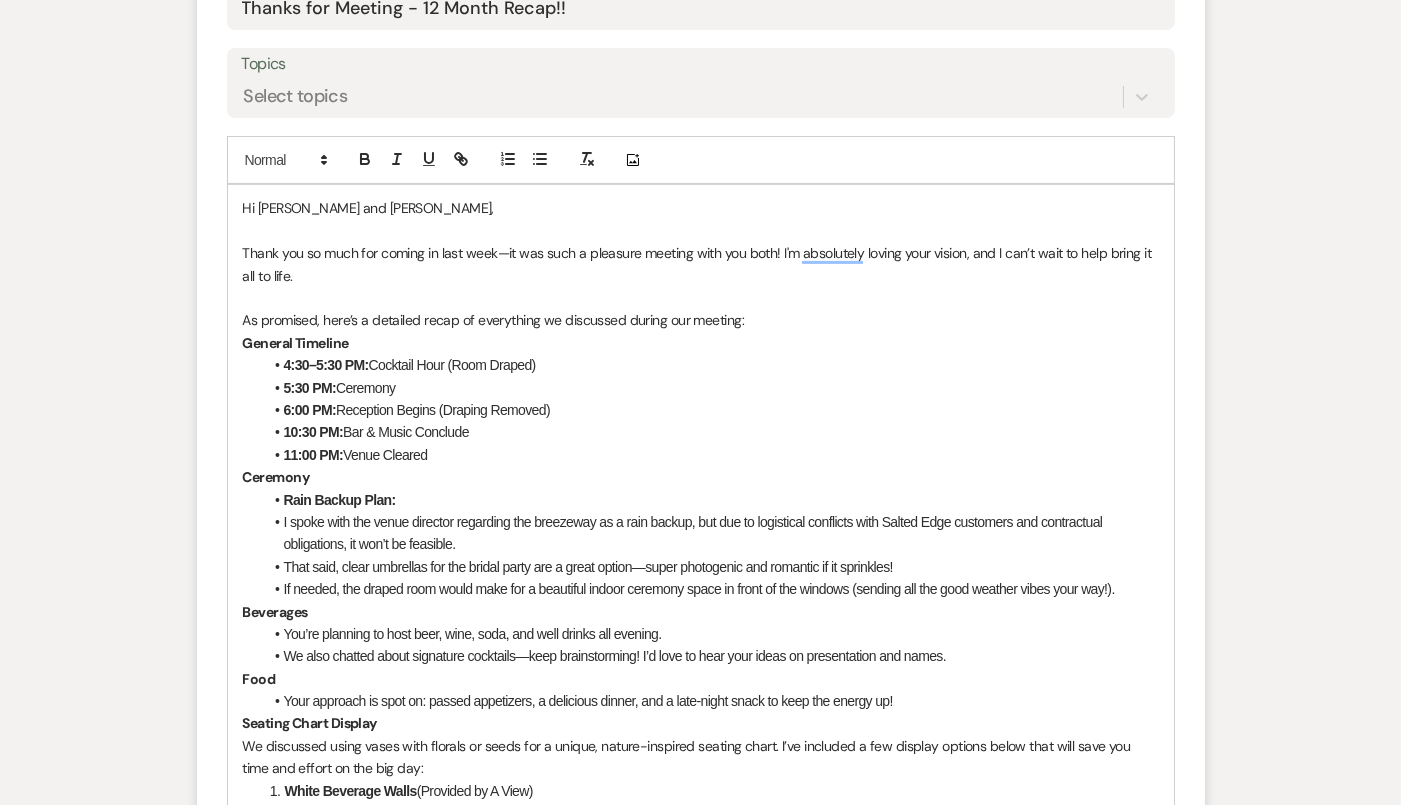 scroll, scrollTop: 1017, scrollLeft: 0, axis: vertical 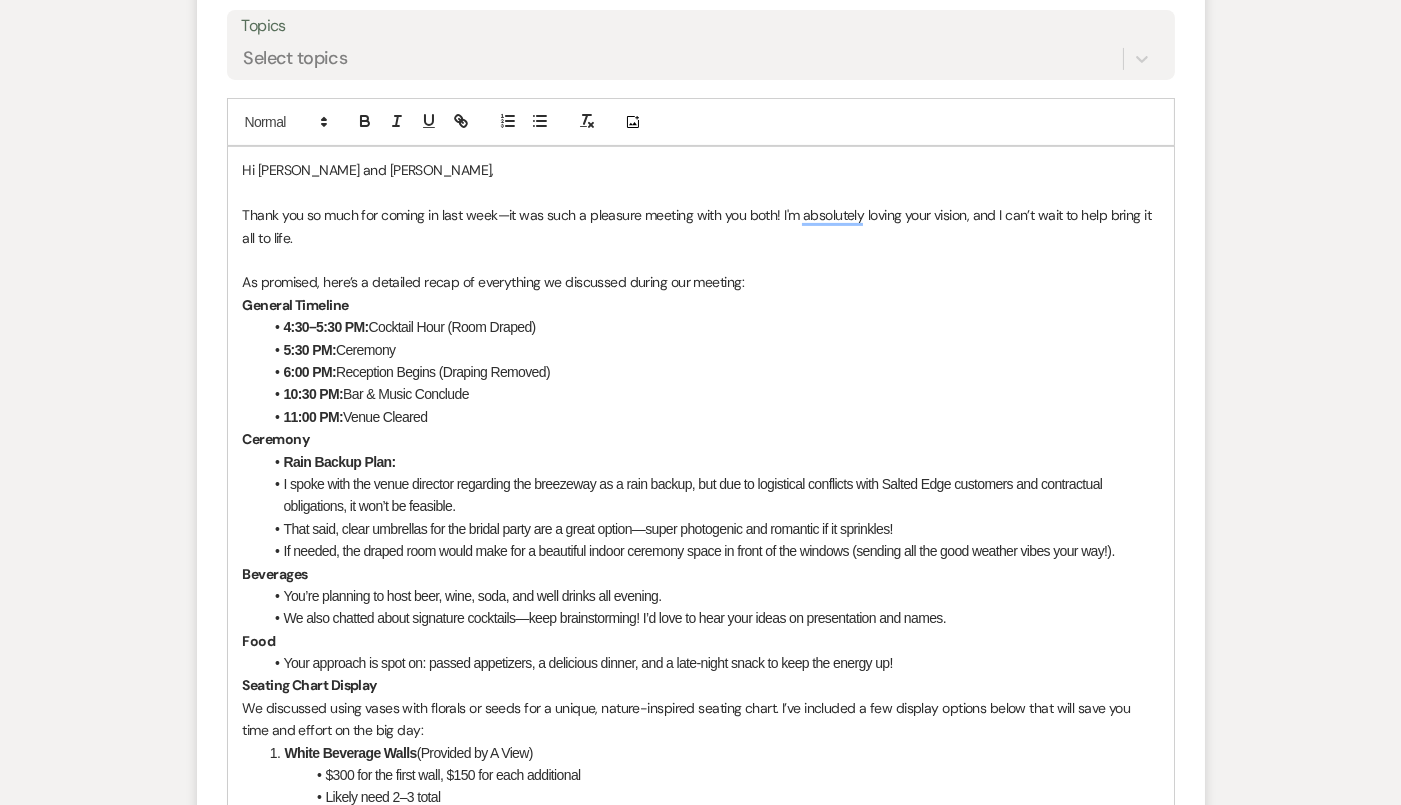 click on "As promised, here’s a detailed recap of everything we discussed during our meeting:" at bounding box center [701, 282] 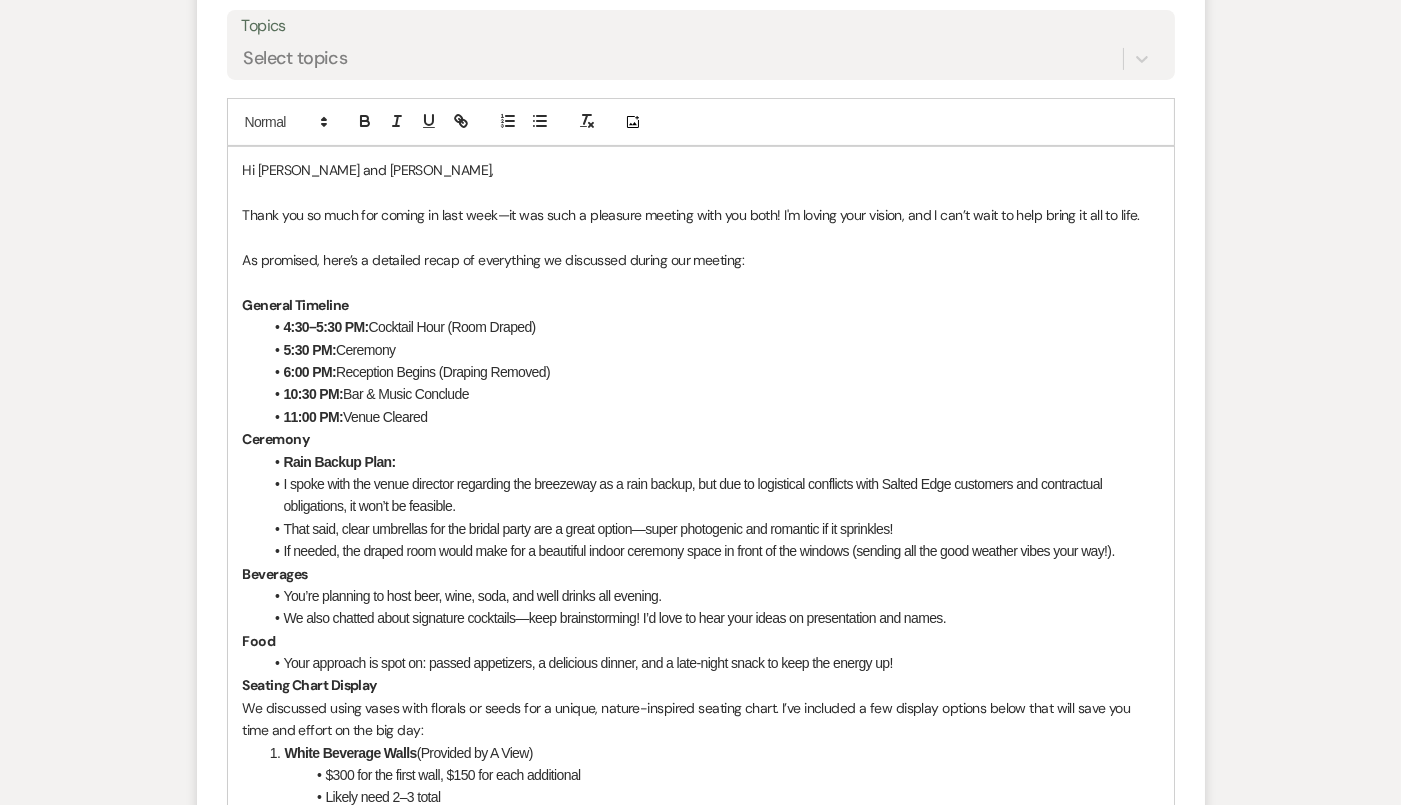 click on "General Timeline" at bounding box center [701, 305] 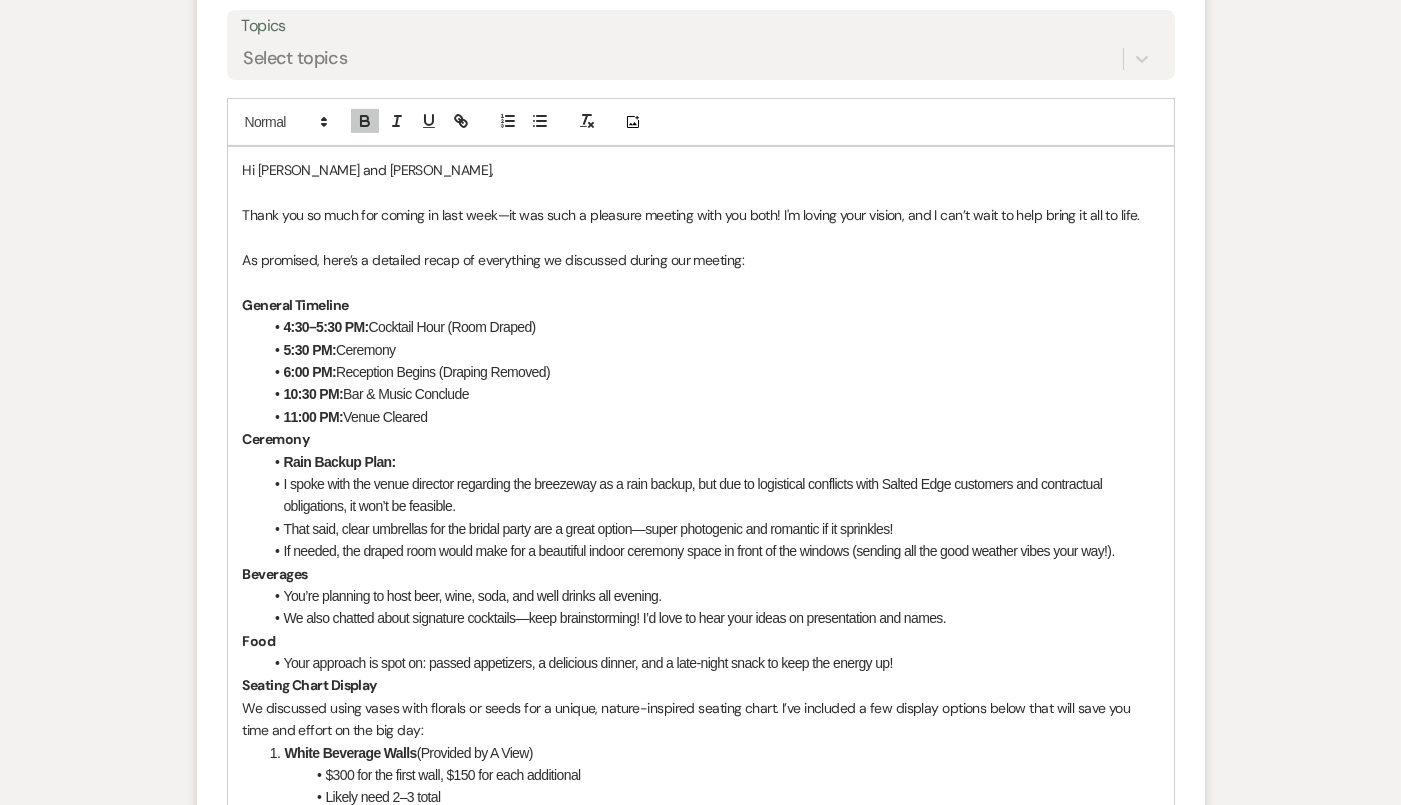click on "4:30–5:30 PM:  Cocktail Hour (Room Draped)" at bounding box center (711, 327) 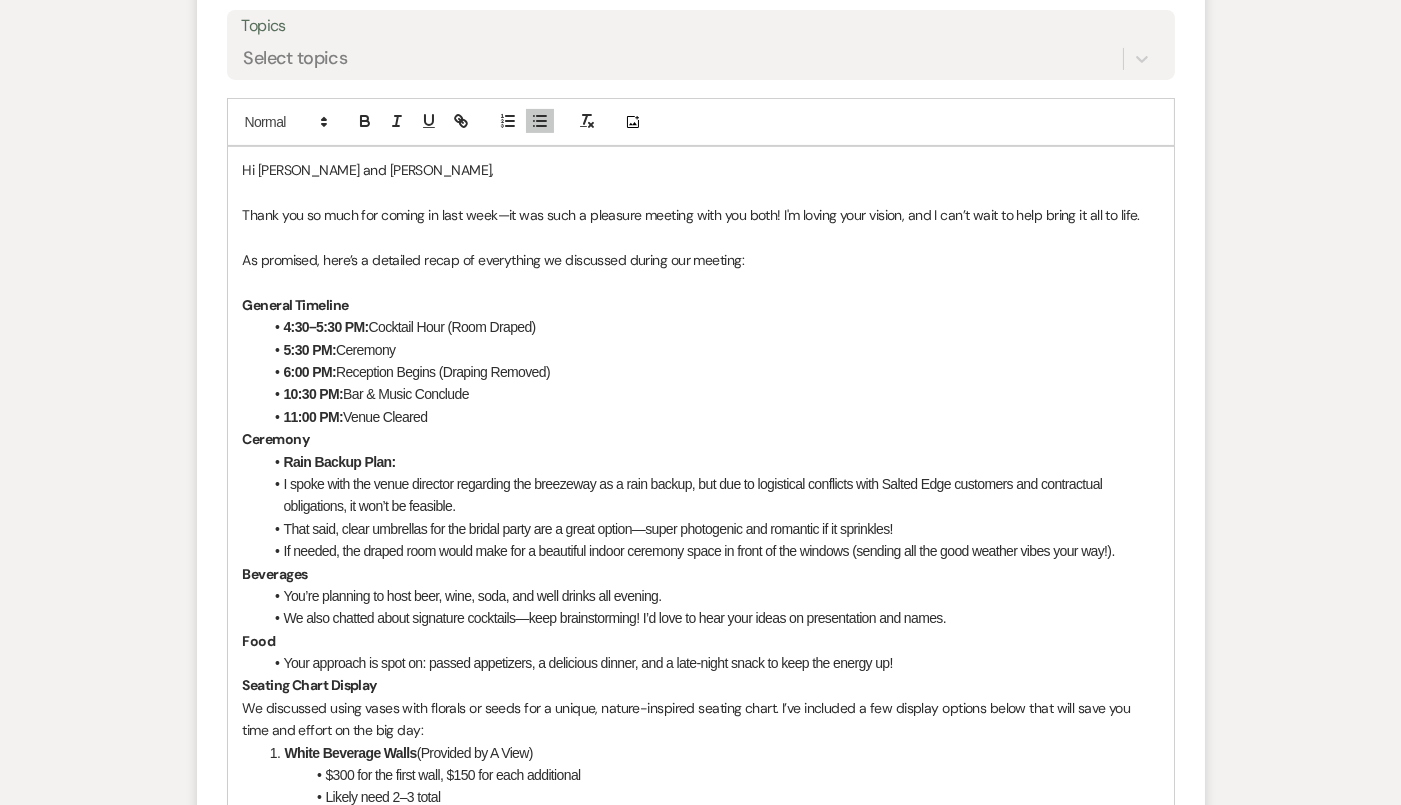 click on "5:30 PM:  Ceremony" at bounding box center (711, 350) 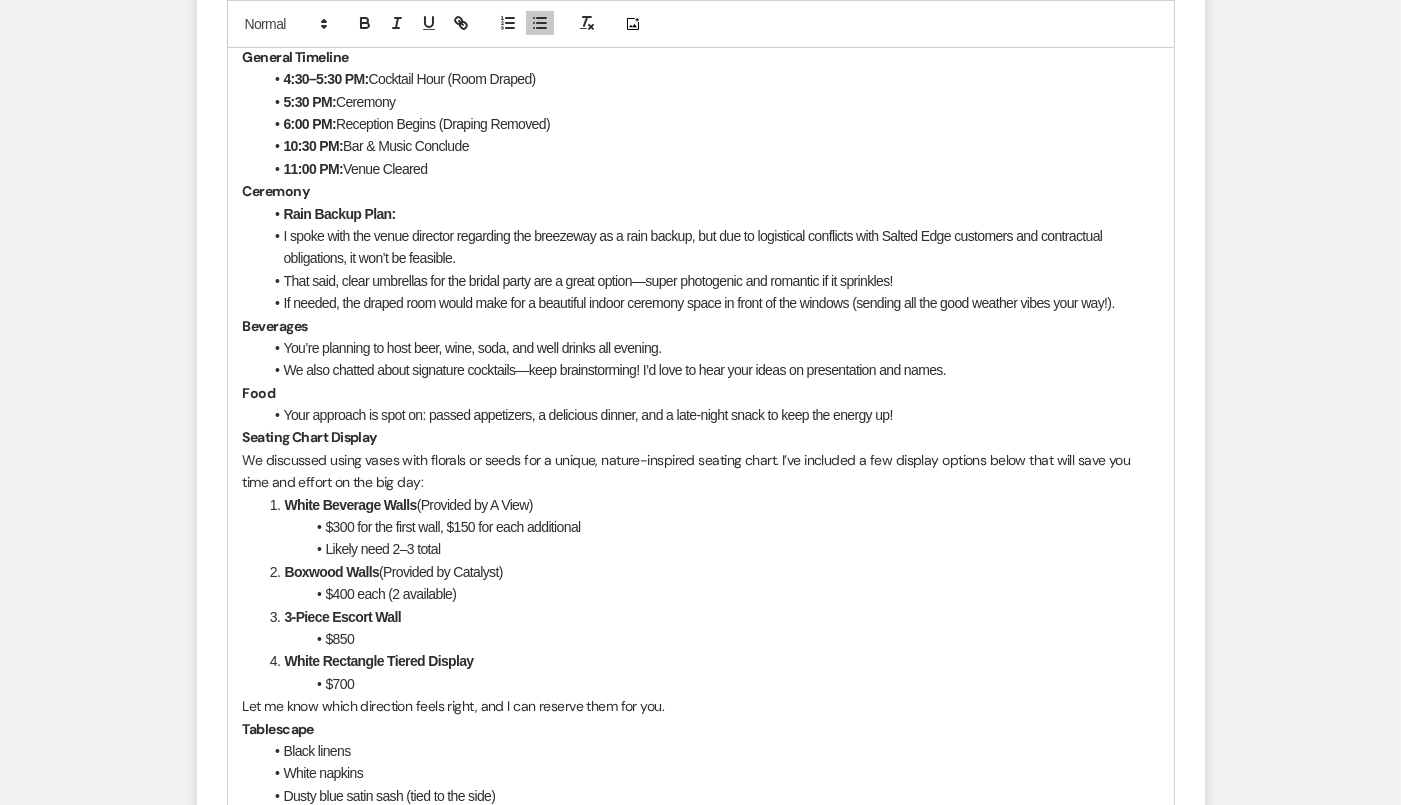 scroll, scrollTop: 1266, scrollLeft: 0, axis: vertical 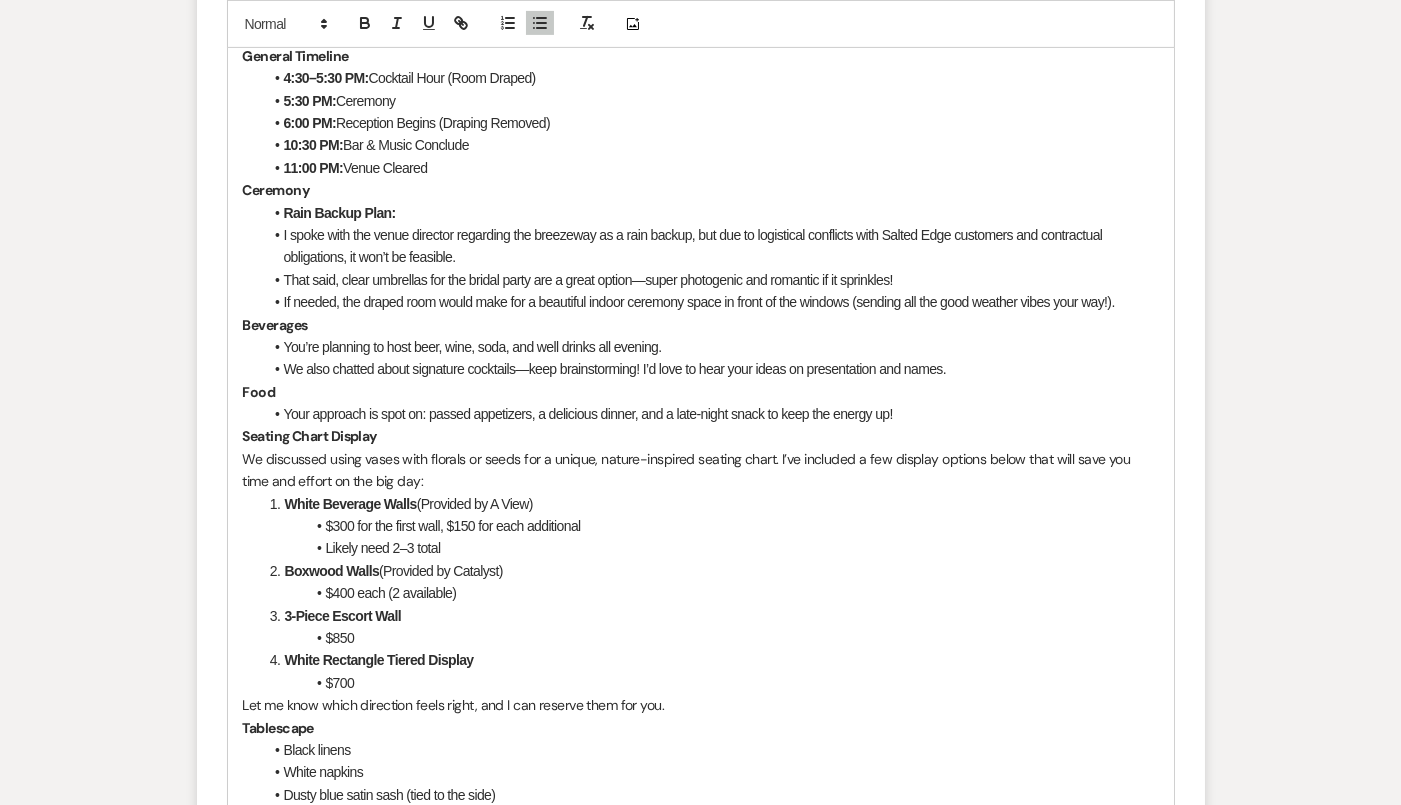 click on "Hi Morgan and Kaden, Thank you so much for coming in last week—it was such a pleasure meeting with you both! I'm loving your vision, and I can’t wait to help bring it all to life. As promised, here’s a detailed recap of everything we discussed during our meeting: General Timeline 4:30–5:30 PM:  Cocktail Hour (Room Draped) 5:30 PM:  Ceremony 6:00 PM:  Reception Begins (Draping Removed) 10:30 PM:  Bar & Music Conclude 11:00 PM:  Venue Cleared Ceremony Rain Backup Plan:  I spoke with the venue director regarding the breezeway as a rain backup, but due to logistical conflicts with Salted Edge customers and contractual obligations, it won’t be feasible.  That said, clear umbrellas for the bridal party are a great option—super photogenic and romantic if it sprinkles!  If needed, the draped room would make for a beautiful indoor ceremony space in front of the windows (sending all the good weather vibes your way!). Beverages You’re planning to host beer, wine, soda, and well drinks all evening. Food" at bounding box center [701, 525] 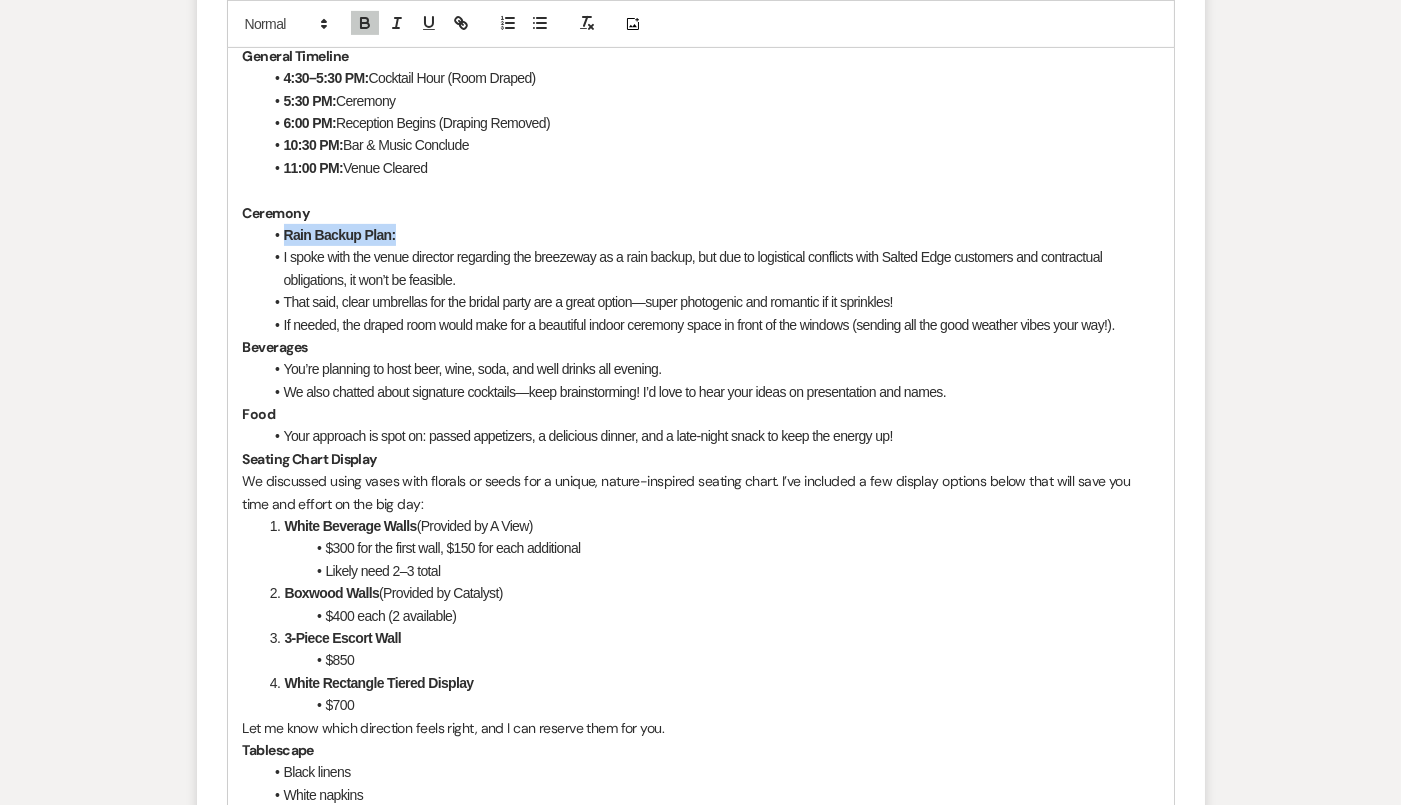 drag, startPoint x: 396, startPoint y: 234, endPoint x: 283, endPoint y: 239, distance: 113.110565 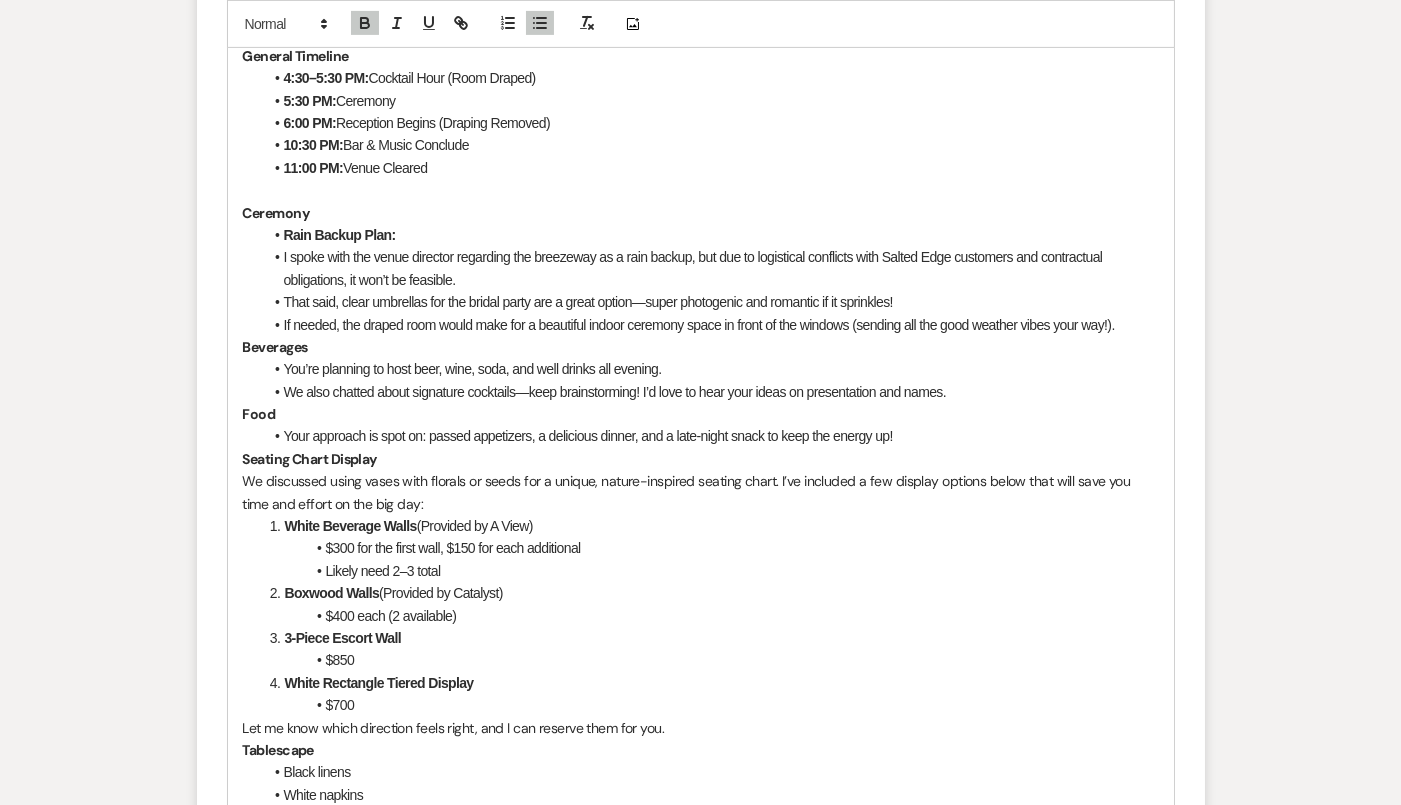 click on "I spoke with the venue director regarding the breezeway as a rain backup, but due to logistical conflicts with Salted Edge customers and contractual obligations, it won’t be feasible." at bounding box center (711, 268) 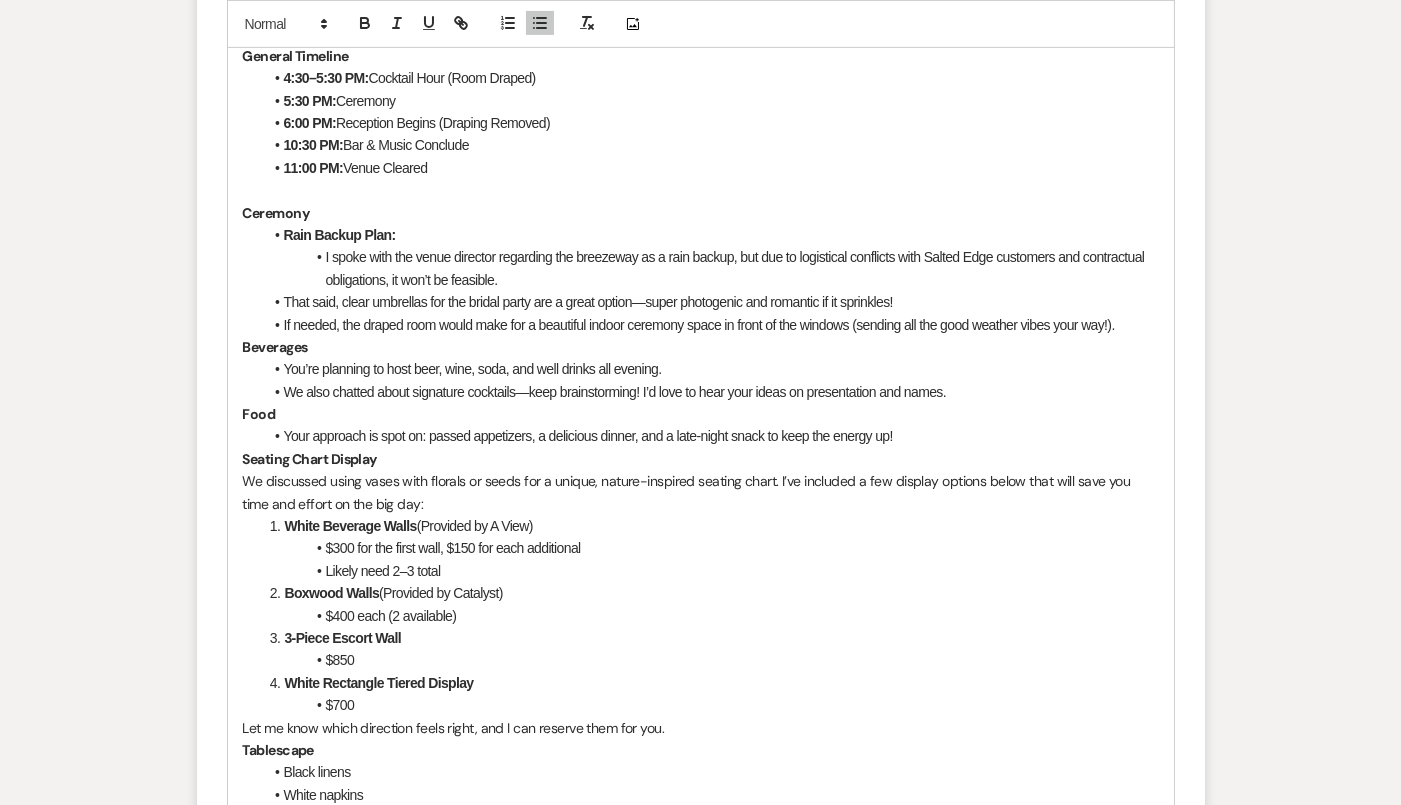 click on "That said, clear umbrellas for the bridal party are a great option—super photogenic and romantic if it sprinkles!" at bounding box center (711, 302) 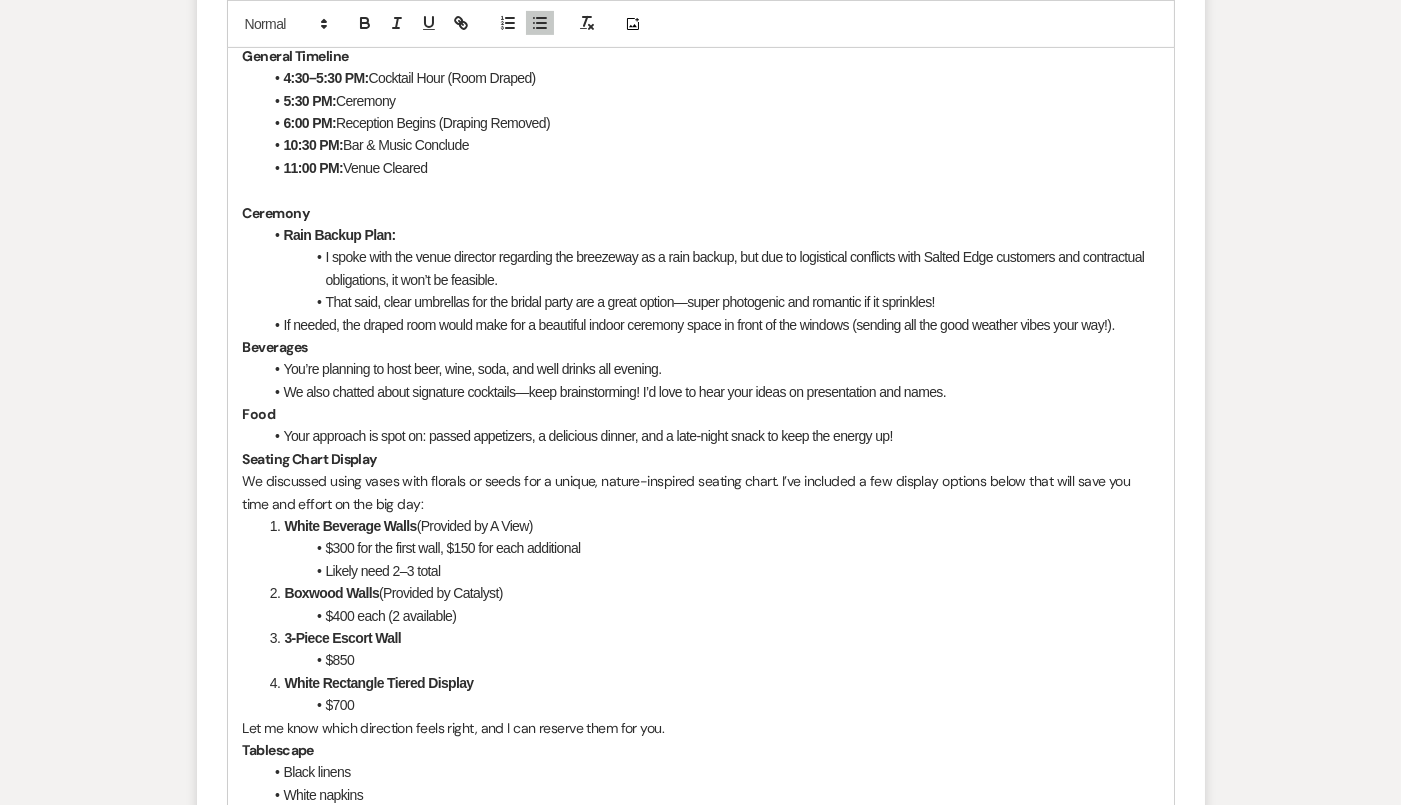 click on "If needed, the draped room would make for a beautiful indoor ceremony space in front of the windows (sending all the good weather vibes your way!)." at bounding box center (711, 325) 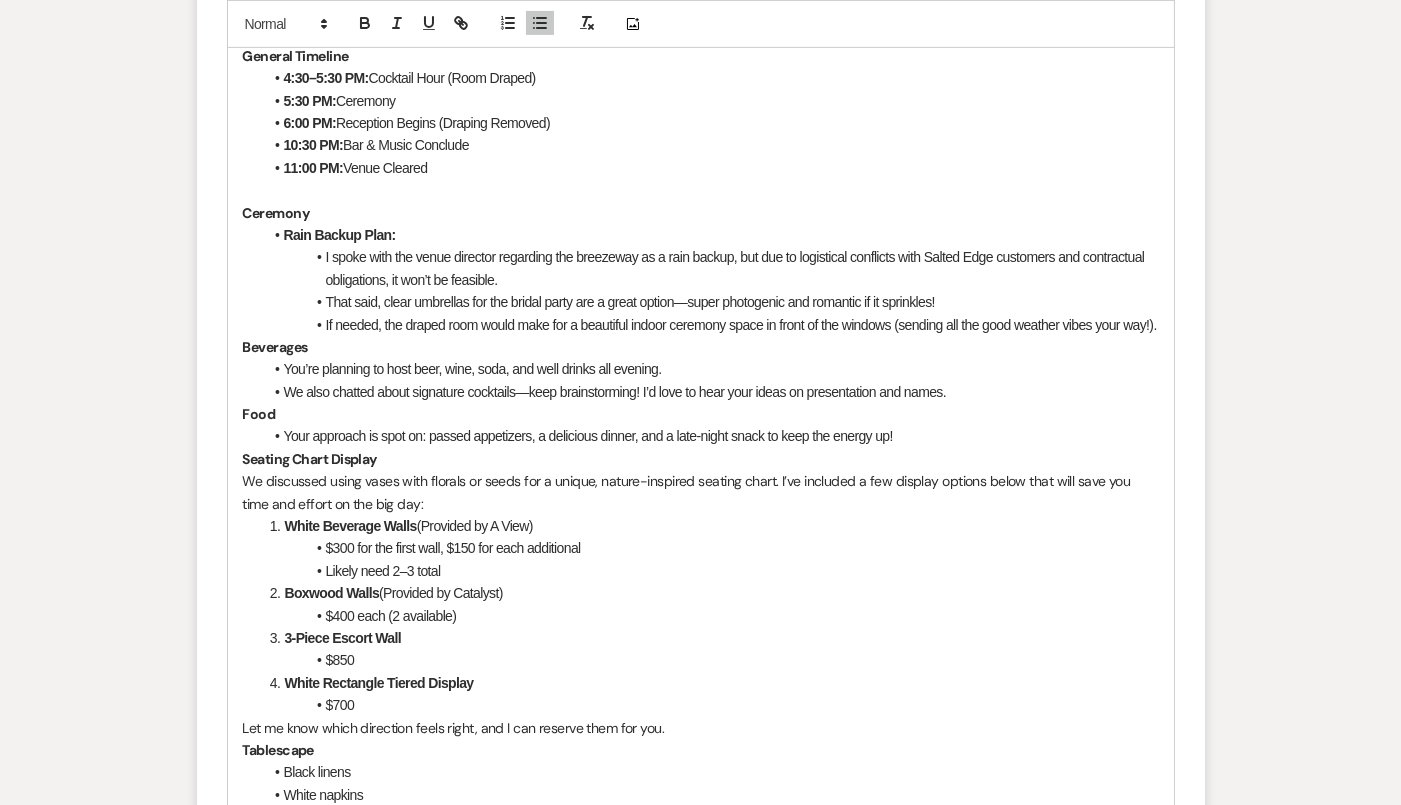 click on "If needed, the draped room would make for a beautiful indoor ceremony space in front of the windows (sending all the good weather vibes your way!)." at bounding box center (711, 325) 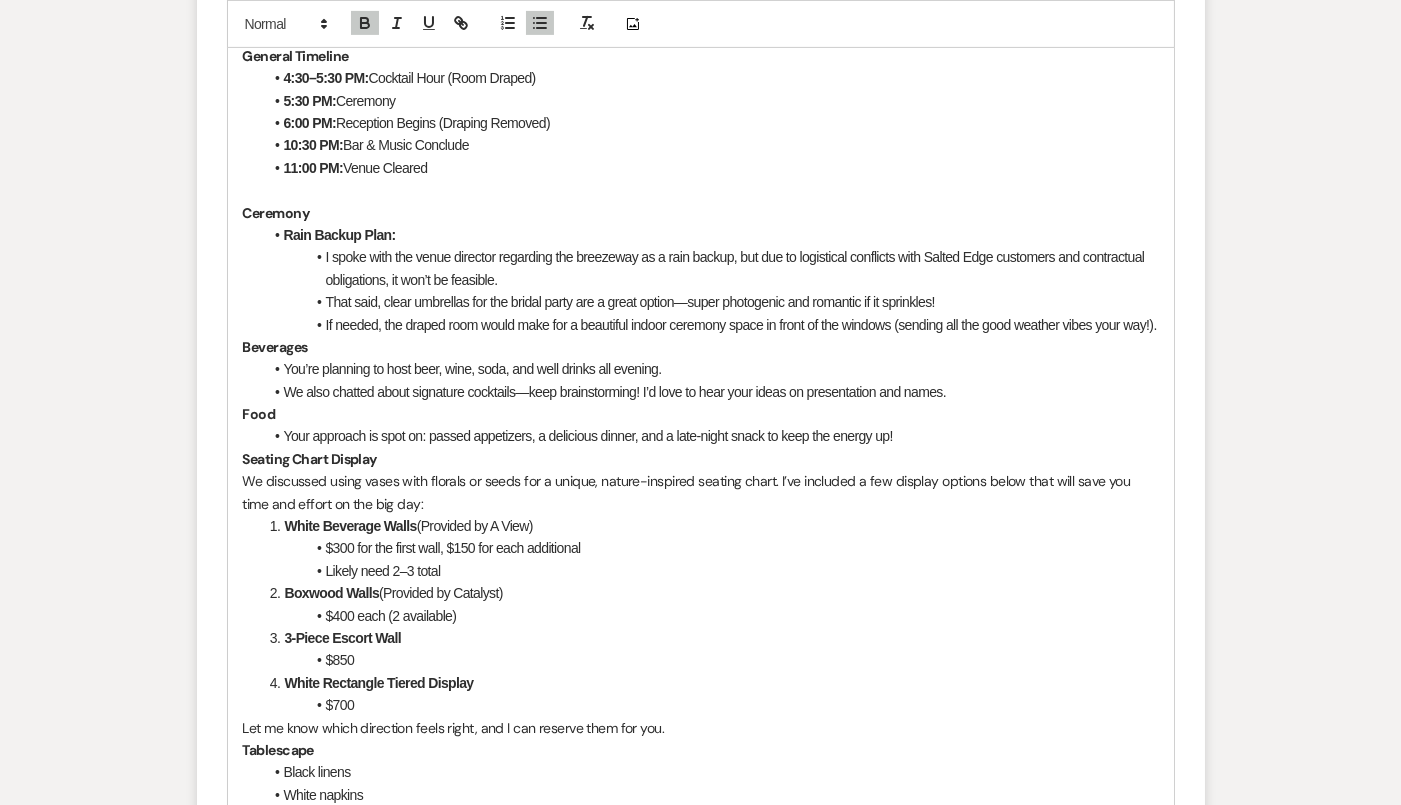 click on "I spoke with the venue director regarding the breezeway as a rain backup, but due to logistical conflicts with Salted Edge customers and contractual obligations, it won’t be feasible." at bounding box center [711, 268] 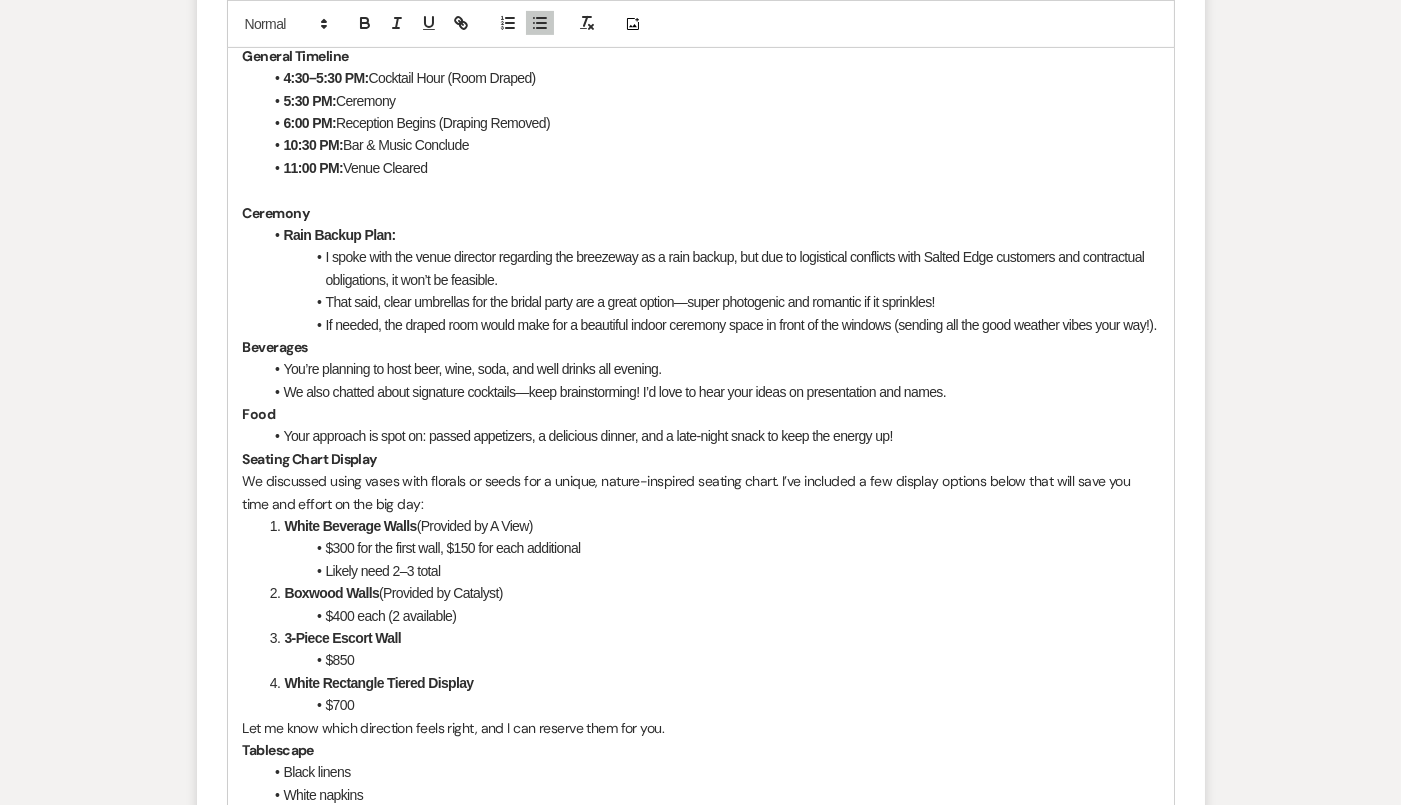 drag, startPoint x: 599, startPoint y: 277, endPoint x: 461, endPoint y: 277, distance: 138 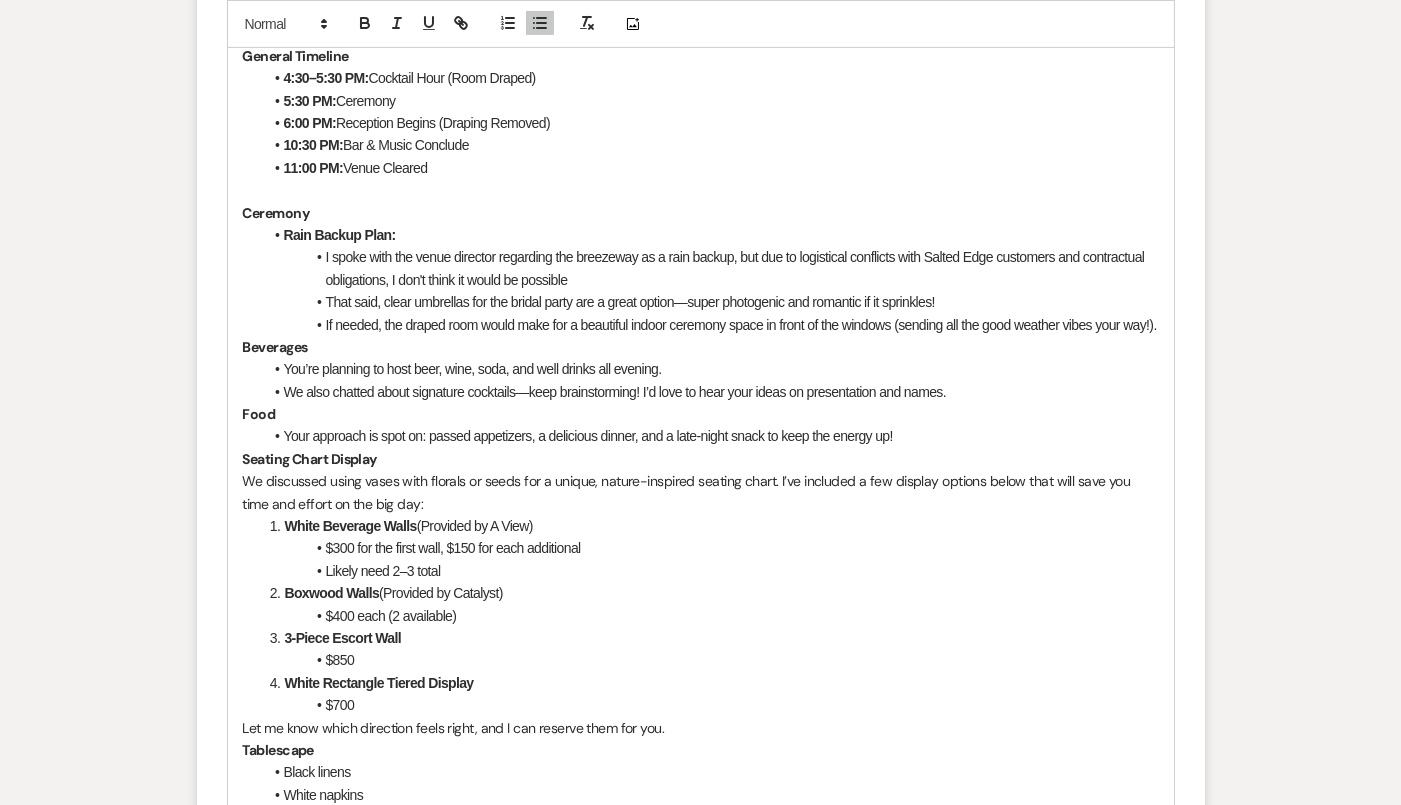 click on "That said, clear umbrellas for the bridal party are a great option—super photogenic and romantic if it sprinkles!" at bounding box center [711, 302] 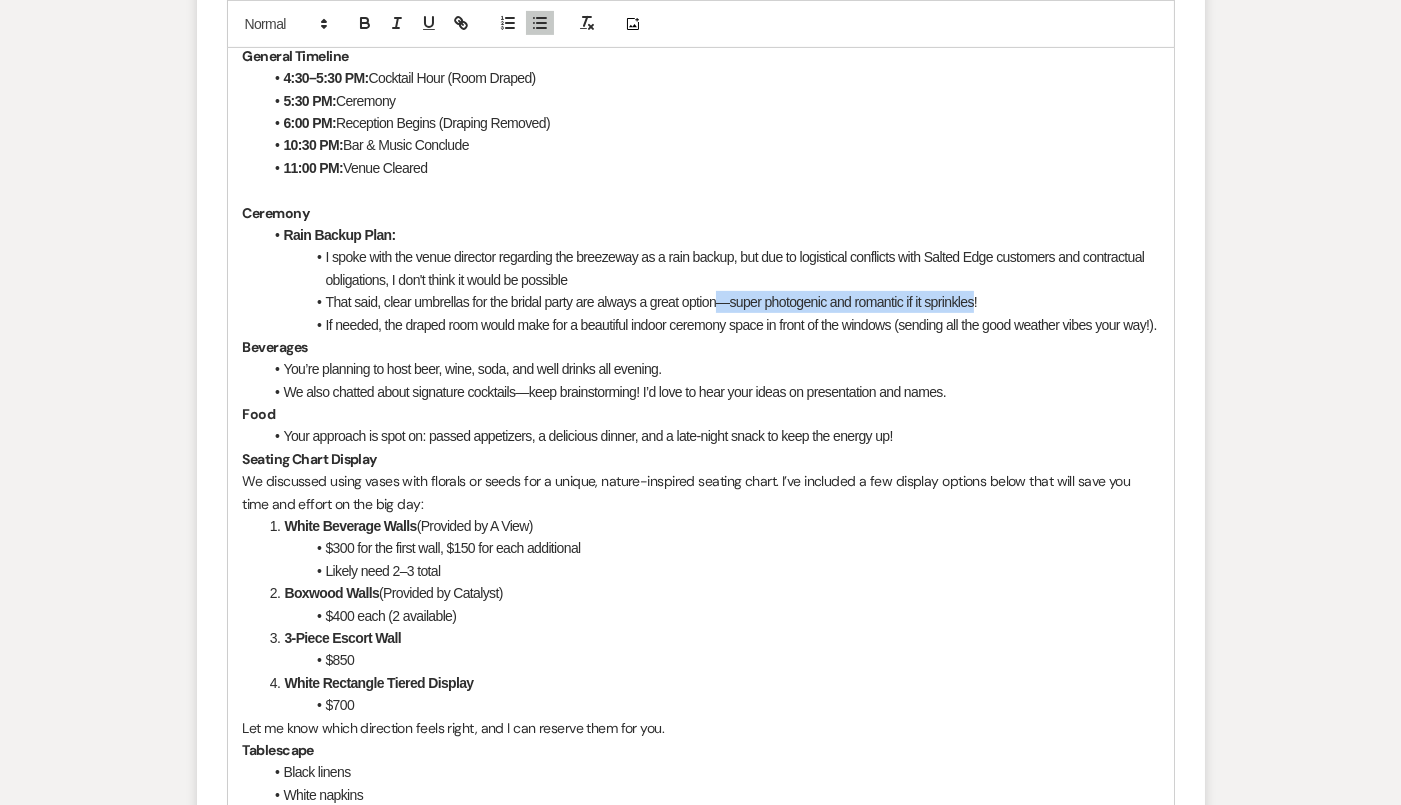 drag, startPoint x: 721, startPoint y: 297, endPoint x: 979, endPoint y: 306, distance: 258.15692 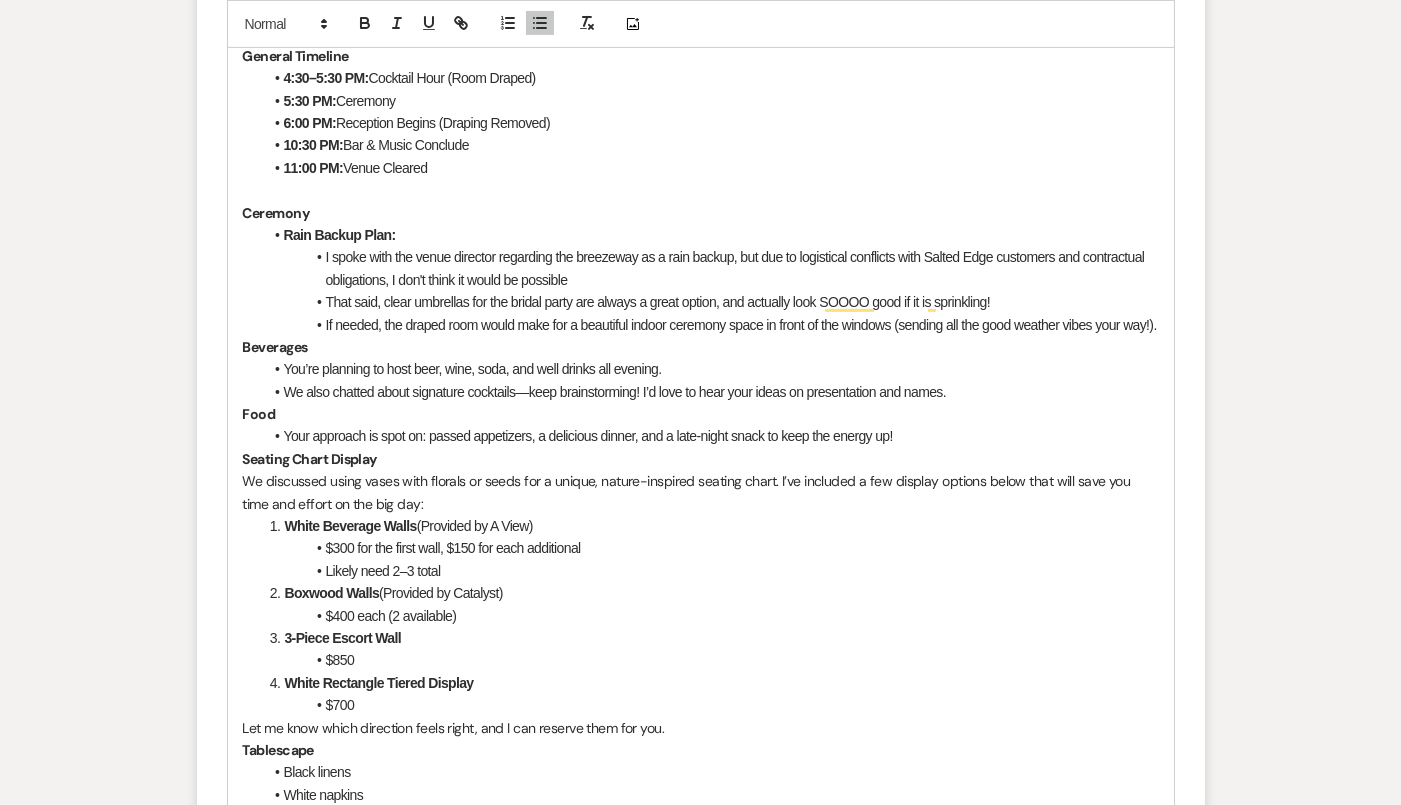 click on "That said, clear umbrellas for the bridal party are always a great option, and actually look SOOOO good if it is sprinkling!" at bounding box center [711, 302] 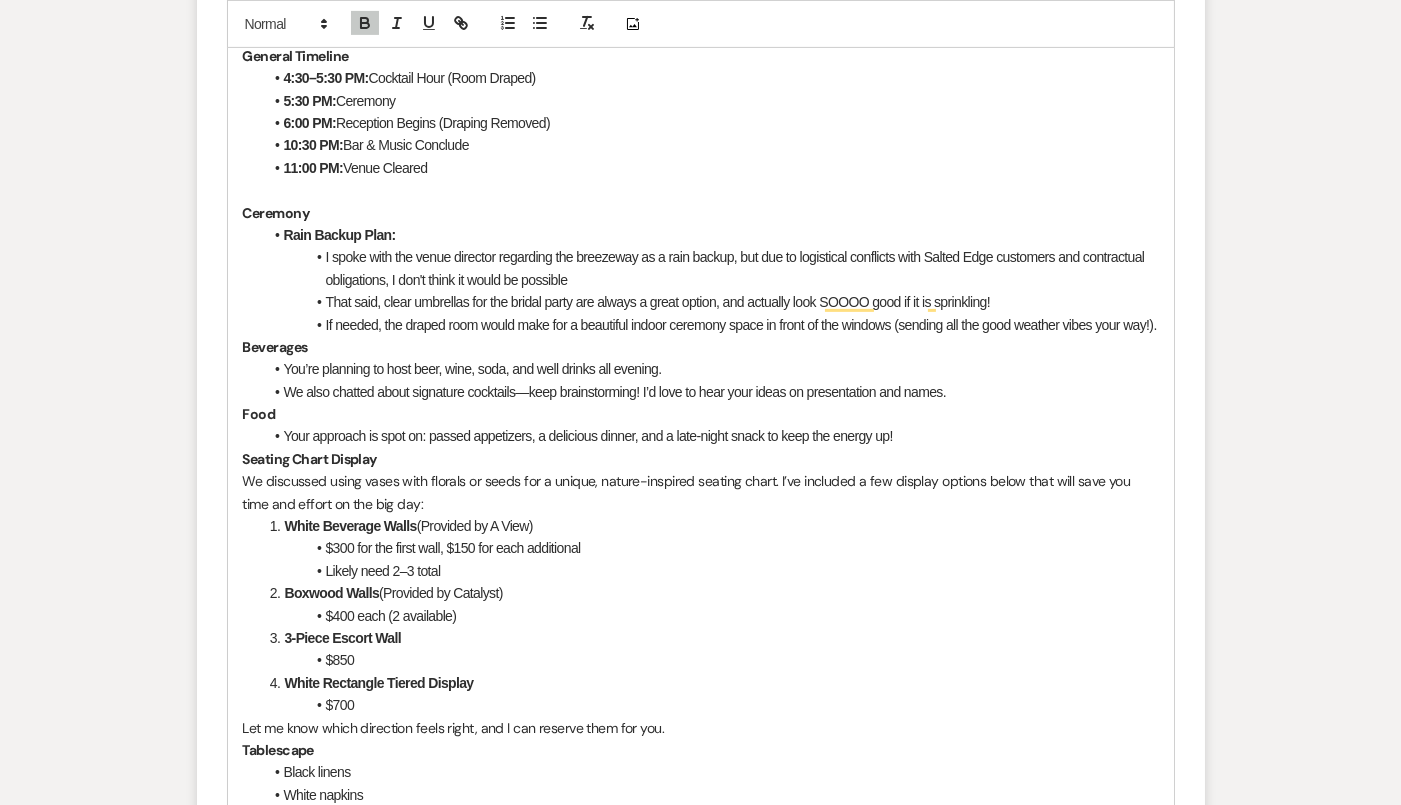 click on "If needed, the draped room would make for a beautiful indoor ceremony space in front of the windows (sending all the good weather vibes your way!)." at bounding box center (711, 325) 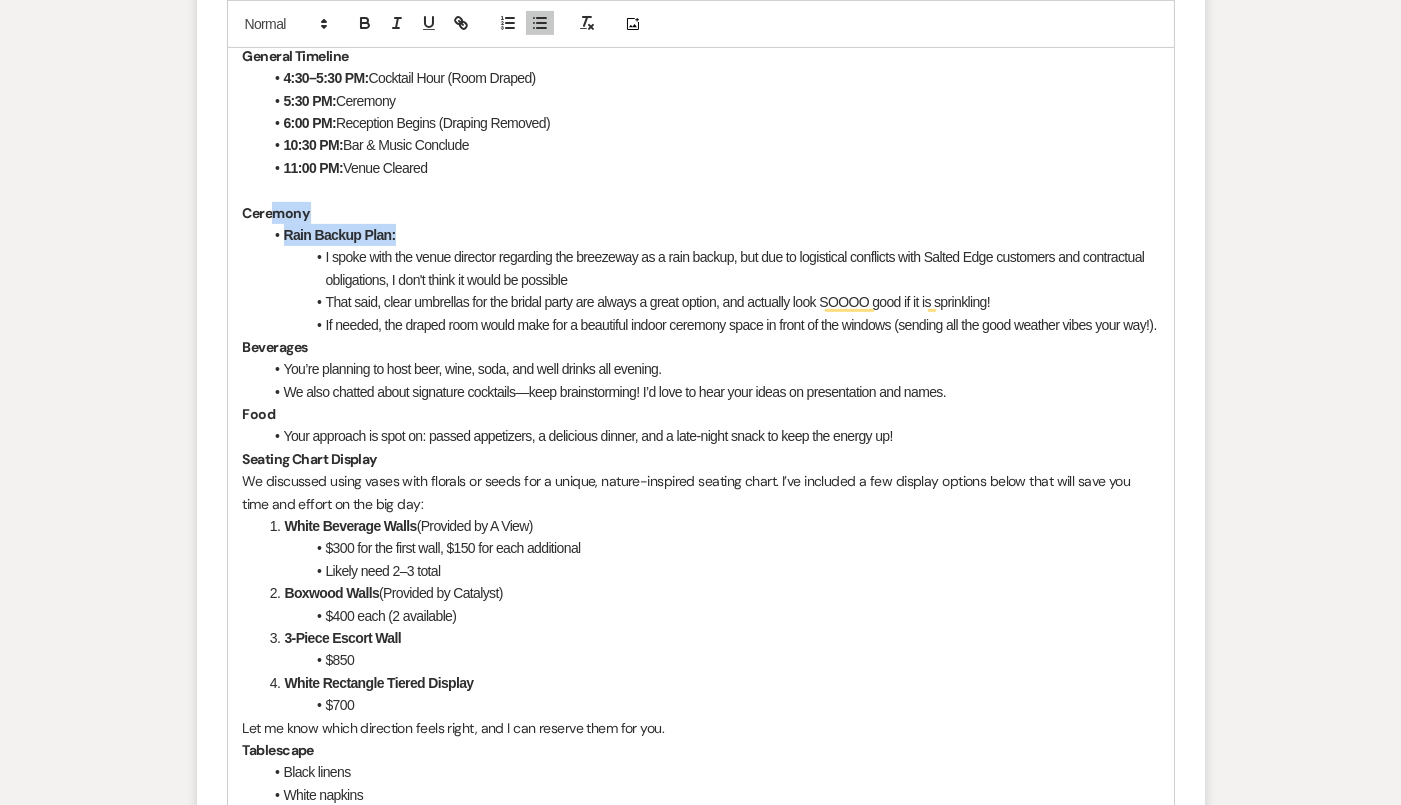 drag, startPoint x: 402, startPoint y: 233, endPoint x: 276, endPoint y: 216, distance: 127.141655 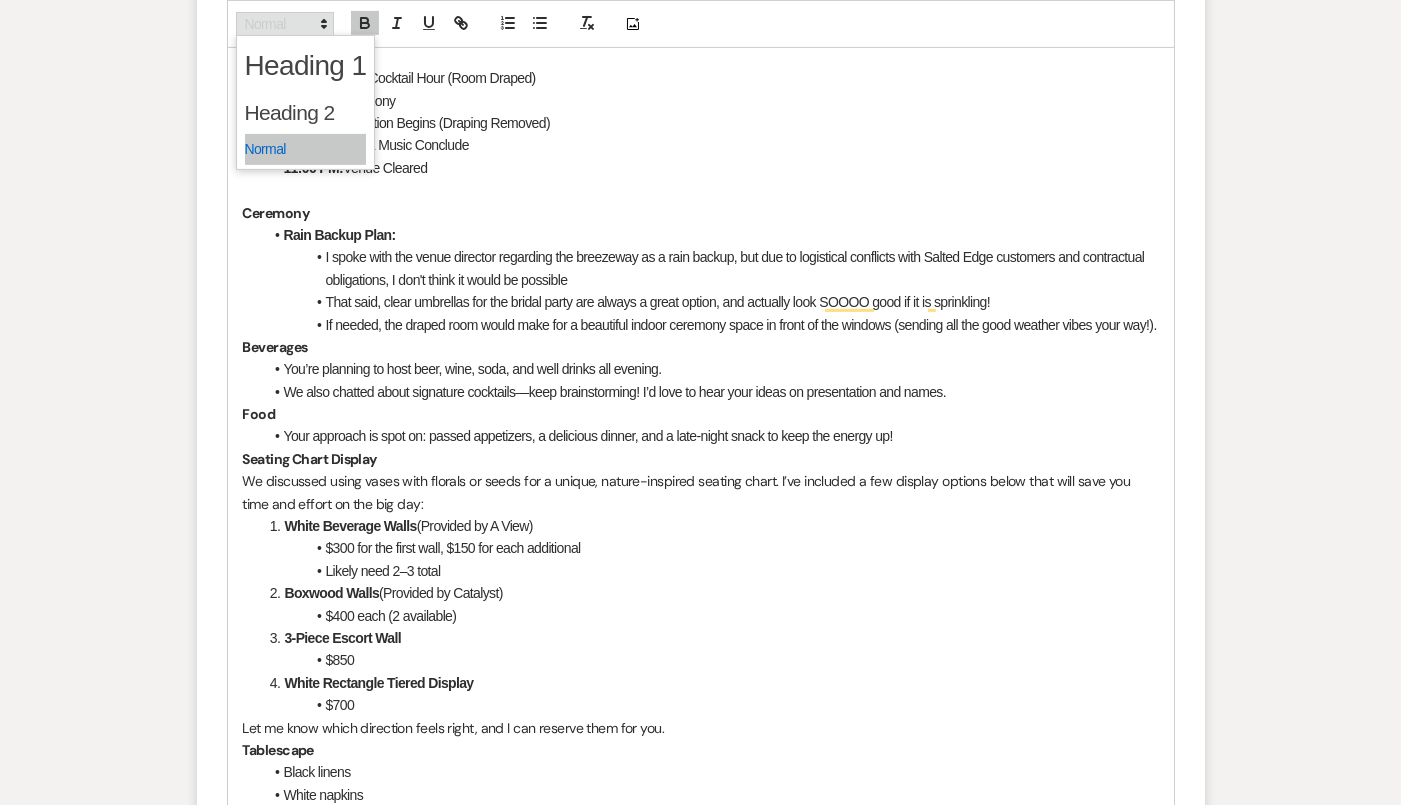 click at bounding box center (285, 24) 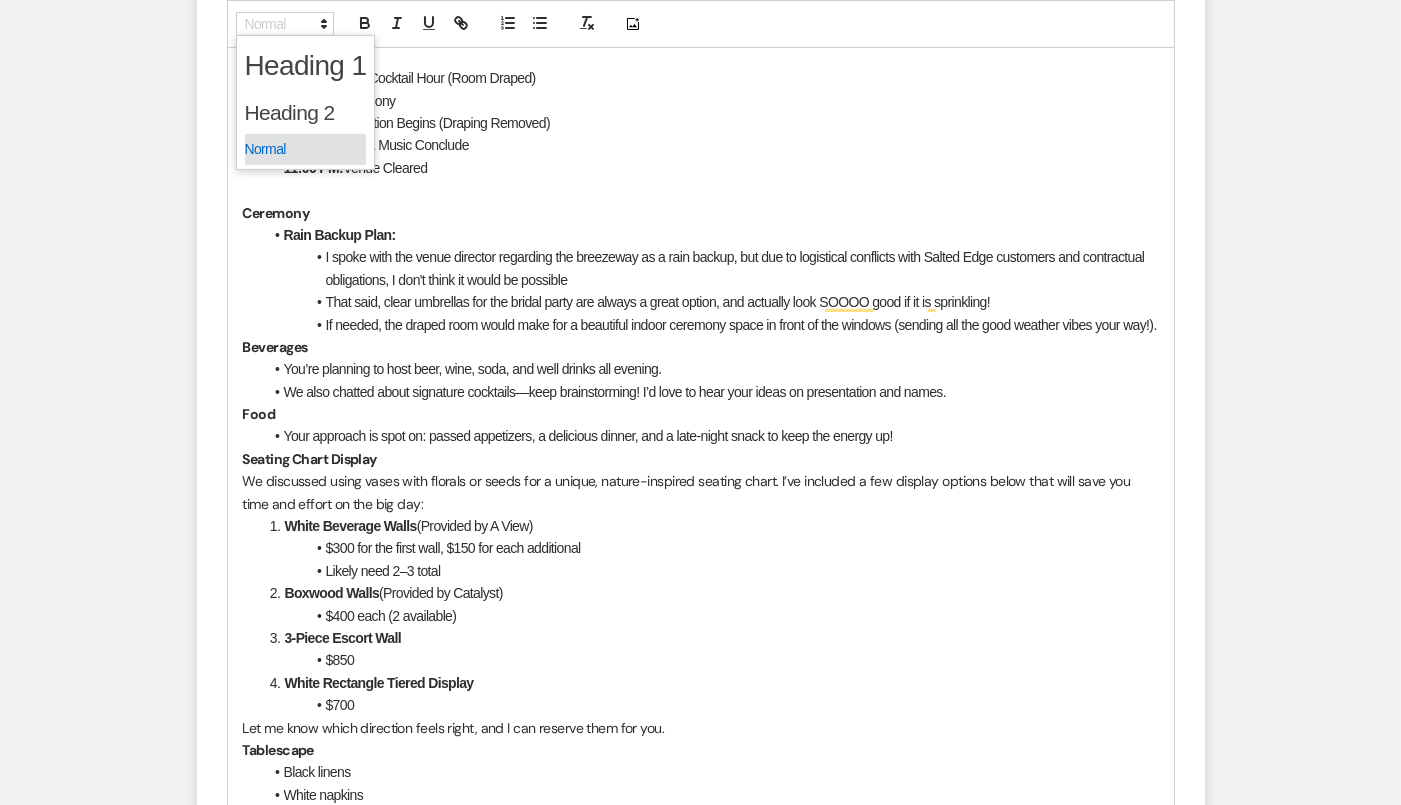 click at bounding box center [306, 149] 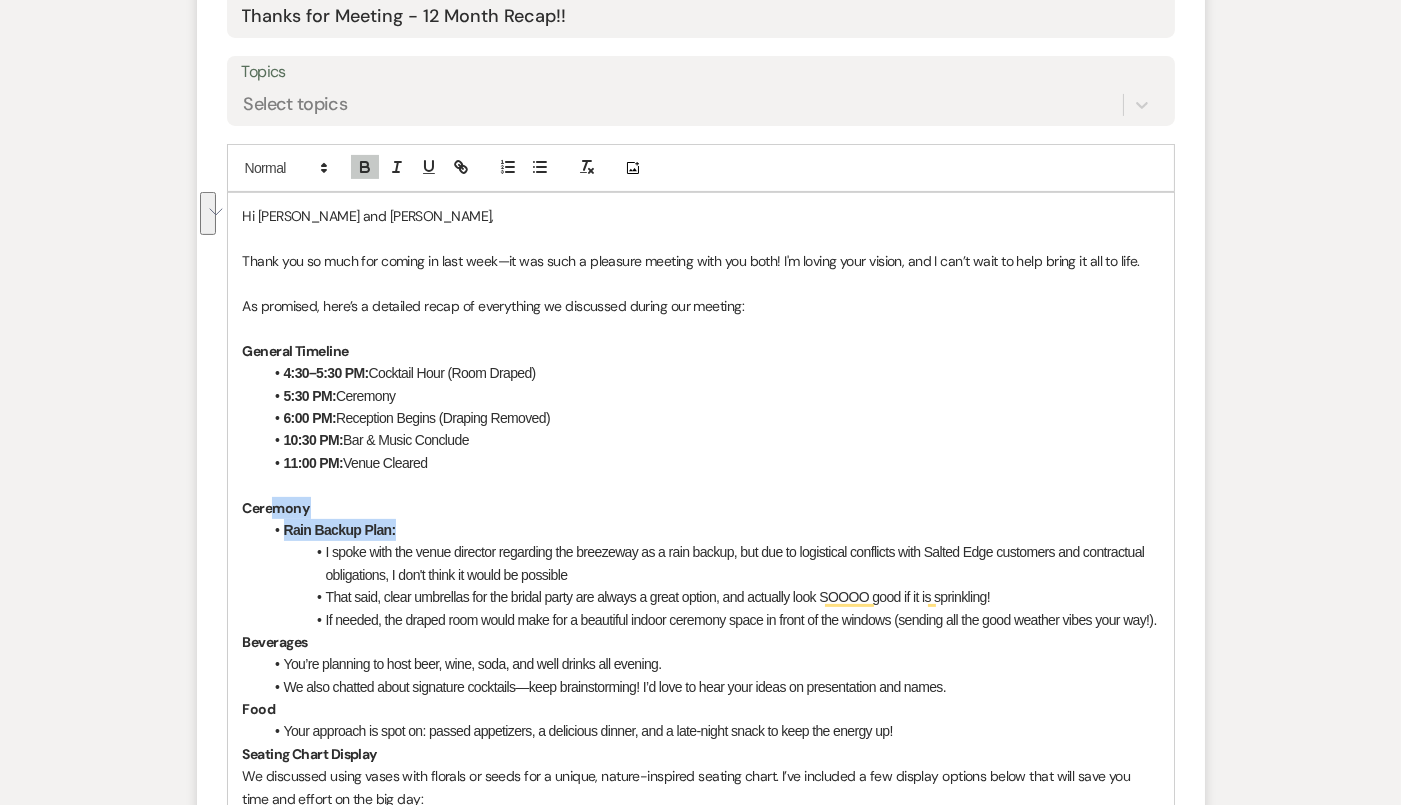 scroll, scrollTop: 1010, scrollLeft: 0, axis: vertical 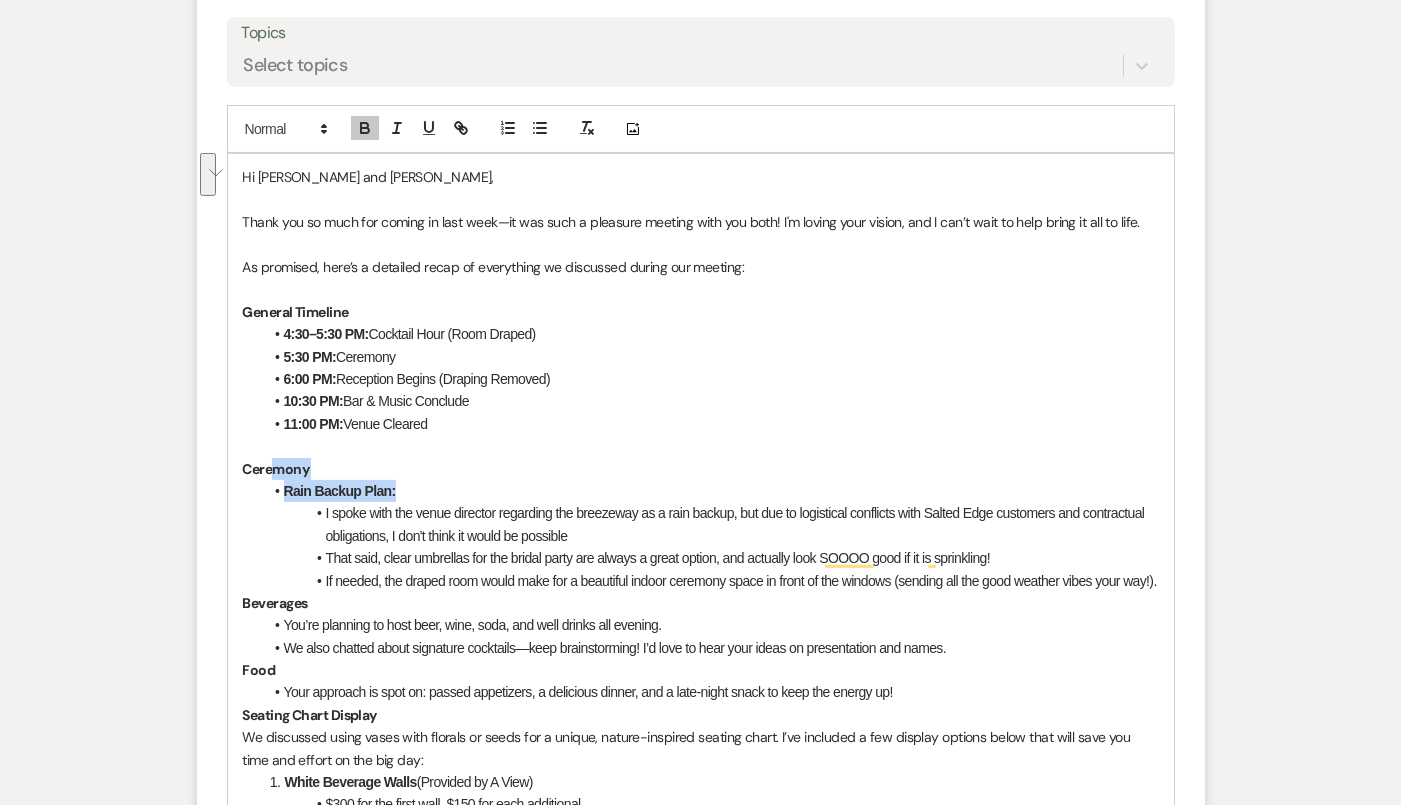 click on "Rain Backup Plan:" at bounding box center (711, 491) 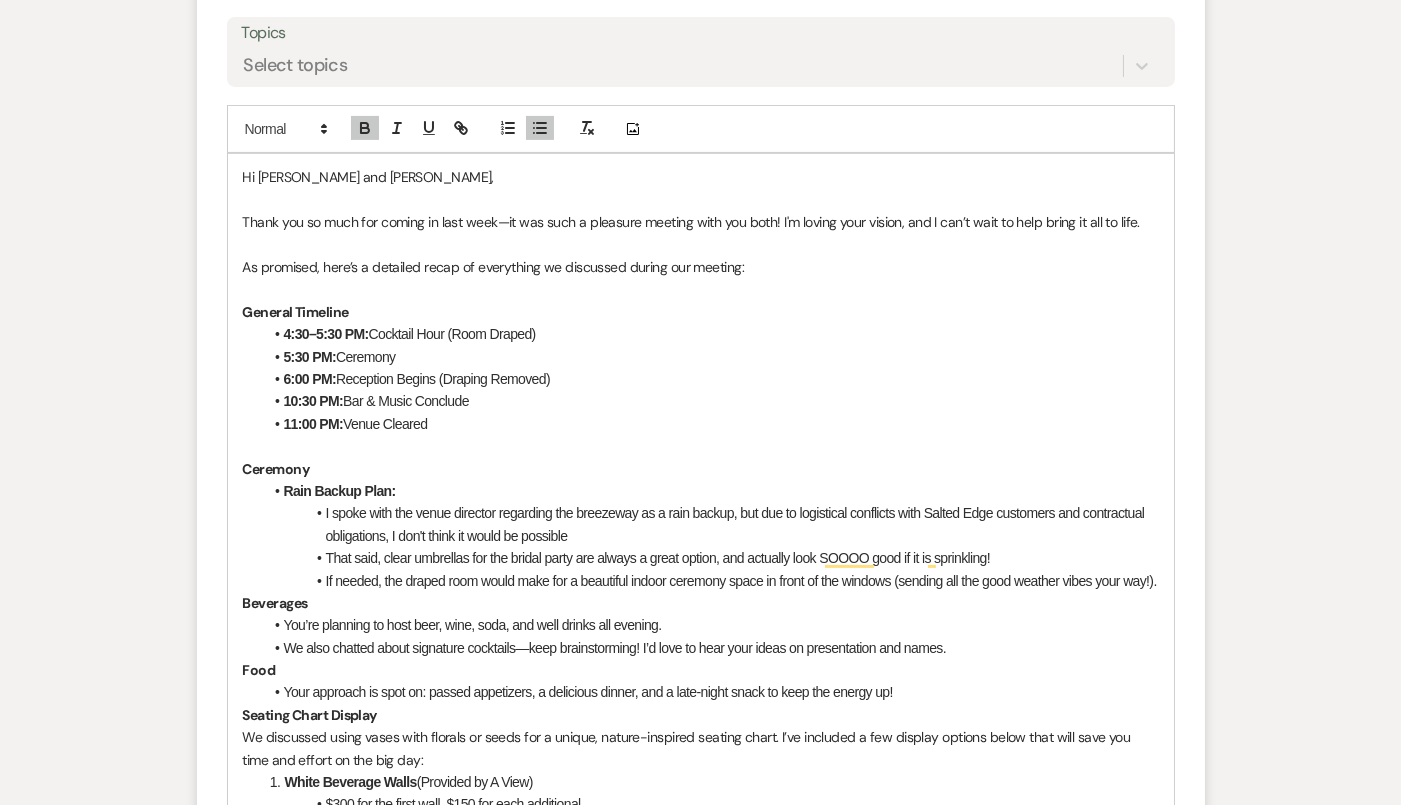 click on "If needed, the draped room would make for a beautiful indoor ceremony space in front of the windows (sending all the good weather vibes your way!)." at bounding box center [711, 581] 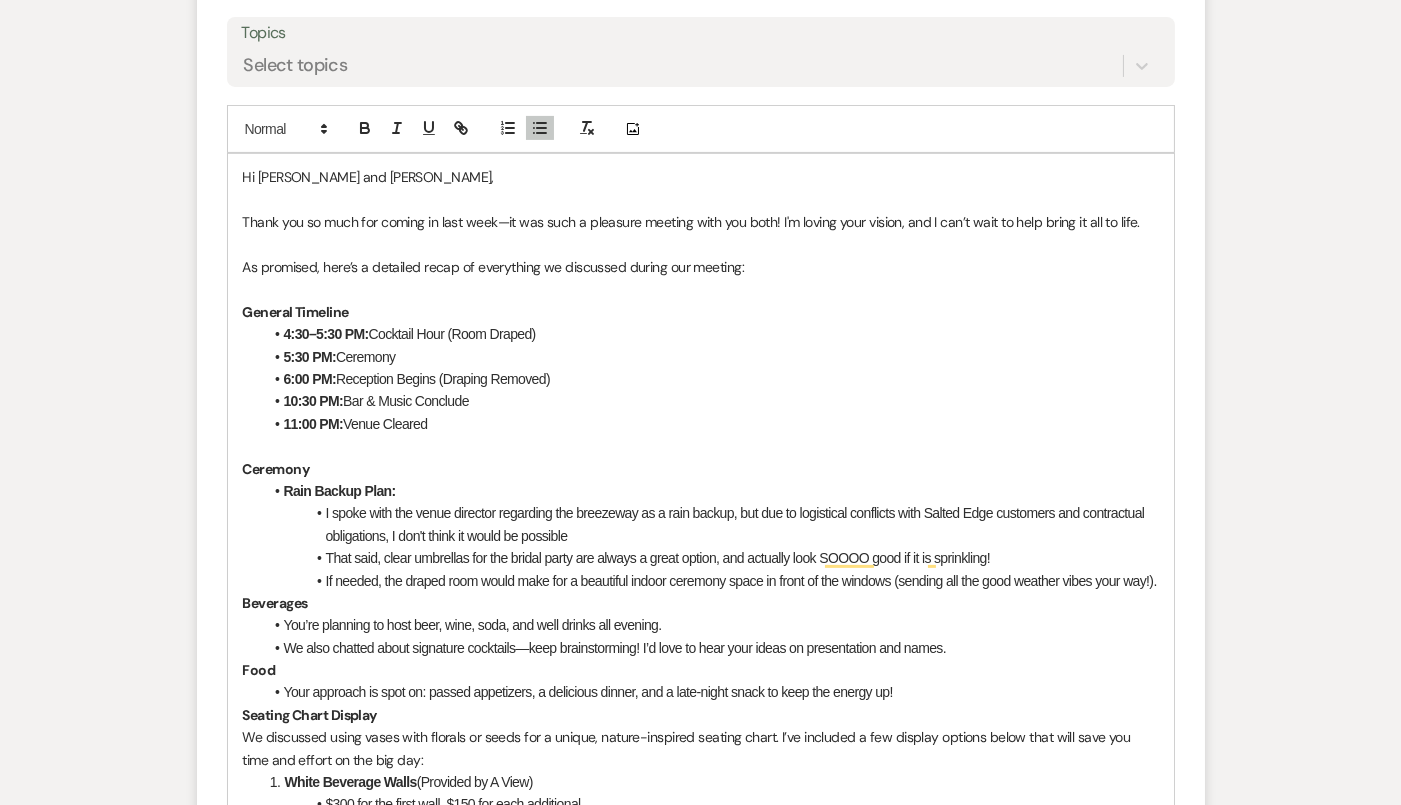 click on "If needed, the draped room would make for a beautiful indoor ceremony space in front of the windows (sending all the good weather vibes your way!)." at bounding box center (711, 581) 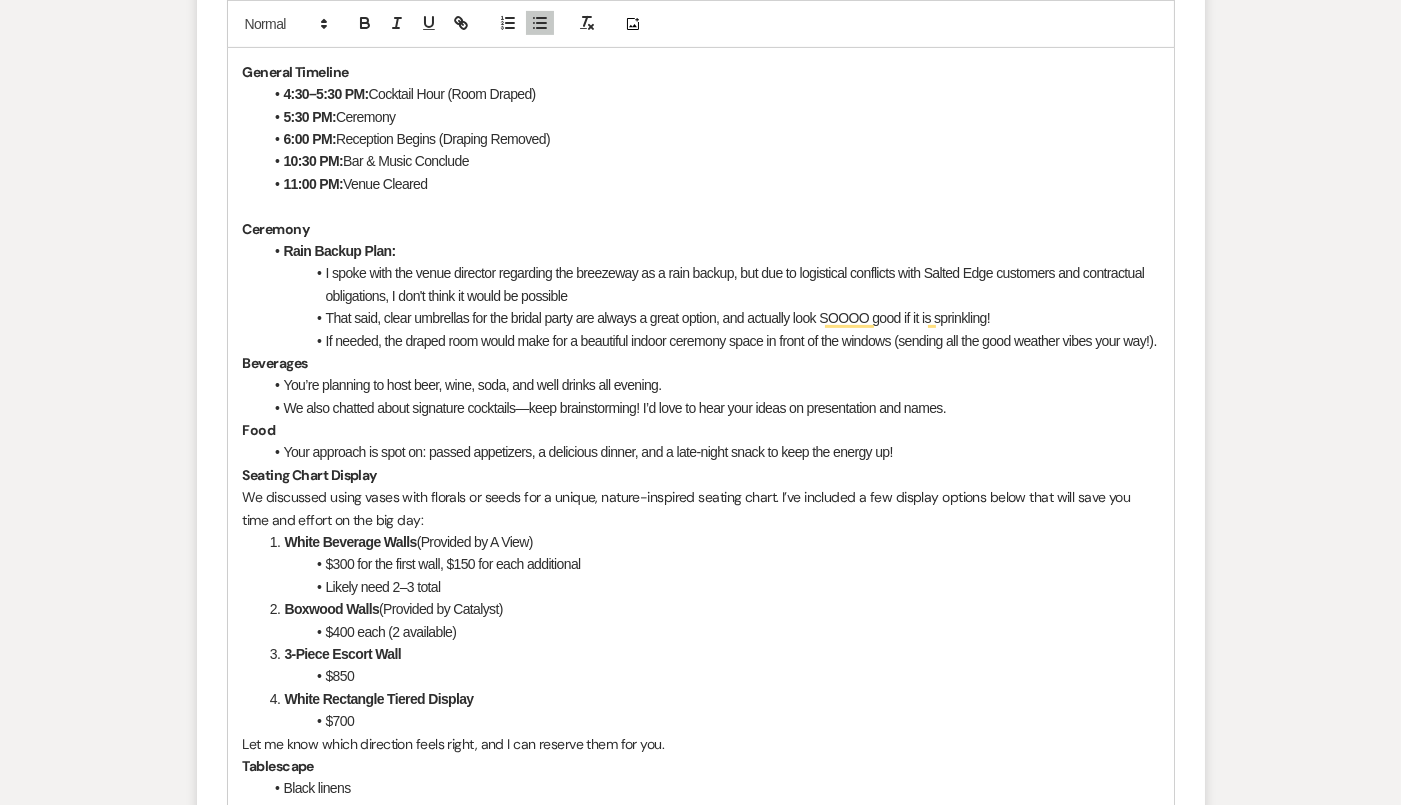 scroll, scrollTop: 1247, scrollLeft: 0, axis: vertical 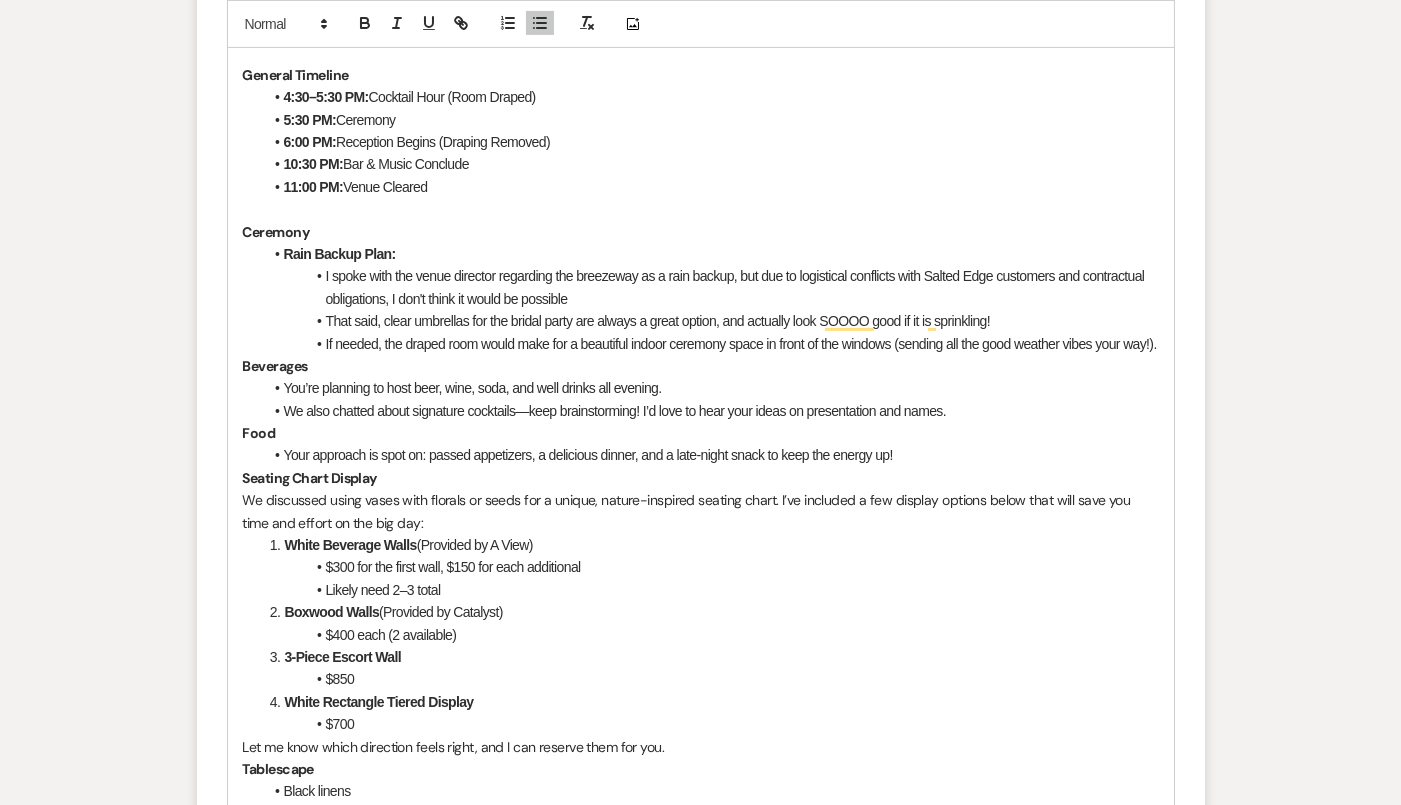 click on "If needed, the draped room would make for a beautiful indoor ceremony space in front of the windows (sending all the good weather vibes your way!)." at bounding box center [711, 344] 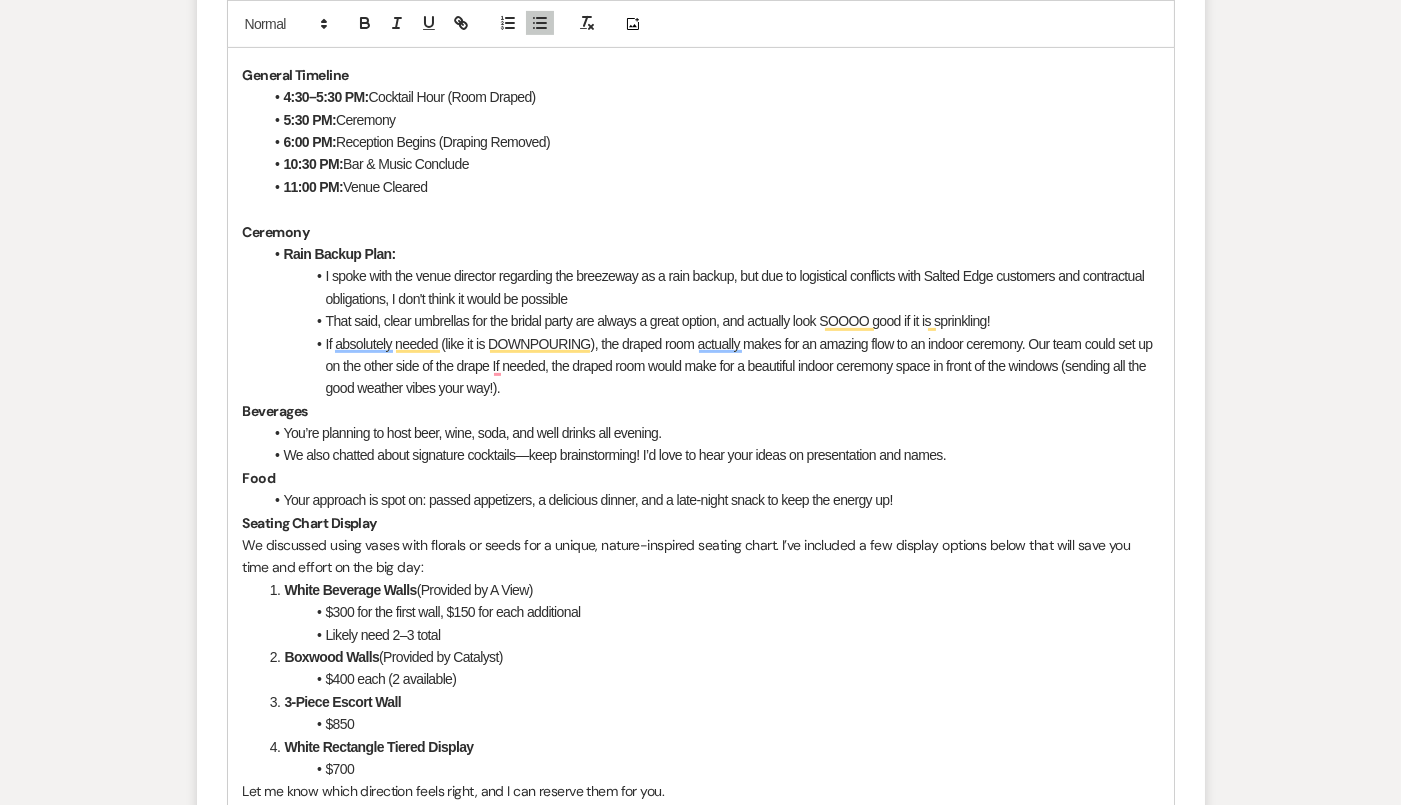 click on "If absolutely needed (like it is DOWNPOURING), the draped room actually makes for an amazing flow to an indoor ceremony. Our team could set up on the other side of the drape If needed, the draped room would make for a beautiful indoor ceremony space in front of the windows (sending all the good weather vibes your way!)." at bounding box center [711, 366] 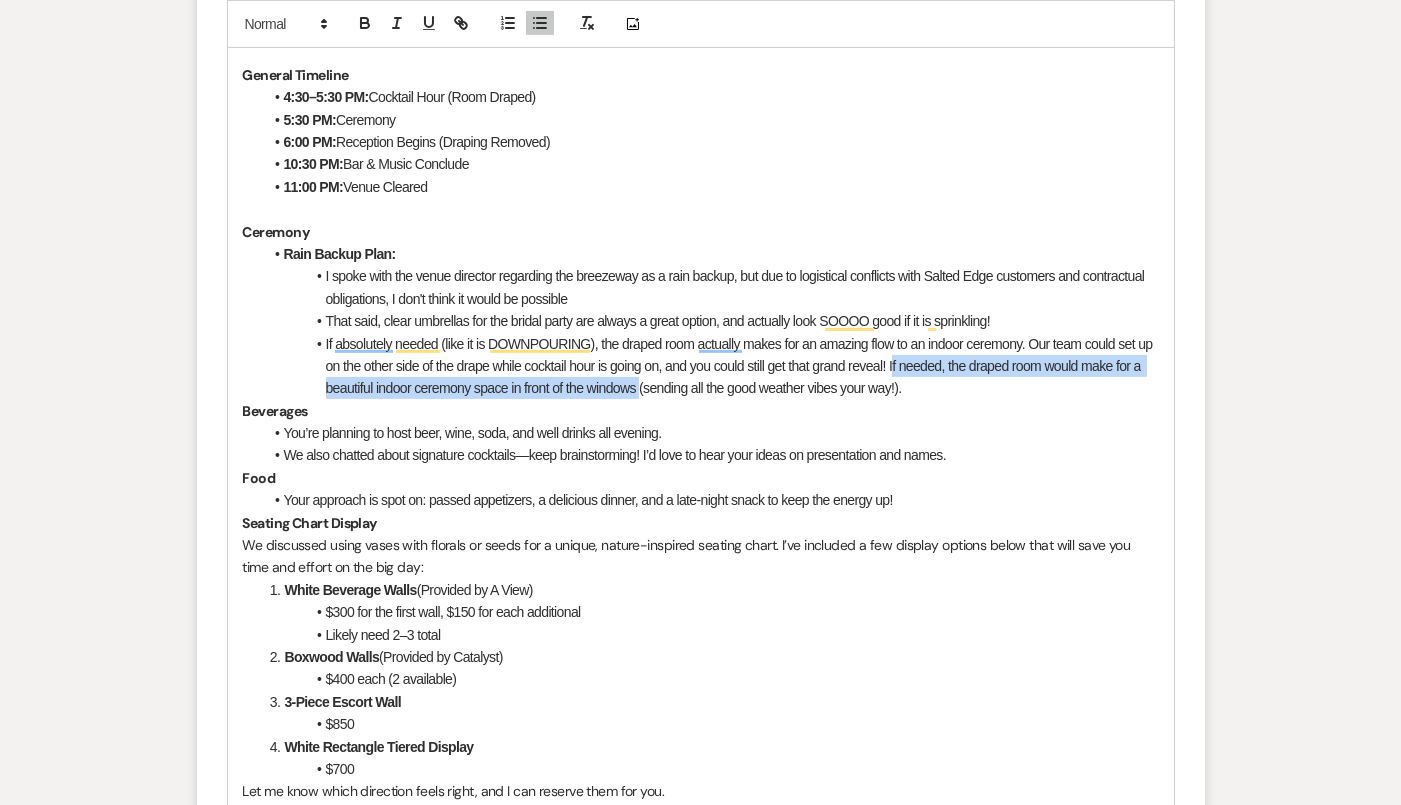 drag, startPoint x: 900, startPoint y: 361, endPoint x: 643, endPoint y: 386, distance: 258.2131 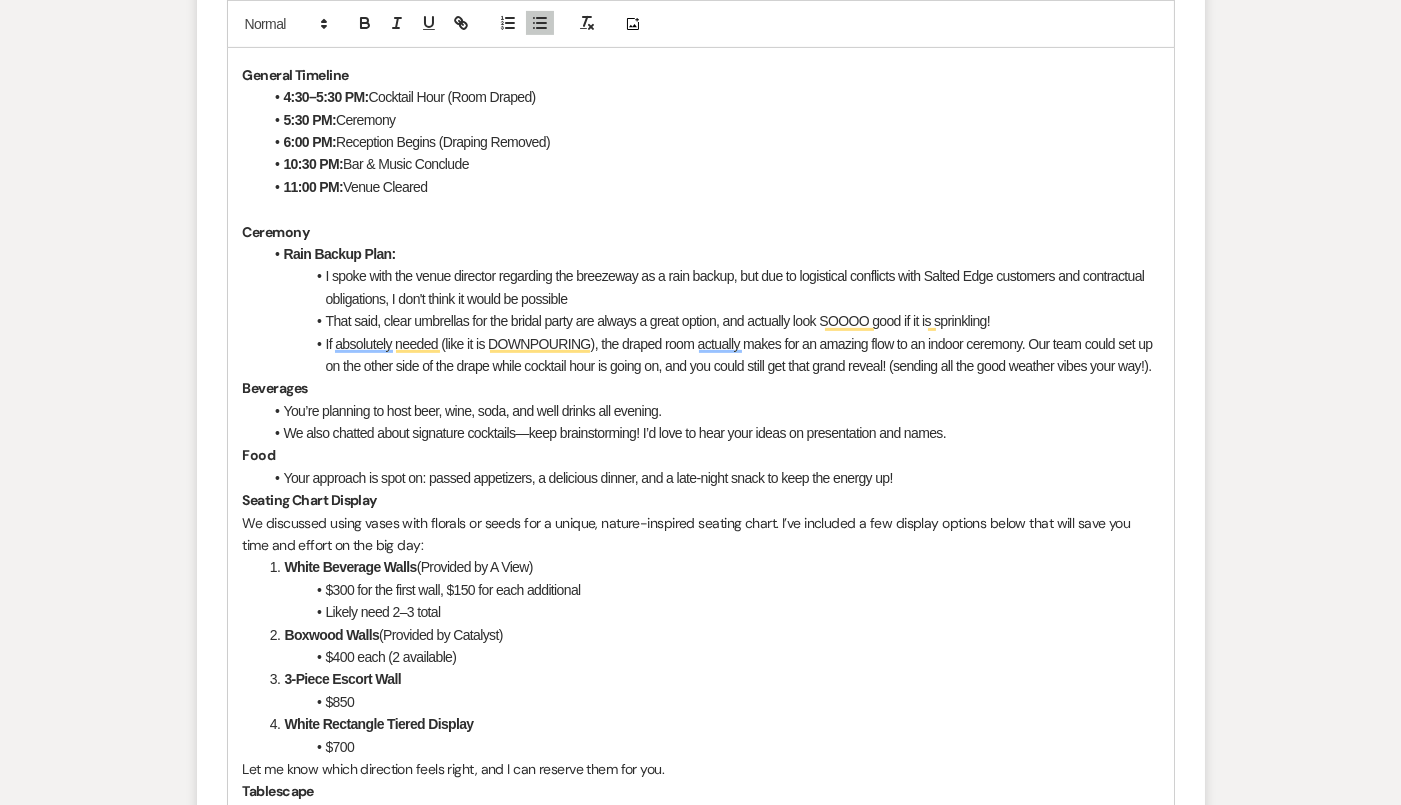 click on "If absolutely needed (like it is DOWNPOURING), the draped room actually makes for an amazing flow to an indoor ceremony. Our team could set up on the other side of the drape while cocktail hour is going on, and you could still get that grand reveal! (sending all the good weather vibes your way!)." at bounding box center [711, 355] 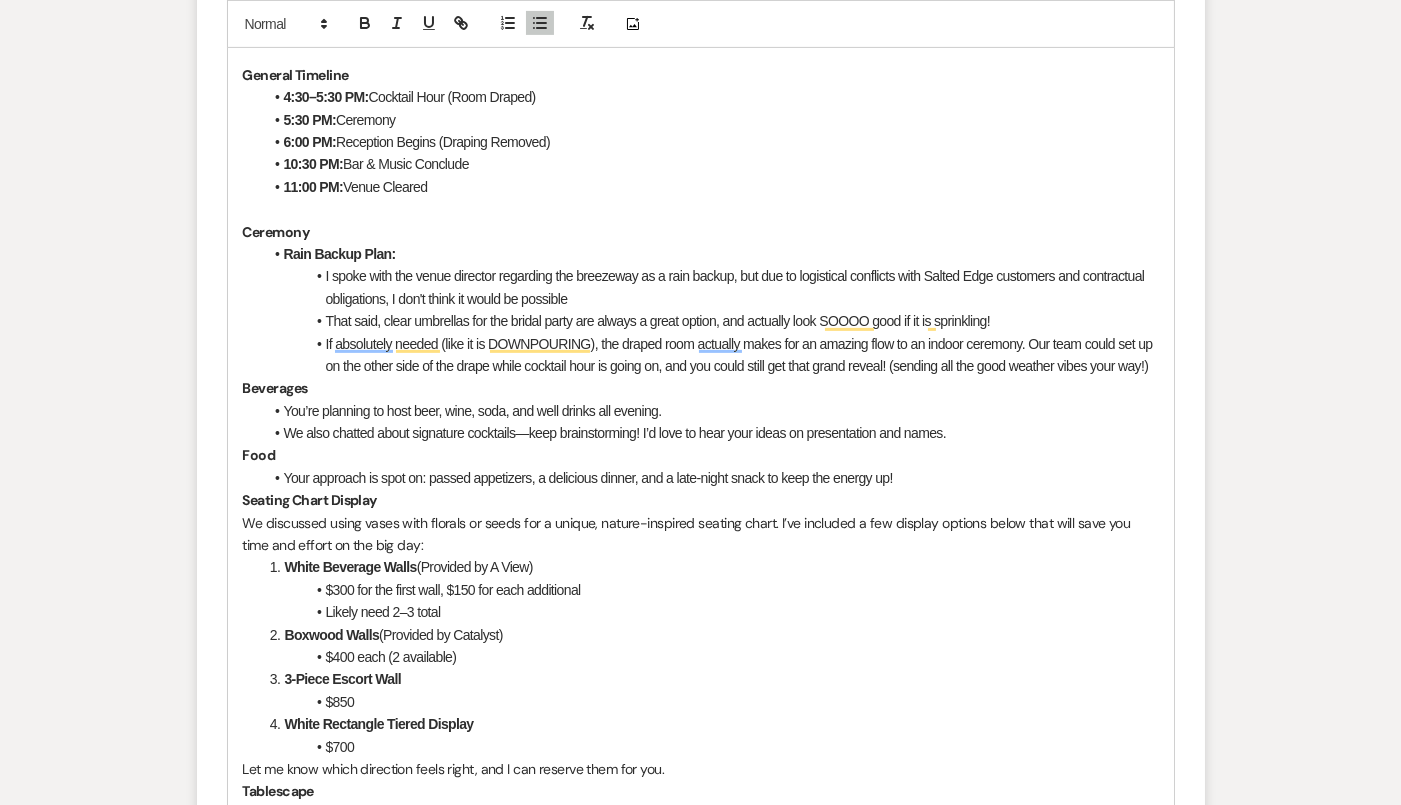 click on "You’re planning to host beer, wine, soda, and well drinks all evening." at bounding box center (711, 411) 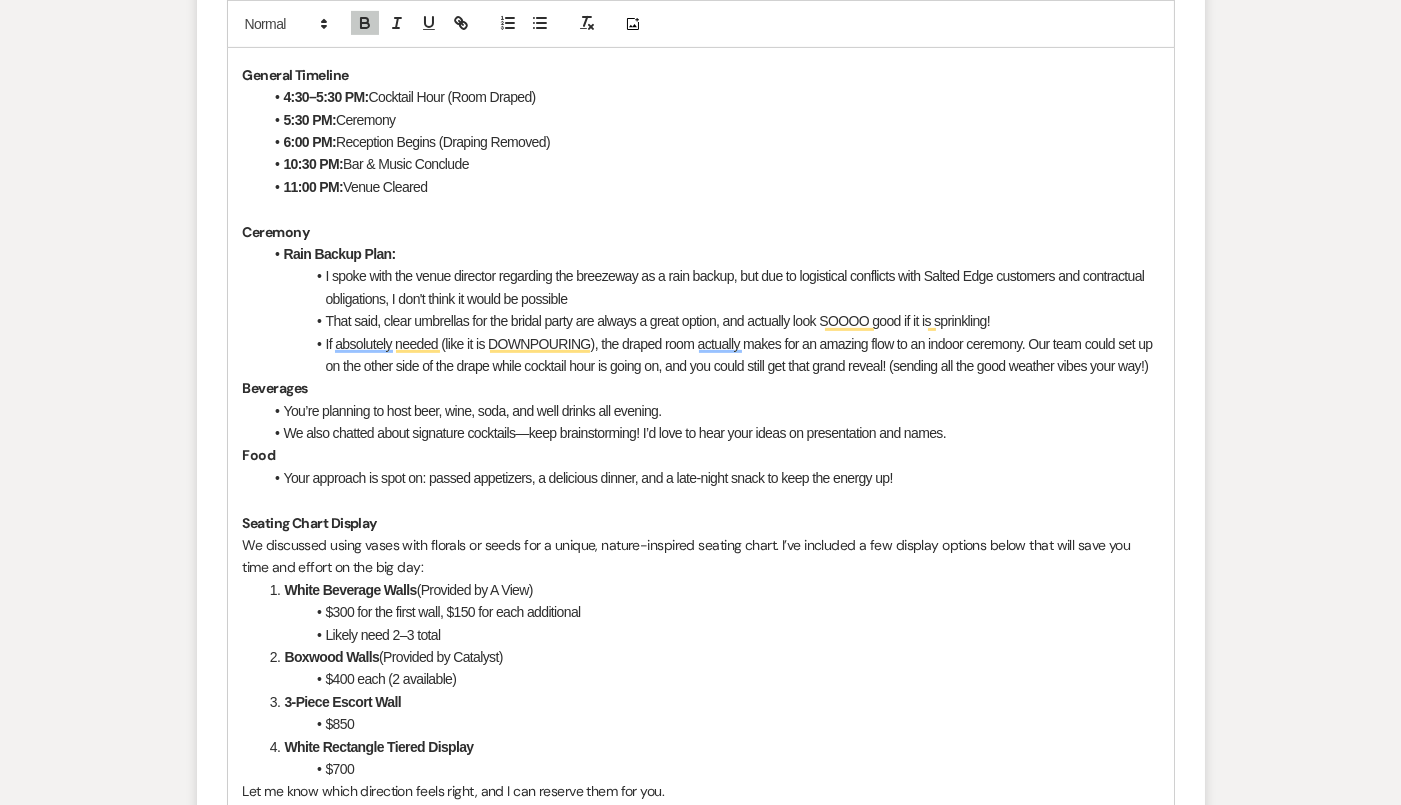 click on "Hi Morgan and Kaden, Thank you so much for coming in last week—it was such a pleasure meeting with you both! I'm loving your vision, and I can’t wait to help bring it all to life. As promised, here’s a detailed recap of everything we discussed during our meeting: General Timeline 4:30–5:30 PM:  Cocktail Hour (Room Draped) 5:30 PM:  Ceremony 6:00 PM:  Reception Begins (Draping Removed) 10:30 PM:  Bar & Music Conclude 11:00 PM:  Venue Cleared Ceremony Rain Backup Plan:  I spoke with the venue director regarding the breezeway as a rain backup, but due to logistical conflicts with Salted Edge customers and contractual obligations, I don't think it would be possible That said, clear umbrellas for the bridal party are always a great option, and actually look SOOOO good if it is sprinkling! Beverages You’re planning to host beer, wine, soda, and well drinks all evening. We also chatted about signature cocktails—keep brainstorming! I’d love to hear your ideas on presentation and names. Food ﻿ $850" at bounding box center (701, 578) 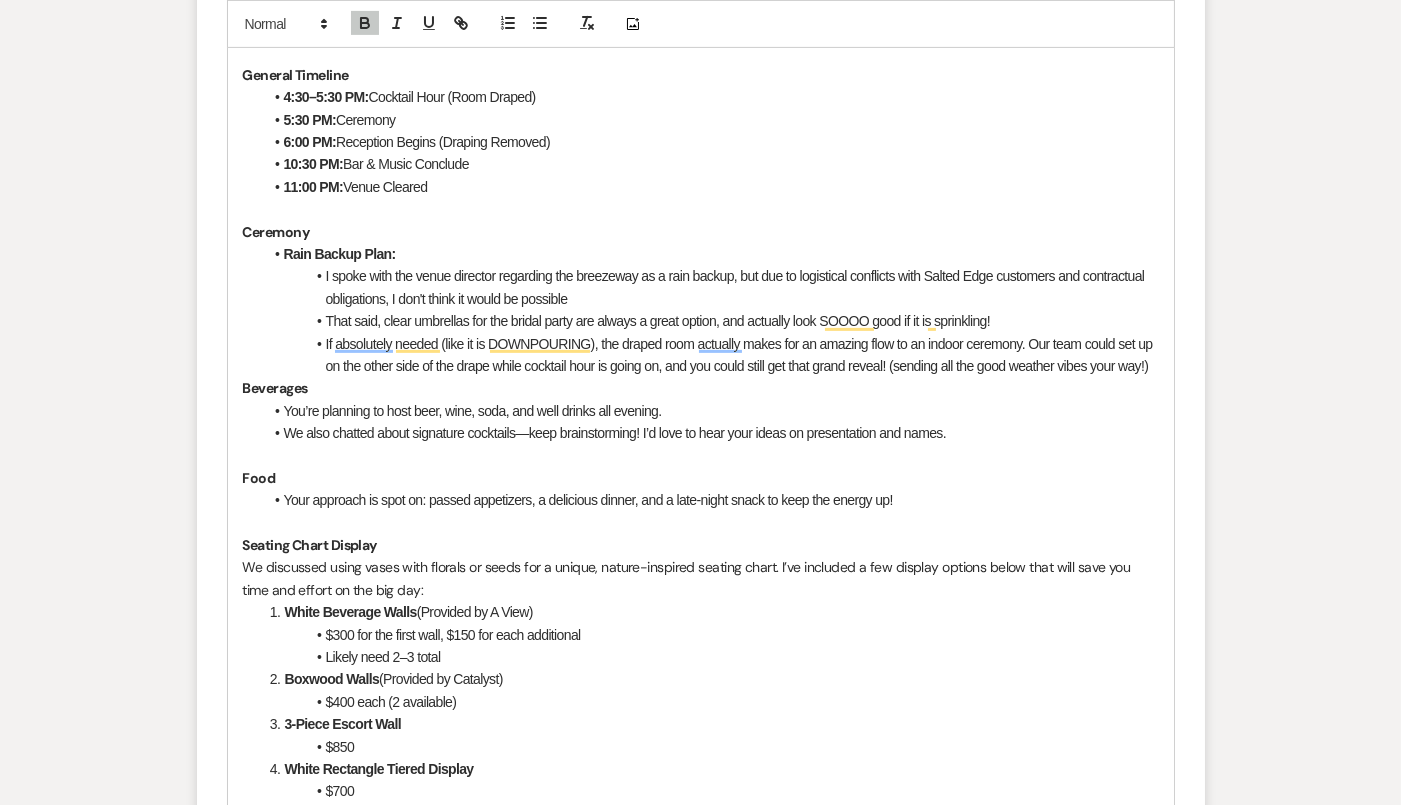 click on "Beverages" at bounding box center (701, 388) 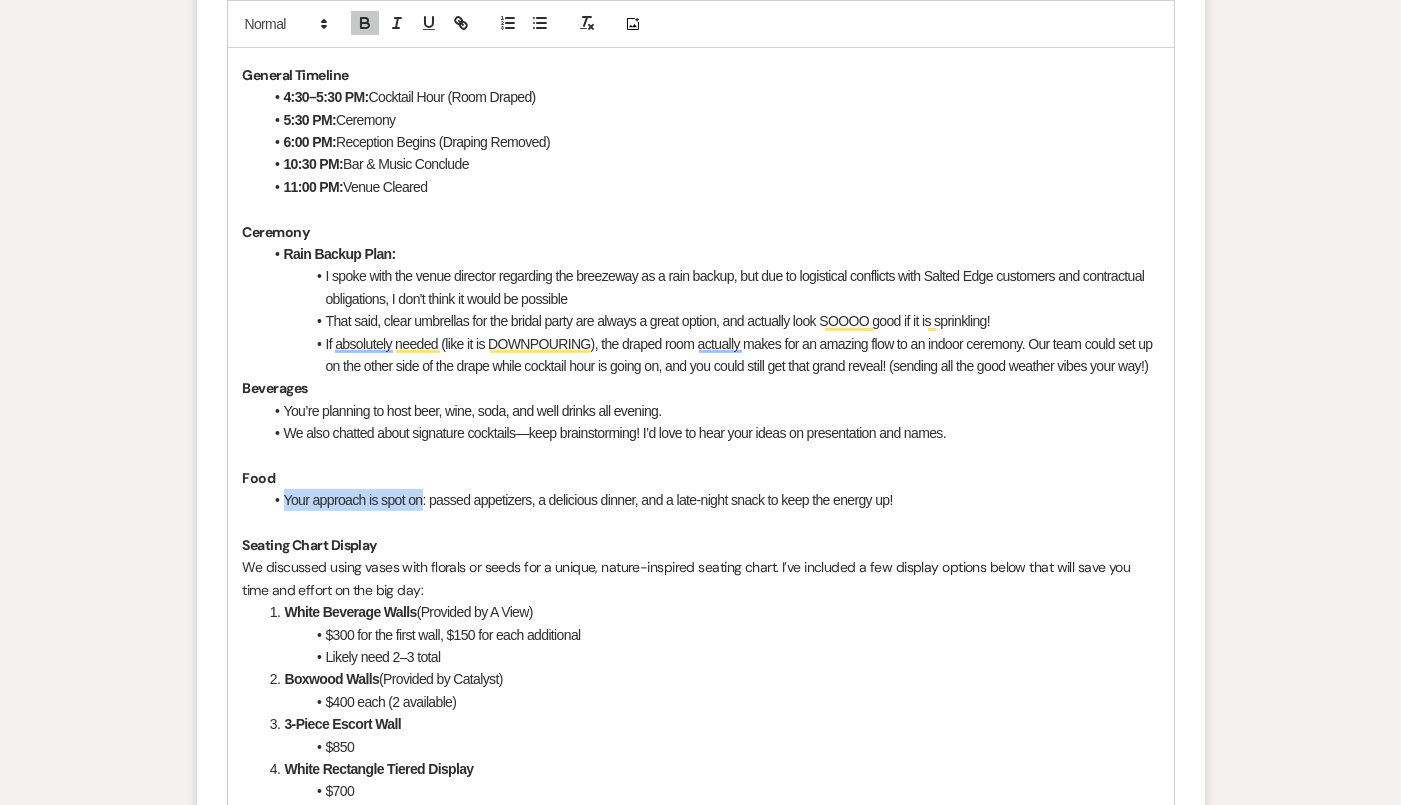 drag, startPoint x: 424, startPoint y: 521, endPoint x: 286, endPoint y: 519, distance: 138.0145 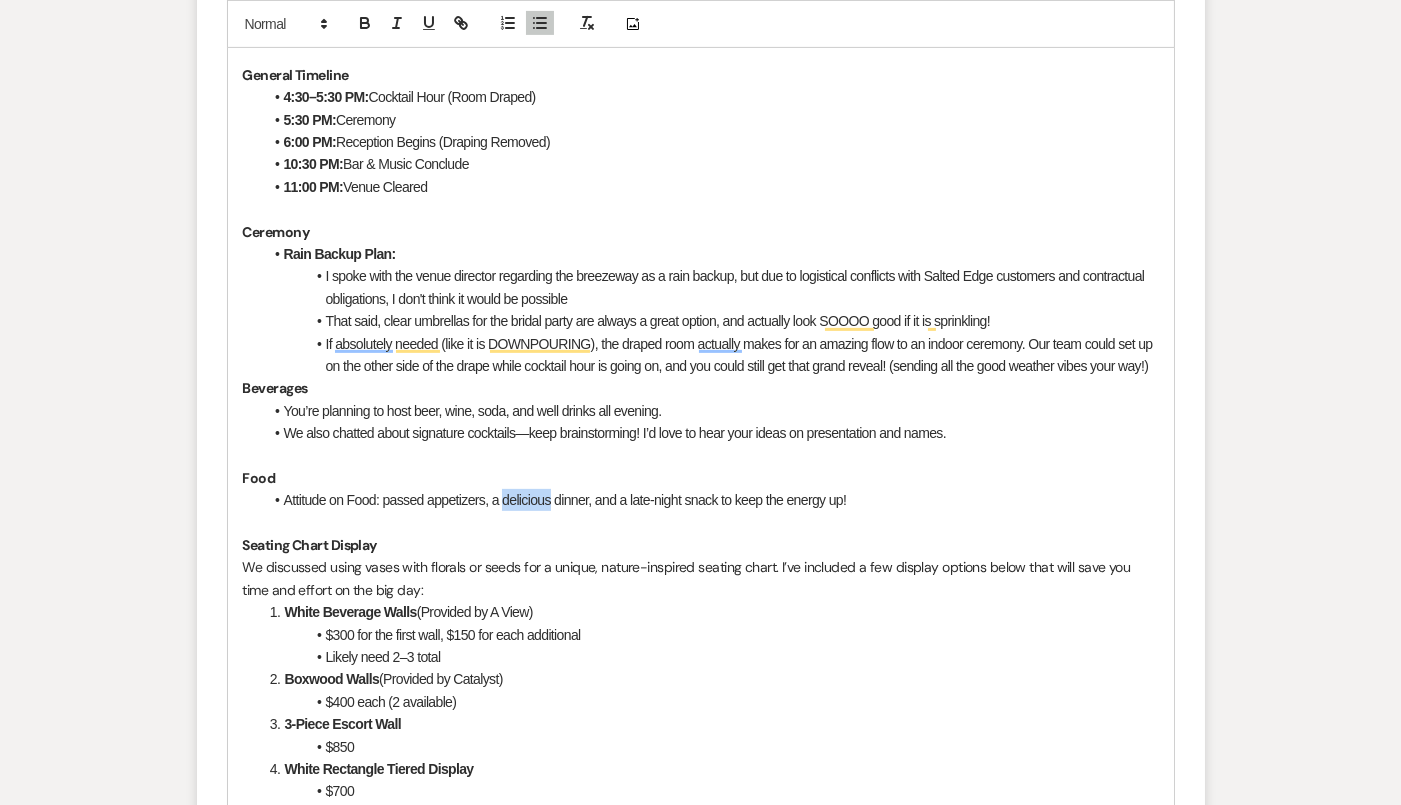 drag, startPoint x: 552, startPoint y: 521, endPoint x: 506, endPoint y: 521, distance: 46 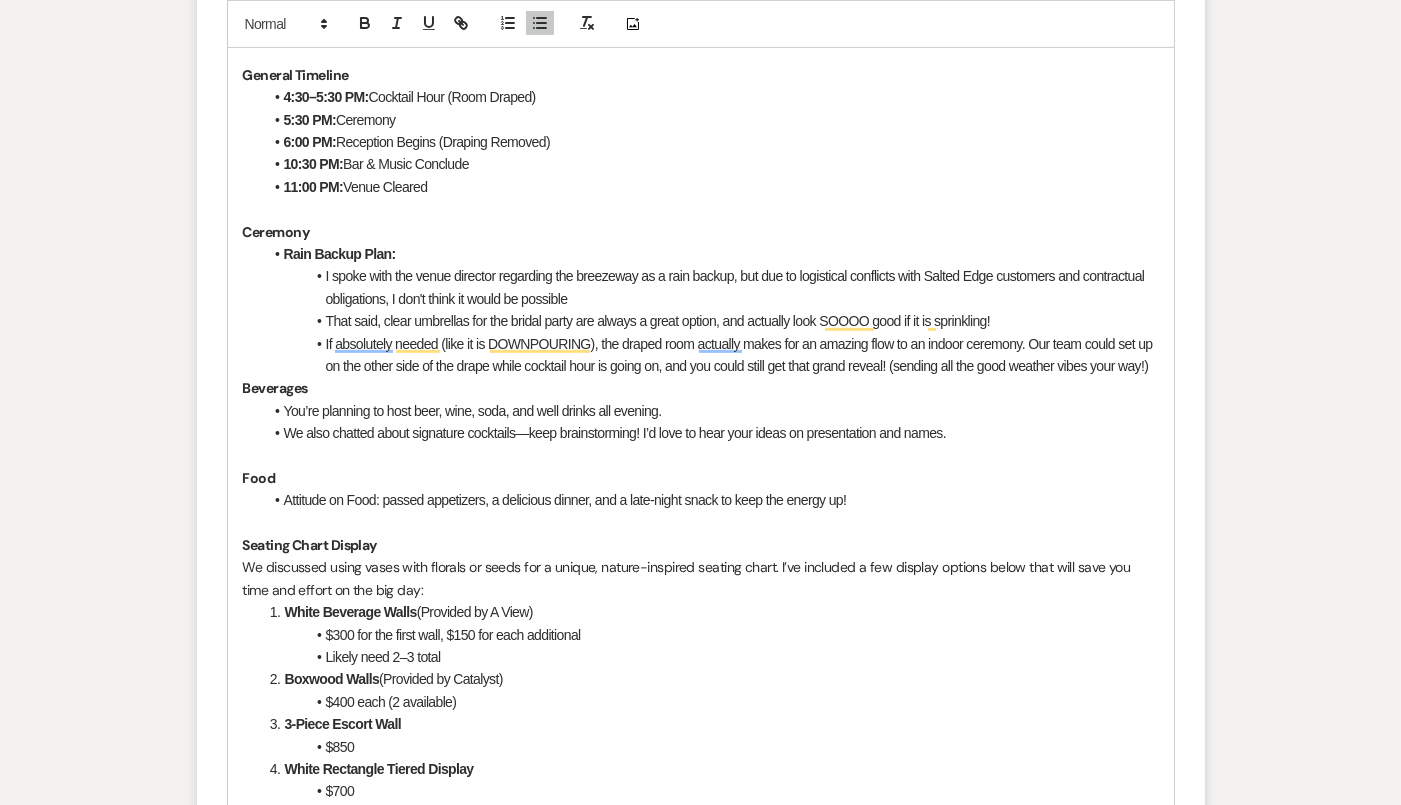 click on "Attitude on Food: passed appetizers, a delicious dinner, and a late-night snack to keep the energy up!" at bounding box center (711, 500) 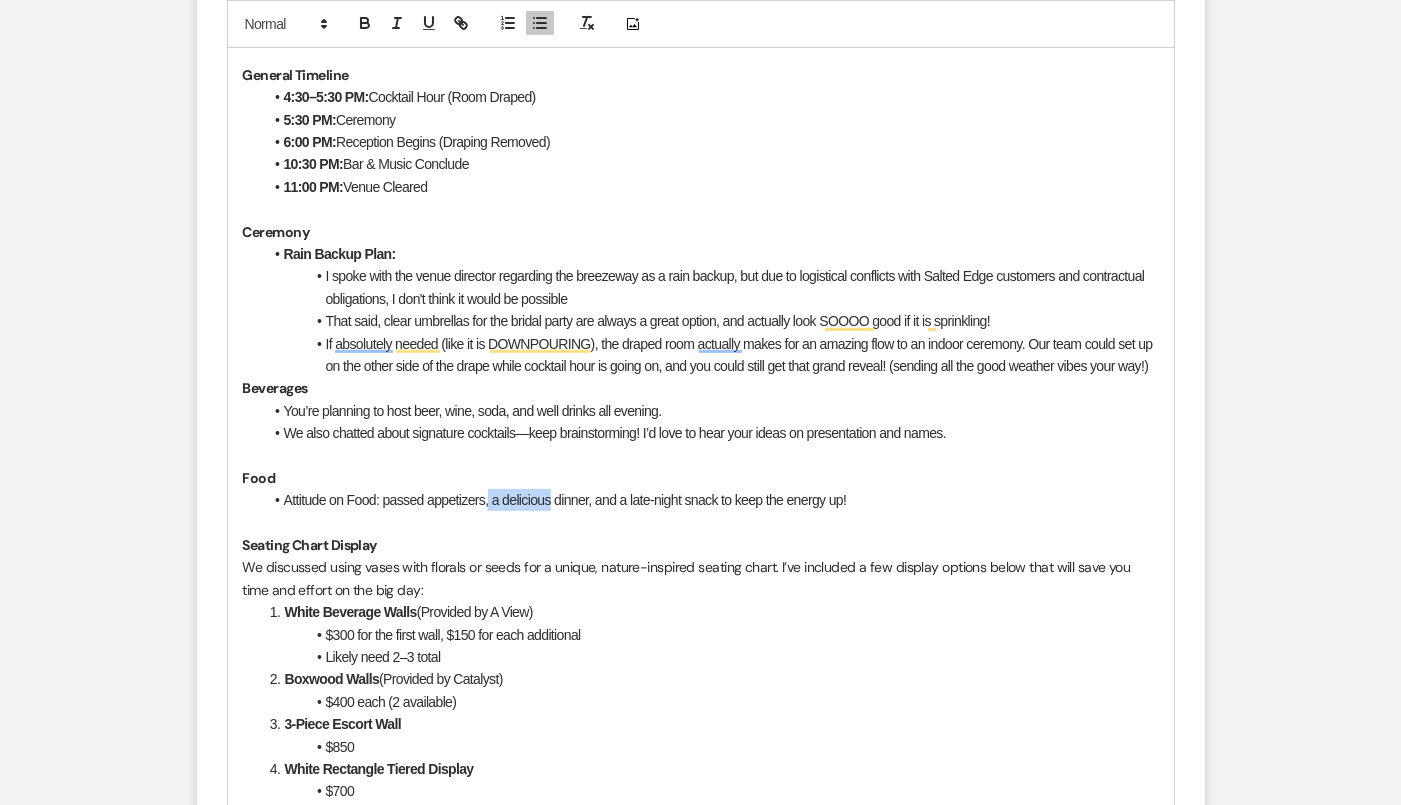 drag, startPoint x: 554, startPoint y: 520, endPoint x: 491, endPoint y: 521, distance: 63.007935 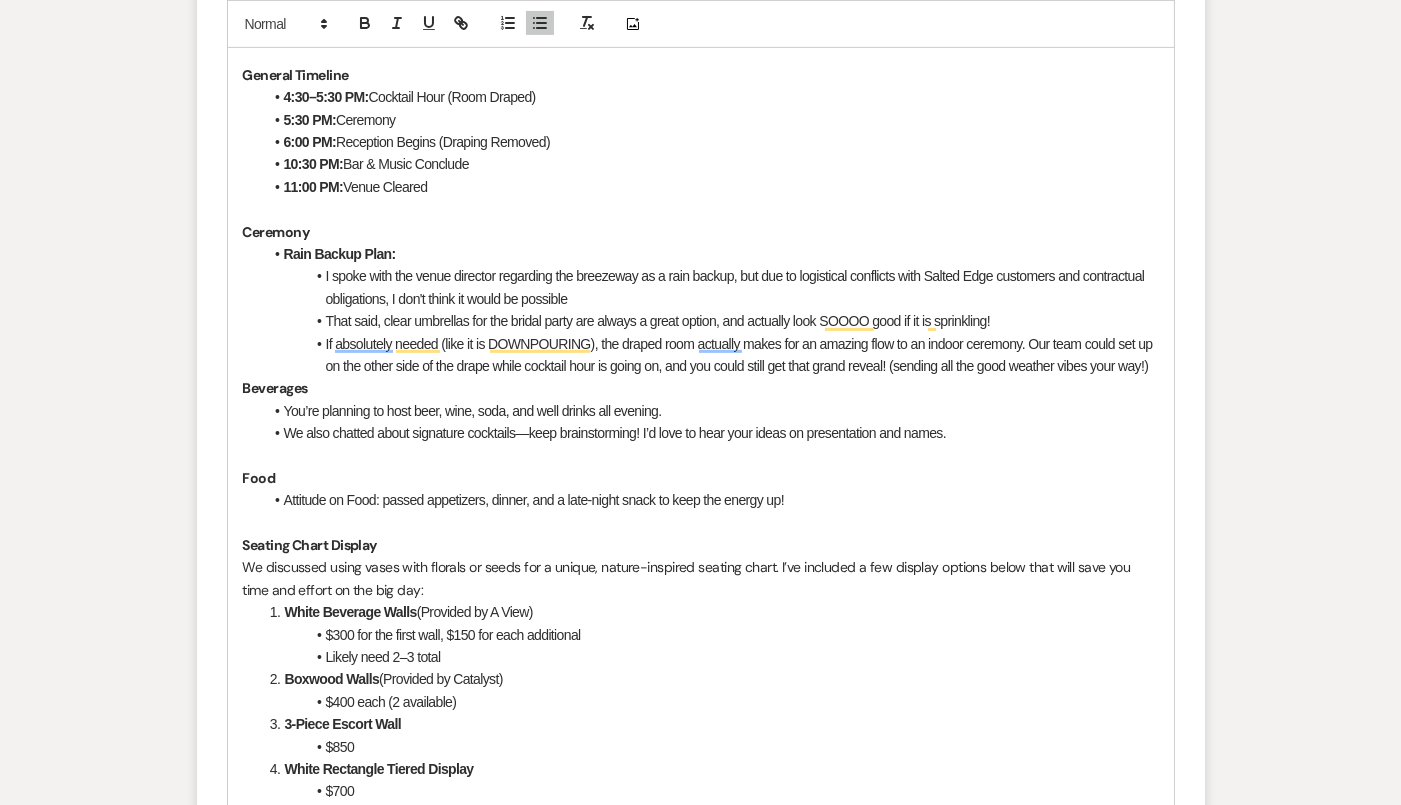 click on "Attitude on Food: passed appetizers, dinner, and a late-night snack to keep the energy up!" at bounding box center [711, 500] 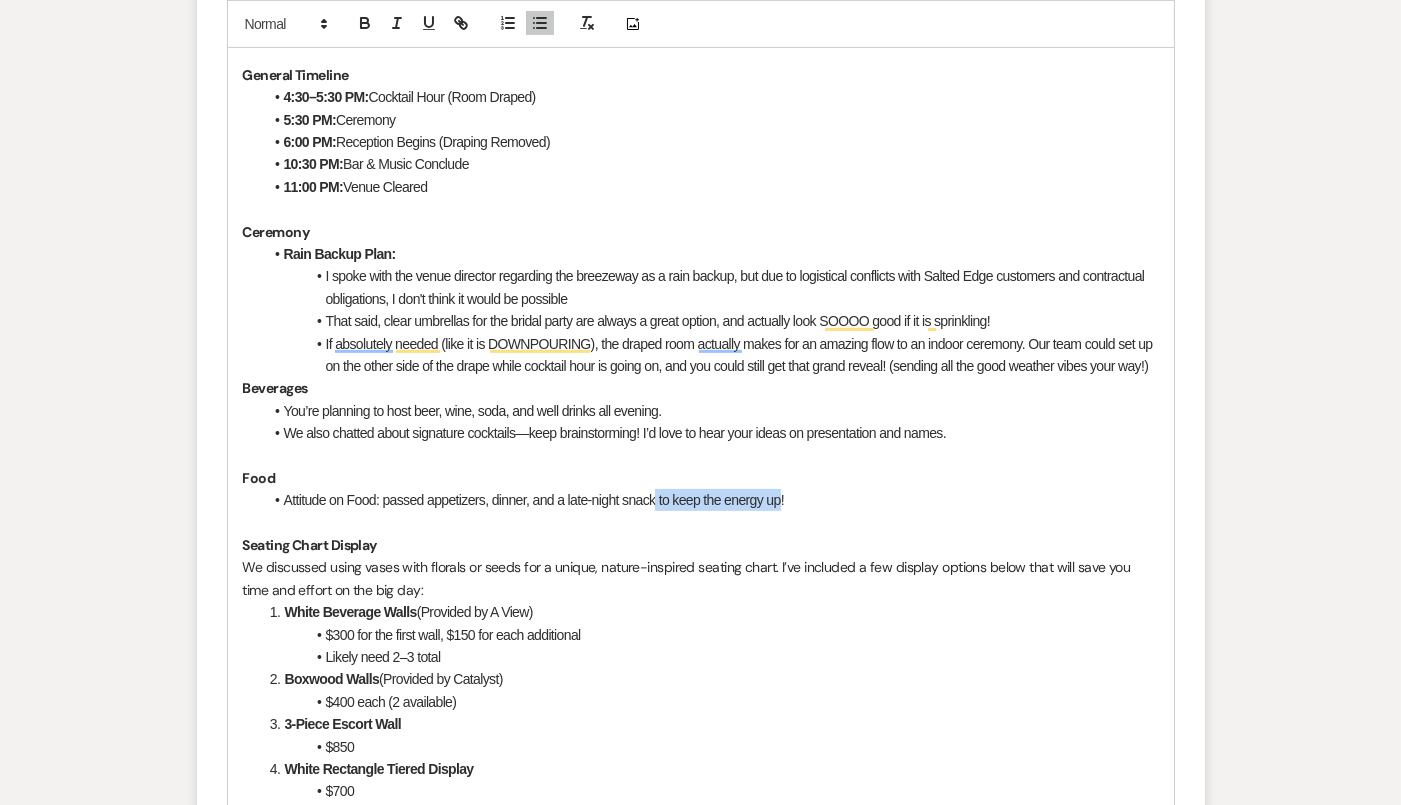 drag, startPoint x: 789, startPoint y: 520, endPoint x: 660, endPoint y: 520, distance: 129 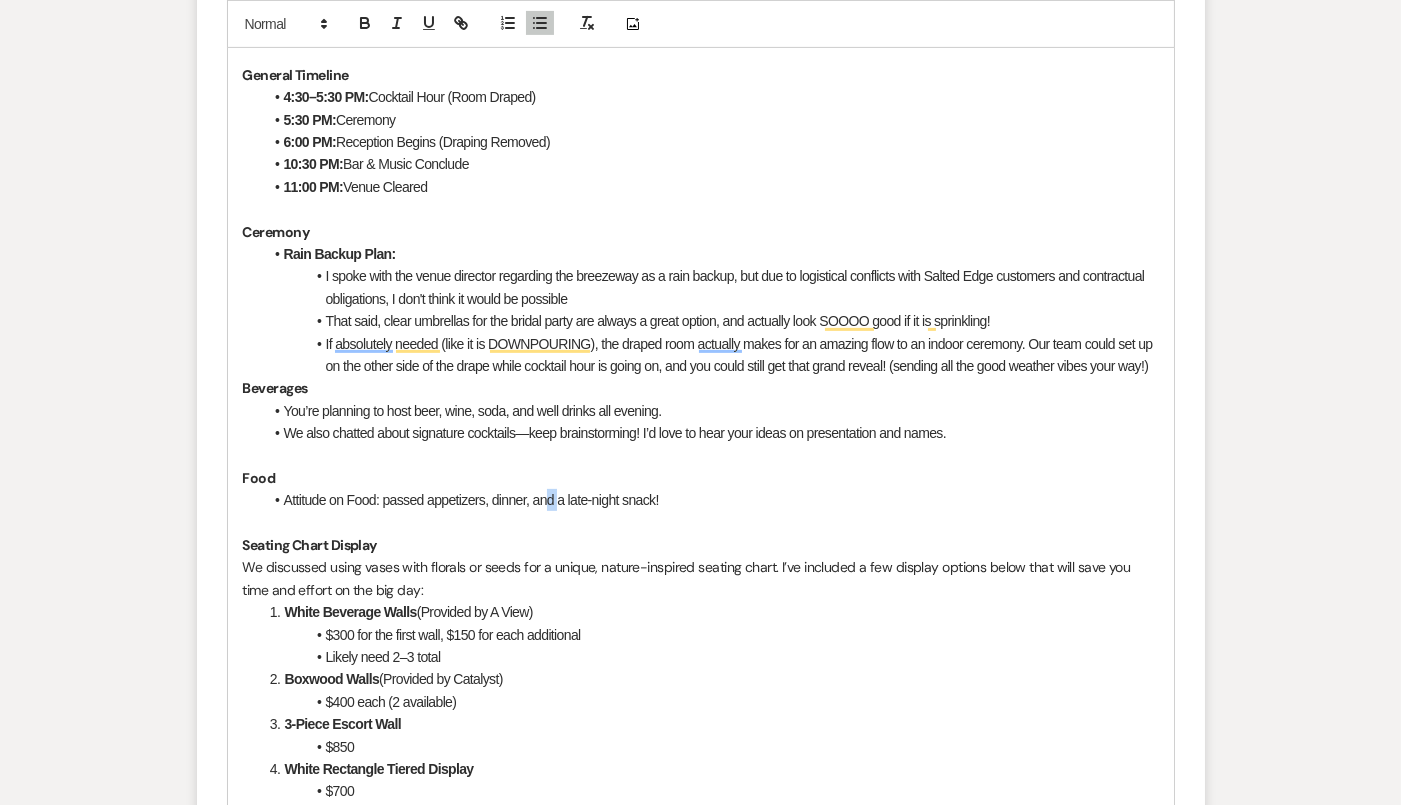 click on "Attitude on Food: passed appetizers, dinner, and a late-night snack!" at bounding box center [711, 500] 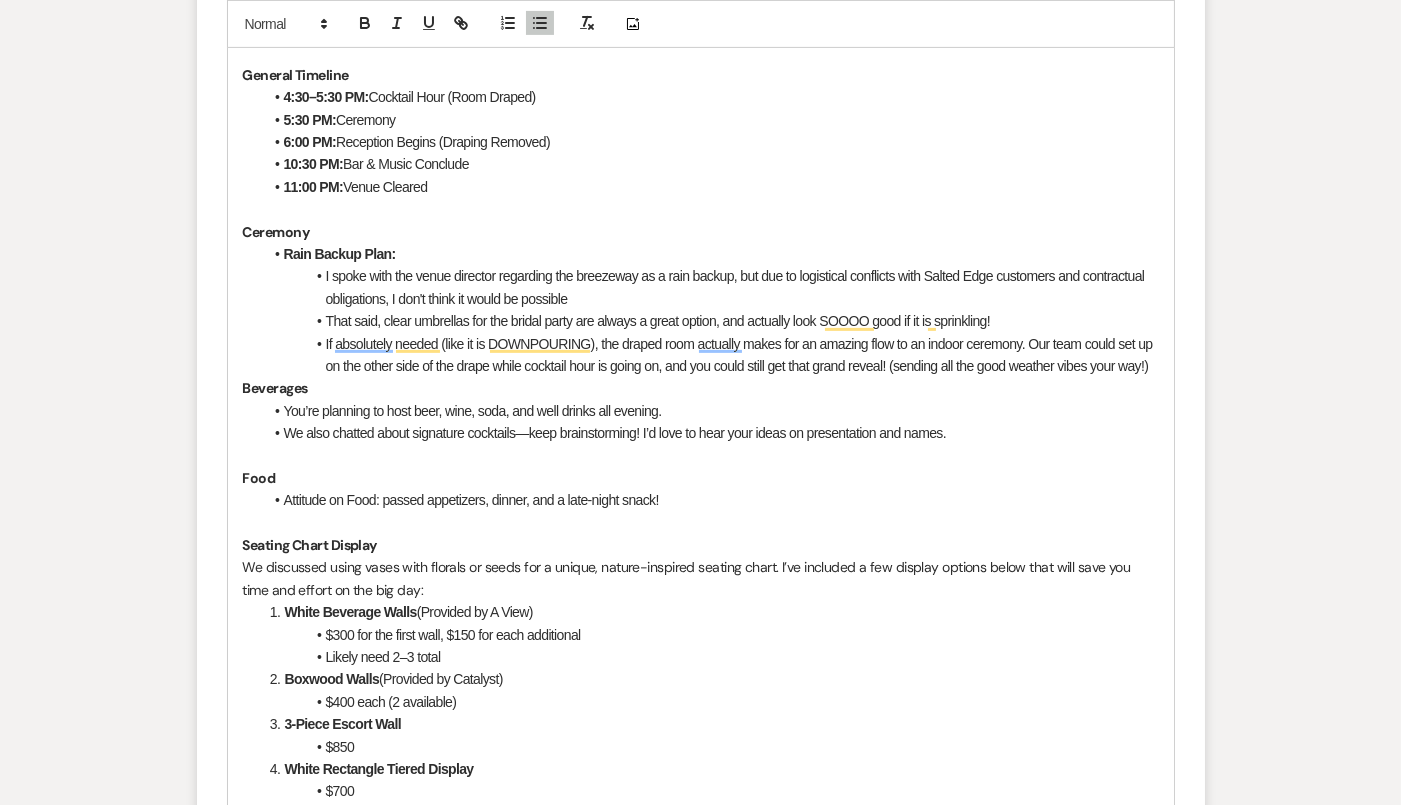 click on "Attitude on Food: passed appetizers, dinner, and a late-night snack!" at bounding box center (711, 500) 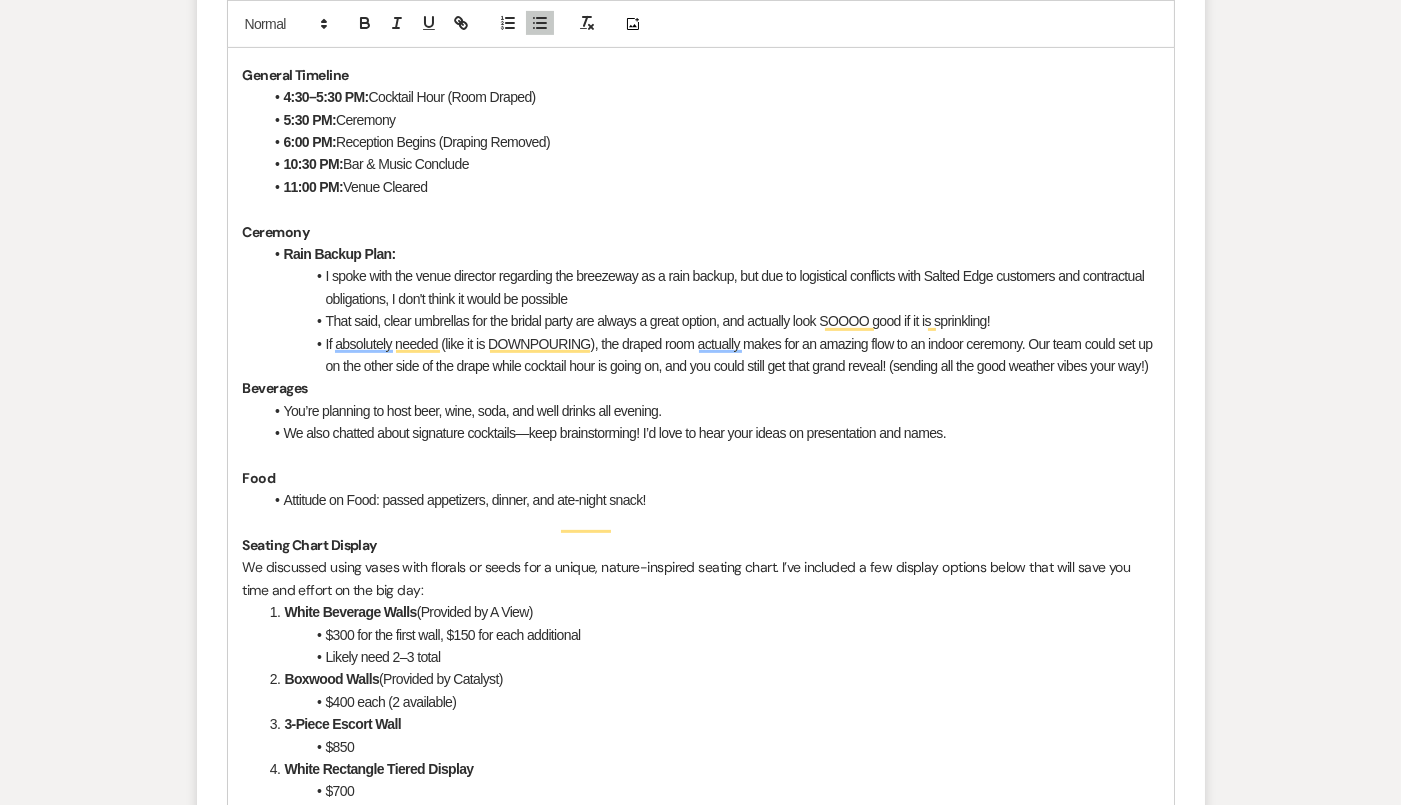 click on "Attitude on Food: passed appetizers, dinner, and ate-night snack!" at bounding box center [711, 500] 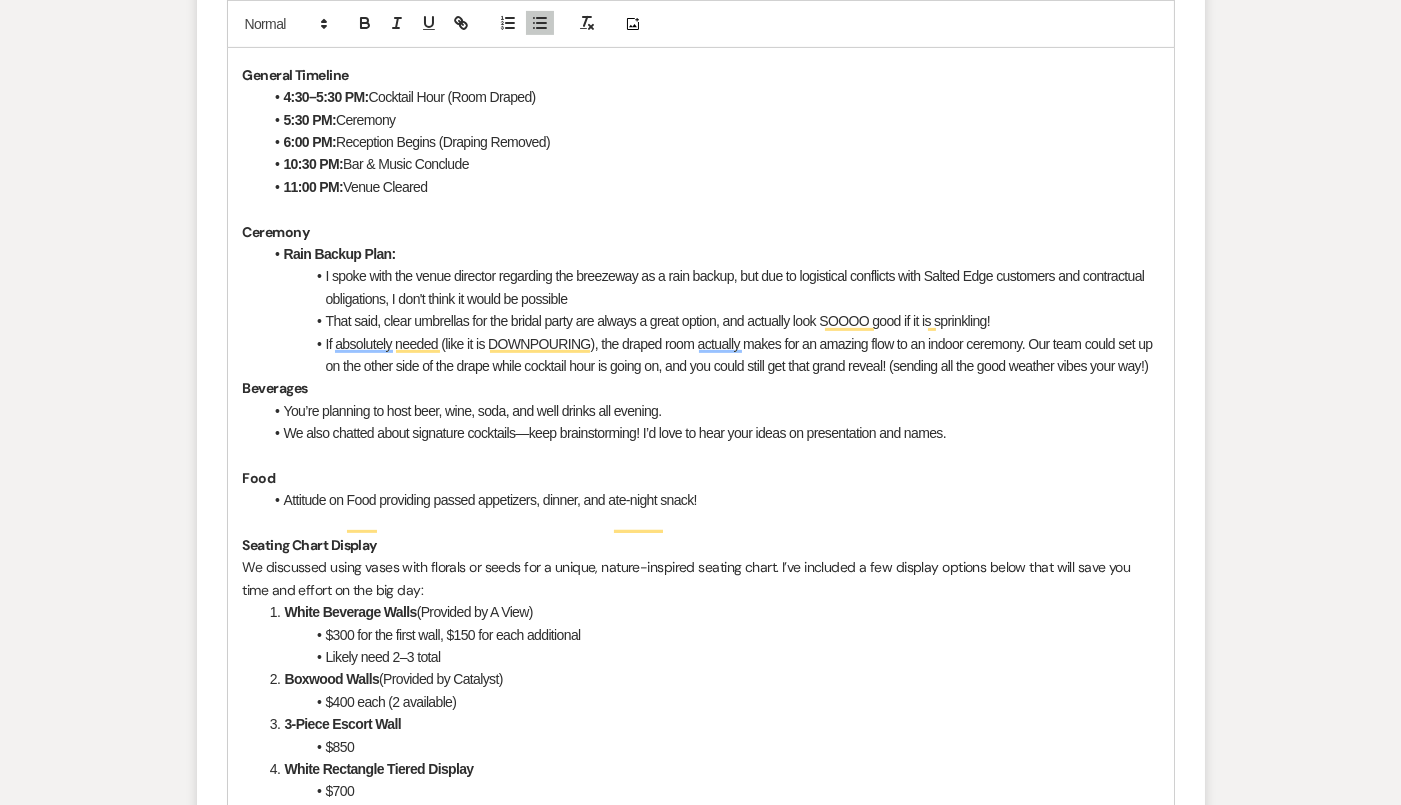 click at bounding box center [701, 523] 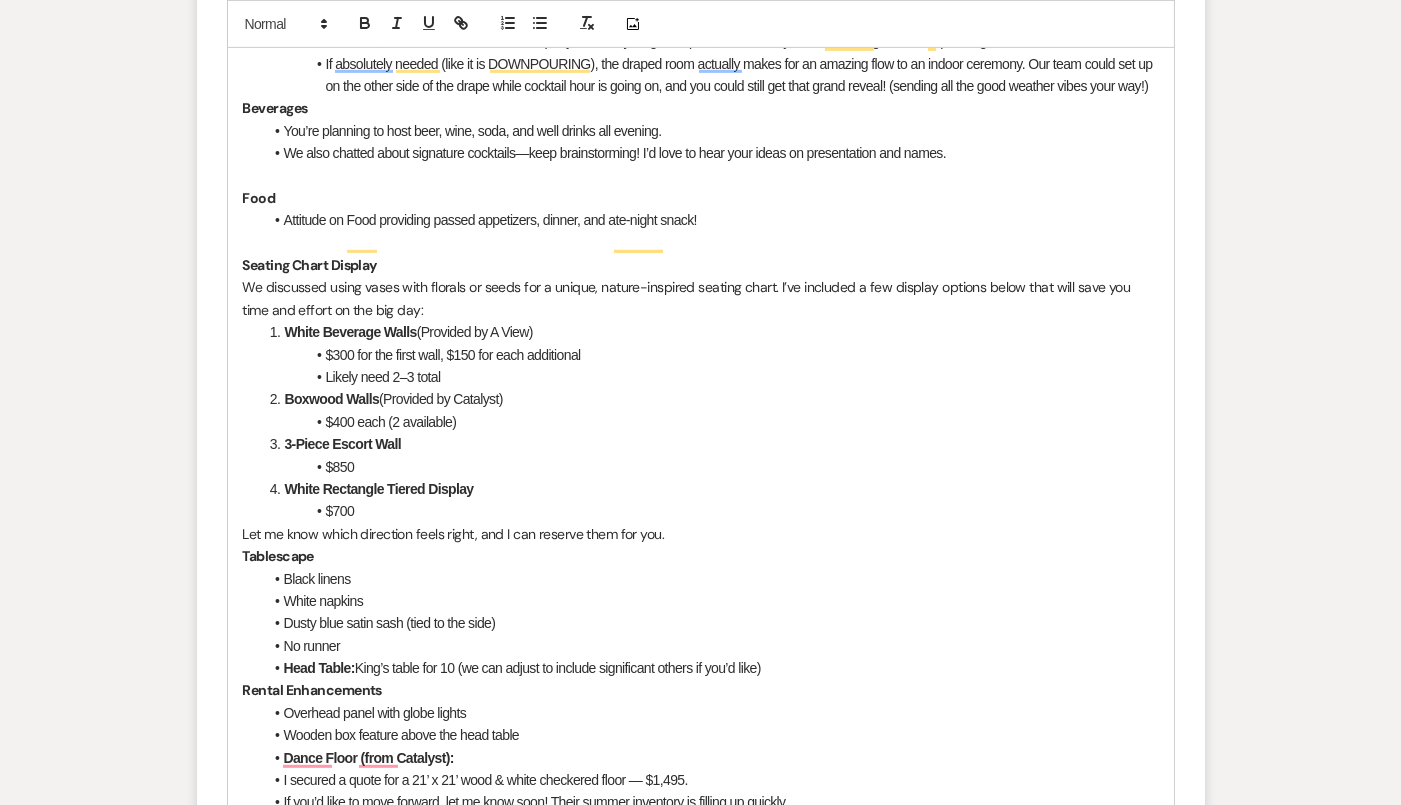 scroll, scrollTop: 1526, scrollLeft: 0, axis: vertical 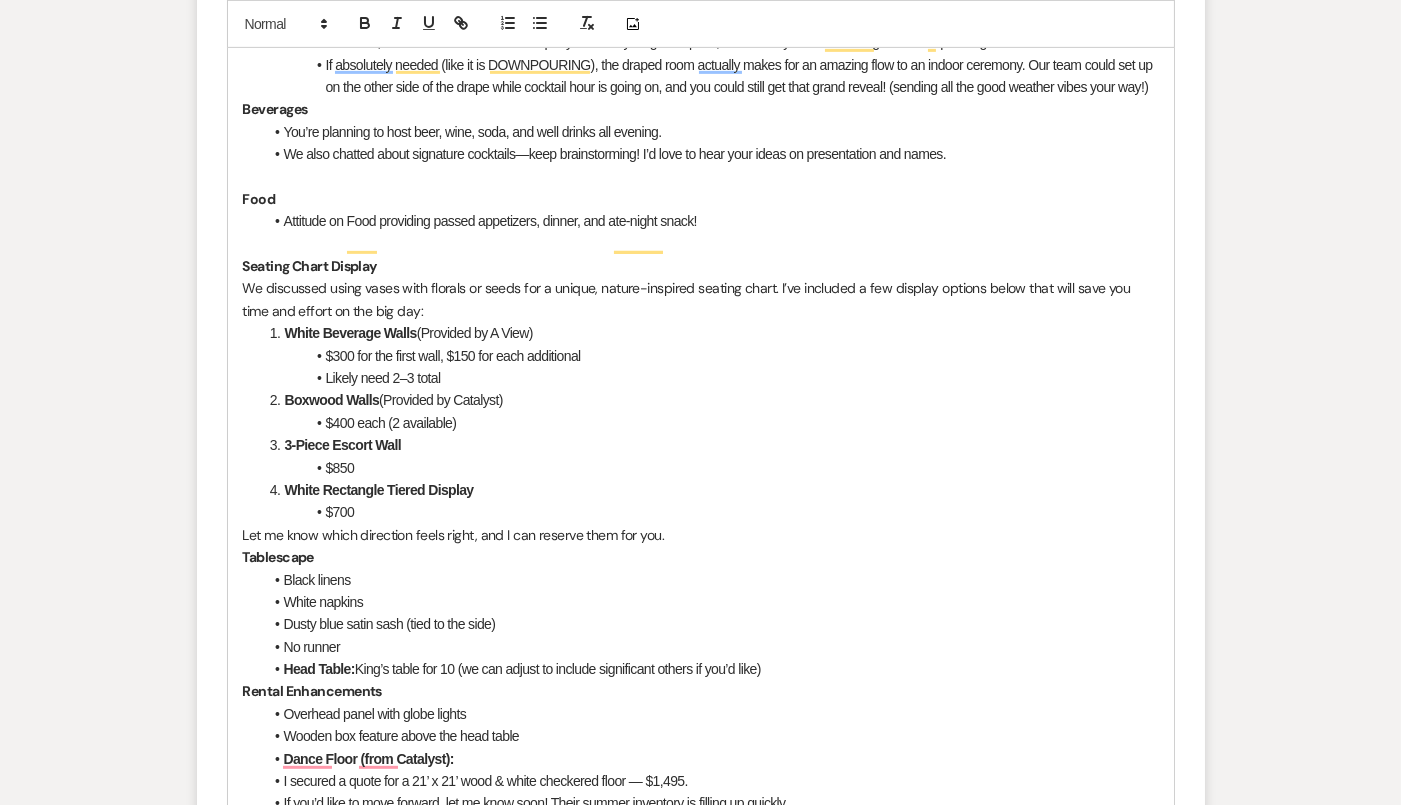 click on "We discussed using vases with florals or seeds for a unique, nature-inspired seating chart. I’ve included a few display options below that will save you time and effort on the big day:" at bounding box center [701, 299] 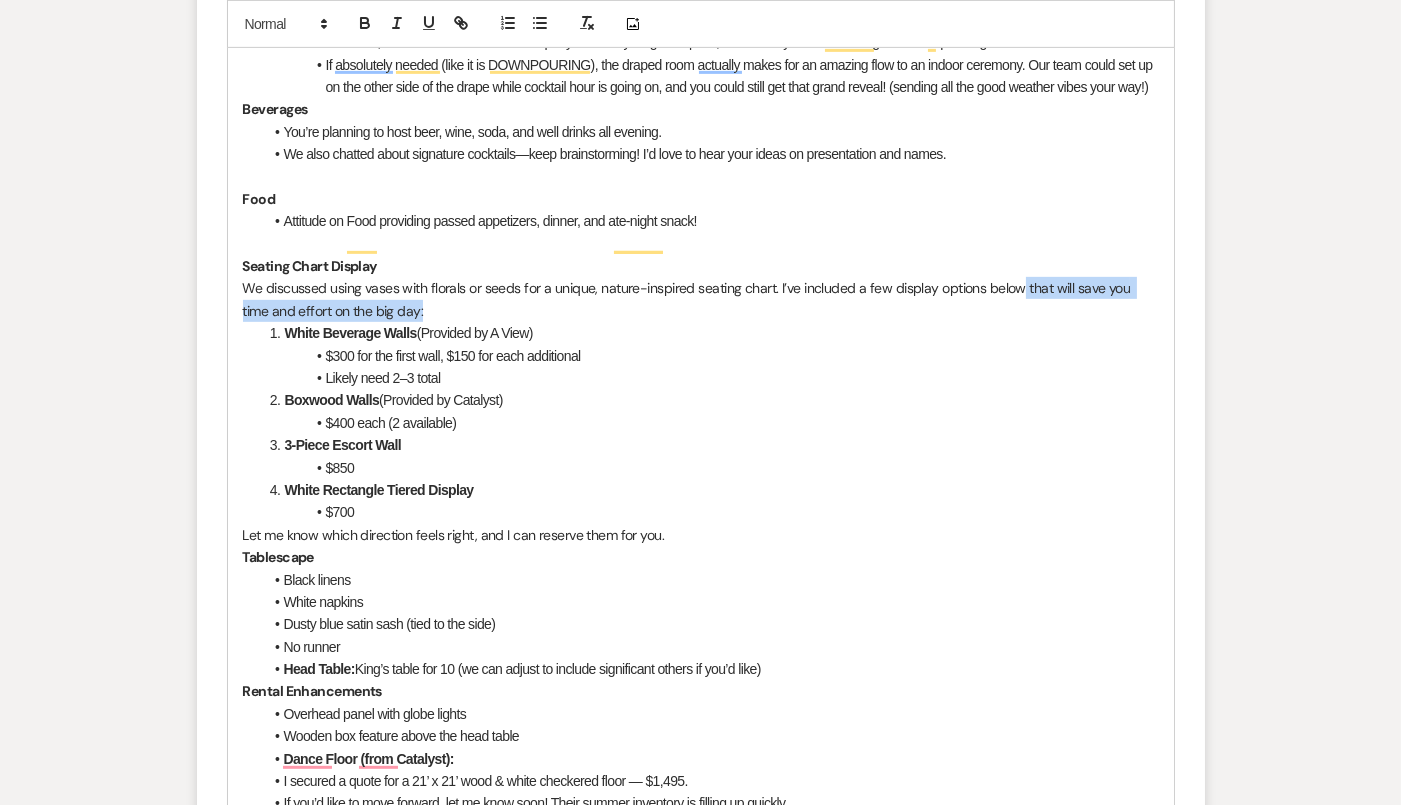 drag, startPoint x: 1019, startPoint y: 314, endPoint x: 397, endPoint y: 331, distance: 622.2323 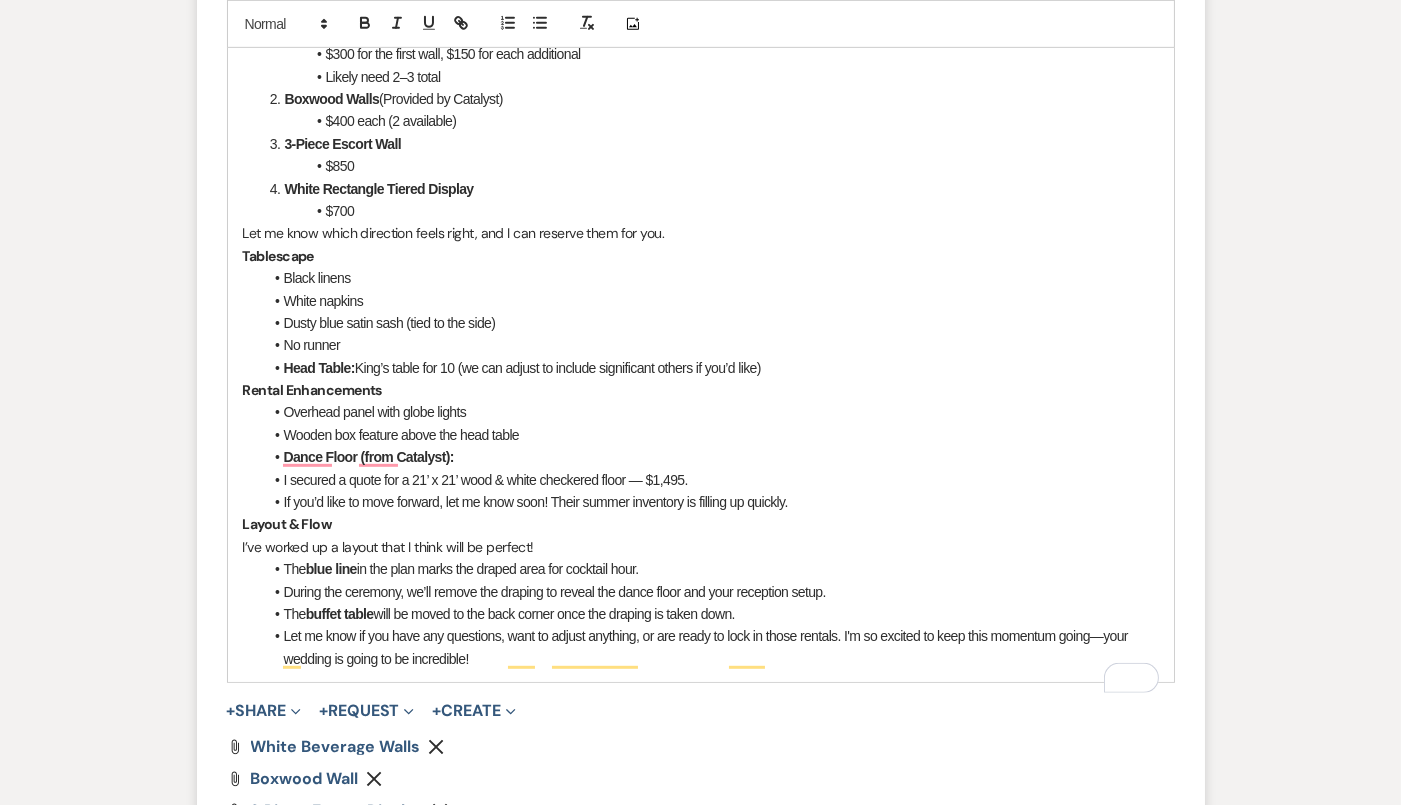 scroll, scrollTop: 1745, scrollLeft: 0, axis: vertical 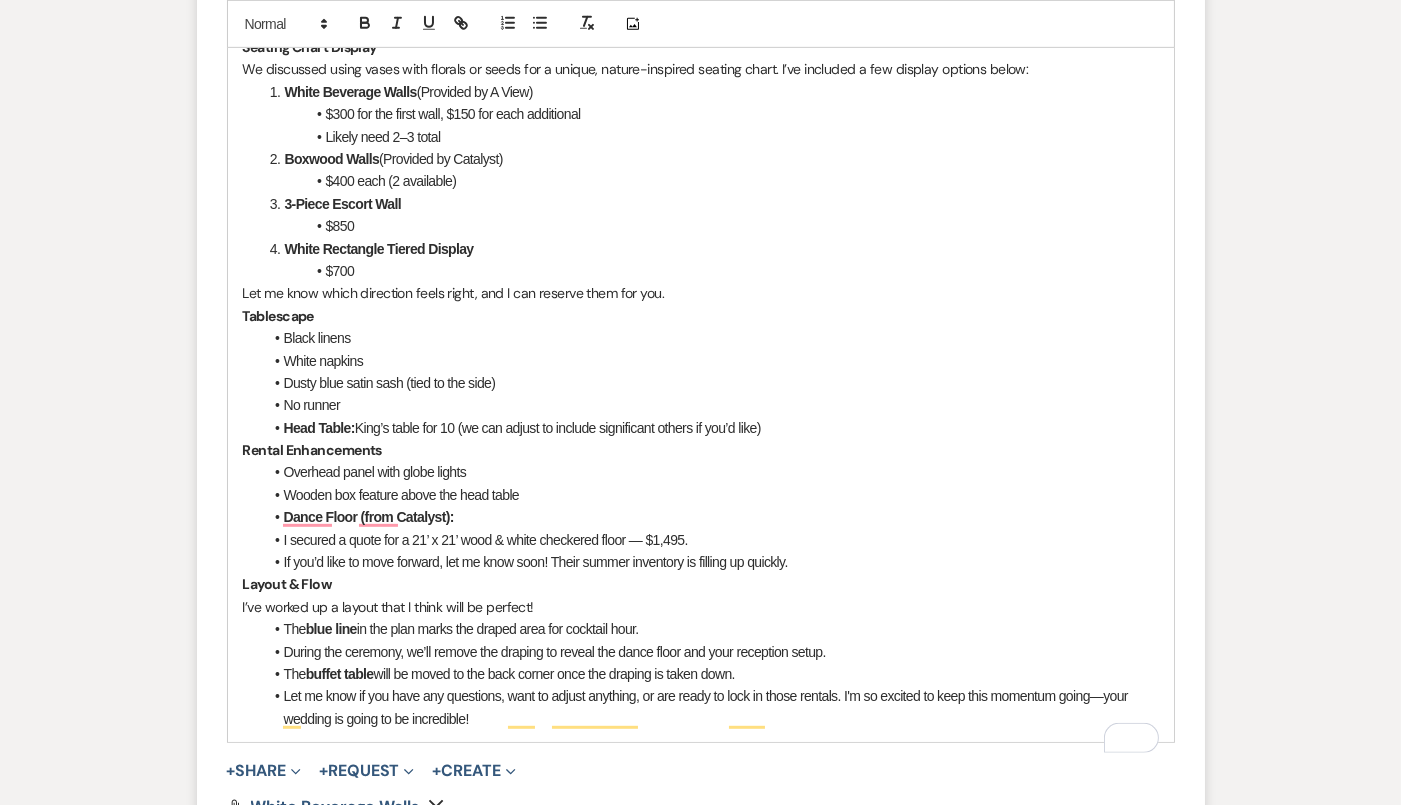 click on "$700" at bounding box center (711, 271) 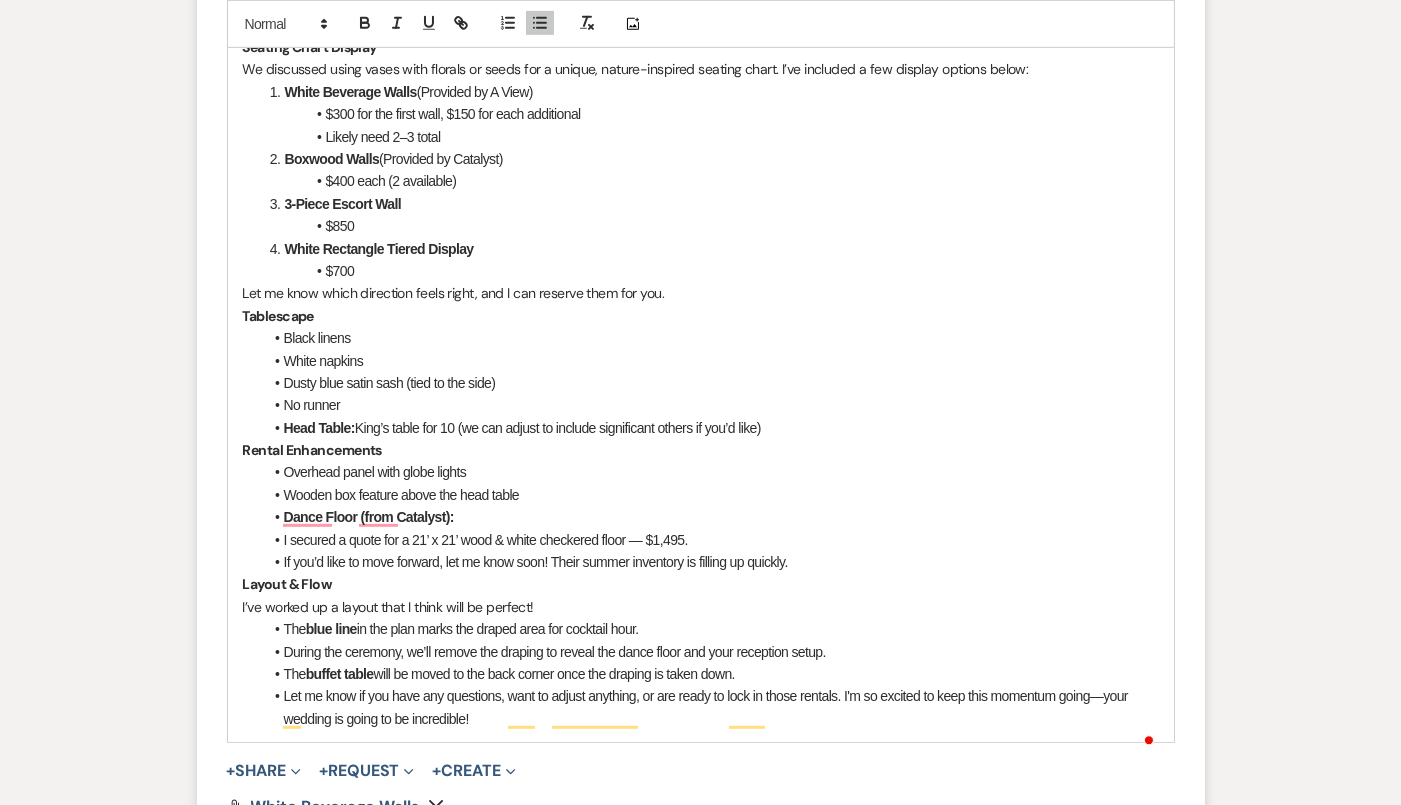click on "$850" at bounding box center (711, 226) 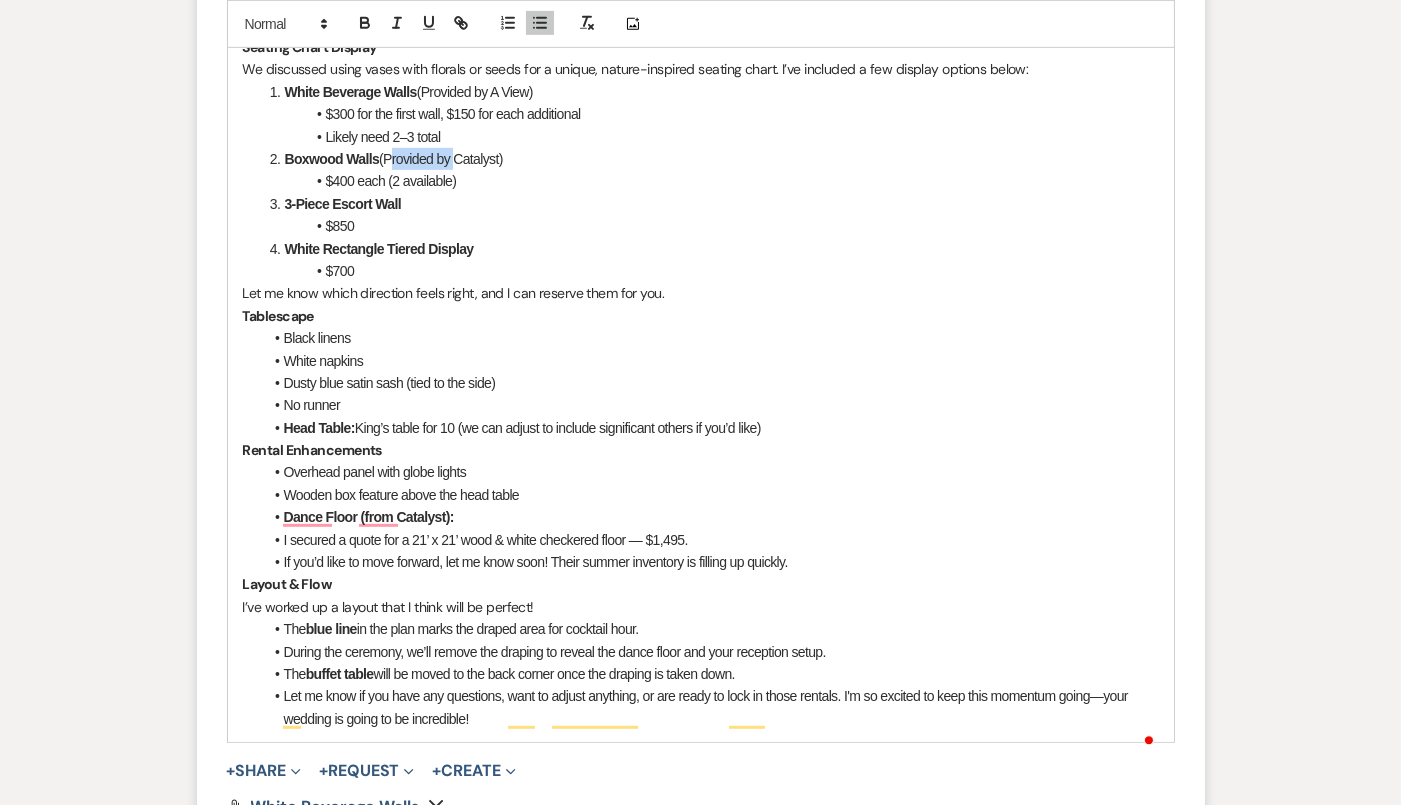 drag, startPoint x: 454, startPoint y: 176, endPoint x: 385, endPoint y: 174, distance: 69.02898 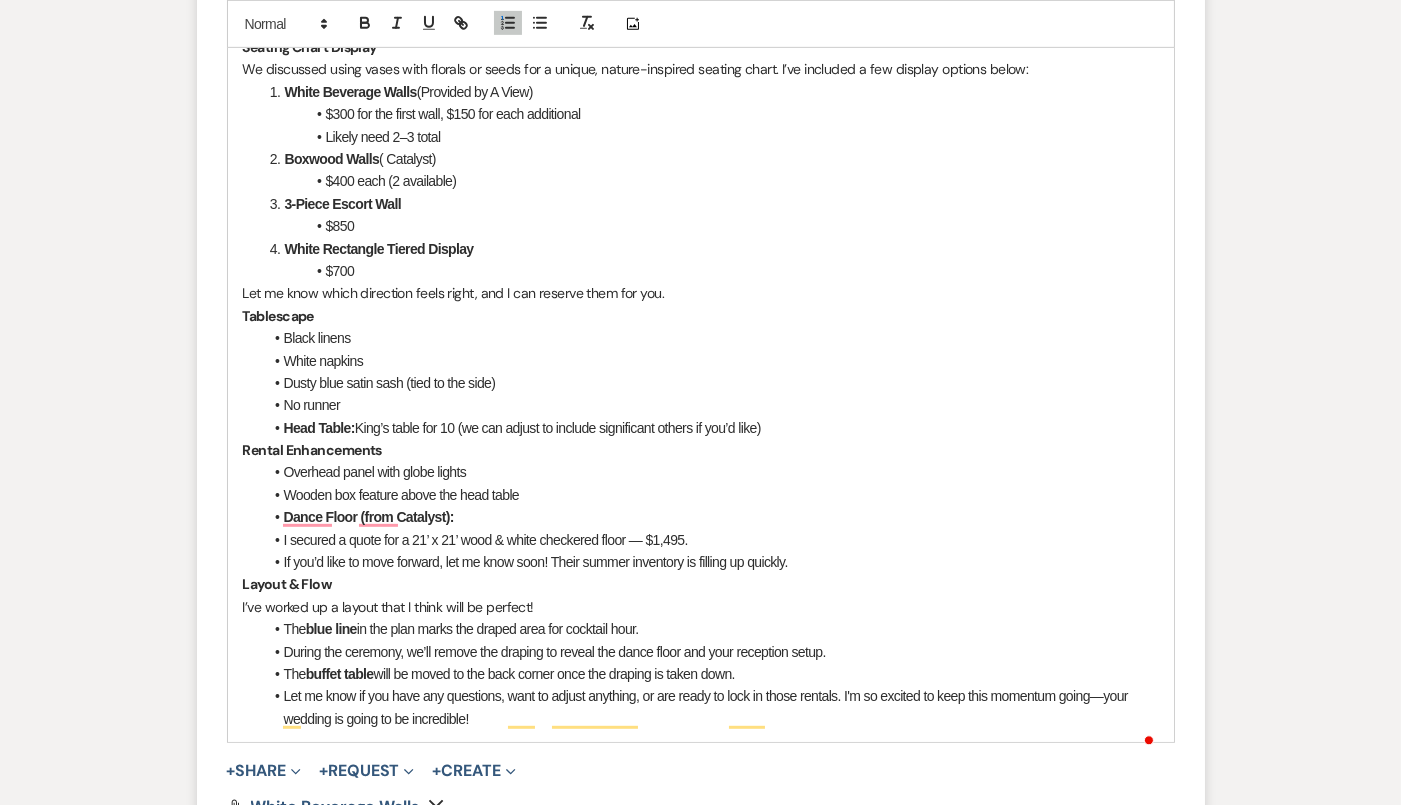 click on "Boxwood Walls  ( Catalyst)" at bounding box center [711, 159] 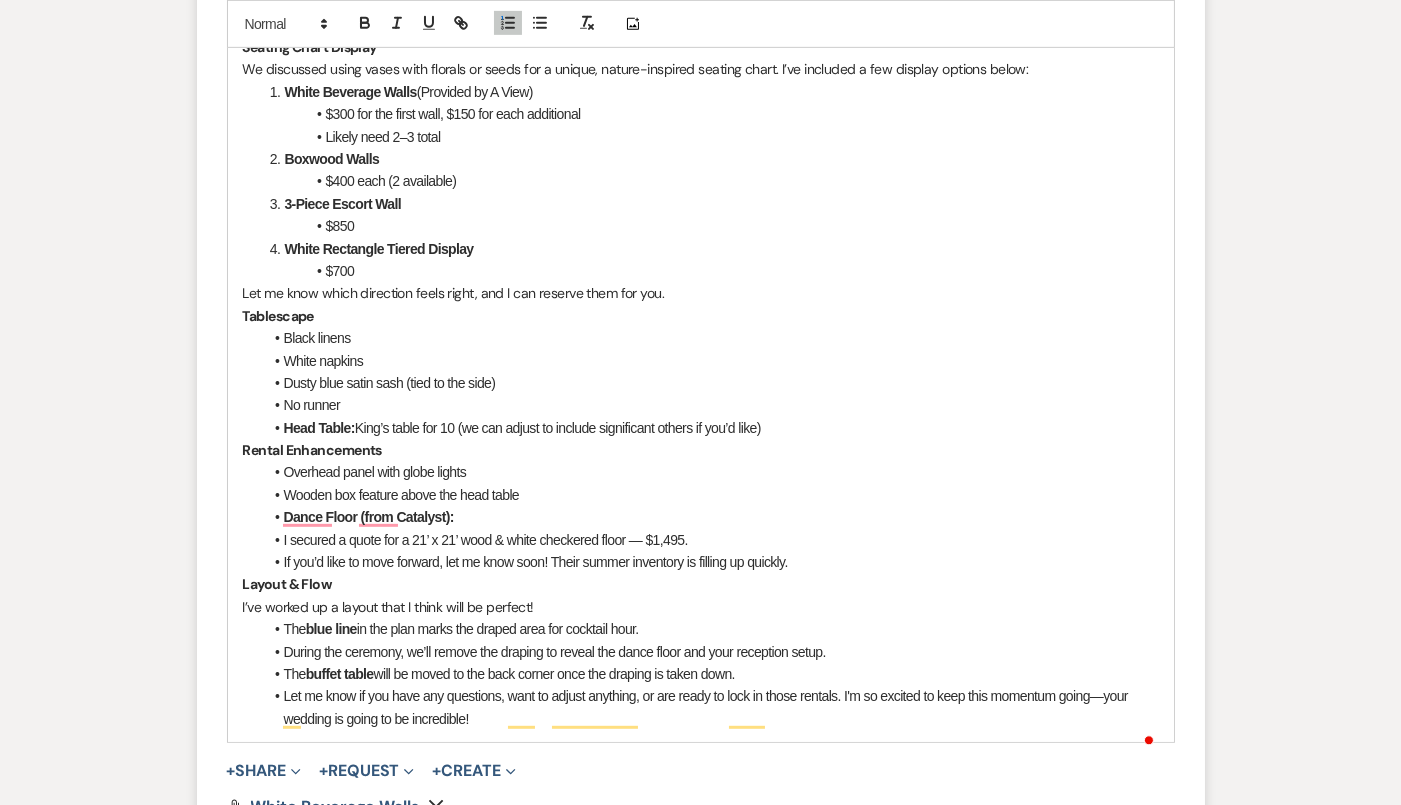 click on "$400 each (2 available)" at bounding box center [711, 181] 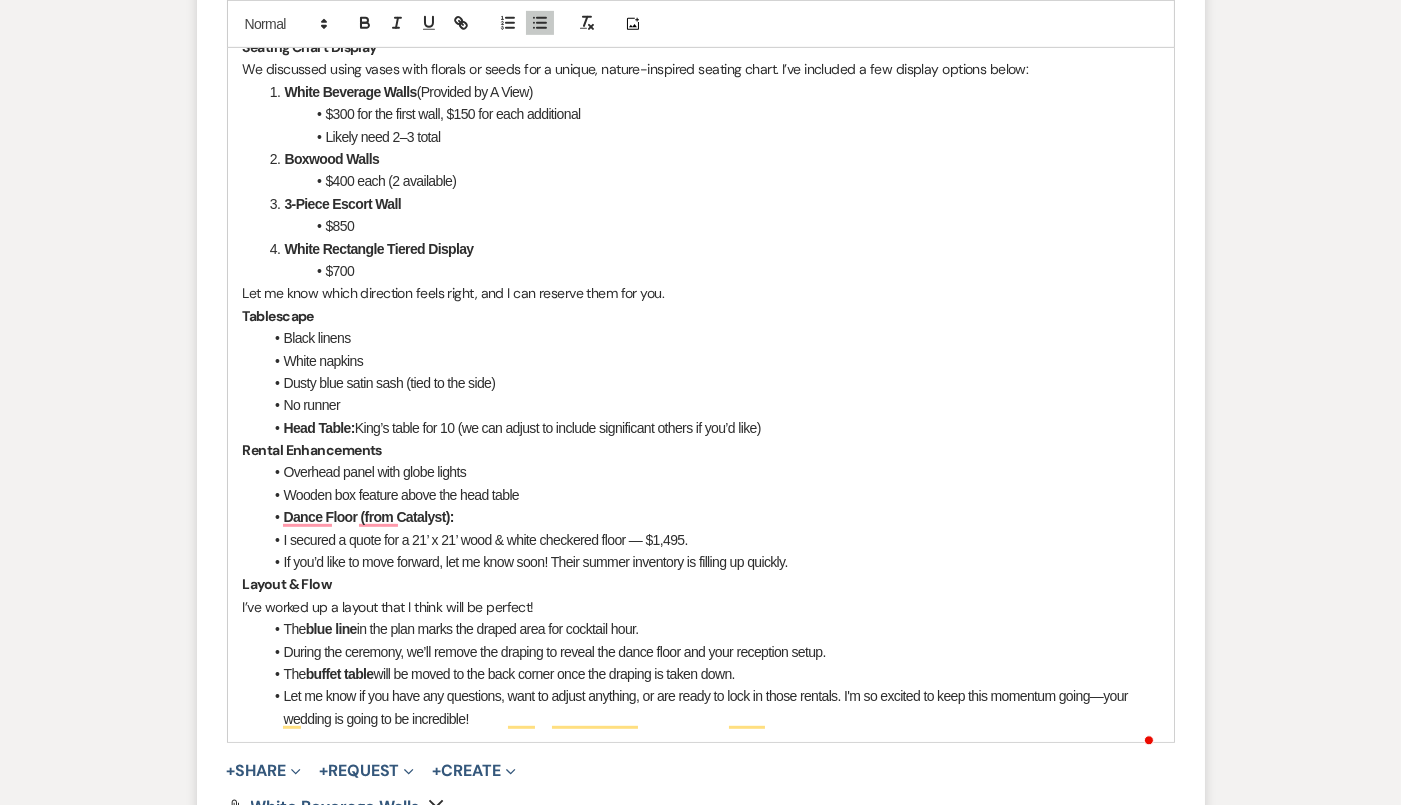 click on "$850" at bounding box center [711, 226] 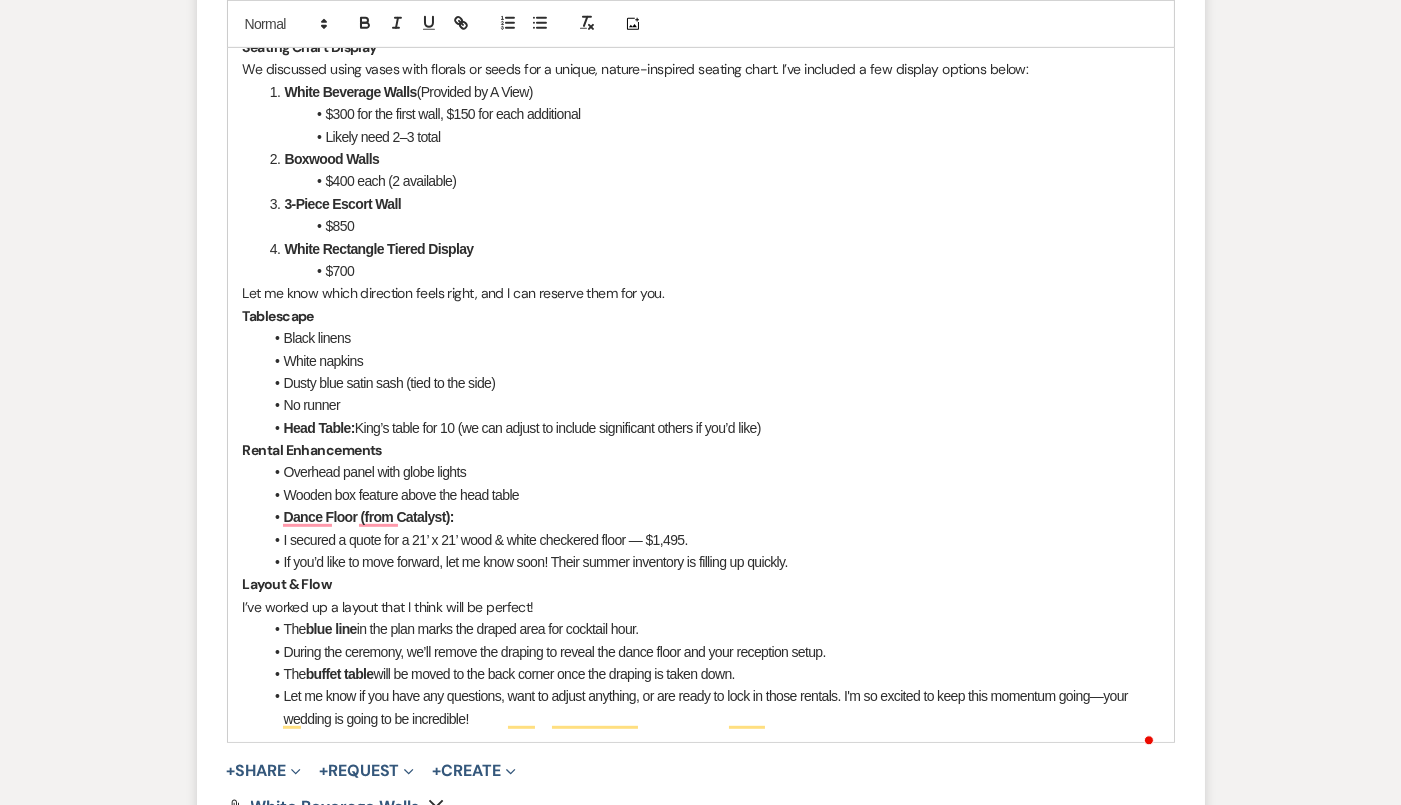 click on "Hi Morgan and Kaden, Thank you so much for coming in last week—it was such a pleasure meeting with you both! I'm loving your vision, and I can’t wait to help bring it all to life. As promised, here’s a detailed recap of everything we discussed during our meeting: General Timeline 4:30–5:30 PM:  Cocktail Hour (Room Draped) 5:30 PM:  Ceremony 6:00 PM:  Reception Begins (Draping Removed) 10:30 PM:  Bar & Music Conclude 11:00 PM:  Venue Cleared Ceremony Rain Backup Plan:  I spoke with the venue director regarding the breezeway as a rain backup, but due to logistical conflicts with Salted Edge customers and contractual obligations, I don't think it would be possible That said, clear umbrellas for the bridal party are always a great option, and actually look SOOOO good if it is sprinkling! Beverages You’re planning to host beer, wine, soda, and well drinks all evening. We also chatted about signature cocktails—keep brainstorming! I’d love to hear your ideas on presentation and names. Food   $850 $700" at bounding box center [701, 80] 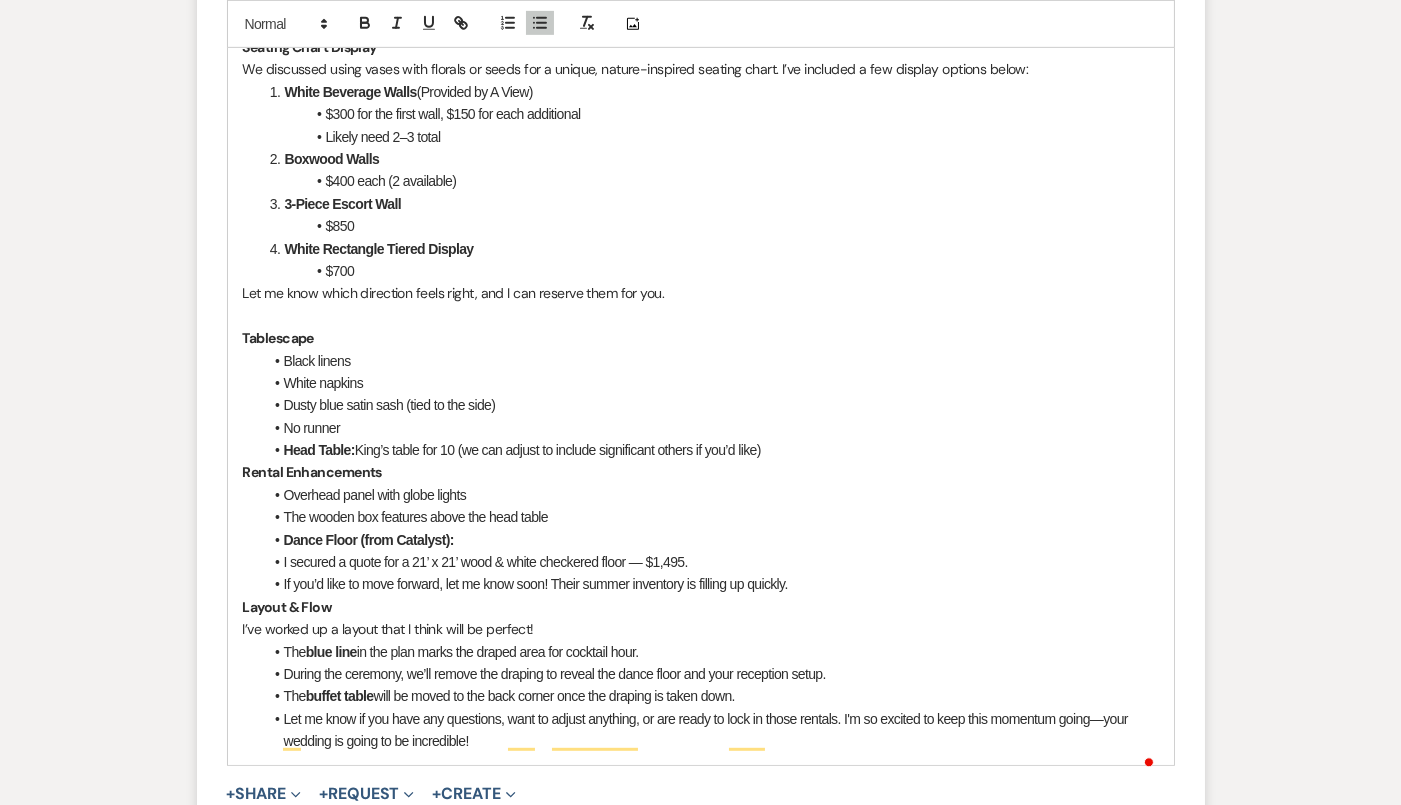 click on "The wooden box features above the head table" at bounding box center [711, 517] 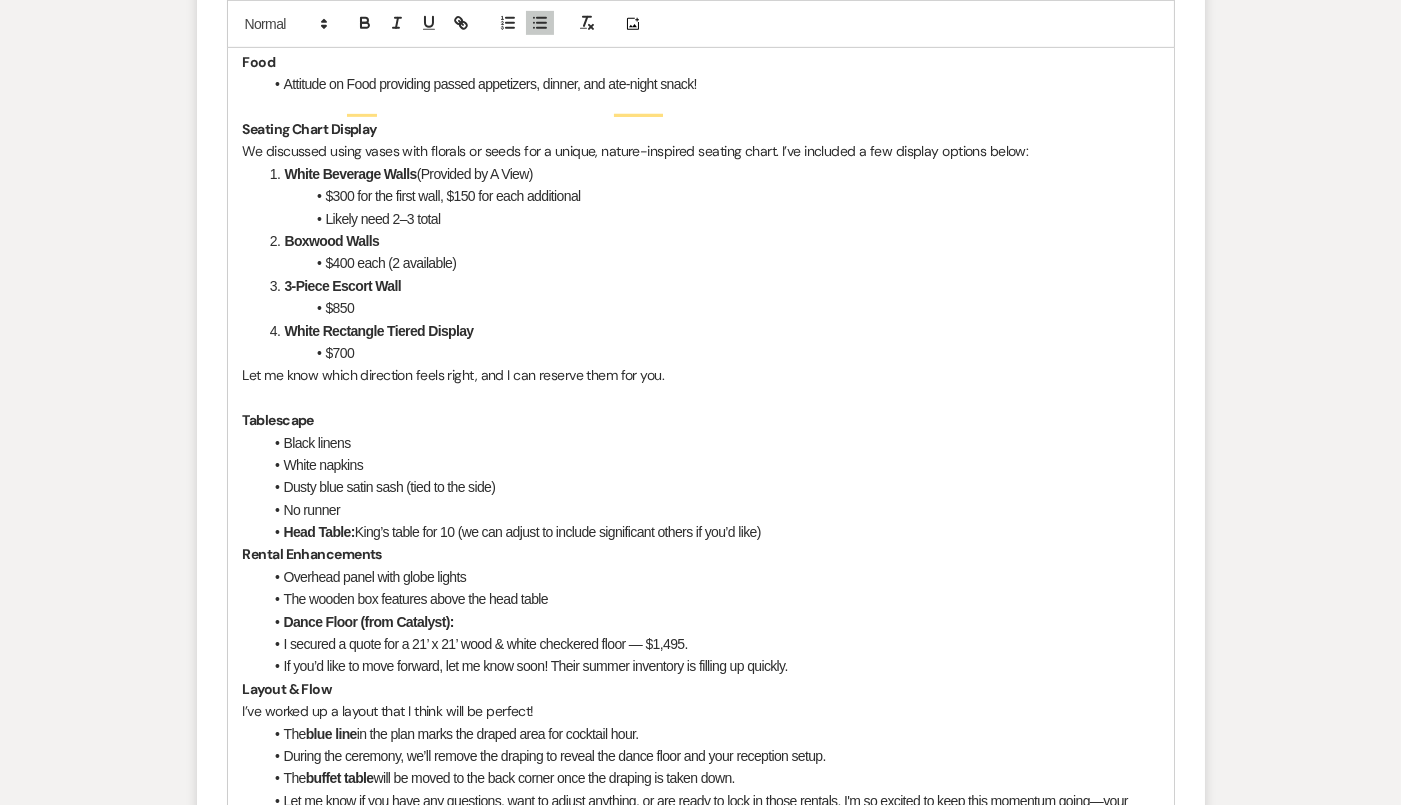 scroll, scrollTop: 1648, scrollLeft: 0, axis: vertical 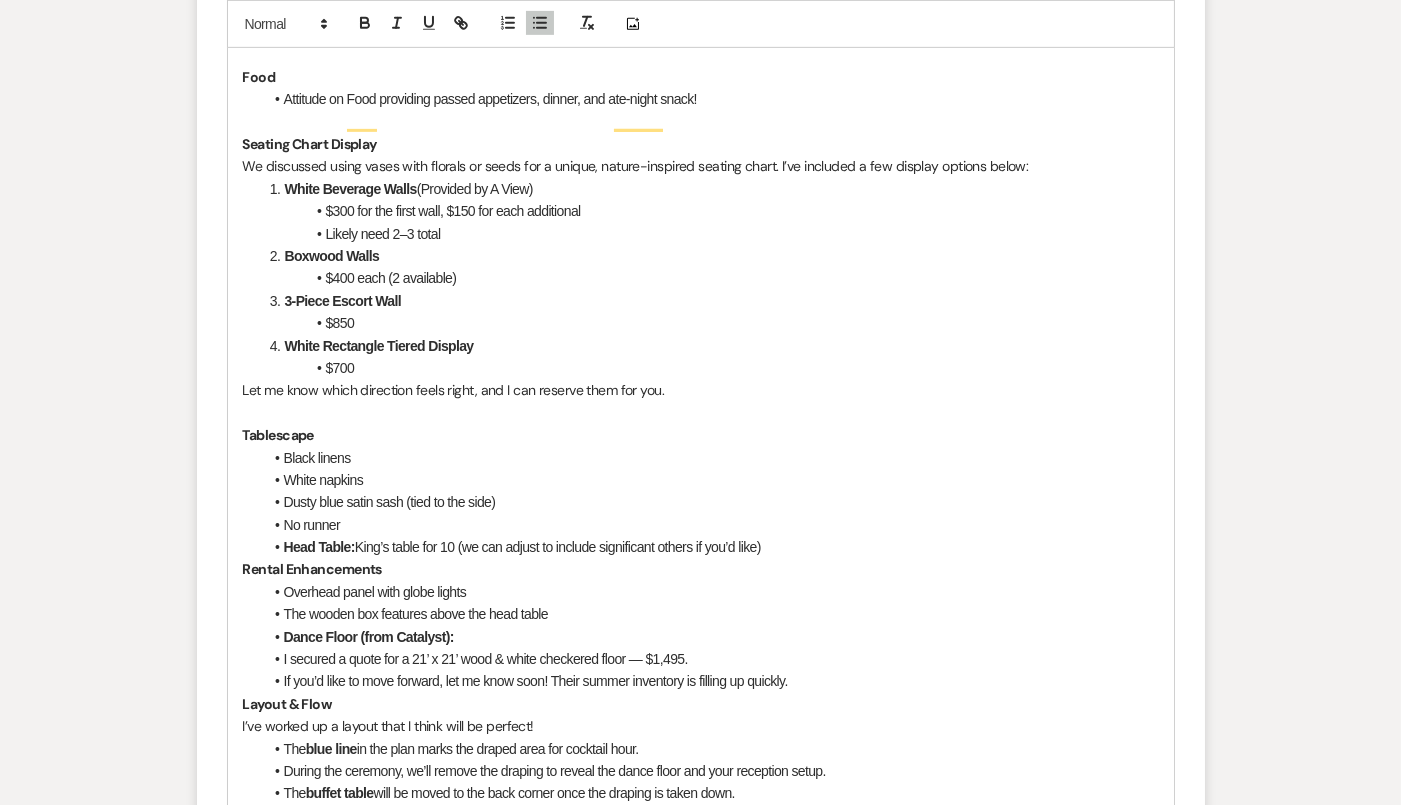 click at bounding box center (701, 413) 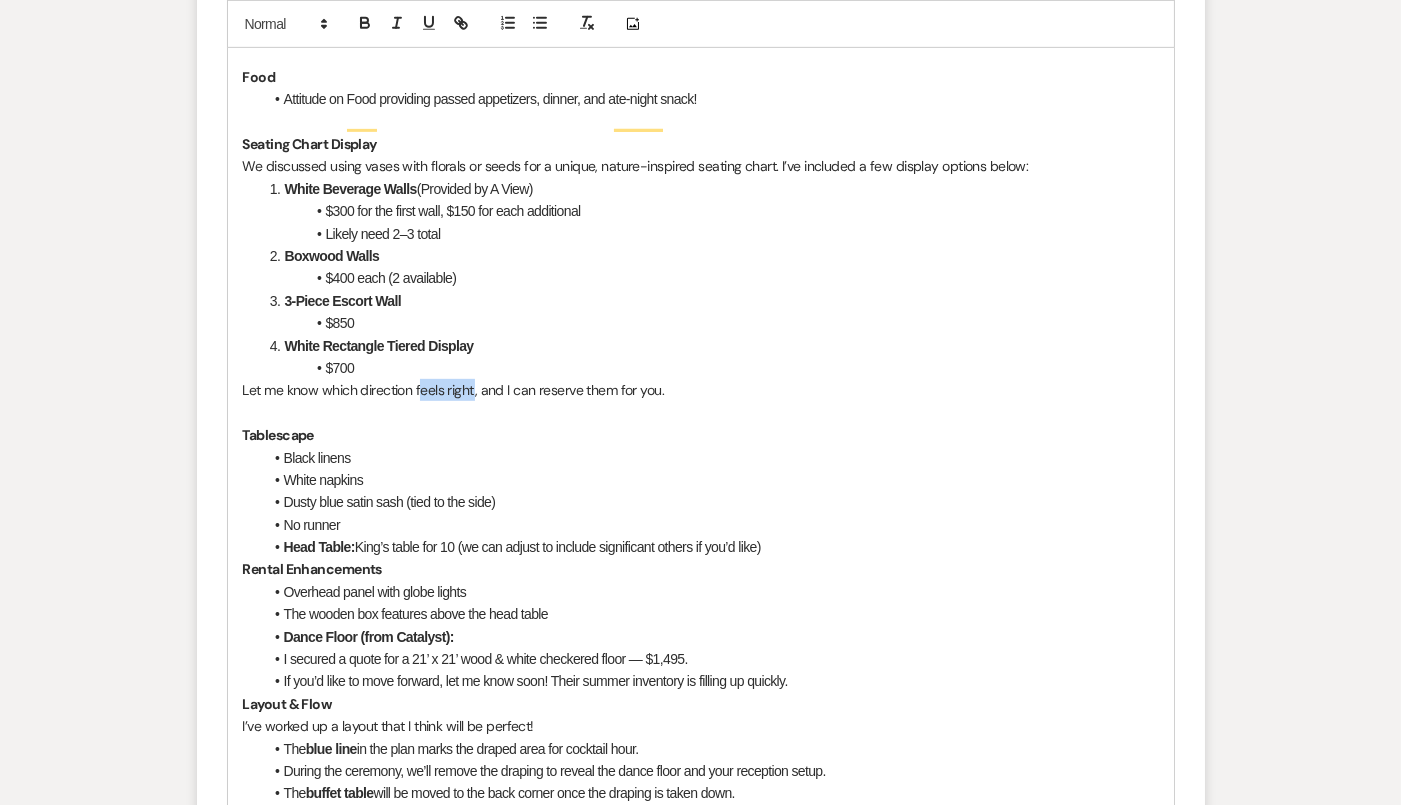 drag, startPoint x: 472, startPoint y: 407, endPoint x: 418, endPoint y: 404, distance: 54.08327 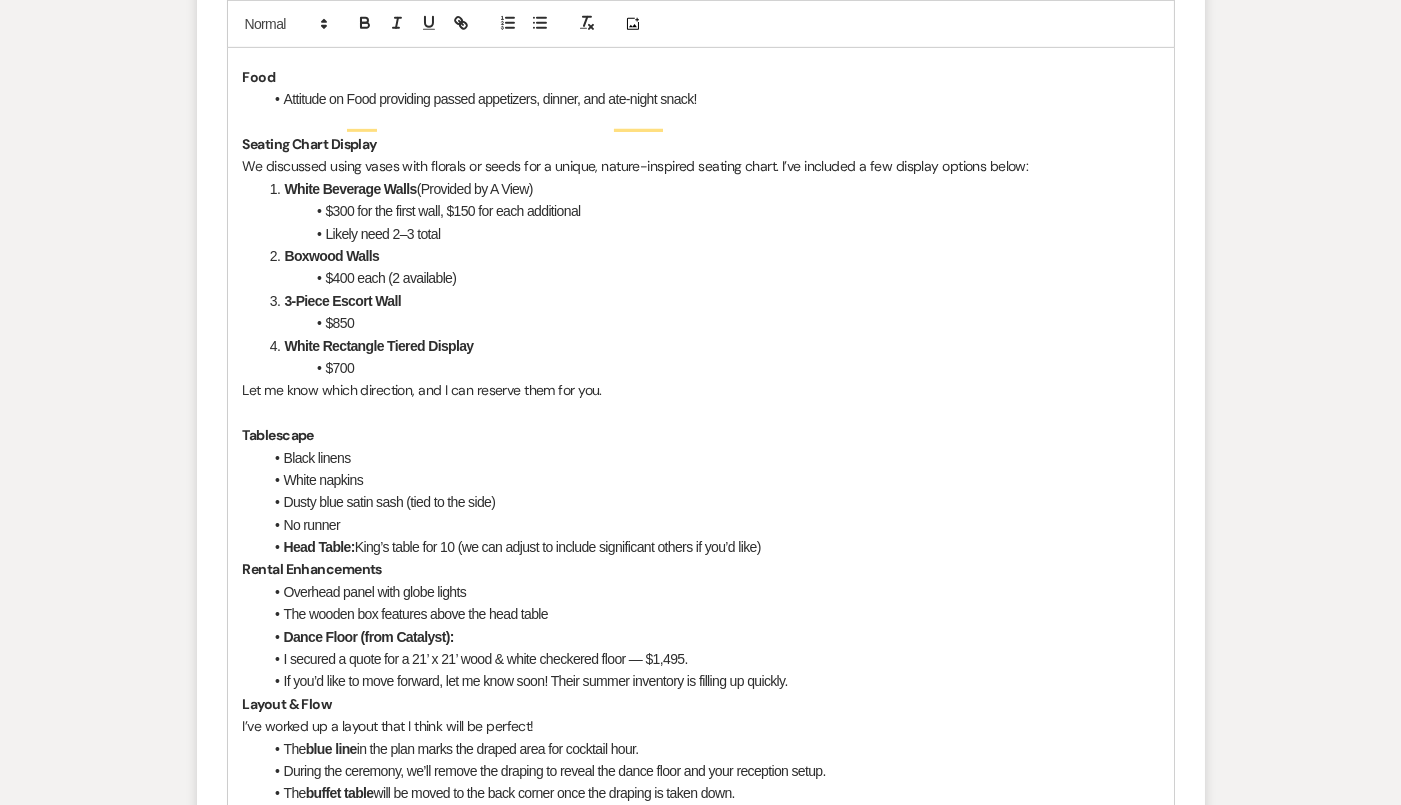 click on "Let me know which direction, and I can reserve them for you." at bounding box center [701, 390] 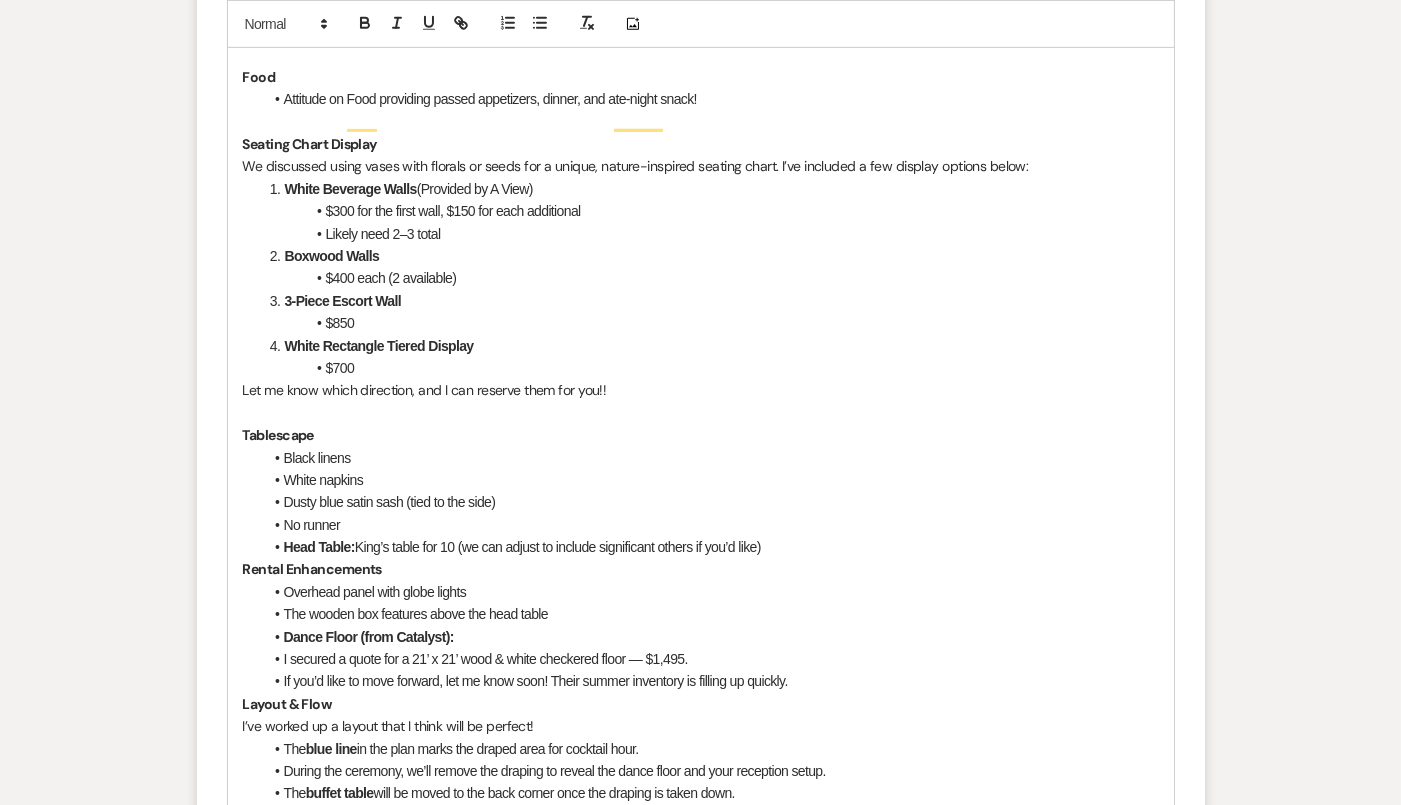 click on "Let me know which direction, and I can reserve them for you!!" at bounding box center [701, 390] 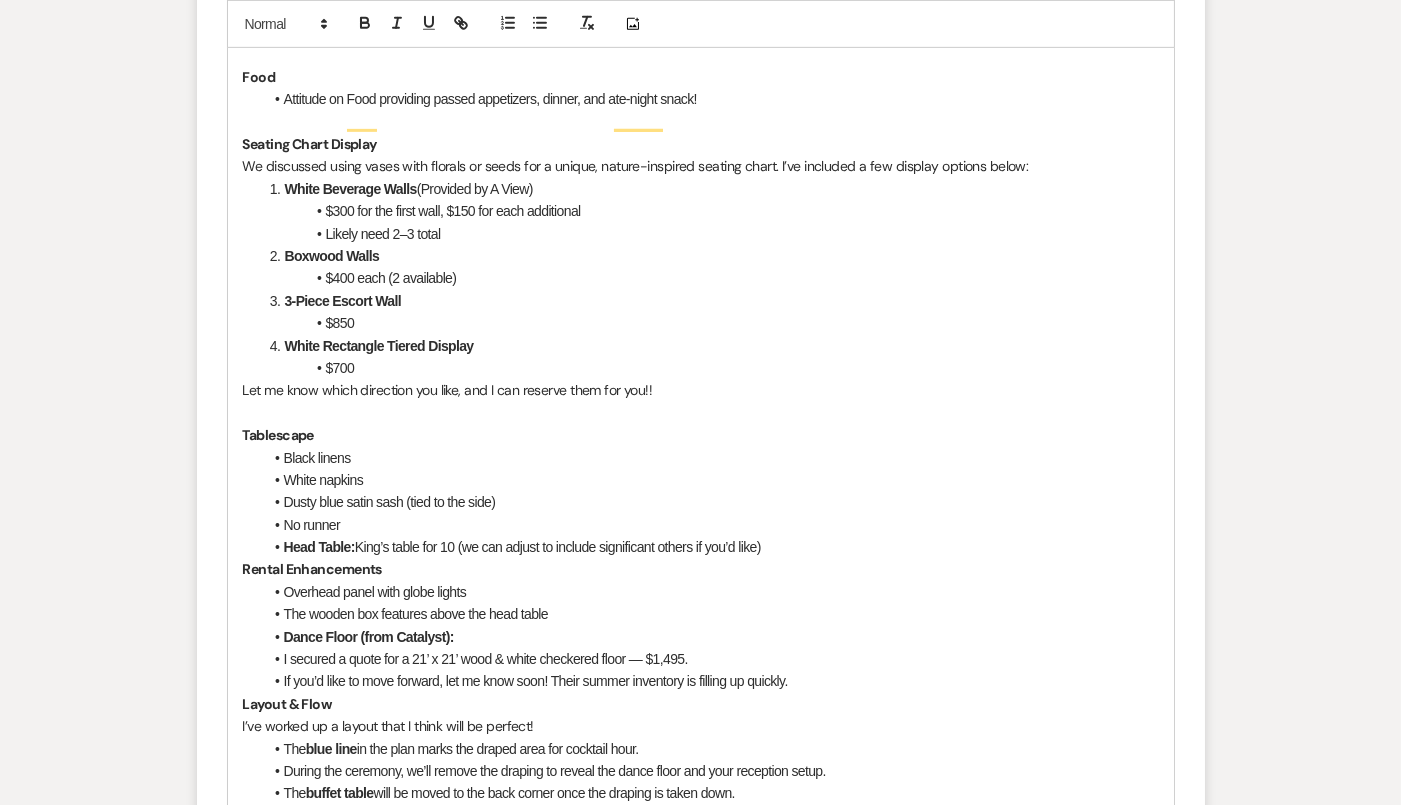 click at bounding box center [701, 413] 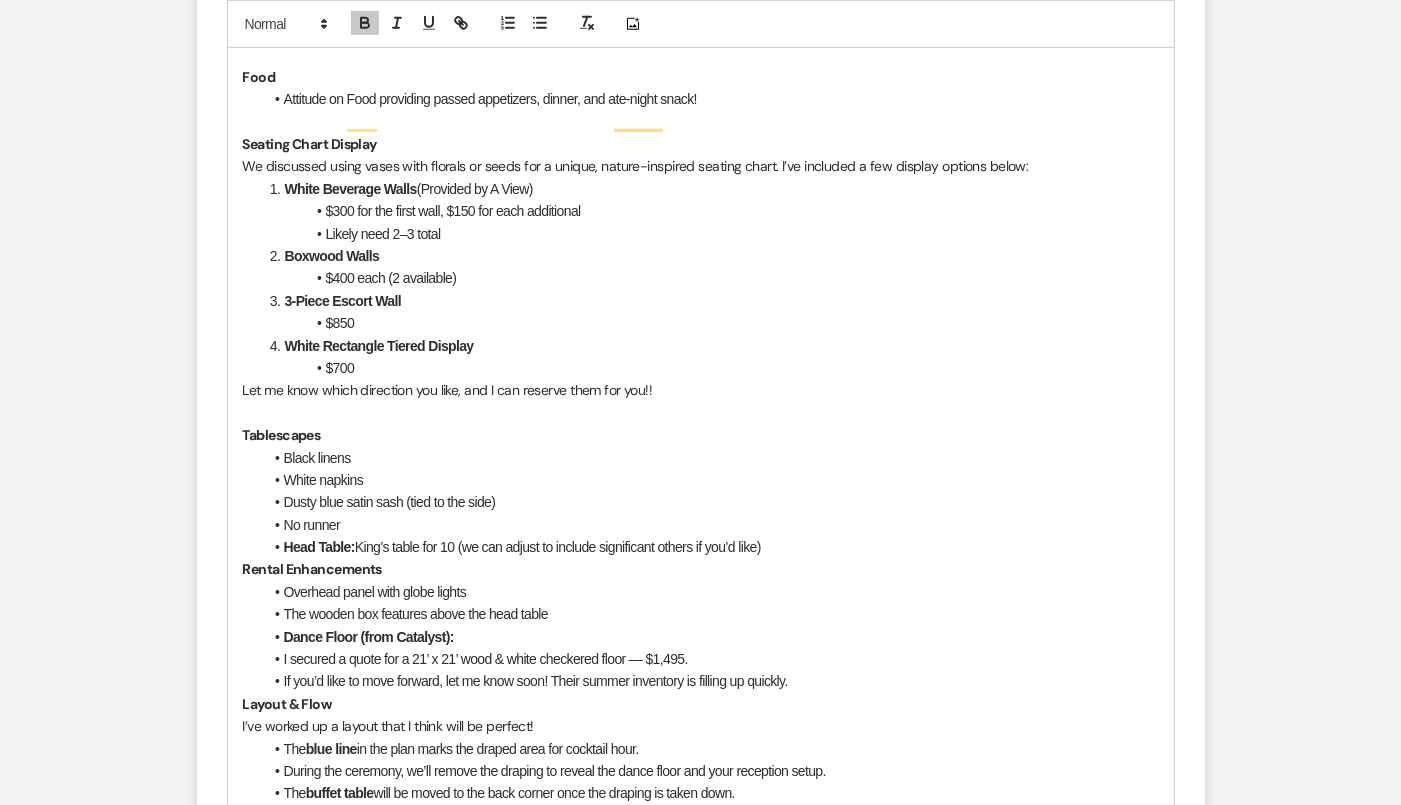 click on "White napkins" at bounding box center [711, 480] 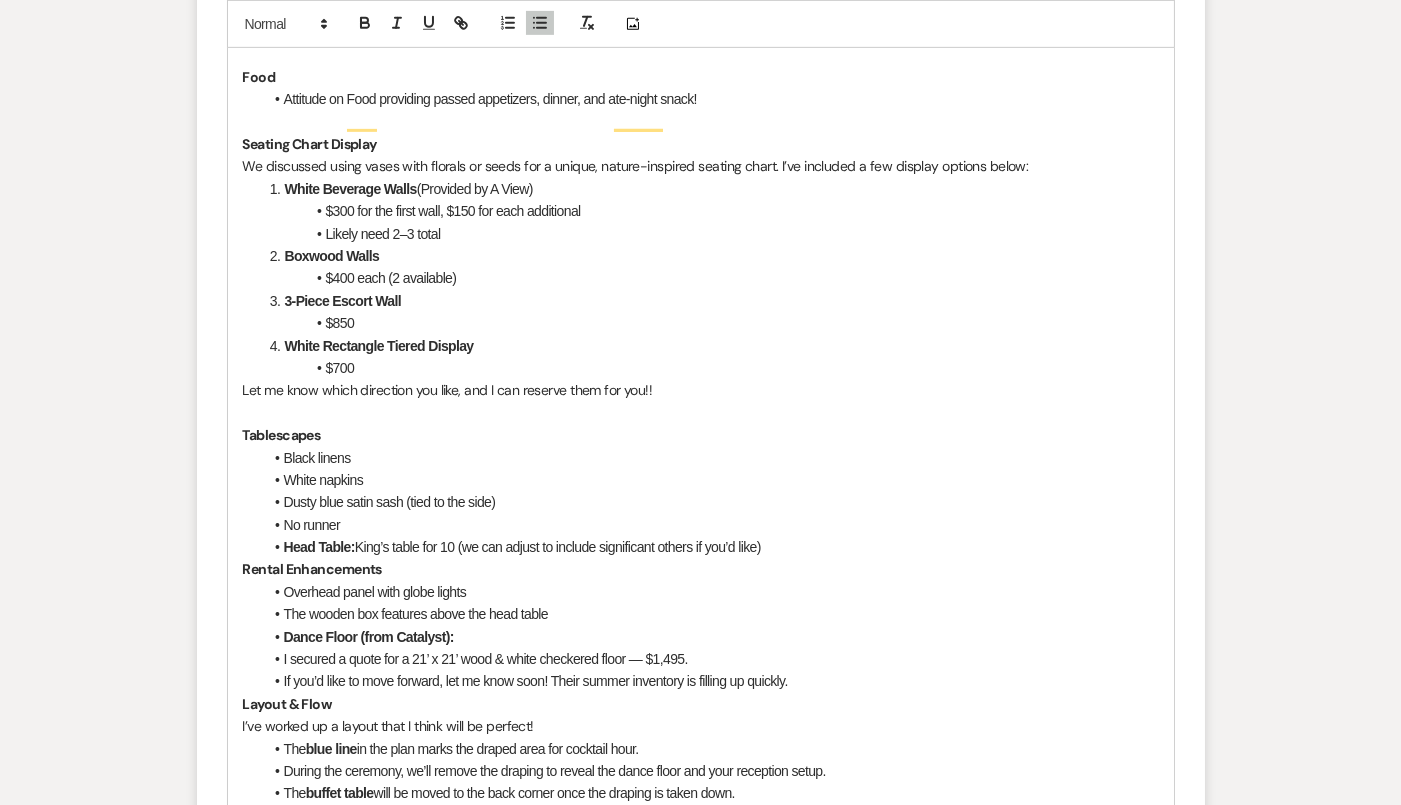 click on "No runner" at bounding box center [711, 525] 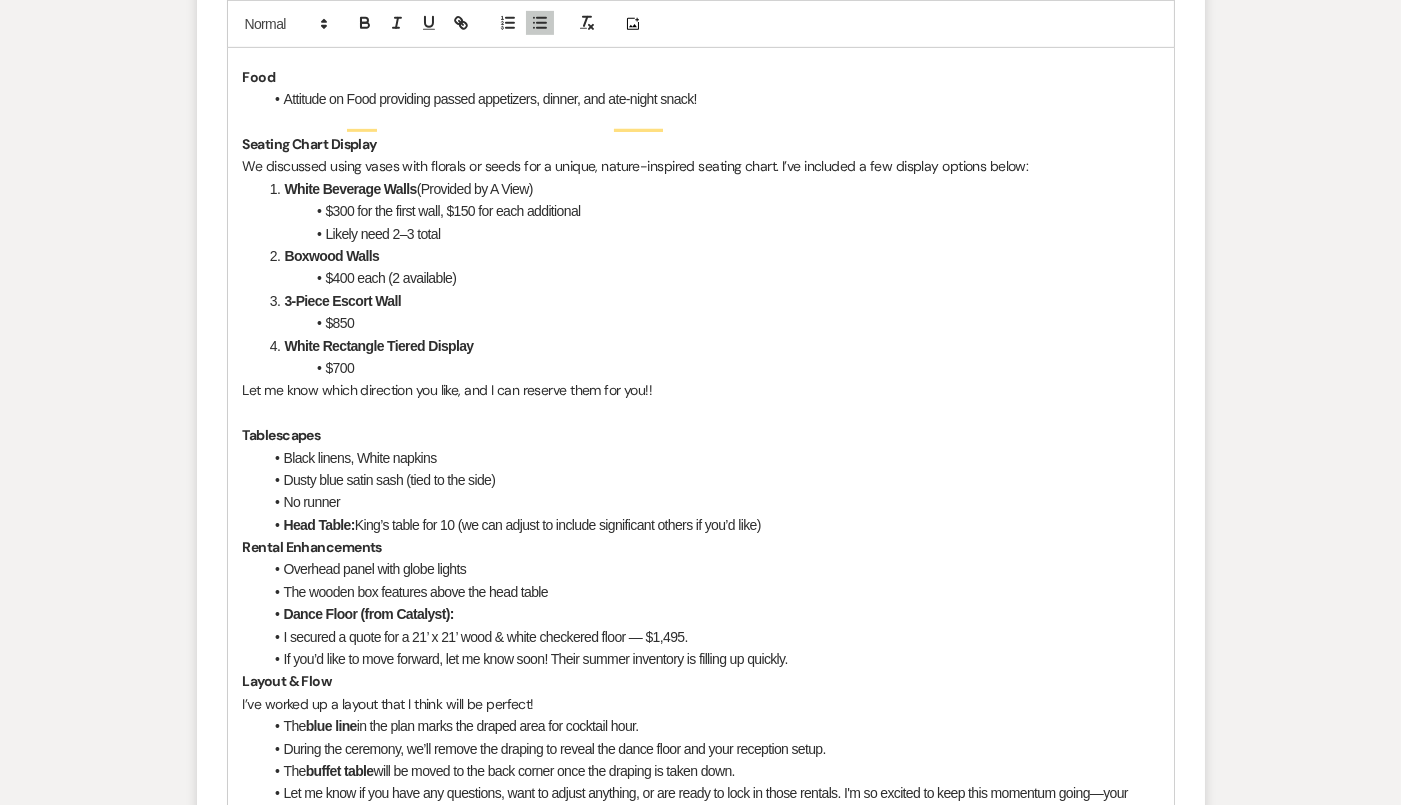 click on "Dusty blue satin sash (tied to the side)" at bounding box center (711, 480) 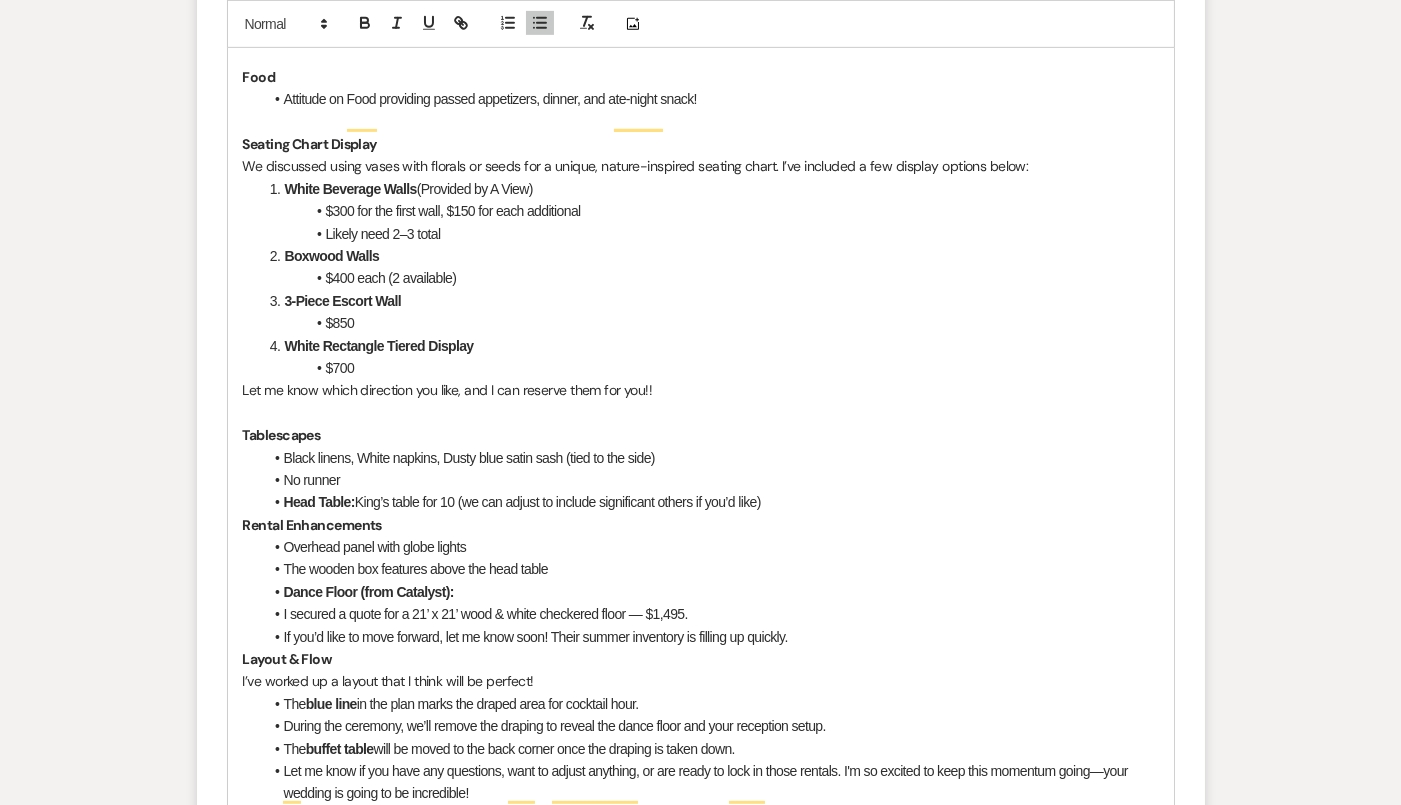 click on "No runner" at bounding box center (711, 480) 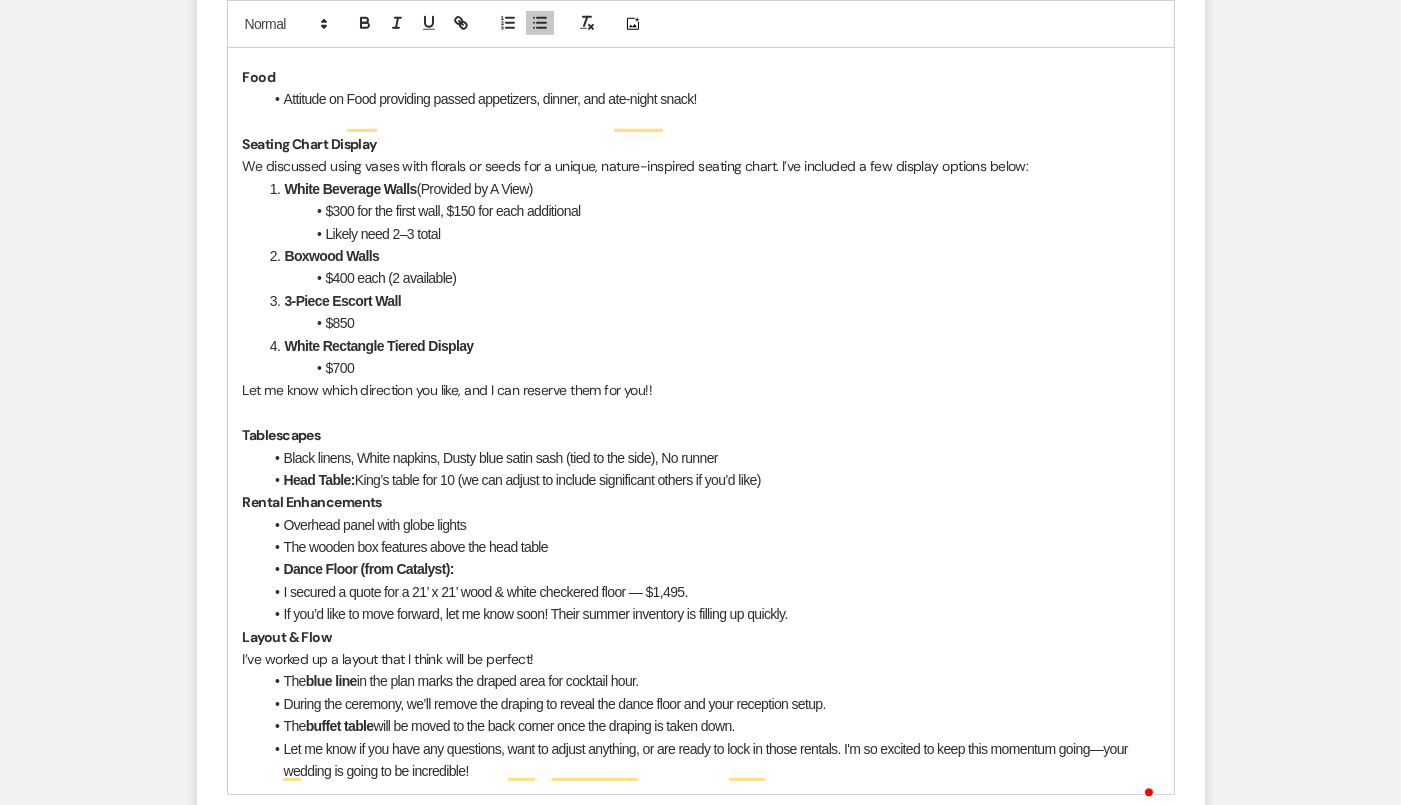 click on "Head Table:  King’s table for 10 (we can adjust to include significant others if you’d like)" at bounding box center [711, 480] 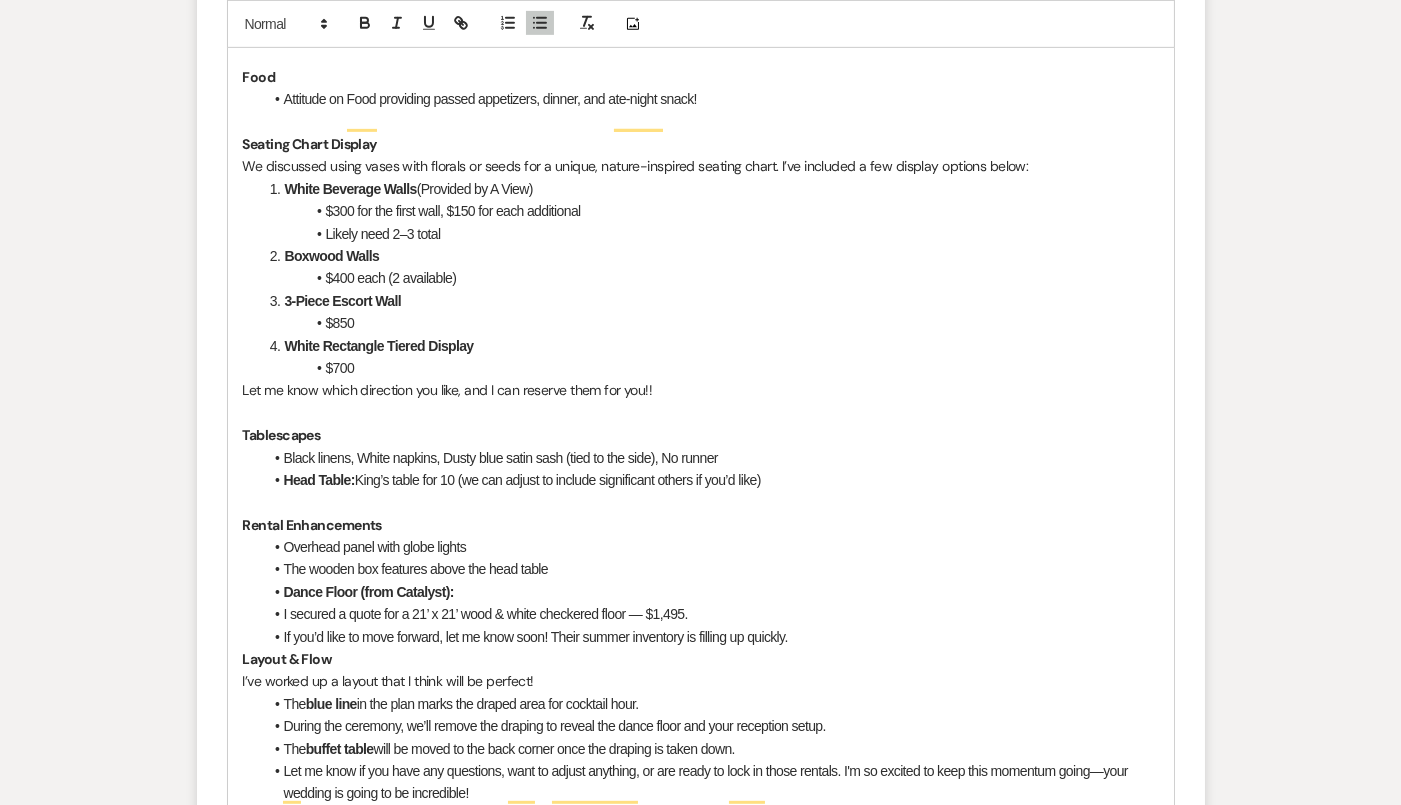 click on "Head Table:" at bounding box center (319, 480) 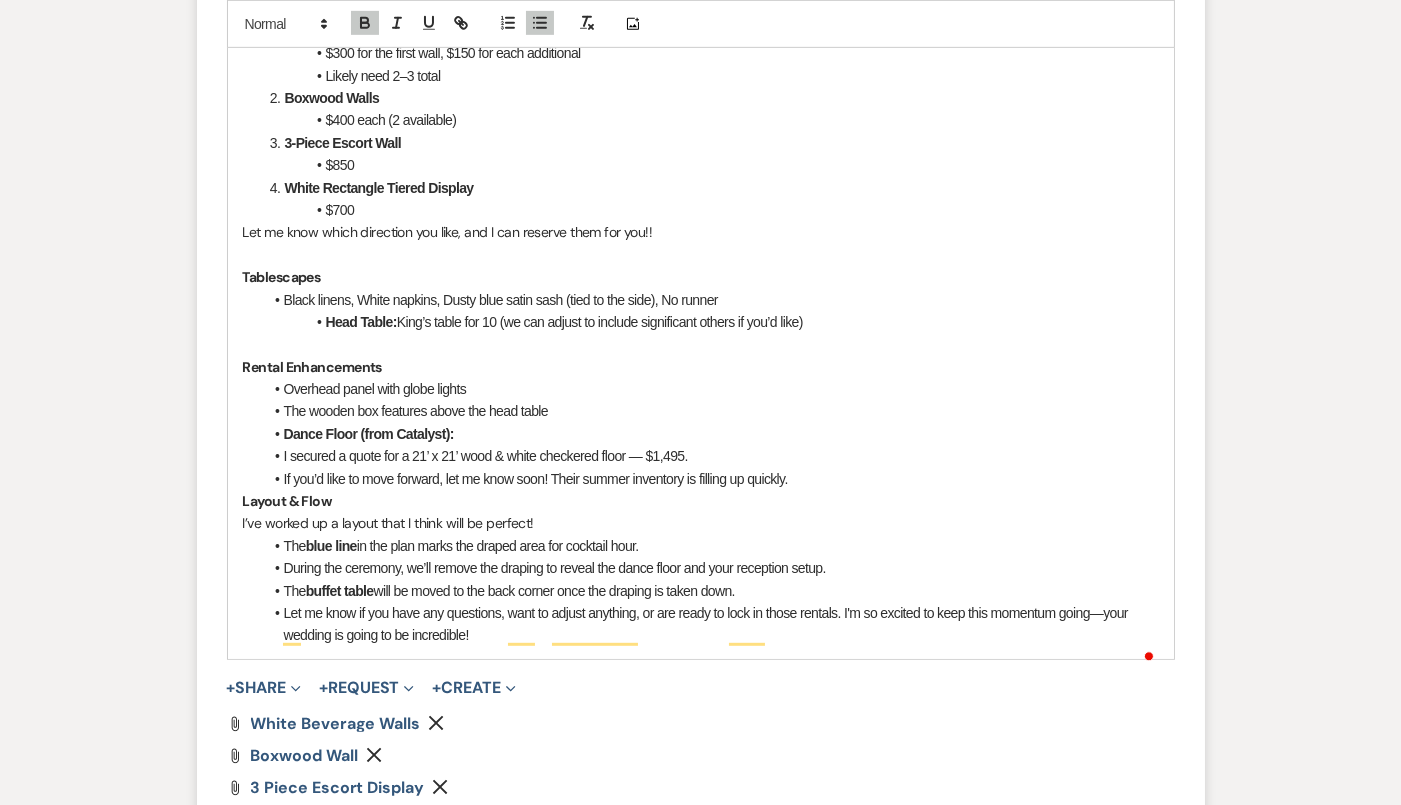 scroll, scrollTop: 1837, scrollLeft: 0, axis: vertical 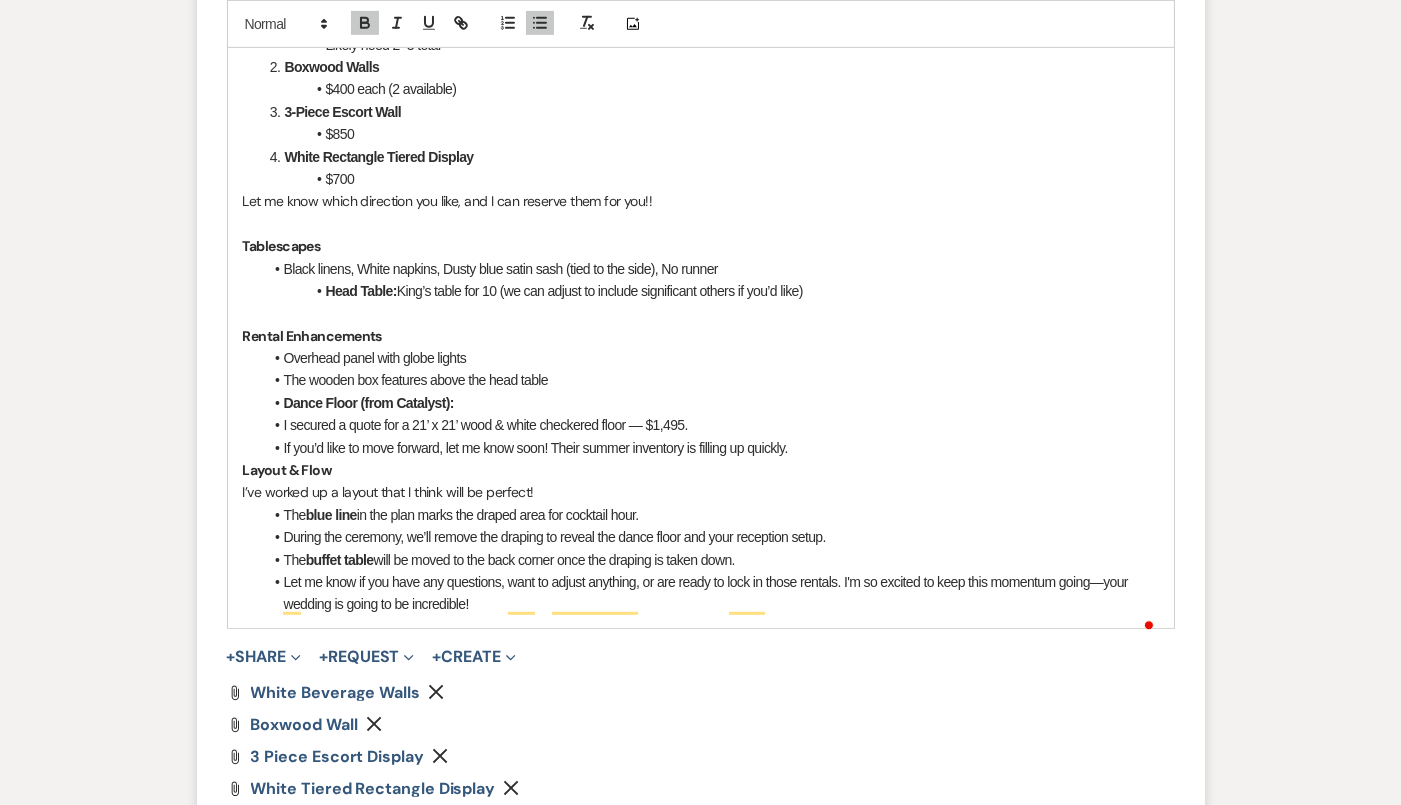 click on "If you’d like to move forward, let me know soon! Their summer inventory is filling up quickly." at bounding box center [711, 448] 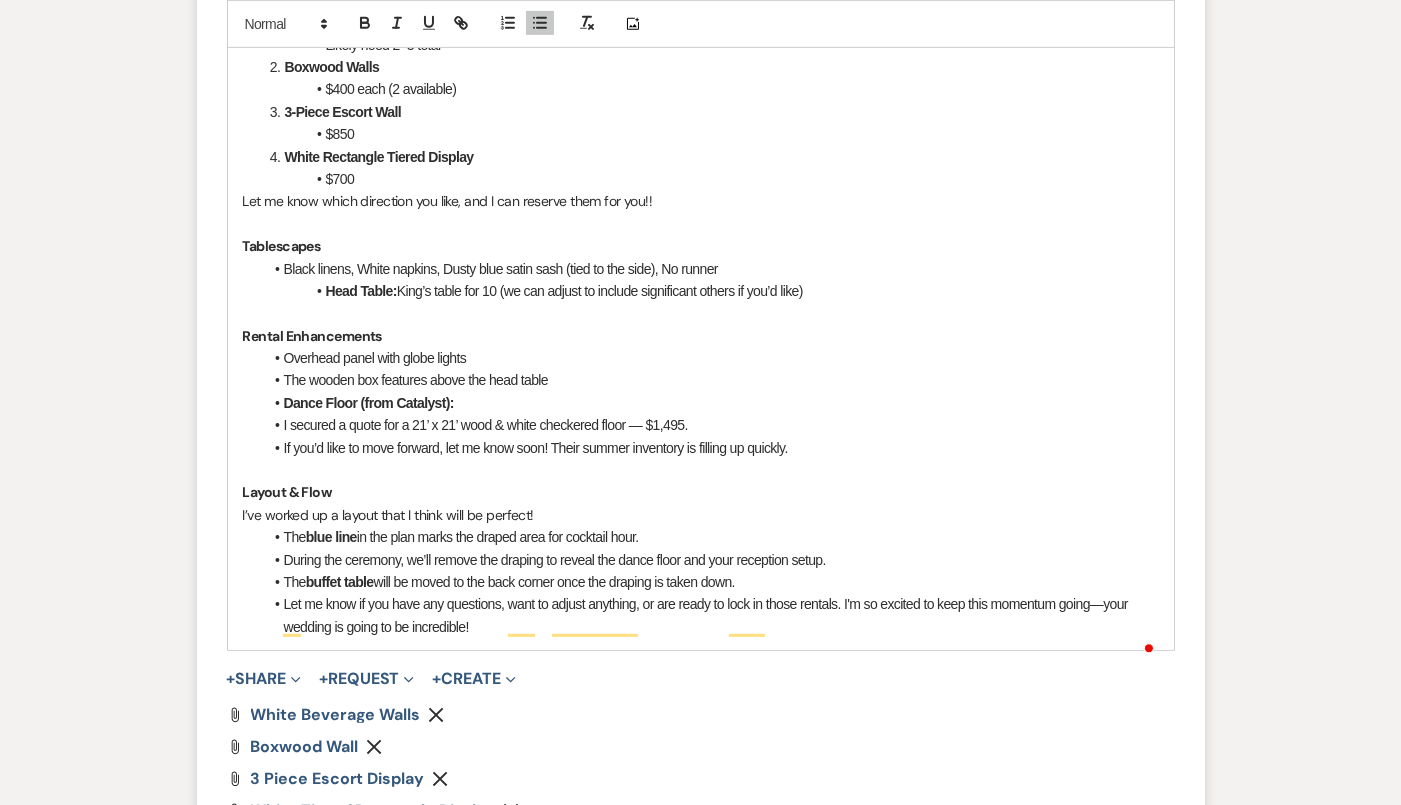 click on "Dance Floor (from Catalyst):" at bounding box center [711, 403] 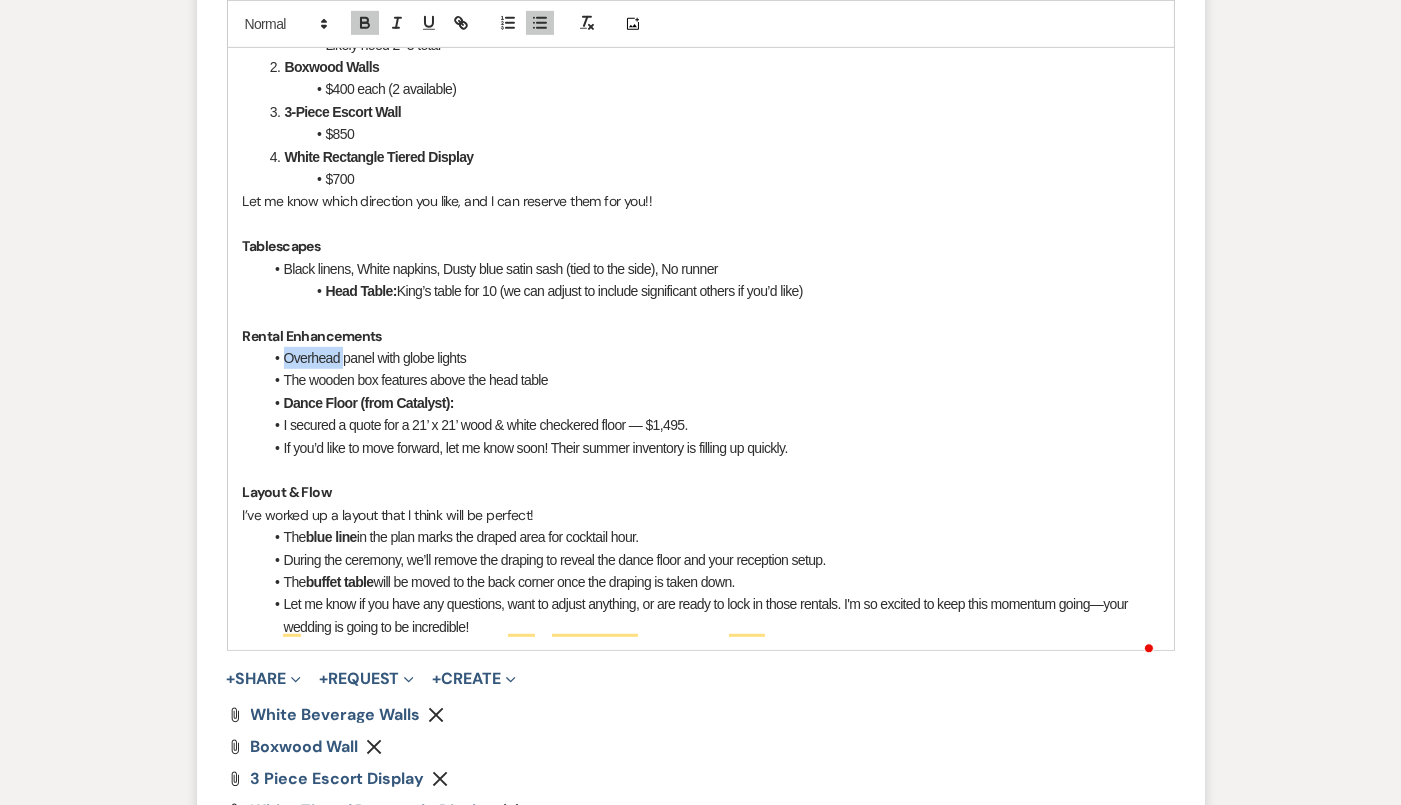 drag, startPoint x: 342, startPoint y: 375, endPoint x: 285, endPoint y: 375, distance: 57 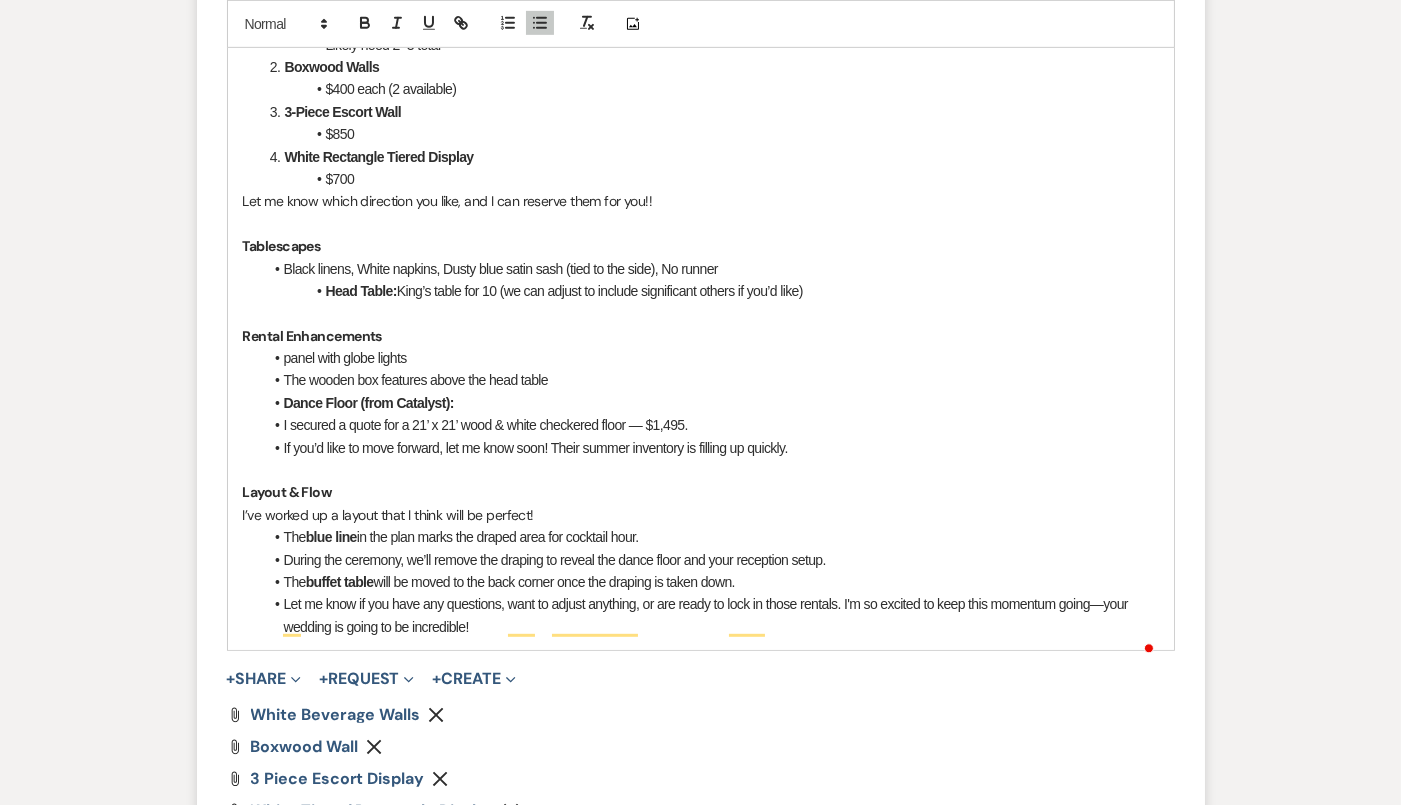 click on "panel with globe lights" at bounding box center (711, 358) 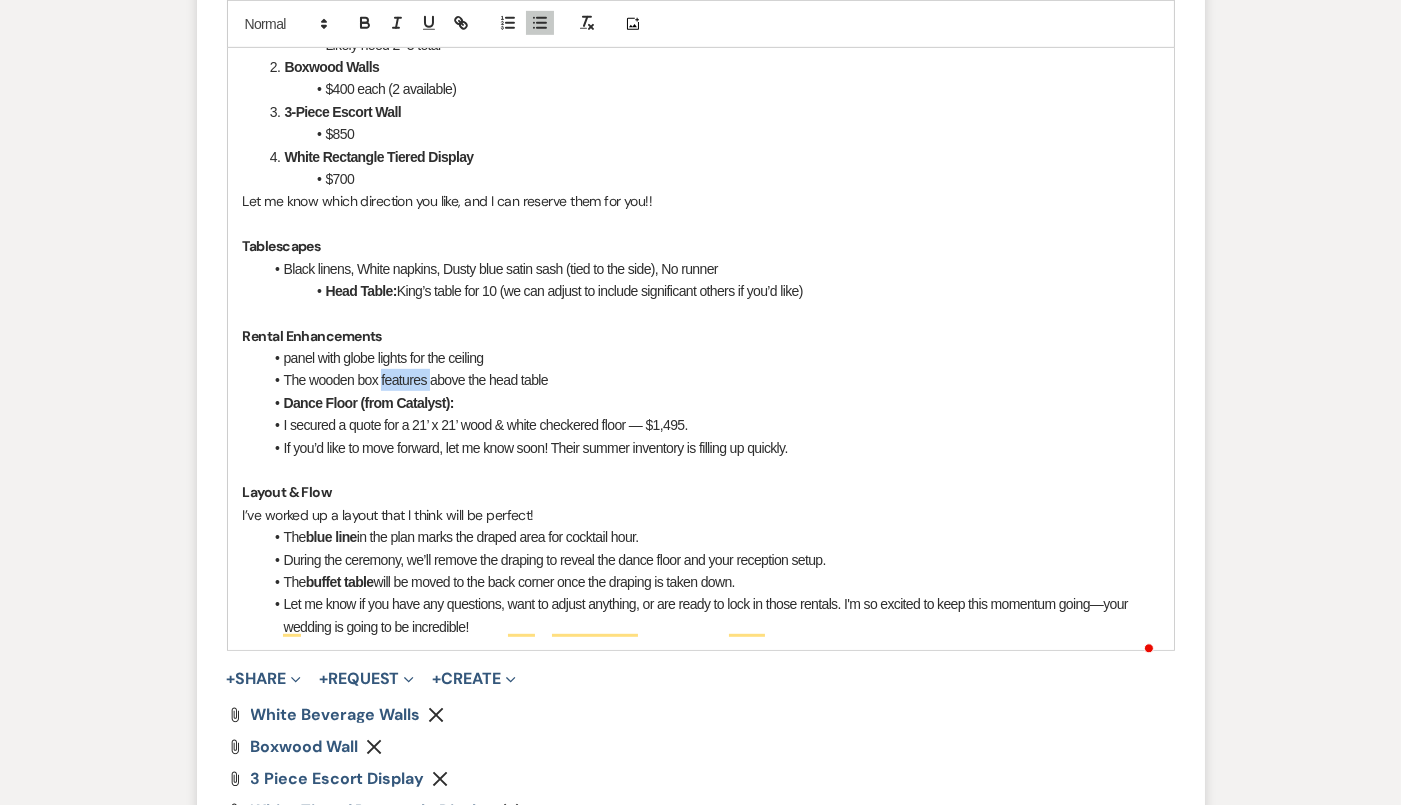 drag, startPoint x: 431, startPoint y: 401, endPoint x: 381, endPoint y: 399, distance: 50.039986 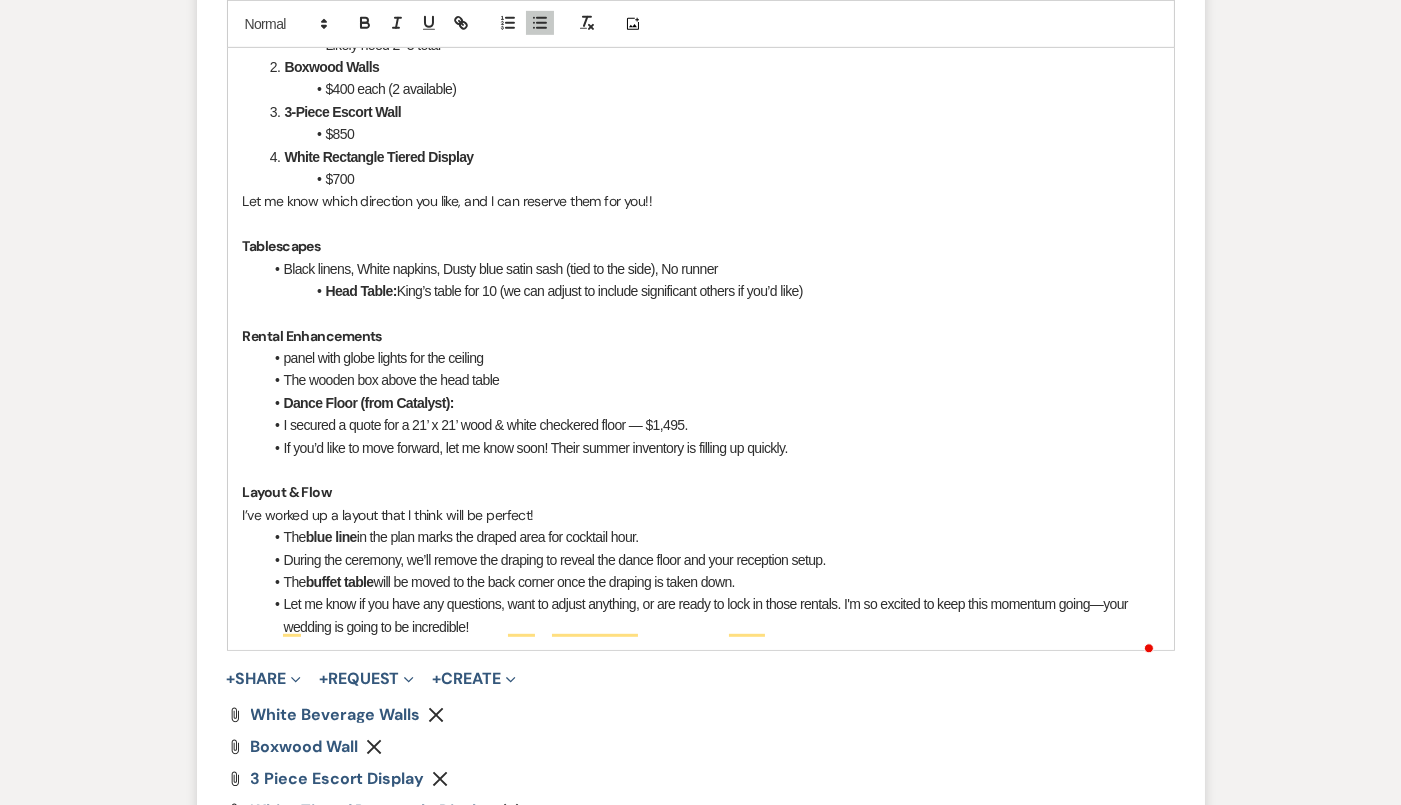 click on "Dance Floor (from Catalyst):" at bounding box center (711, 403) 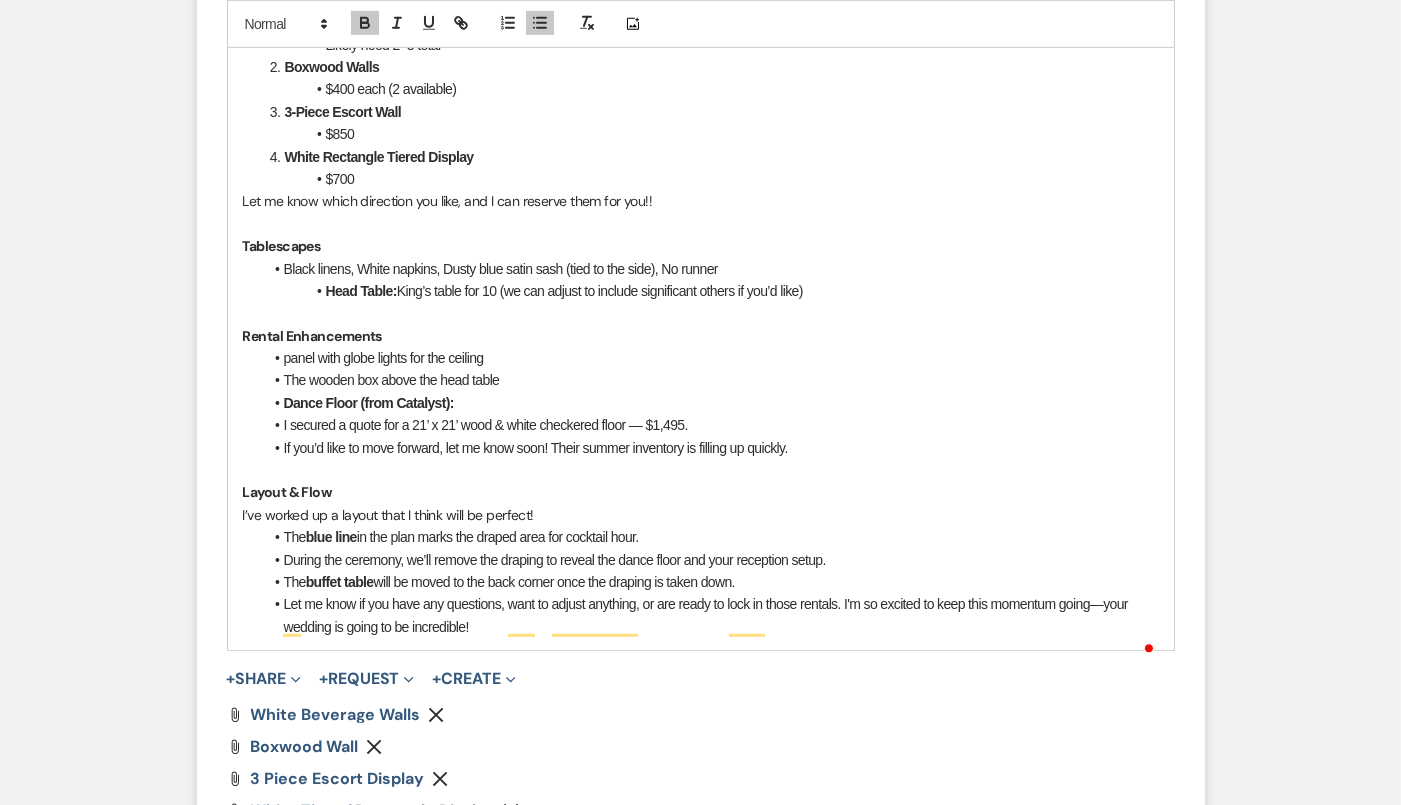 click on "Dance Floor (from Catalyst):" at bounding box center [369, 403] 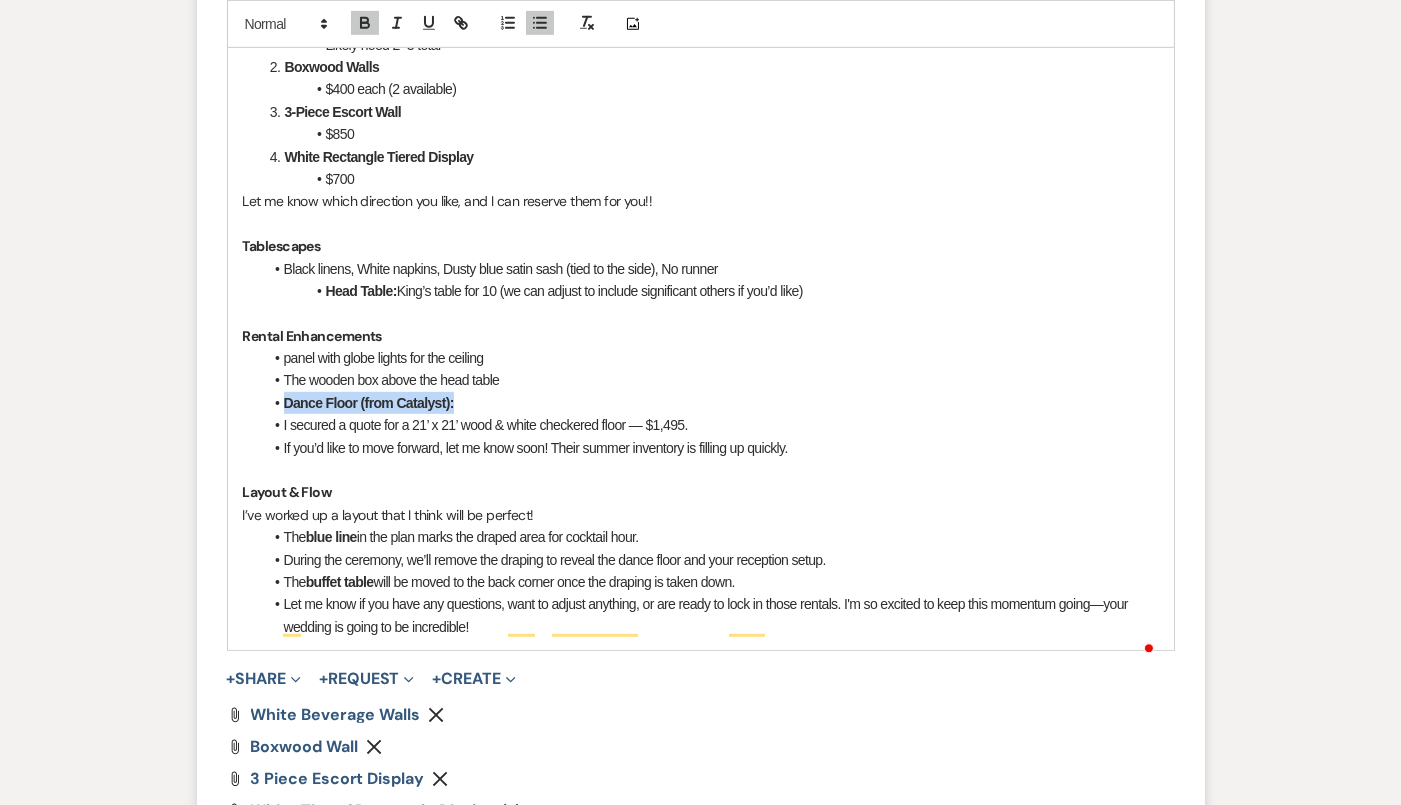 drag, startPoint x: 495, startPoint y: 422, endPoint x: 283, endPoint y: 422, distance: 212 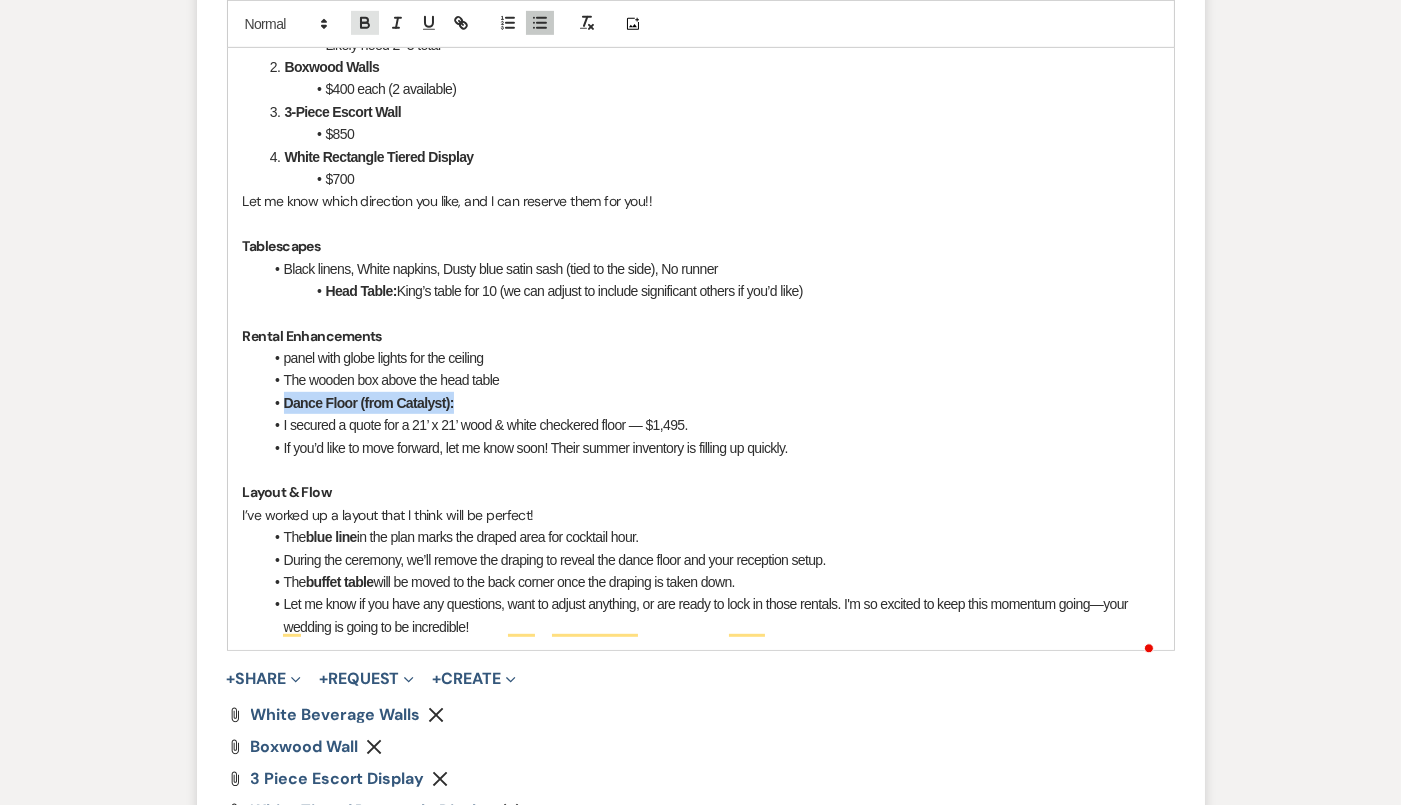 click 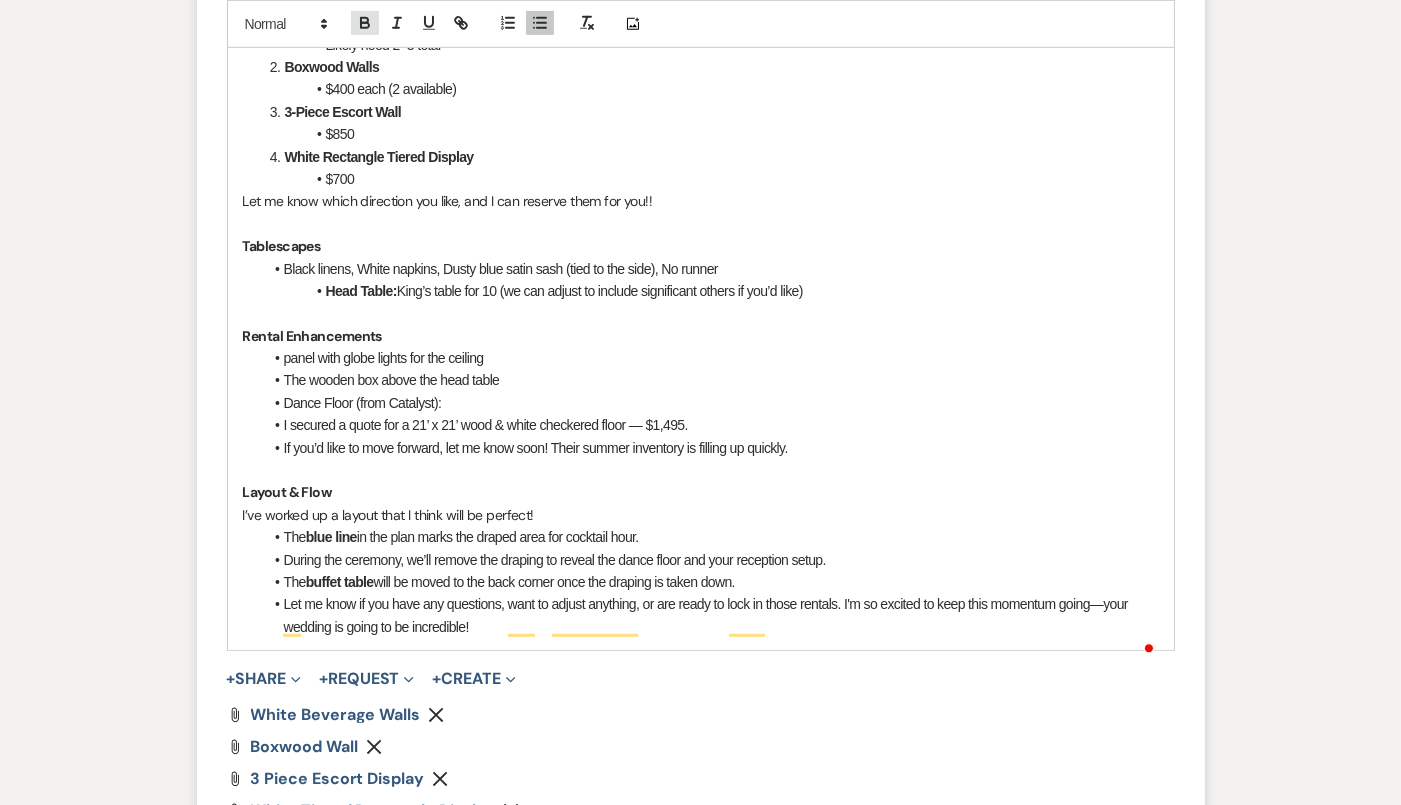 click 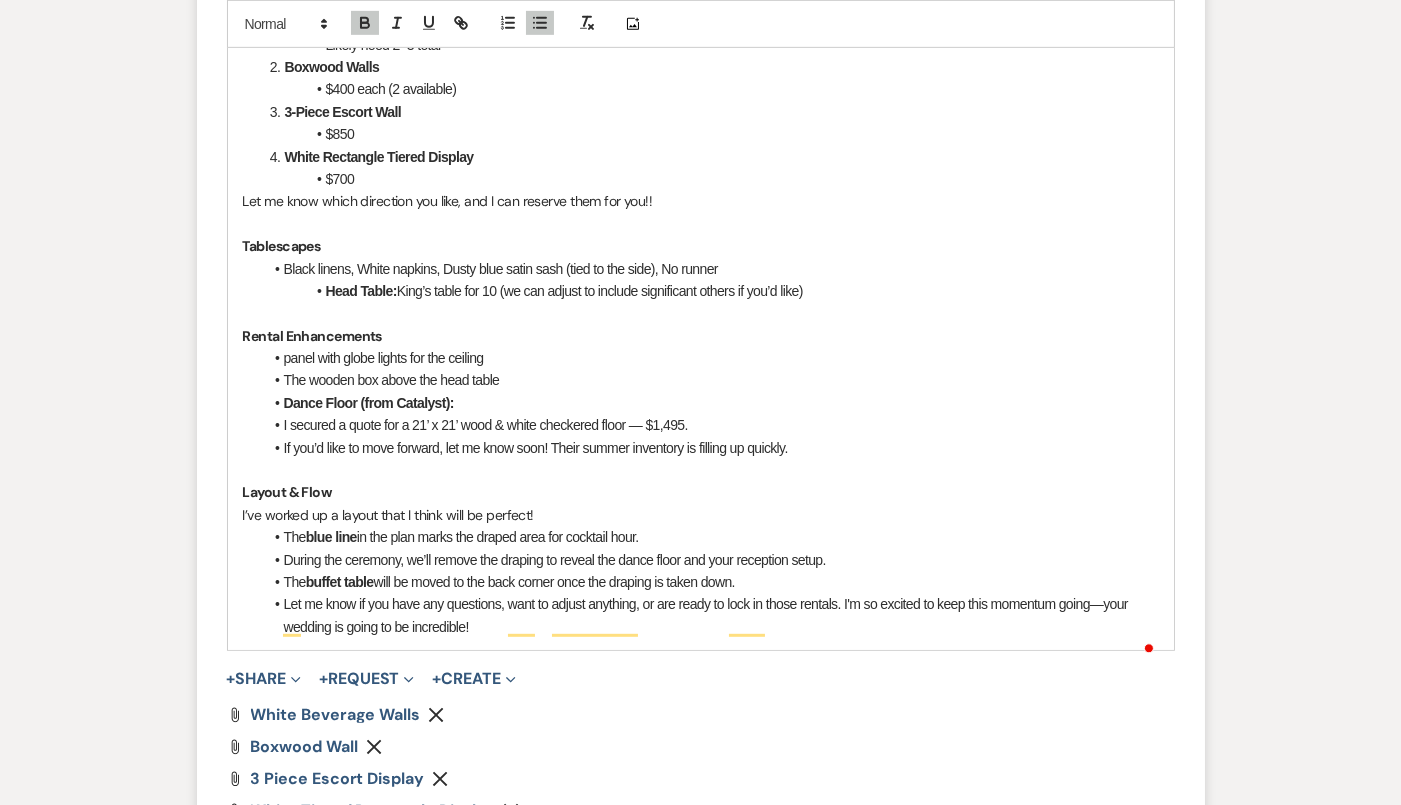 click on "I secured a quote for a 21’ x 21’ wood & white checkered floor — $1,495." at bounding box center [711, 425] 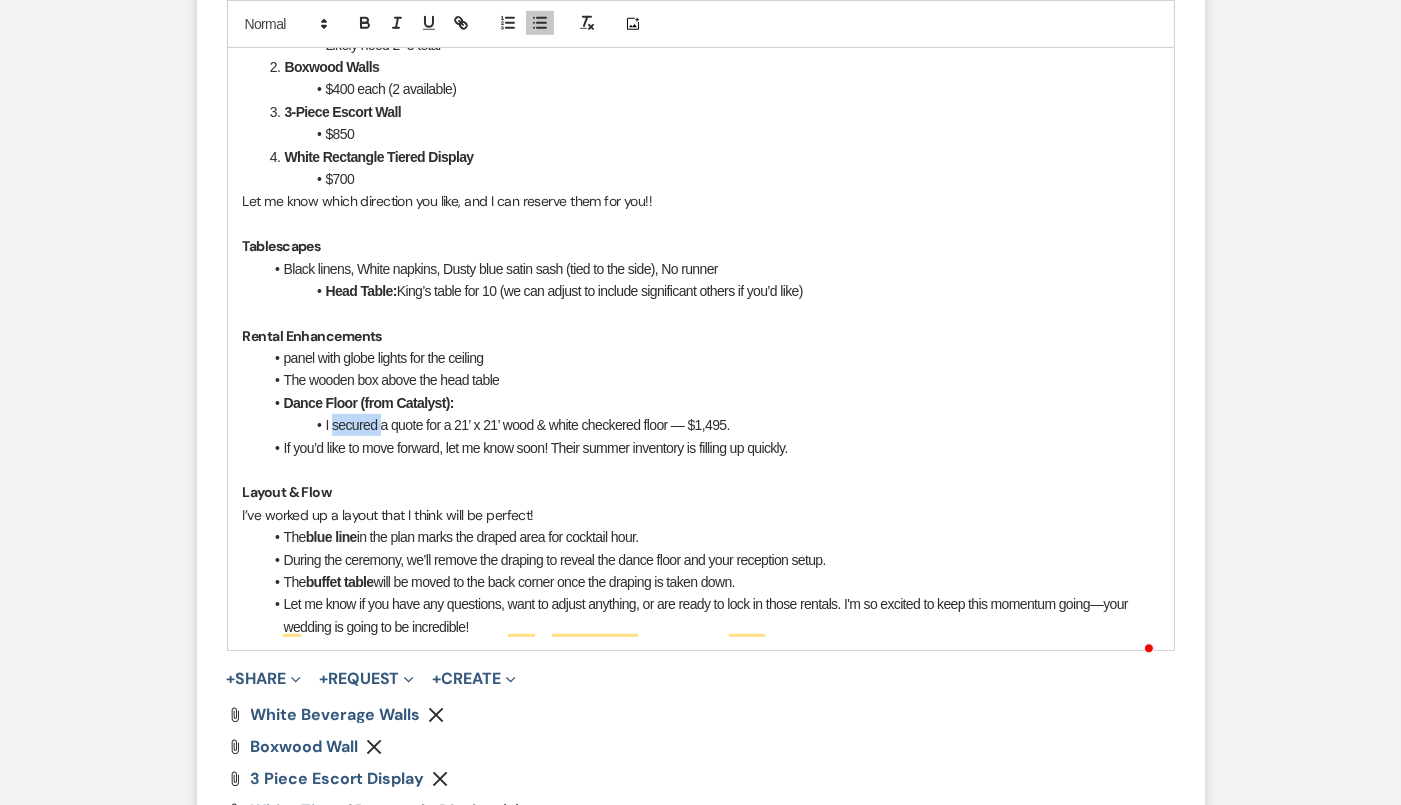 drag, startPoint x: 381, startPoint y: 444, endPoint x: 333, endPoint y: 441, distance: 48.09366 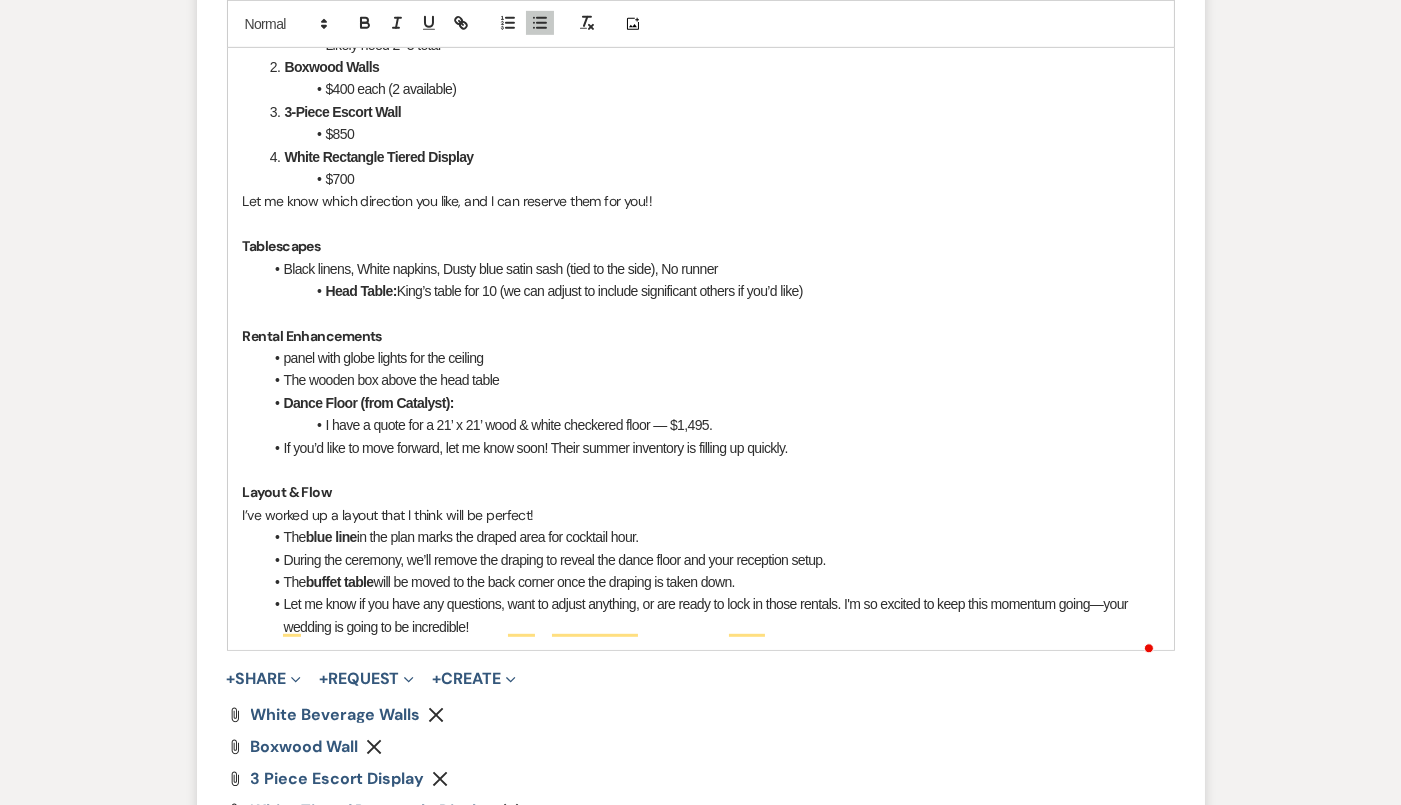 click on "I have a quote for a 21’ x 21’ wood & white checkered floor — $1,495." at bounding box center [711, 425] 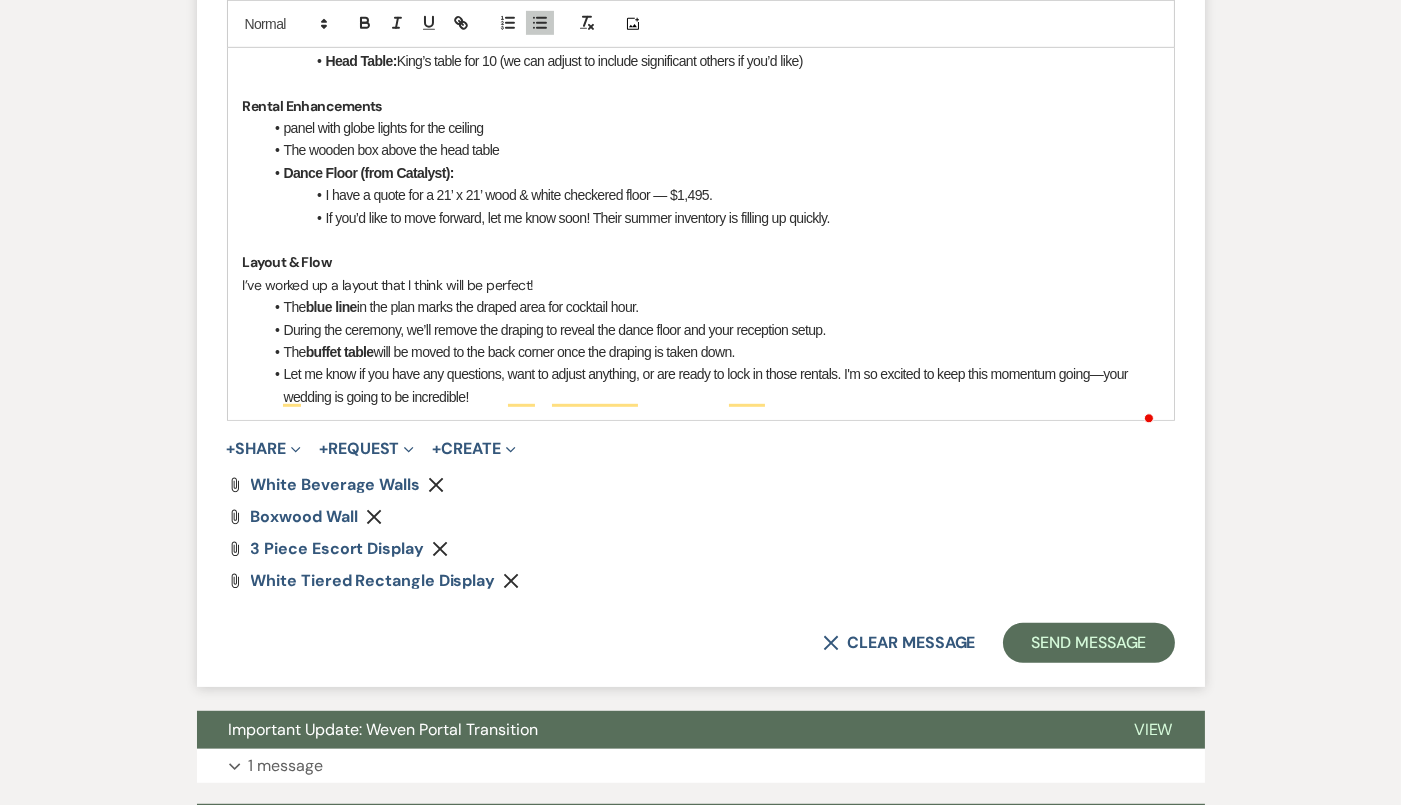 scroll, scrollTop: 2085, scrollLeft: 0, axis: vertical 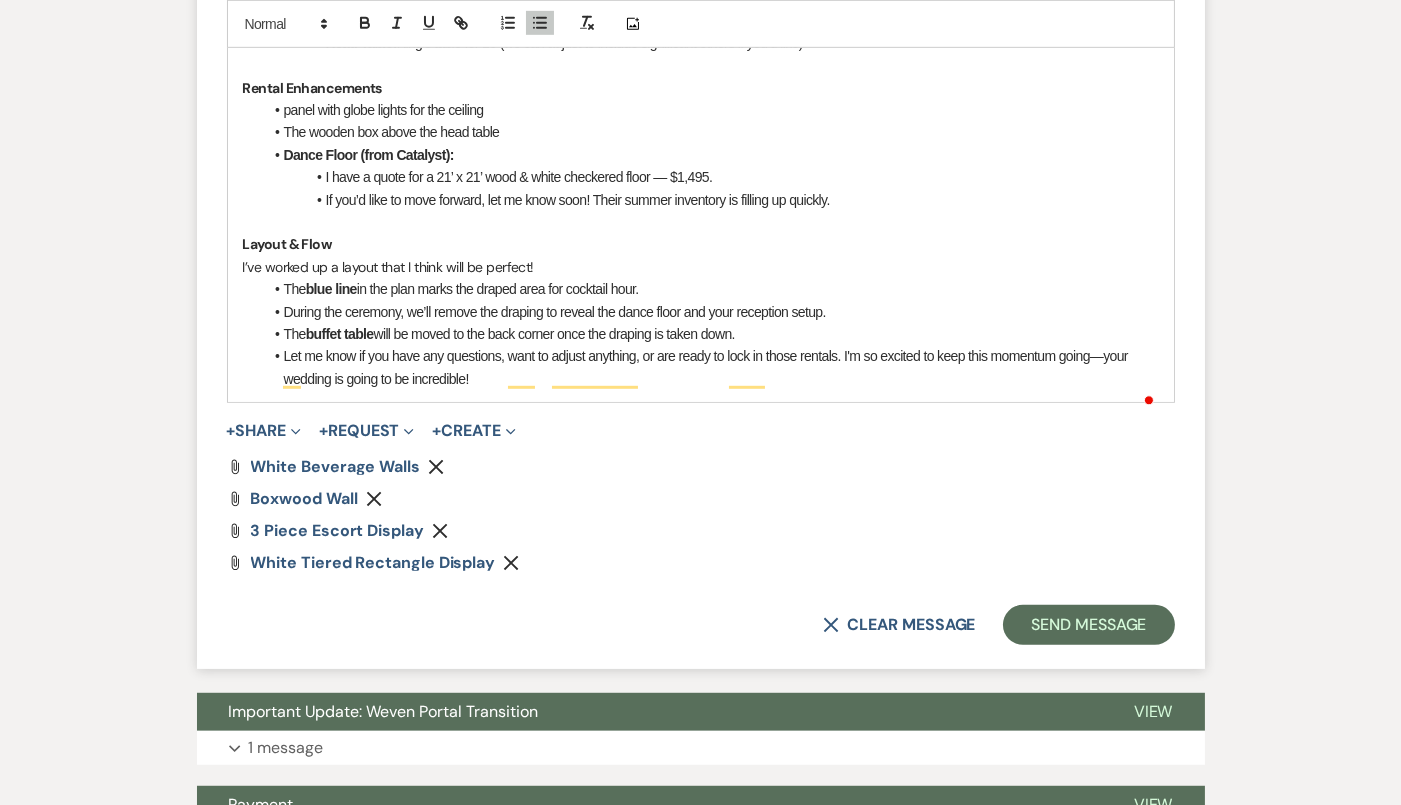 click on "I’ve worked up a layout that I think will be perfect!" at bounding box center [701, 267] 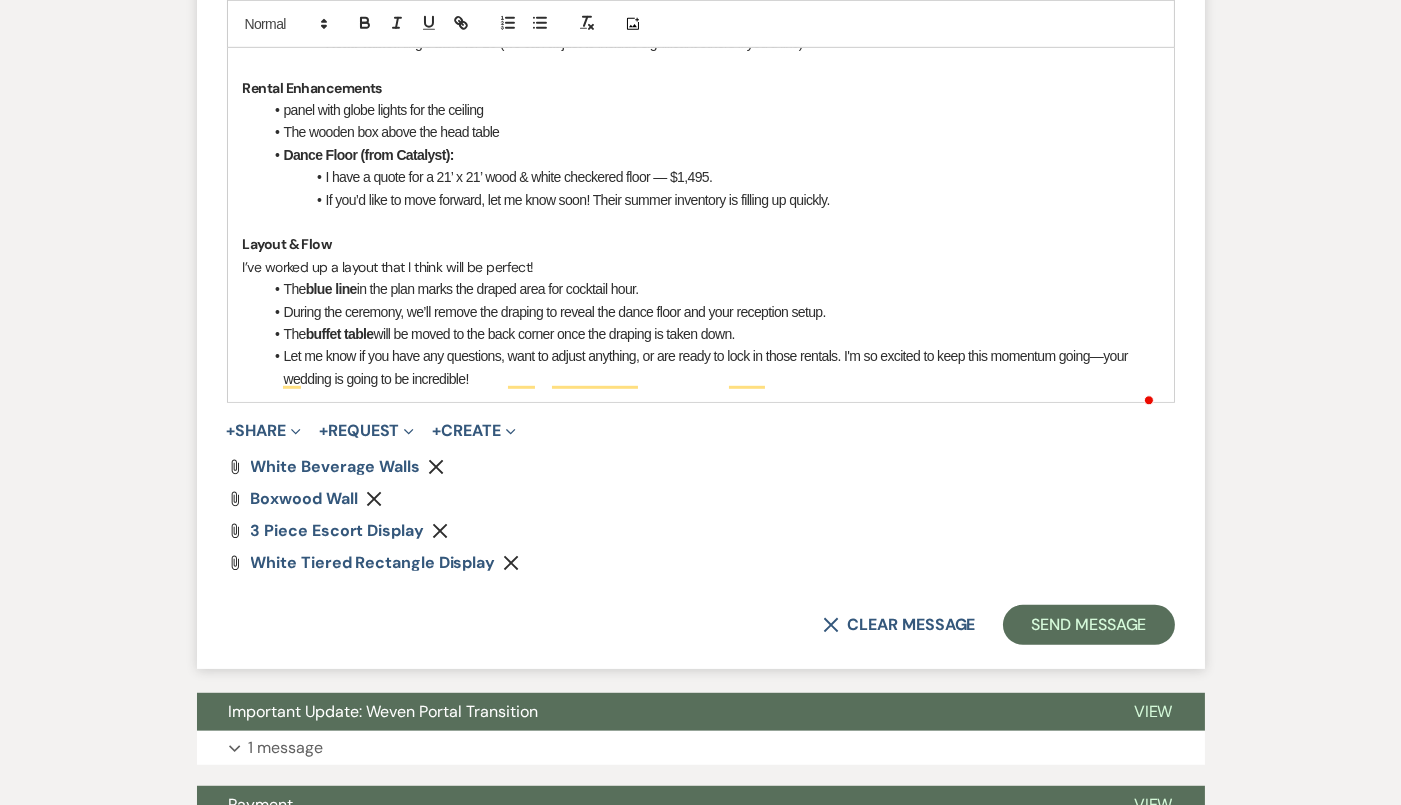 click on "The  blue line  in the plan marks the draped area for cocktail hour." at bounding box center (711, 289) 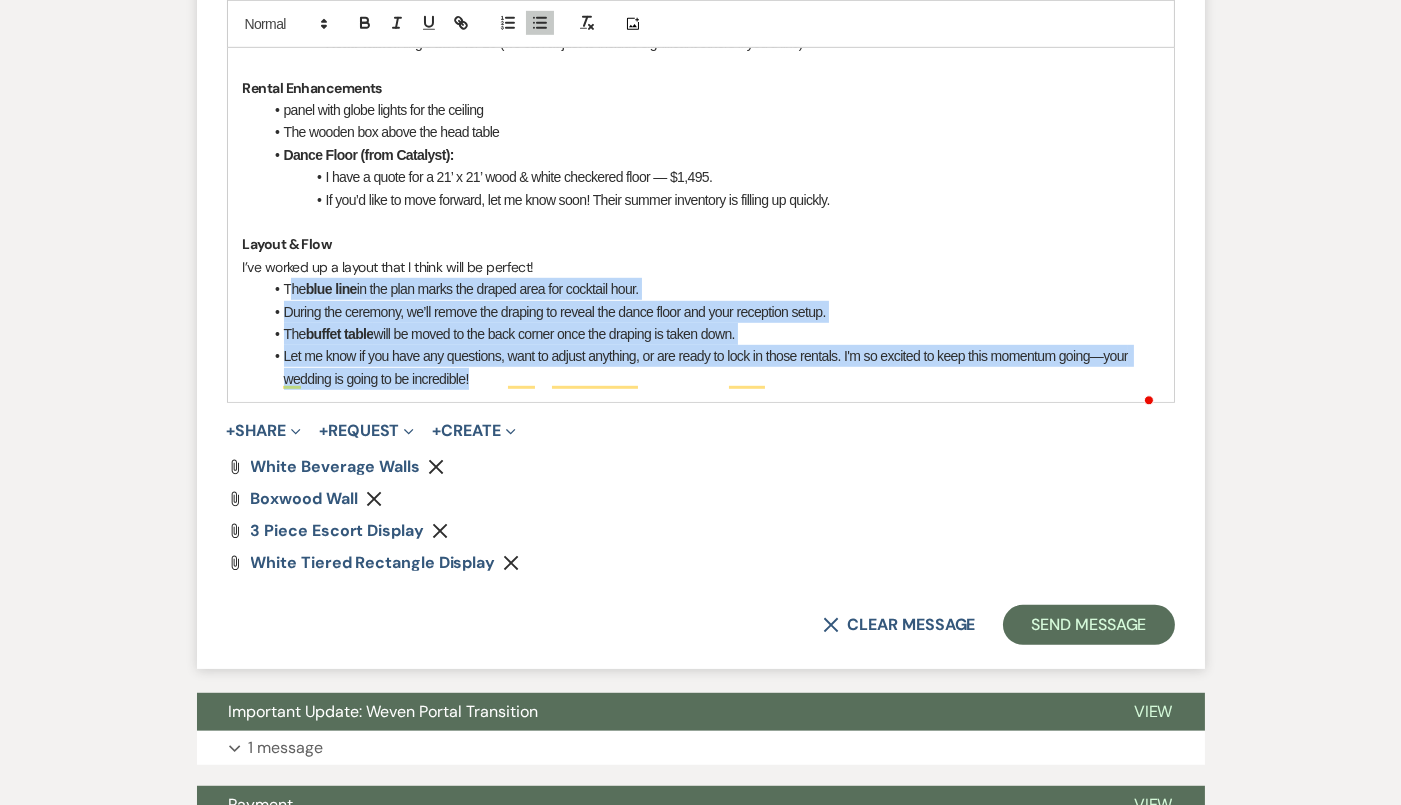 drag, startPoint x: 512, startPoint y: 395, endPoint x: 287, endPoint y: 309, distance: 240.87549 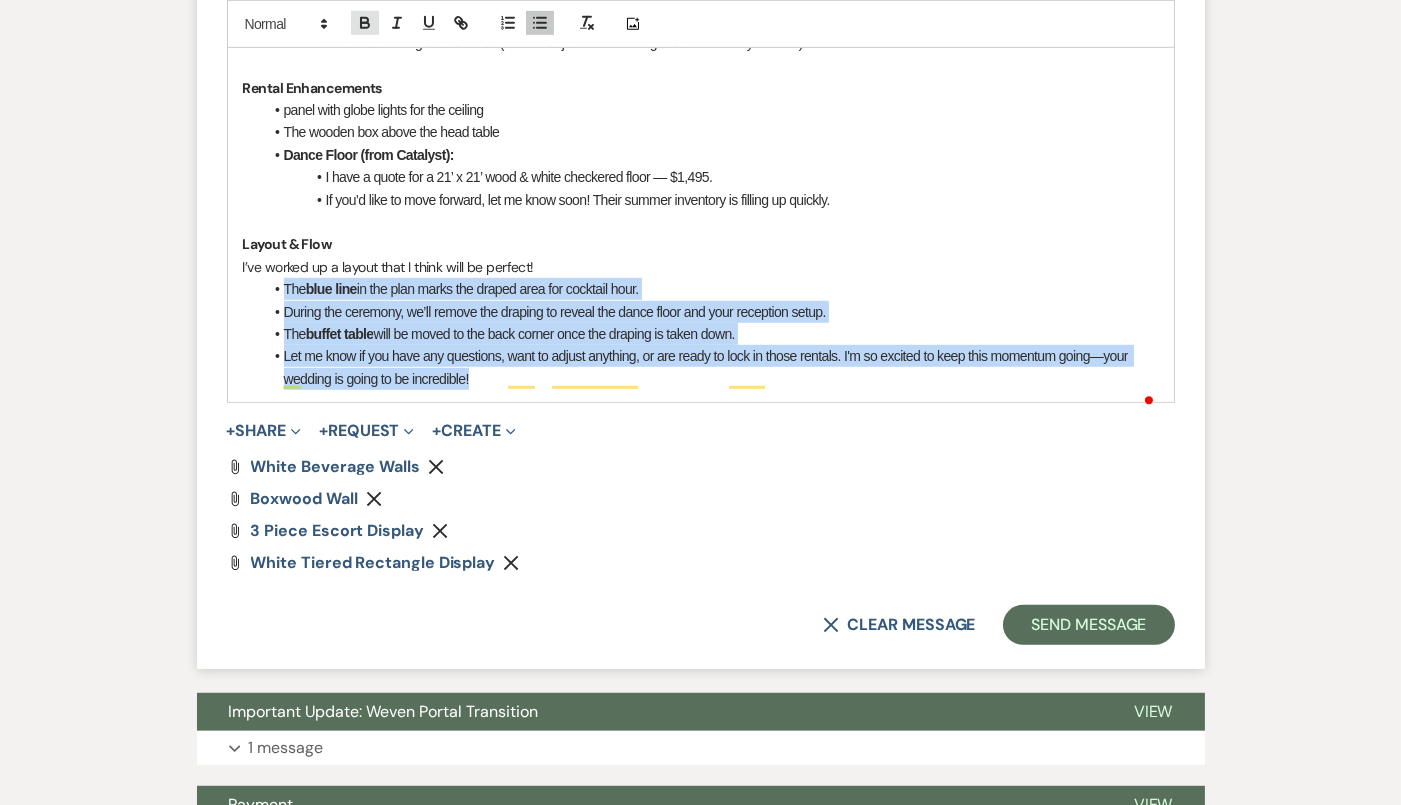 click 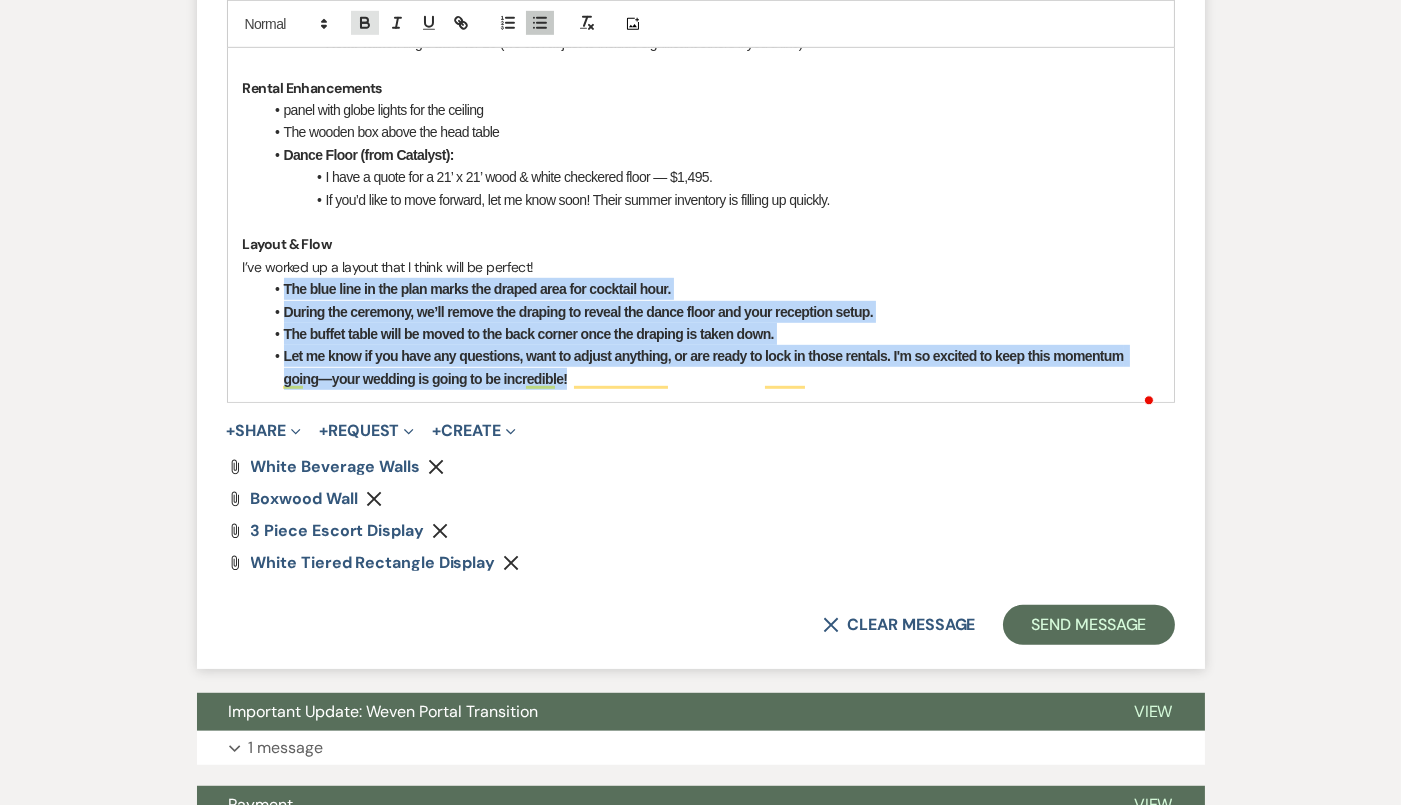 click 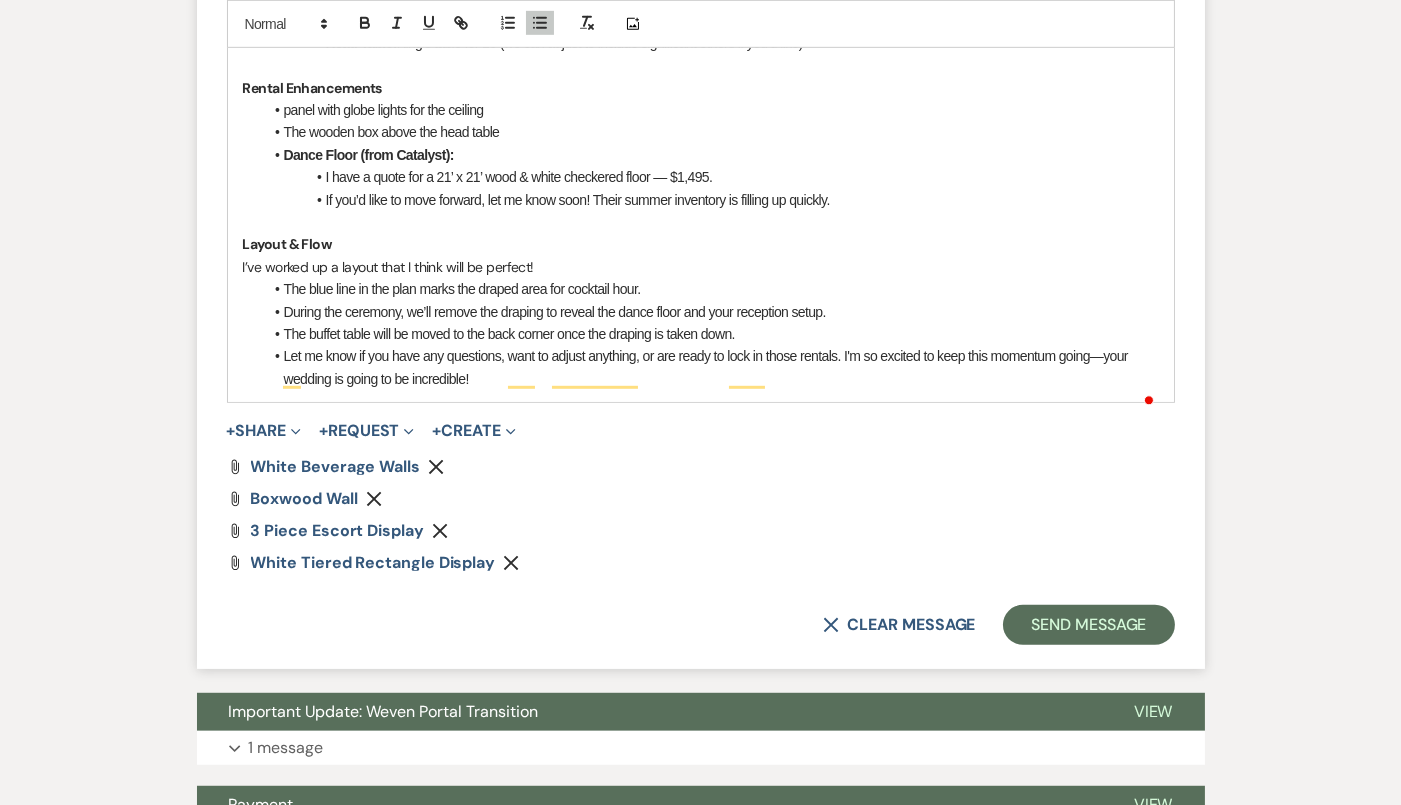 click on "I’ve worked up a layout that I think will be perfect!" at bounding box center (701, 267) 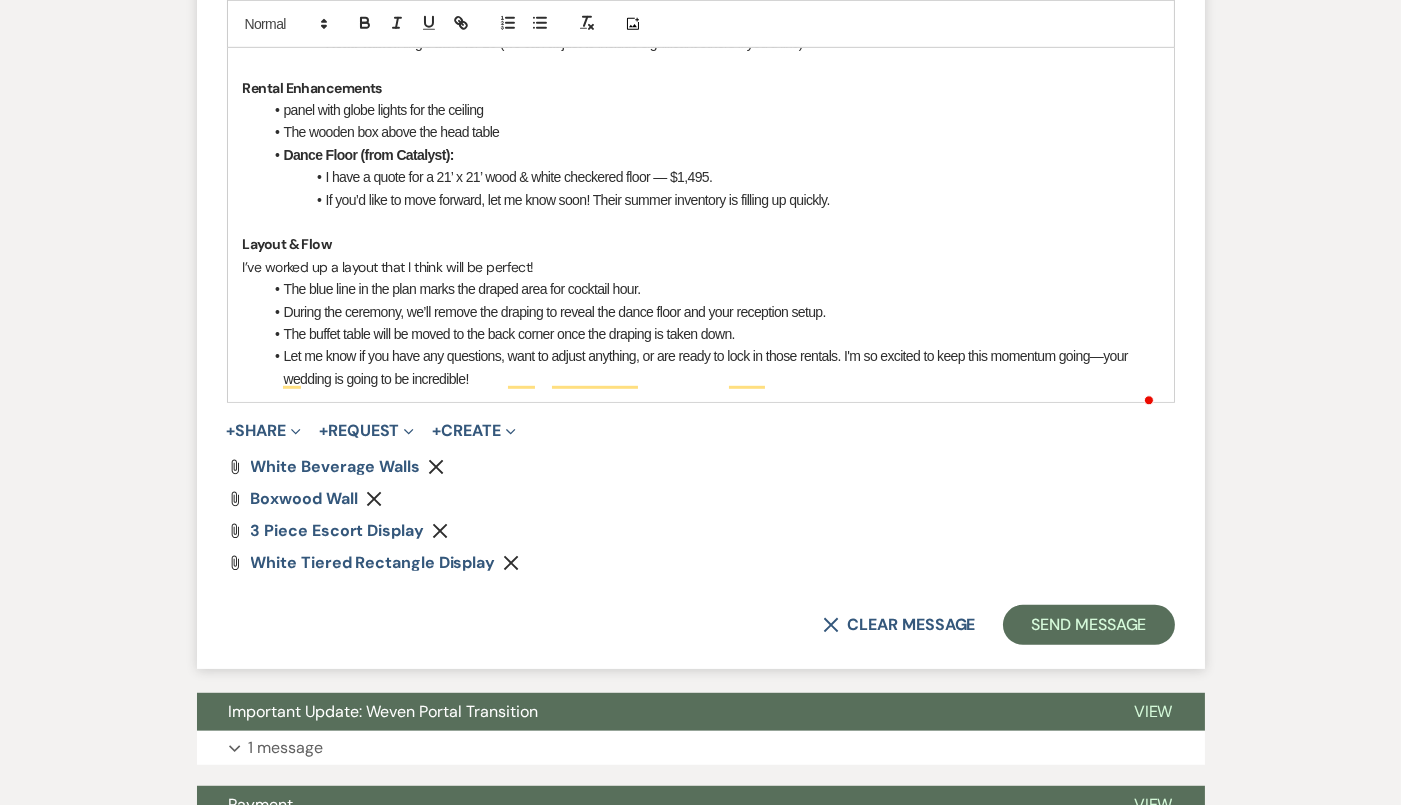click on "Layout & Flow" at bounding box center [701, 244] 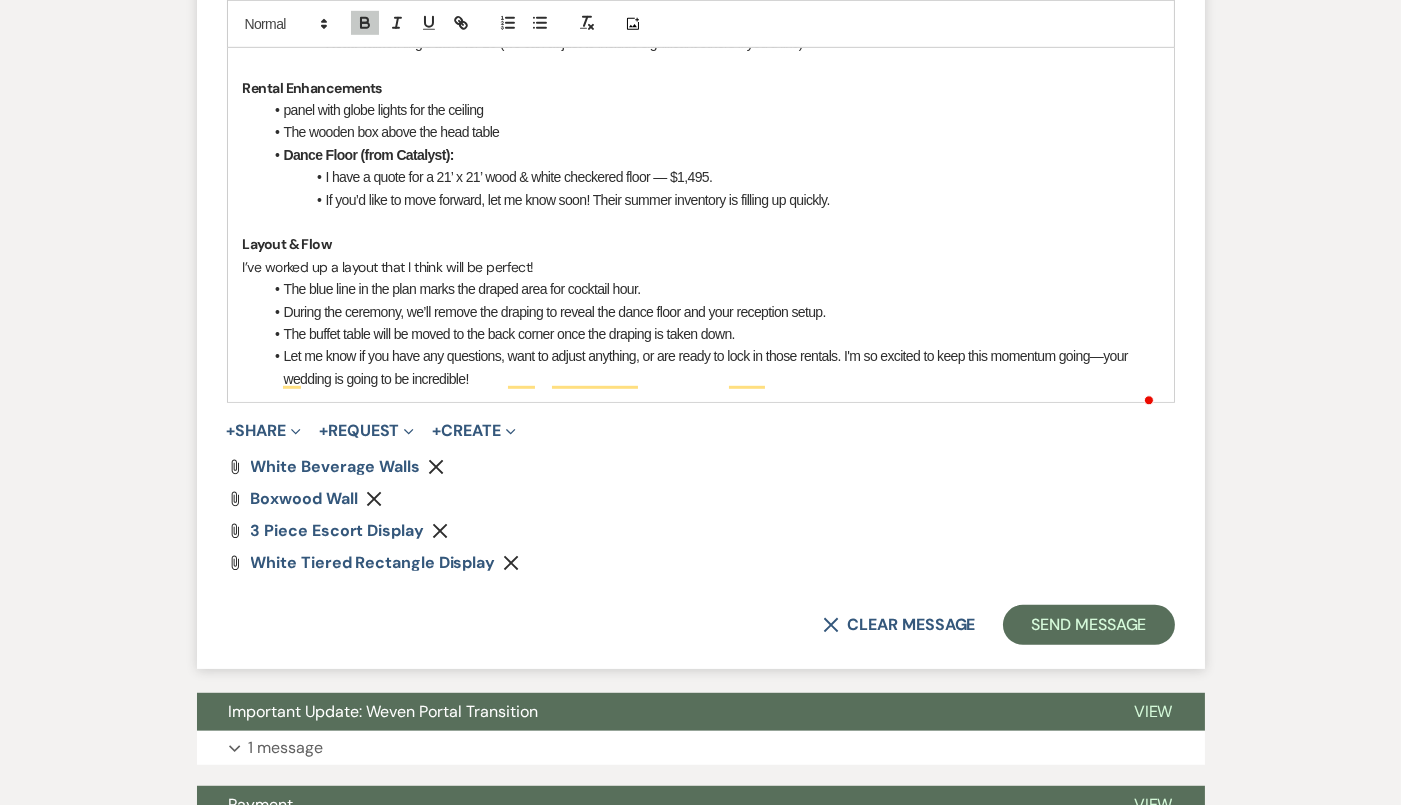 click on "The blue line in the plan marks the draped area for cocktail hour." at bounding box center (711, 289) 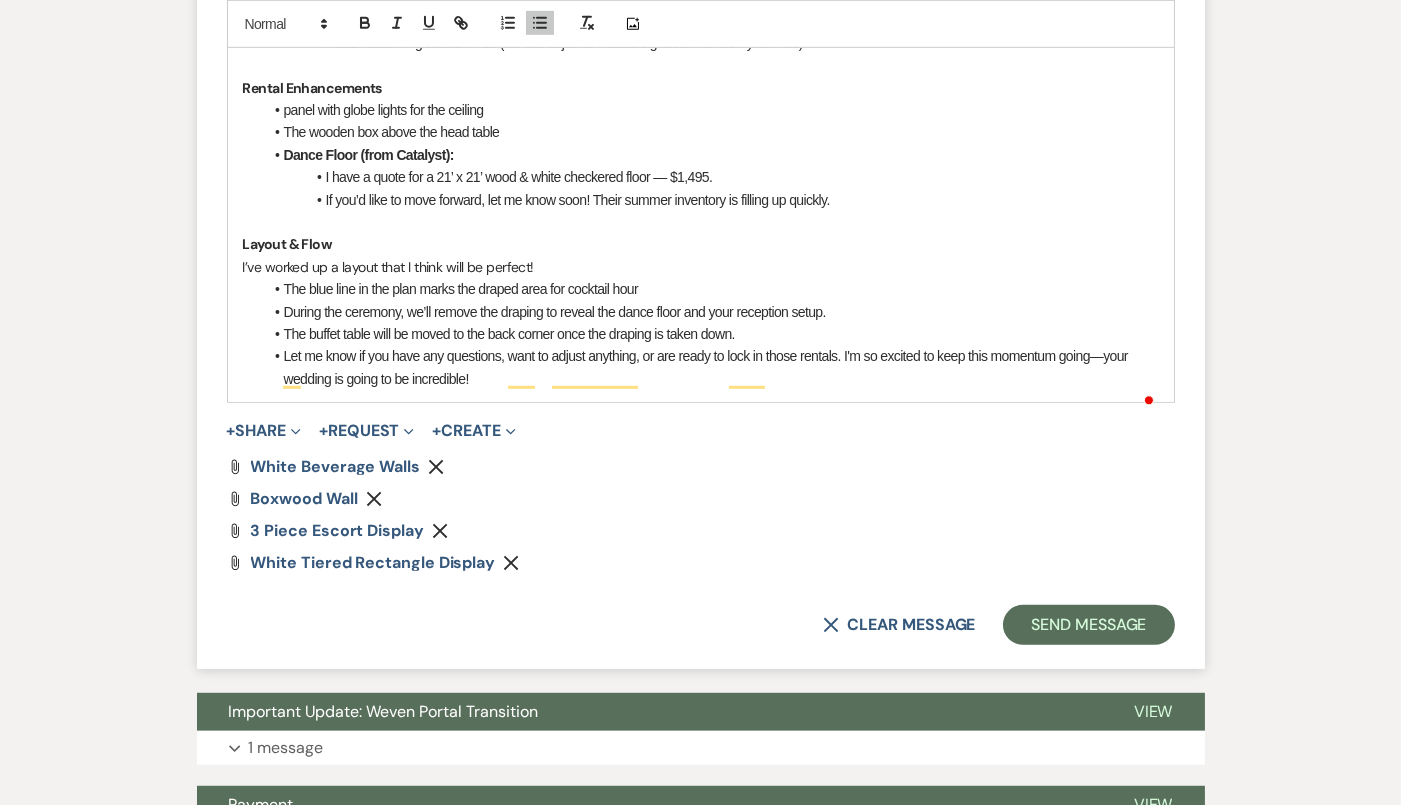 click on "During the ceremony, we’ll remove the draping to reveal the dance floor and your reception setup." at bounding box center [711, 312] 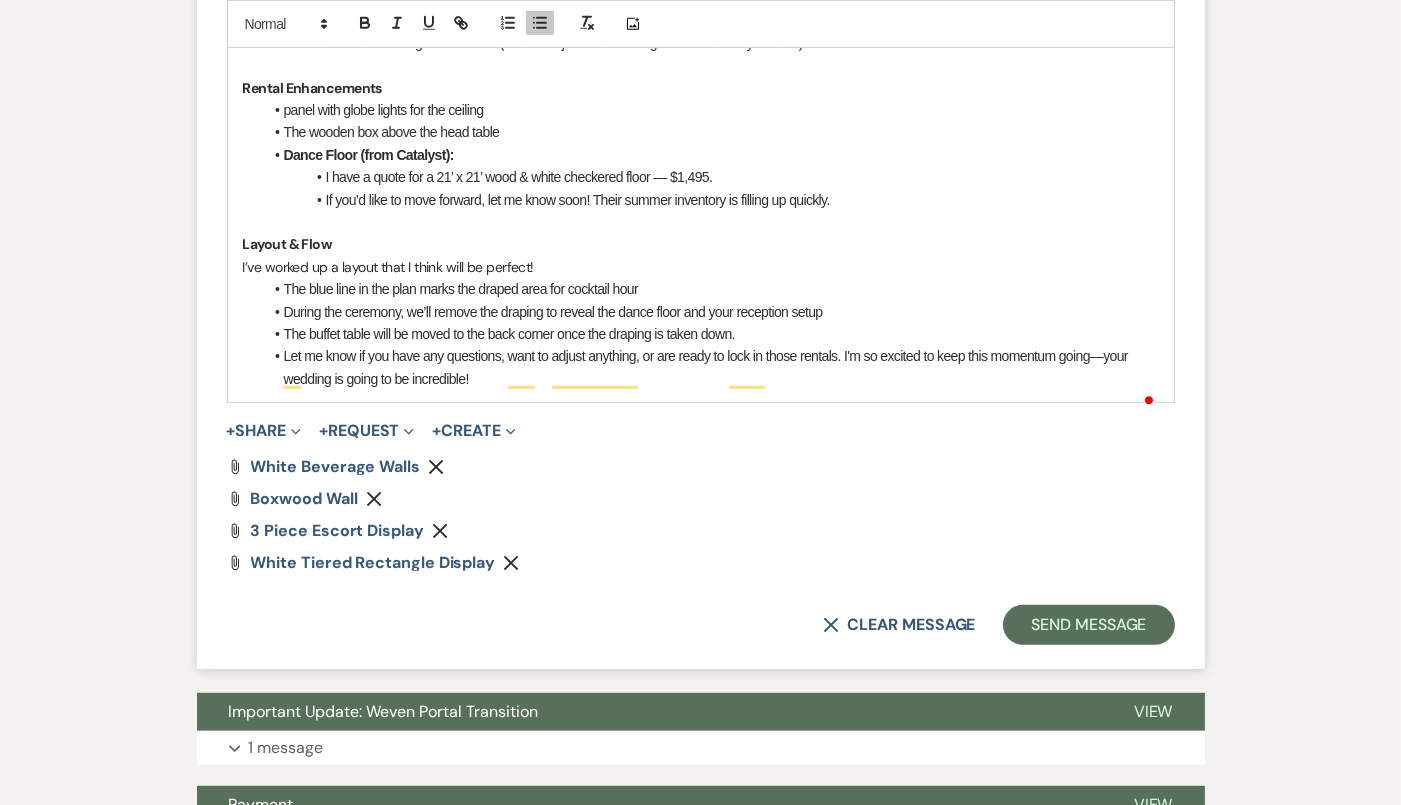 click on "The blue line in the plan marks the draped area for cocktail hour" at bounding box center (711, 289) 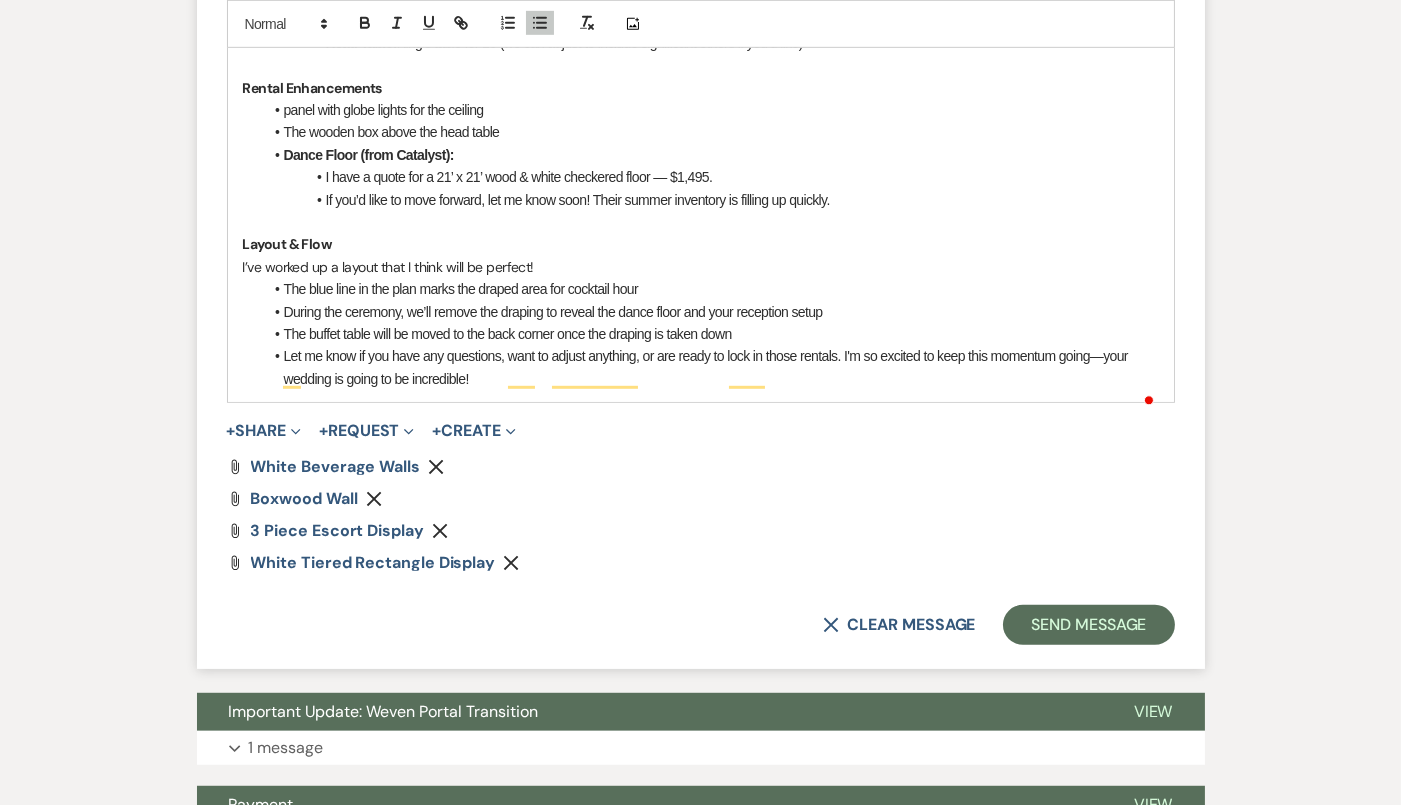 click on "During the ceremony, we’ll remove the draping to reveal the dance floor and your reception setup" at bounding box center (711, 312) 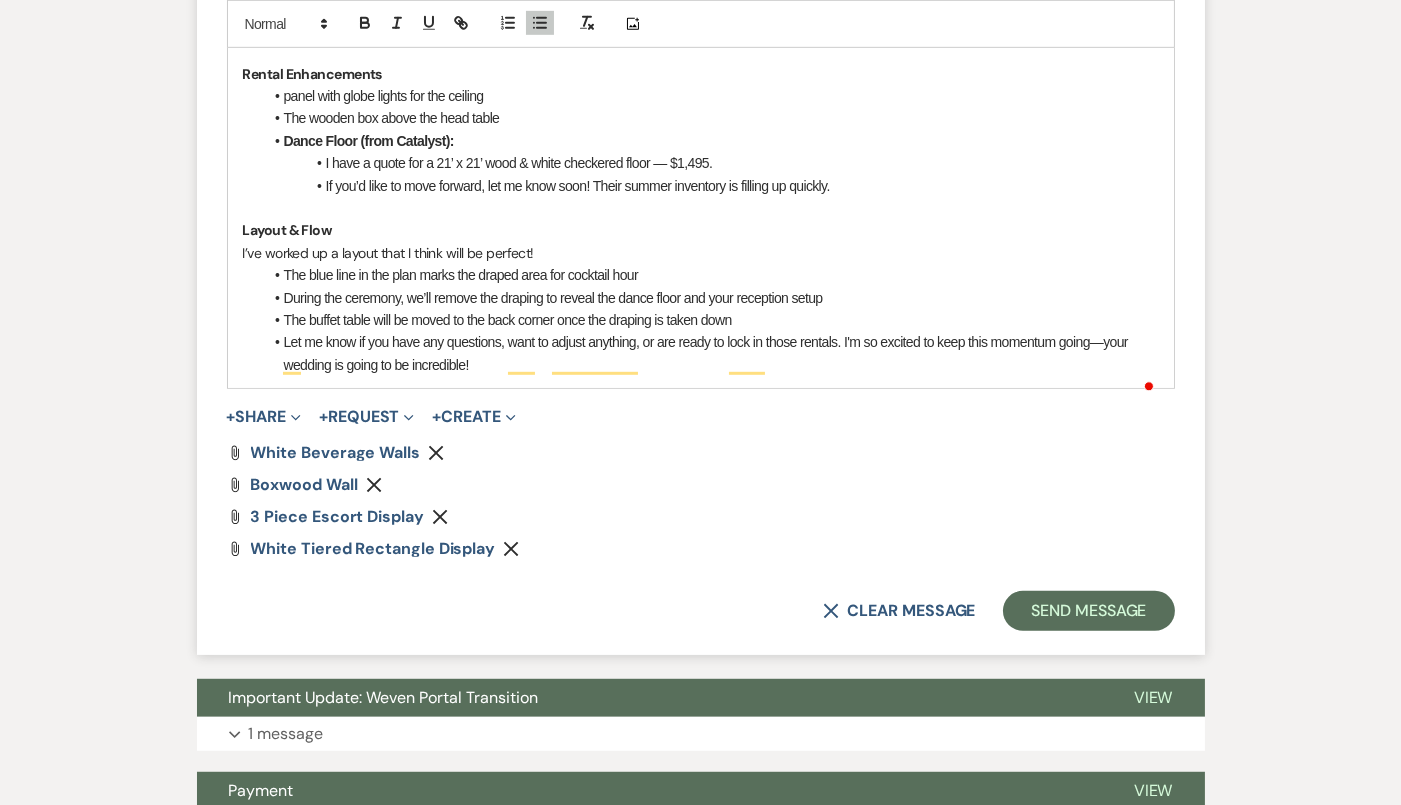 scroll, scrollTop: 2100, scrollLeft: 0, axis: vertical 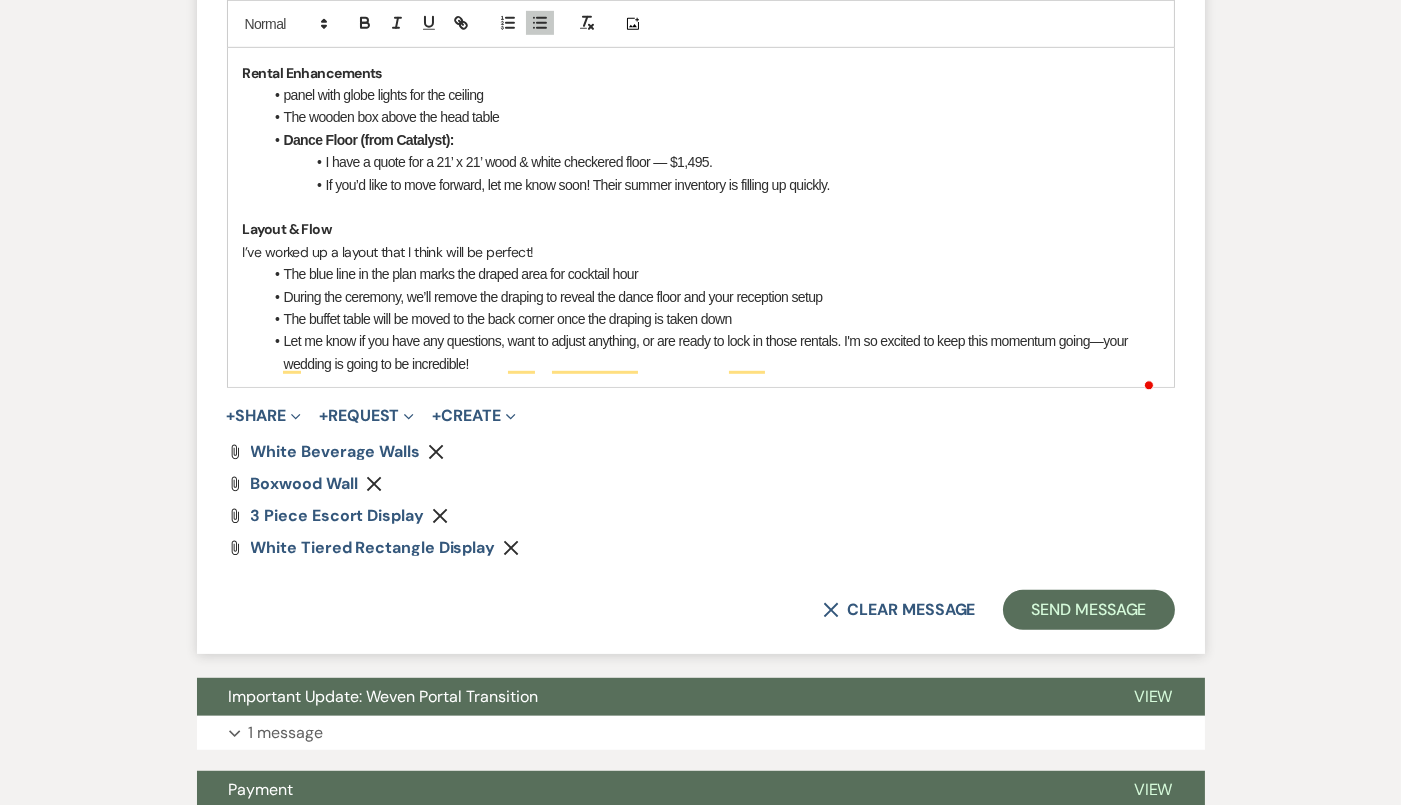 click on "The buffet table will be moved to the back corner once the draping is taken down" at bounding box center [711, 319] 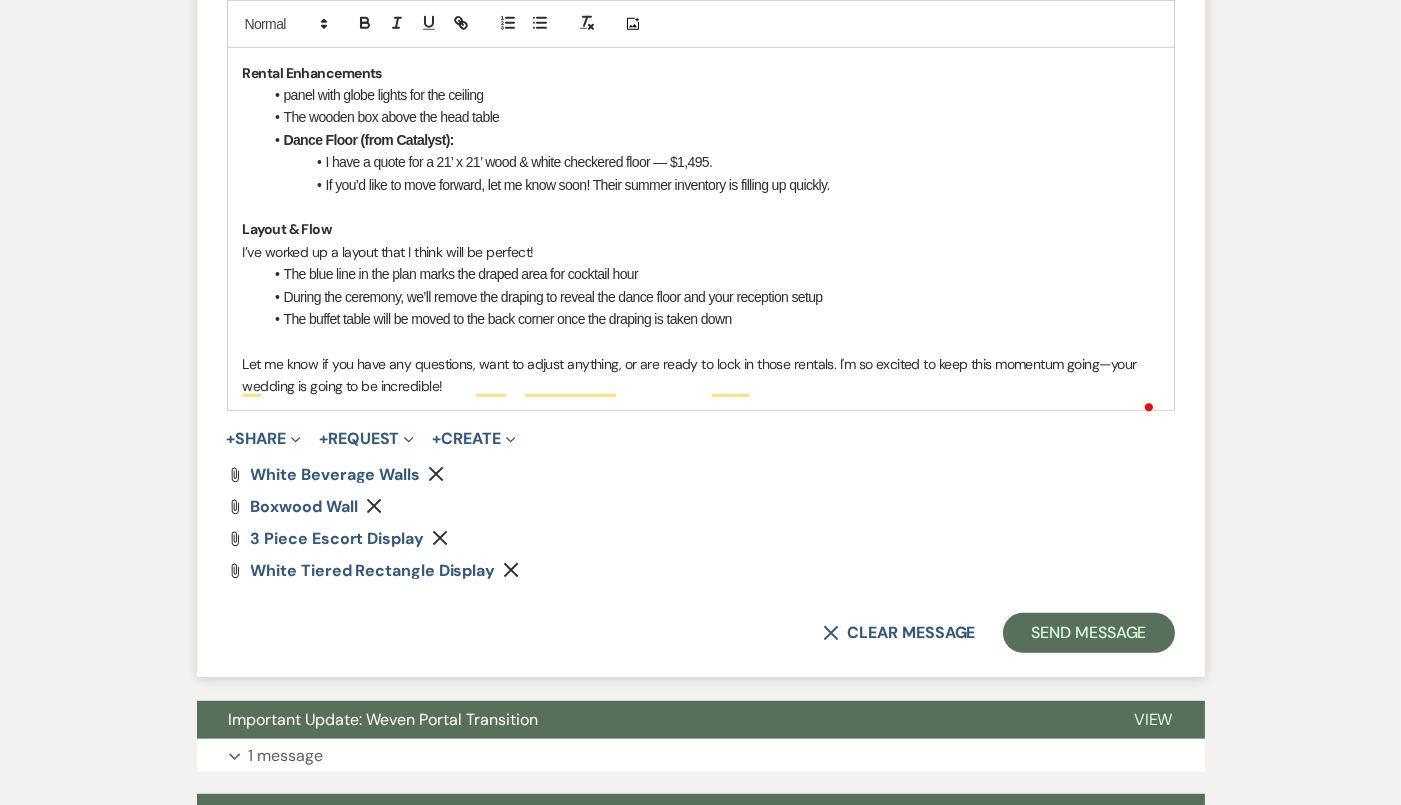 click on "If you’d like to move forward, let me know soon! Their summer inventory is filling up quickly." at bounding box center (711, 185) 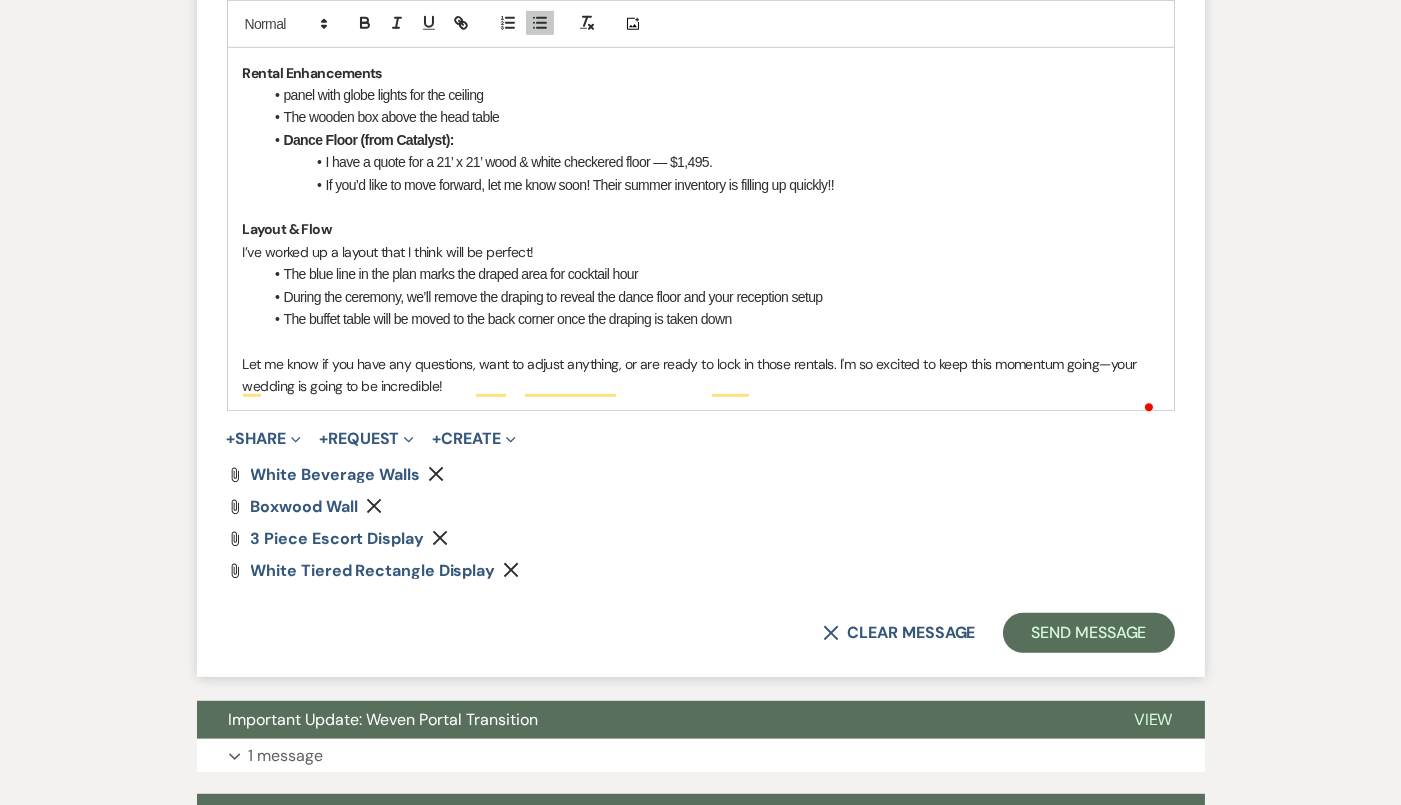 click on "Let me know if you have any questions, want to adjust anything, or are ready to lock in those rentals. I'm so excited to keep this momentum going—your wedding is going to be incredible!" at bounding box center (701, 375) 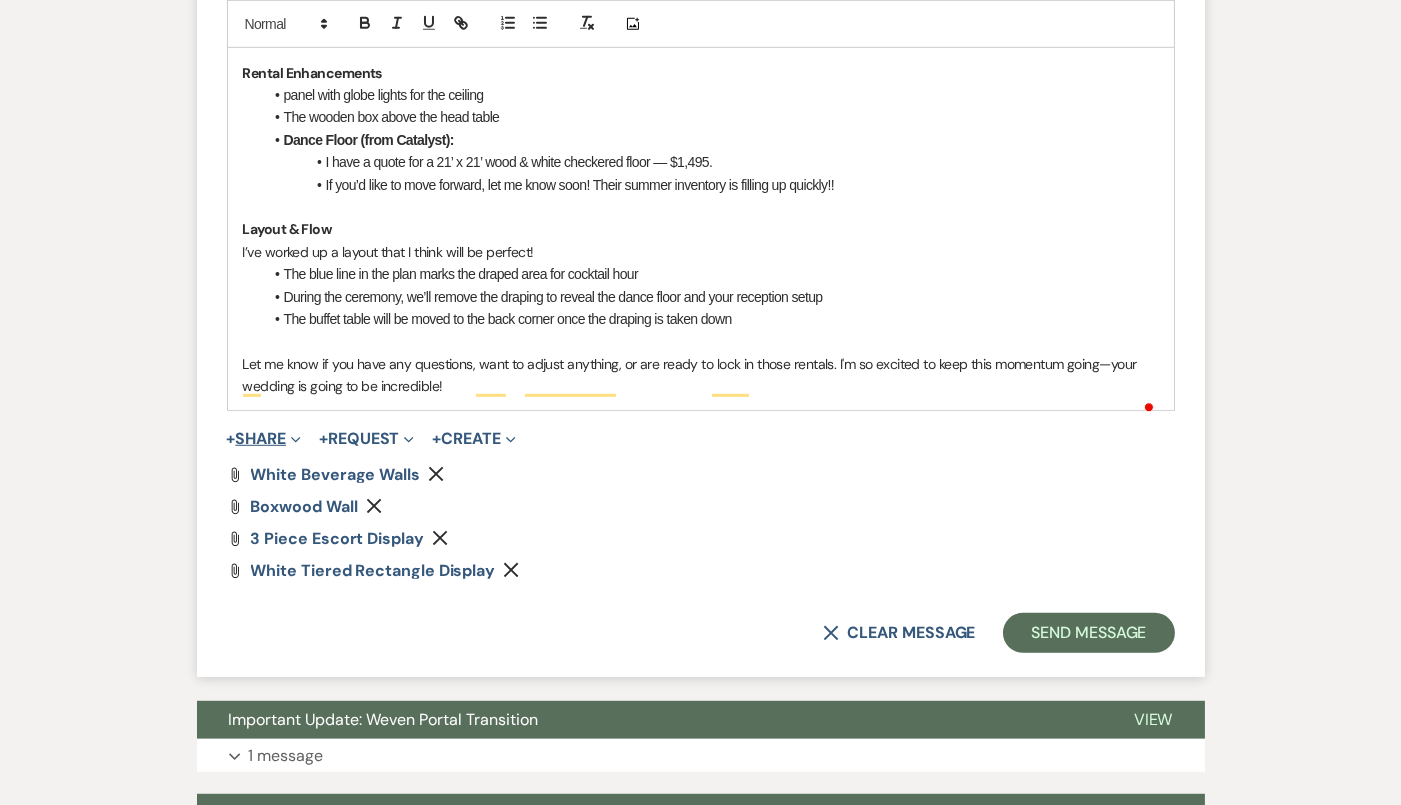click on "Expand" at bounding box center (293, 438) 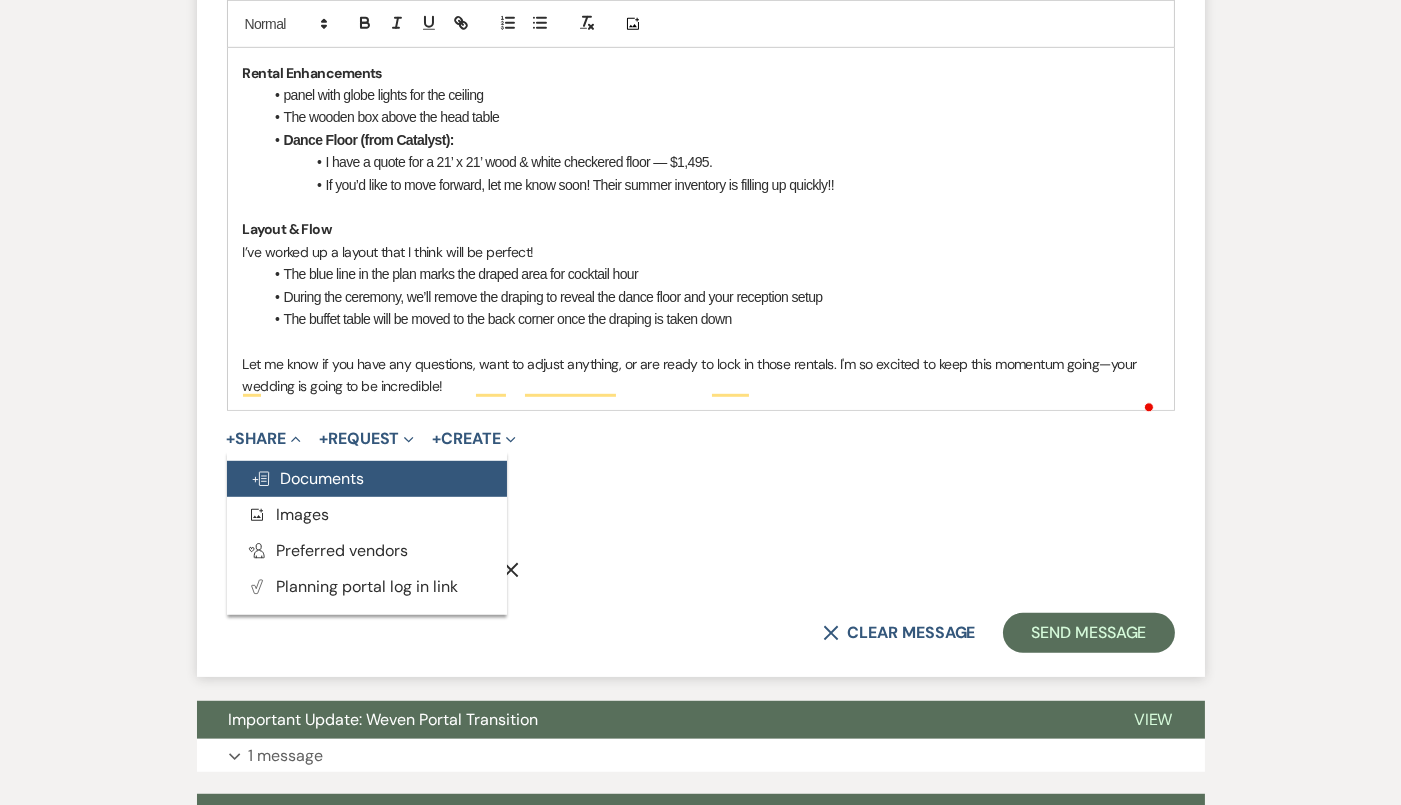 click on "Doc Upload Documents" at bounding box center (308, 478) 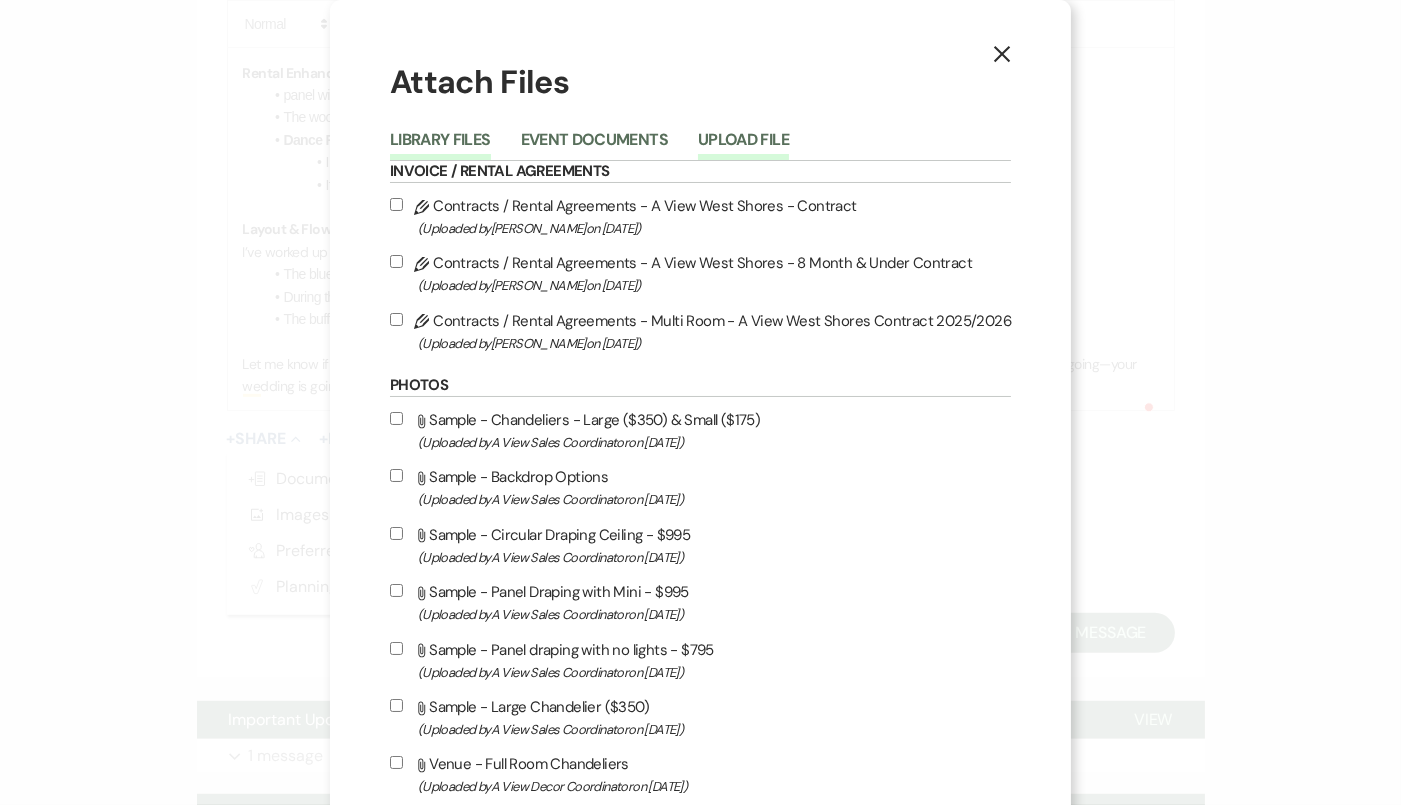 click on "Upload File" at bounding box center (743, 146) 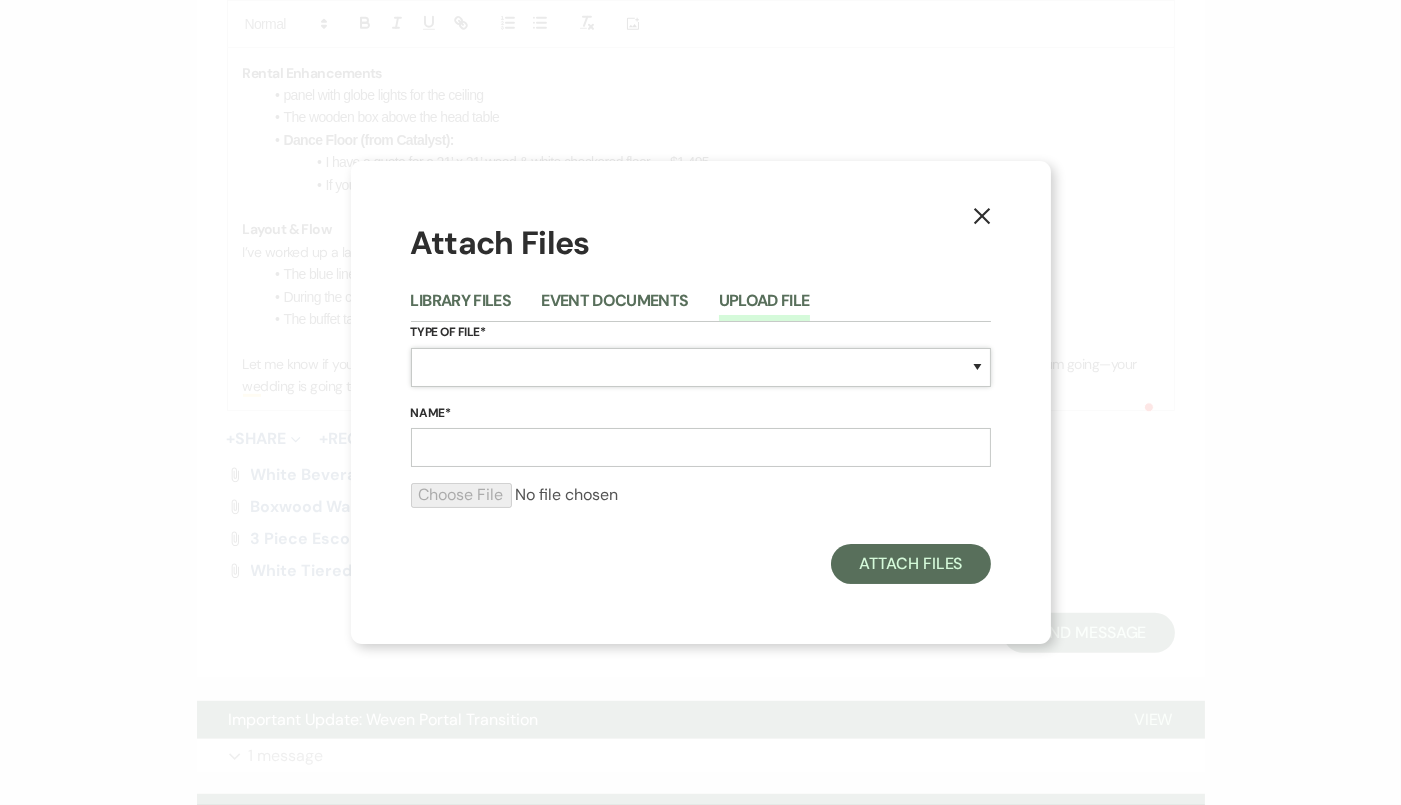 click on "Special Event Insurance Vendor Certificate of Insurance Contracts / Rental Agreements Invoices Receipts Event Maps Floor Plans Rain Plan Seating Charts Venue Layout Catering / Alcohol Permit Event Permit Fire Permit Fuel Permit Generator Permit Tent Permit Venue Permit Other Permit Inventory  Promotional Sample Venue Beverage Ceremony Event Finalize + Share Guests Lodging Menu Vendors Venue Beverage Brochure Menu Packages Product Specifications Quotes Beverage Event and Ceremony Details Finalize & Share Guests Lodging Menu Vendors Venue Event Timeline Family / Wedding Party Timeline Food and Beverage Timeline MC / DJ / Band Timeline Master Timeline Photography Timeline Set-Up / Clean-Up Vendor Timeline Bartender Safe Serve / TiPS Certification Vendor Certification Vendor License Other" at bounding box center (701, 367) 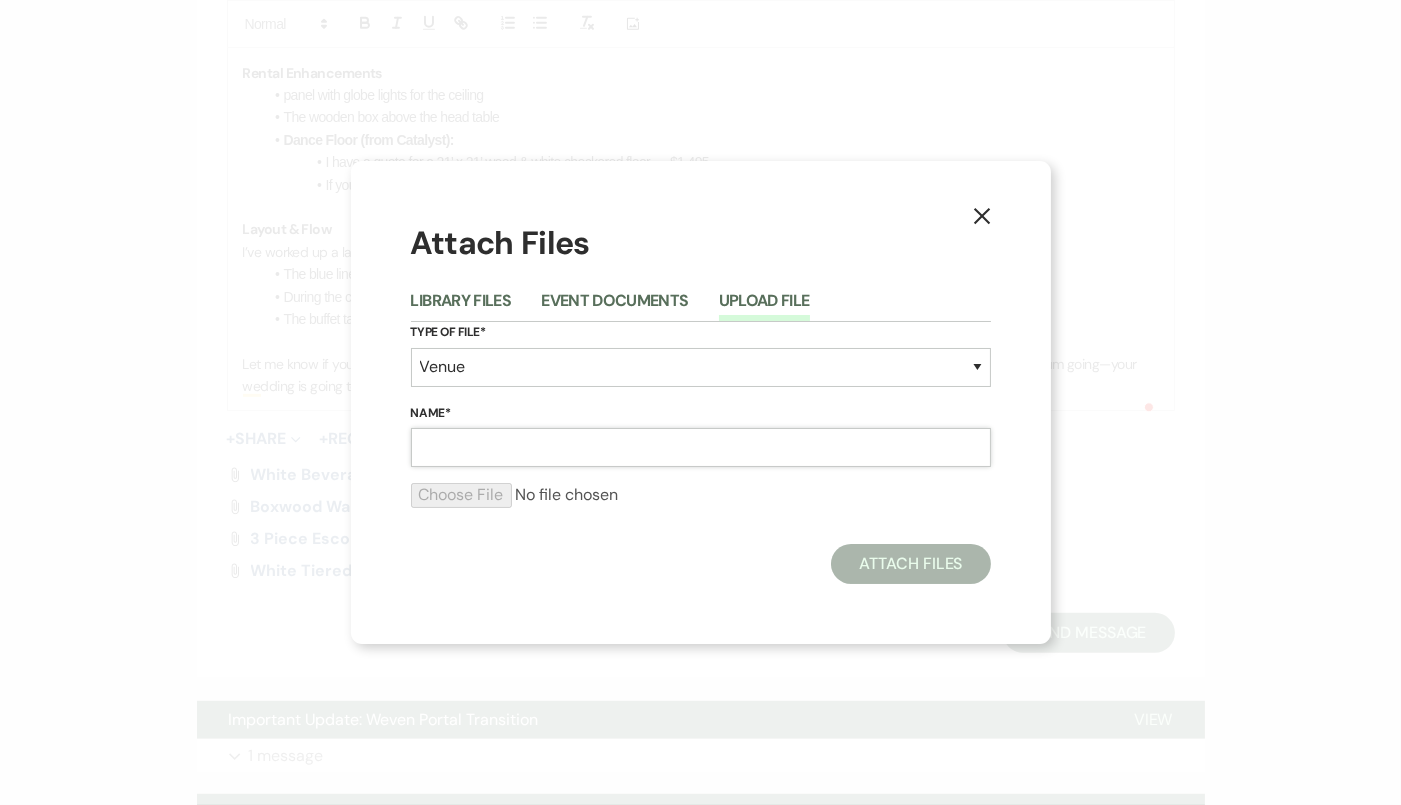 click on "Name*" at bounding box center (701, 447) 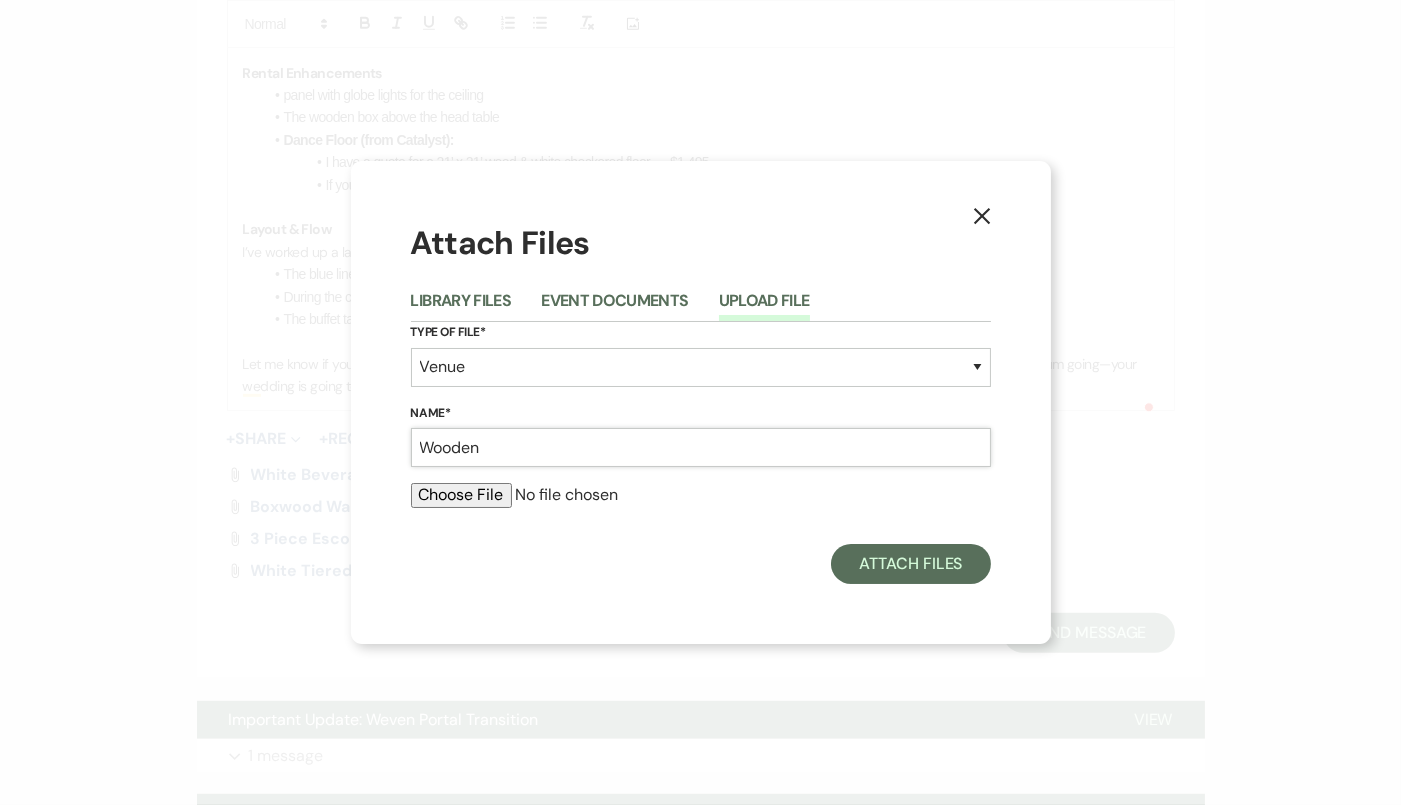 type on "Wooden Box" 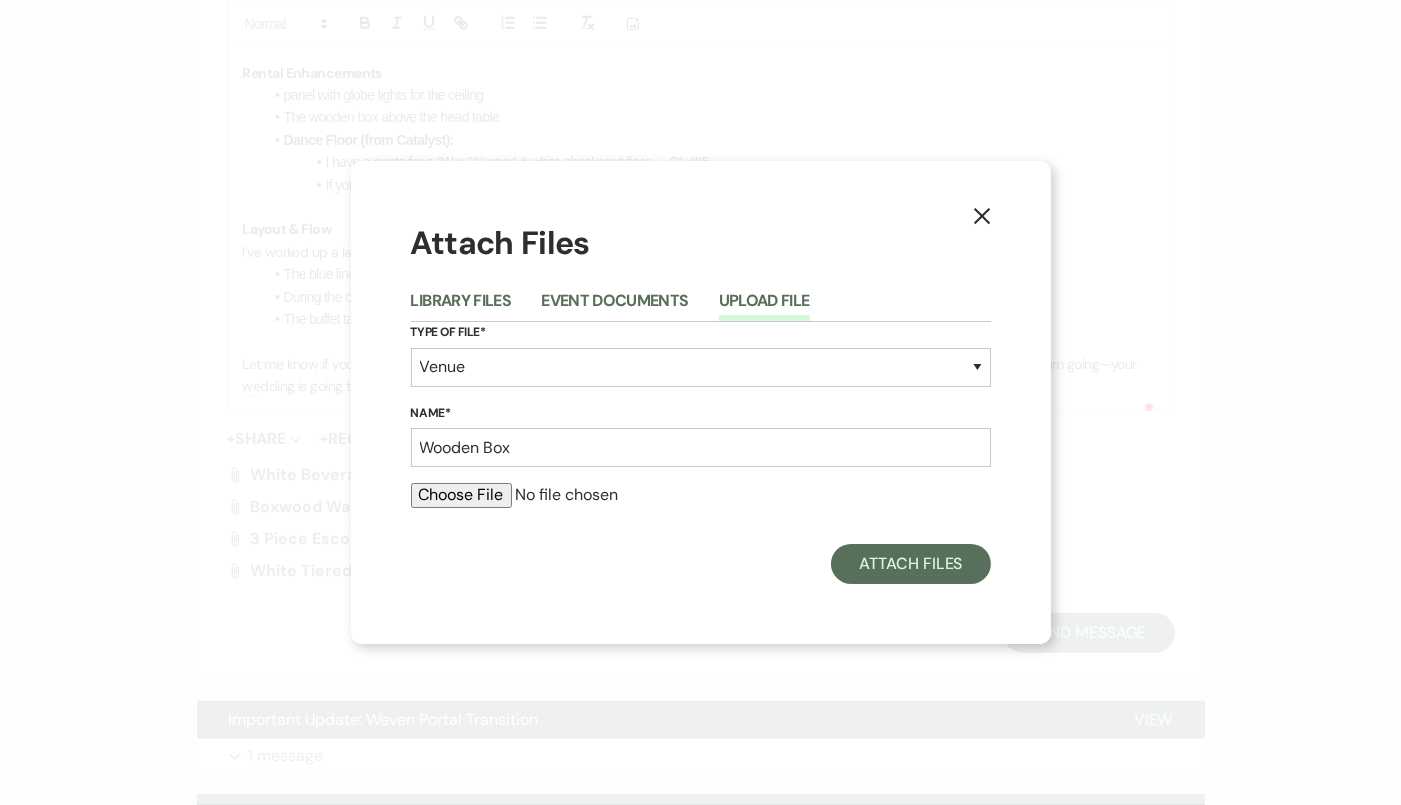 click at bounding box center (701, 495) 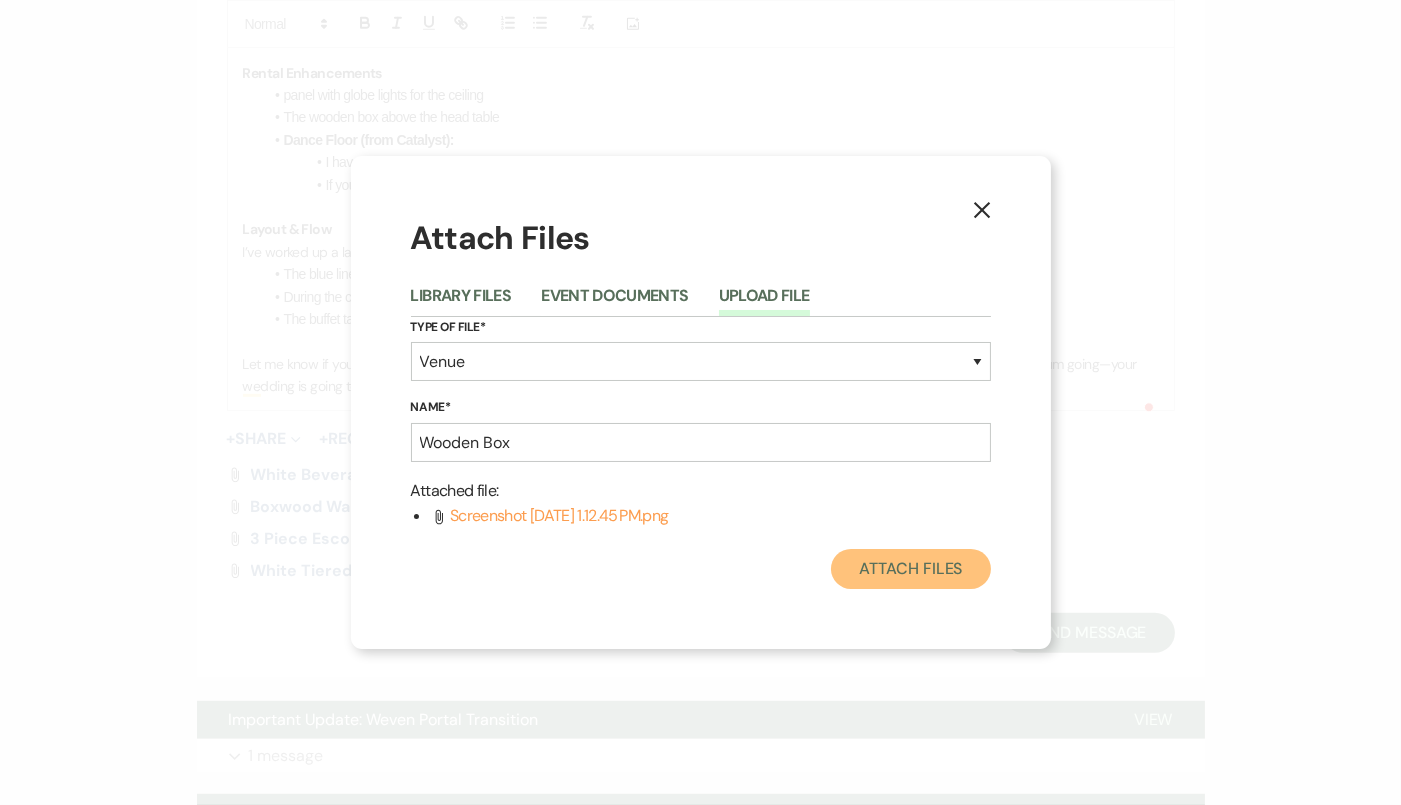 click on "Attach Files" at bounding box center [910, 569] 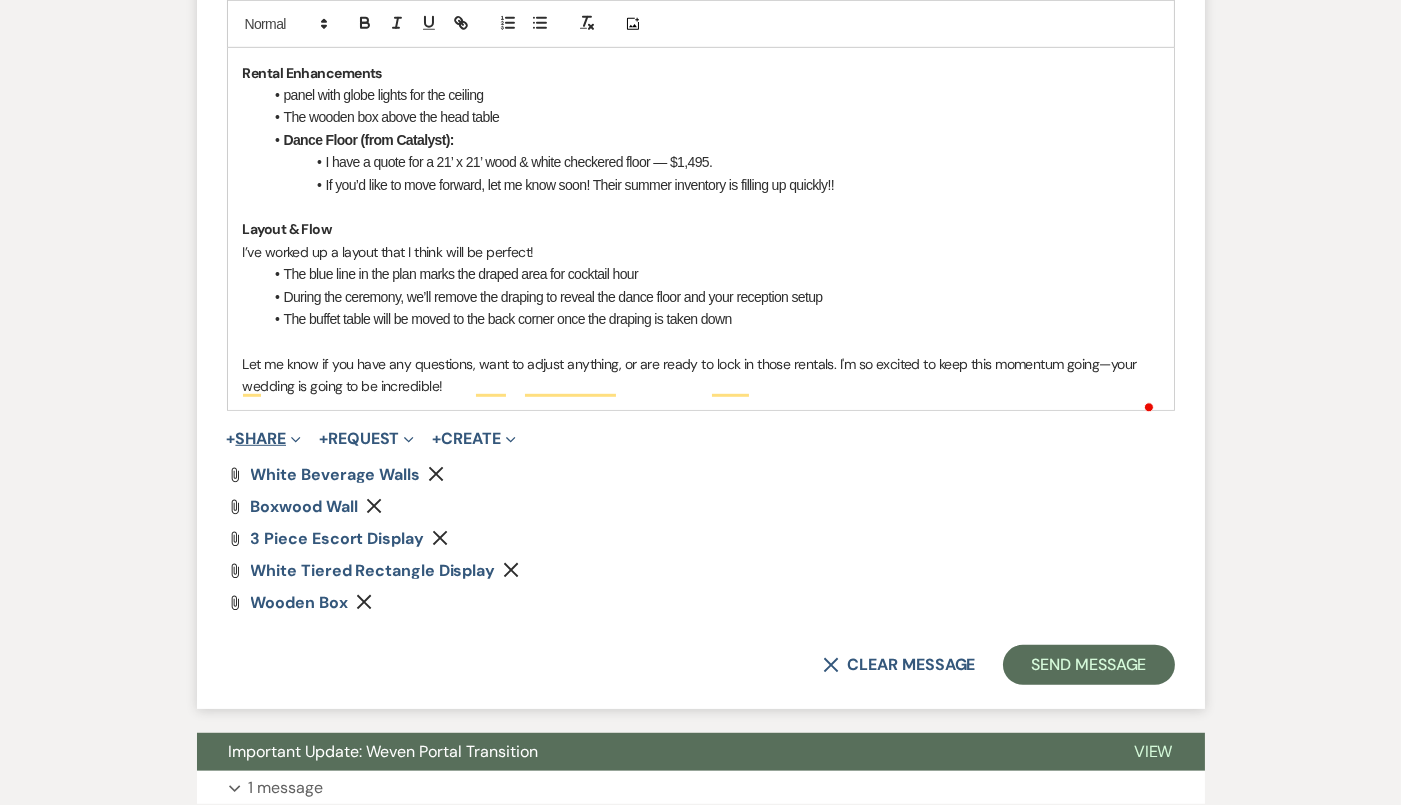 click on "+  Share Expand" at bounding box center [264, 439] 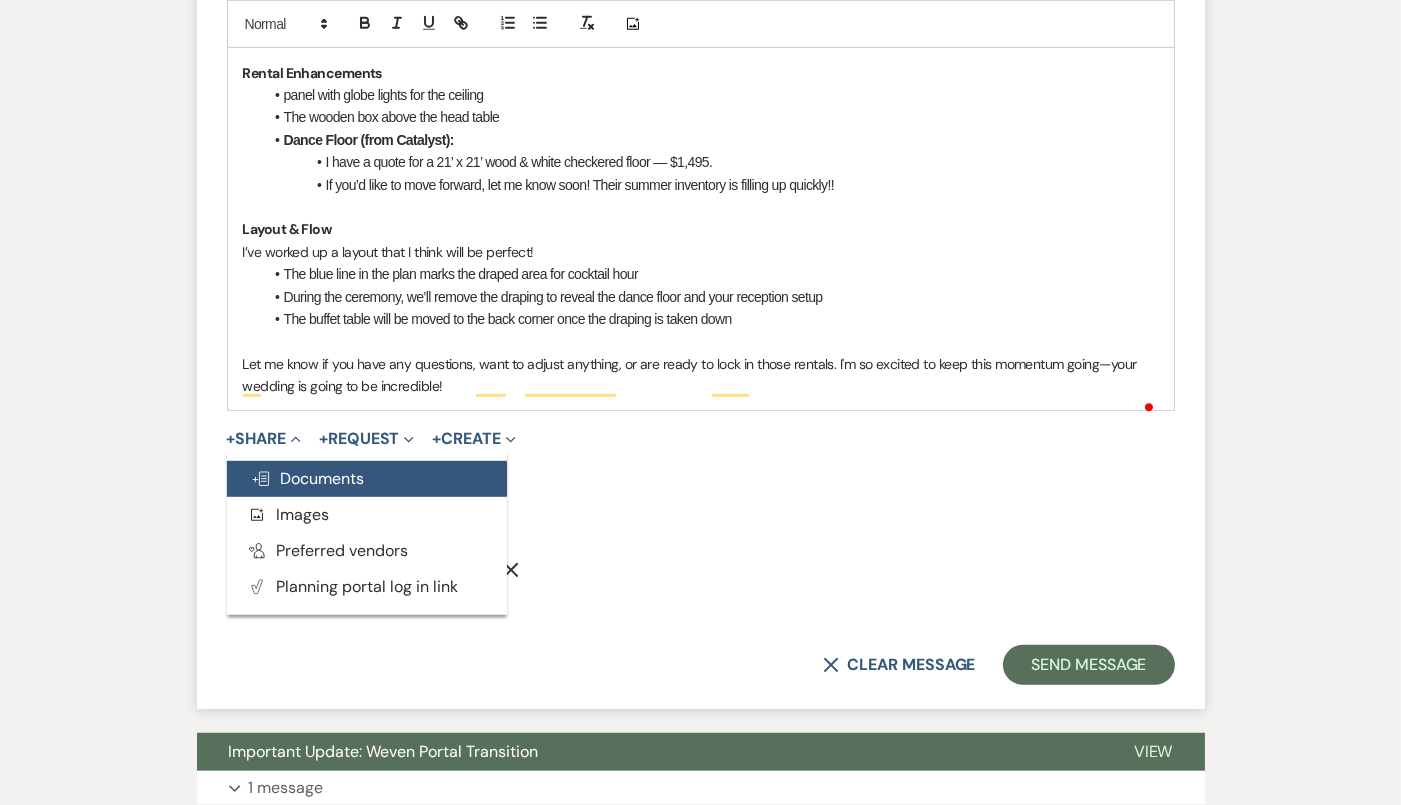 click on "Doc Upload Documents" at bounding box center (308, 478) 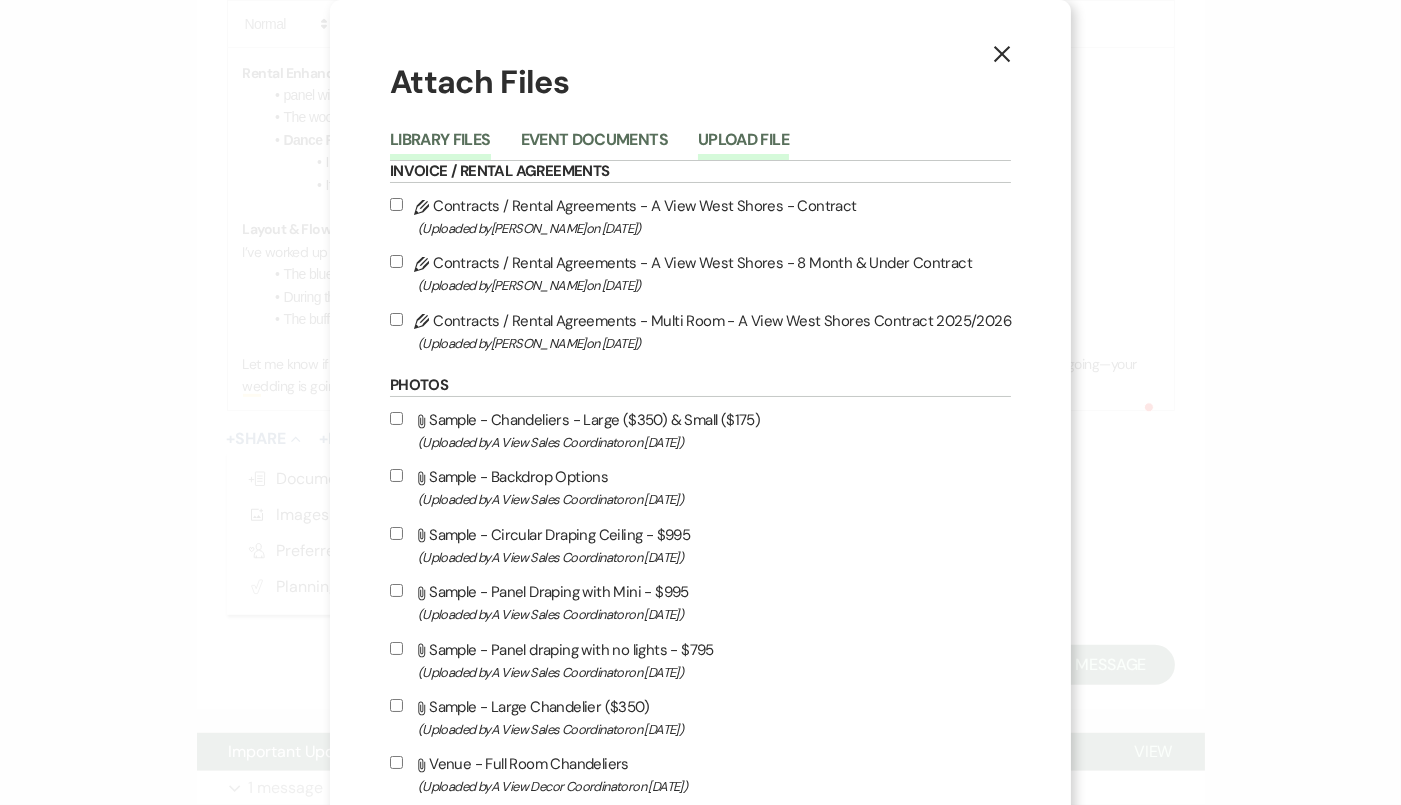 click on "Upload File" at bounding box center (743, 146) 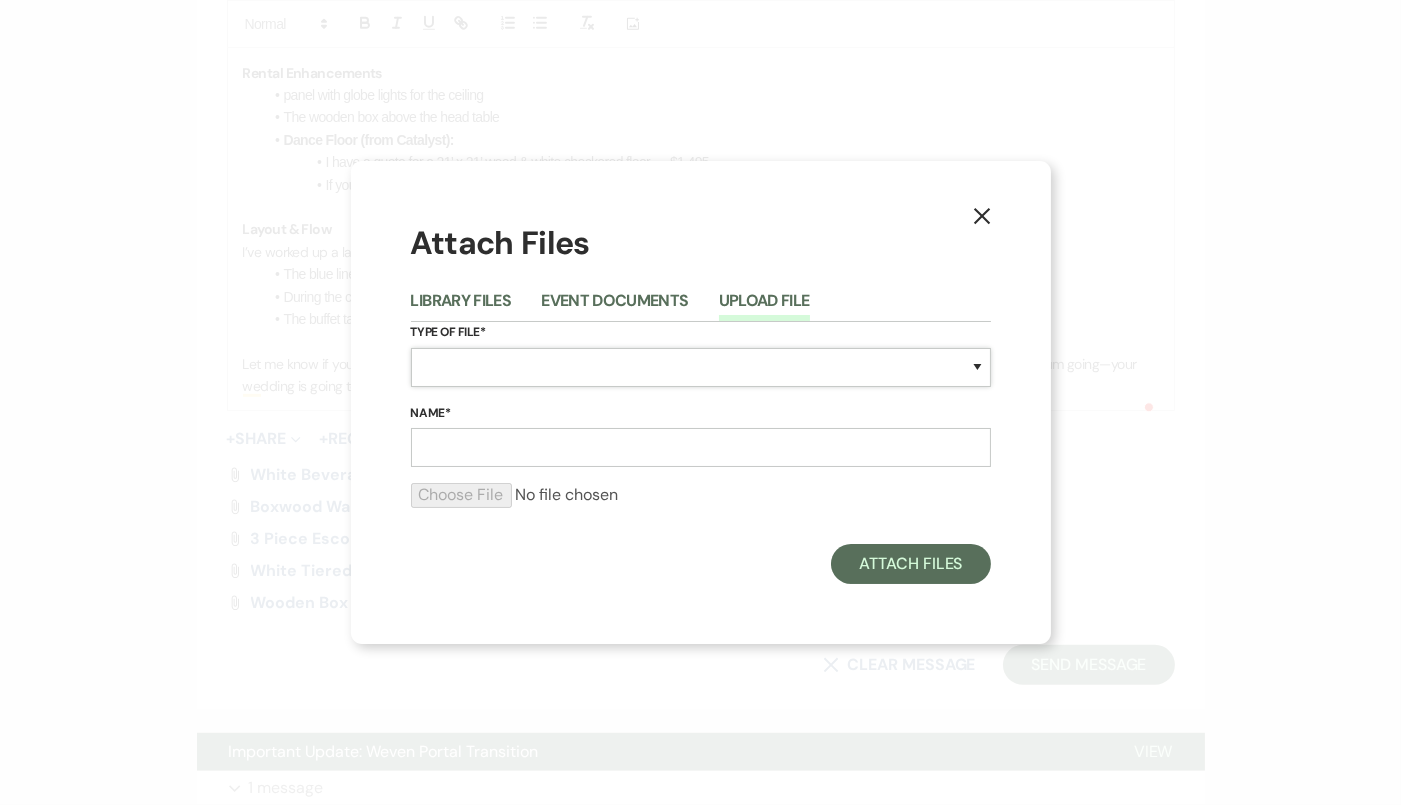 click on "Special Event Insurance Vendor Certificate of Insurance Contracts / Rental Agreements Invoices Receipts Event Maps Floor Plans Rain Plan Seating Charts Venue Layout Catering / Alcohol Permit Event Permit Fire Permit Fuel Permit Generator Permit Tent Permit Venue Permit Other Permit Inventory  Promotional Sample Venue Beverage Ceremony Event Finalize + Share Guests Lodging Menu Vendors Venue Beverage Brochure Menu Packages Product Specifications Quotes Beverage Event and Ceremony Details Finalize & Share Guests Lodging Menu Vendors Venue Event Timeline Family / Wedding Party Timeline Food and Beverage Timeline MC / DJ / Band Timeline Master Timeline Photography Timeline Set-Up / Clean-Up Vendor Timeline Bartender Safe Serve / TiPS Certification Vendor Certification Vendor License Other" at bounding box center [701, 367] 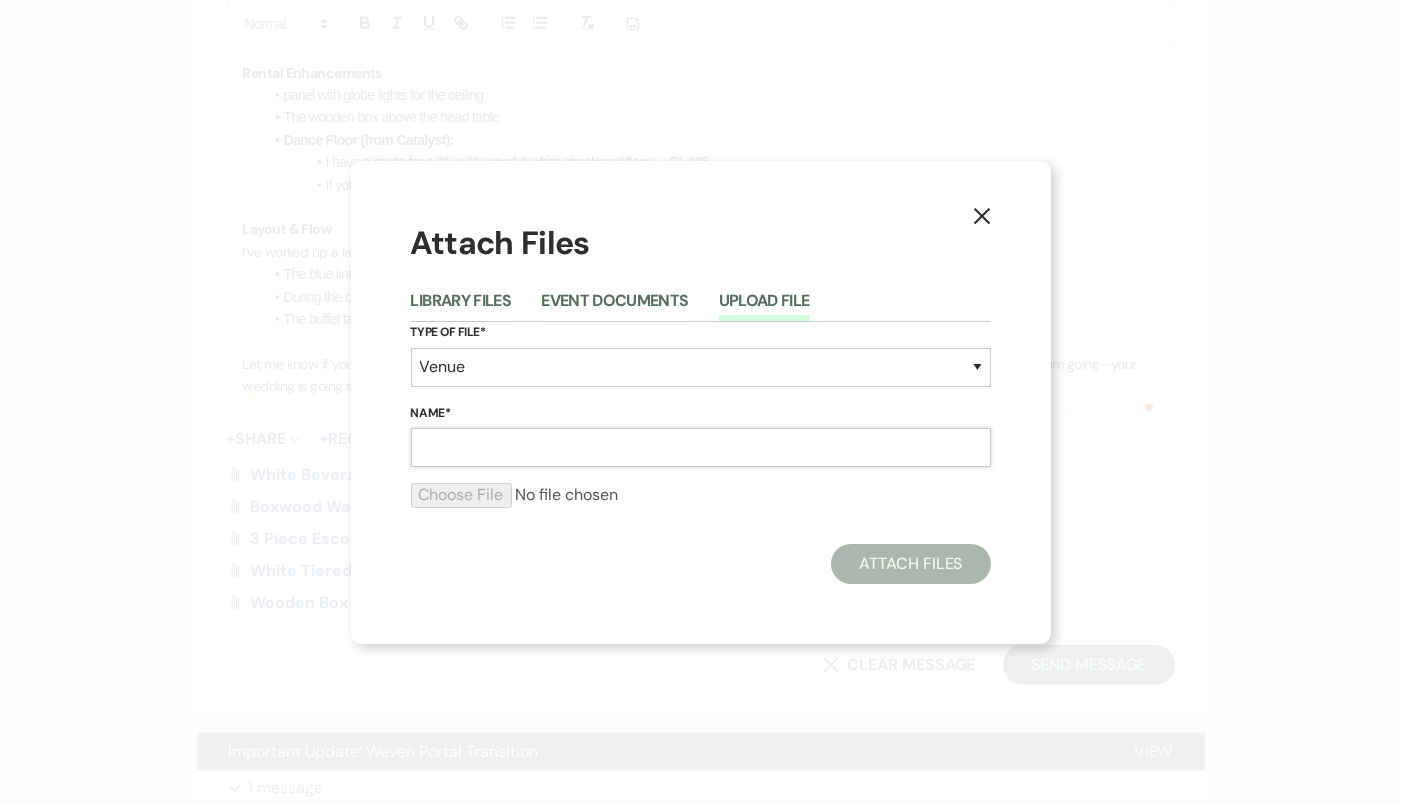click on "Name*" at bounding box center [701, 447] 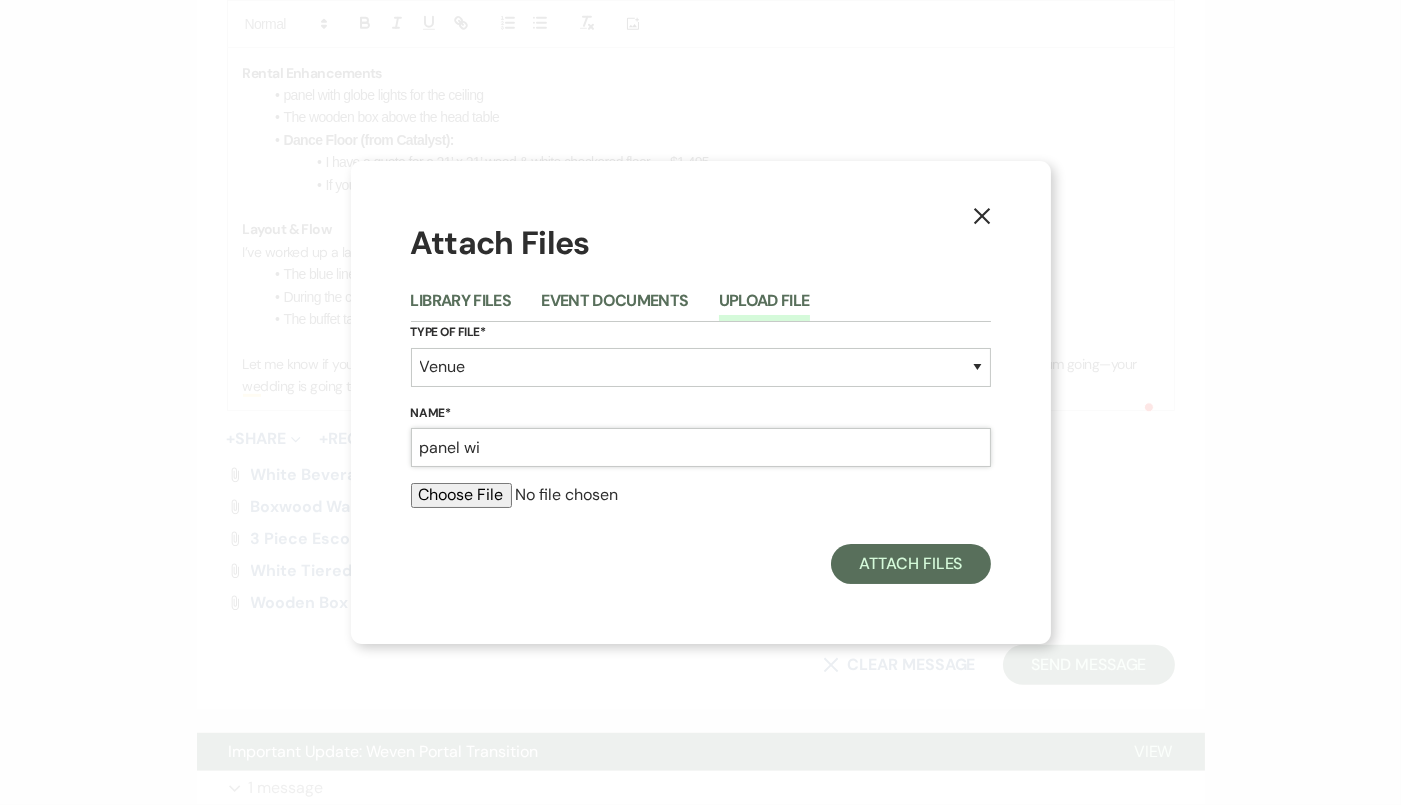 type on "Panel with Globe LIghts" 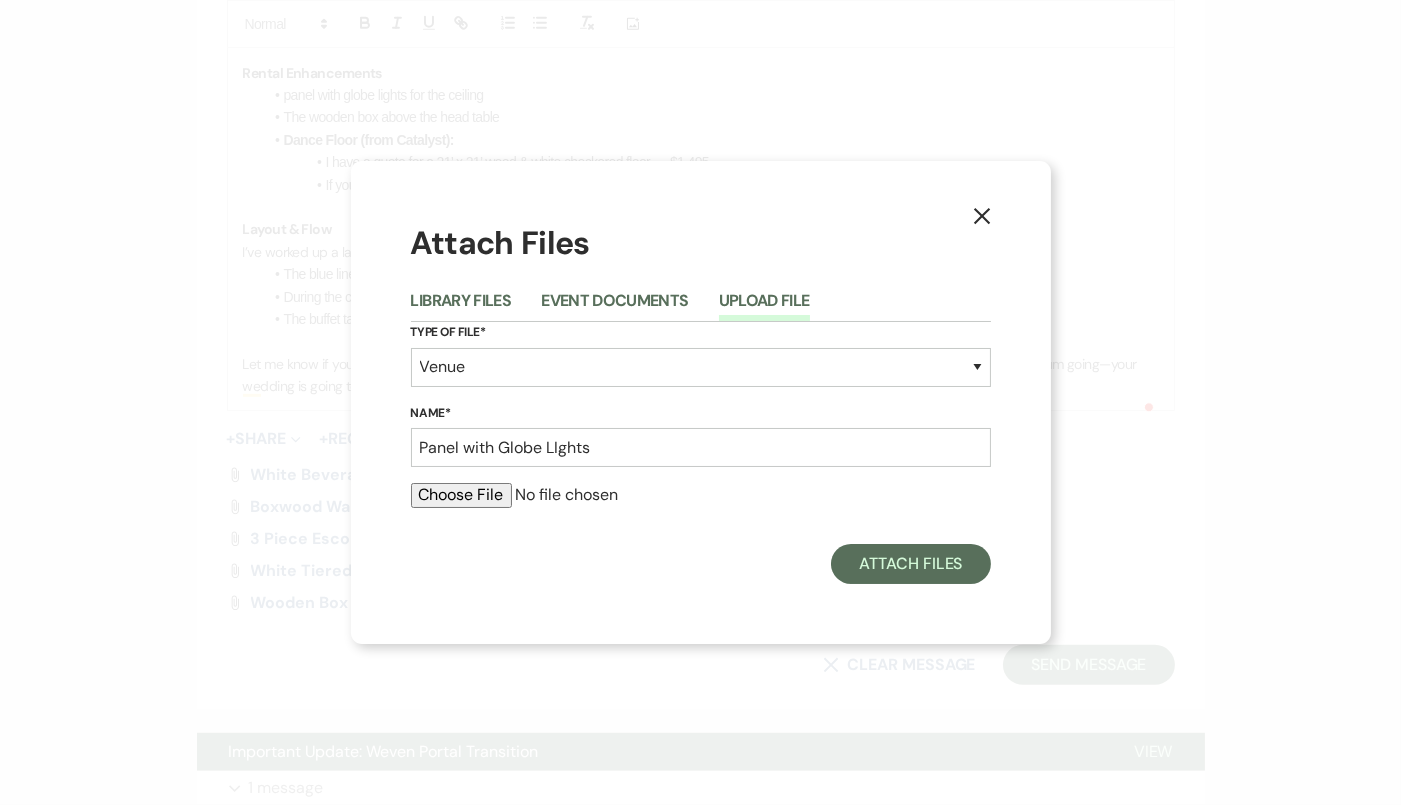 click at bounding box center [701, 495] 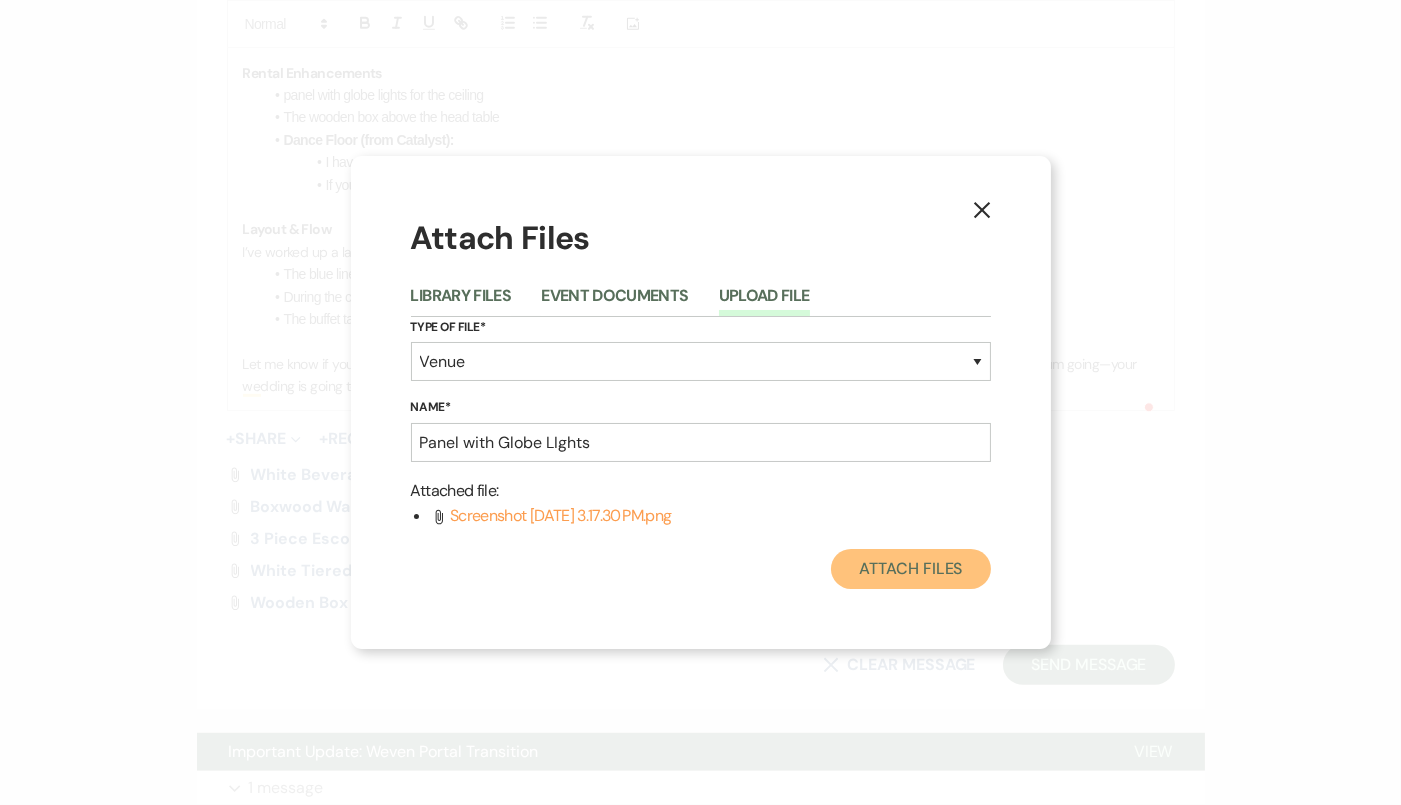 click on "Attach Files" at bounding box center [910, 569] 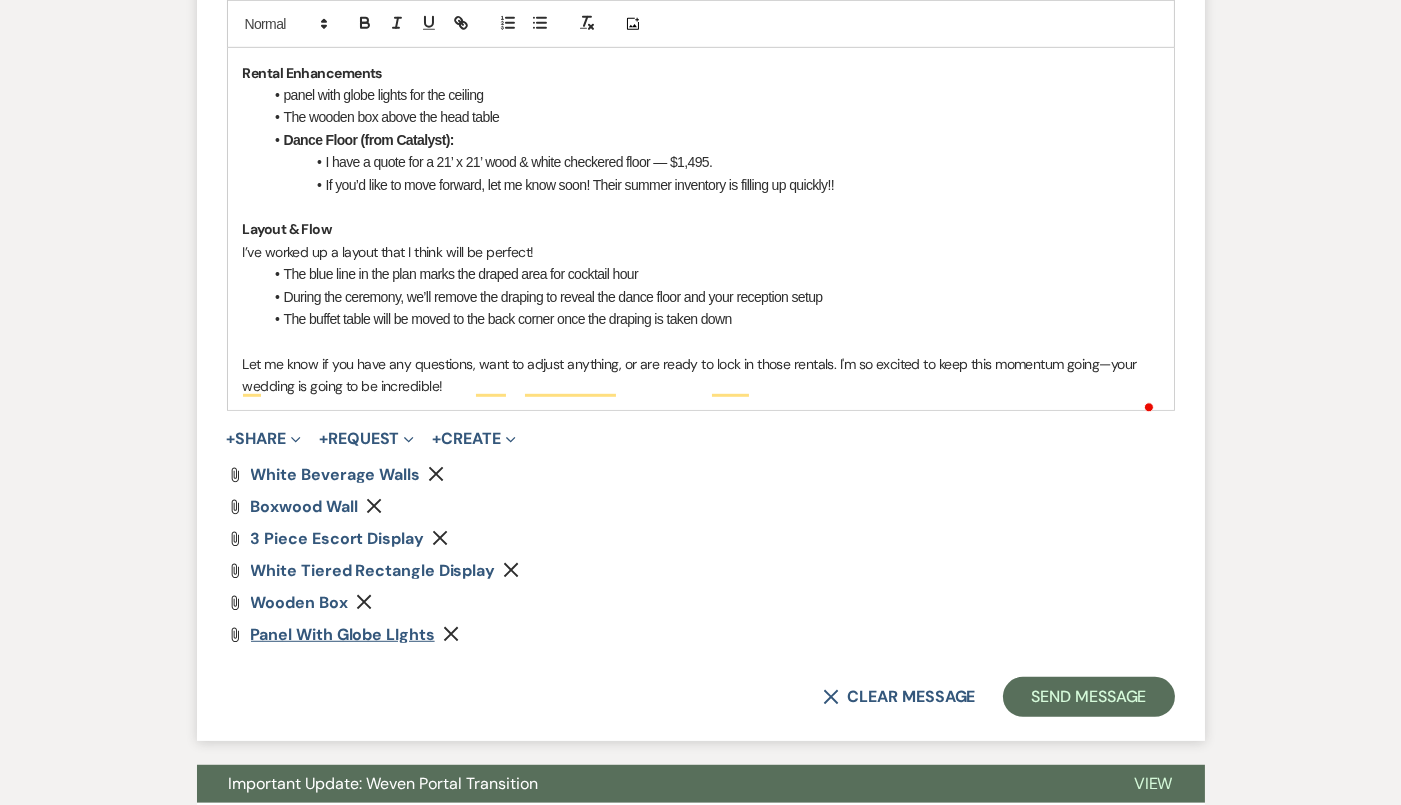 click on "Panel with Globe LIghts" at bounding box center [343, 634] 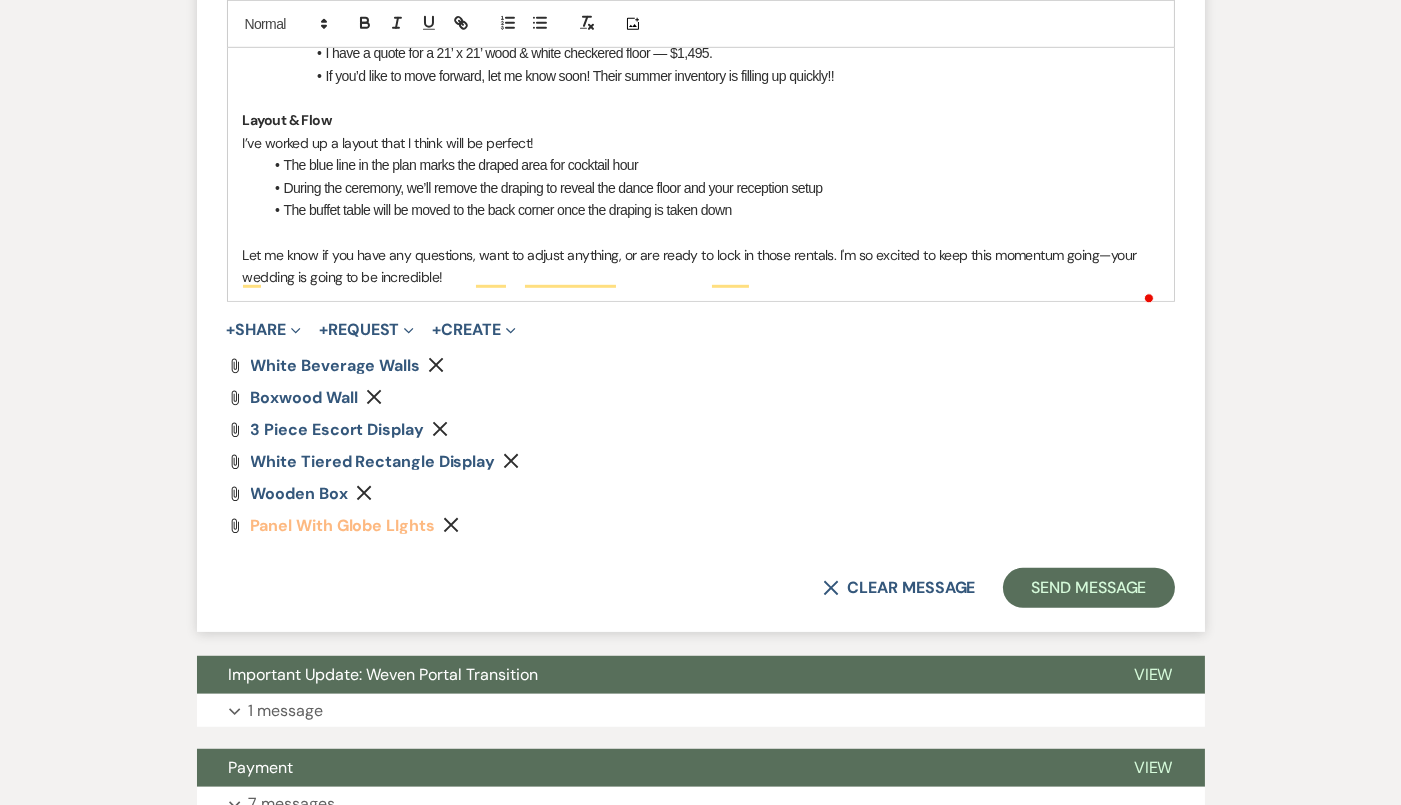 scroll, scrollTop: 2176, scrollLeft: 0, axis: vertical 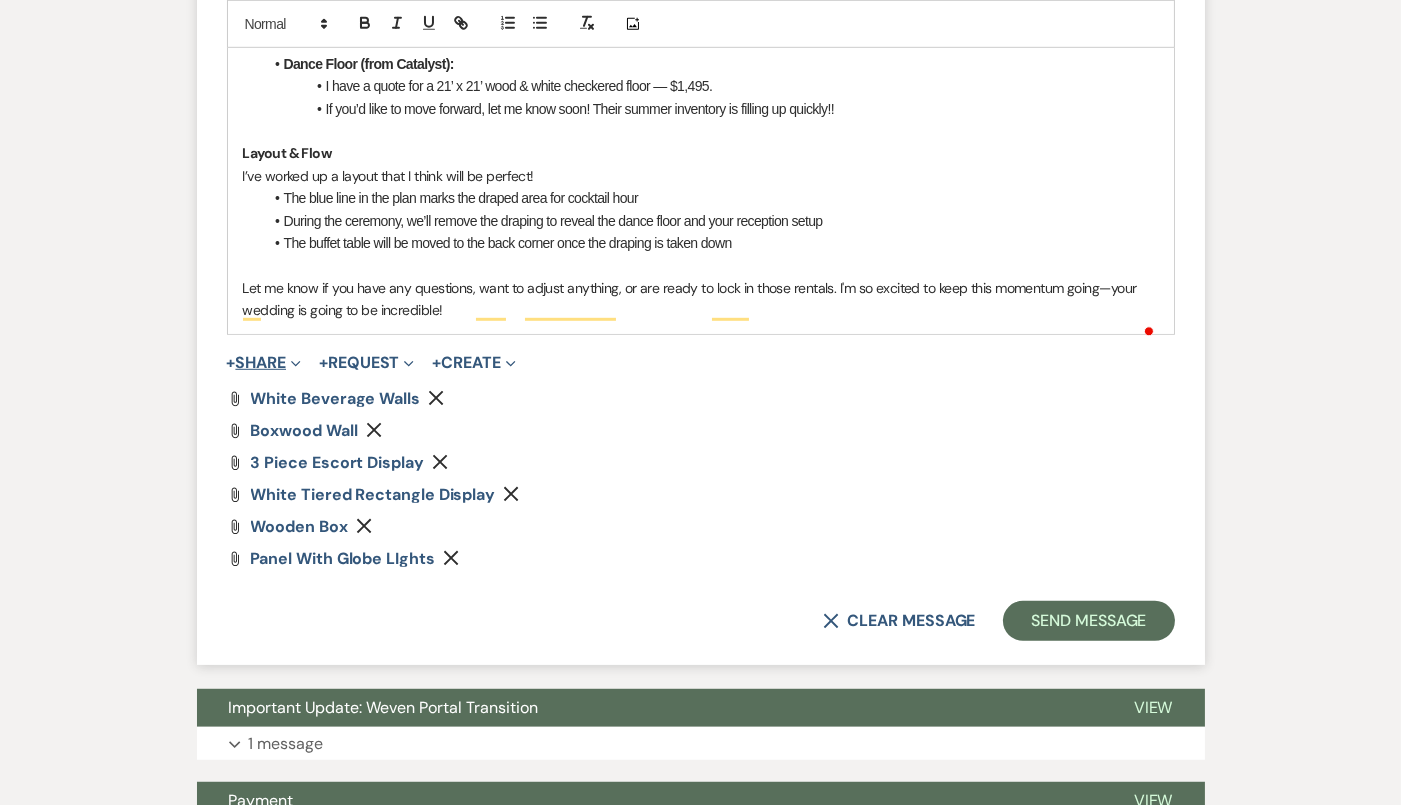 drag, startPoint x: 281, startPoint y: 380, endPoint x: 299, endPoint y: 388, distance: 19.697716 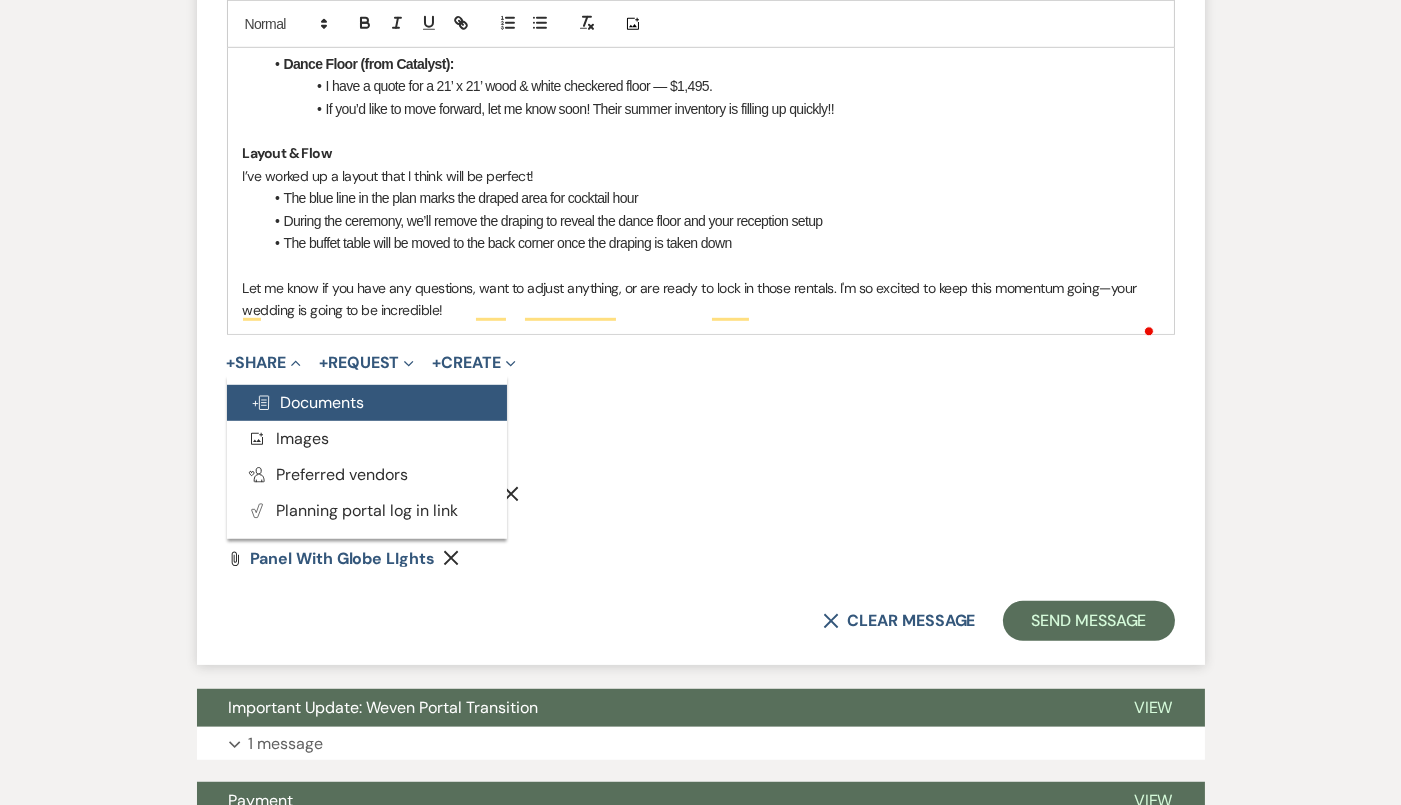 click on "Doc Upload Documents" at bounding box center (308, 402) 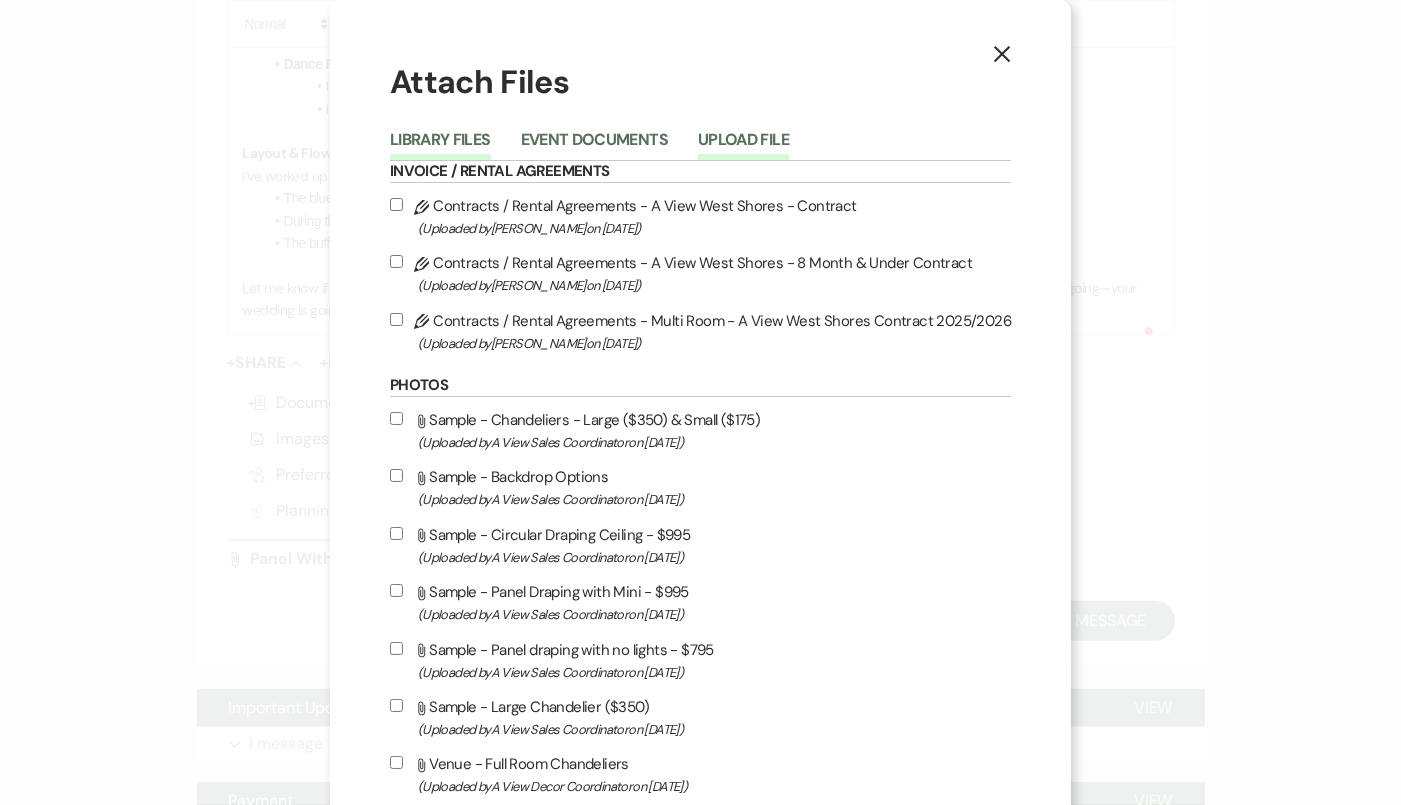click on "Upload File" at bounding box center (743, 146) 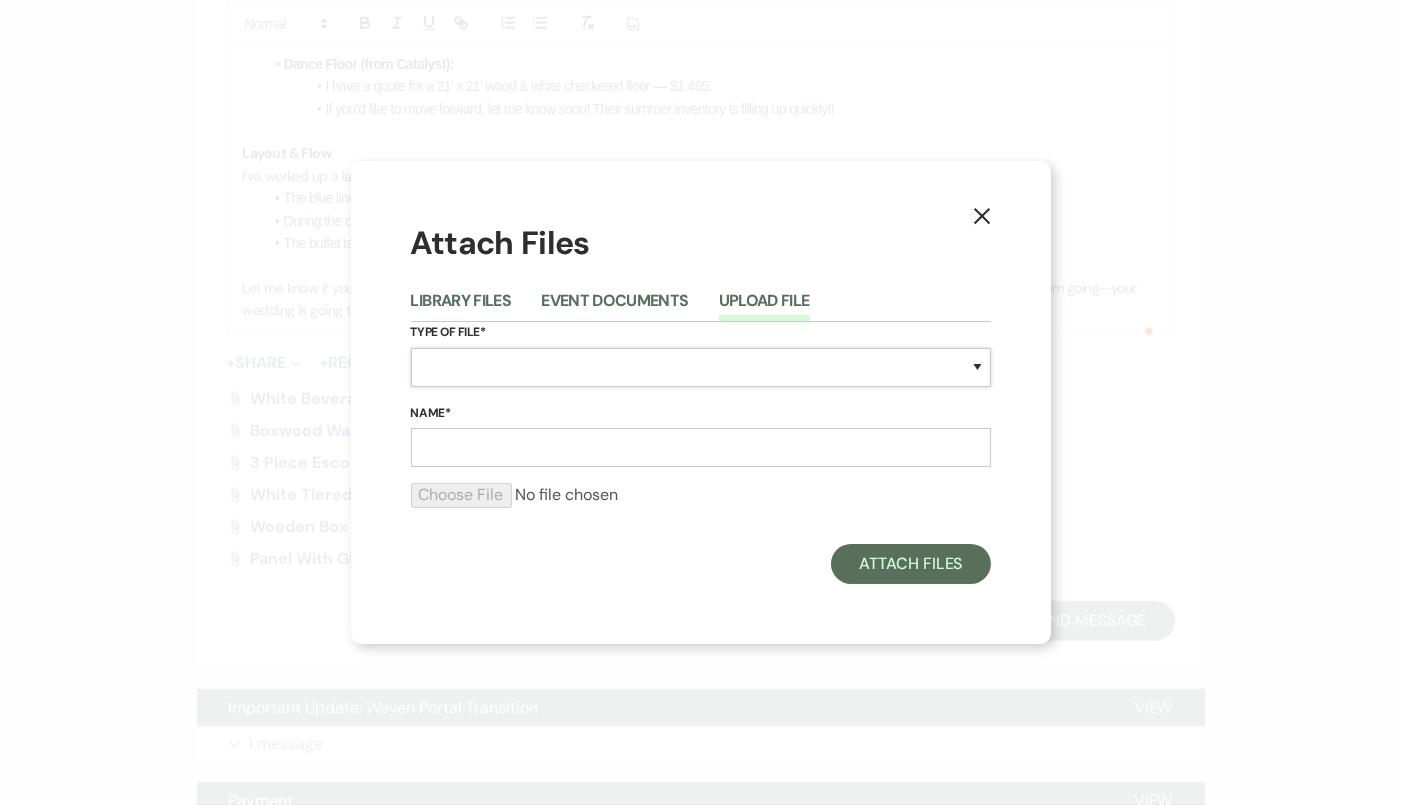 click on "Special Event Insurance Vendor Certificate of Insurance Contracts / Rental Agreements Invoices Receipts Event Maps Floor Plans Rain Plan Seating Charts Venue Layout Catering / Alcohol Permit Event Permit Fire Permit Fuel Permit Generator Permit Tent Permit Venue Permit Other Permit Inventory  Promotional Sample Venue Beverage Ceremony Event Finalize + Share Guests Lodging Menu Vendors Venue Beverage Brochure Menu Packages Product Specifications Quotes Beverage Event and Ceremony Details Finalize & Share Guests Lodging Menu Vendors Venue Event Timeline Family / Wedding Party Timeline Food and Beverage Timeline MC / DJ / Band Timeline Master Timeline Photography Timeline Set-Up / Clean-Up Vendor Timeline Bartender Safe Serve / TiPS Certification Vendor Certification Vendor License Other" at bounding box center (701, 367) 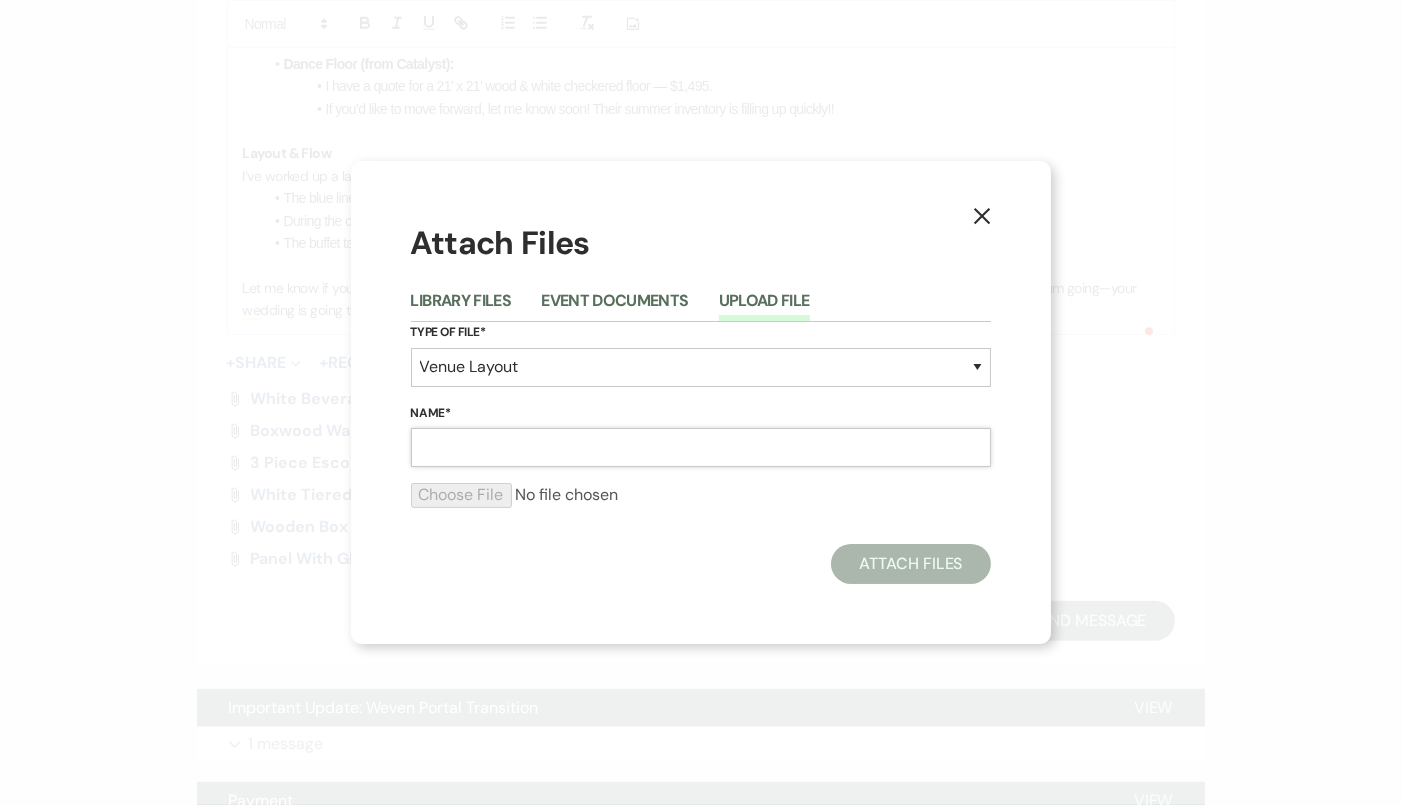 click on "Name*" at bounding box center (701, 447) 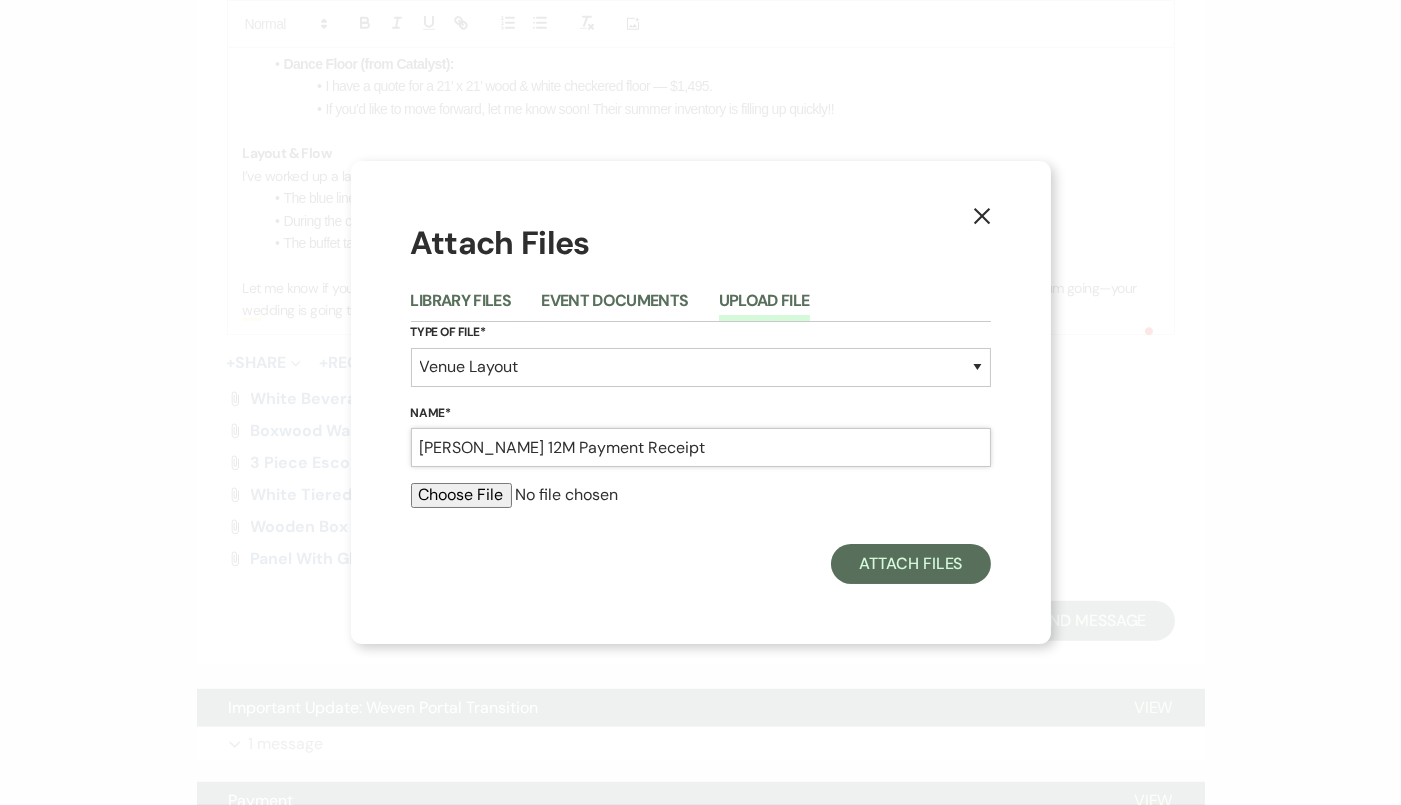 drag, startPoint x: 747, startPoint y: 446, endPoint x: 566, endPoint y: 445, distance: 181.00276 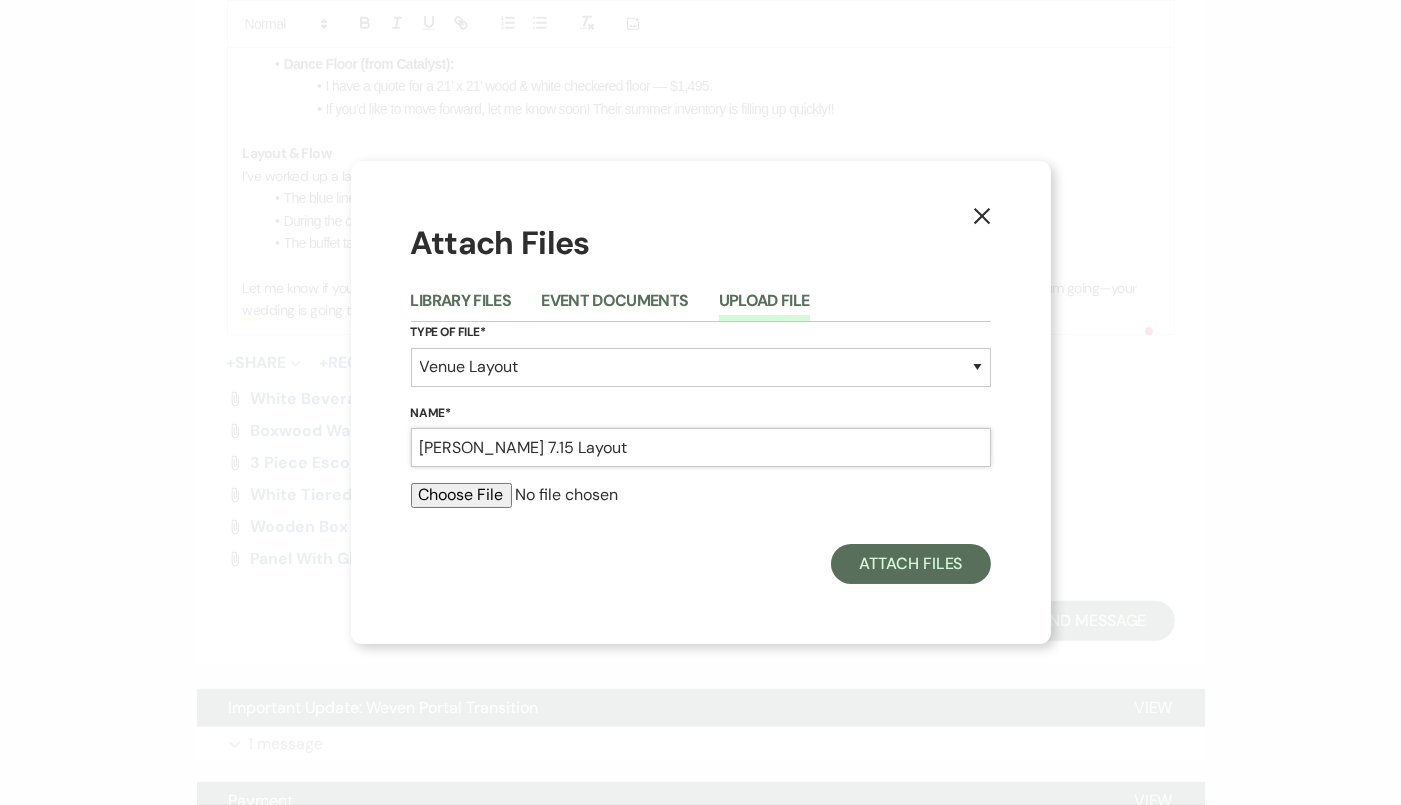 type on "Morgan McLaughlin 7.15 Layout" 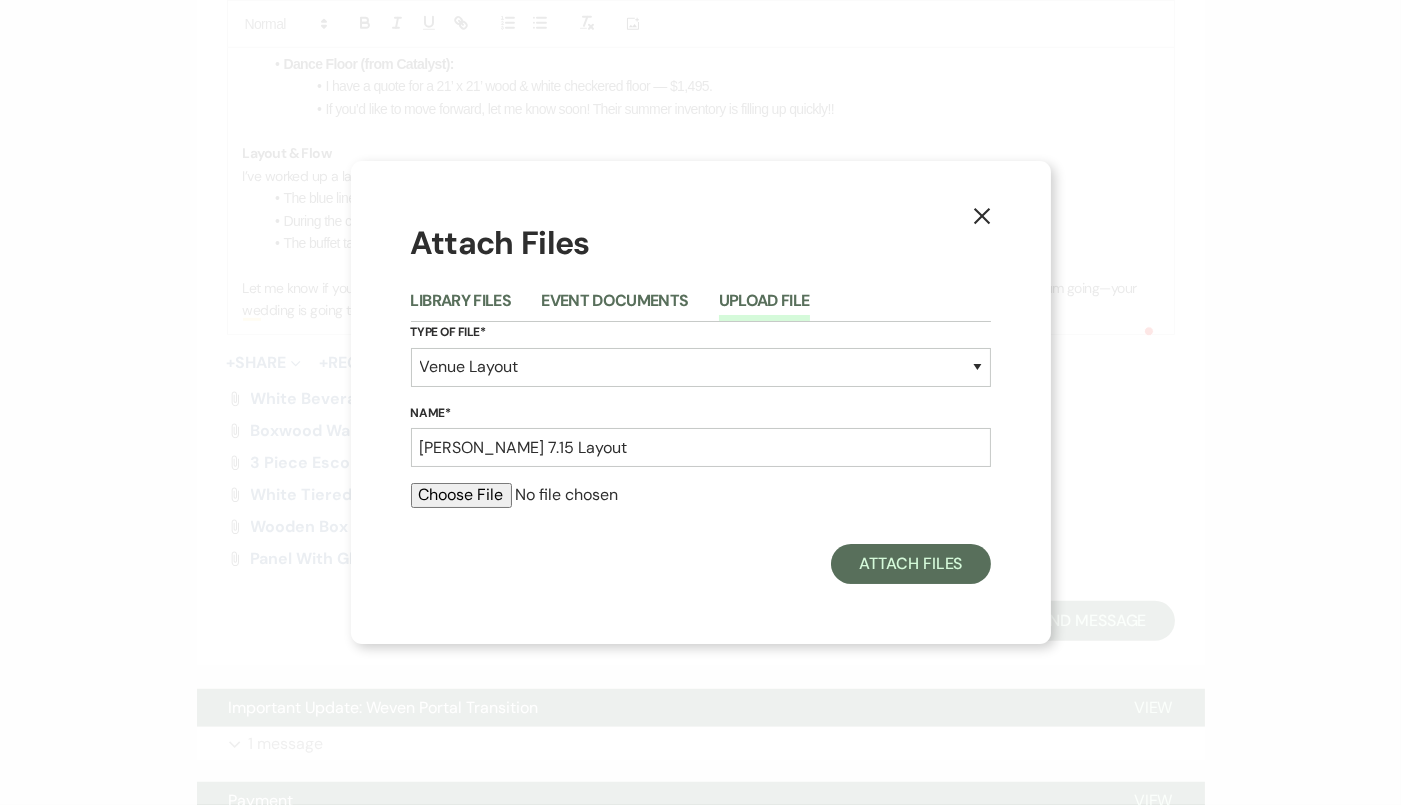click at bounding box center (701, 495) 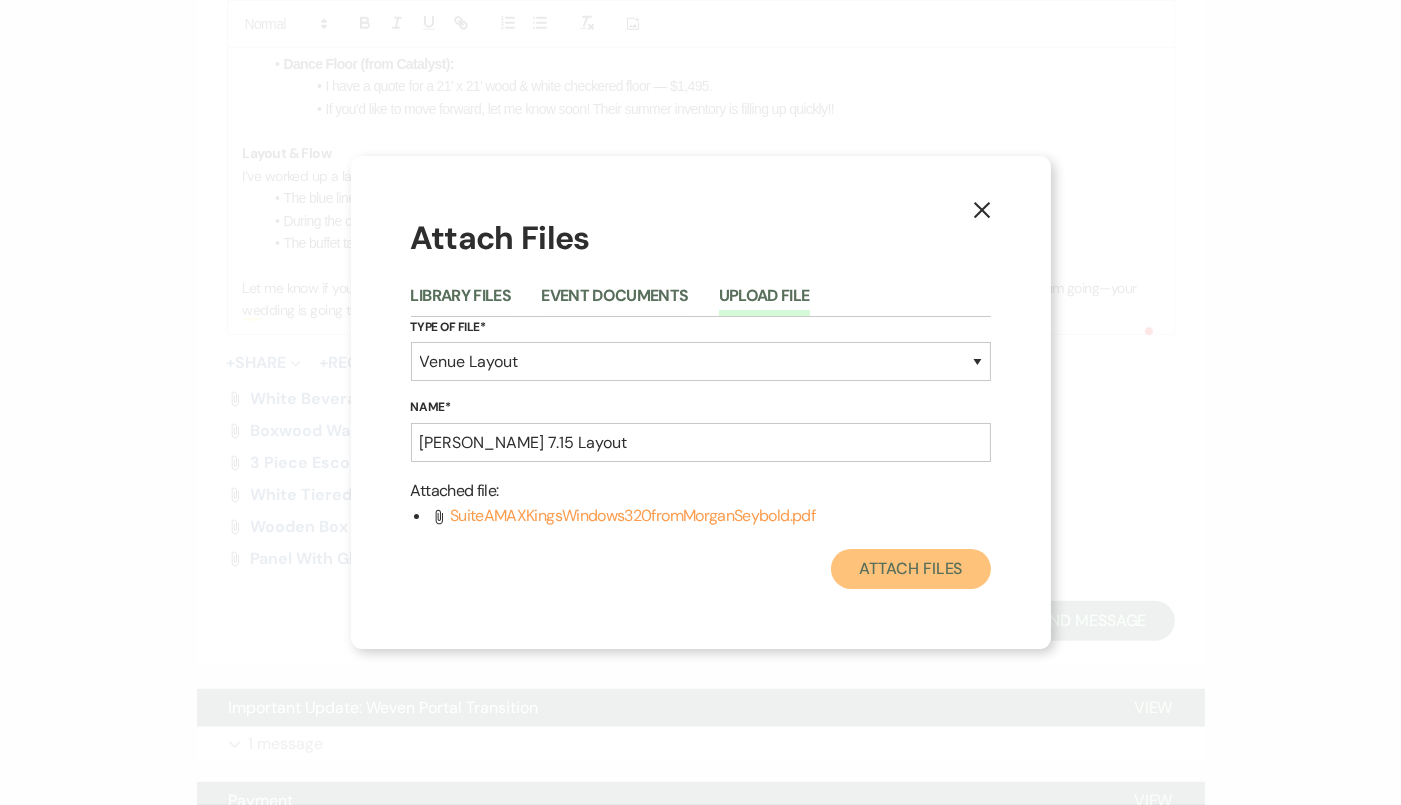 click on "Attach Files" at bounding box center [910, 569] 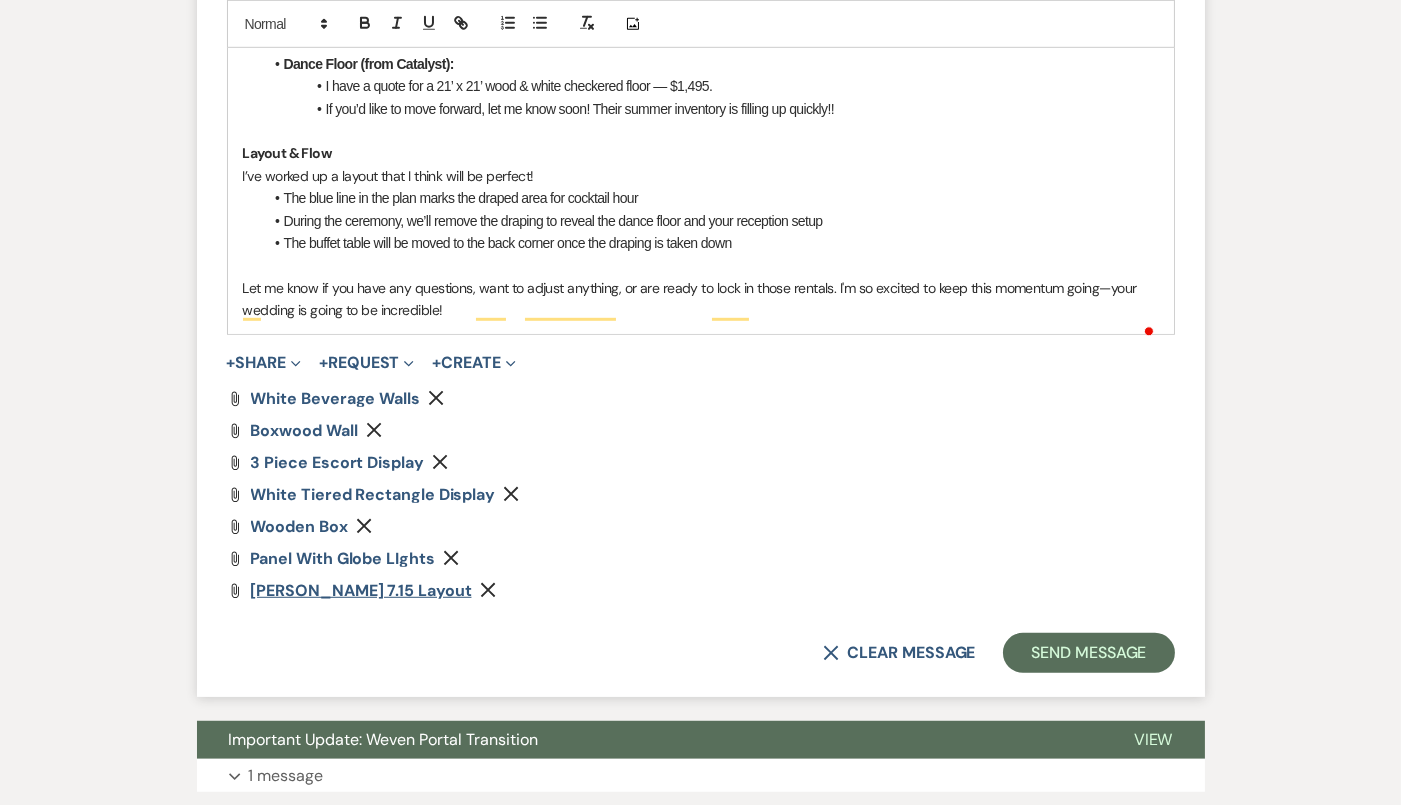 click on "Morgan McLaughlin 7.15 Layout" at bounding box center [361, 590] 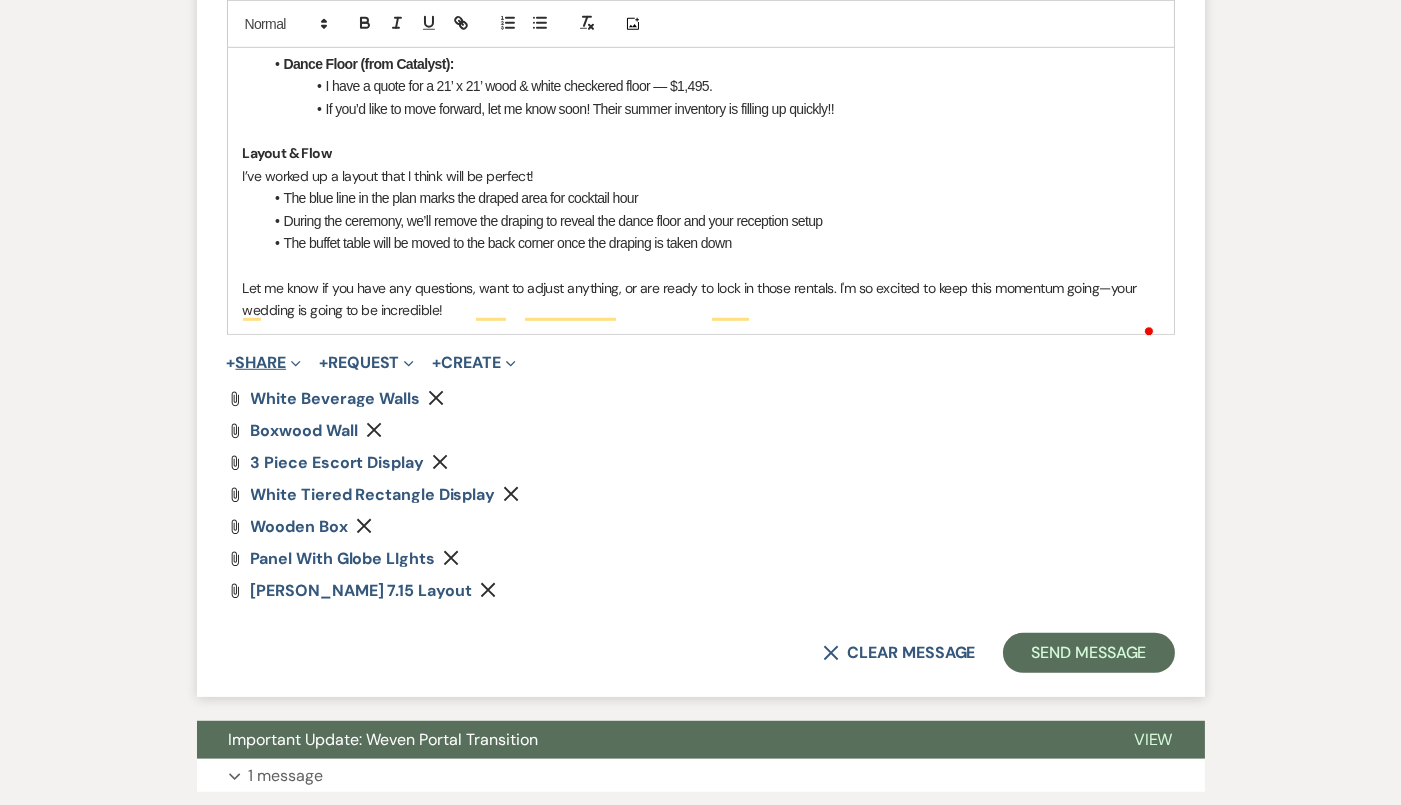 click on "+  Share Expand" at bounding box center [264, 363] 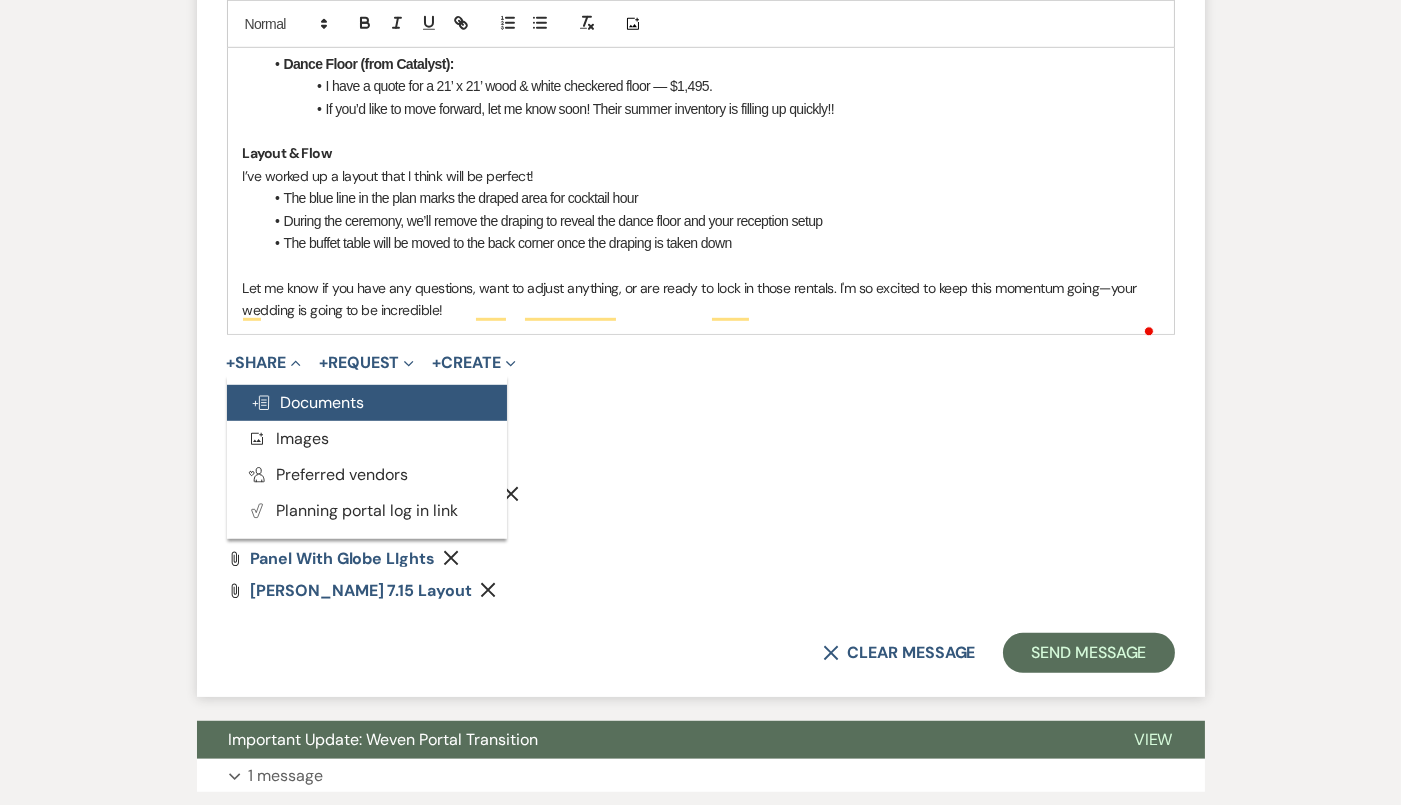 click on "Doc Upload Documents" at bounding box center [367, 403] 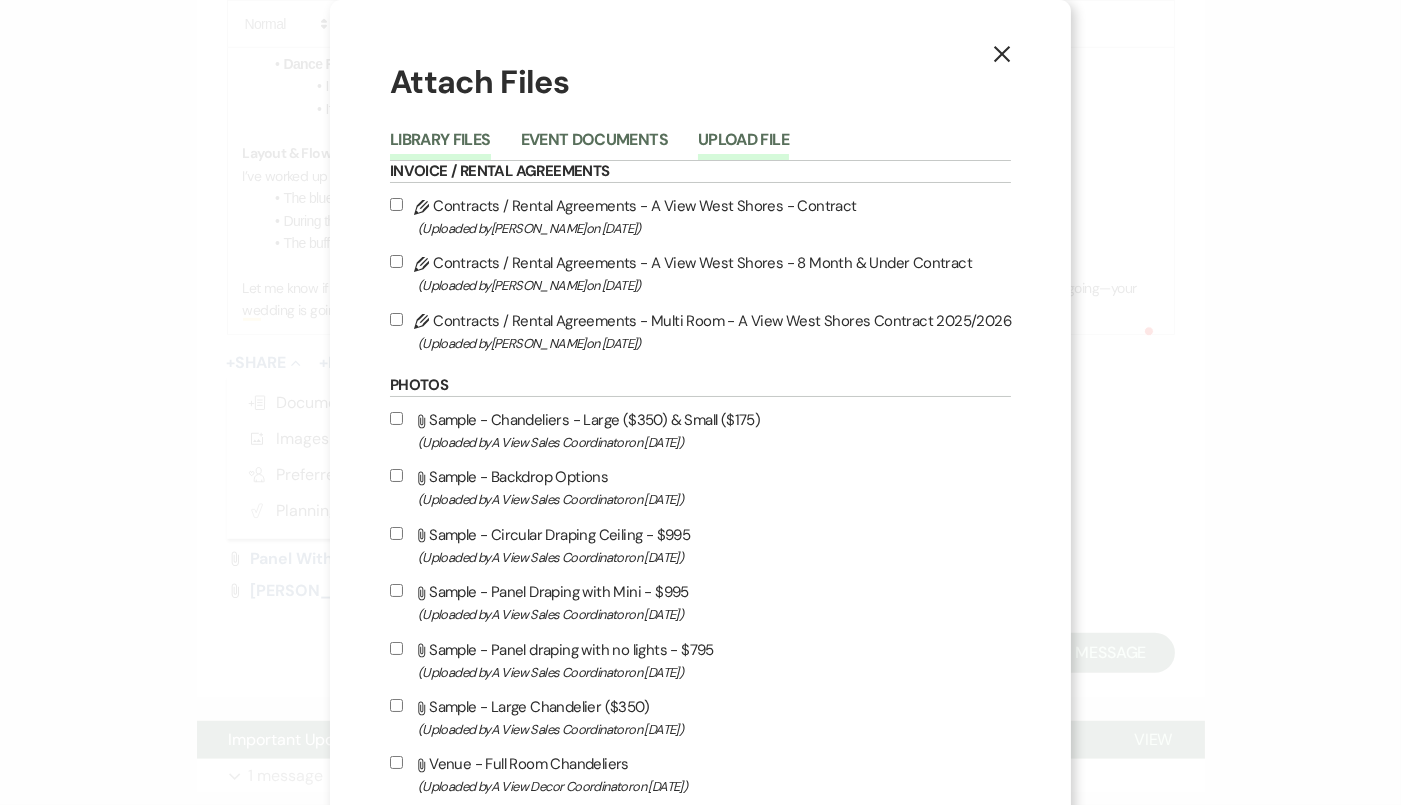 click on "Upload File" at bounding box center [743, 146] 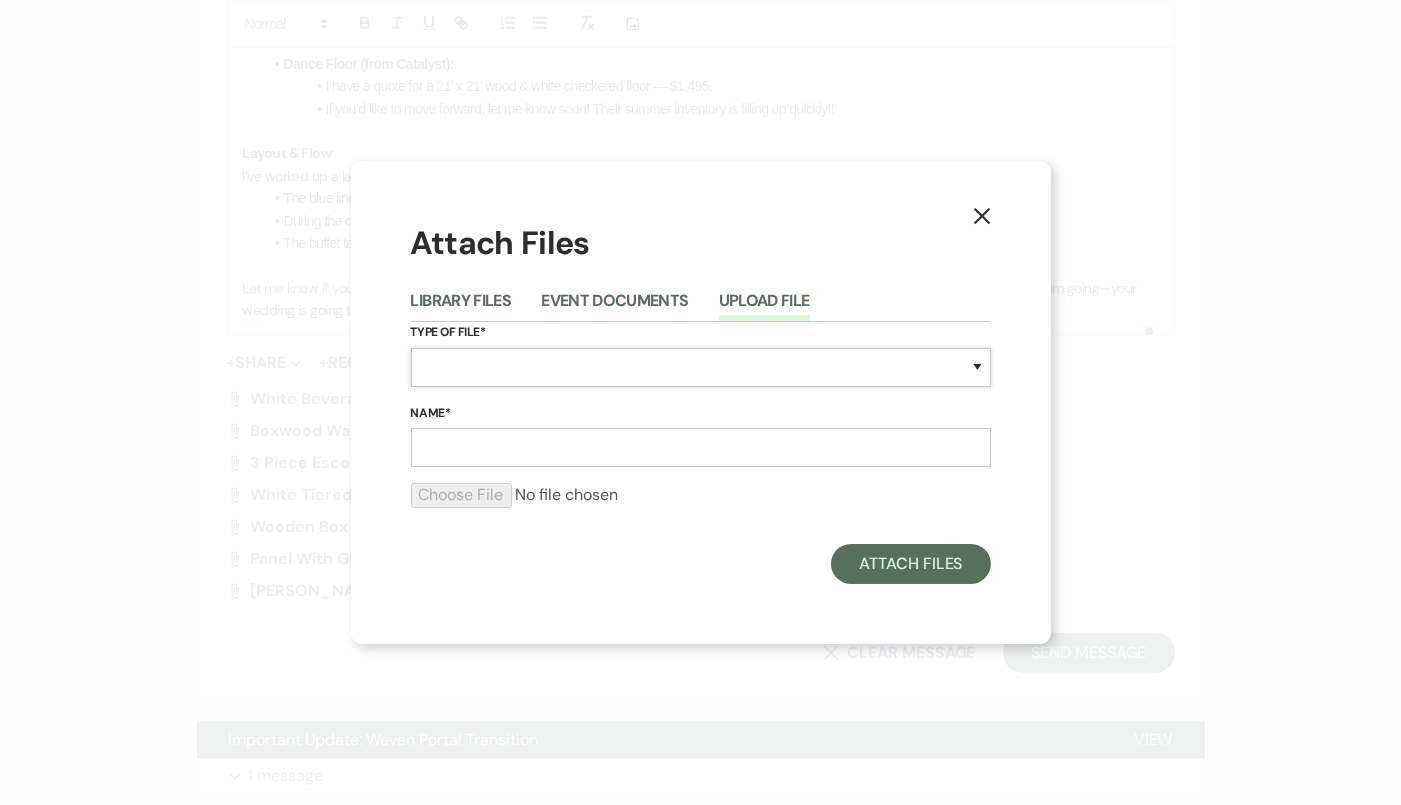 click on "Special Event Insurance Vendor Certificate of Insurance Contracts / Rental Agreements Invoices Receipts Event Maps Floor Plans Rain Plan Seating Charts Venue Layout Catering / Alcohol Permit Event Permit Fire Permit Fuel Permit Generator Permit Tent Permit Venue Permit Other Permit Inventory  Promotional Sample Venue Beverage Ceremony Event Finalize + Share Guests Lodging Menu Vendors Venue Beverage Brochure Menu Packages Product Specifications Quotes Beverage Event and Ceremony Details Finalize & Share Guests Lodging Menu Vendors Venue Event Timeline Family / Wedding Party Timeline Food and Beverage Timeline MC / DJ / Band Timeline Master Timeline Photography Timeline Set-Up / Clean-Up Vendor Timeline Bartender Safe Serve / TiPS Certification Vendor Certification Vendor License Other" at bounding box center [701, 367] 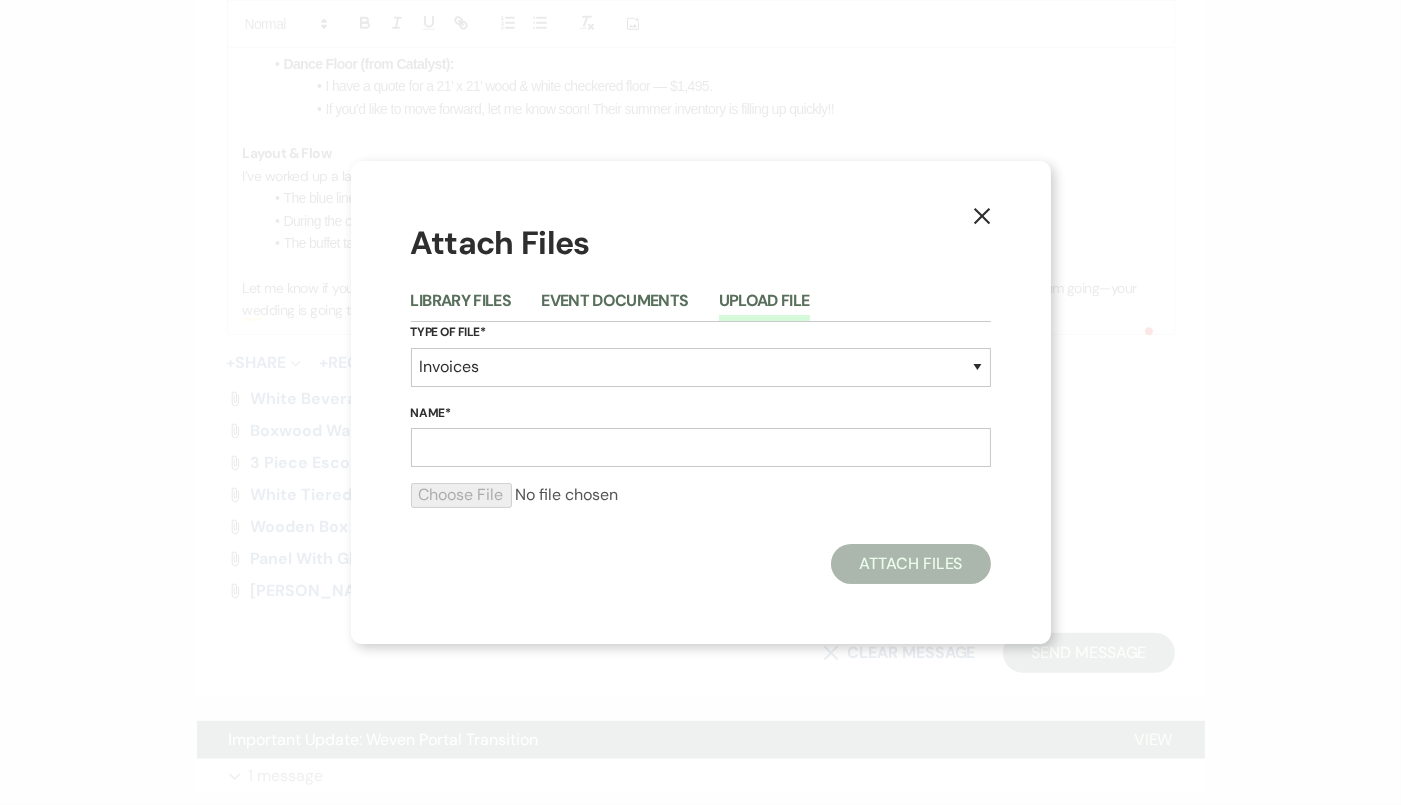 click on "Name*" at bounding box center [701, 435] 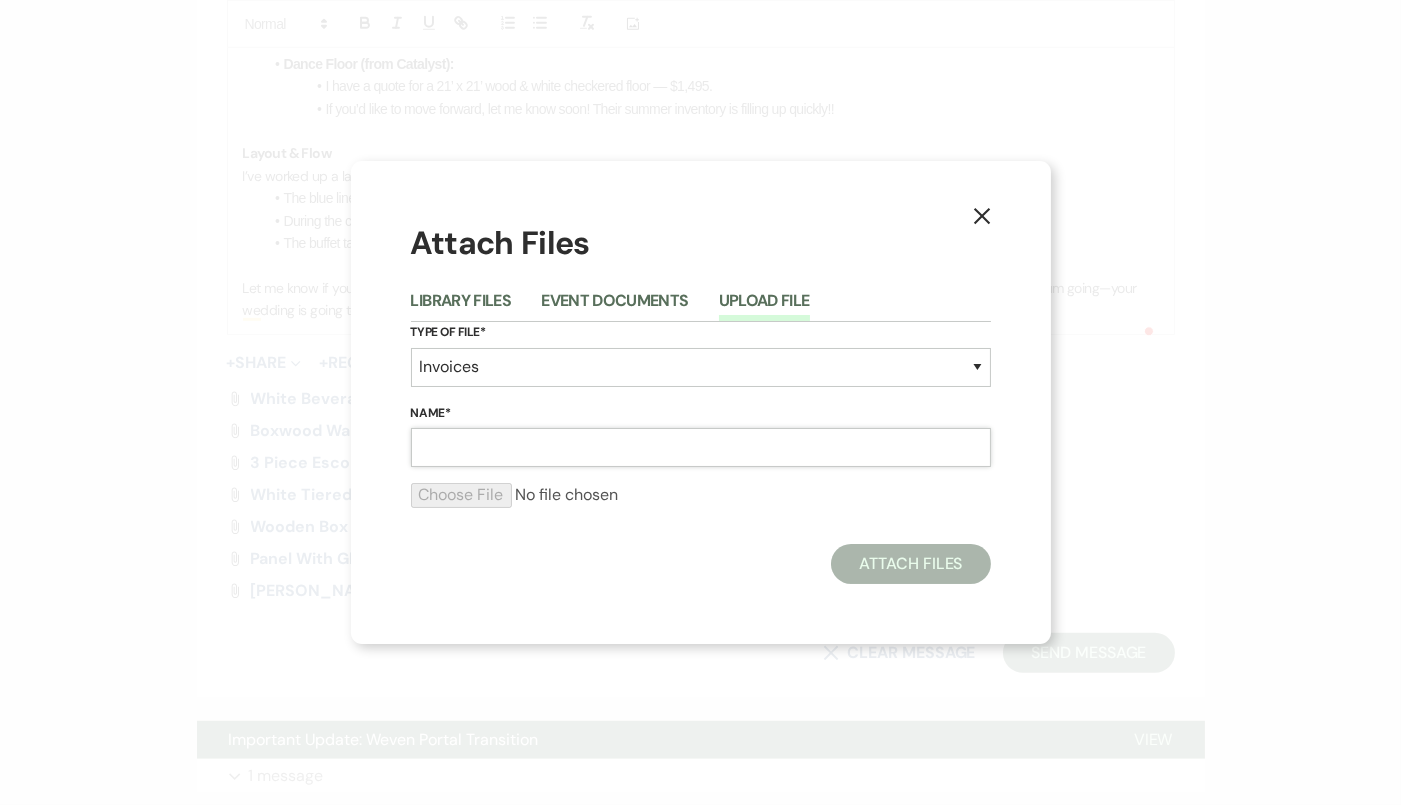 click on "Name*" at bounding box center [701, 447] 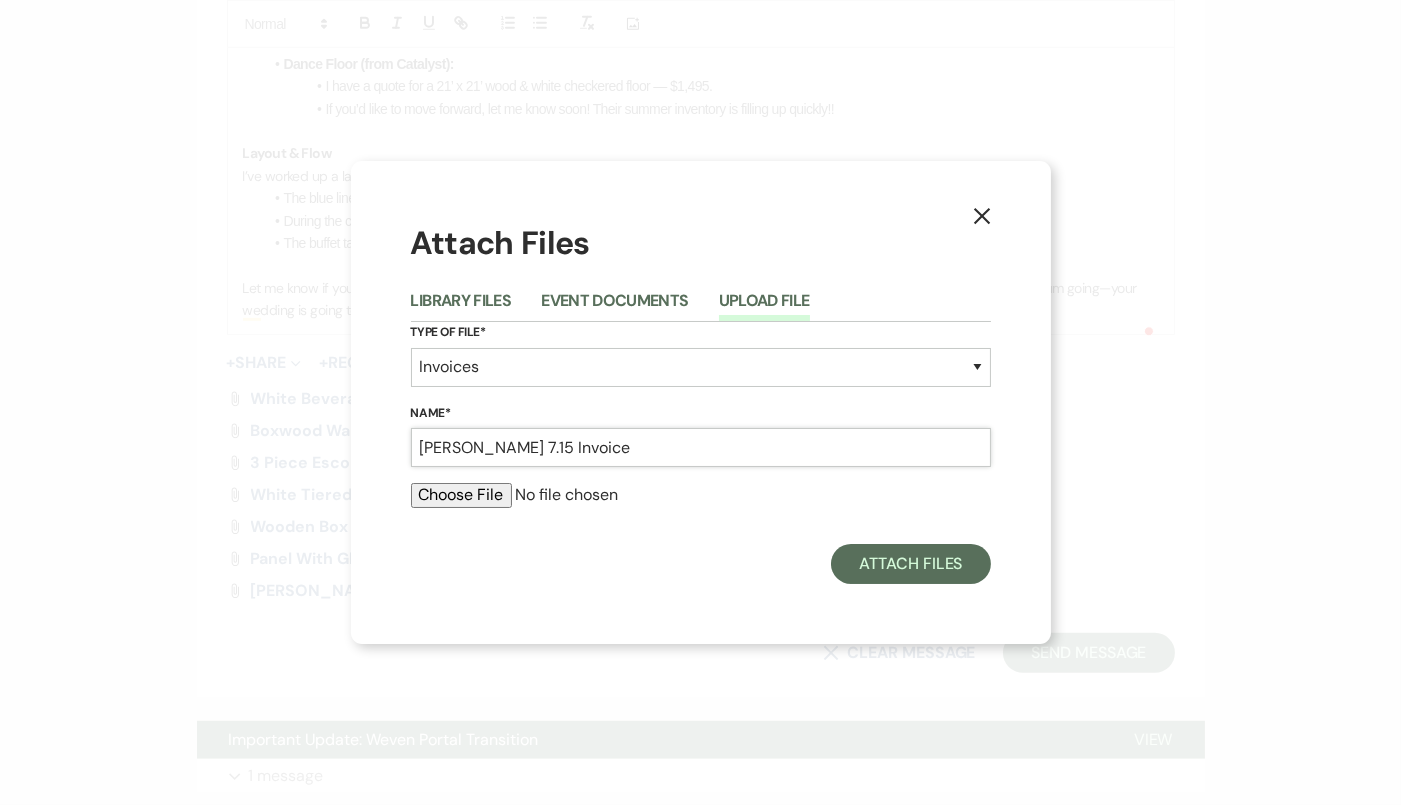 type on "Morgan Seybold 7.15 Invoice" 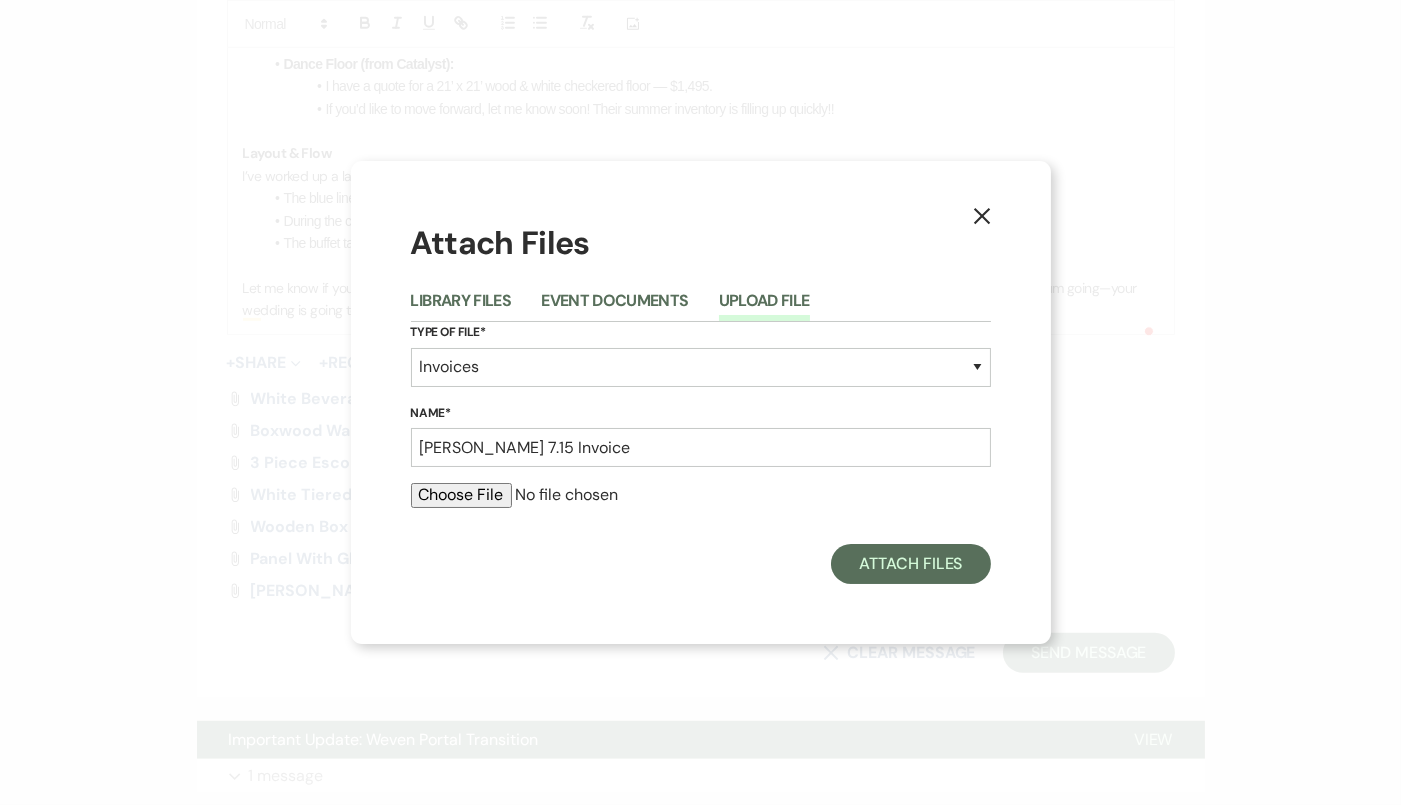 click at bounding box center [701, 495] 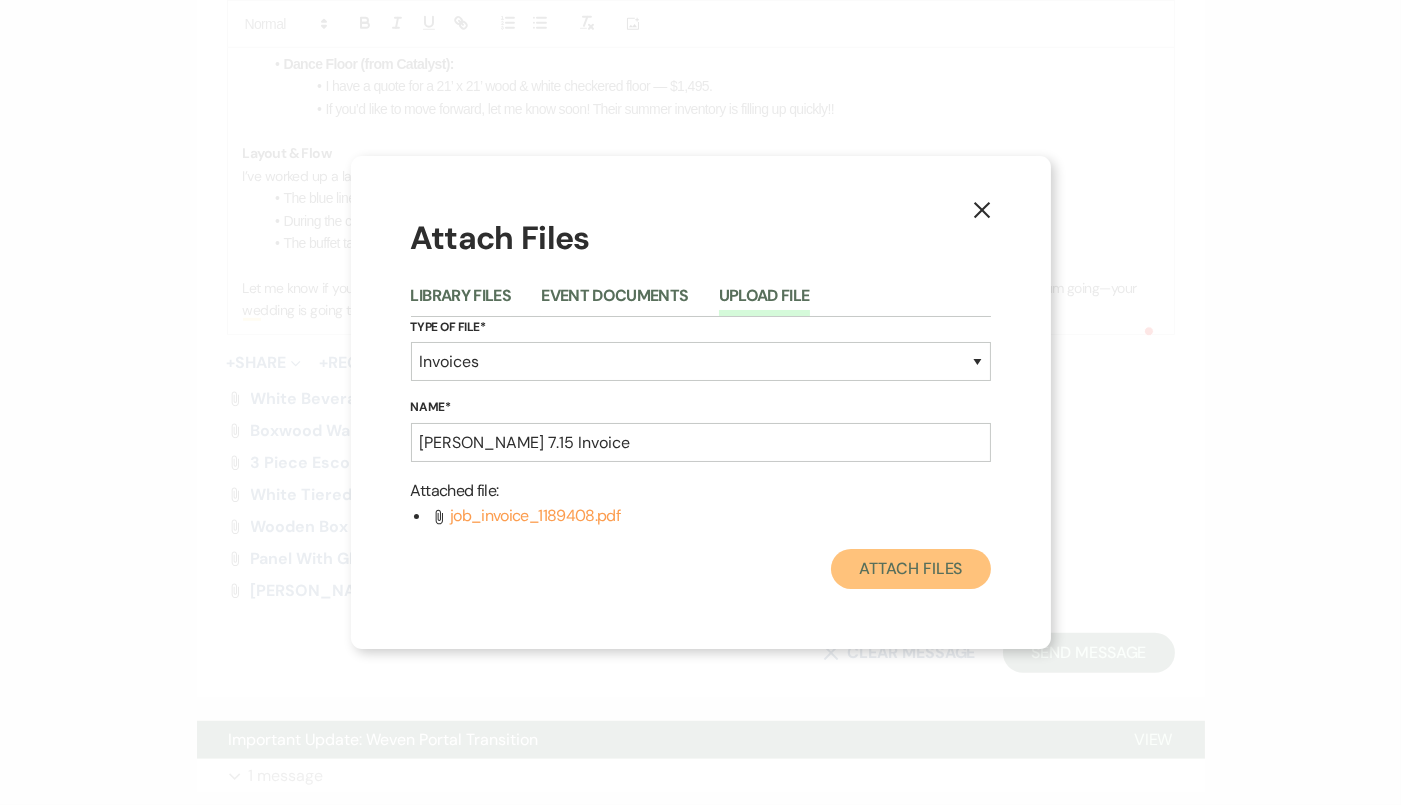 click on "Attach Files" at bounding box center (910, 569) 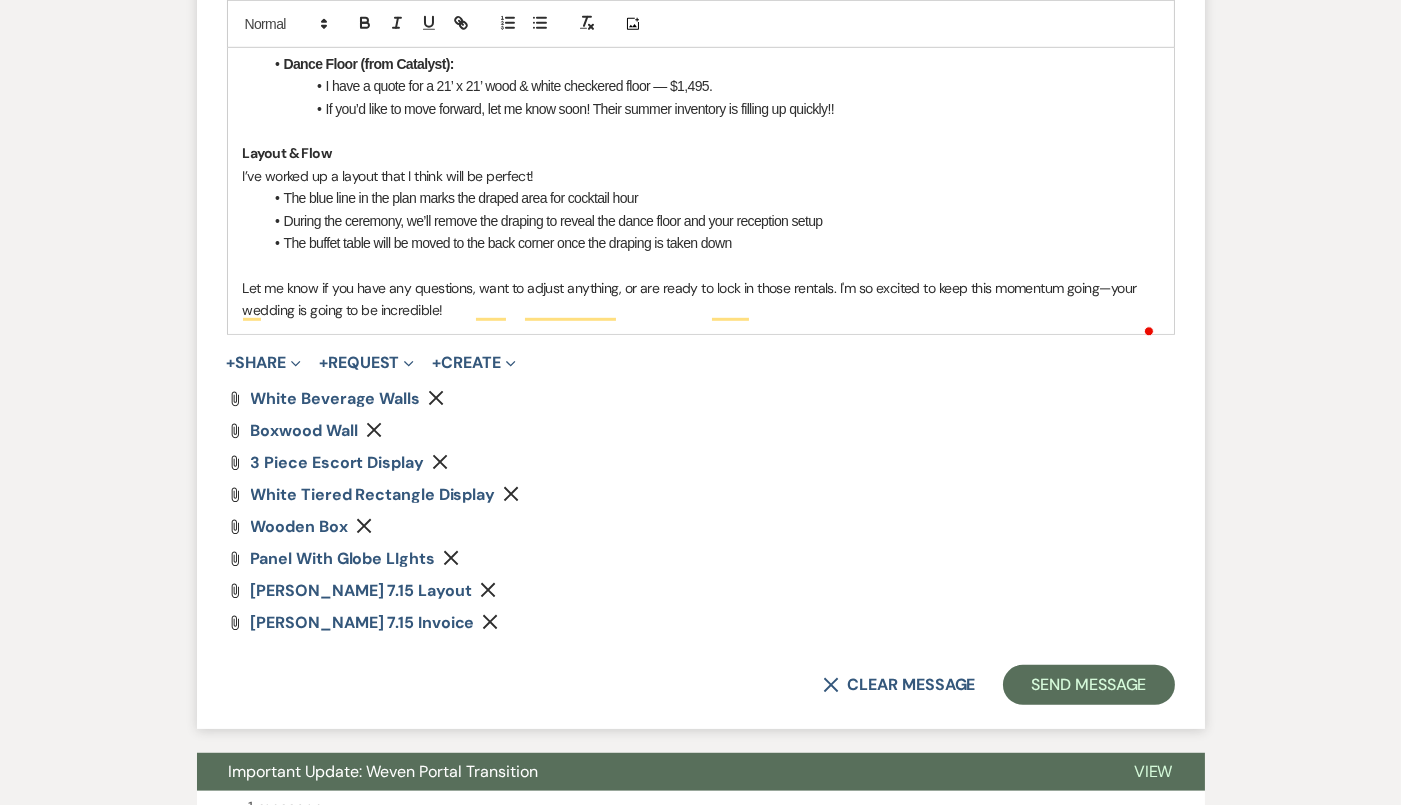 click on "Remove" 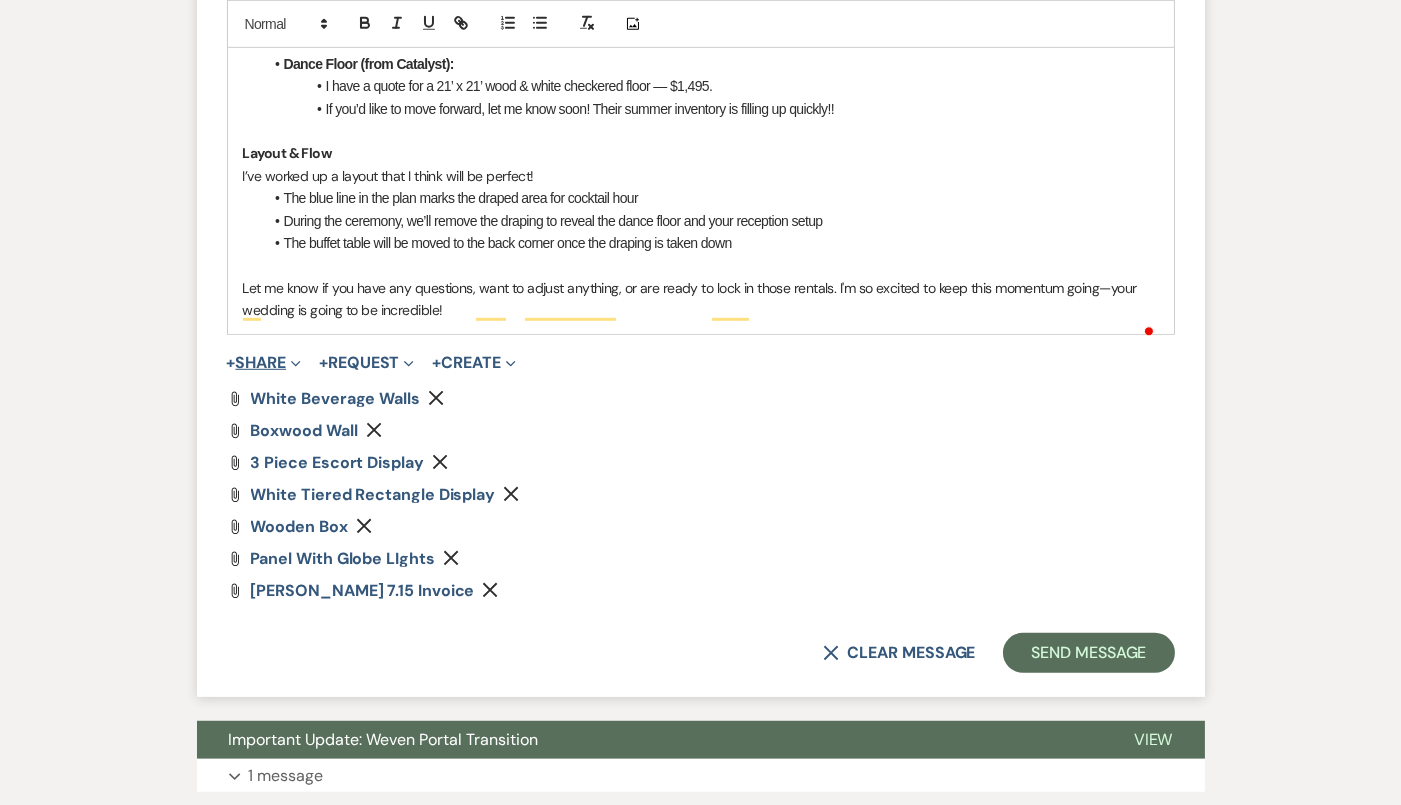 click on "+  Share Expand" at bounding box center [264, 363] 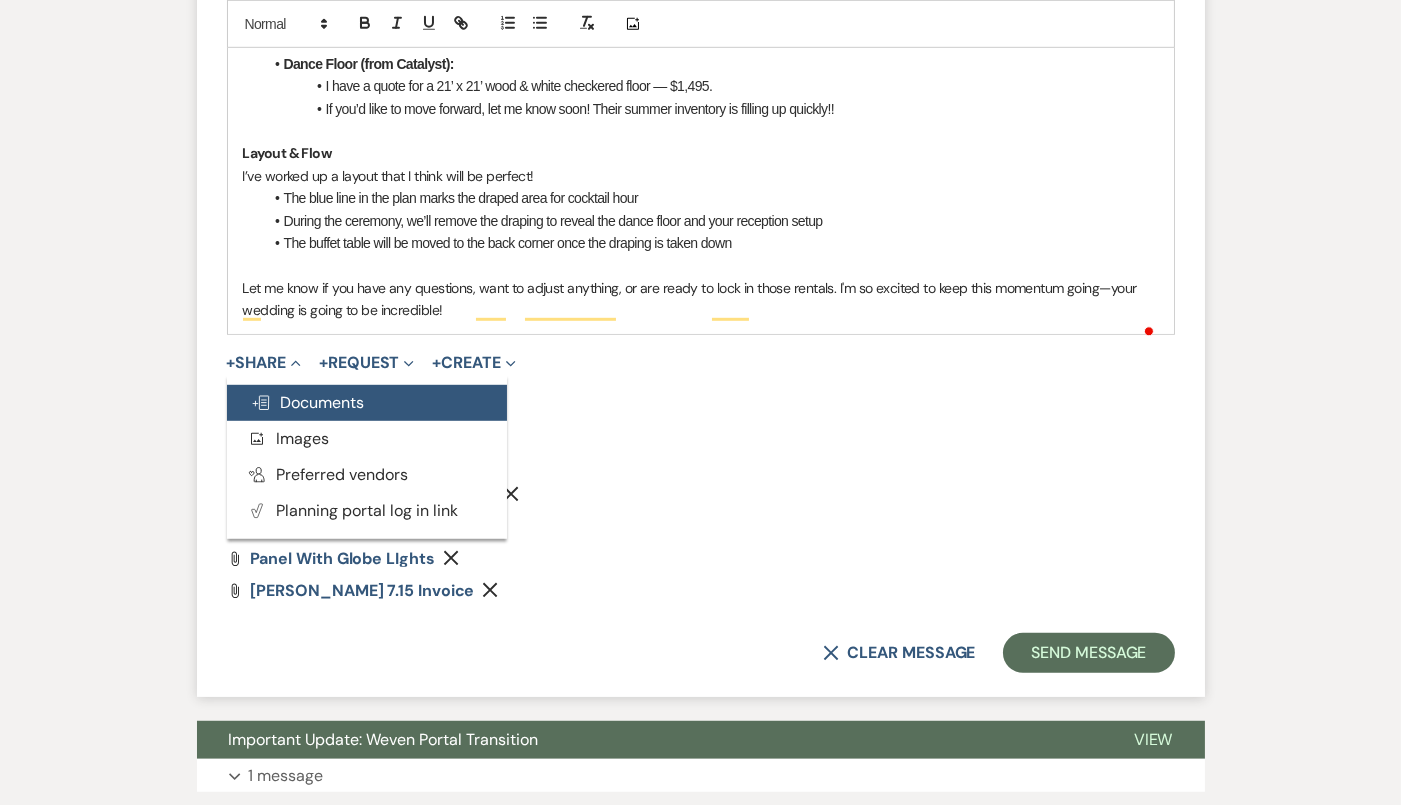 click on "Doc Upload Documents" at bounding box center [367, 403] 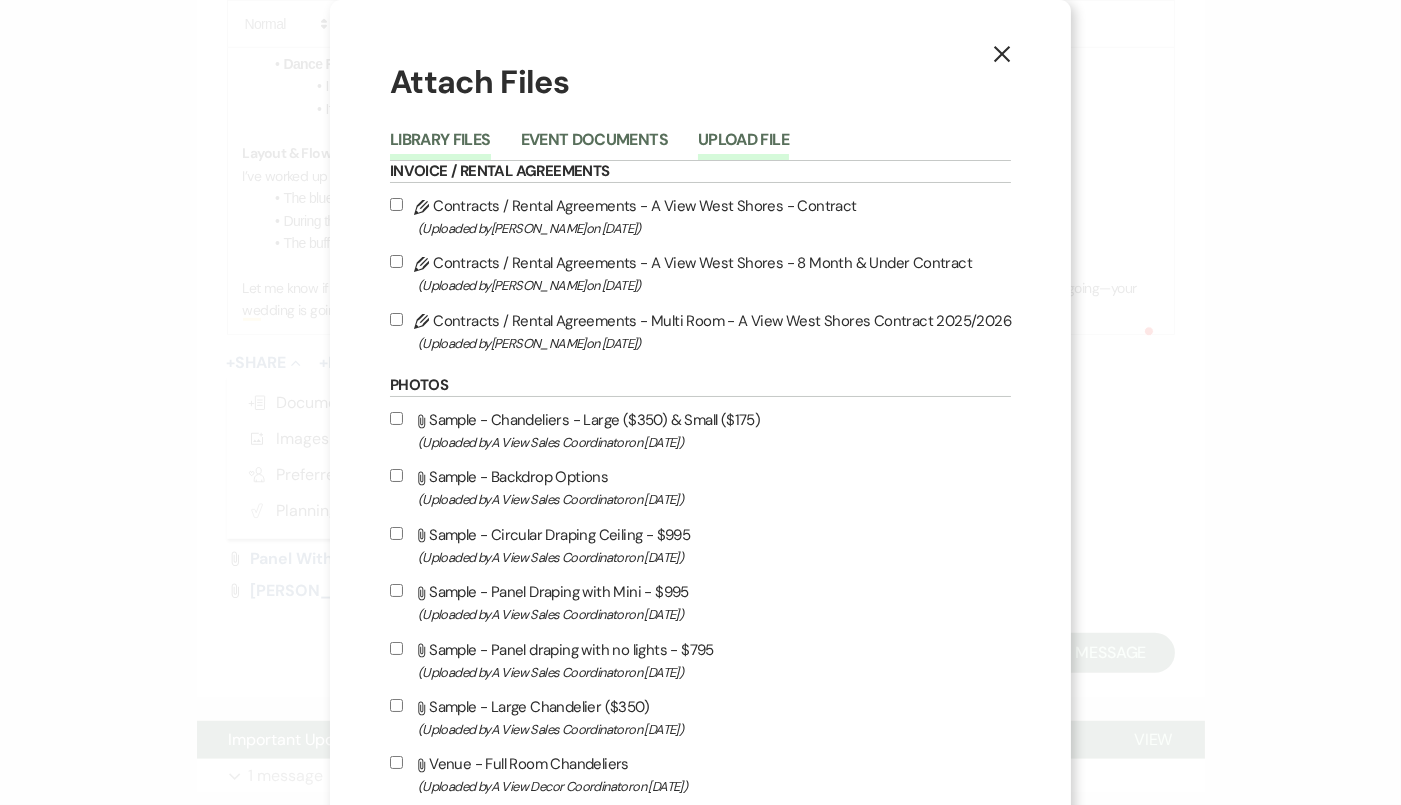 click on "Upload File" at bounding box center [743, 146] 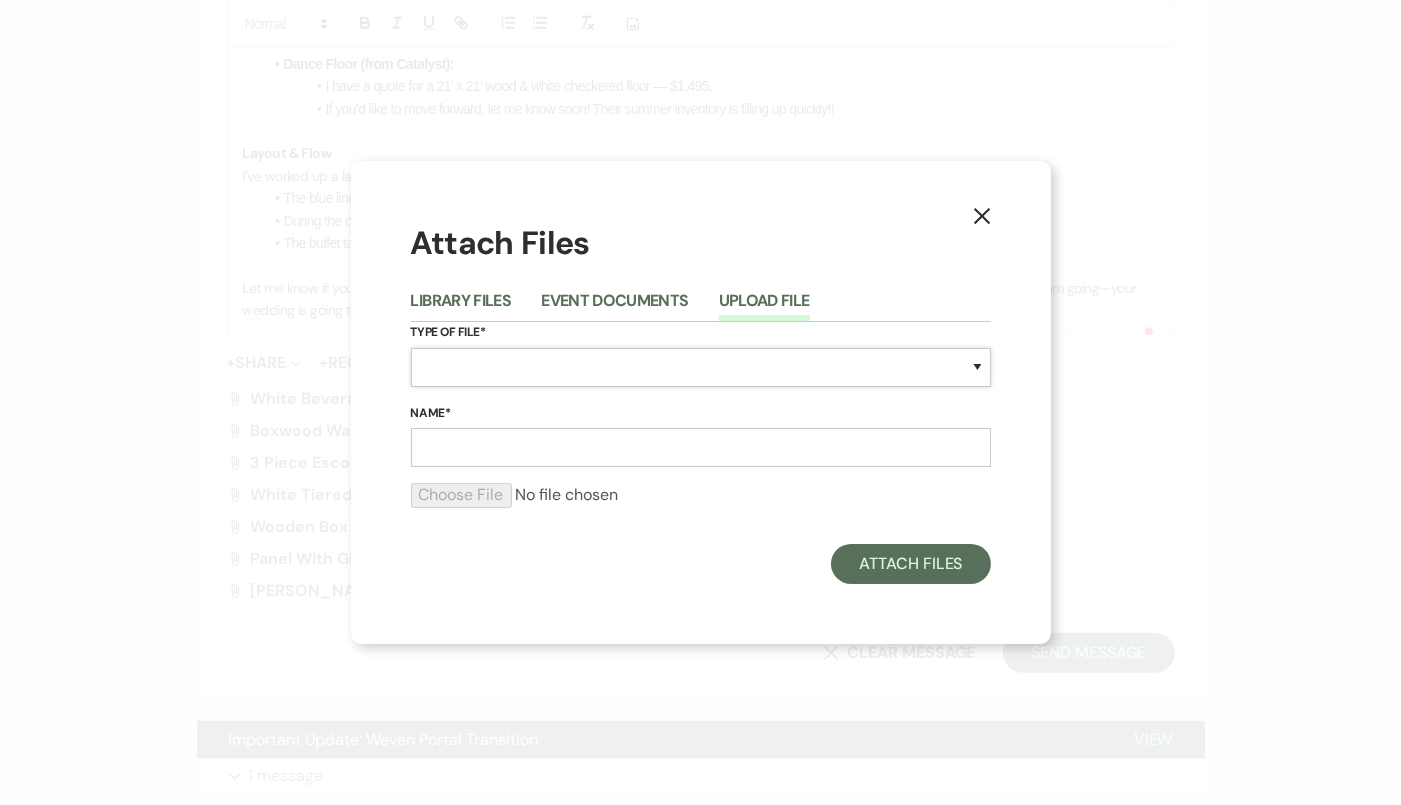 click on "Special Event Insurance Vendor Certificate of Insurance Contracts / Rental Agreements Invoices Receipts Event Maps Floor Plans Rain Plan Seating Charts Venue Layout Catering / Alcohol Permit Event Permit Fire Permit Fuel Permit Generator Permit Tent Permit Venue Permit Other Permit Inventory  Promotional Sample Venue Beverage Ceremony Event Finalize + Share Guests Lodging Menu Vendors Venue Beverage Brochure Menu Packages Product Specifications Quotes Beverage Event and Ceremony Details Finalize & Share Guests Lodging Menu Vendors Venue Event Timeline Family / Wedding Party Timeline Food and Beverage Timeline MC / DJ / Band Timeline Master Timeline Photography Timeline Set-Up / Clean-Up Vendor Timeline Bartender Safe Serve / TiPS Certification Vendor Certification Vendor License Other" at bounding box center (701, 367) 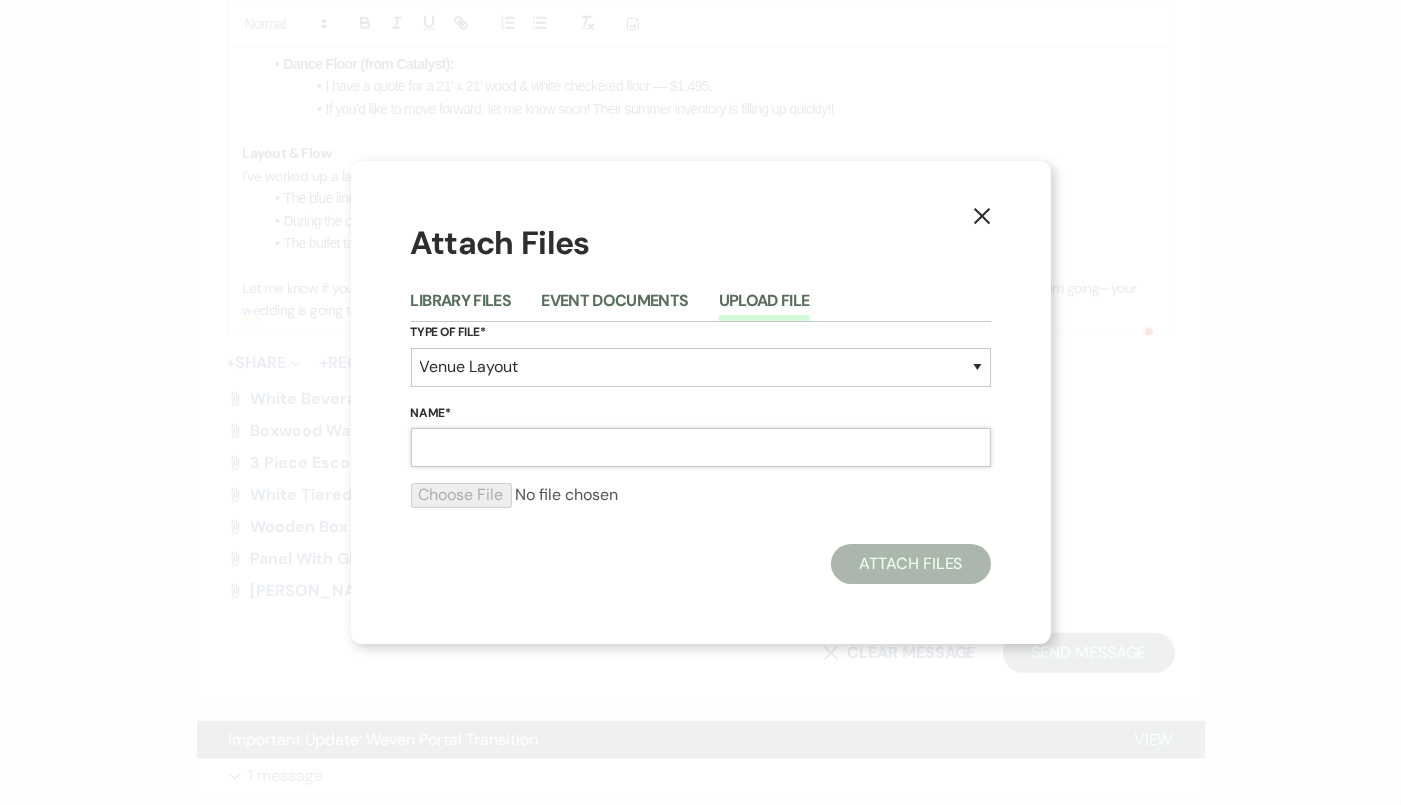 click on "Name*" at bounding box center [701, 447] 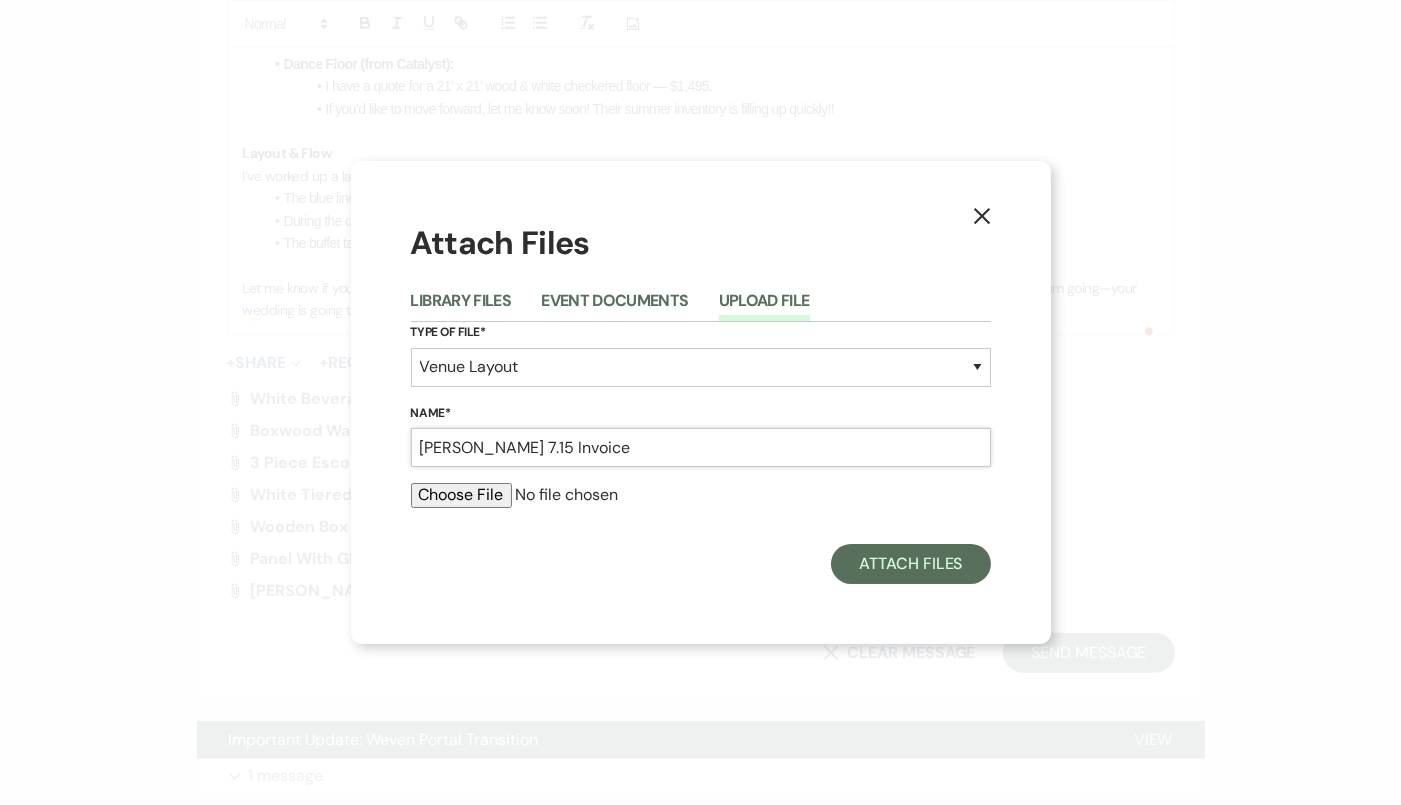 drag, startPoint x: 652, startPoint y: 452, endPoint x: 571, endPoint y: 449, distance: 81.055534 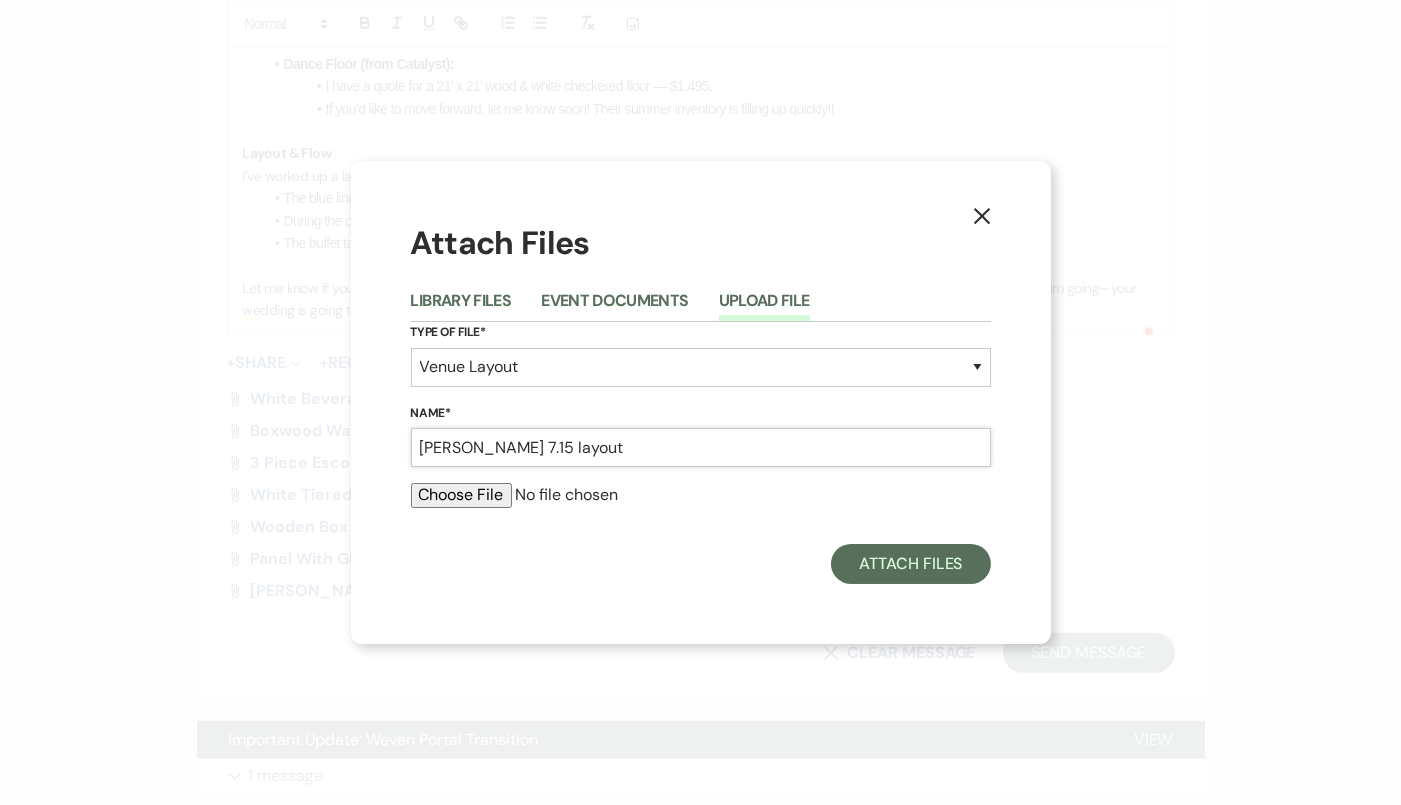 click on "Morgan Seybold 7.15 layout" at bounding box center (701, 447) 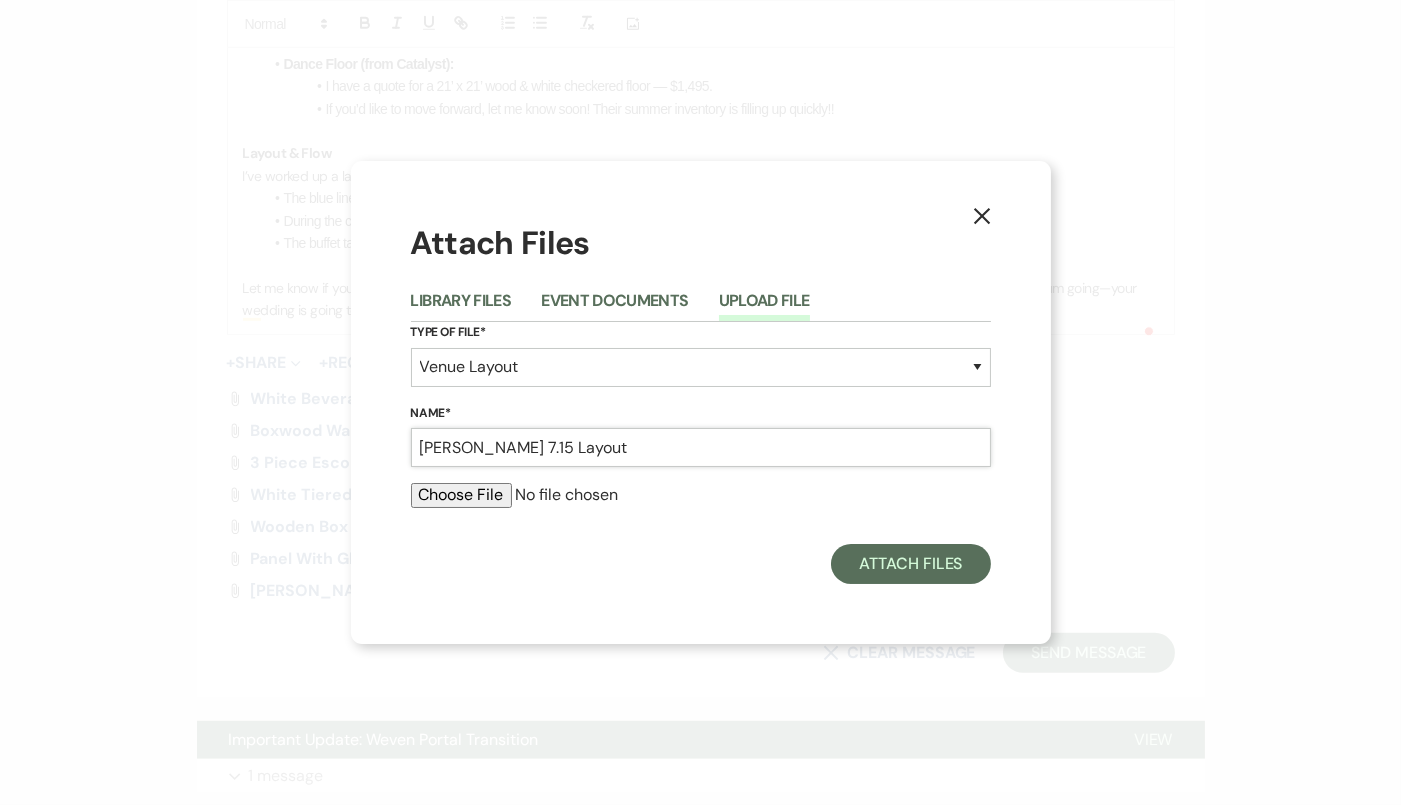 type on "Morgan Seybold 7.15 Layout" 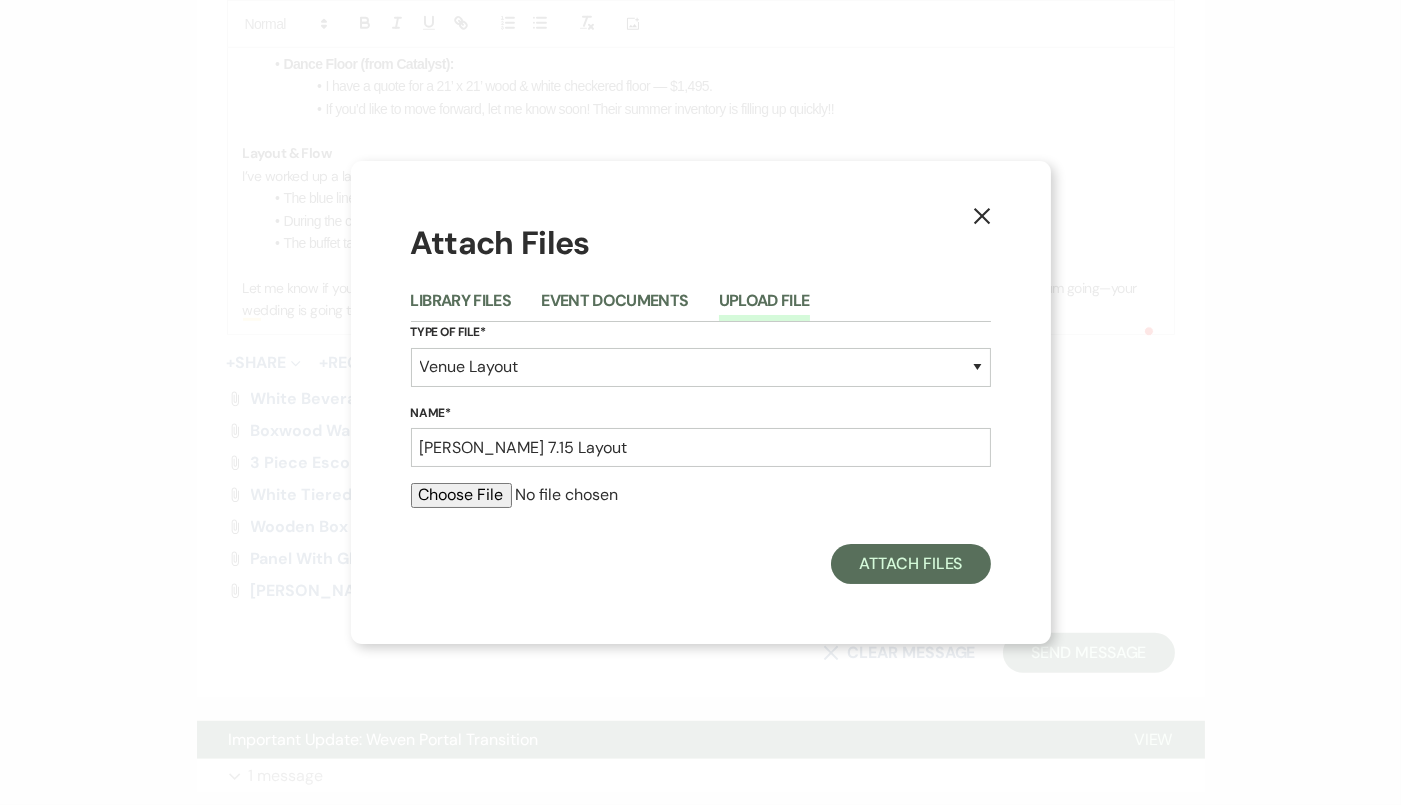click at bounding box center [701, 495] 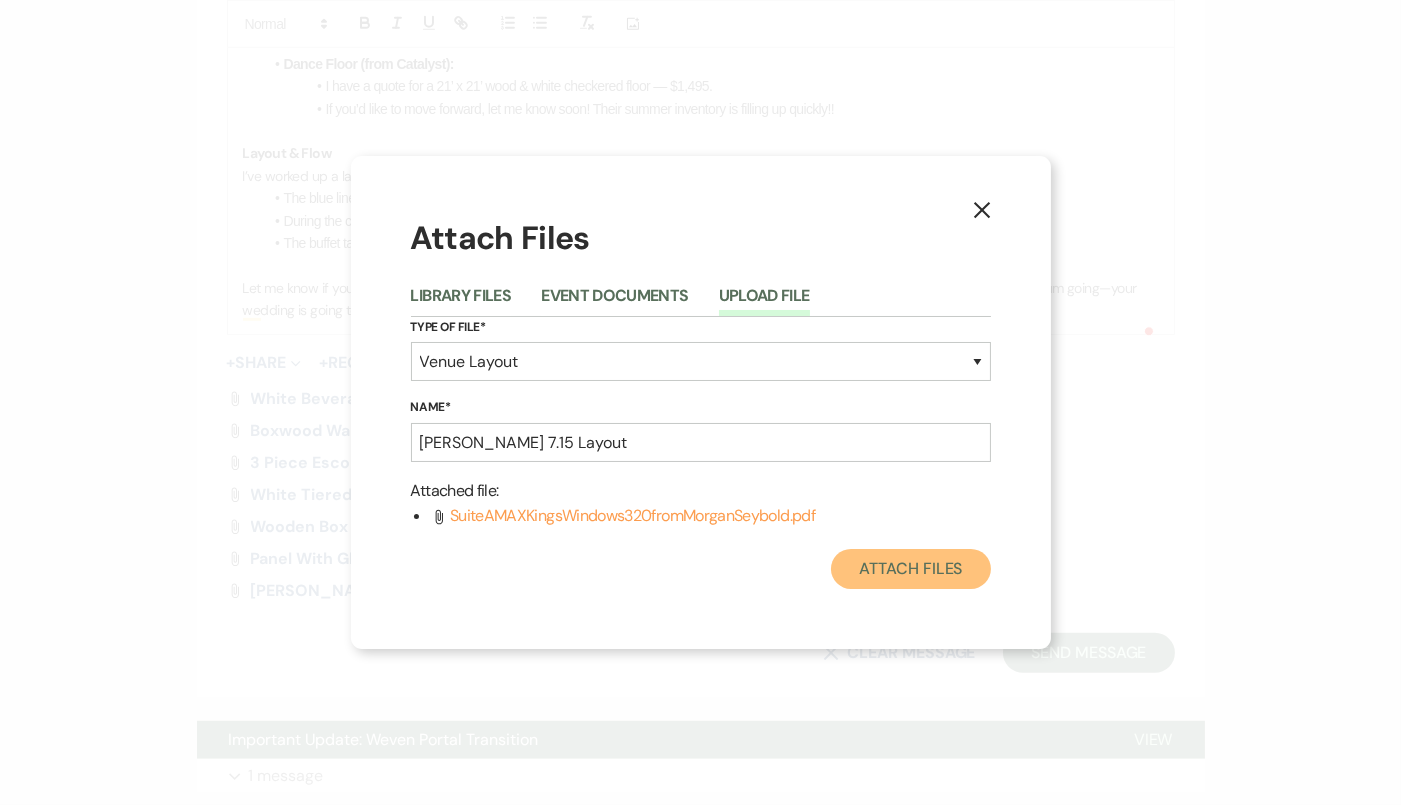 click on "Attach Files" at bounding box center (910, 569) 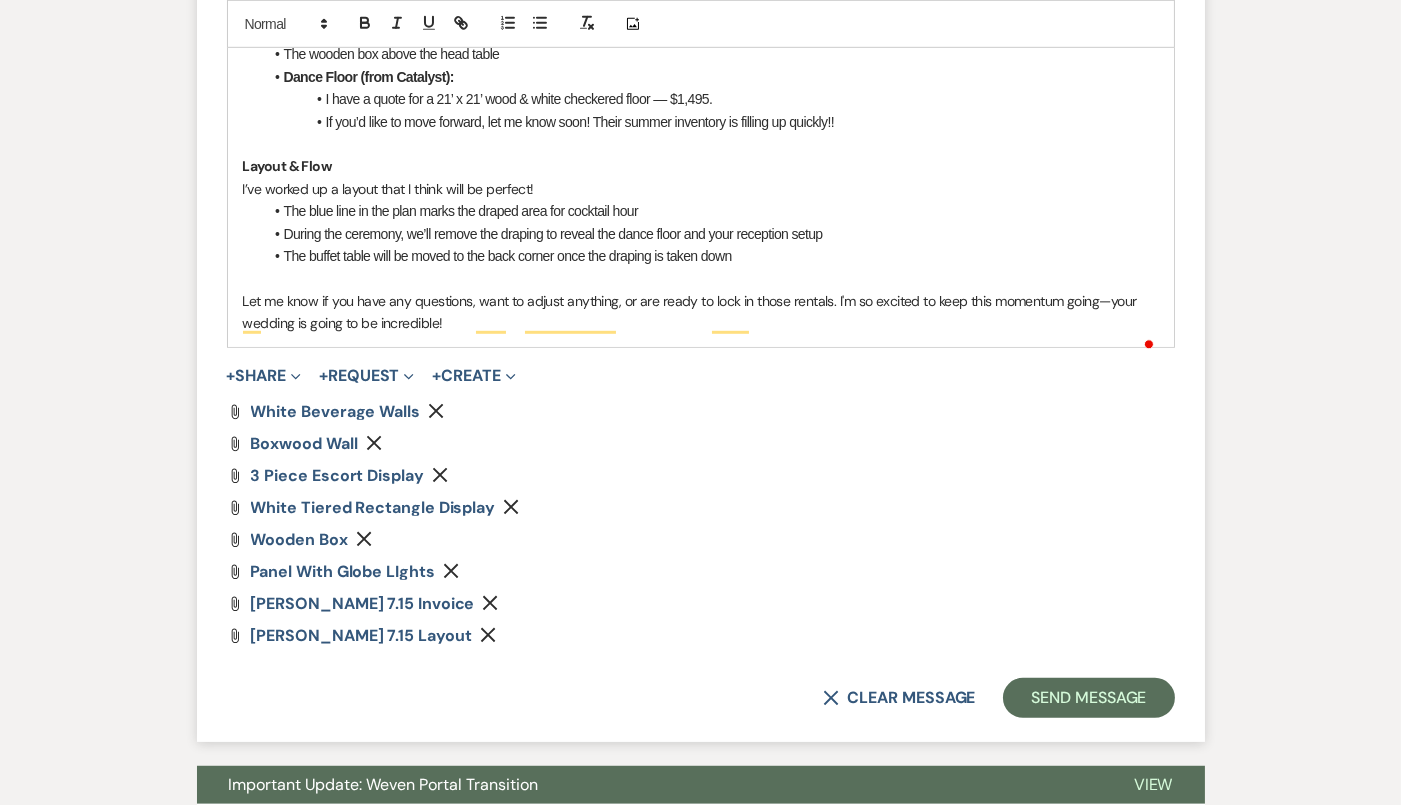 scroll, scrollTop: 2162, scrollLeft: 0, axis: vertical 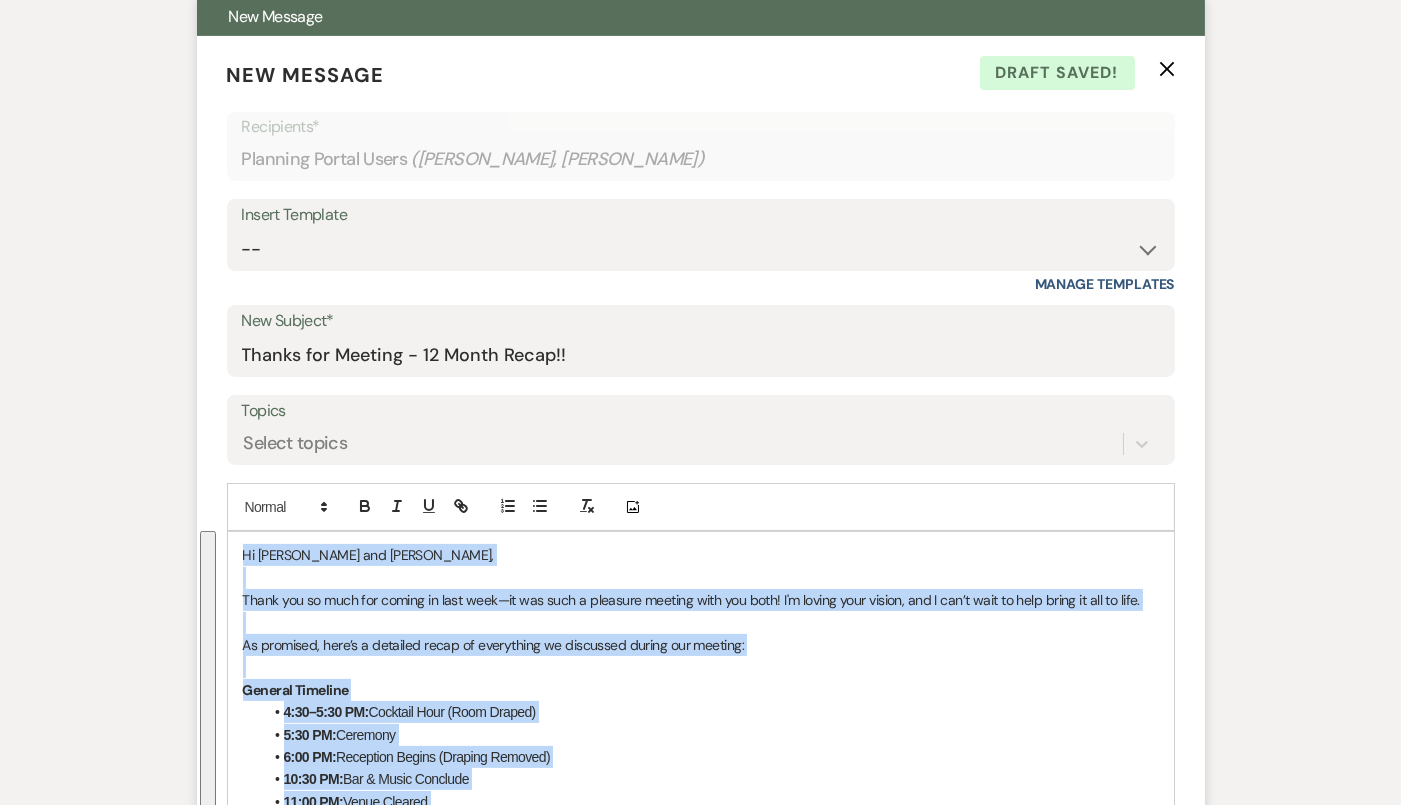 drag, startPoint x: 449, startPoint y: 343, endPoint x: 258, endPoint y: 438, distance: 213.32135 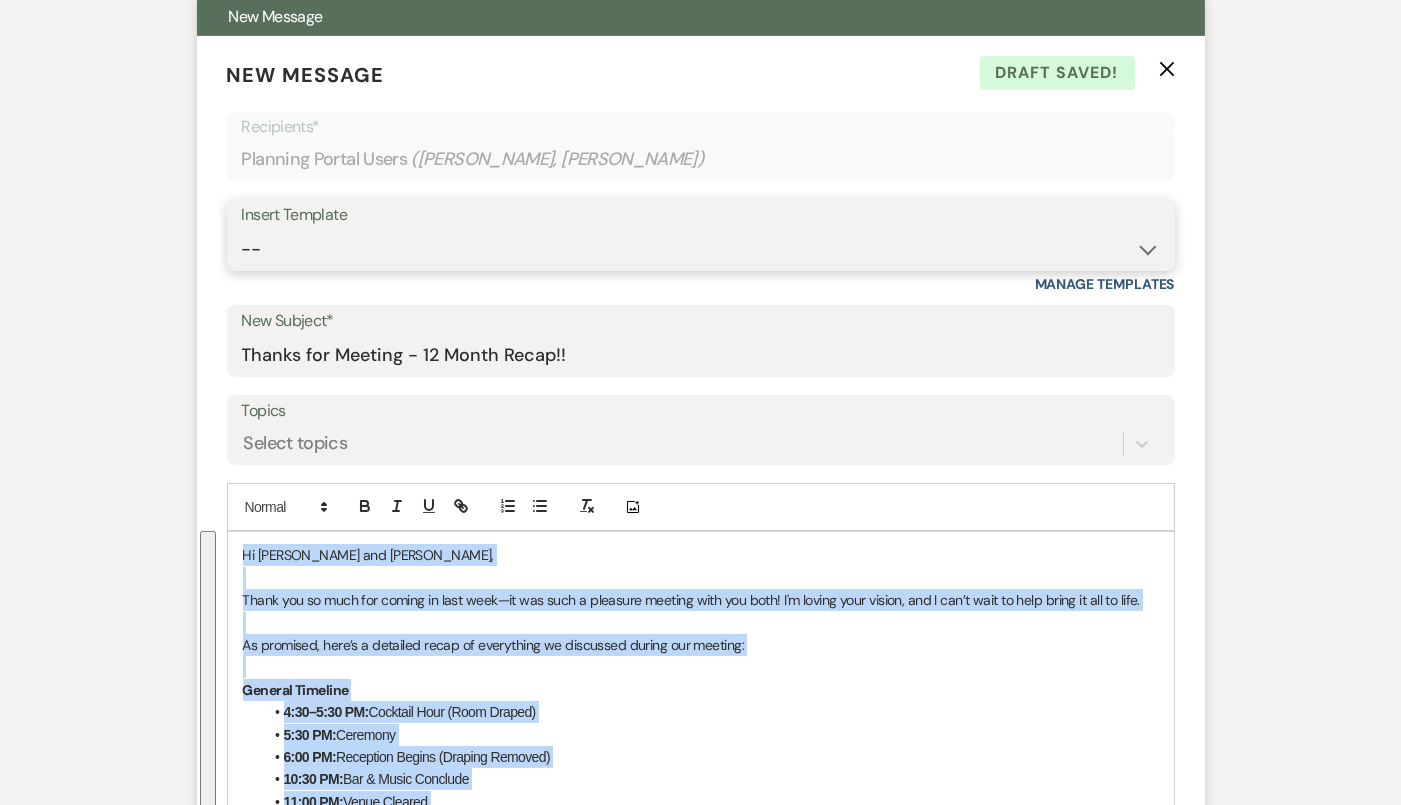 click on "-- Tour Confirmation Contract (Pre-Booked Leads) Out of office Inquiry Email All 3 Venues Inquiry Welcome Email Pharna  Initial Inquiry Follow Up Say YES to the Venue!  Britney Tour Follow Up - A Special Note from A View  Brochure Download Follow Up A View on State - Drop Box 12 M Payment - PC 8 M Meeting - PC 3 M - PC Final - PC Final - PC Delaney Signature Del & PC  Brit Signature LL Signature Lead Follow Up 2nd Lead Follow Up" at bounding box center [701, 249] 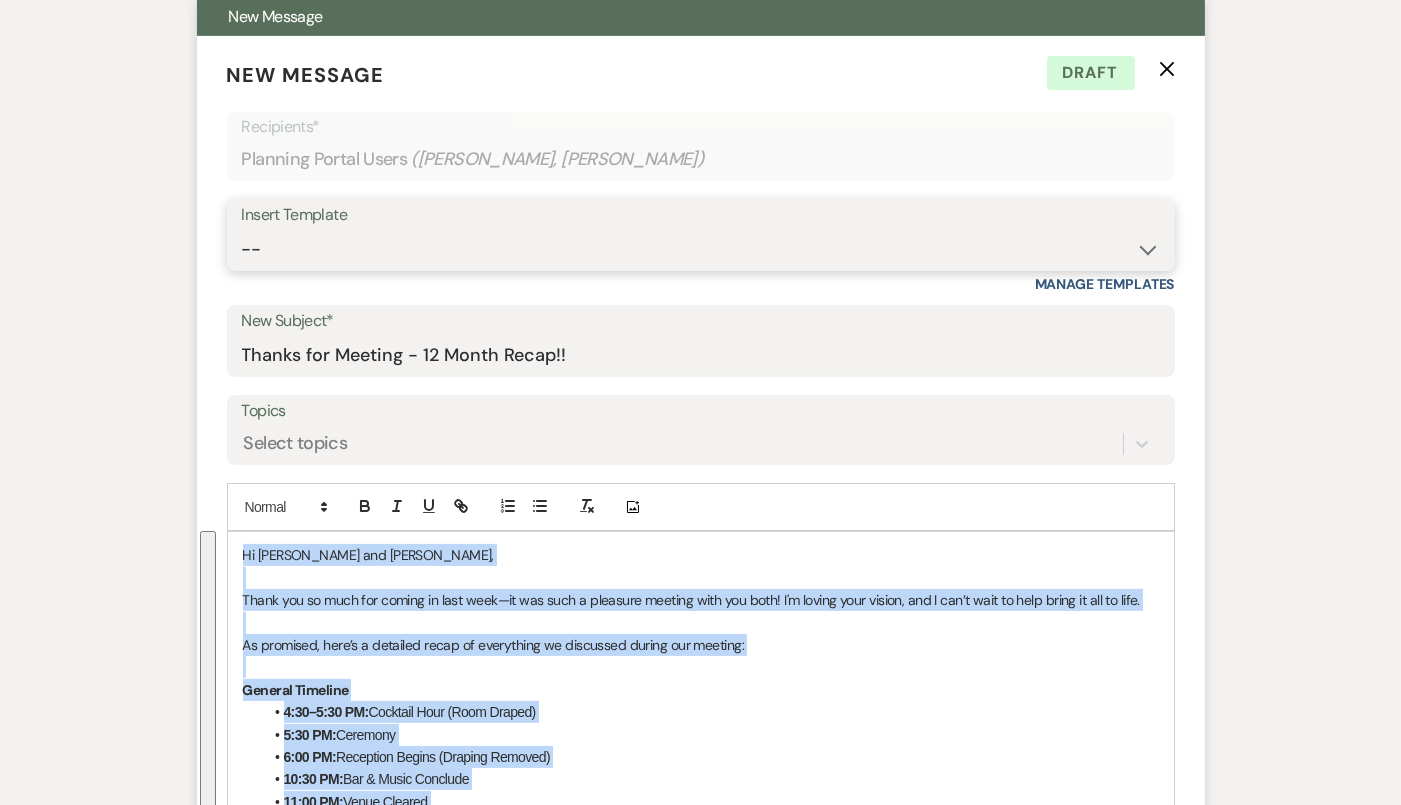 select on "4160" 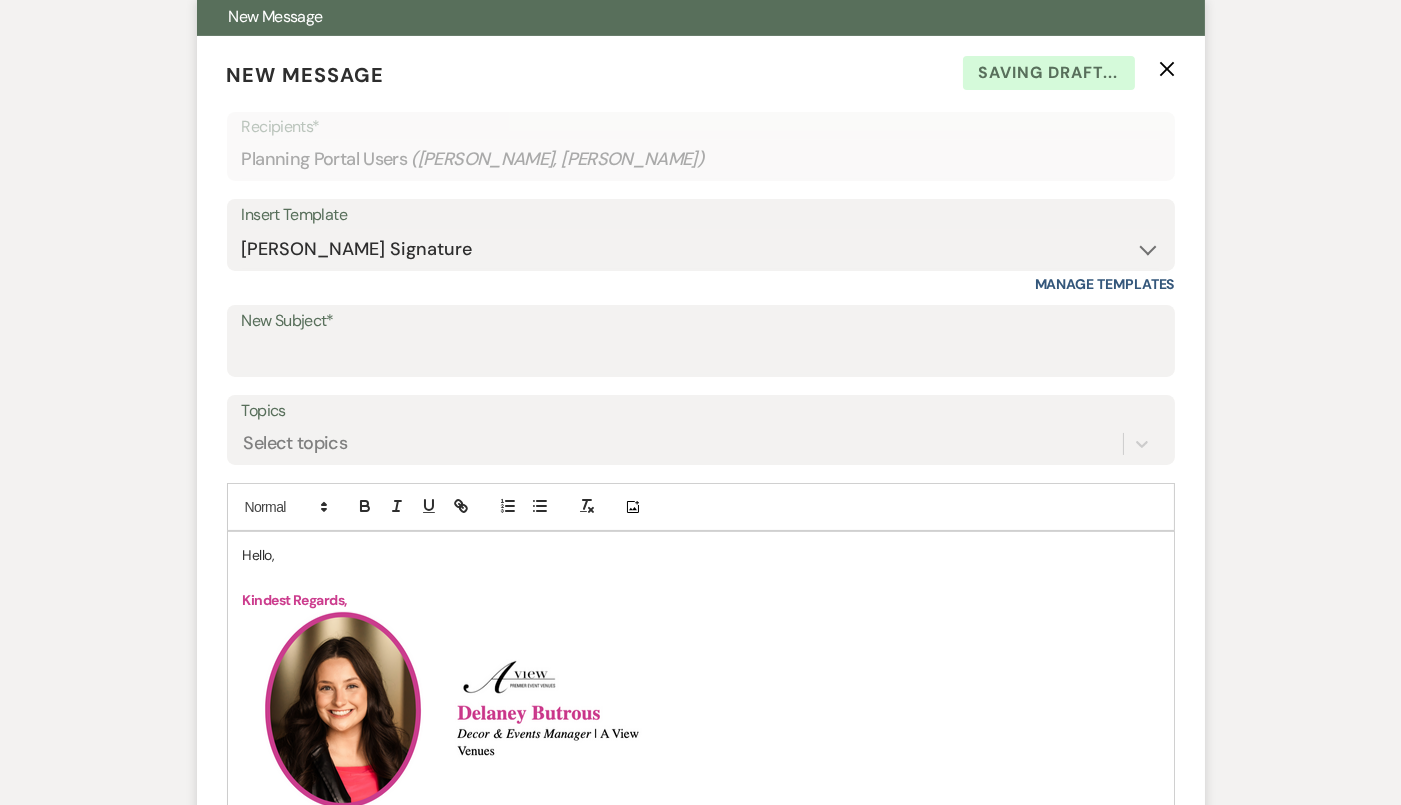 click on "Hello," at bounding box center [701, 555] 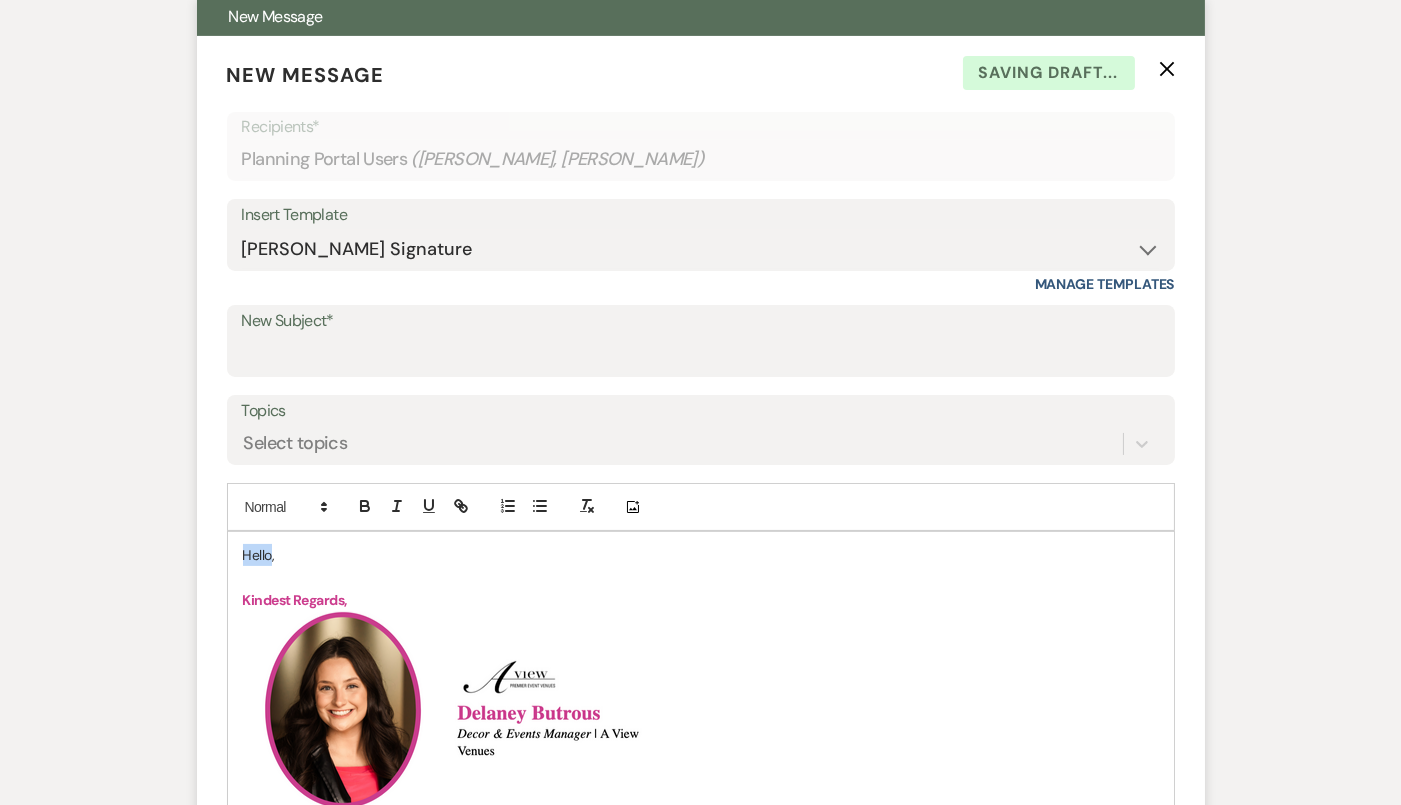 click on "Hello," at bounding box center (701, 555) 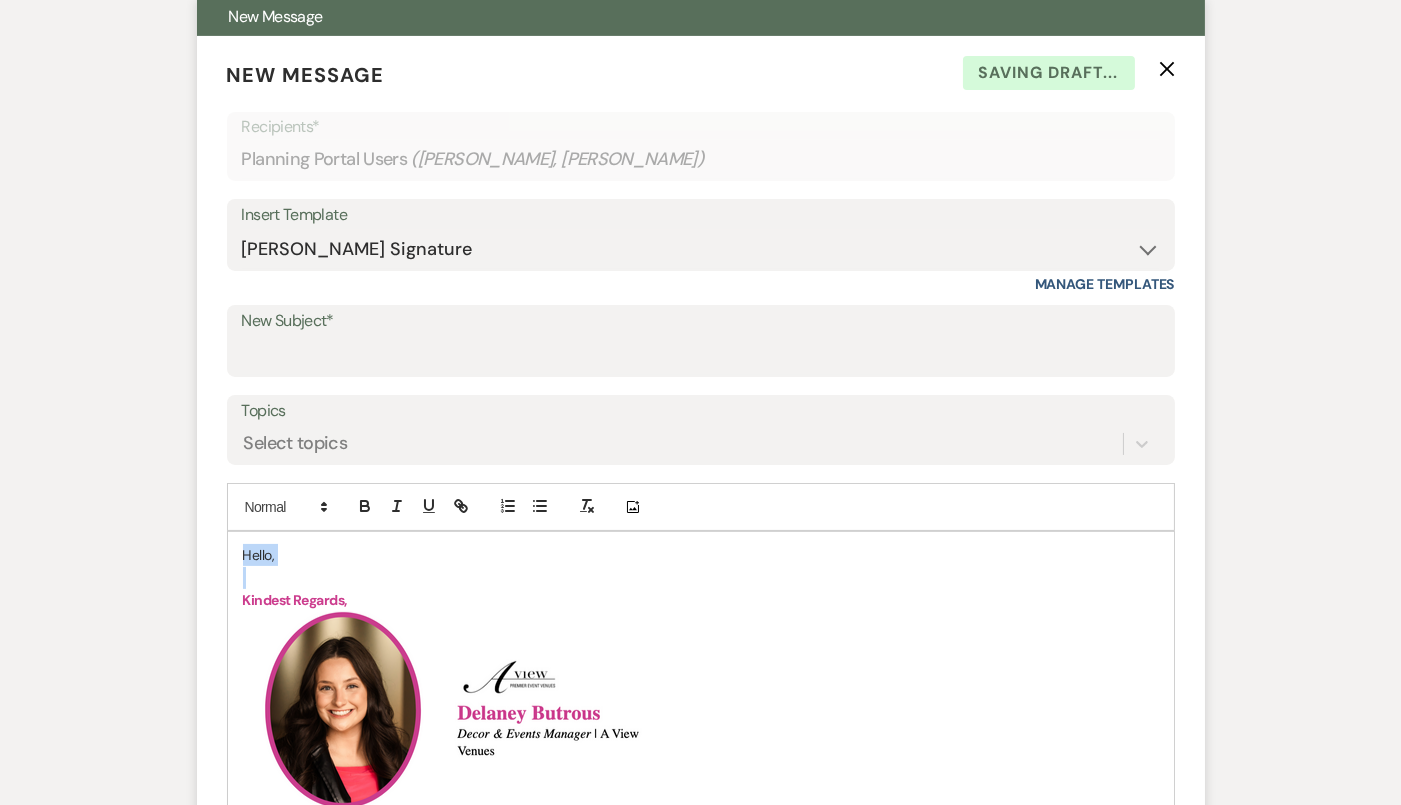 click on "Hello," at bounding box center [701, 555] 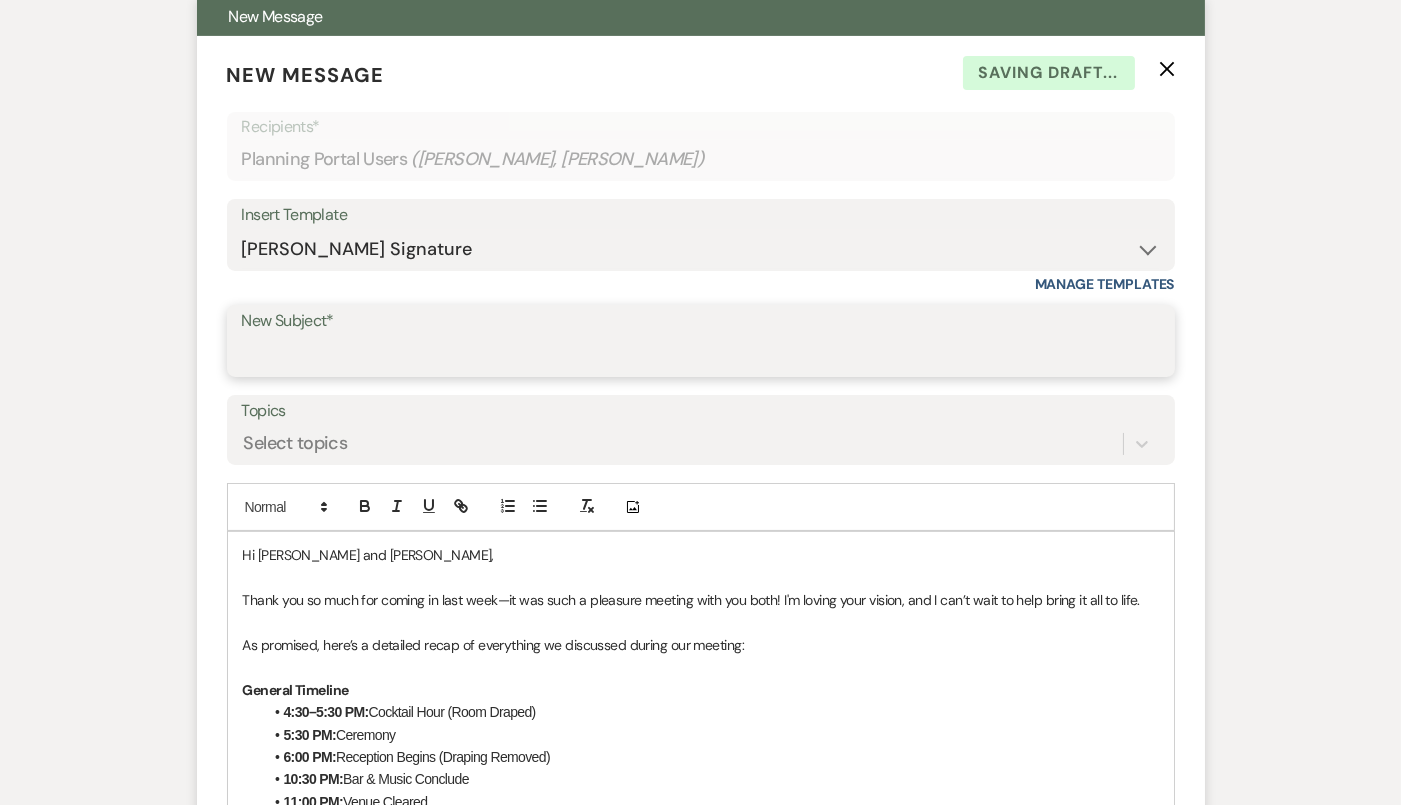 click on "New Subject*" at bounding box center [701, 355] 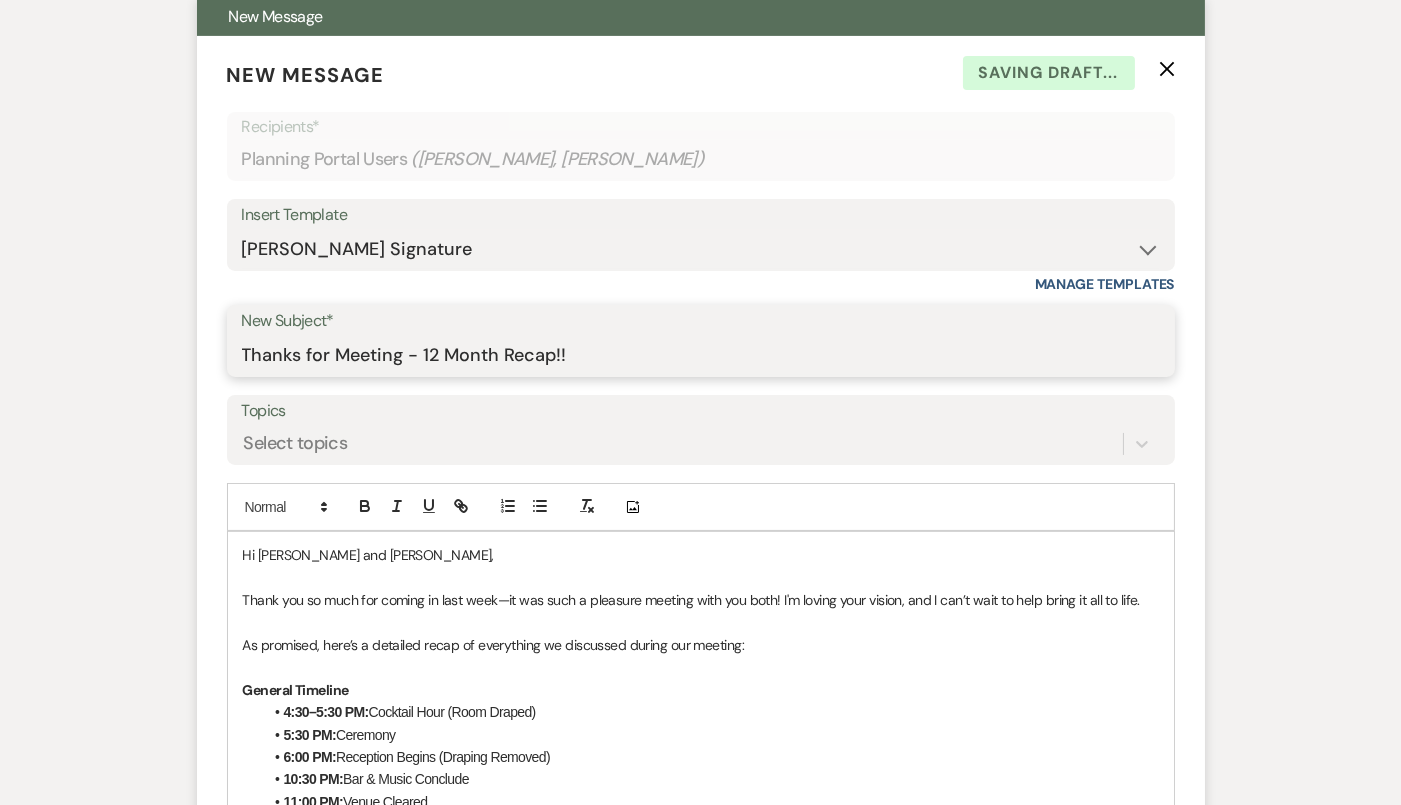 scroll, scrollTop: 1390, scrollLeft: 0, axis: vertical 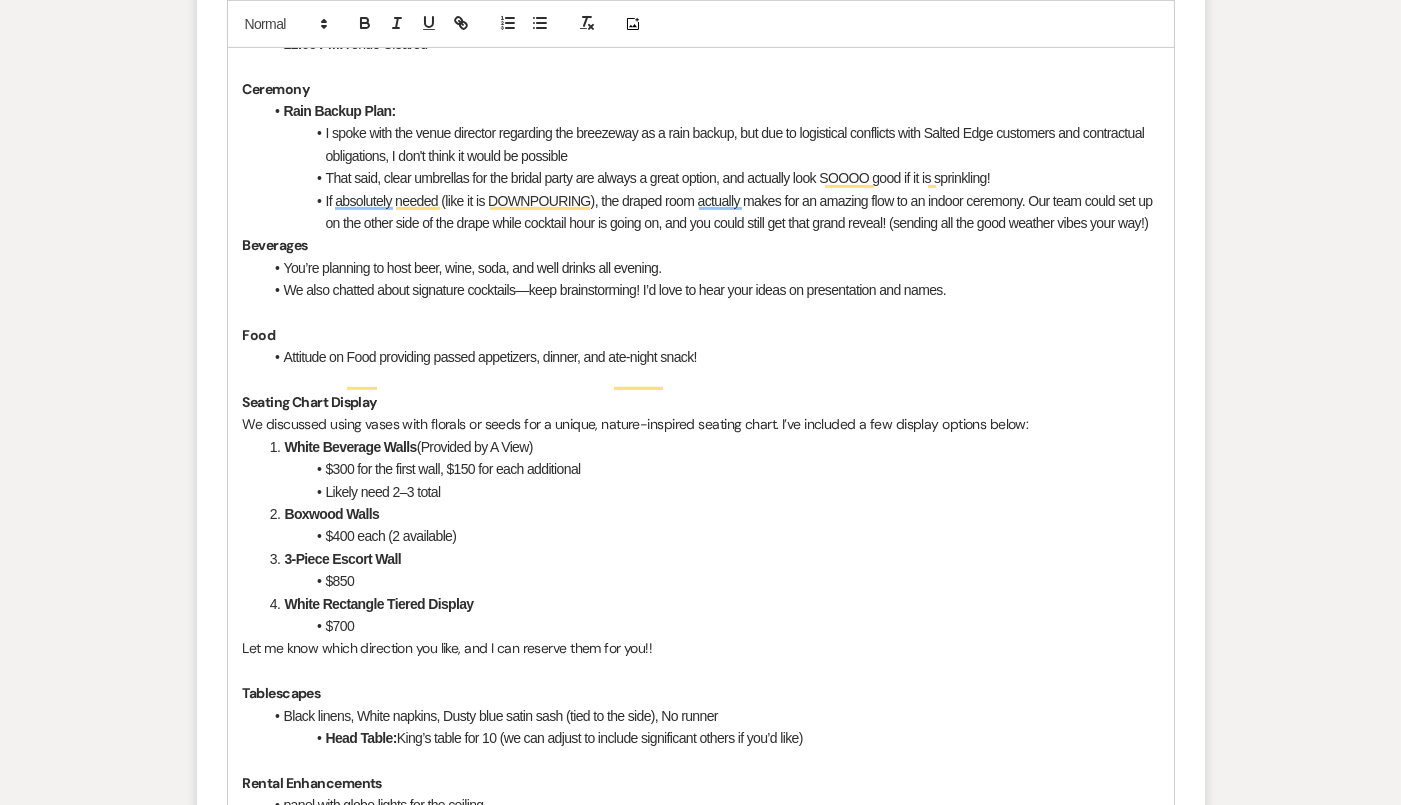 click on "Beverages" at bounding box center [701, 245] 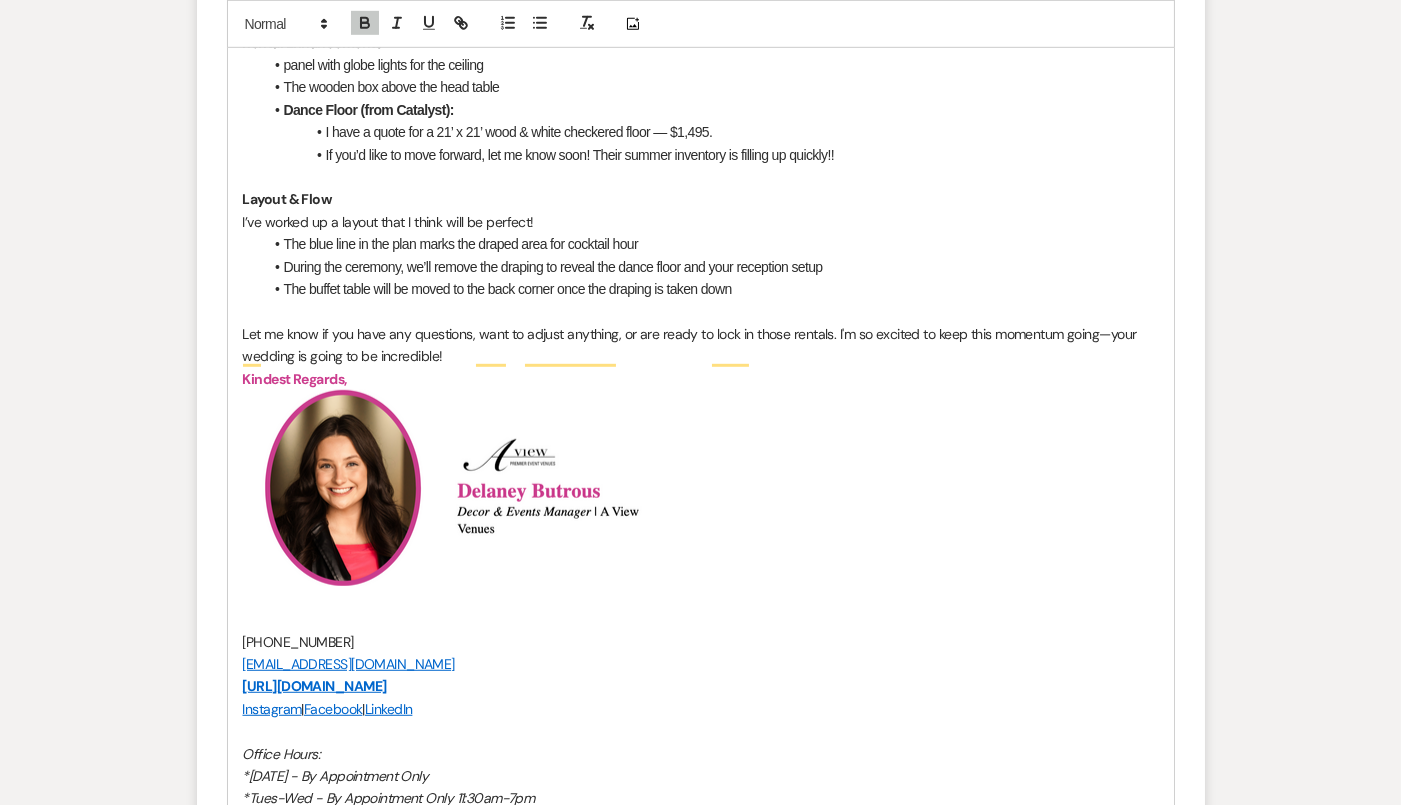 scroll, scrollTop: 2123, scrollLeft: 0, axis: vertical 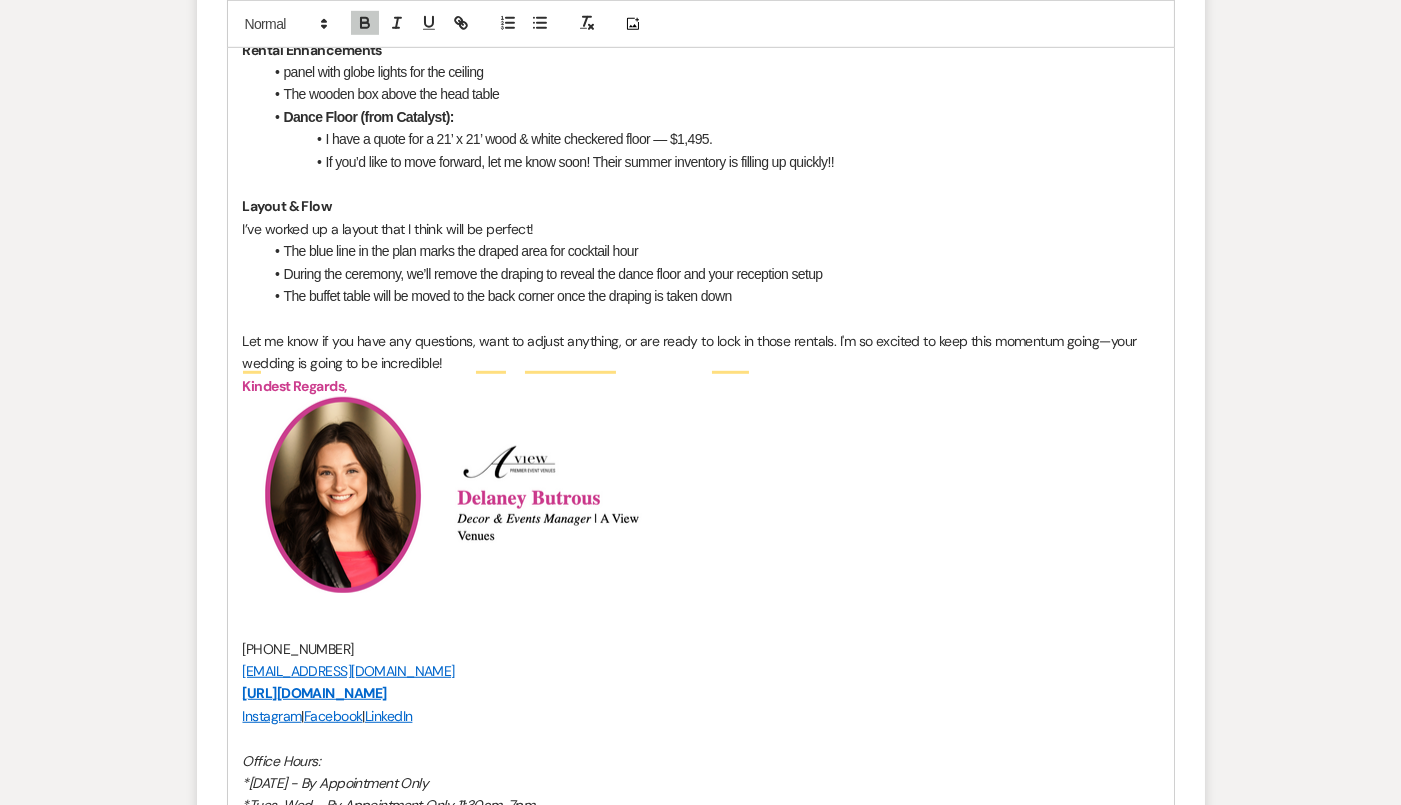 click on "Let me know if you have any questions, want to adjust anything, or are ready to lock in those rentals. I'm so excited to keep this momentum going—your wedding is going to be incredible!" at bounding box center [701, 352] 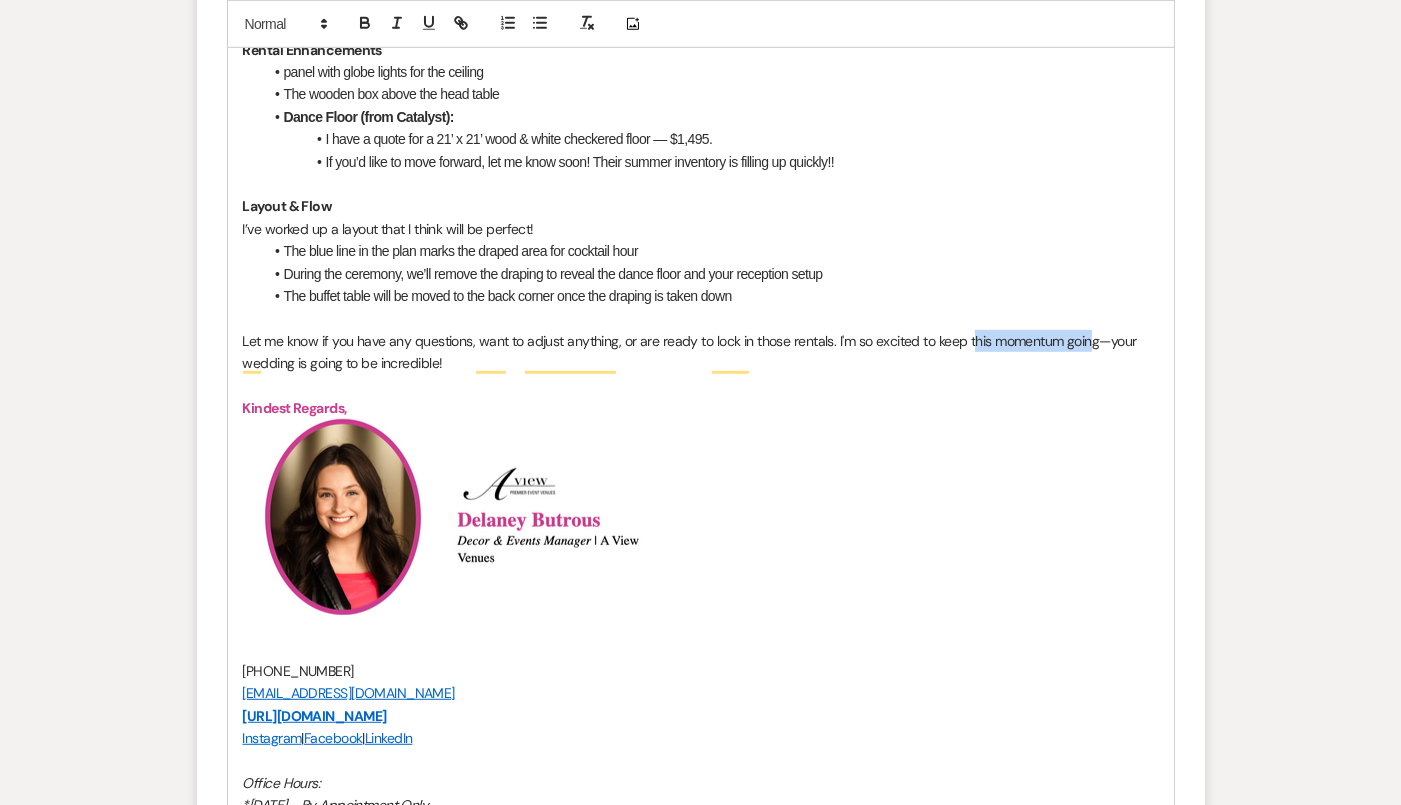 drag, startPoint x: 969, startPoint y: 360, endPoint x: 1091, endPoint y: 365, distance: 122.10242 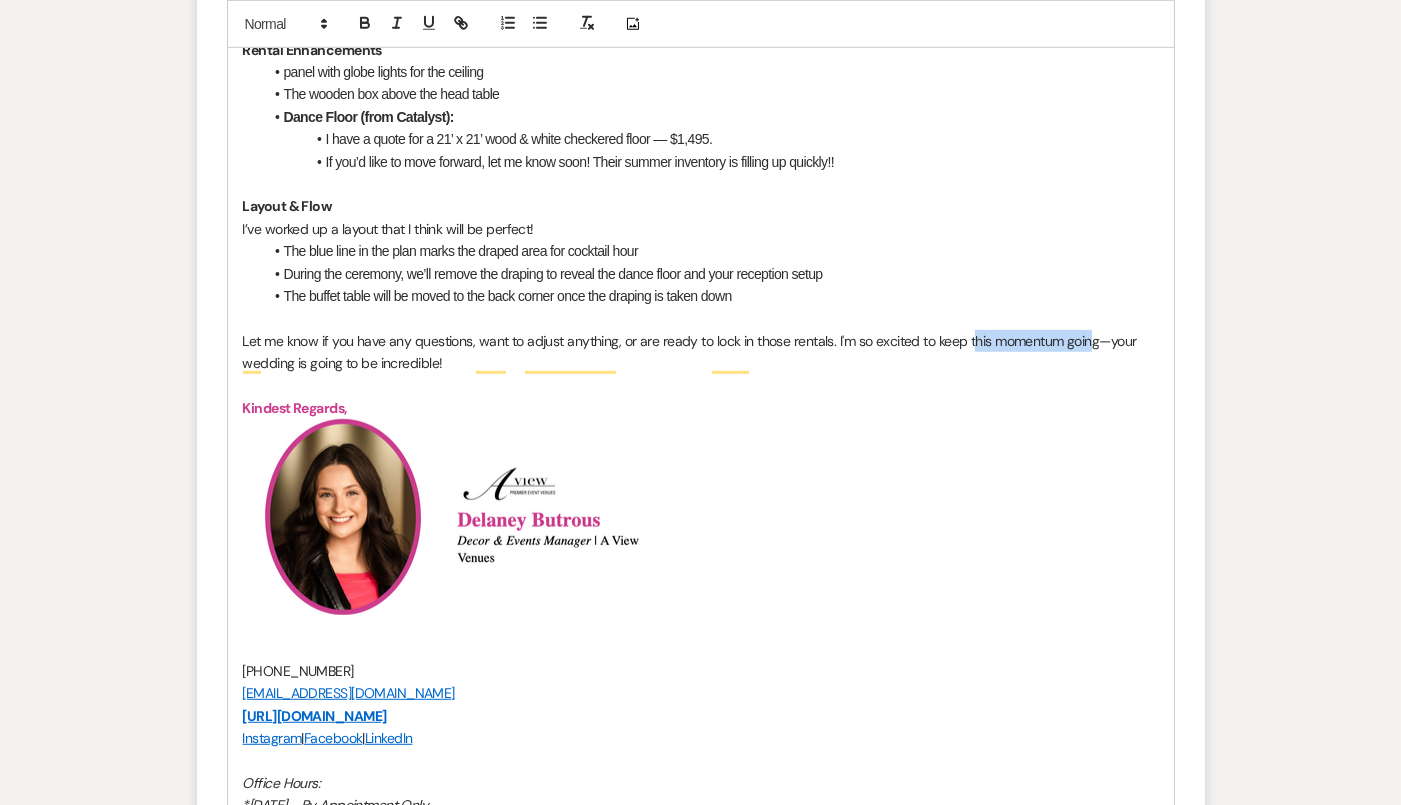 click on "Let me know if you have any questions, want to adjust anything, or are ready to lock in those rentals. I'm so excited to keep this momentum going—your wedding is going to be incredible!" at bounding box center [701, 352] 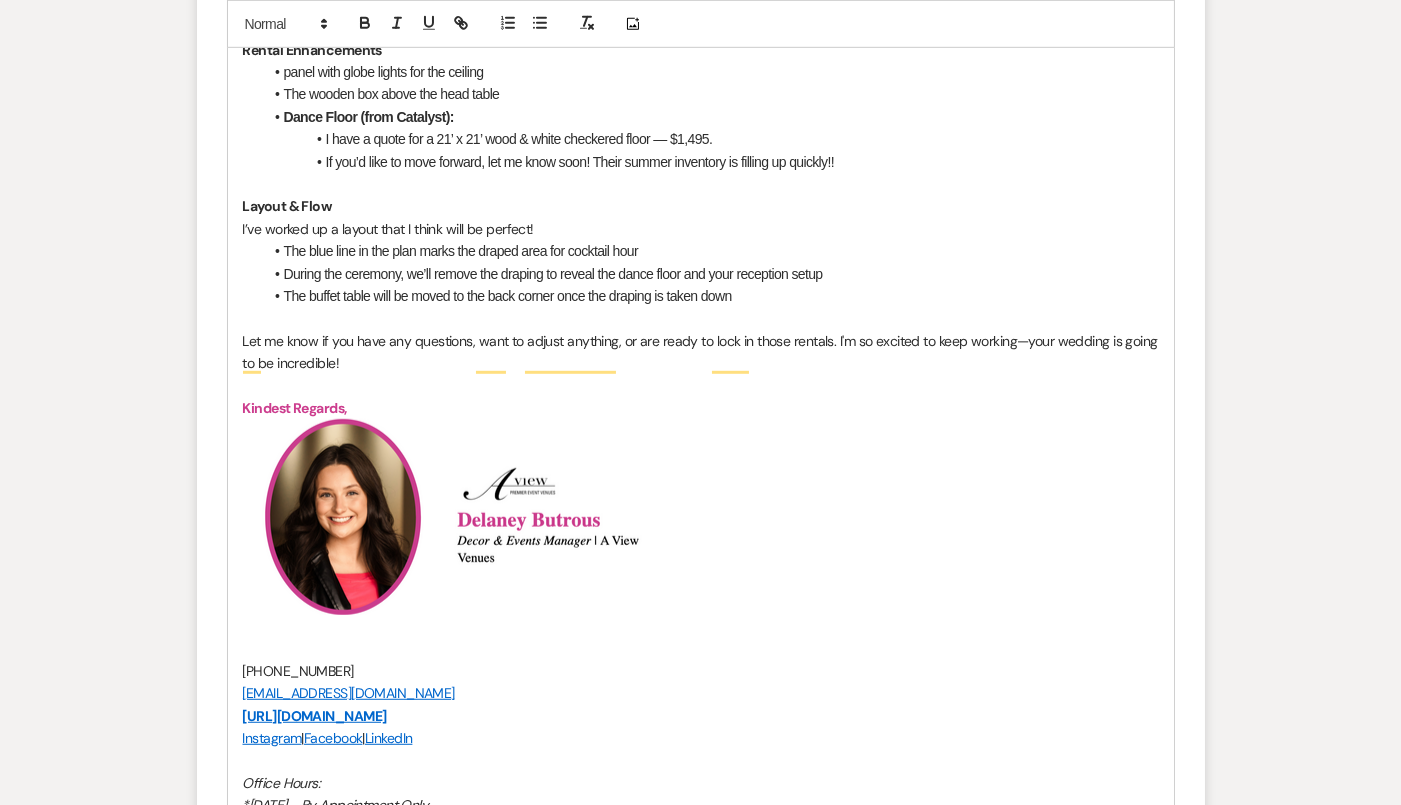 click on "Let me know if you have any questions, want to adjust anything, or are ready to lock in those rentals. I'm so excited to keep working—your wedding is going to be incredible!" at bounding box center (701, 352) 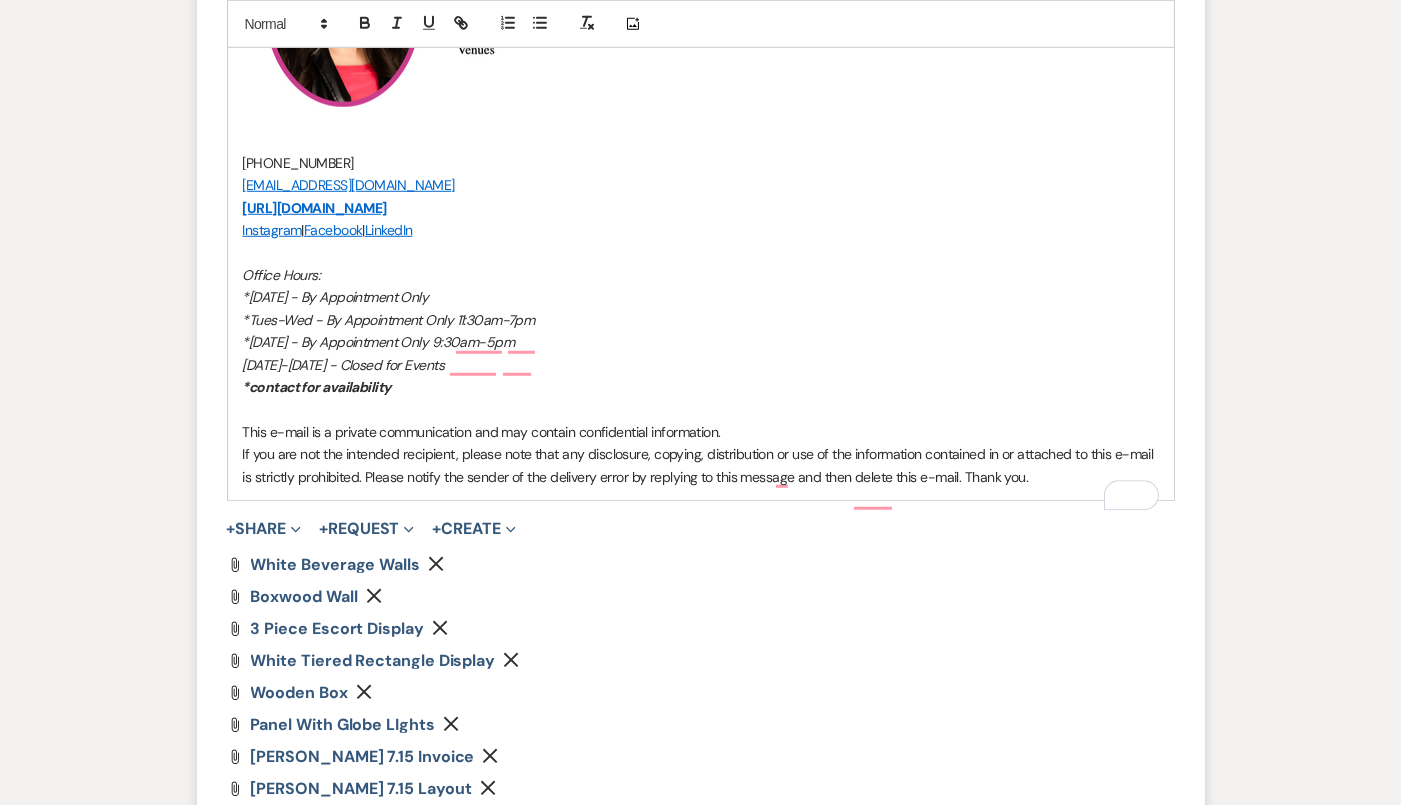 scroll, scrollTop: 2686, scrollLeft: 0, axis: vertical 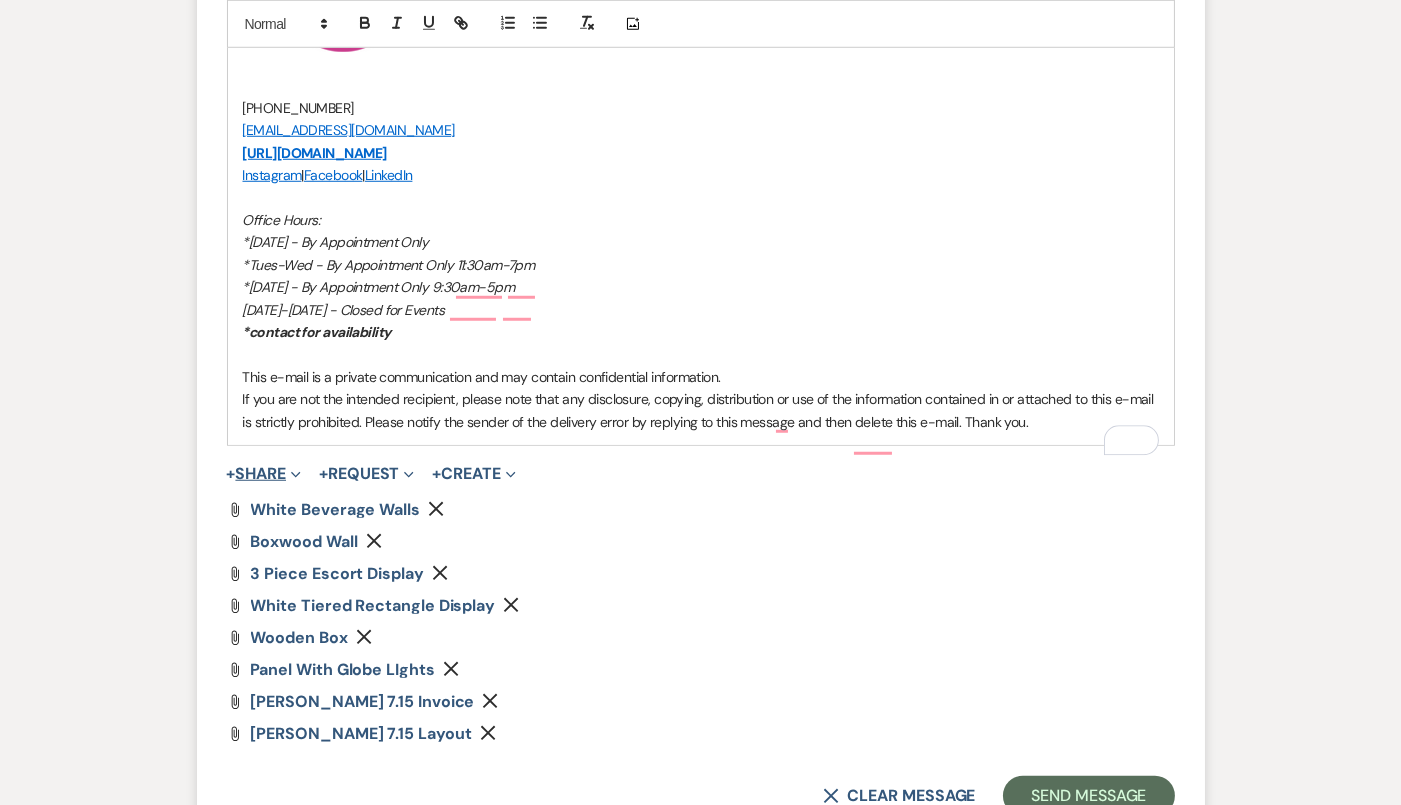 click on "+  Share Expand" at bounding box center [264, 474] 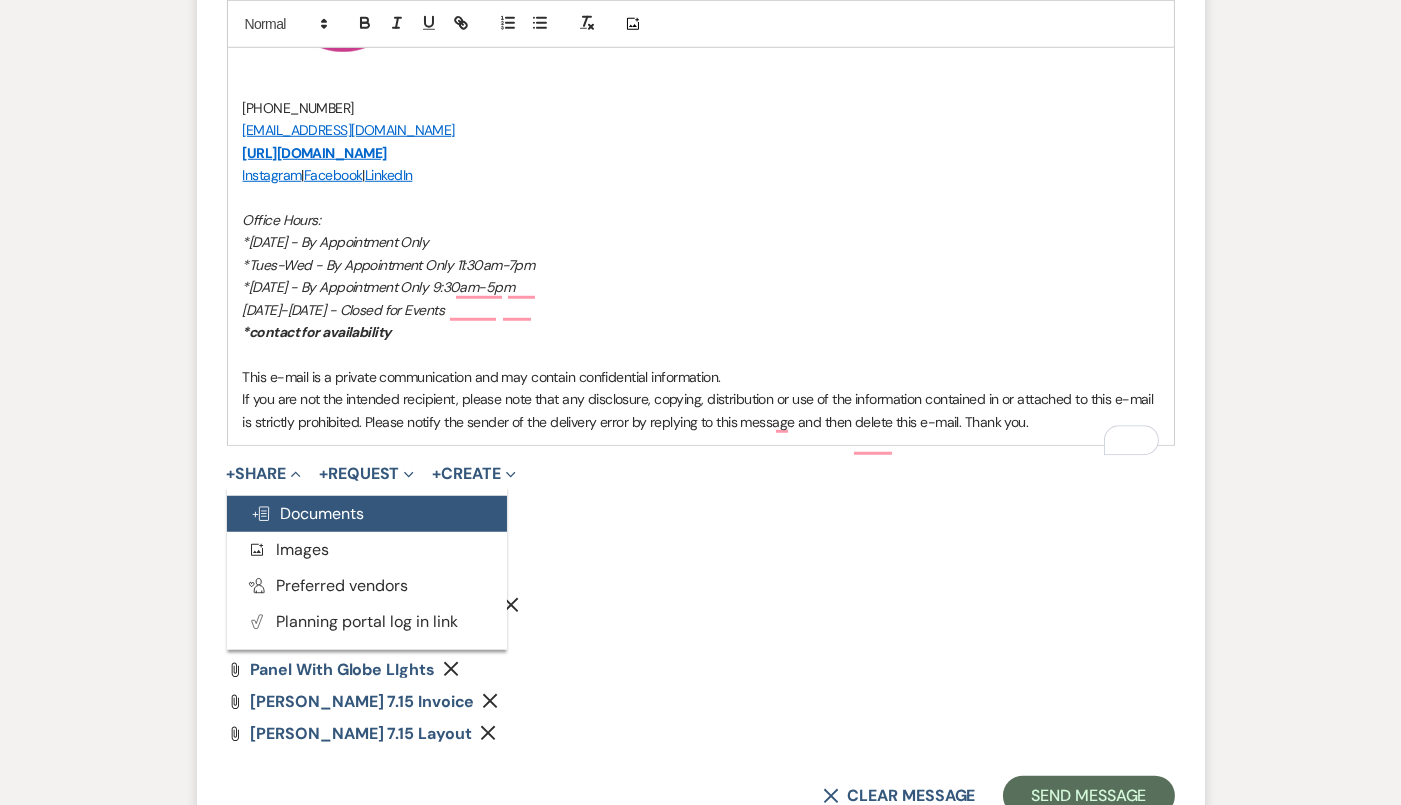 click on "Doc Upload Documents" at bounding box center [367, 514] 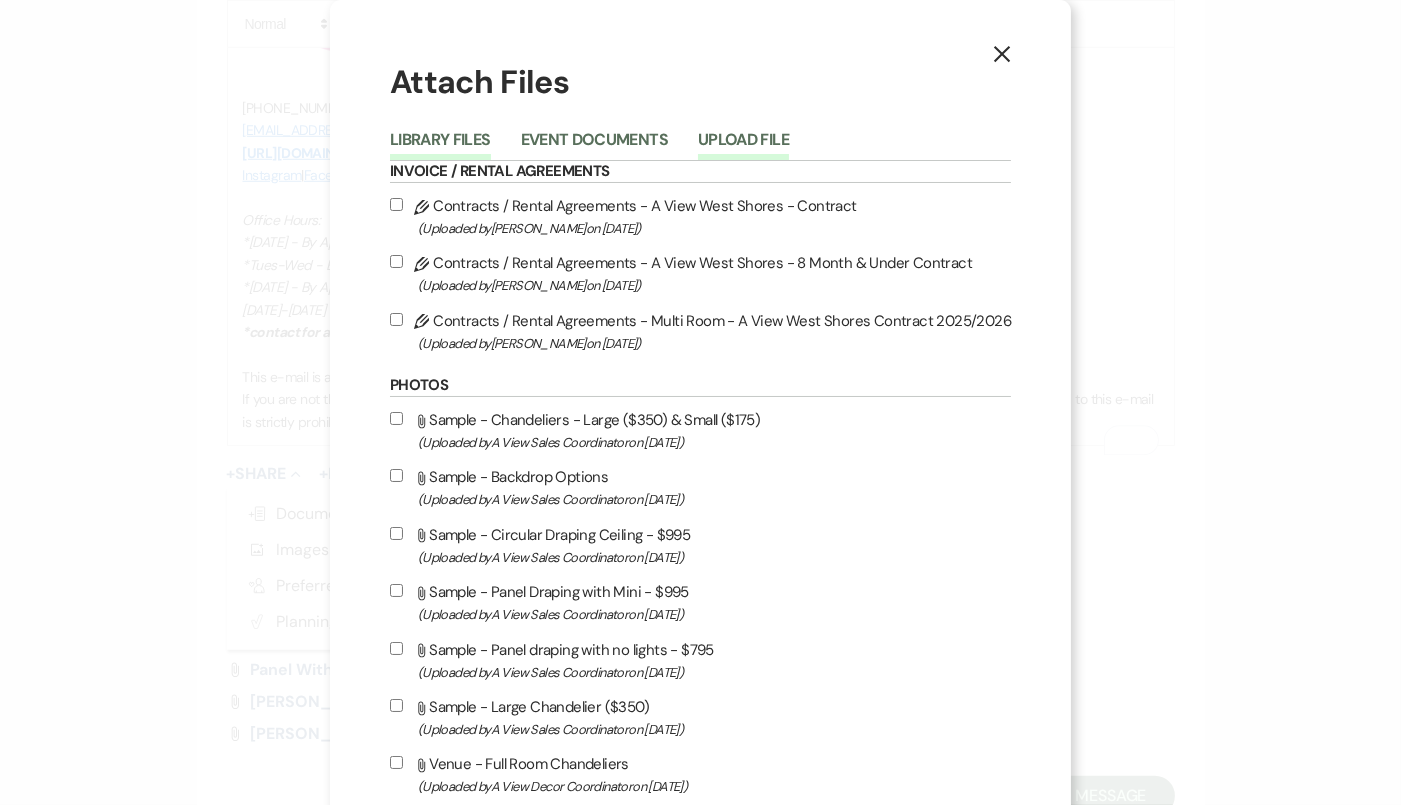 click on "Upload File" at bounding box center [743, 146] 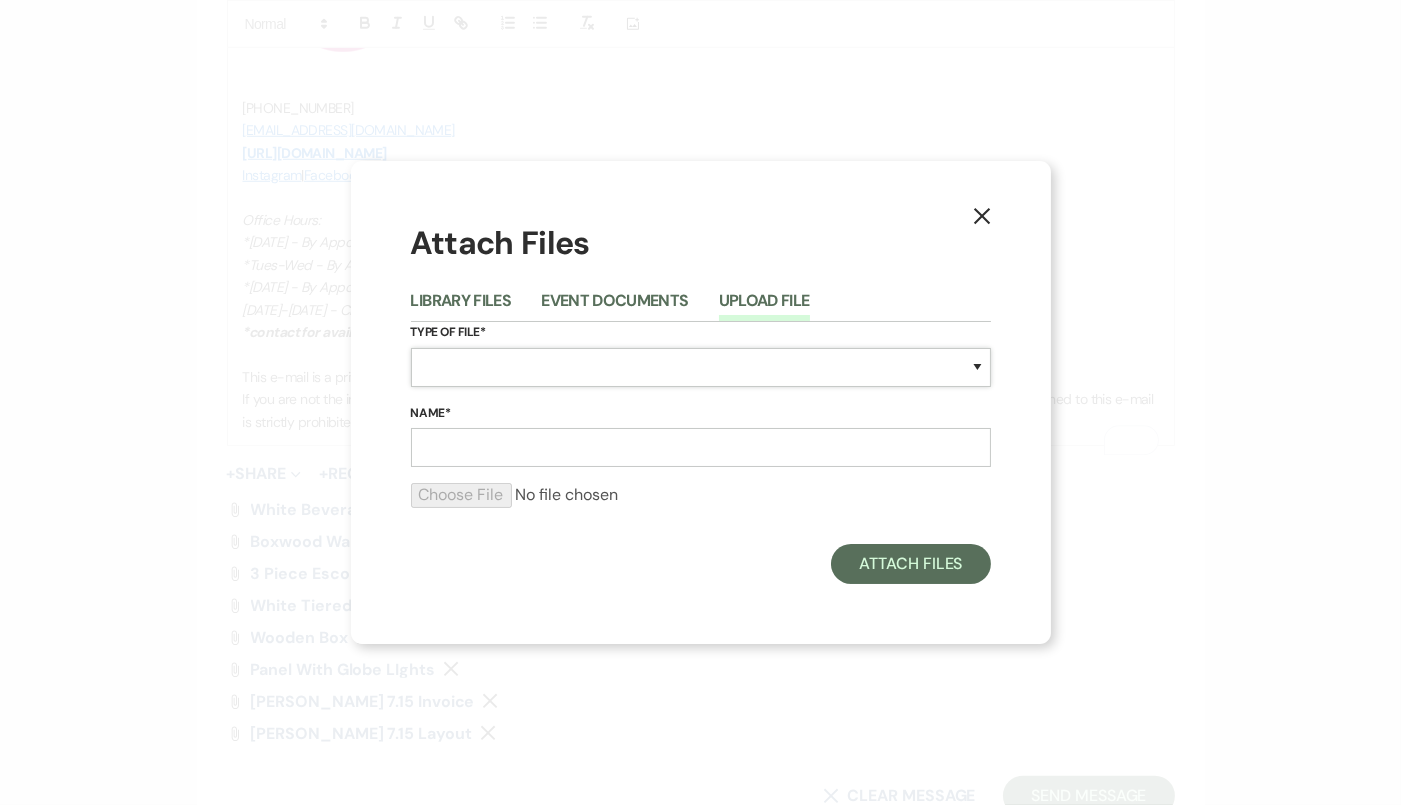click on "Special Event Insurance Vendor Certificate of Insurance Contracts / Rental Agreements Invoices Receipts Event Maps Floor Plans Rain Plan Seating Charts Venue Layout Catering / Alcohol Permit Event Permit Fire Permit Fuel Permit Generator Permit Tent Permit Venue Permit Other Permit Inventory  Promotional Sample Venue Beverage Ceremony Event Finalize + Share Guests Lodging Menu Vendors Venue Beverage Brochure Menu Packages Product Specifications Quotes Beverage Event and Ceremony Details Finalize & Share Guests Lodging Menu Vendors Venue Event Timeline Family / Wedding Party Timeline Food and Beverage Timeline MC / DJ / Band Timeline Master Timeline Photography Timeline Set-Up / Clean-Up Vendor Timeline Bartender Safe Serve / TiPS Certification Vendor Certification Vendor License Other" at bounding box center [701, 367] 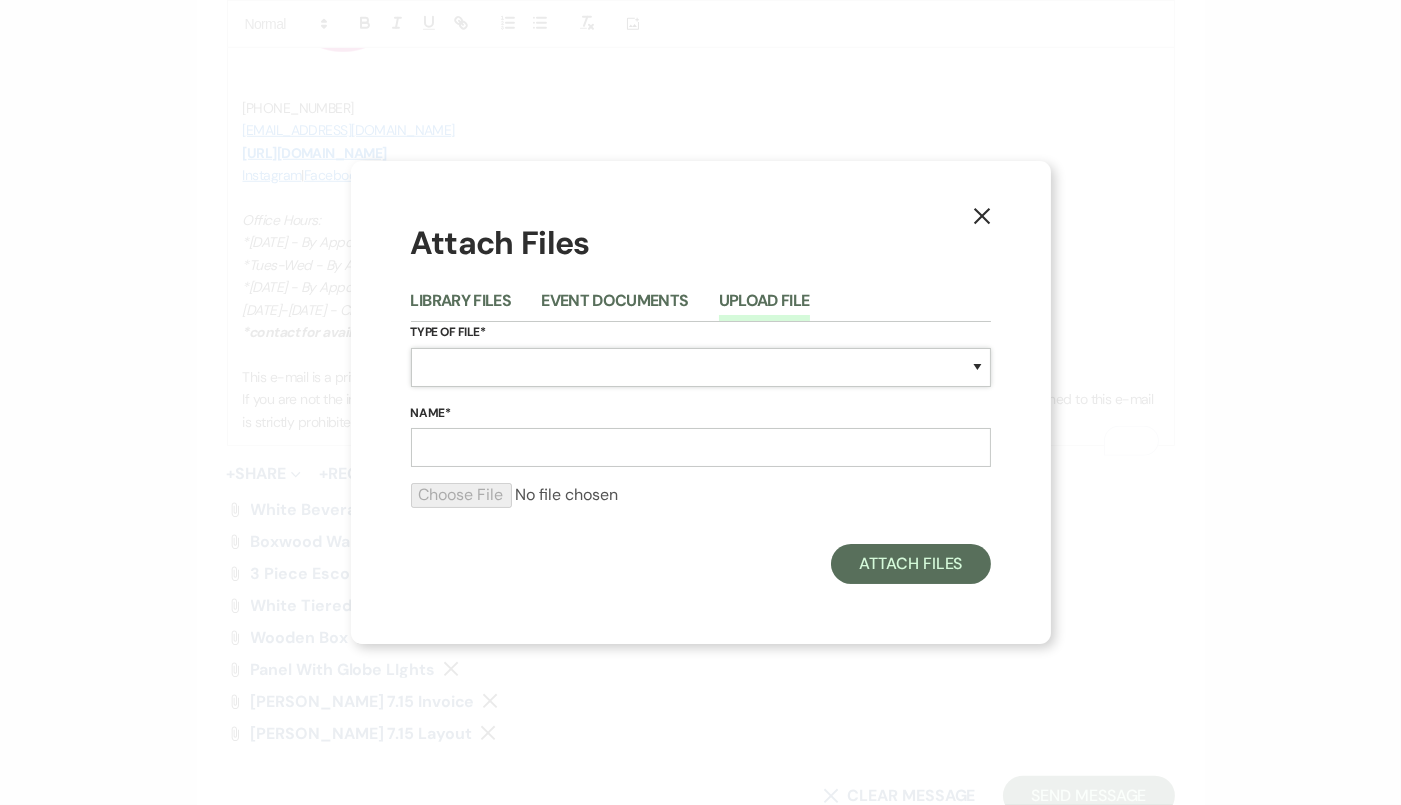 select on "55" 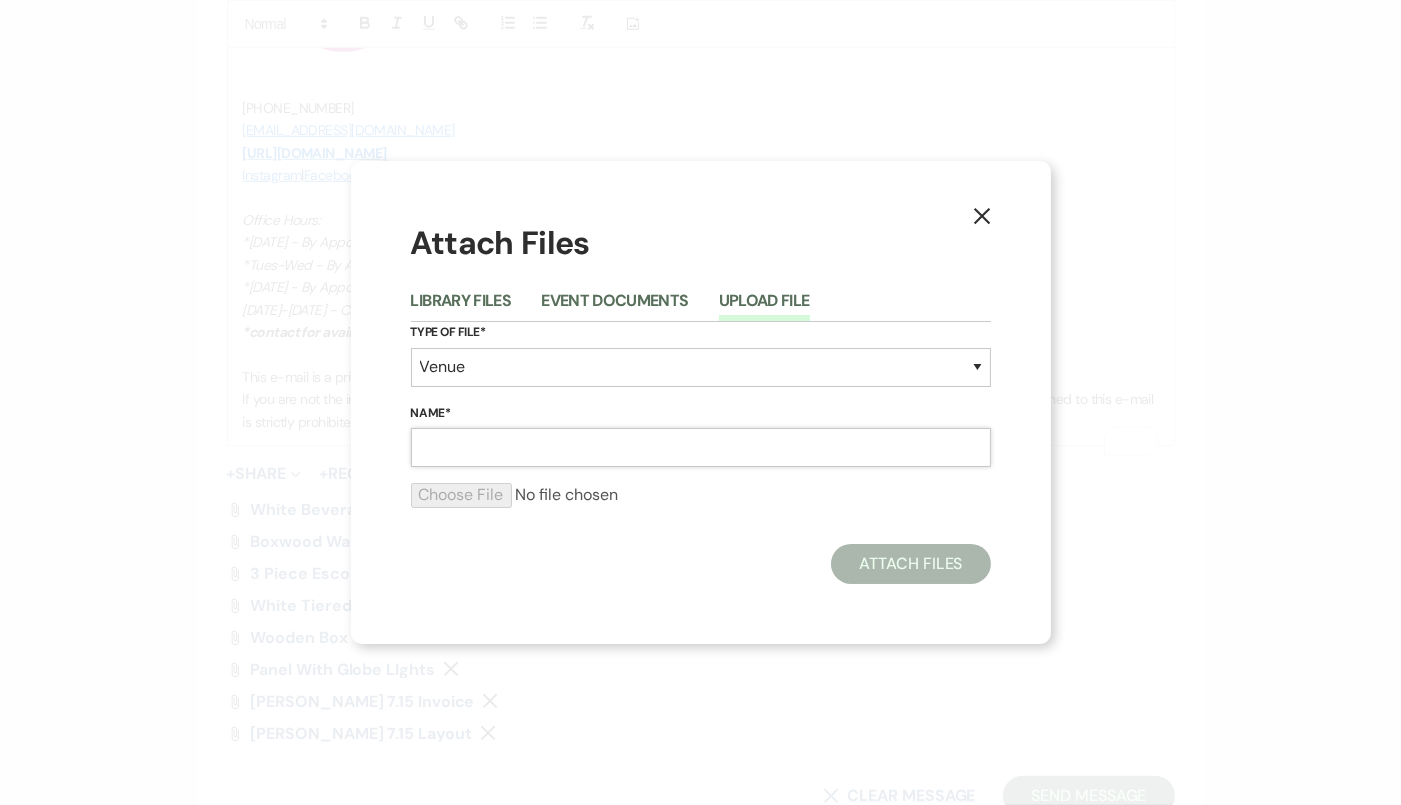click on "Name*" at bounding box center [701, 447] 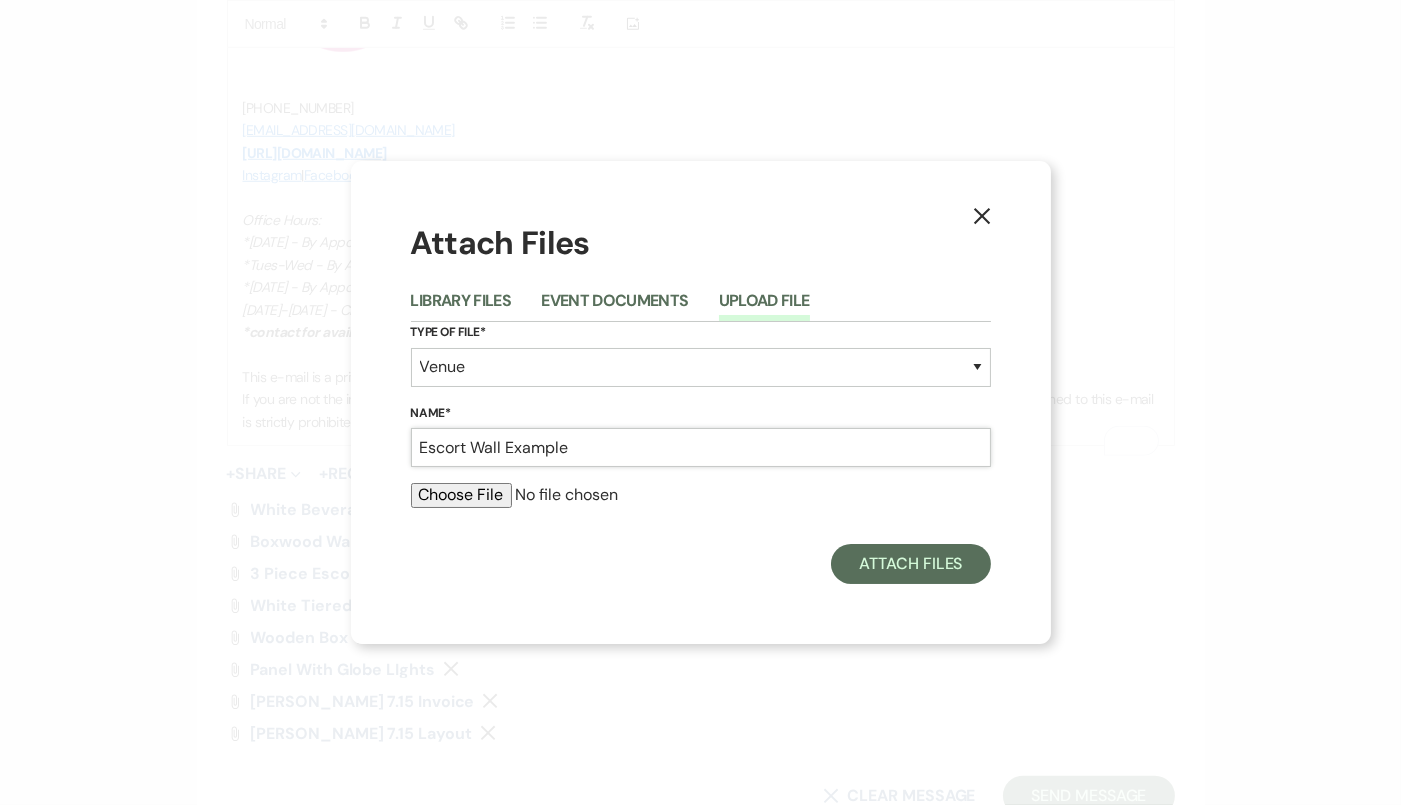 type on "Escort Wall Example" 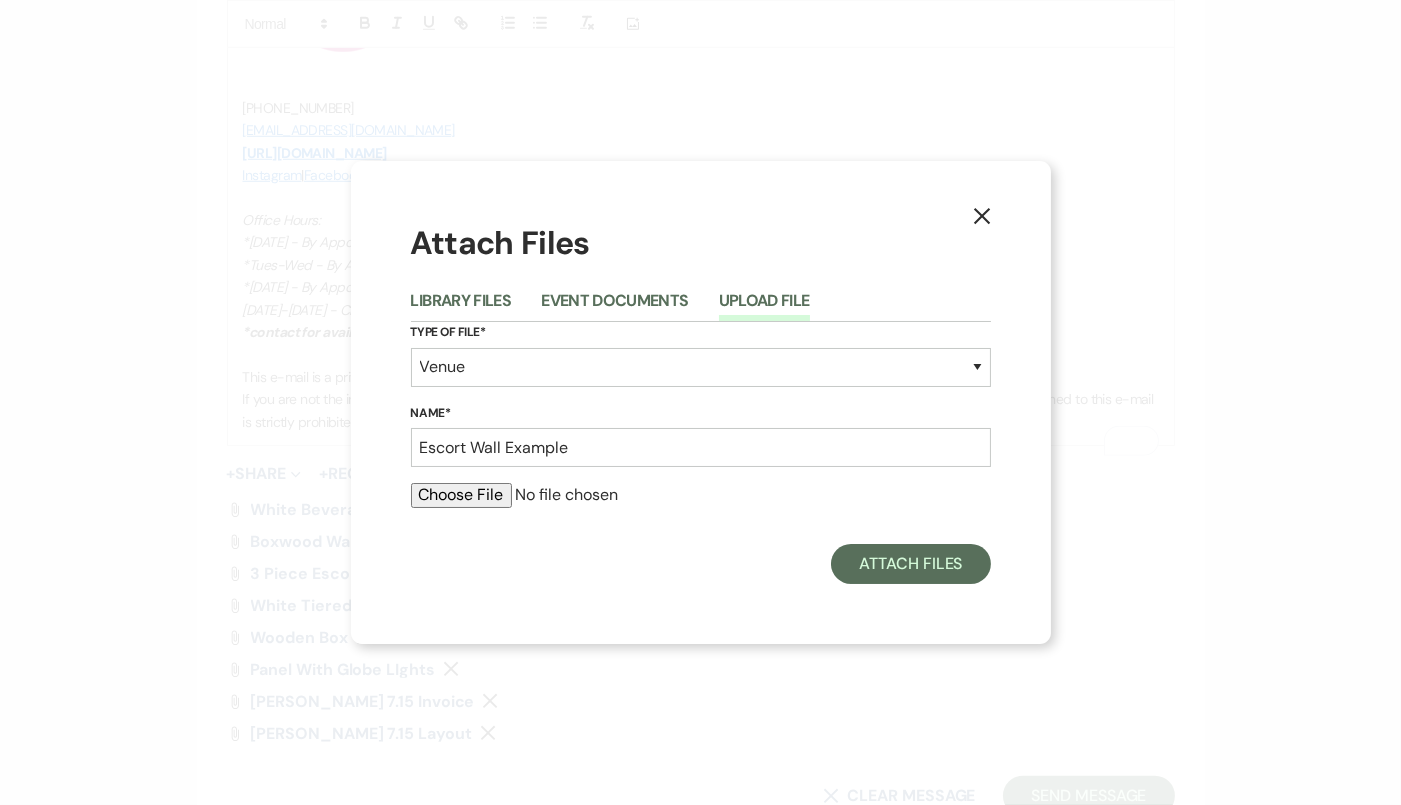 click on "Type of File* Special Event Insurance Vendor Certificate of Insurance Contracts / Rental Agreements Invoices Receipts Event Maps Floor Plans Rain Plan Seating Charts Venue Layout Catering / Alcohol Permit Event Permit Fire Permit Fuel Permit Generator Permit Tent Permit Venue Permit Other Permit Inventory  Promotional Sample Venue Beverage Ceremony Event Finalize + Share Guests Lodging Menu Vendors Venue Beverage Brochure Menu Packages Product Specifications Quotes Beverage Event and Ceremony Details Finalize & Share Guests Lodging Menu Vendors Venue Event Timeline Family / Wedding Party Timeline Food and Beverage Timeline MC / DJ / Band Timeline Master Timeline Photography Timeline Set-Up / Clean-Up Vendor Timeline Bartender Safe Serve / TiPS Certification Vendor Certification Vendor License Other Name* Escort Wall Example" at bounding box center (701, 423) 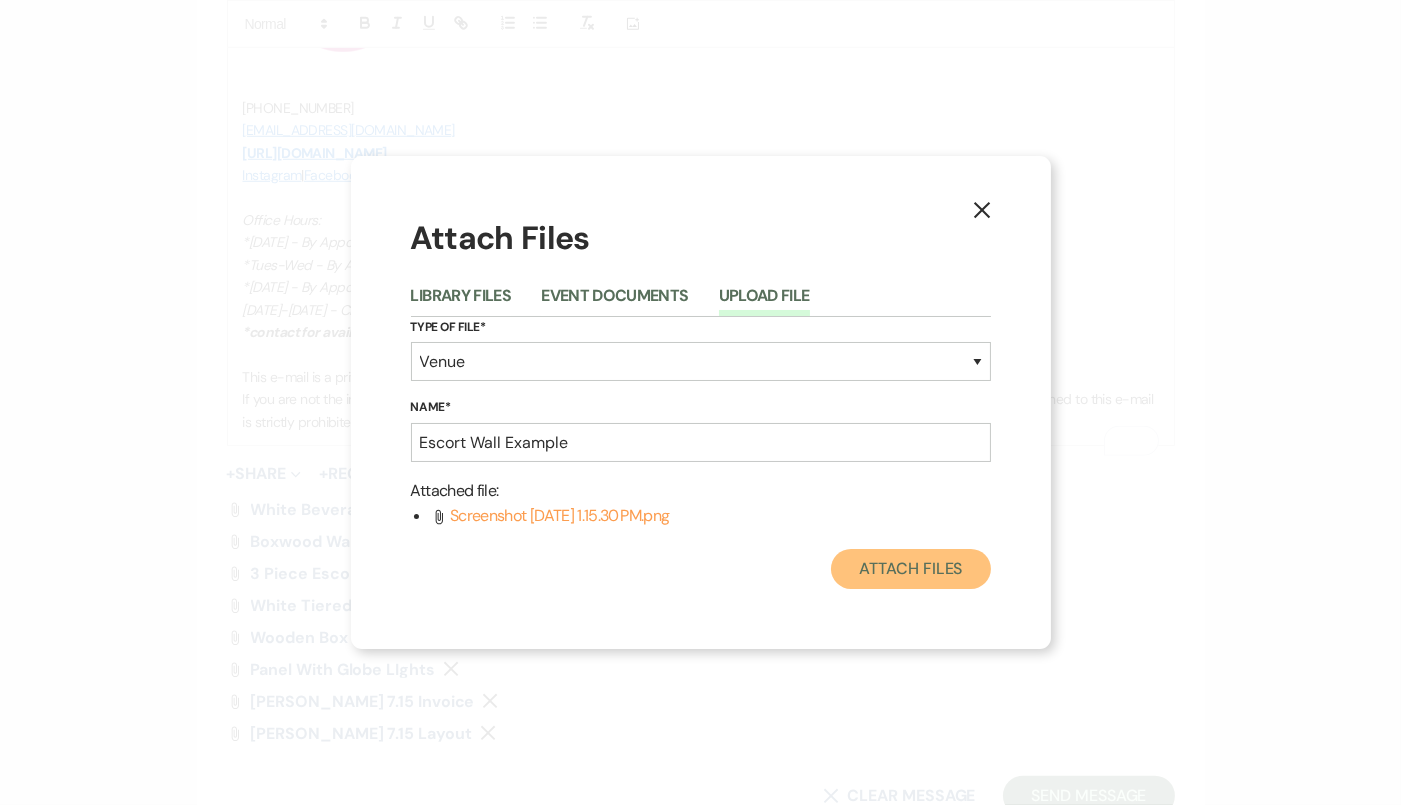 click on "Attach Files" at bounding box center (910, 569) 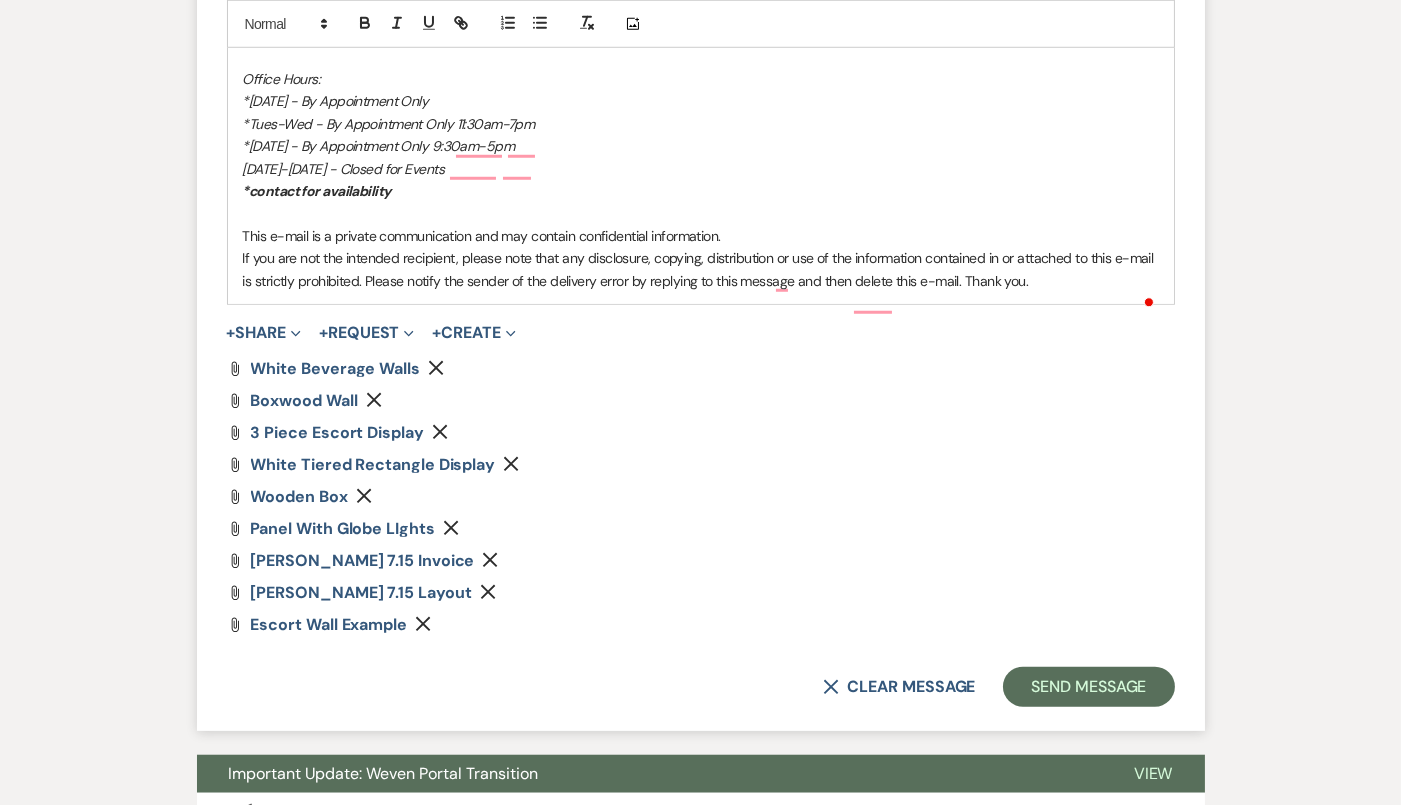 scroll, scrollTop: 2887, scrollLeft: 0, axis: vertical 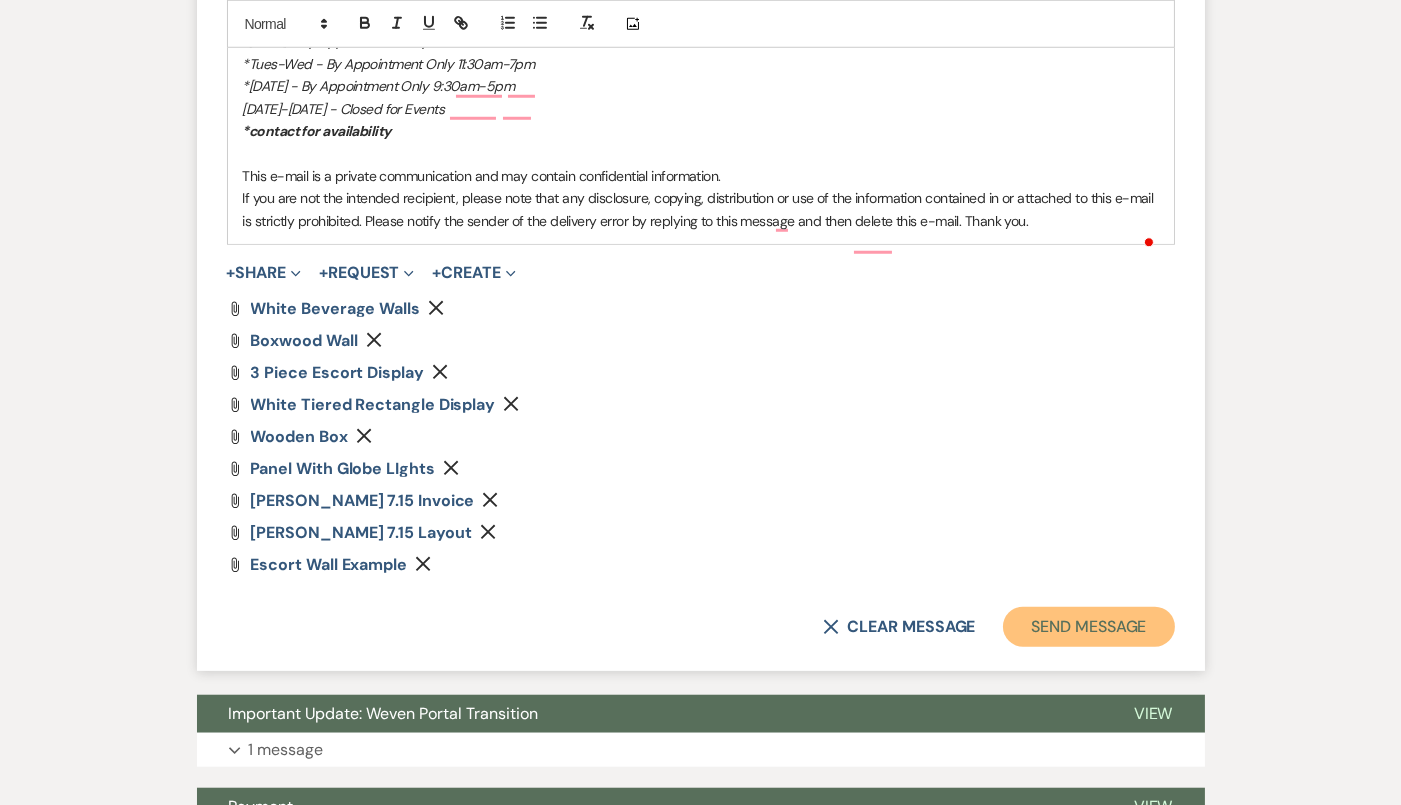 click on "Send Message" at bounding box center (1088, 627) 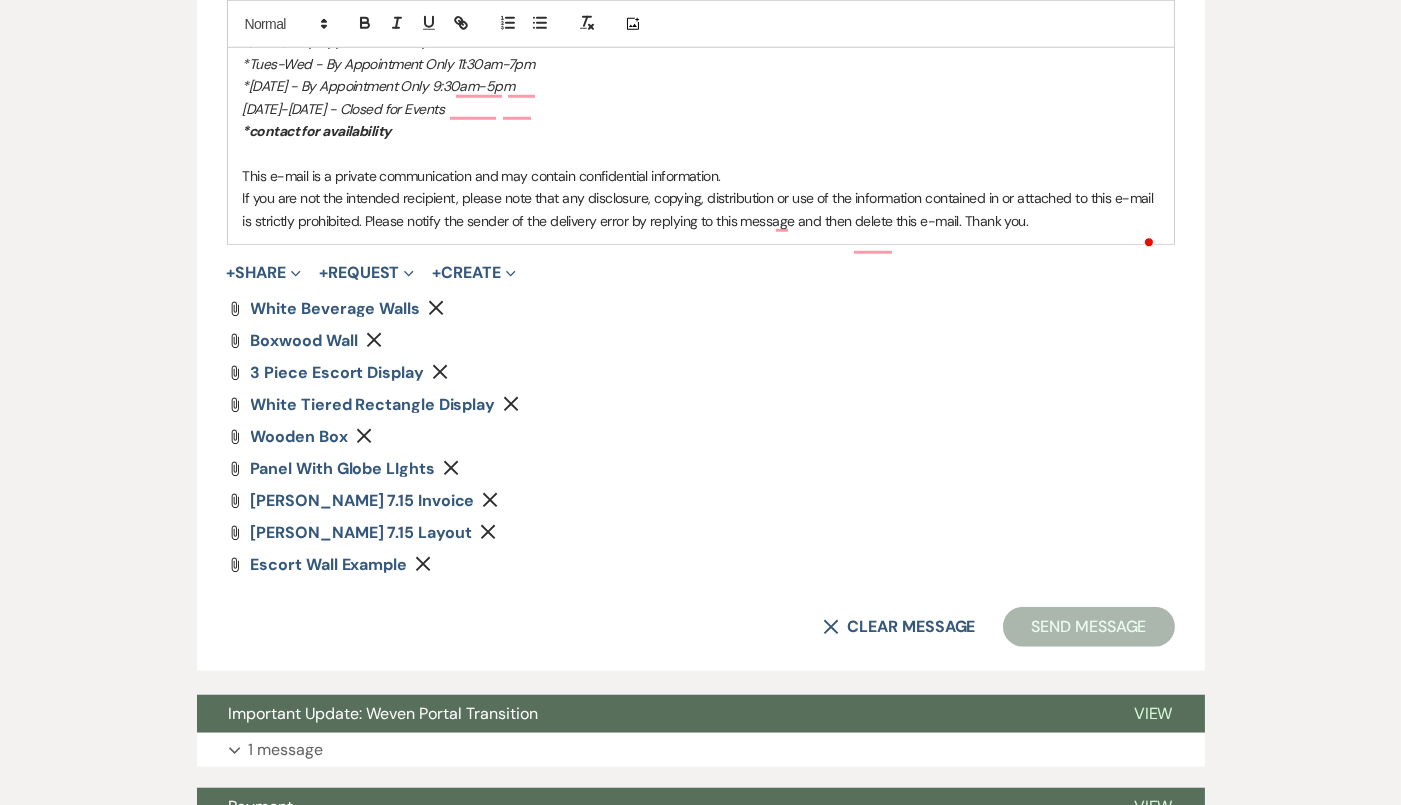scroll, scrollTop: 2146, scrollLeft: 0, axis: vertical 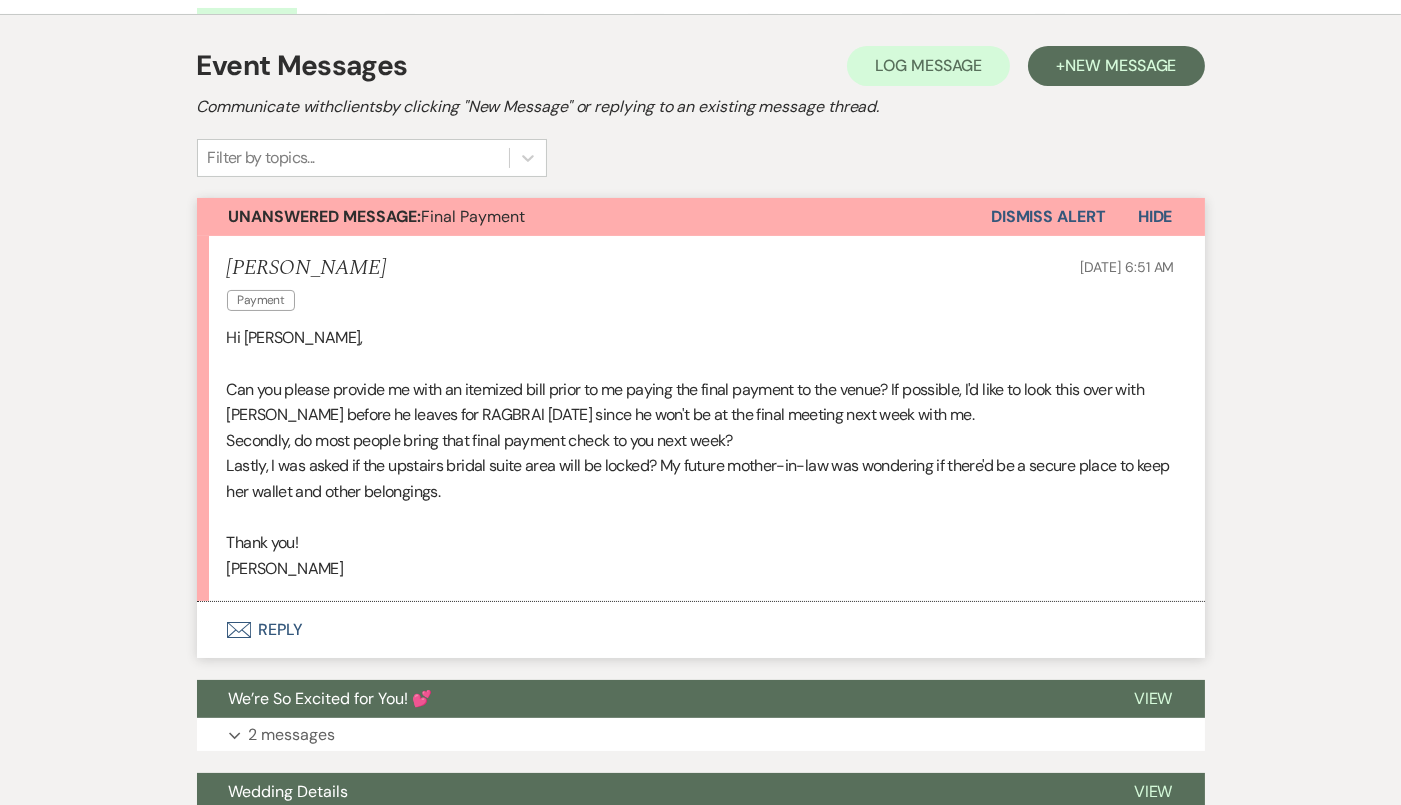 click on "Envelope Reply" at bounding box center [701, 630] 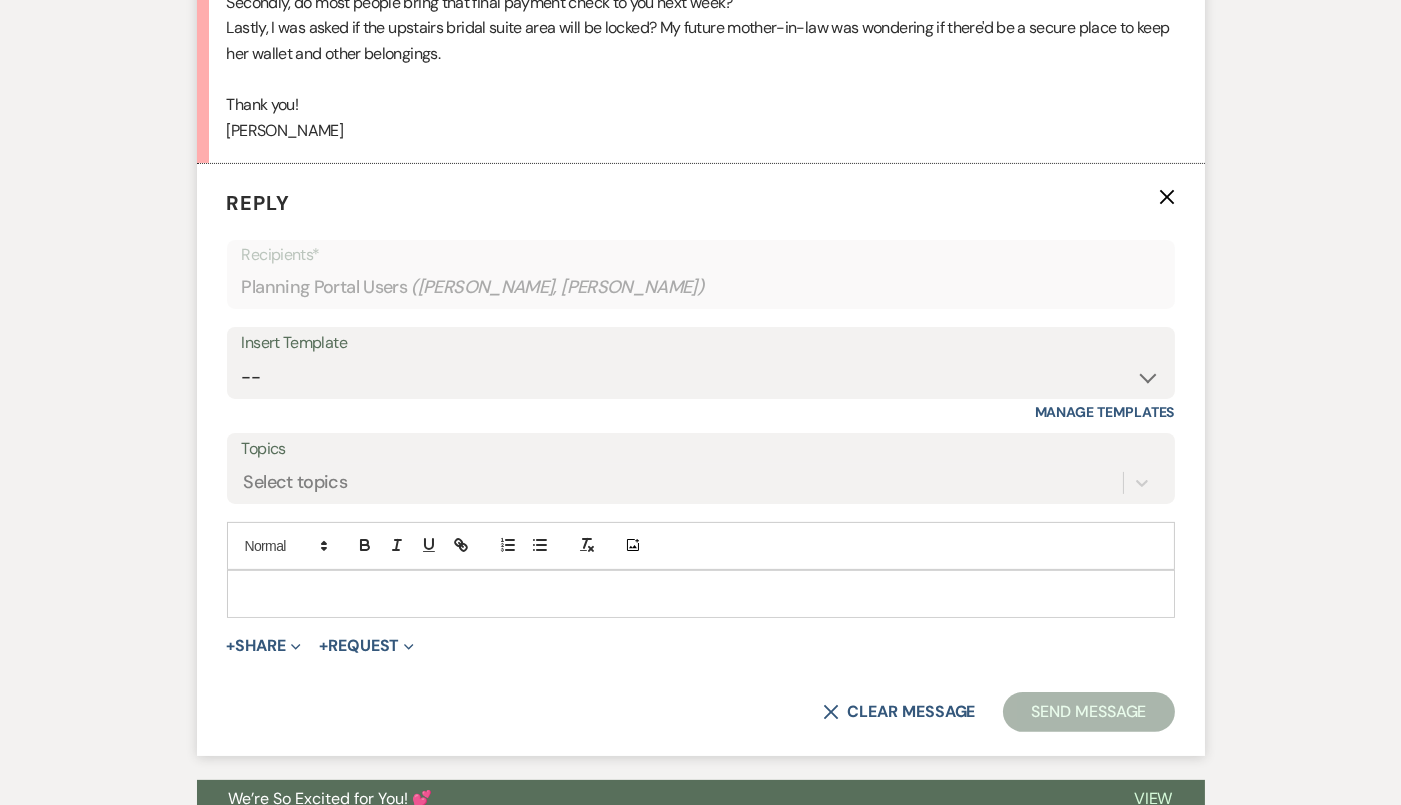 scroll, scrollTop: 871, scrollLeft: 0, axis: vertical 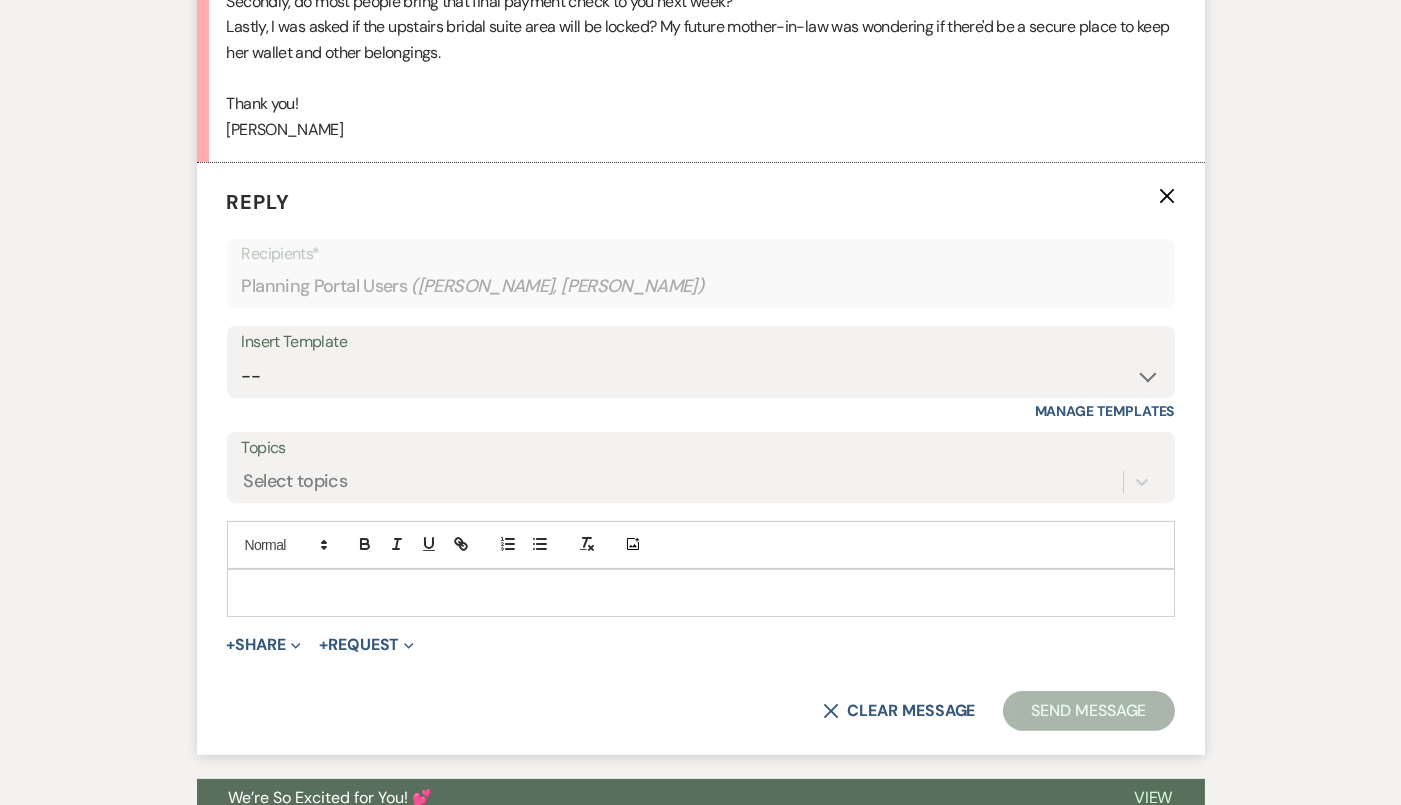 click at bounding box center (701, 593) 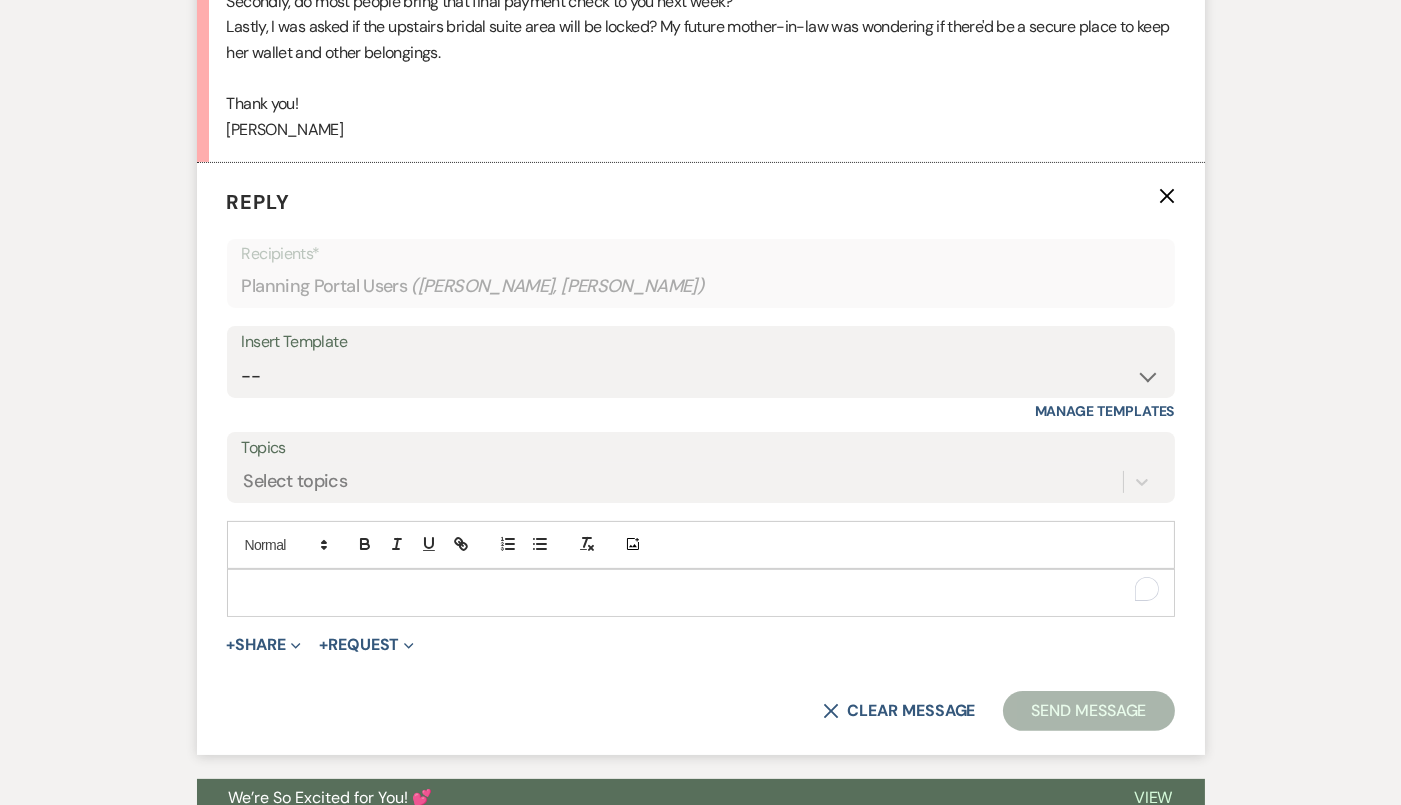 type 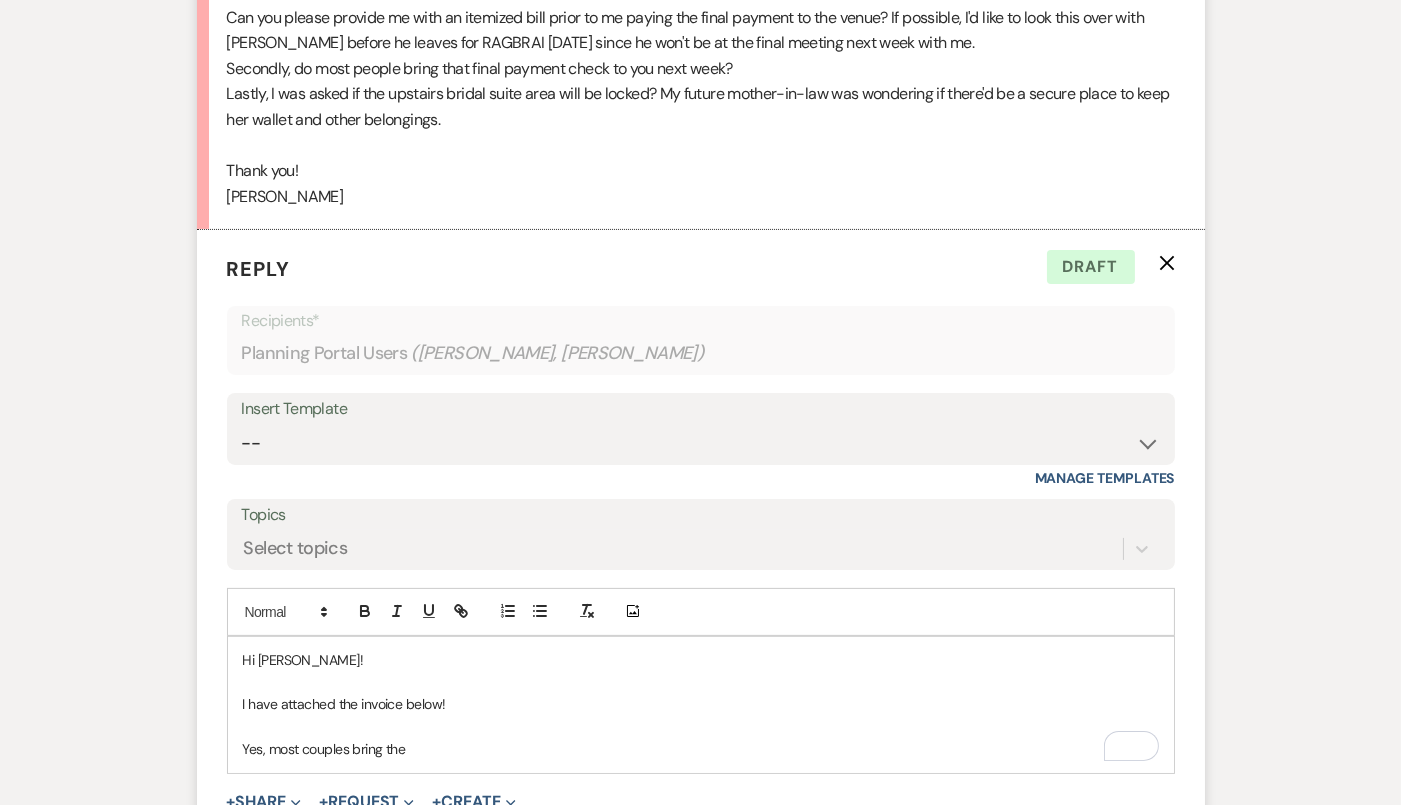 scroll, scrollTop: 676, scrollLeft: 0, axis: vertical 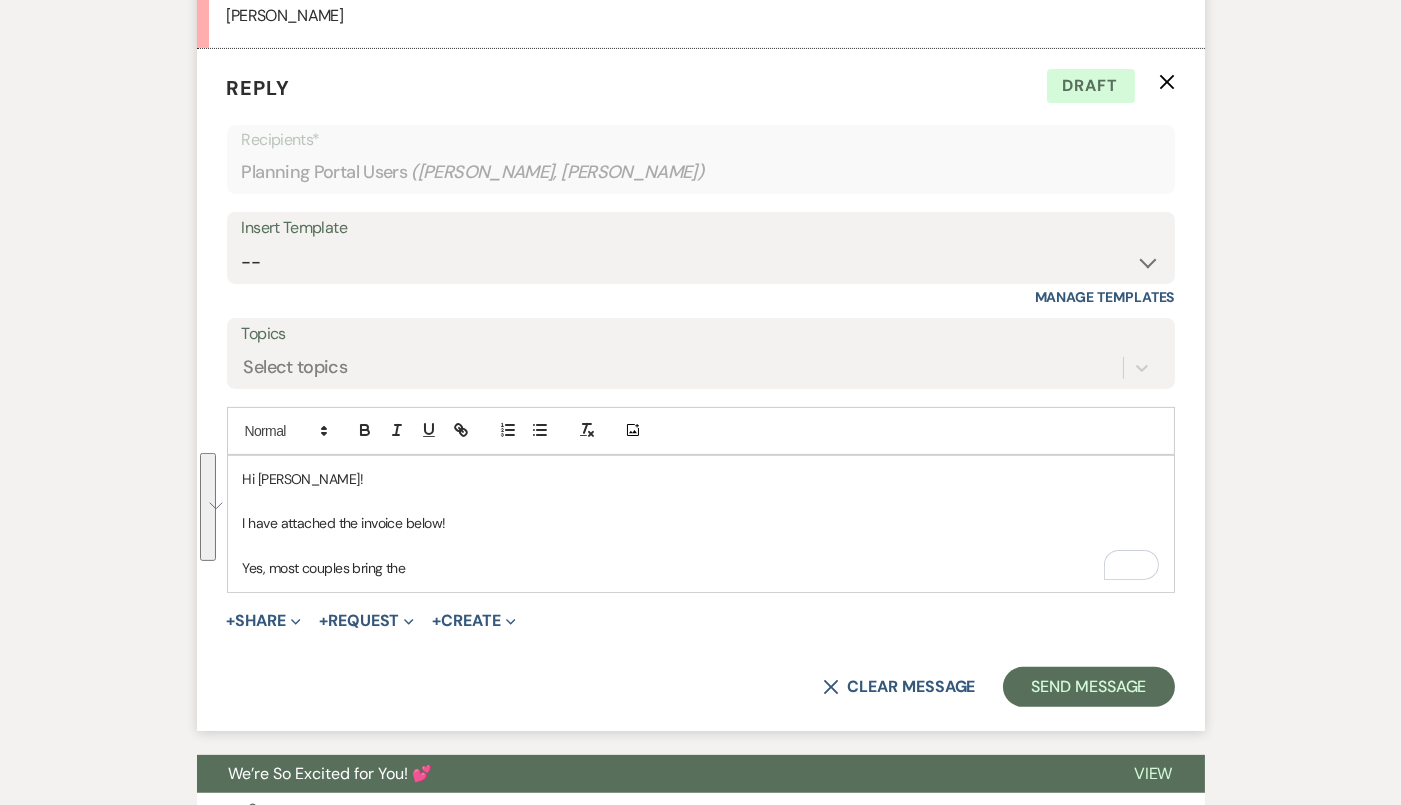 drag, startPoint x: 240, startPoint y: 475, endPoint x: 465, endPoint y: 564, distance: 241.96281 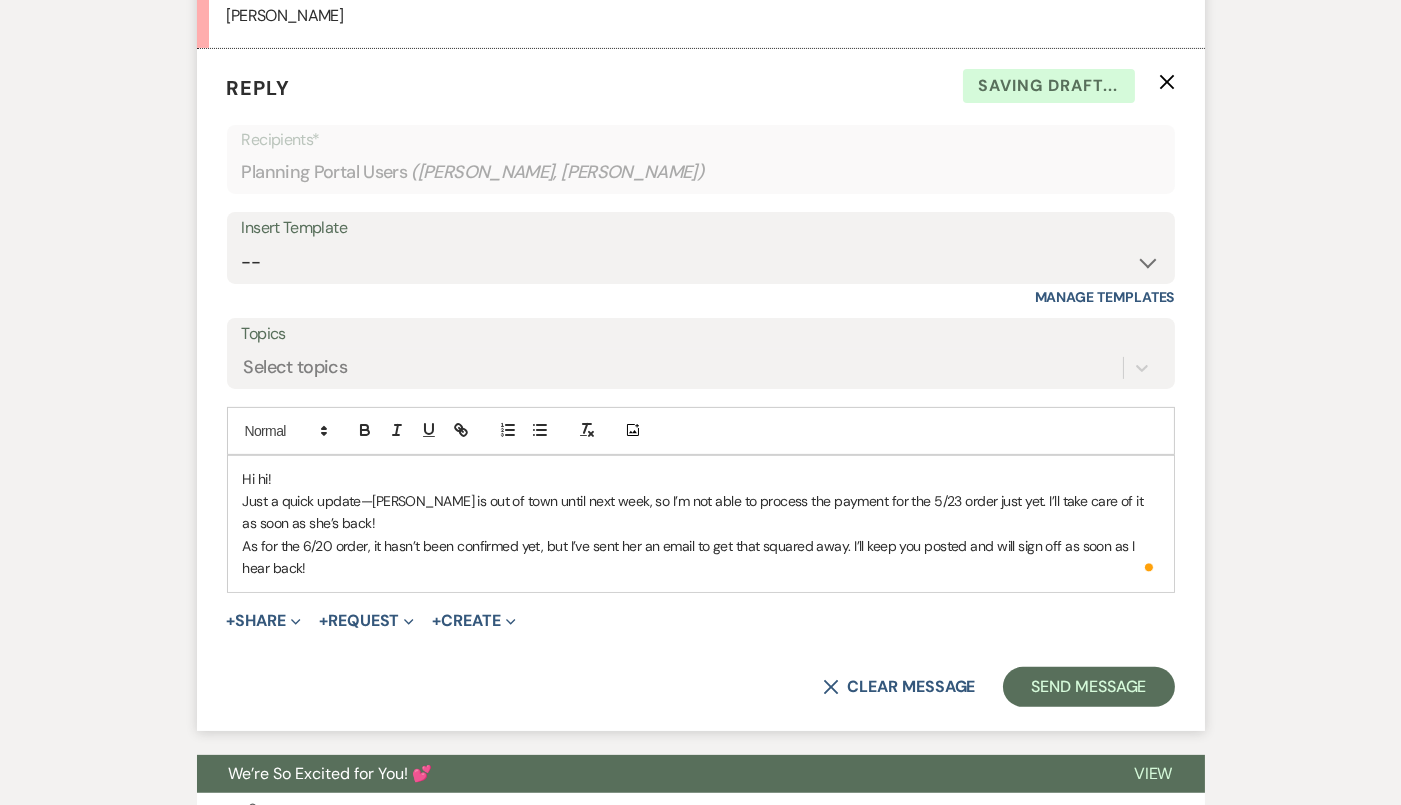 click on "Hi hi!" at bounding box center [701, 479] 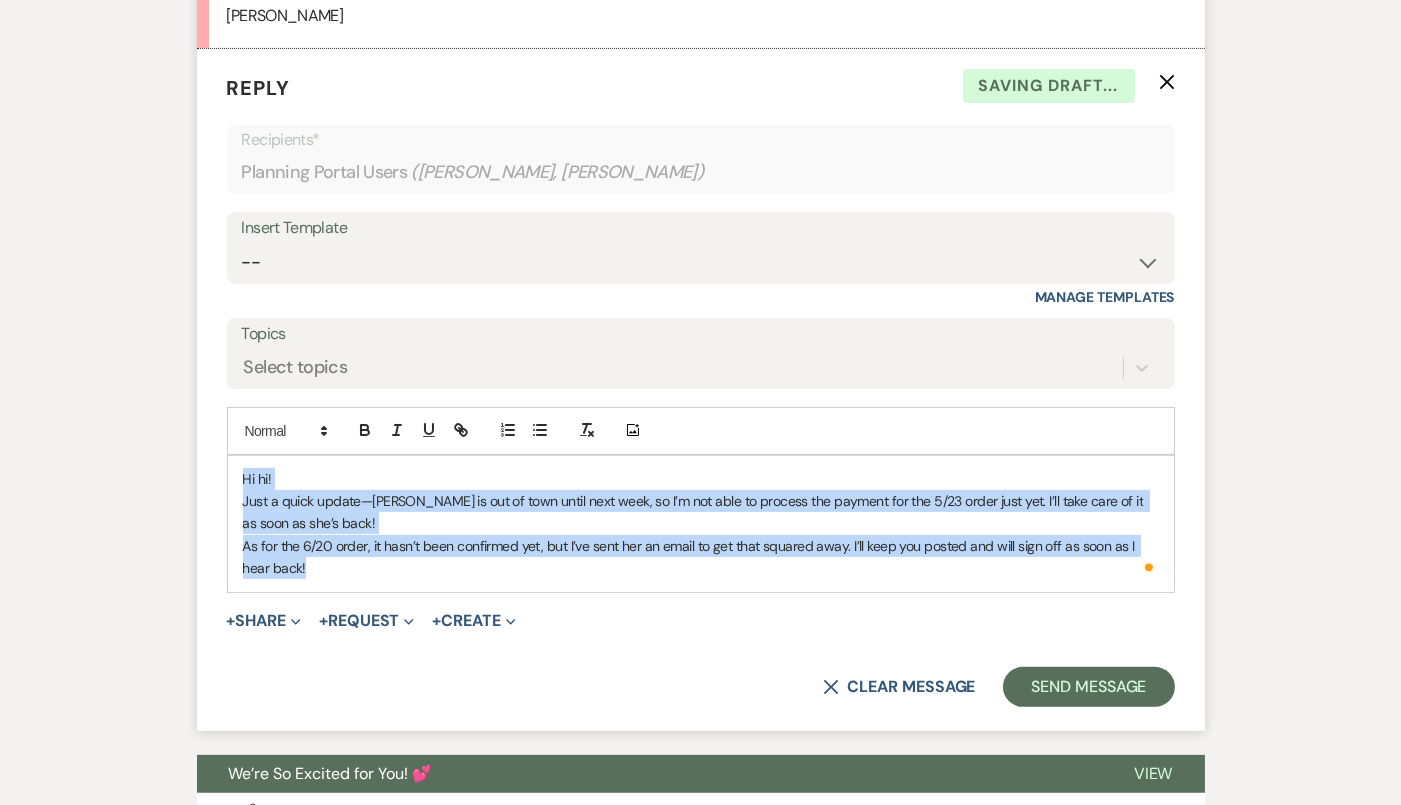 drag, startPoint x: 302, startPoint y: 563, endPoint x: 239, endPoint y: 464, distance: 117.34564 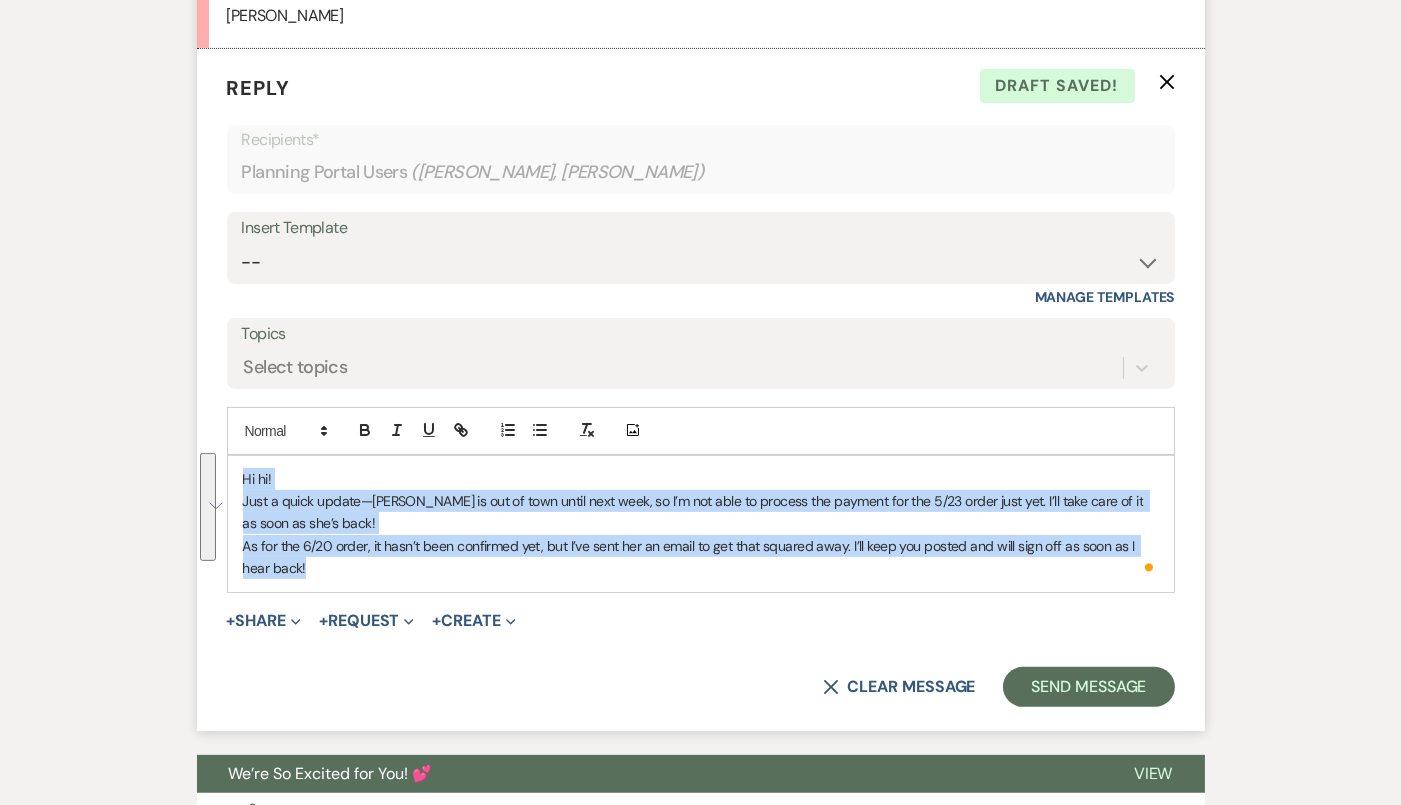 copy on "Hi hi! Just a quick update—[PERSON_NAME] is out of town until next week, so I’m not able to process the payment for the 5/23 order just yet. I’ll take care of it as soon as she’s back! As for the 6/20 order, it hasn’t been confirmed yet, but I’ve sent her an email to get that squared away. I’ll keep you posted and will sign off as soon as I hear back!" 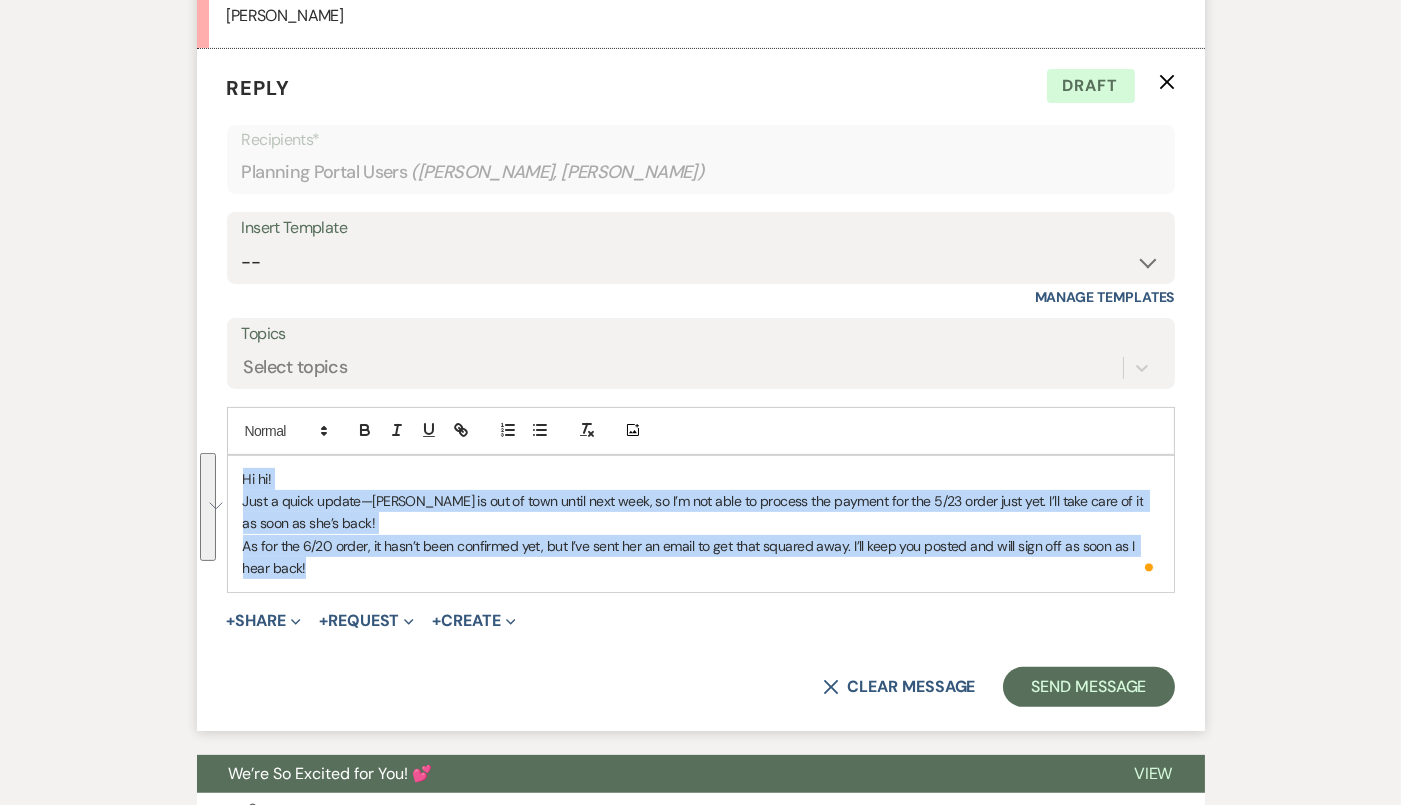 scroll, scrollTop: 0, scrollLeft: 0, axis: both 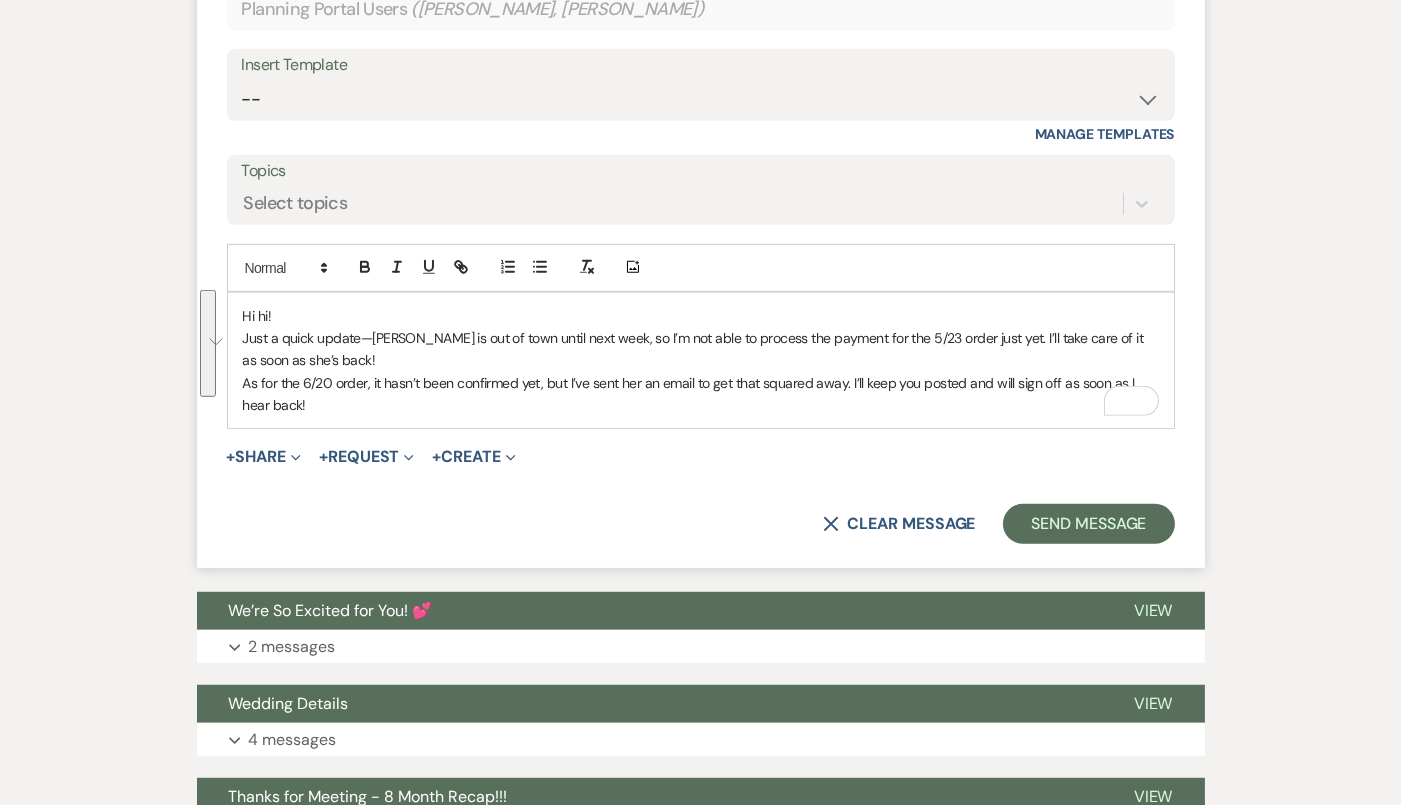 click on "X  Clear message Send Message" at bounding box center [701, 524] 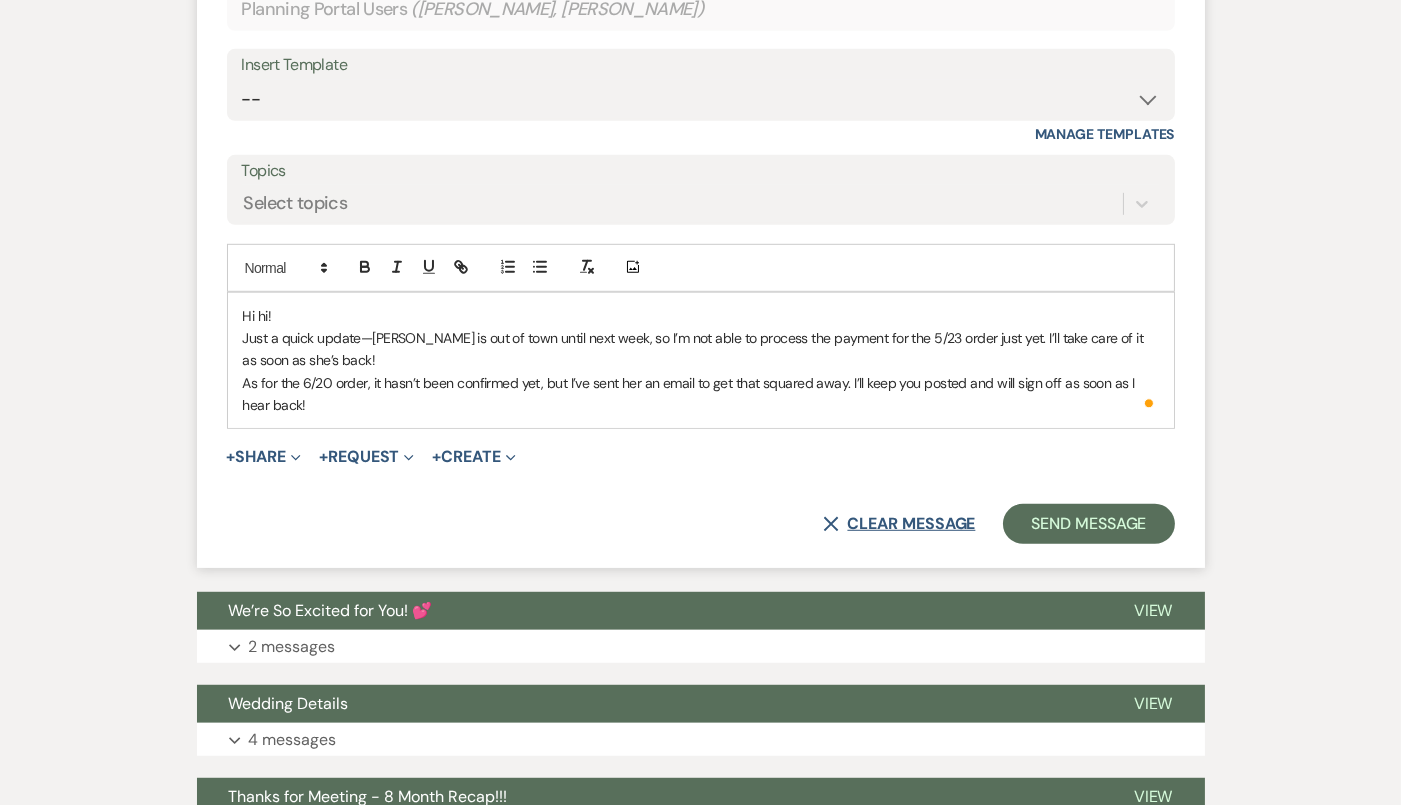 click on "X  Clear message" at bounding box center (899, 524) 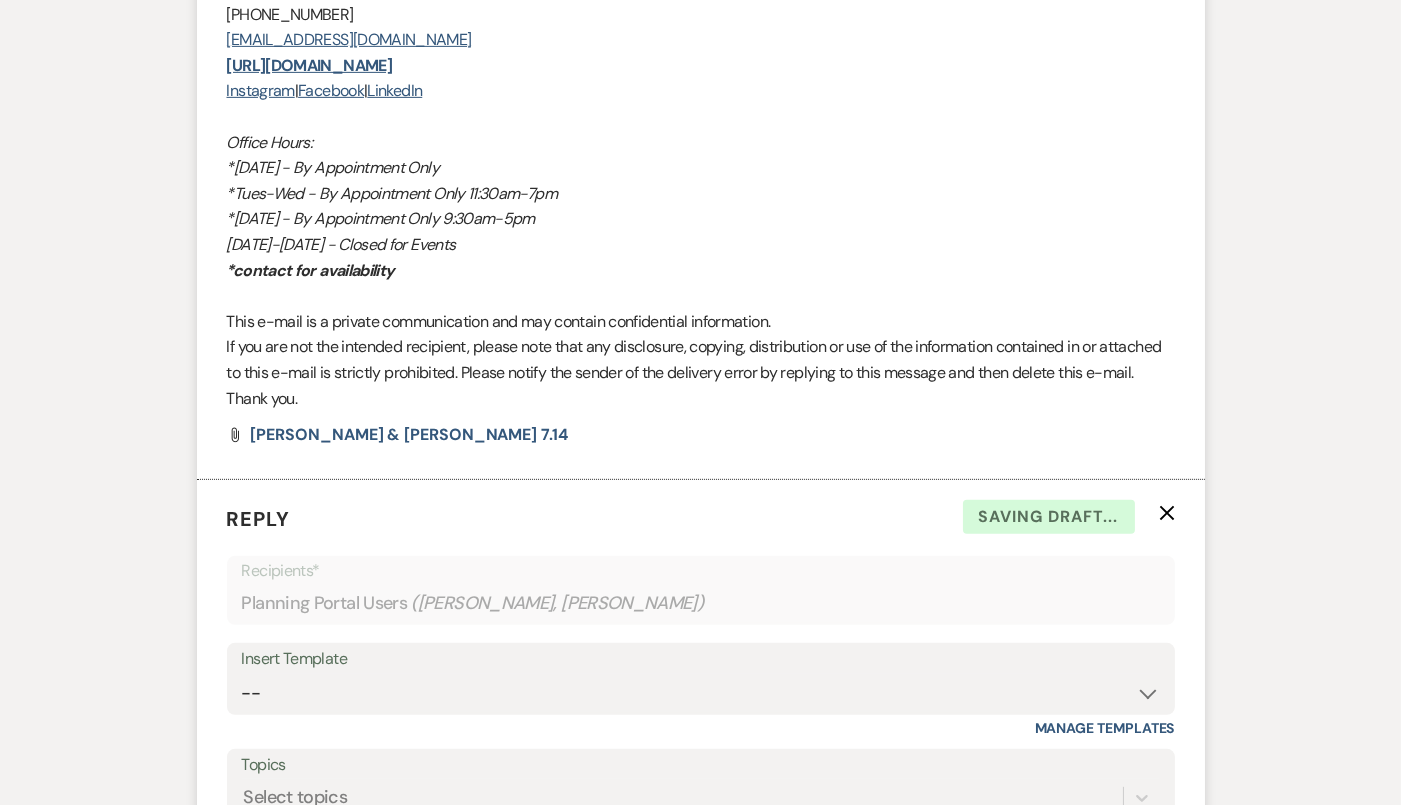 scroll, scrollTop: 1580, scrollLeft: 0, axis: vertical 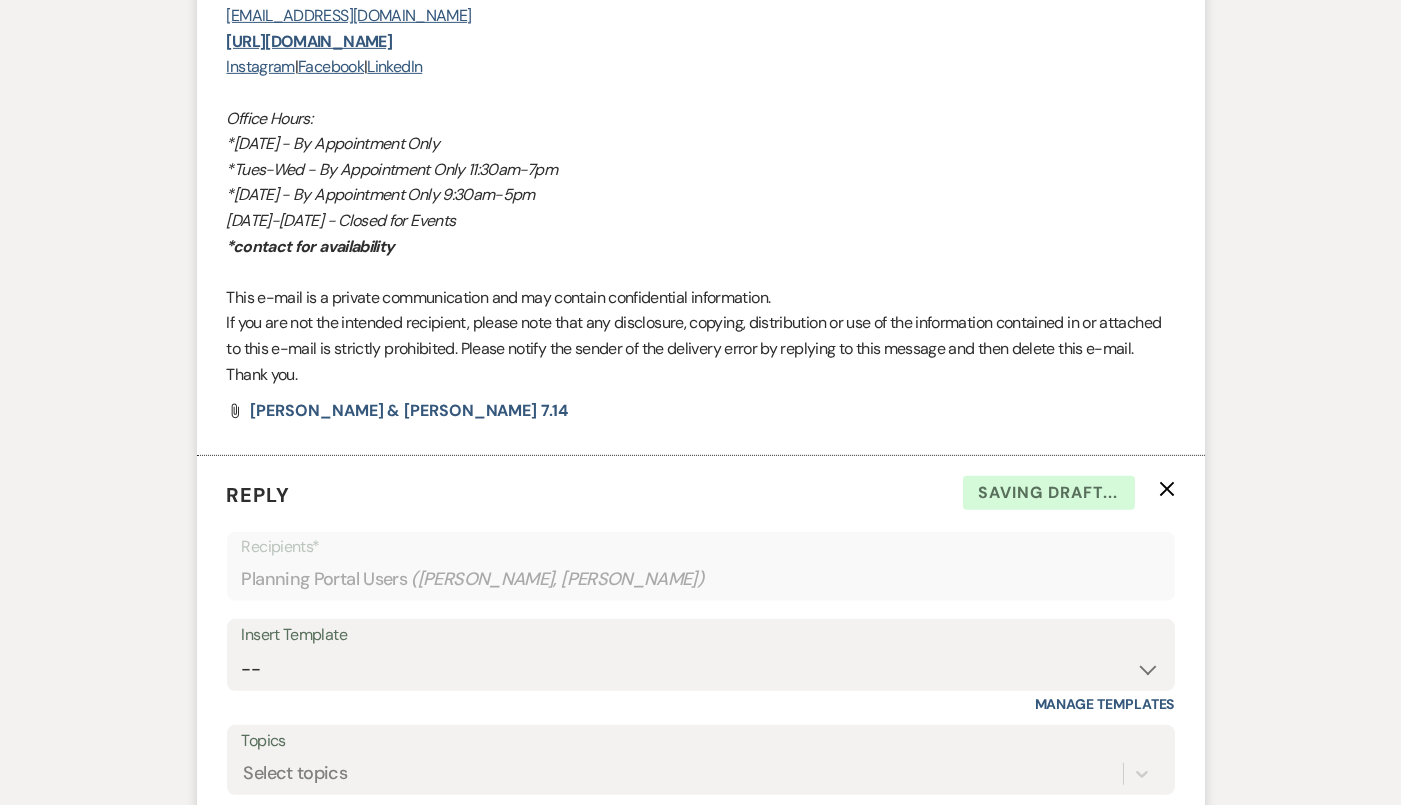 click 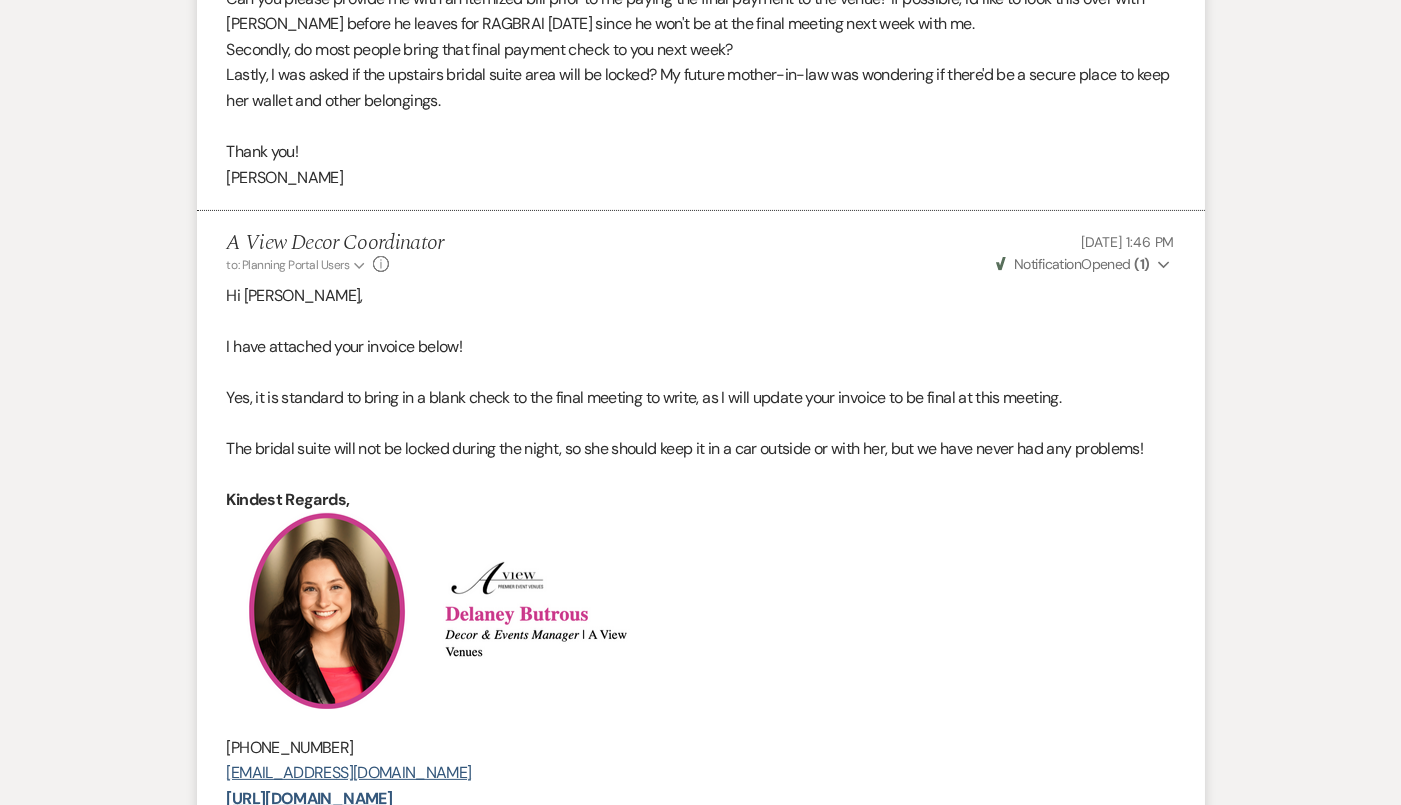 scroll, scrollTop: 0, scrollLeft: 0, axis: both 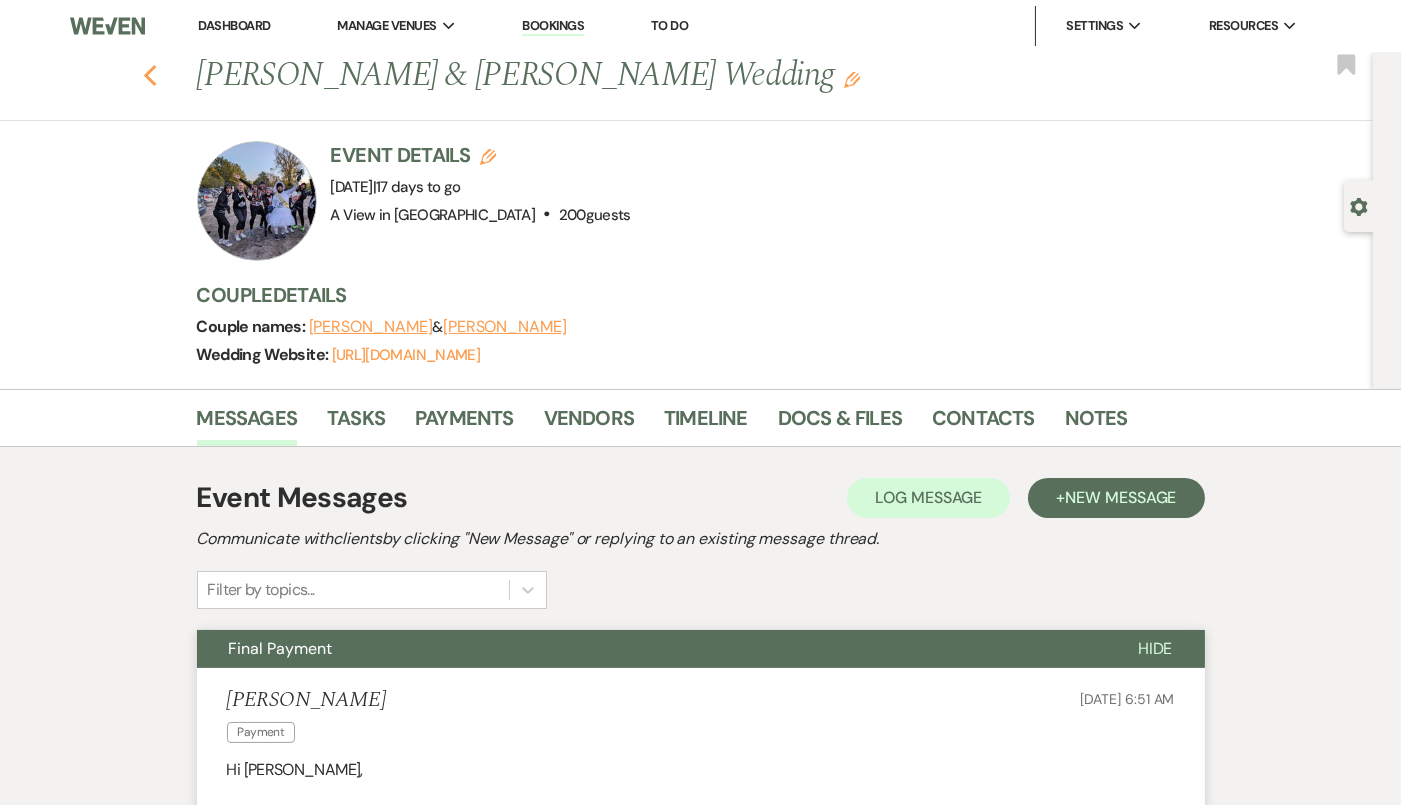 click on "Previous" 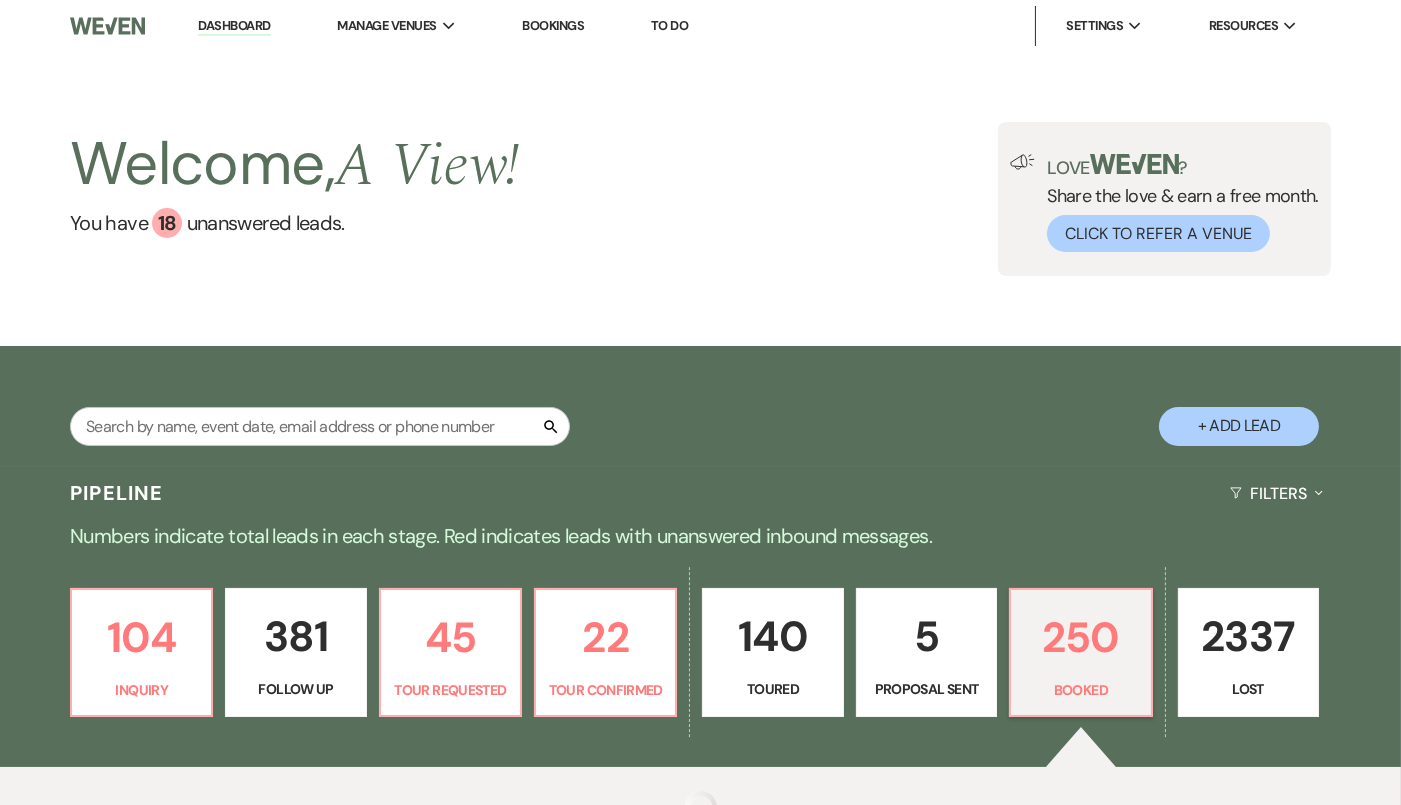 click on "Pipeline Filters Expand" at bounding box center (700, 493) 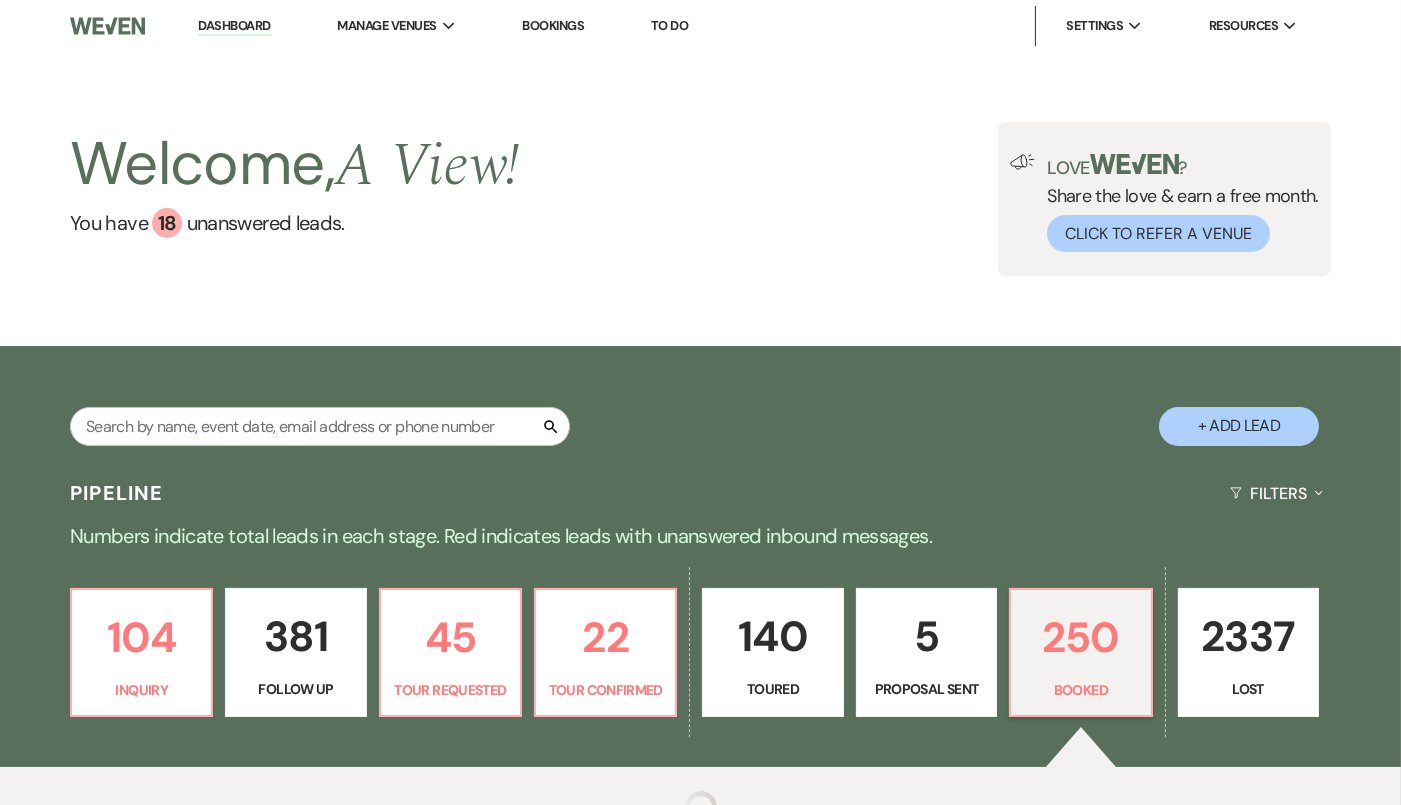 click on "Search" at bounding box center [320, 434] 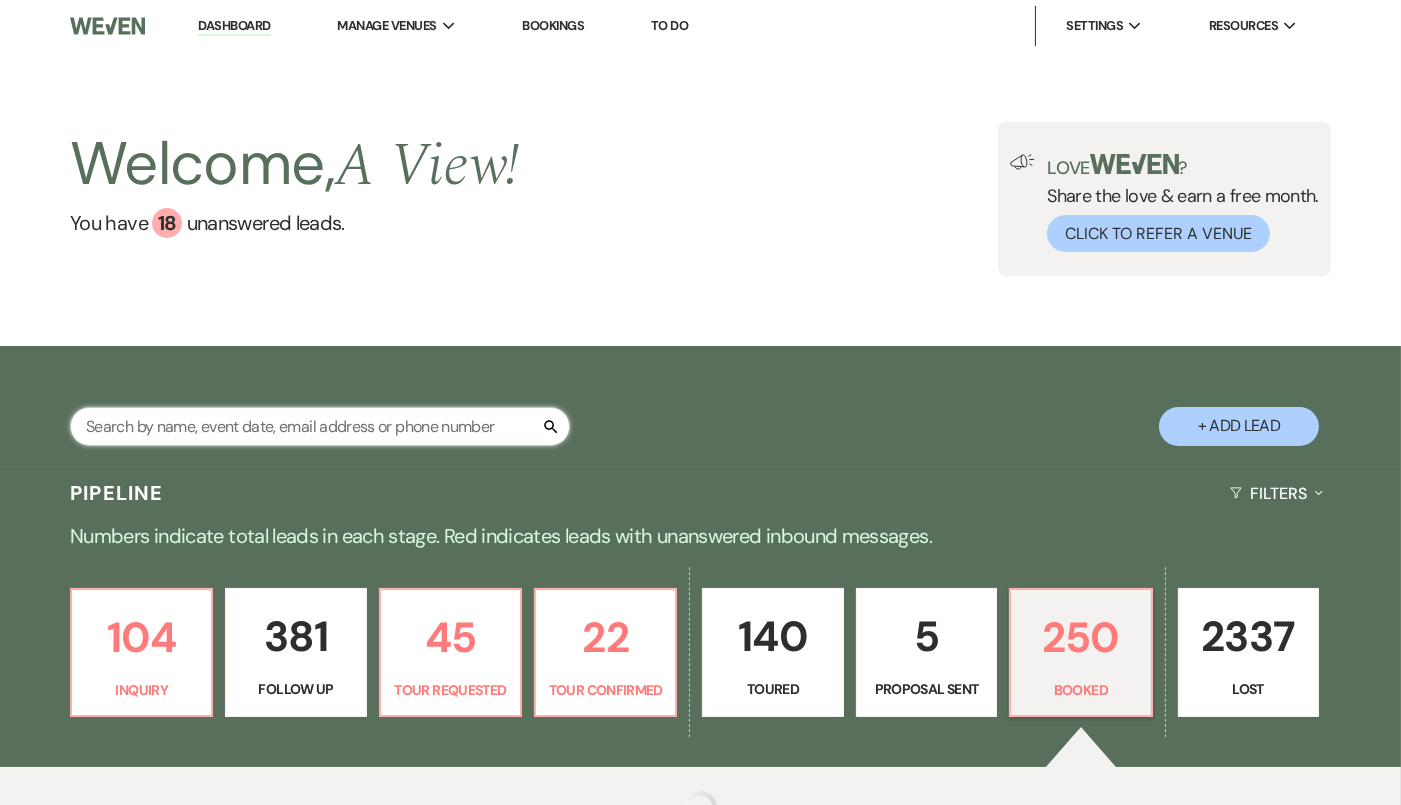 click at bounding box center (320, 426) 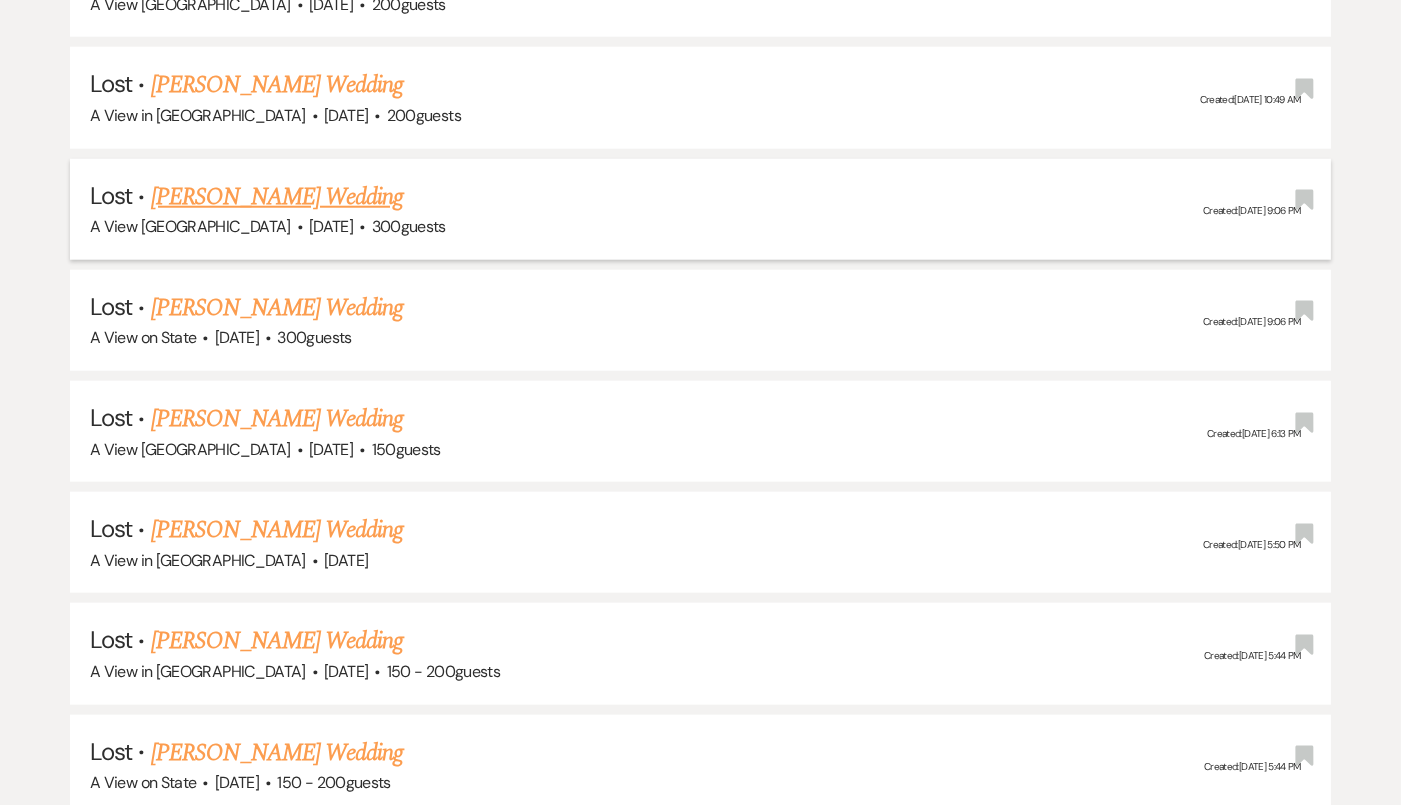 scroll, scrollTop: 2877, scrollLeft: 0, axis: vertical 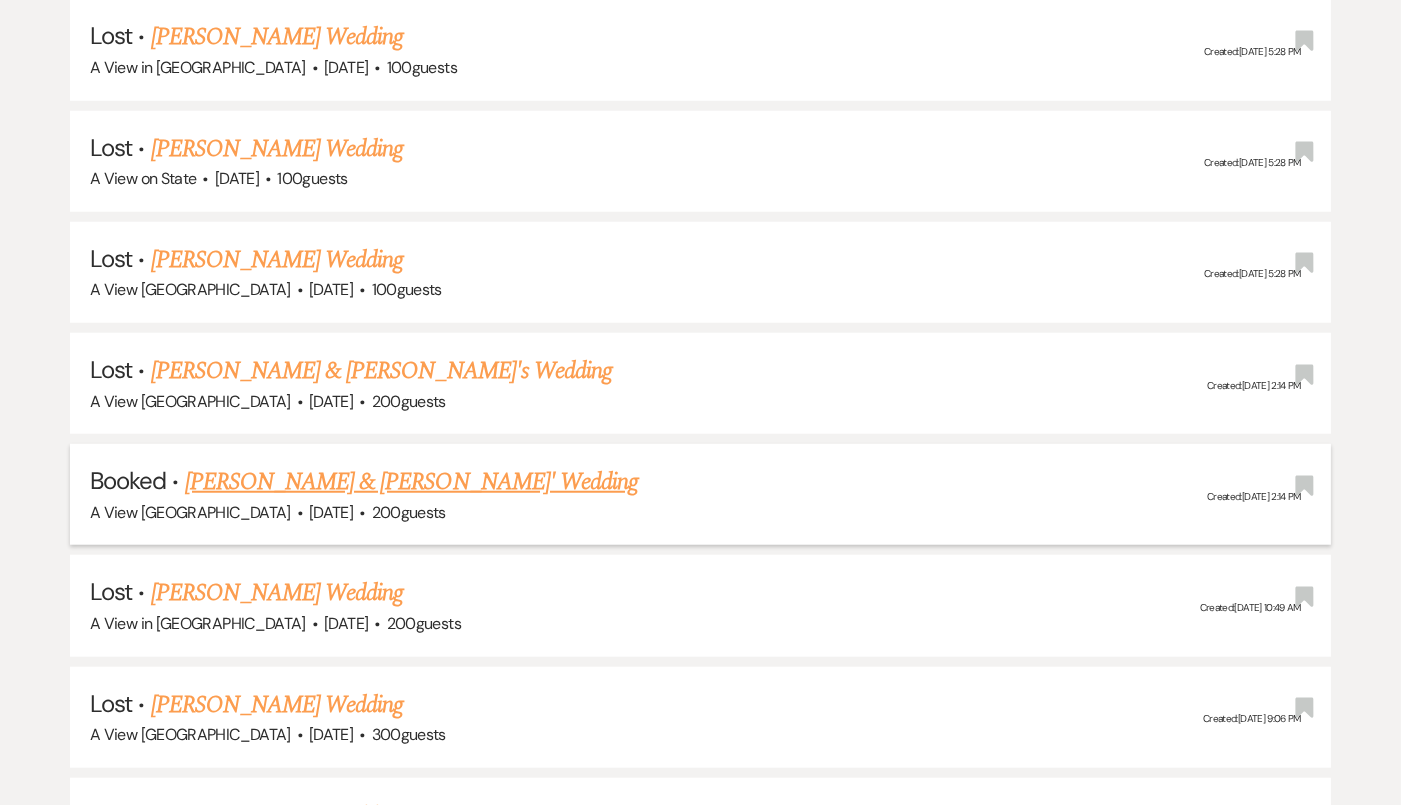 type on "morgan sey" 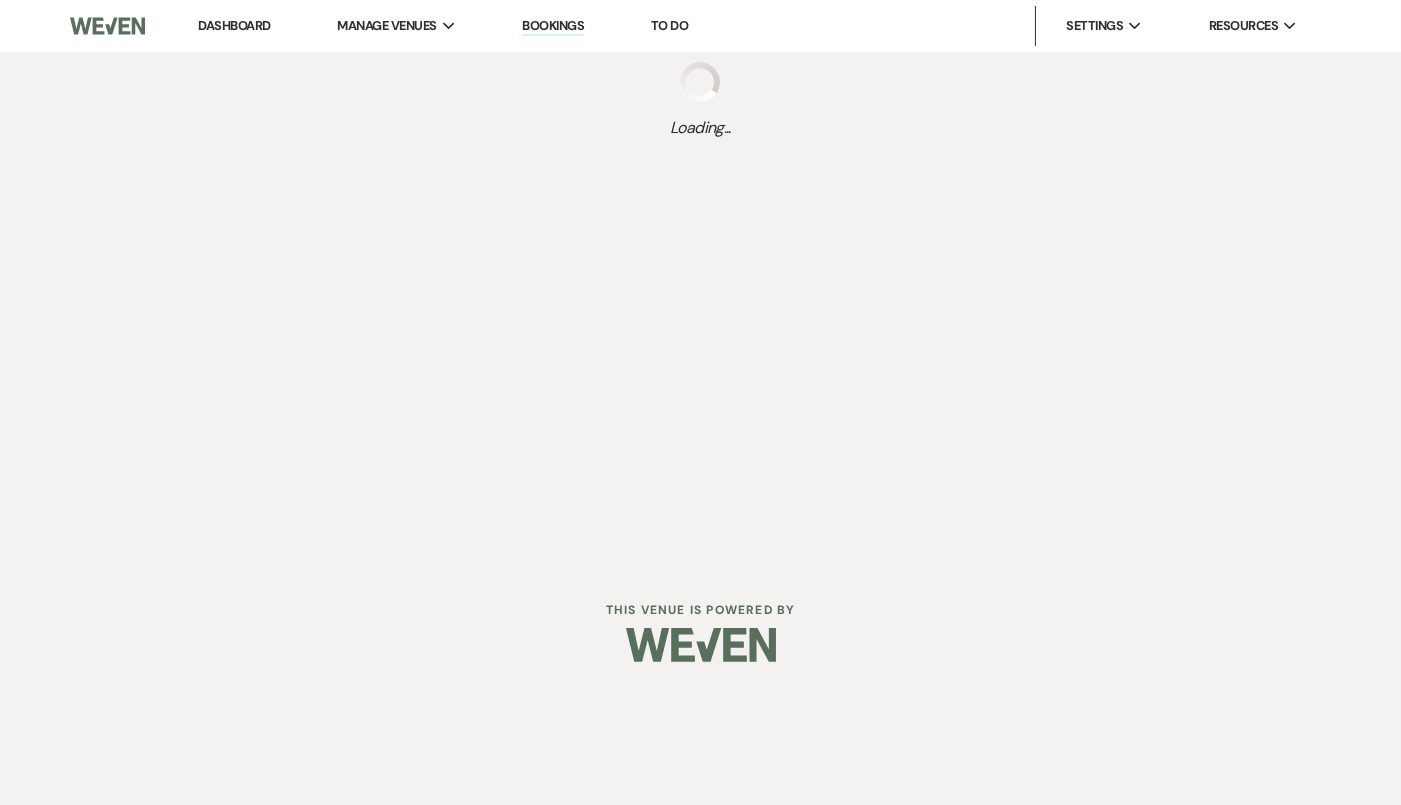 scroll, scrollTop: 0, scrollLeft: 0, axis: both 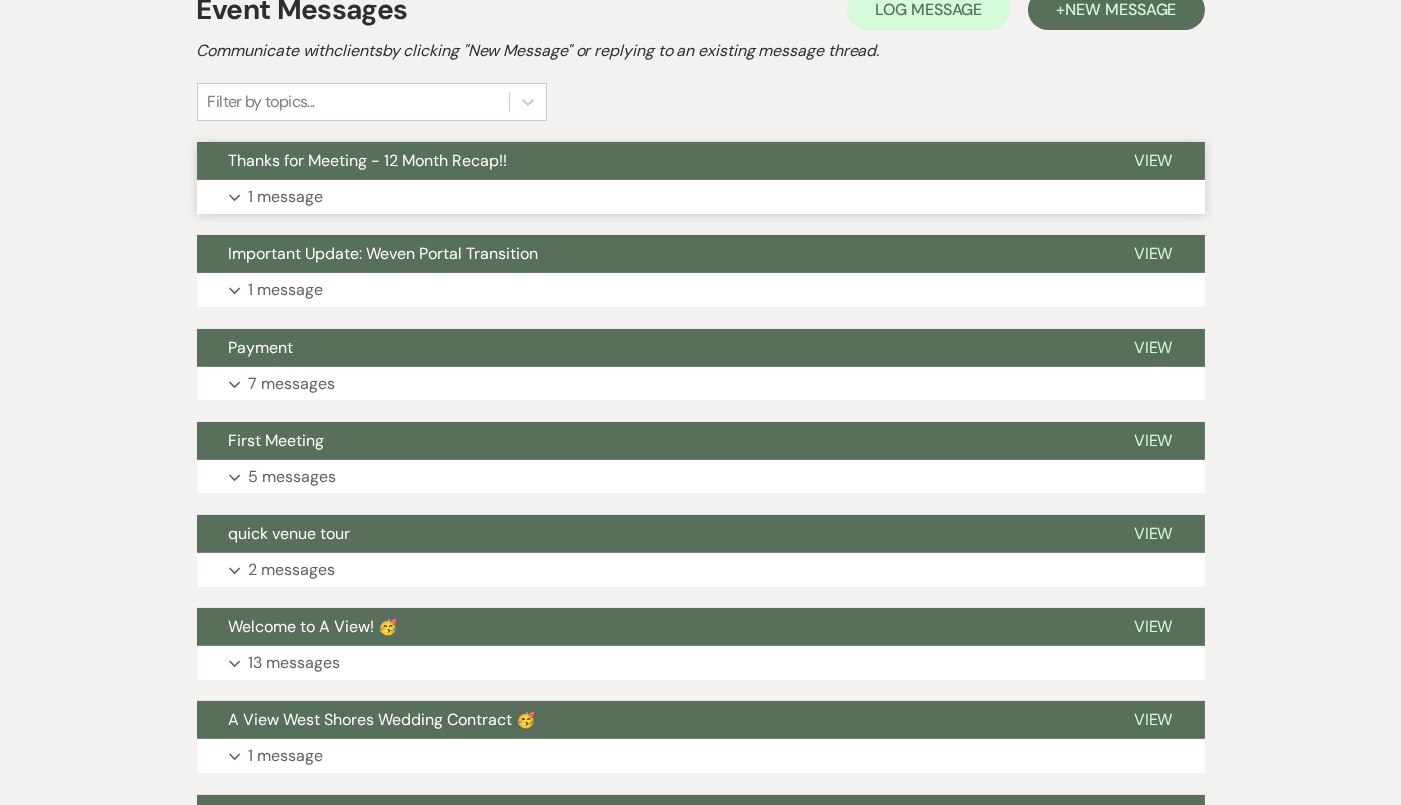 click on "Thanks for Meeting - 12 Month Recap!!" at bounding box center [649, 161] 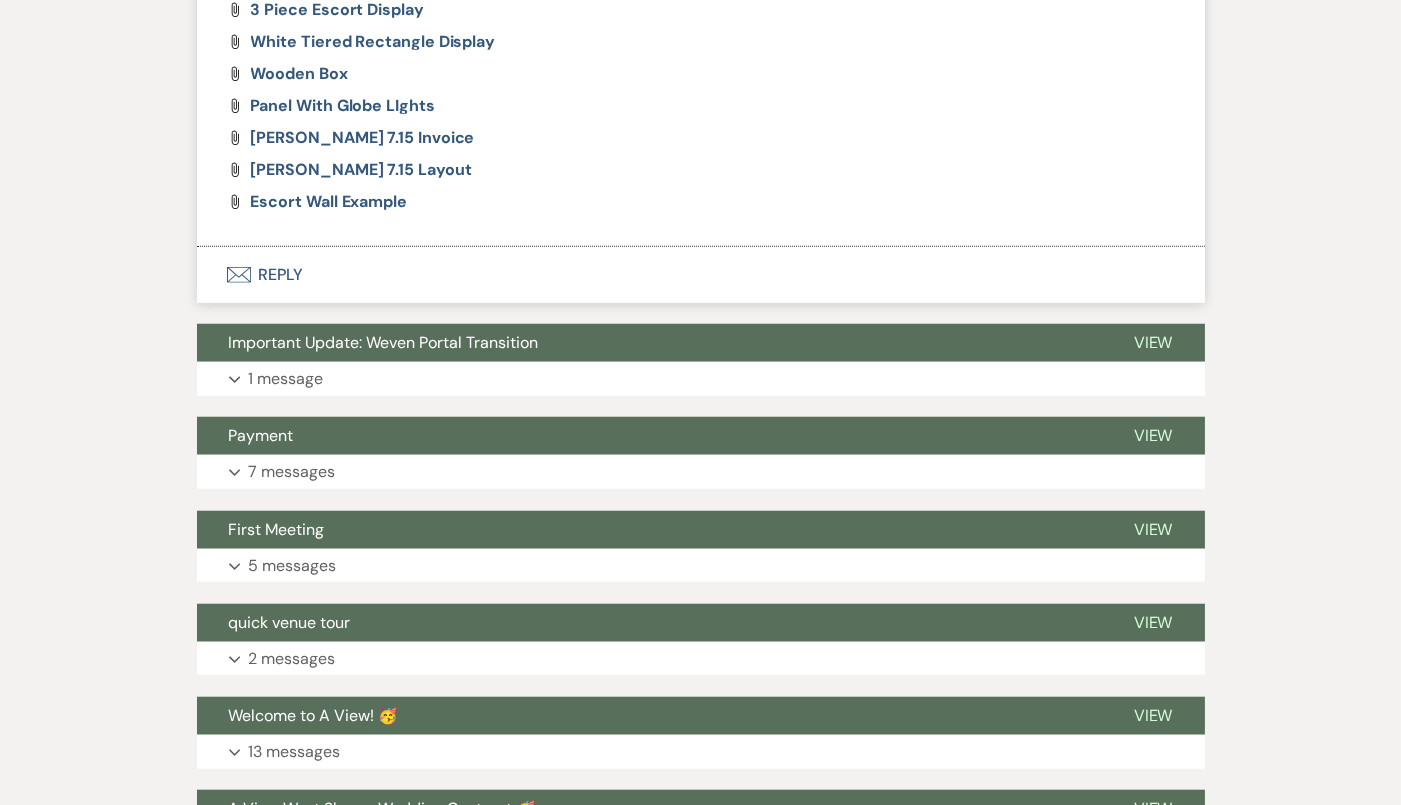 click on "Envelope Reply" at bounding box center (701, 275) 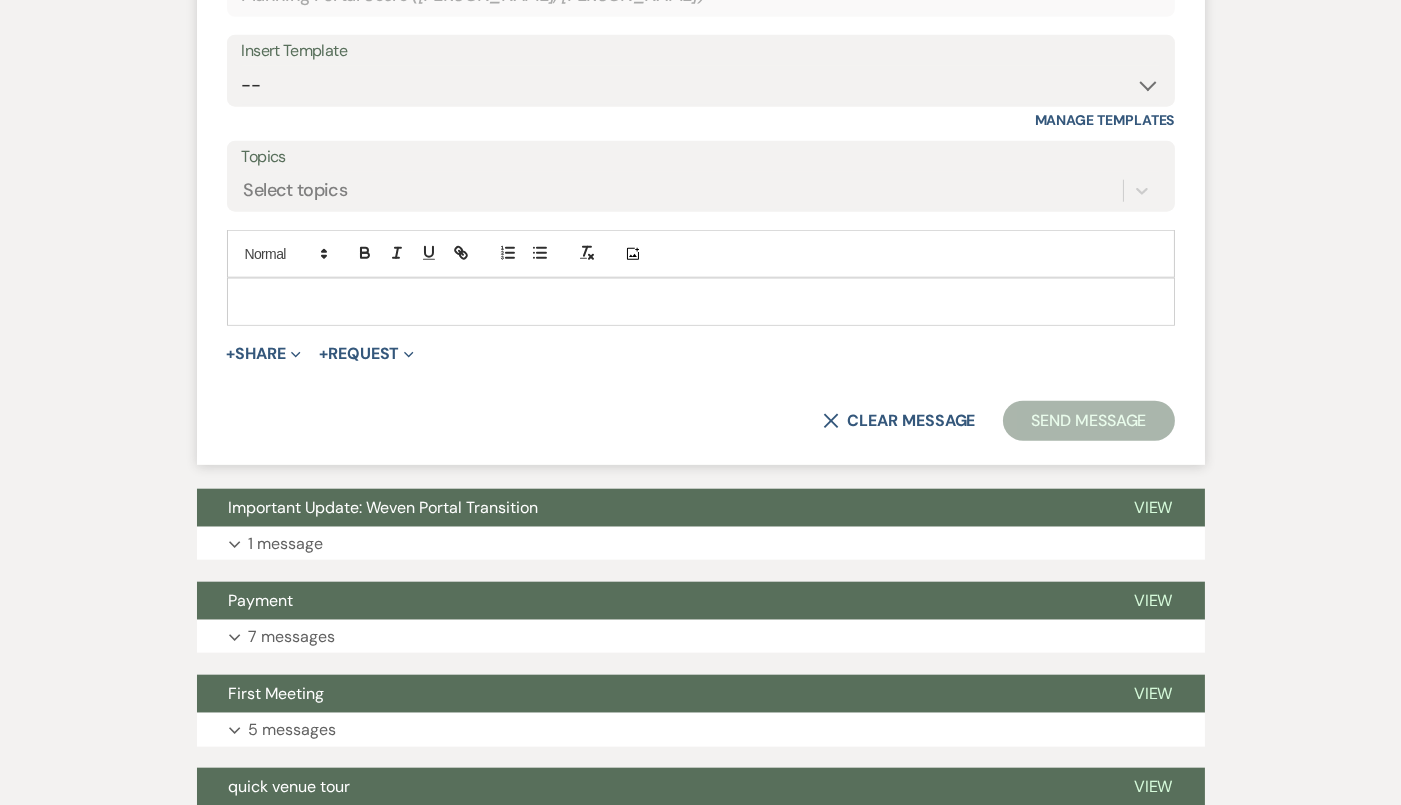 scroll, scrollTop: 3459, scrollLeft: 0, axis: vertical 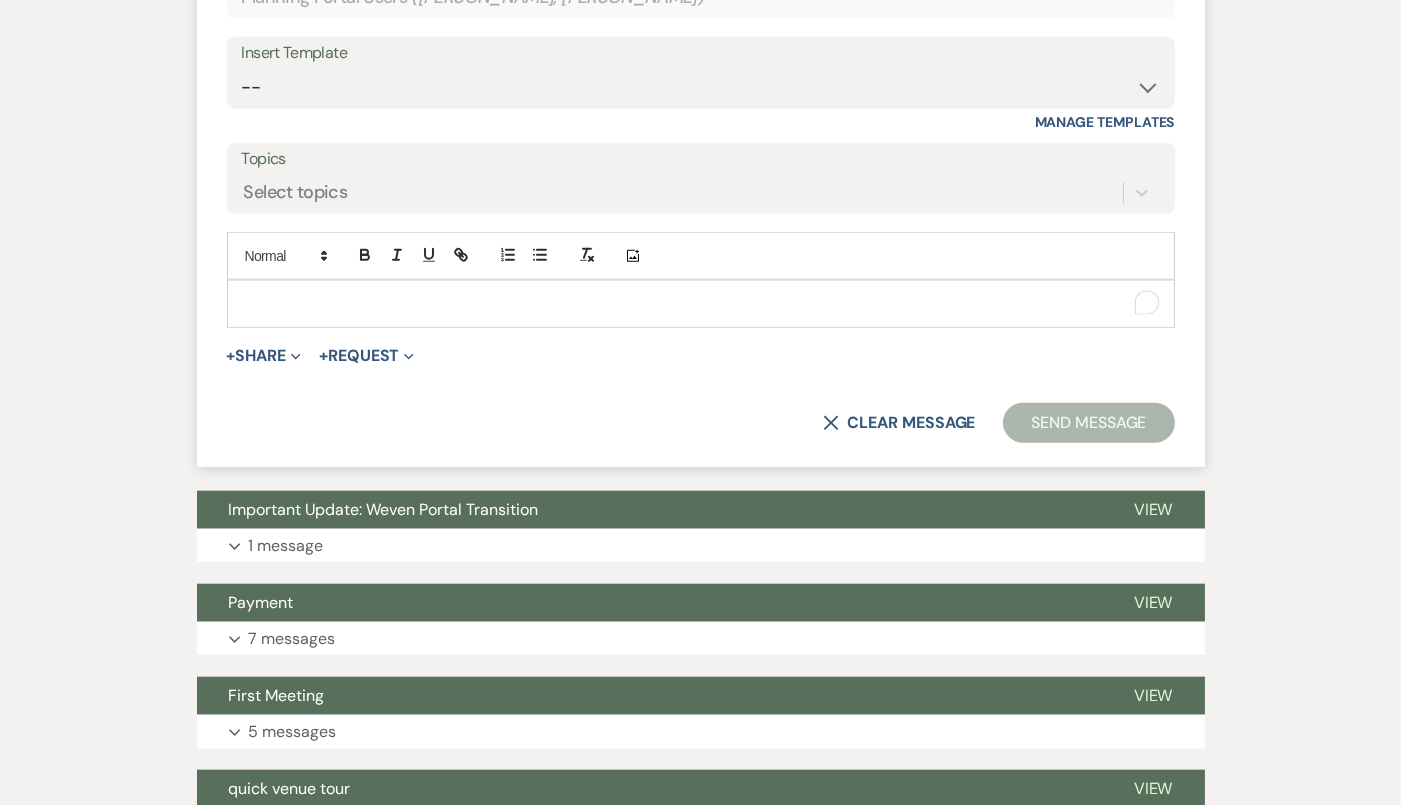 click at bounding box center (701, 304) 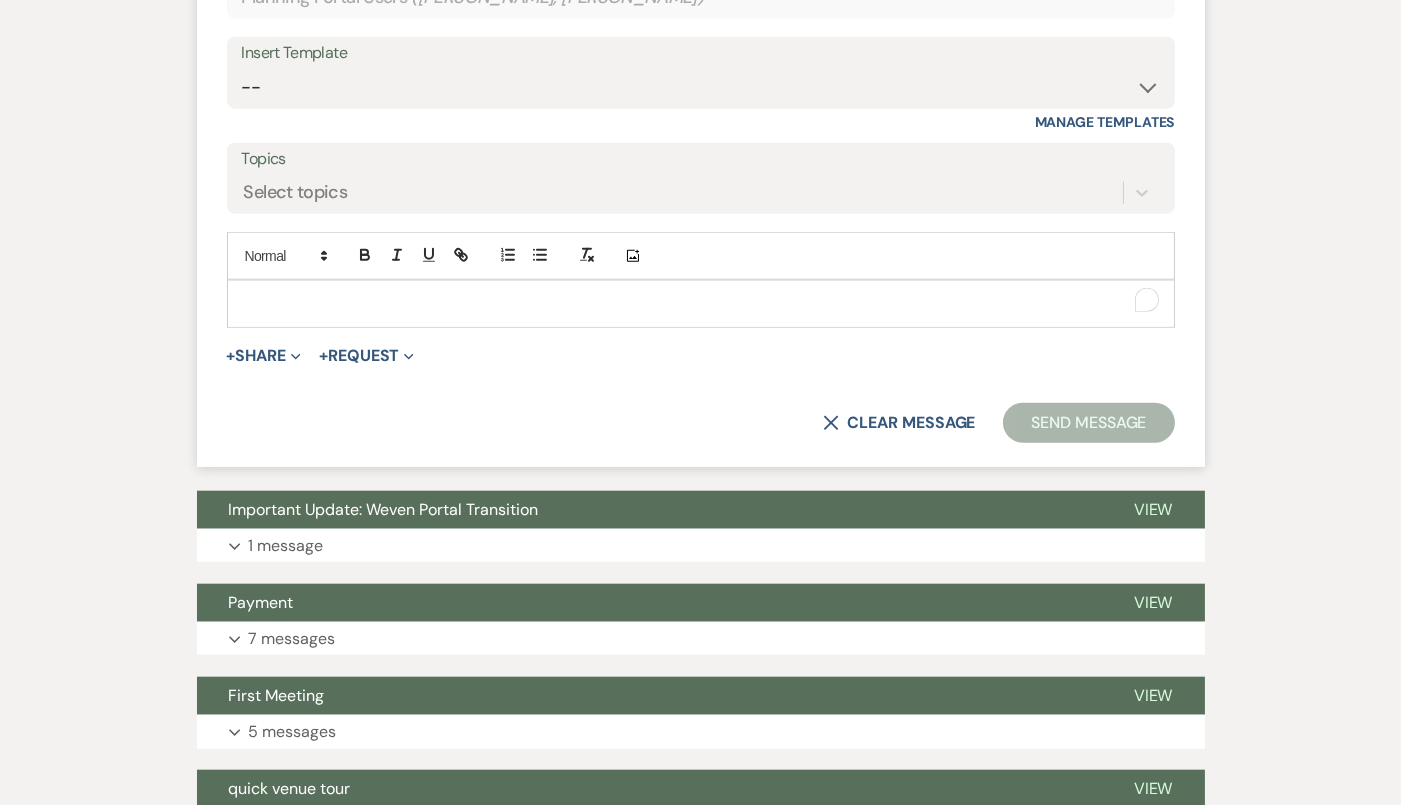 type 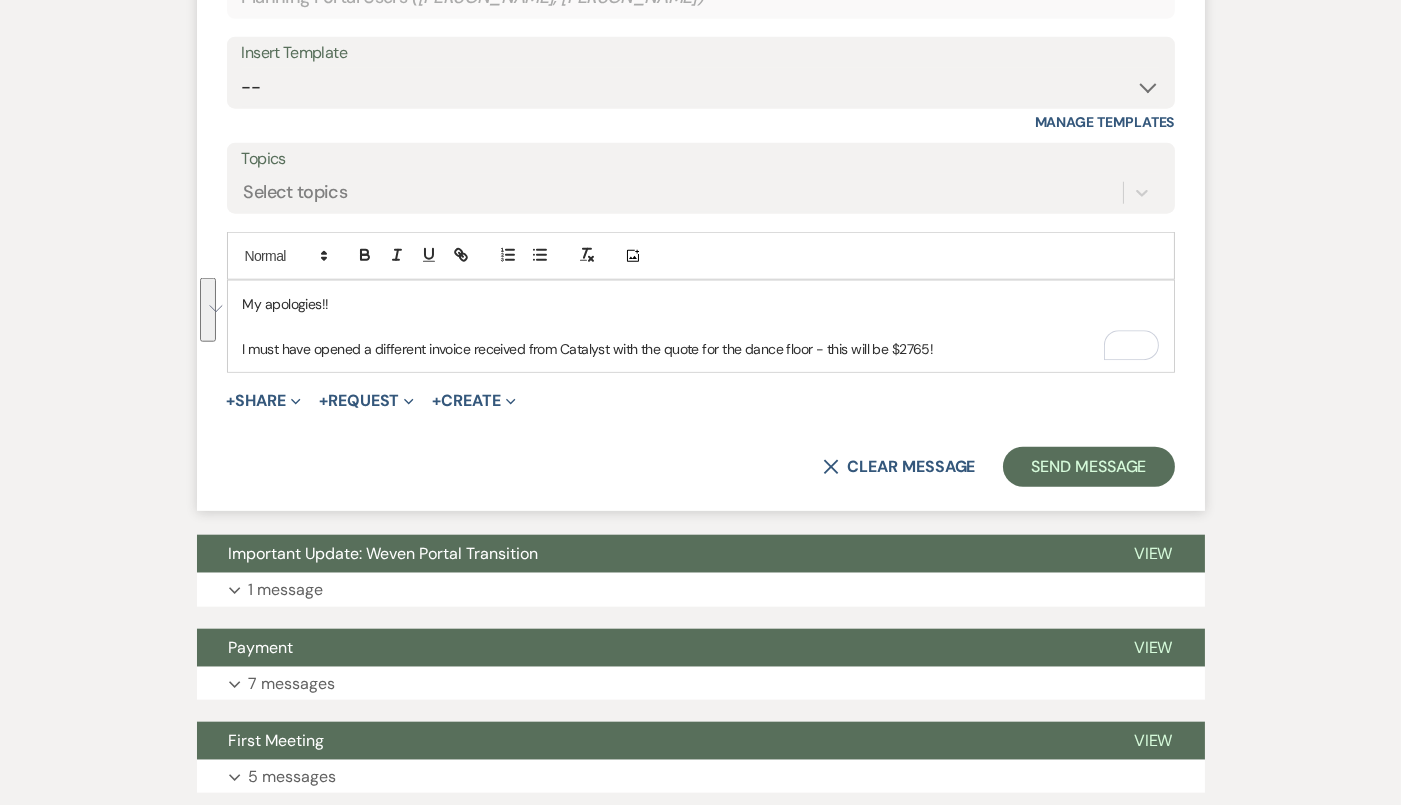 drag, startPoint x: 1000, startPoint y: 353, endPoint x: 207, endPoint y: 297, distance: 794.97485 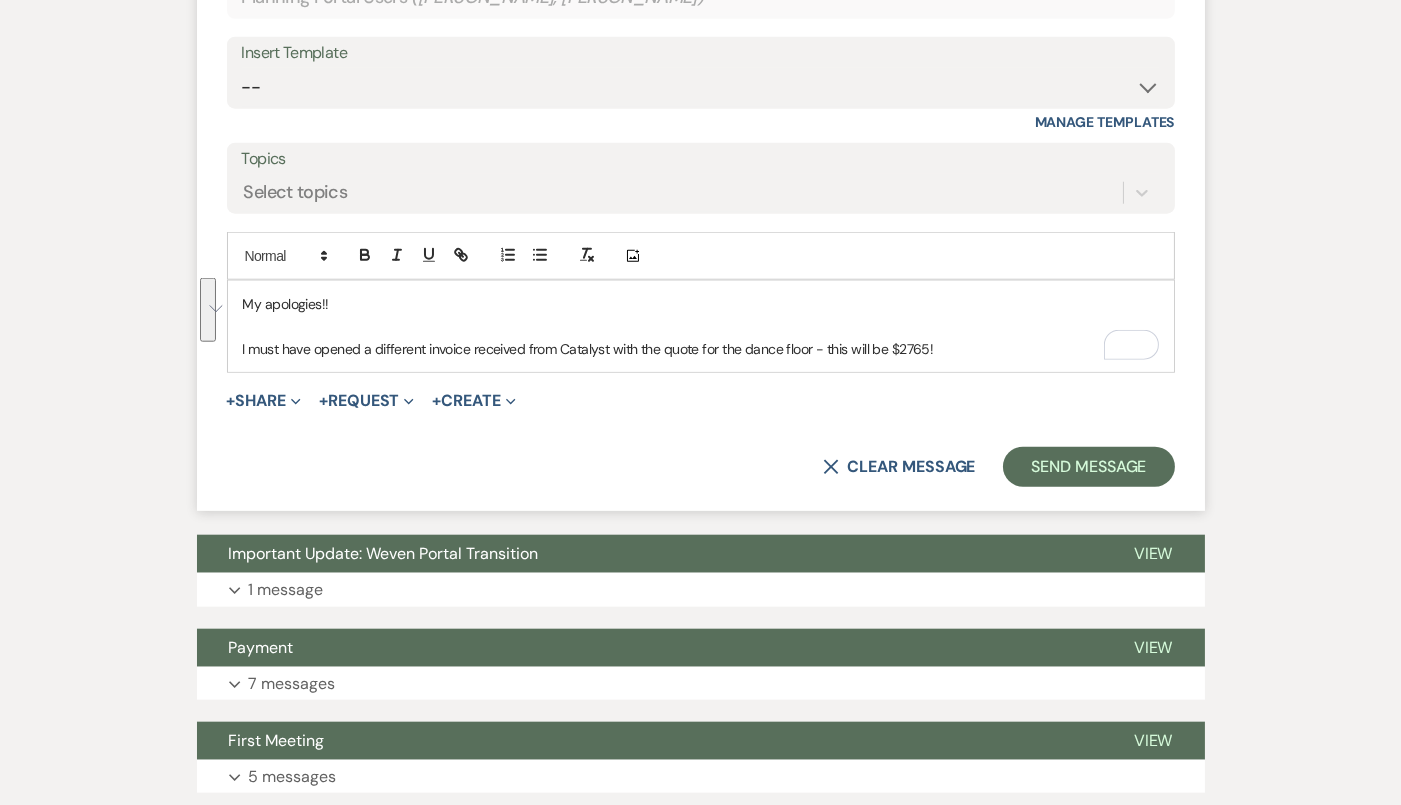 click on "I must have opened a different invoice received from Catalyst with the quote for the dance floor - this will be $2765!" at bounding box center [701, 349] 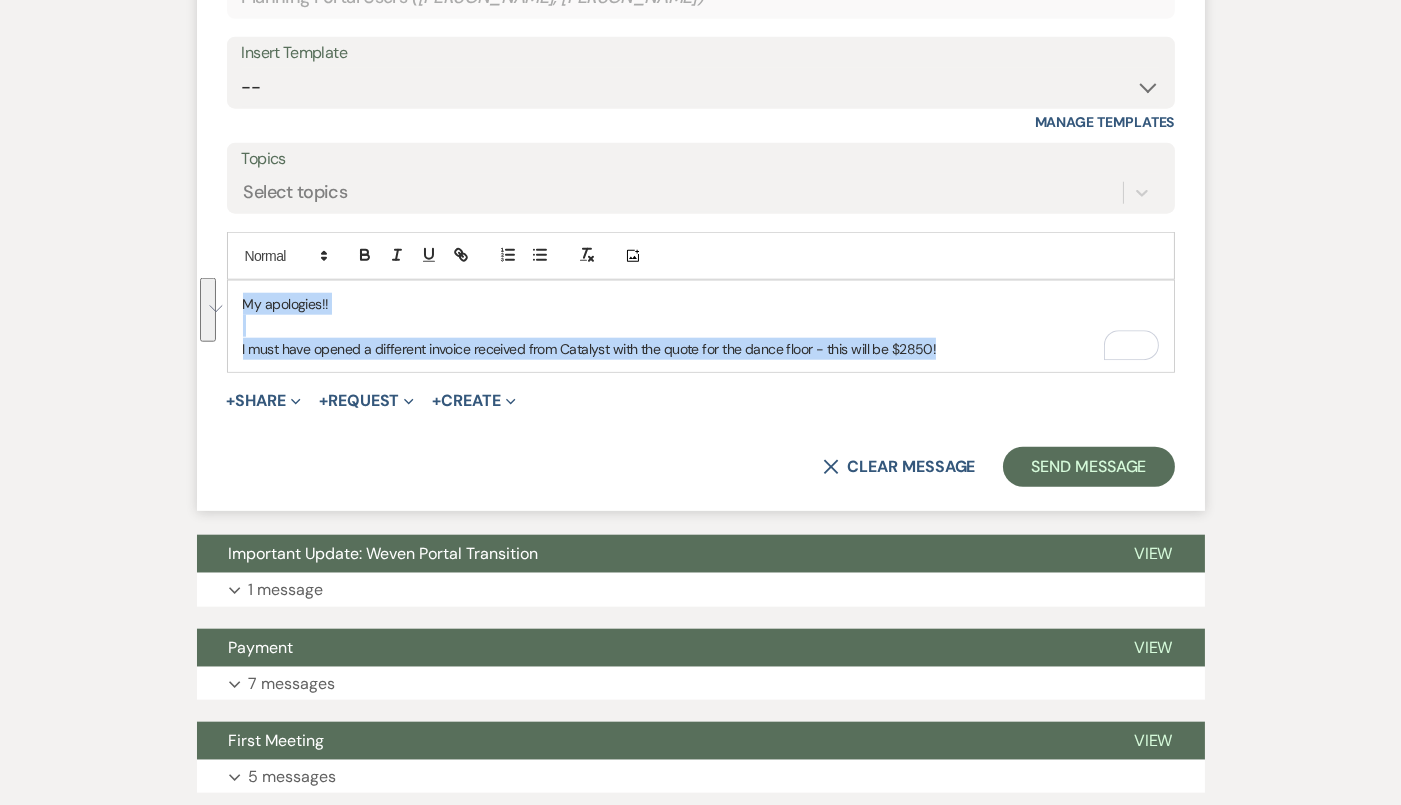 drag, startPoint x: 980, startPoint y: 354, endPoint x: 191, endPoint y: 287, distance: 791.83966 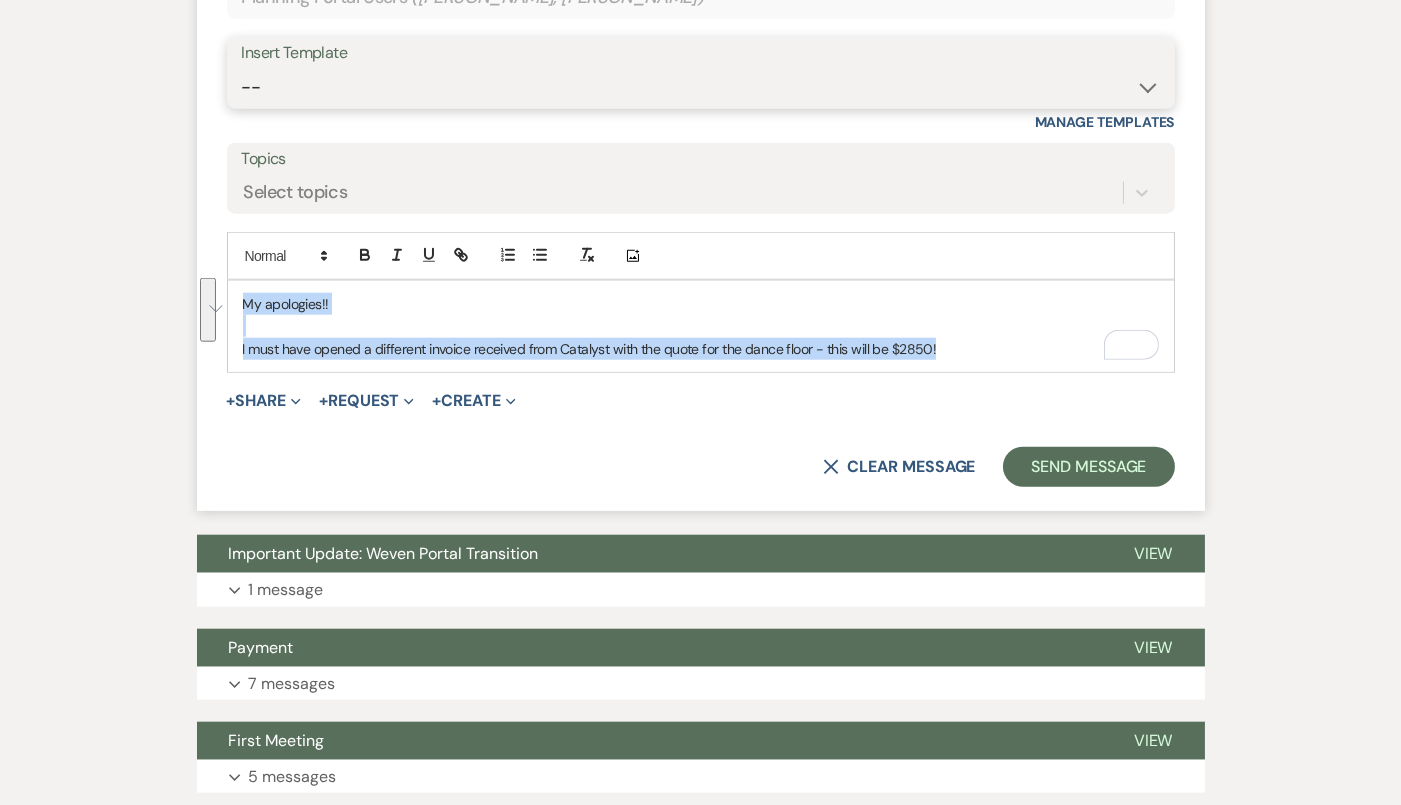 click on "-- Tour Confirmation Contract (Pre-Booked Leads) Out of office Inquiry Email All 3 Venues Inquiry Welcome Email Pharna  Initial Inquiry Follow Up Say YES to the Venue!  Britney Tour Follow Up - A Special Note from A View  Brochure Download Follow Up A View on State - Drop Box 12 M Payment - PC 8 M Meeting - PC 3 M - PC Final - PC Final - PC Delaney Signature Del & PC  Brit Signature LL Signature Lead Follow Up 2nd Lead Follow Up" at bounding box center (701, 87) 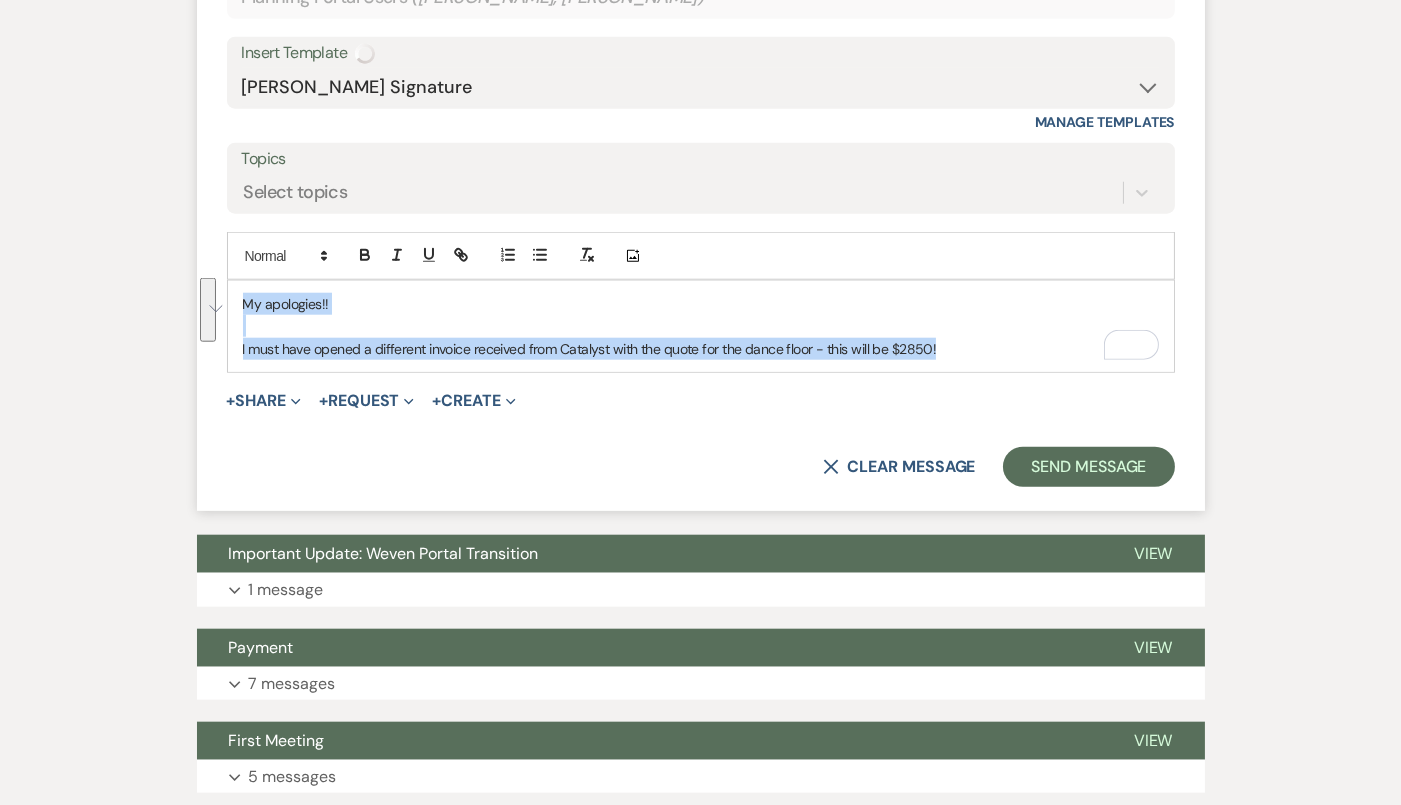 click on "My apologies!!" at bounding box center [701, 304] 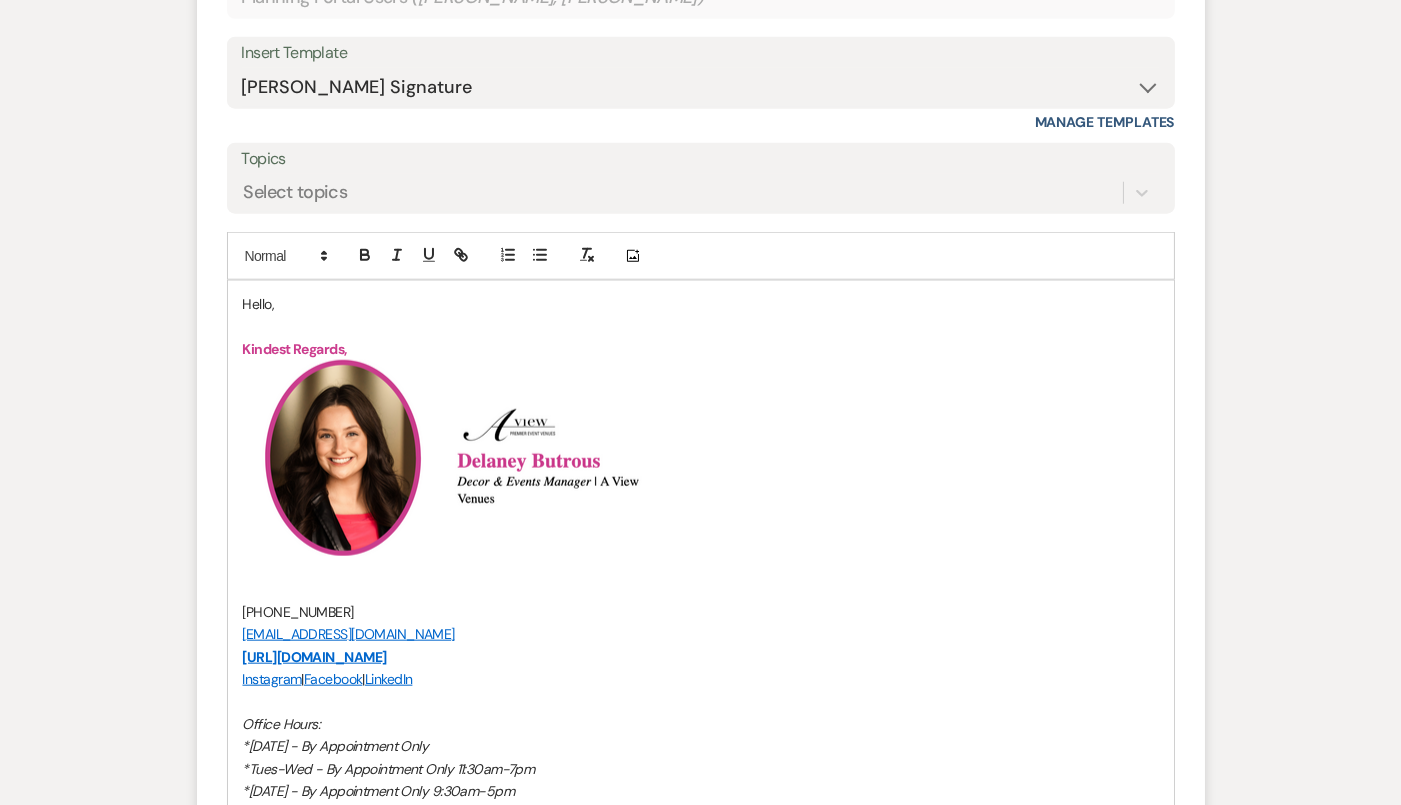click on "Hello," at bounding box center (701, 304) 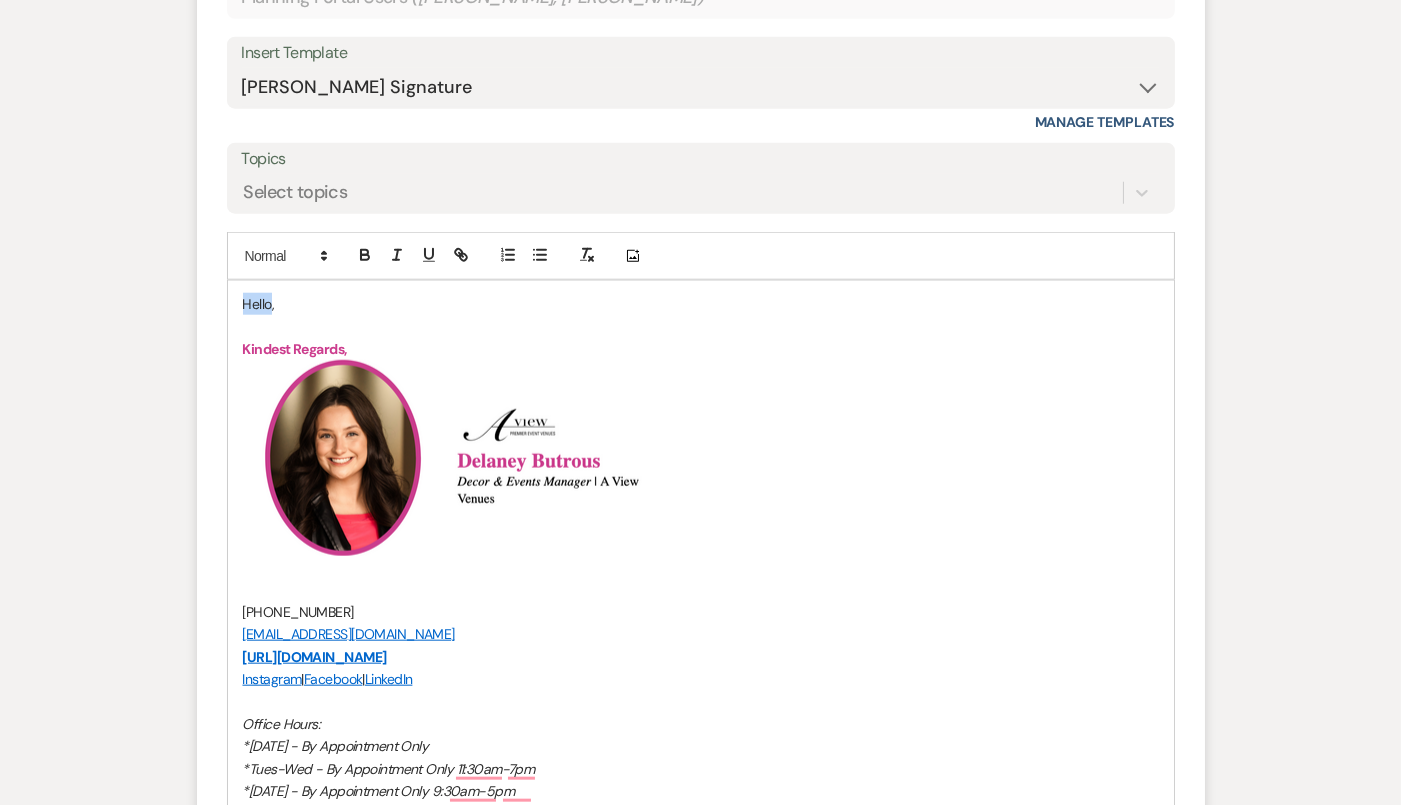 click on "Hello," at bounding box center [701, 304] 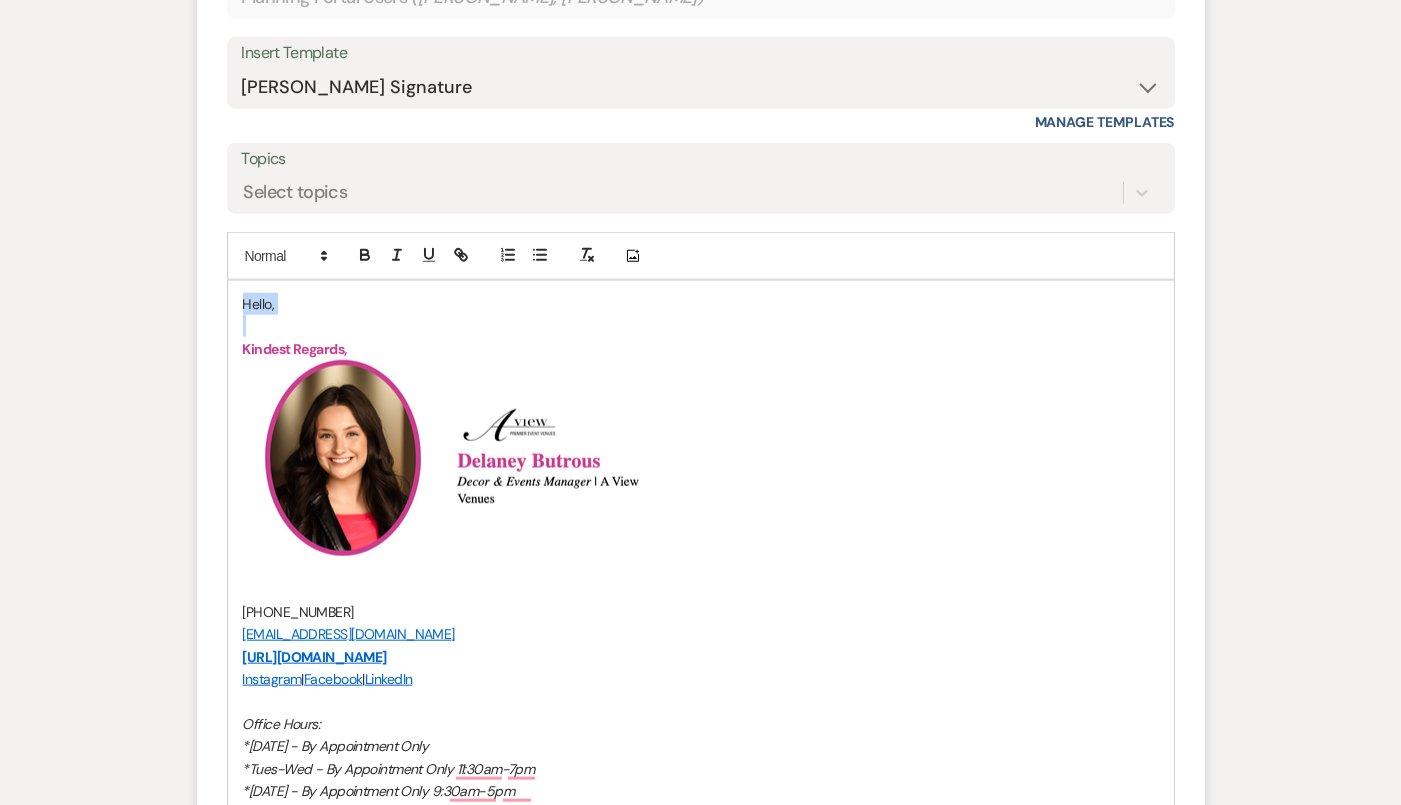 click on "Hello," at bounding box center [701, 304] 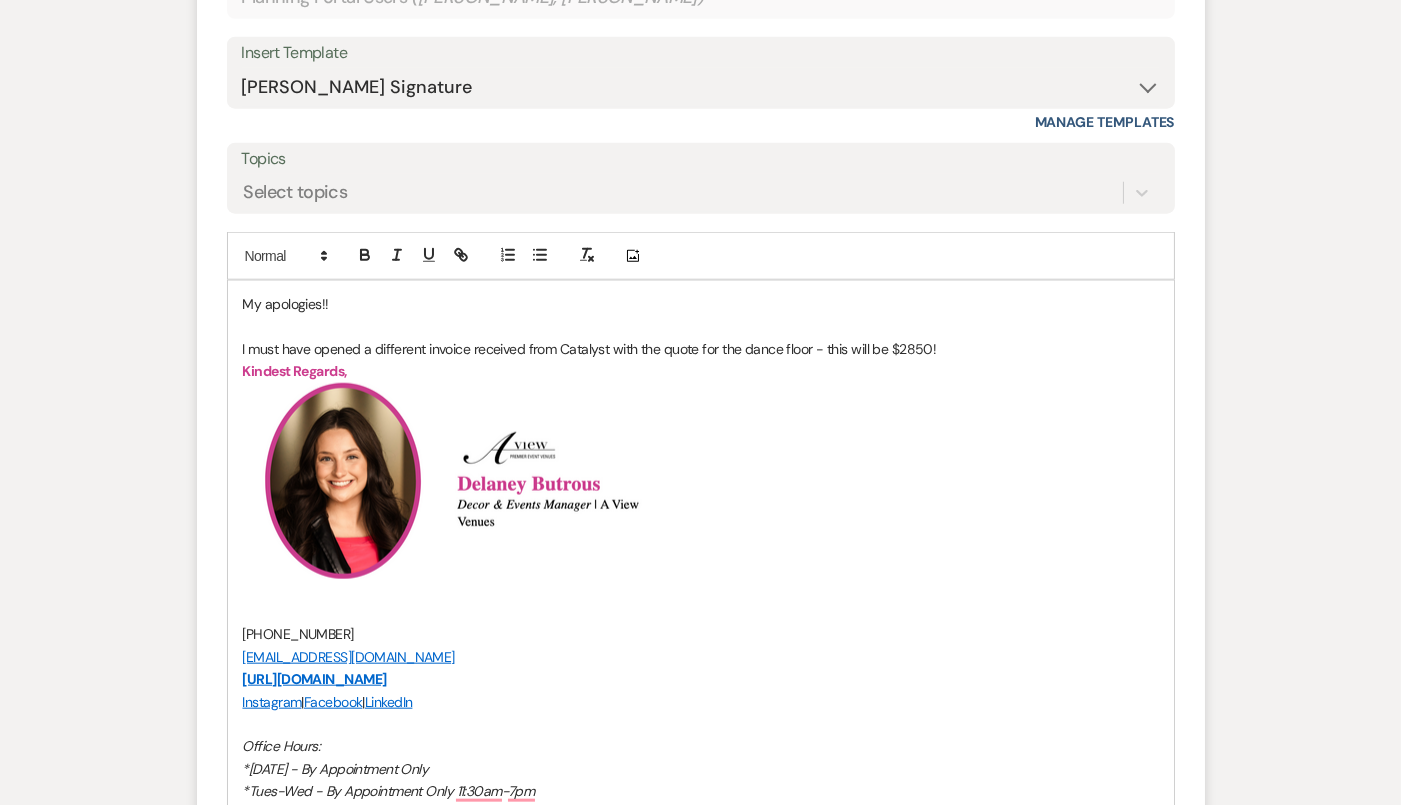 click on "I must have opened a different invoice received from Catalyst with the quote for the dance floor - this will be $2850!" at bounding box center [701, 349] 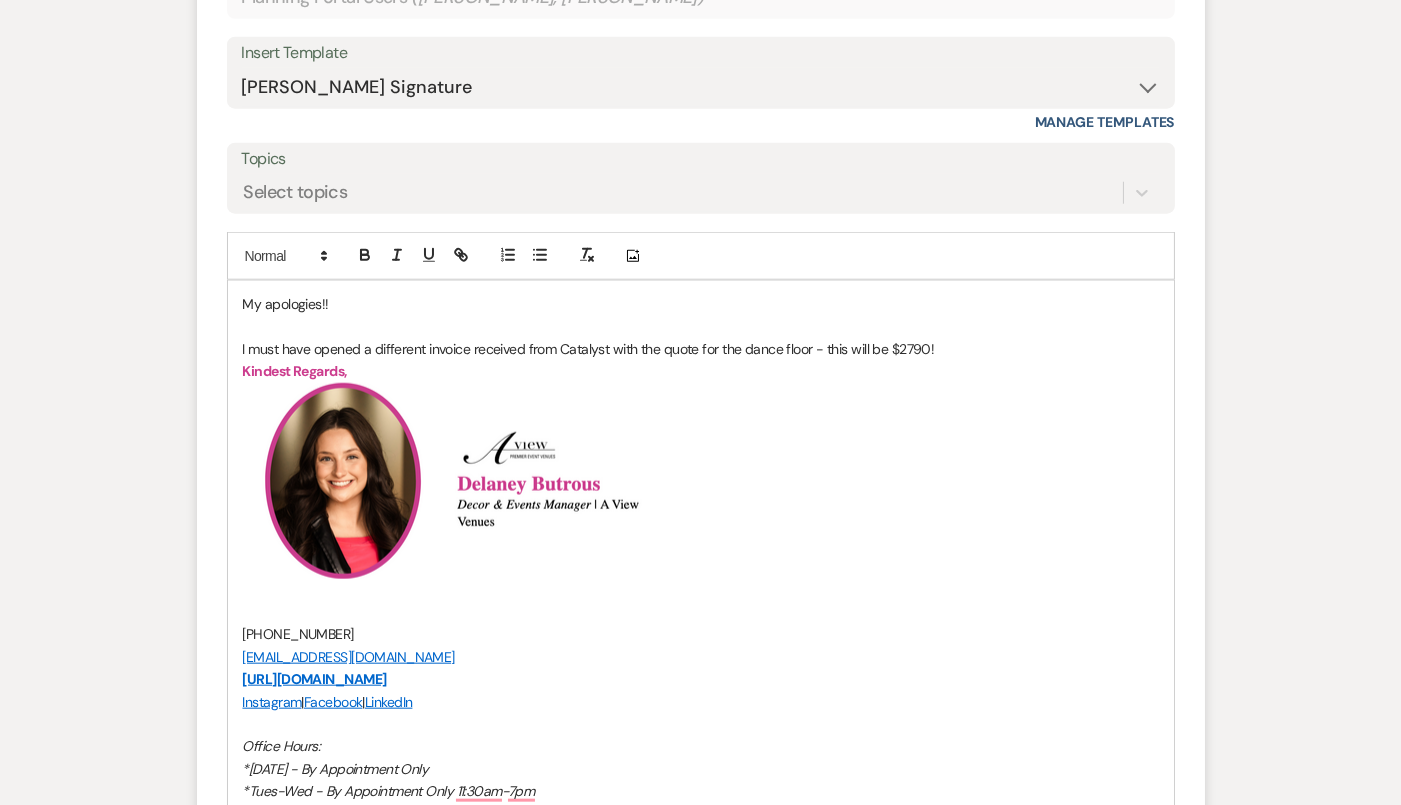 click on "﻿ ﻿   ﻿ ﻿" at bounding box center (701, 481) 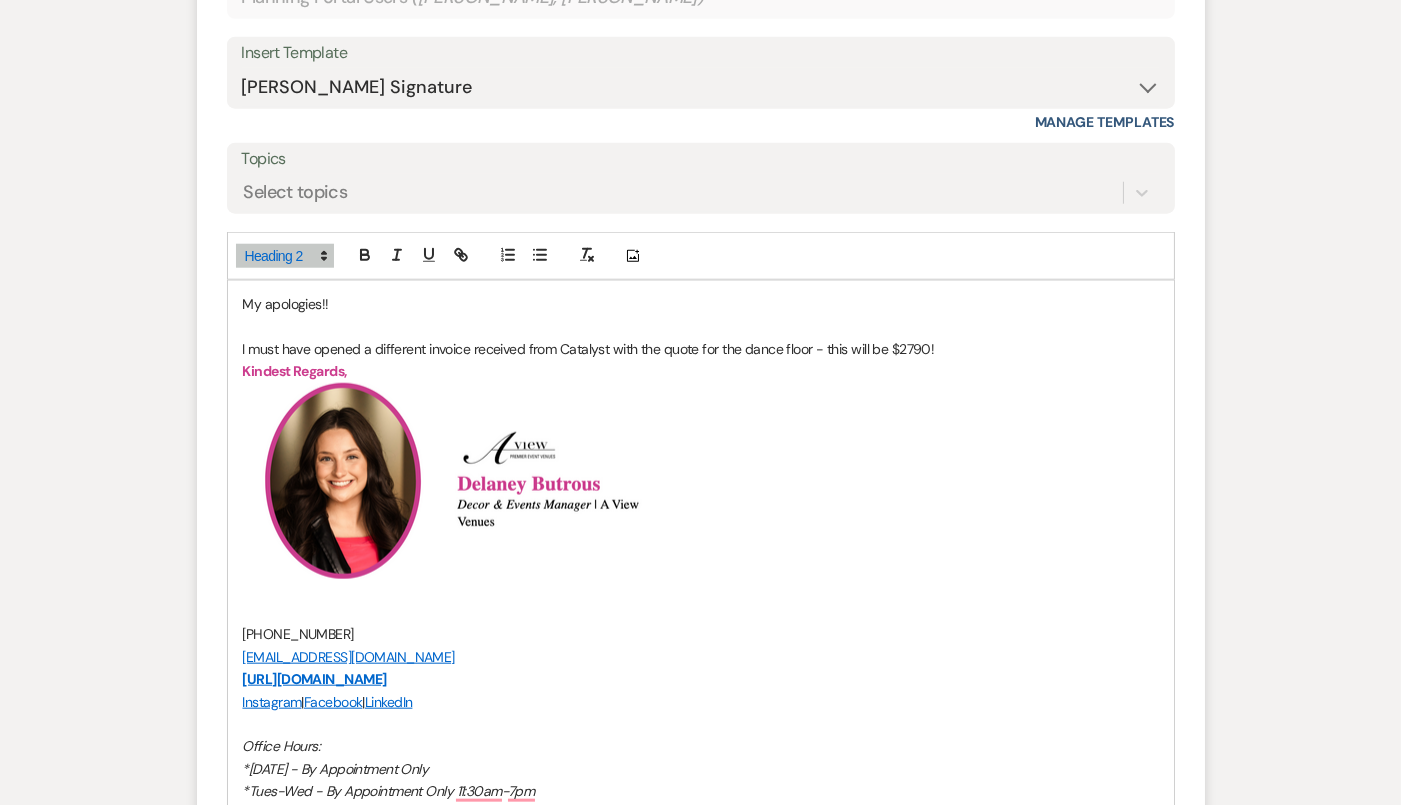 click on "I must have opened a different invoice received from Catalyst with the quote for the dance floor - this will be $2790!" at bounding box center [701, 349] 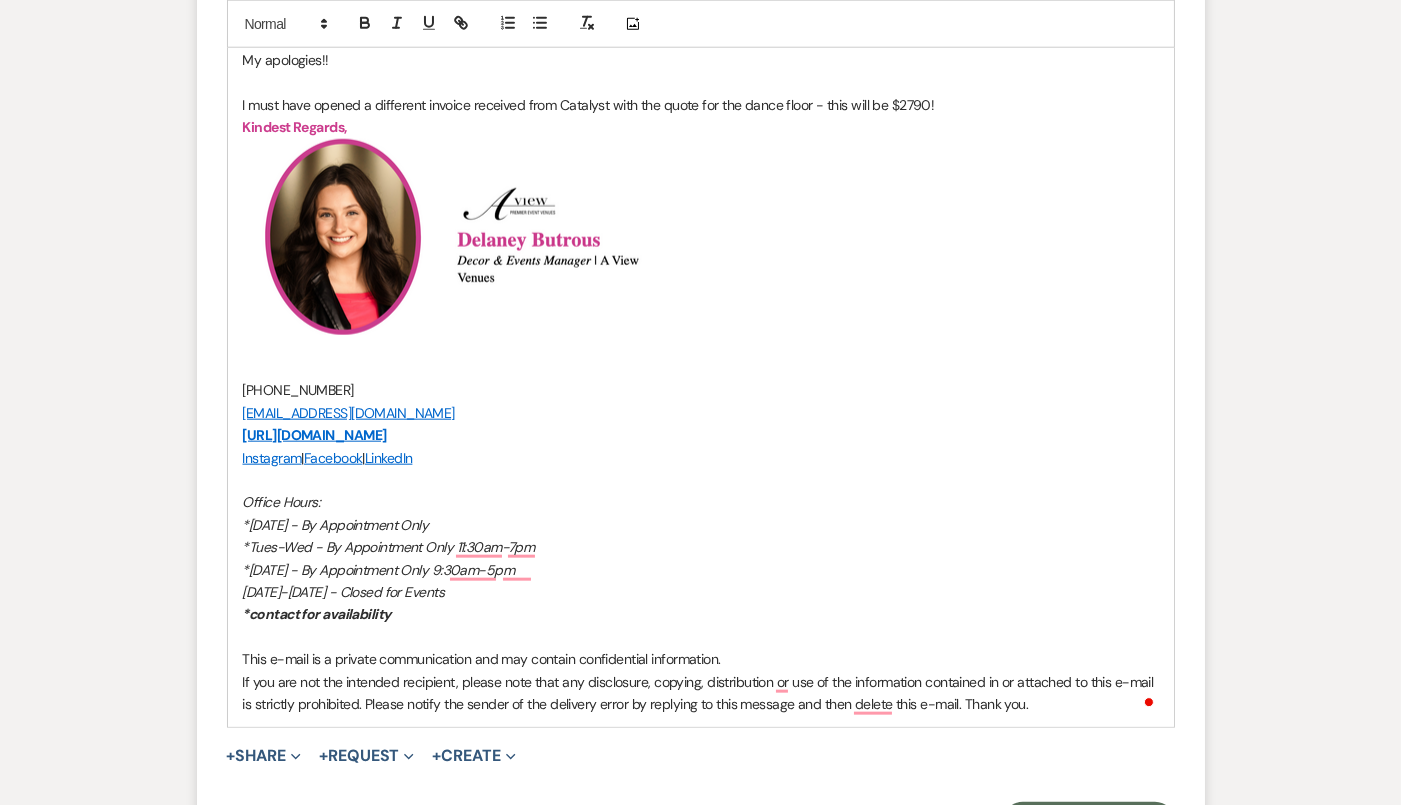 scroll, scrollTop: 3400, scrollLeft: 0, axis: vertical 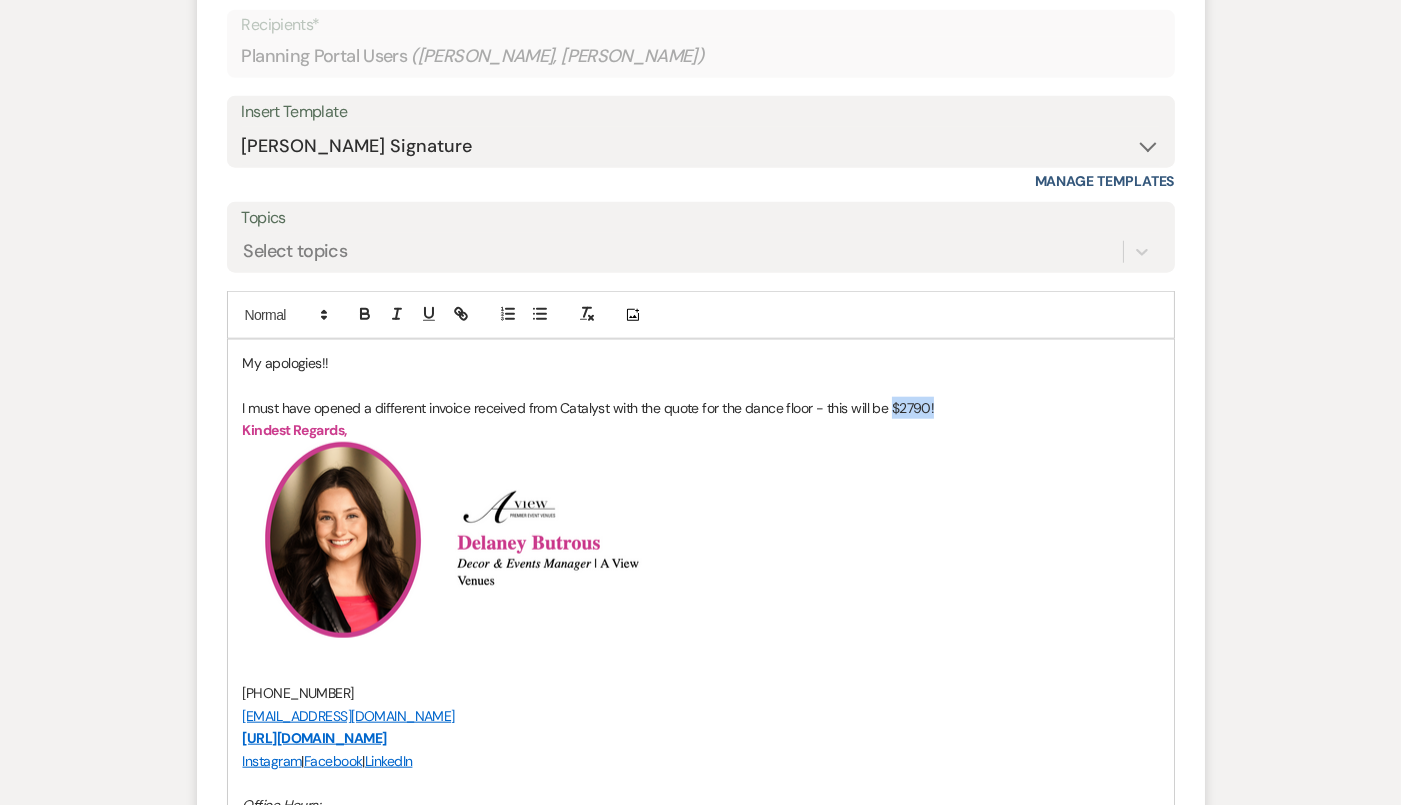 drag, startPoint x: 951, startPoint y: 395, endPoint x: 891, endPoint y: 392, distance: 60.074955 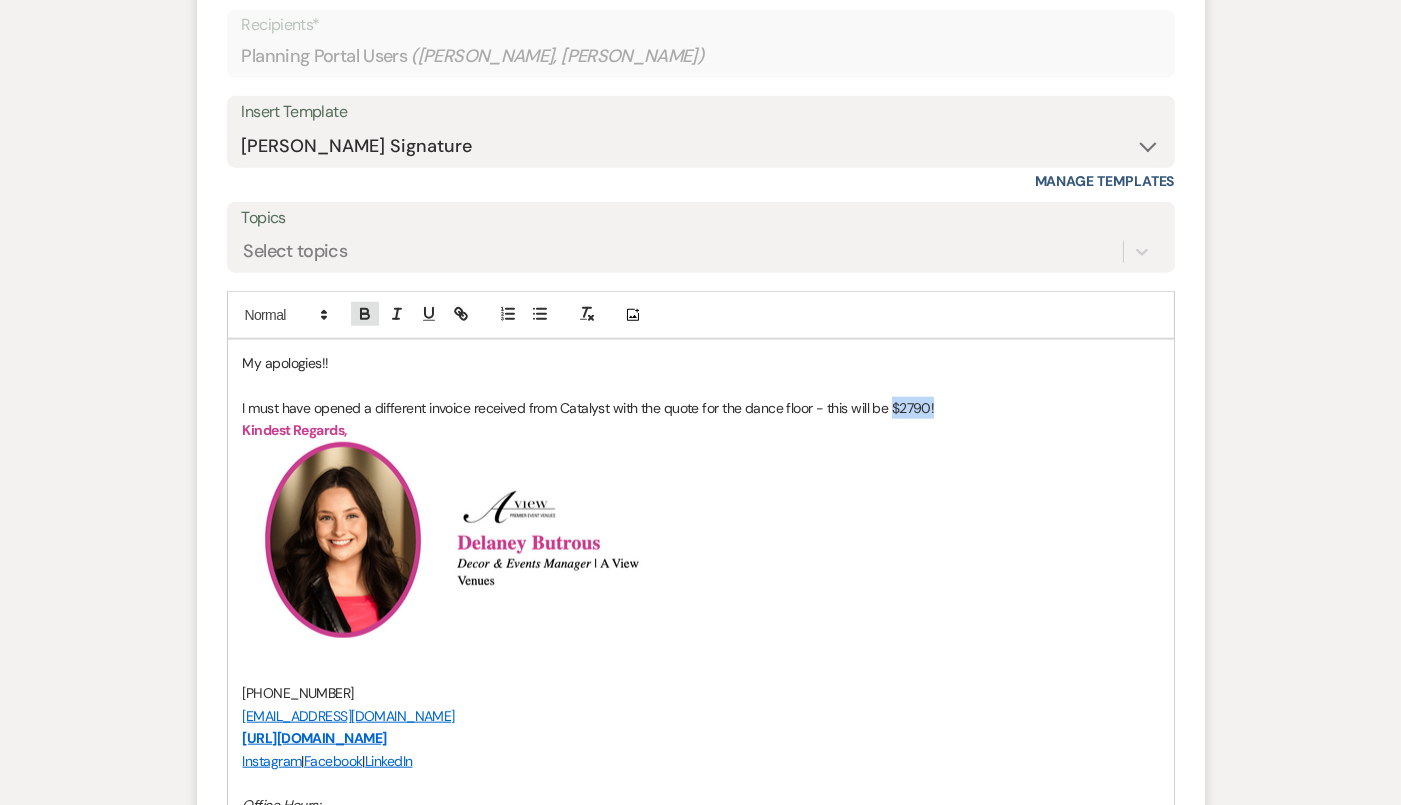 click 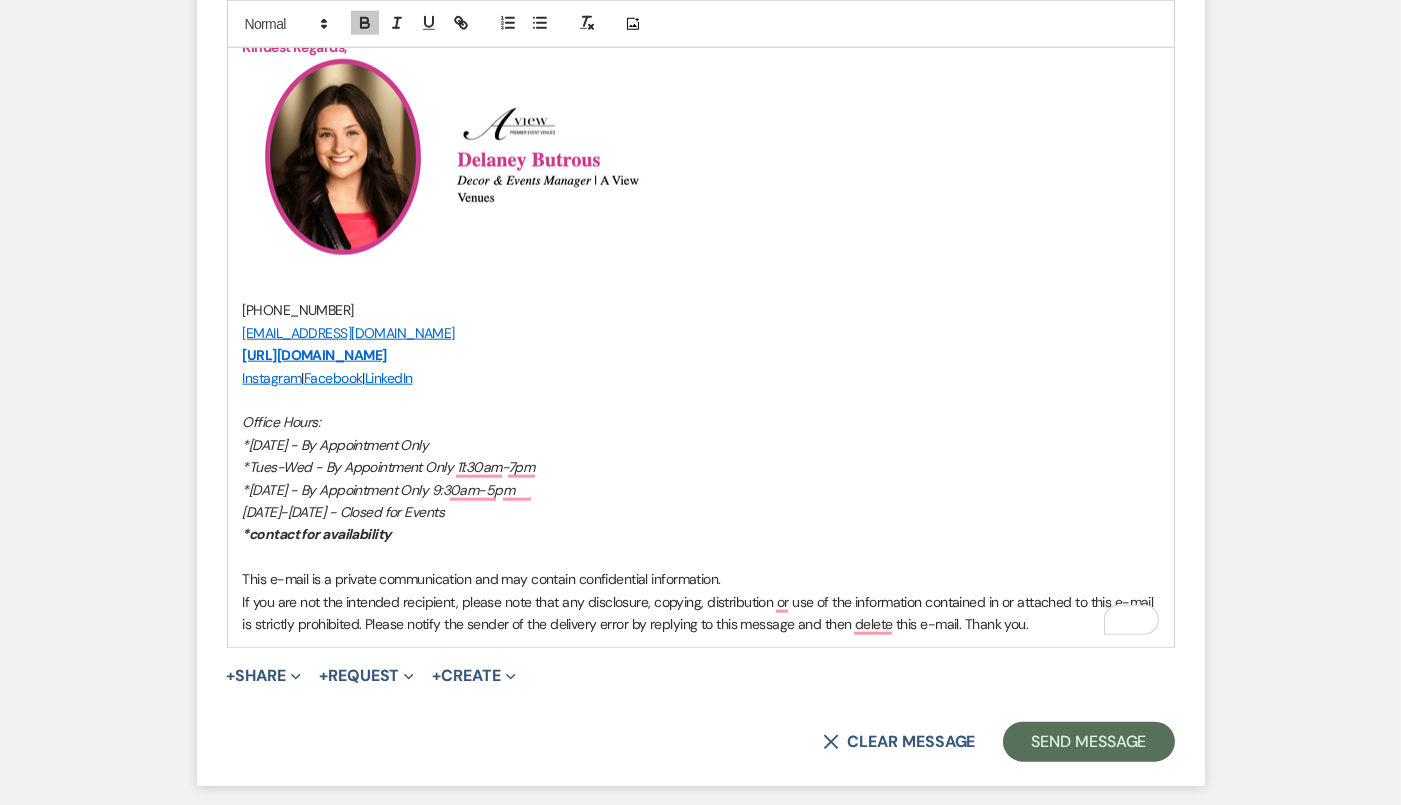 scroll, scrollTop: 3787, scrollLeft: 0, axis: vertical 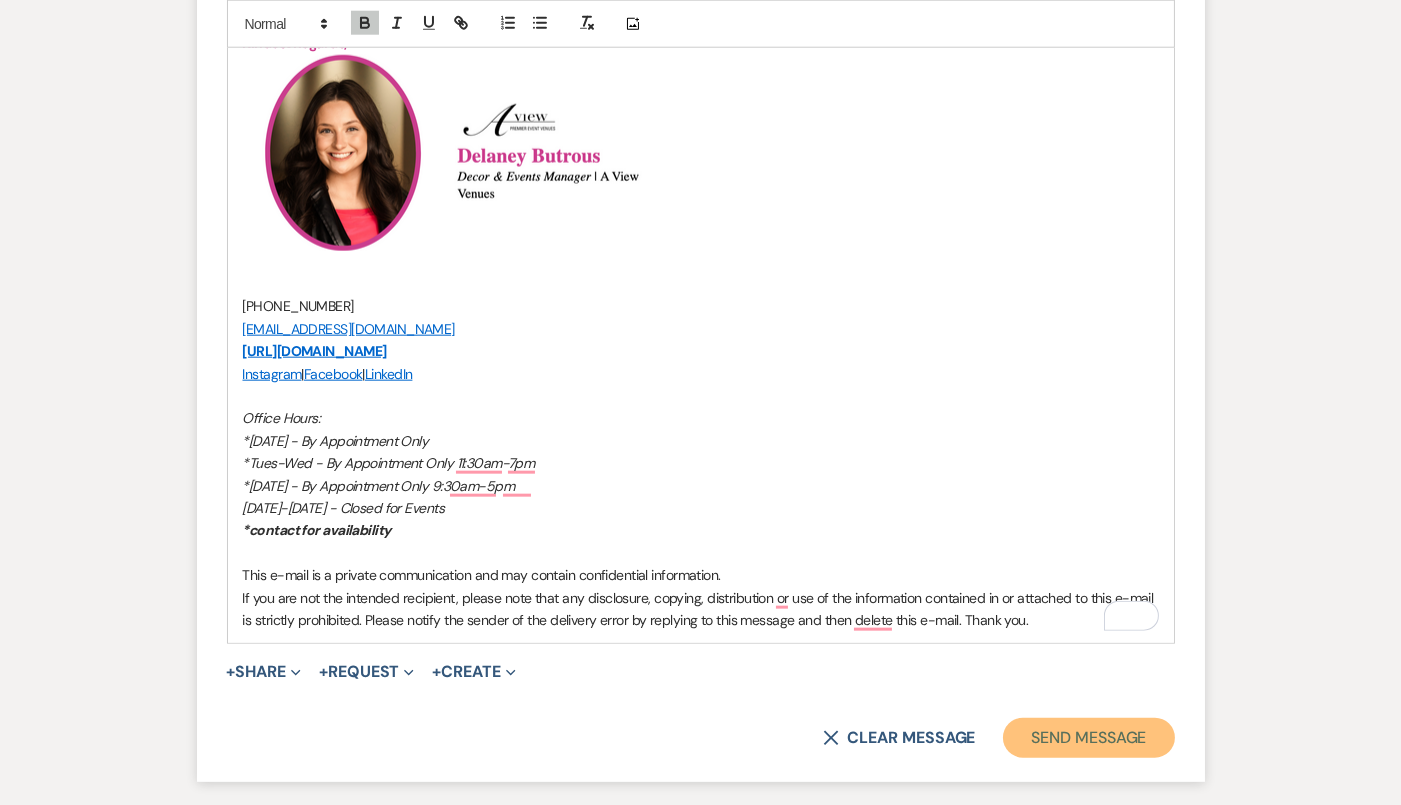 click on "Send Message" at bounding box center (1088, 738) 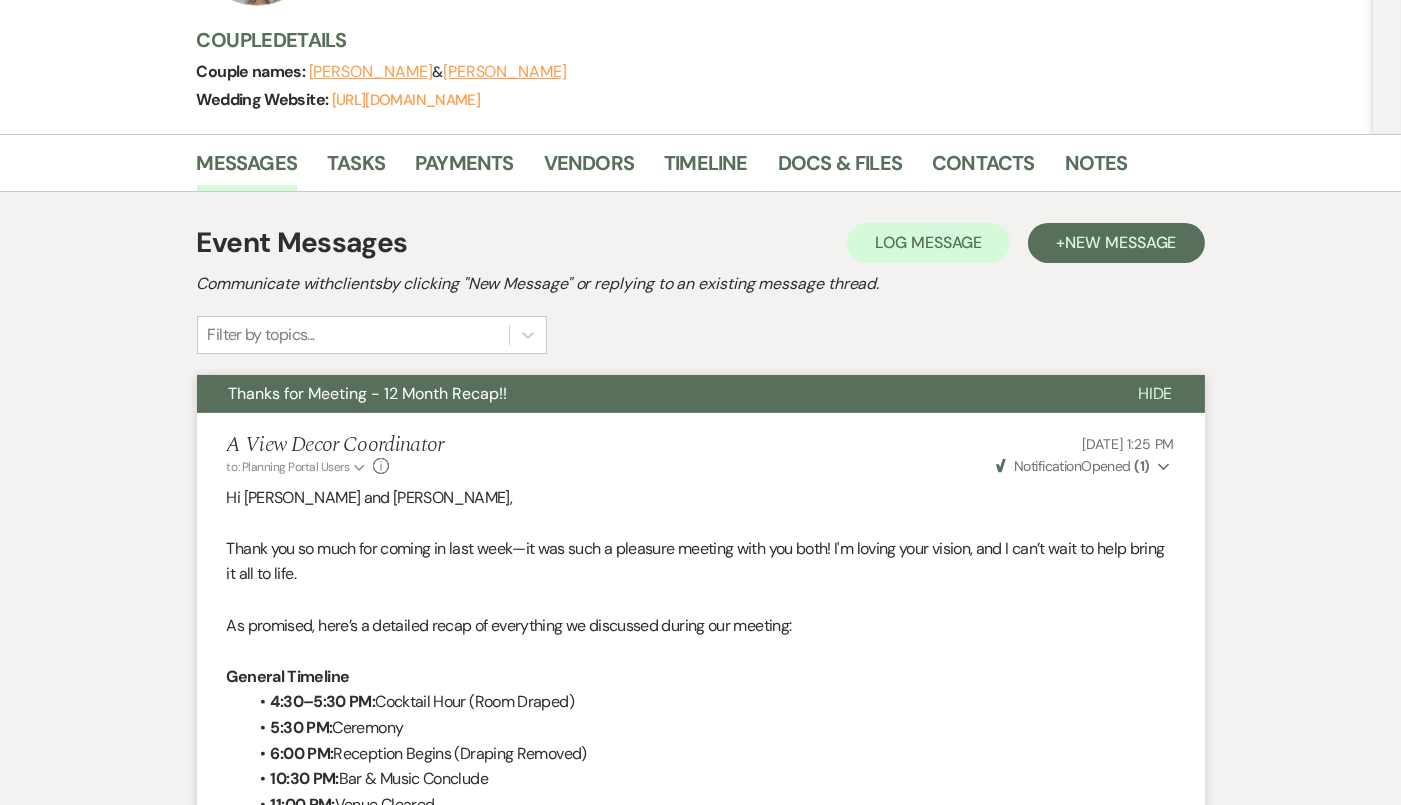 scroll, scrollTop: 0, scrollLeft: 0, axis: both 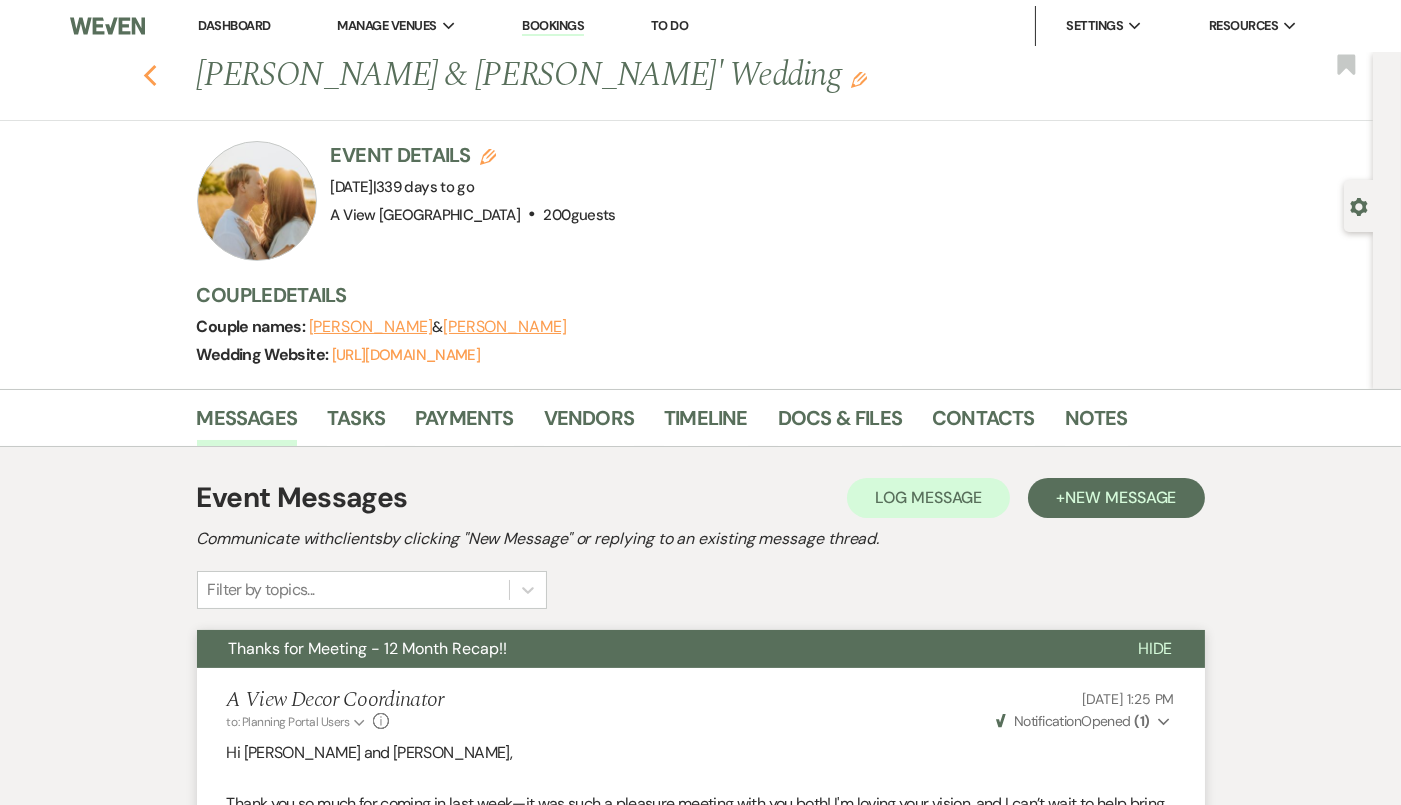 click on "Previous" 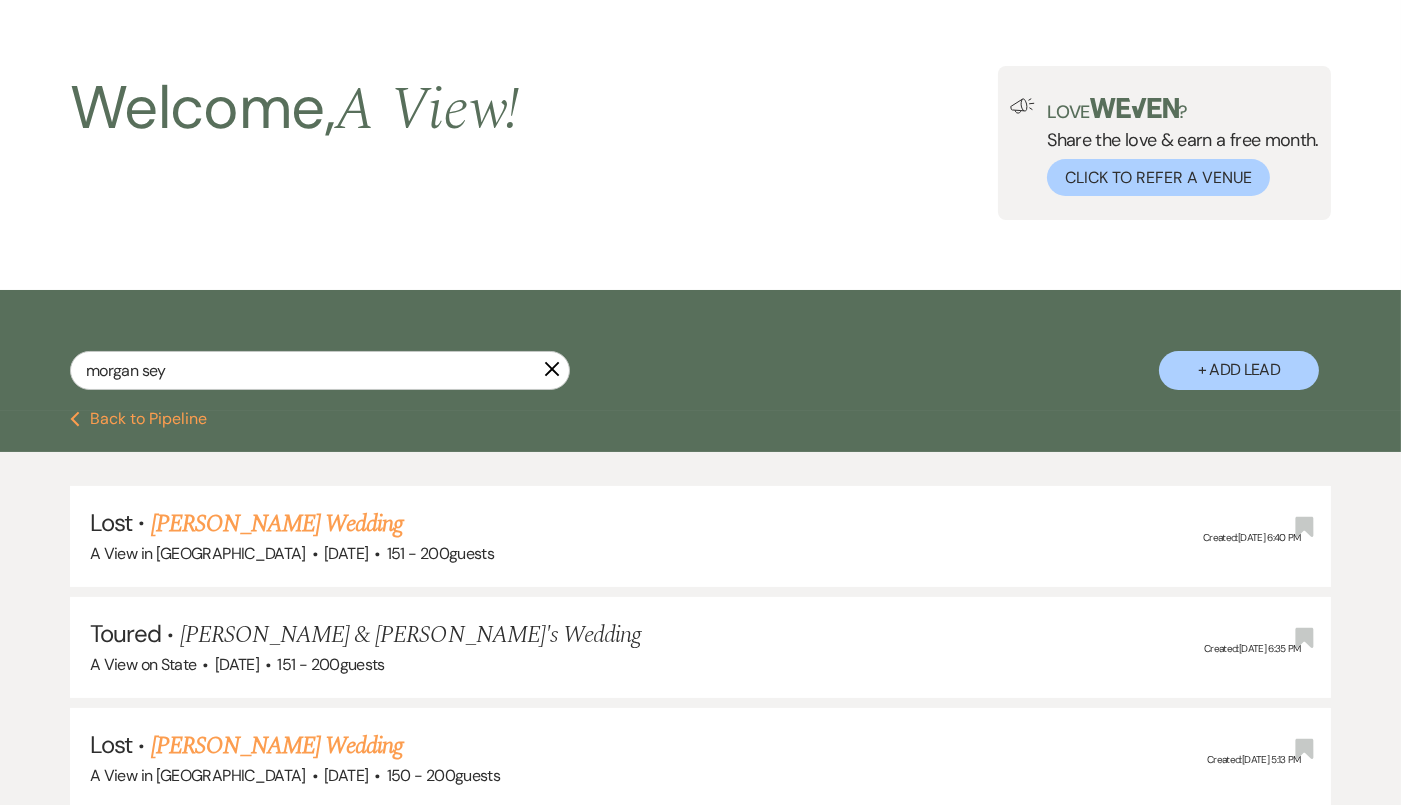 scroll, scrollTop: 0, scrollLeft: 0, axis: both 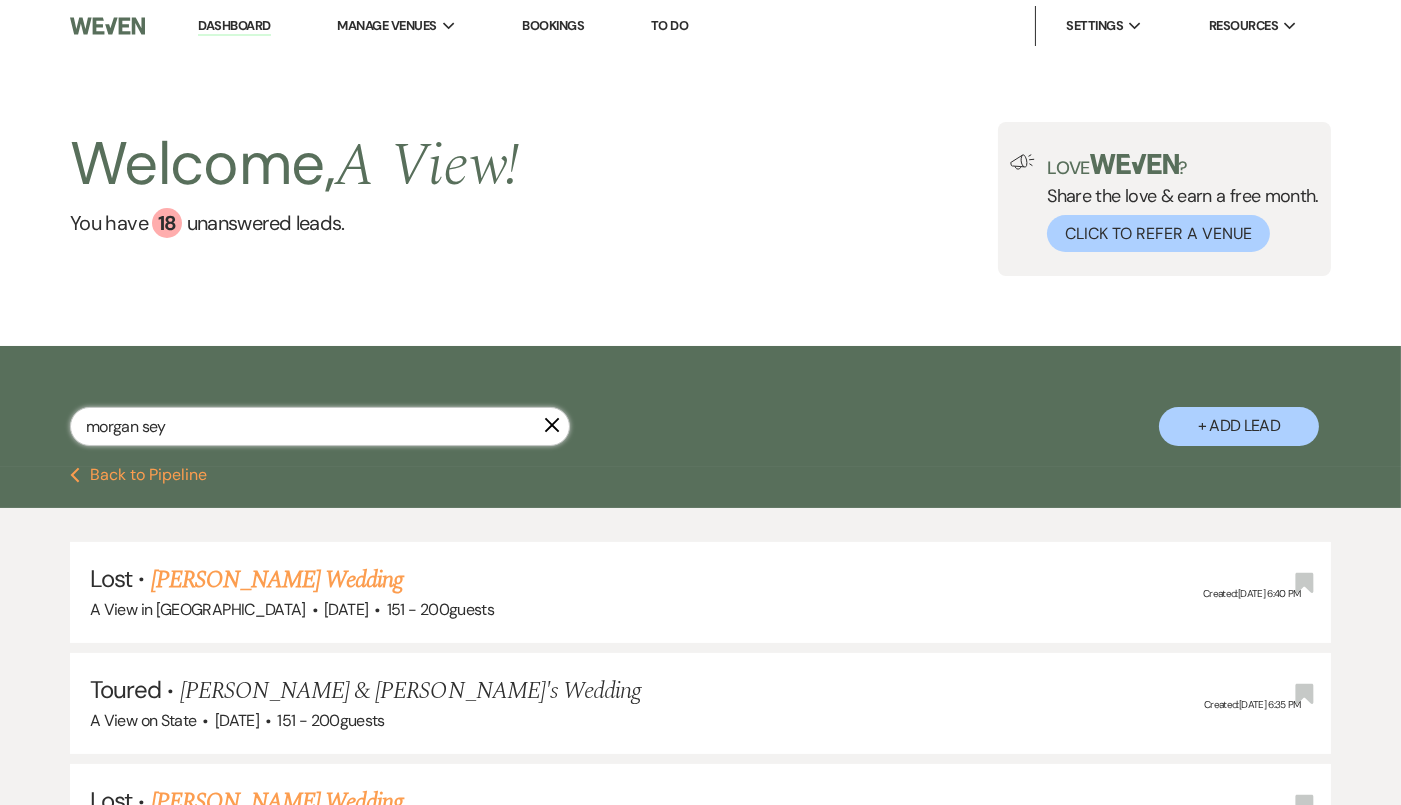 click on "morgan sey" at bounding box center (320, 426) 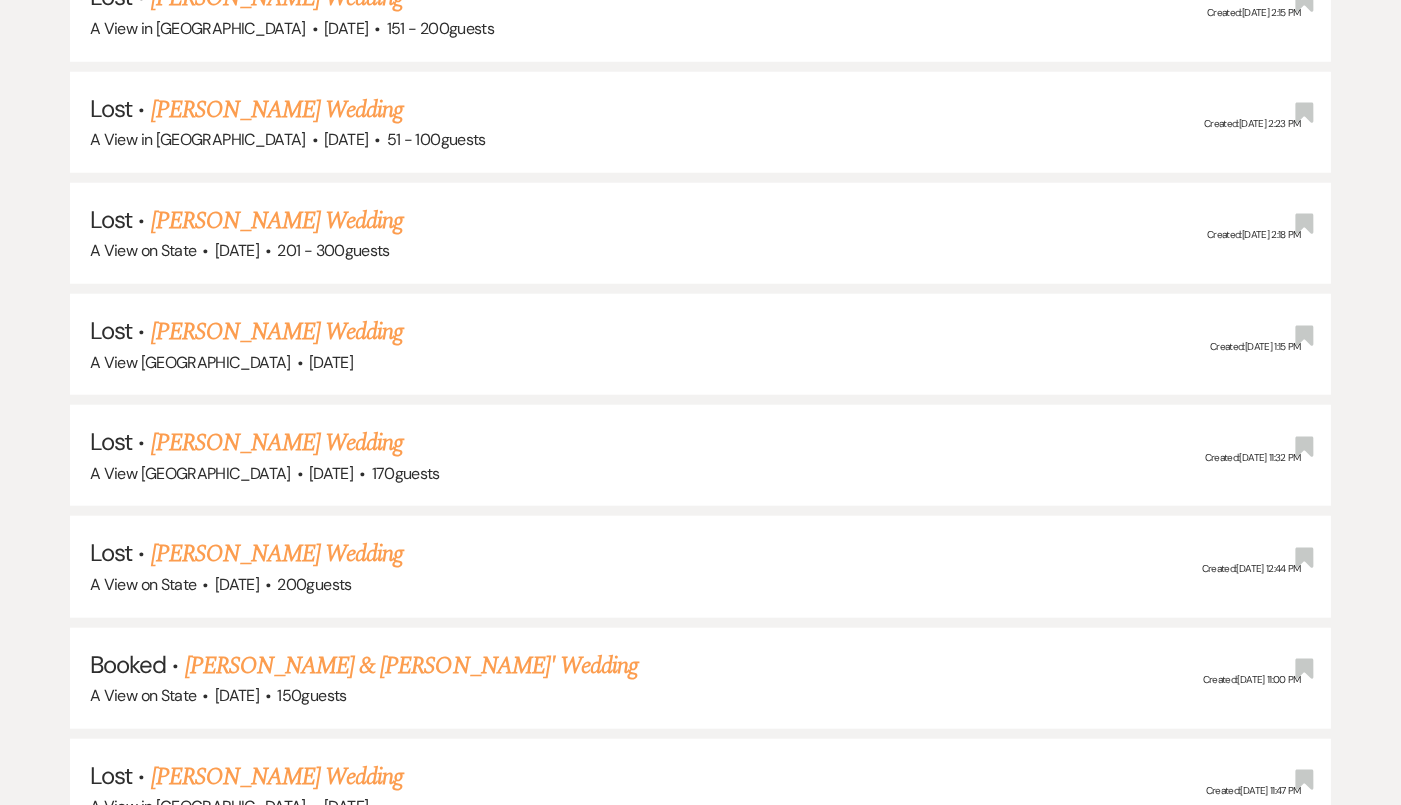 scroll, scrollTop: 2916, scrollLeft: 0, axis: vertical 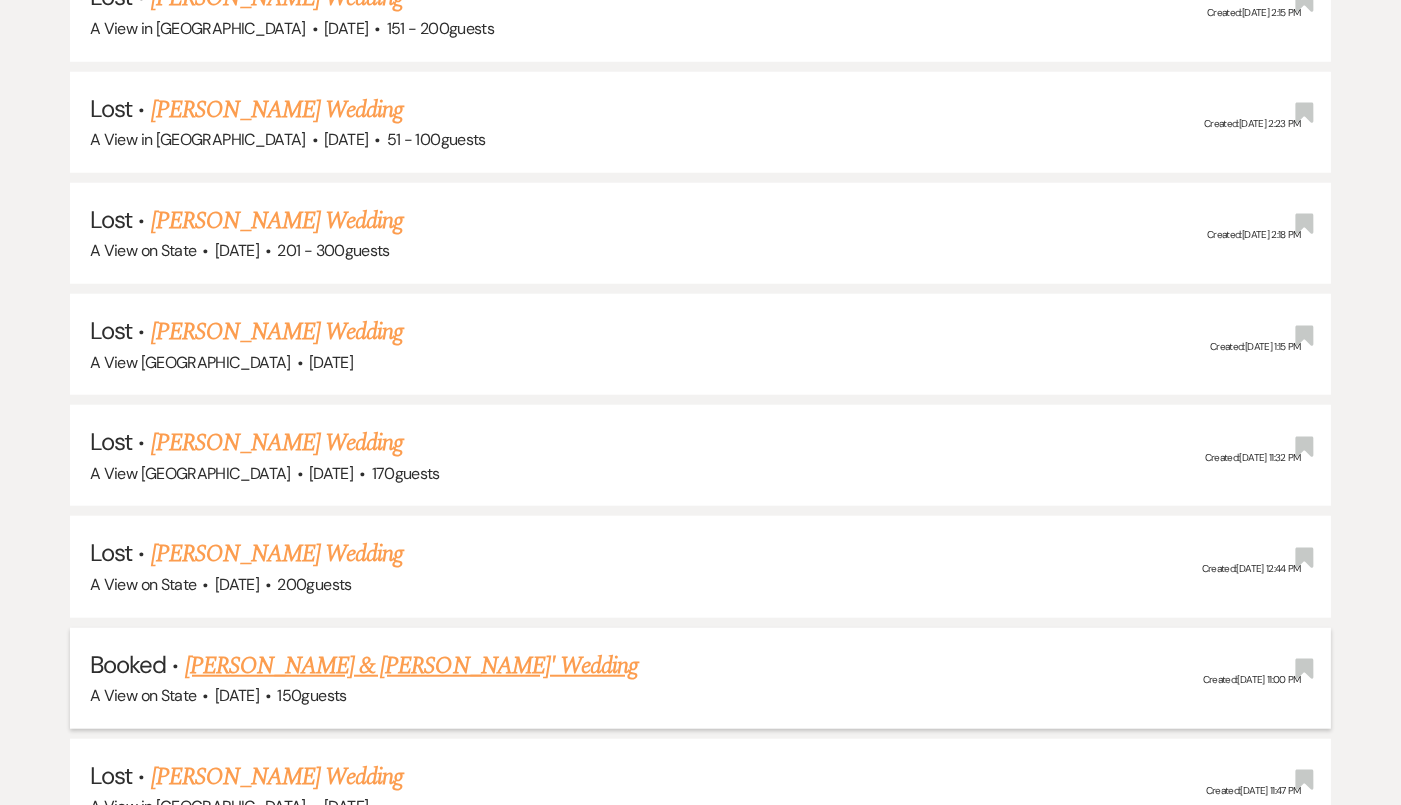 type on "emma tichy" 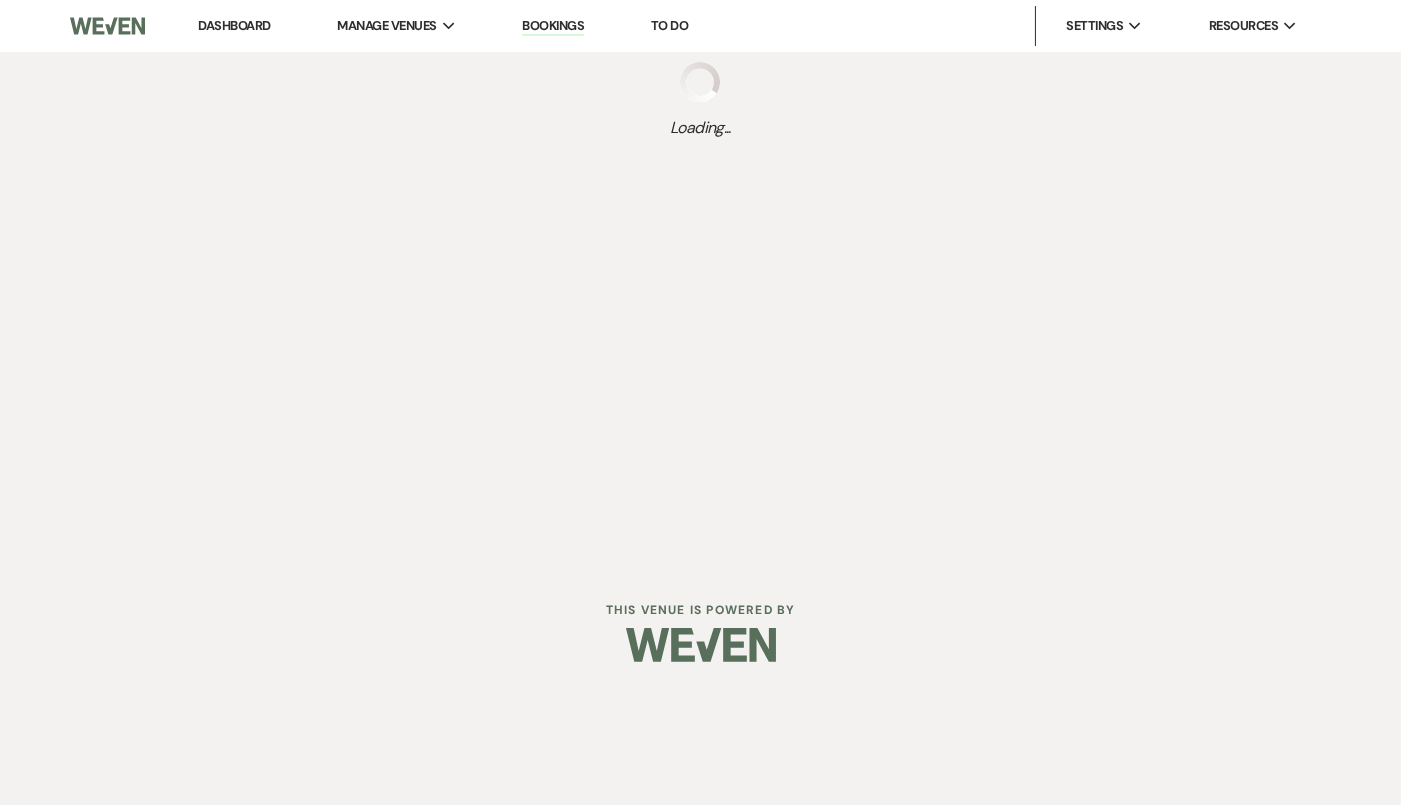 scroll, scrollTop: 0, scrollLeft: 0, axis: both 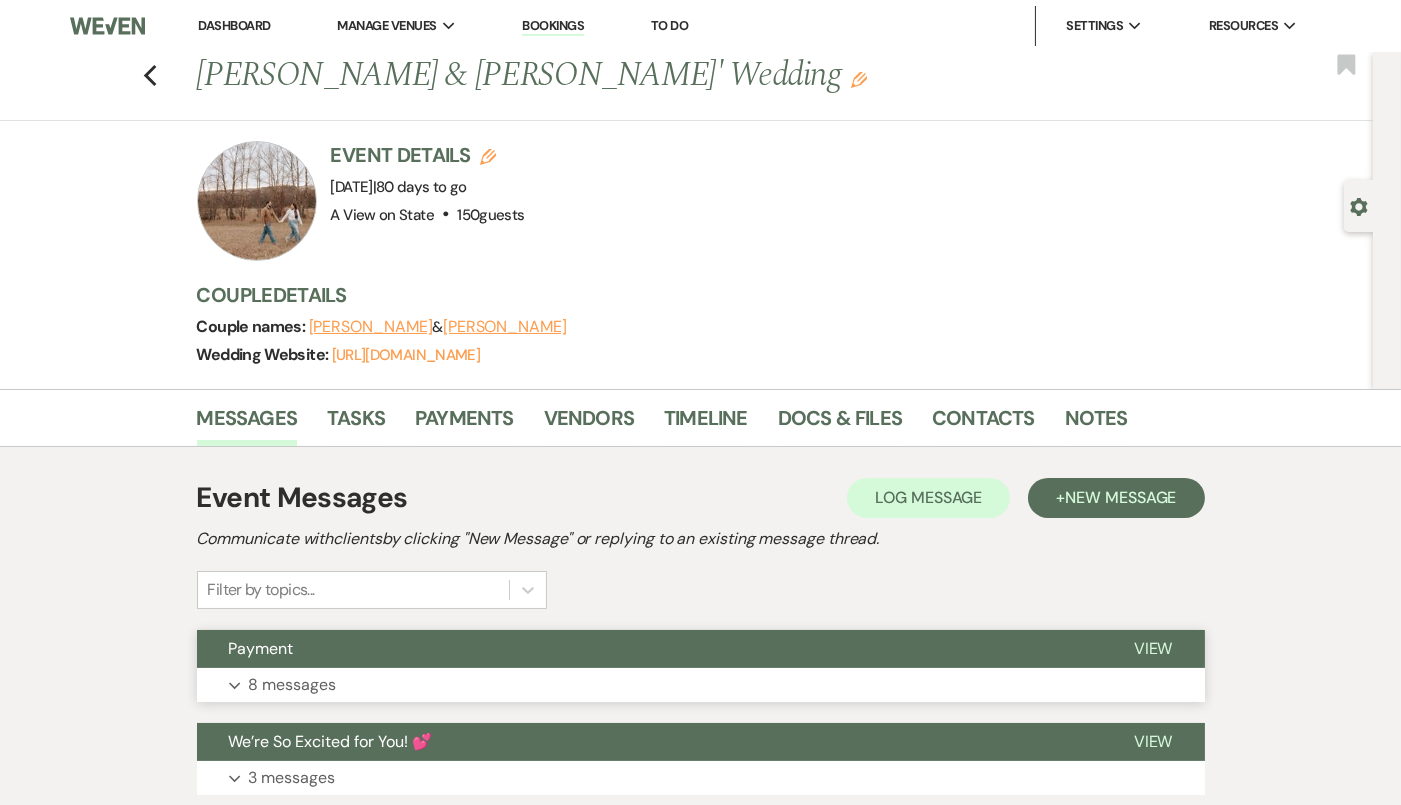 click on "Payment" at bounding box center (649, 649) 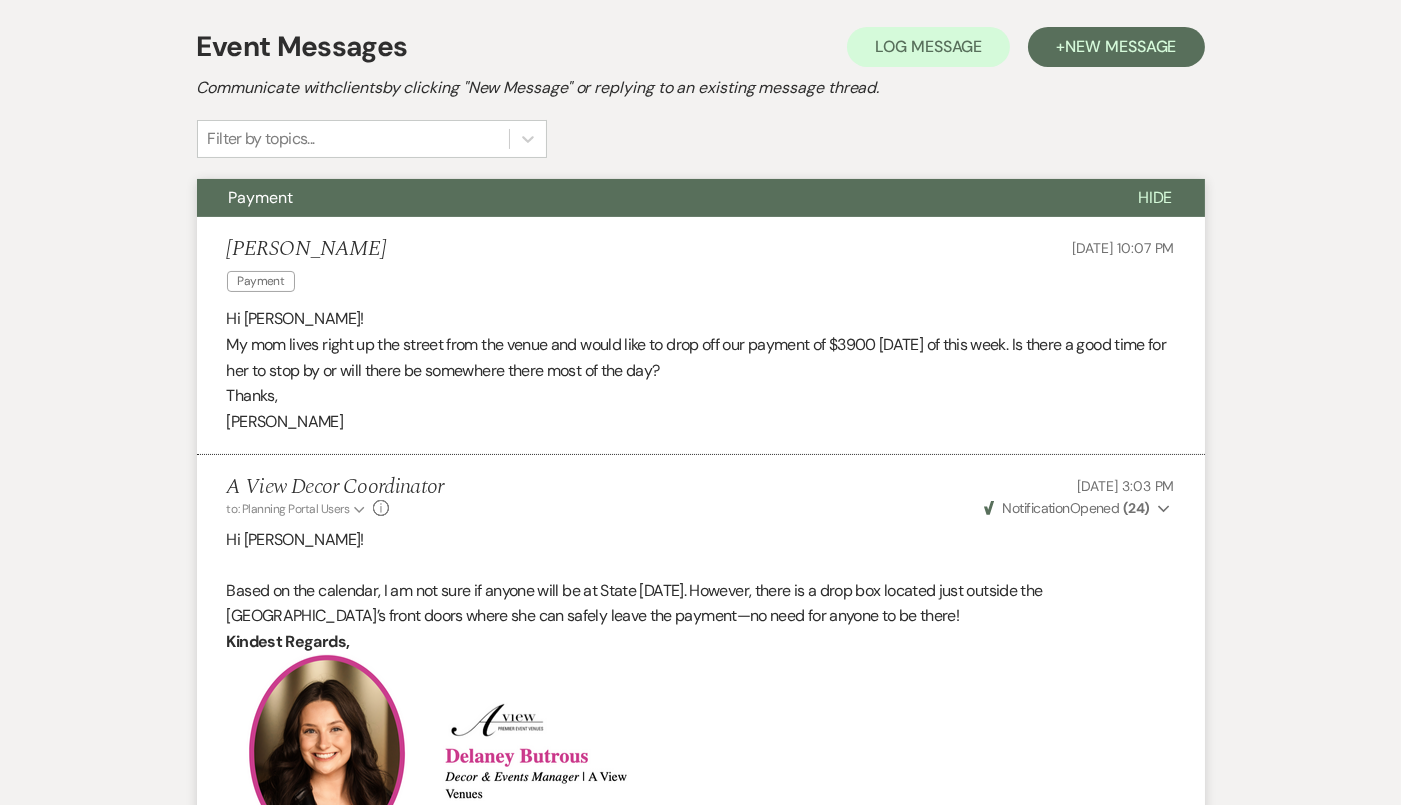 scroll, scrollTop: 0, scrollLeft: 0, axis: both 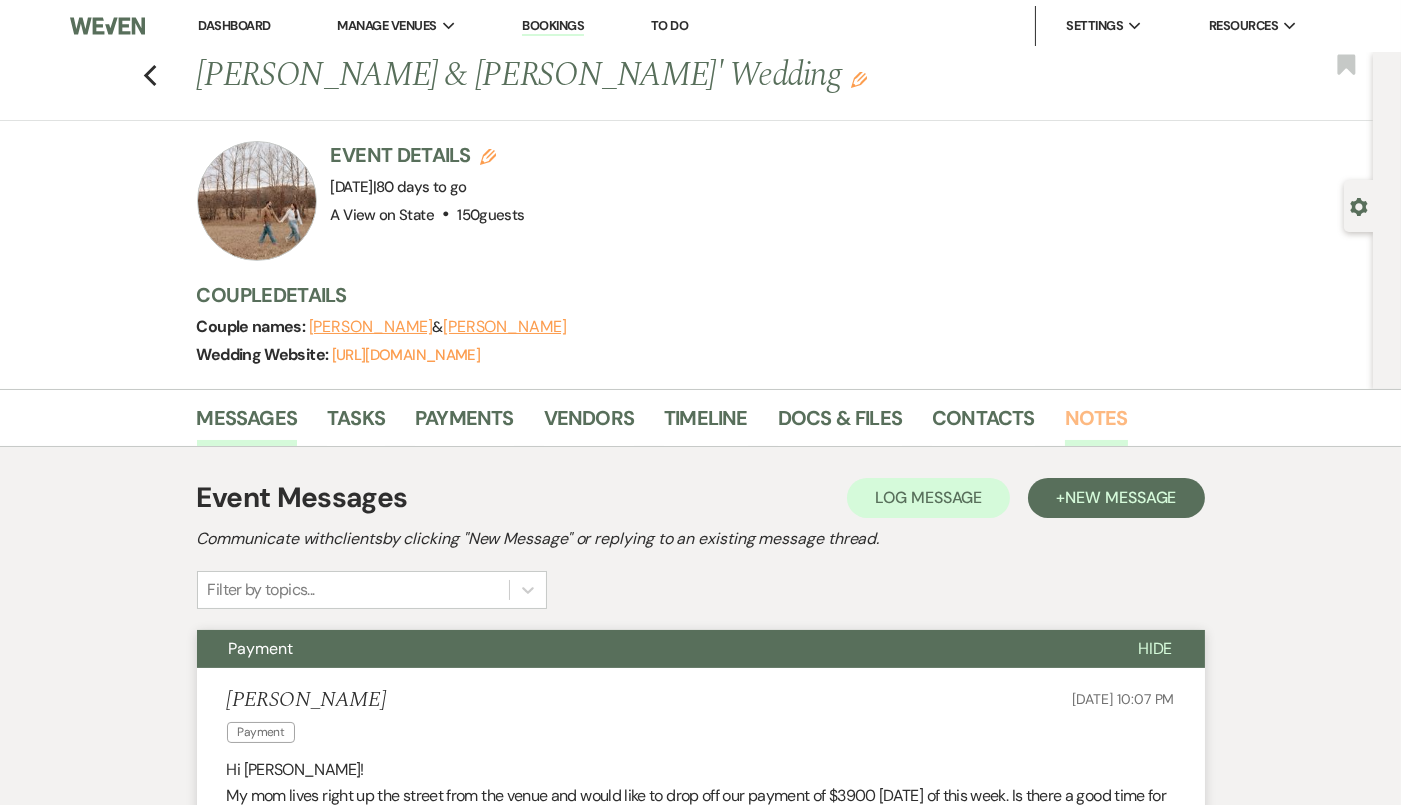 click on "Notes" at bounding box center [1096, 424] 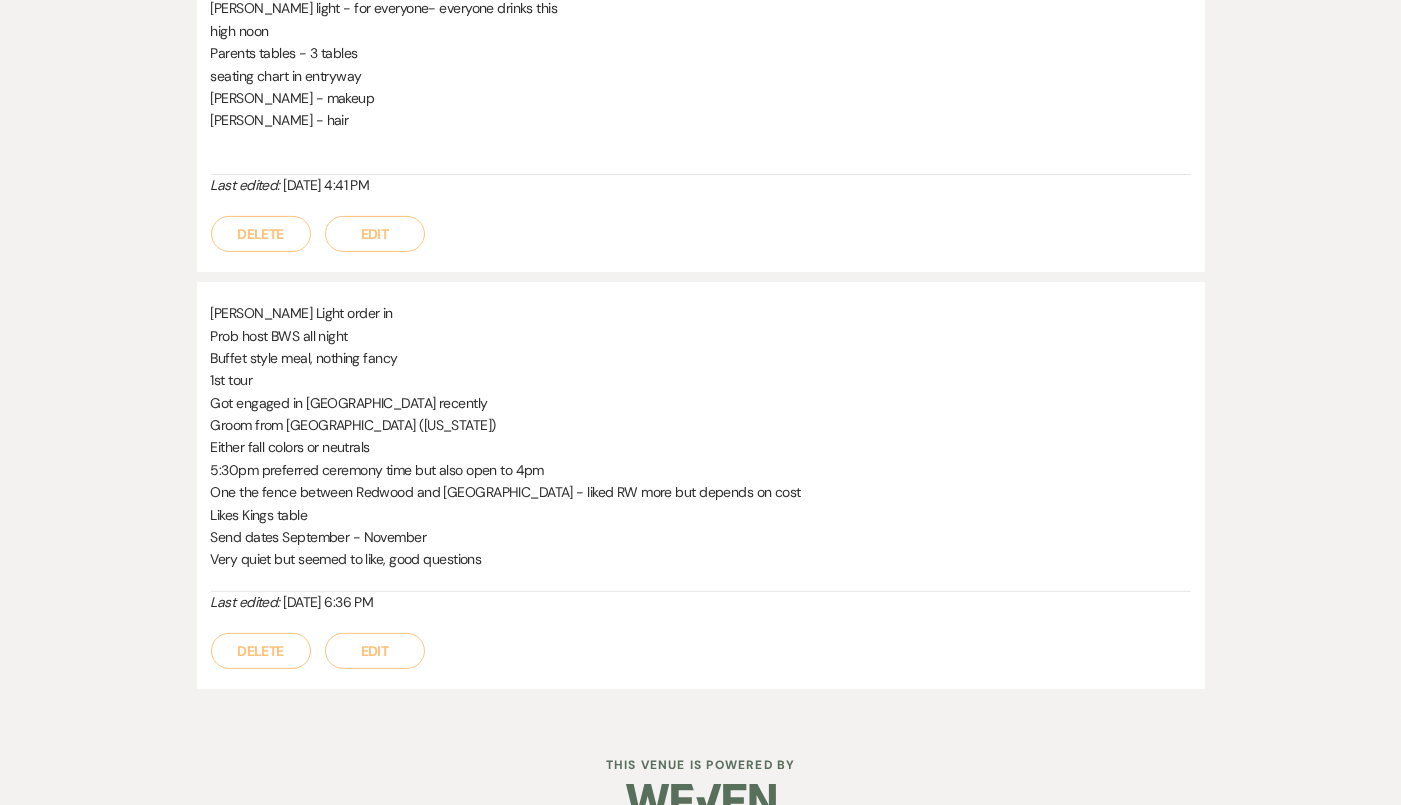 scroll, scrollTop: 0, scrollLeft: 0, axis: both 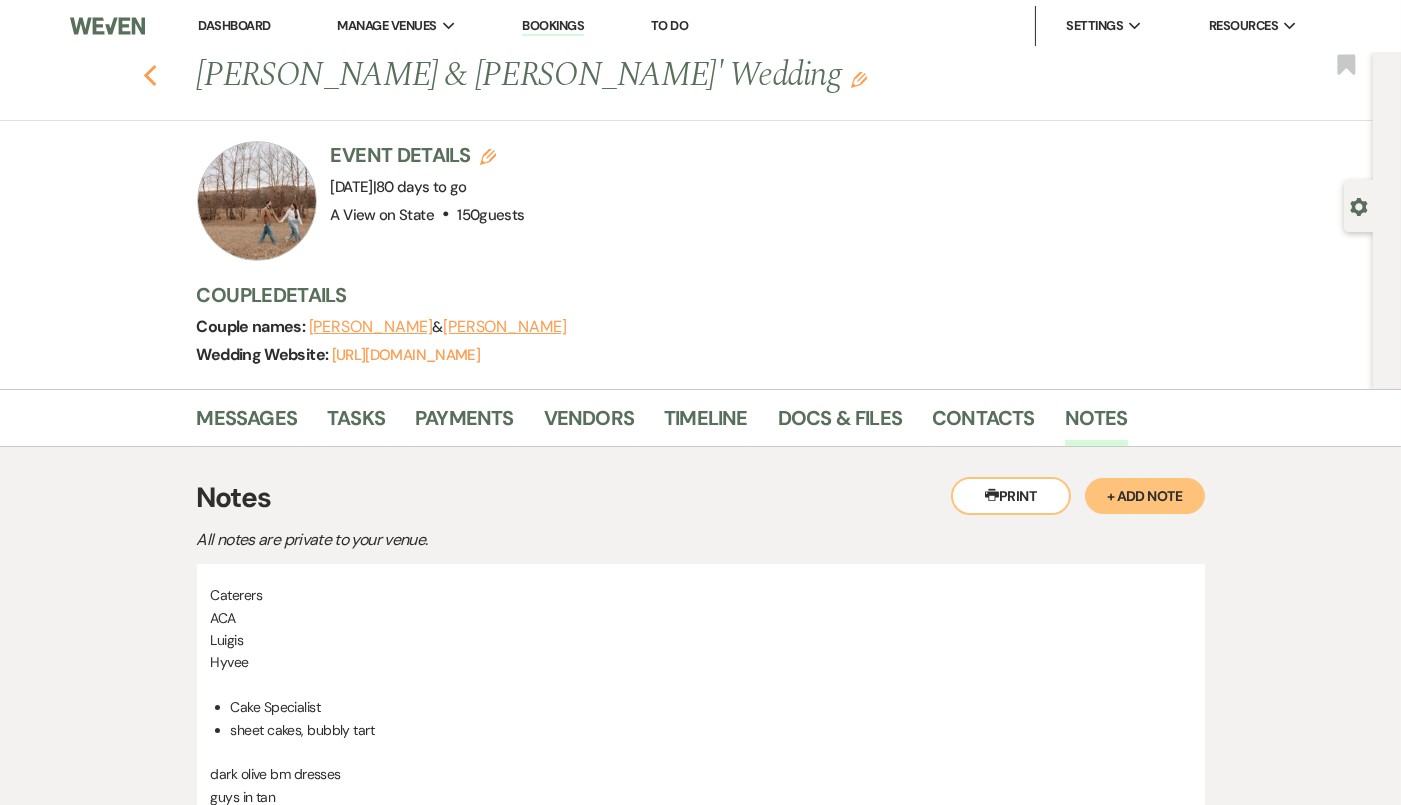 click on "Previous" 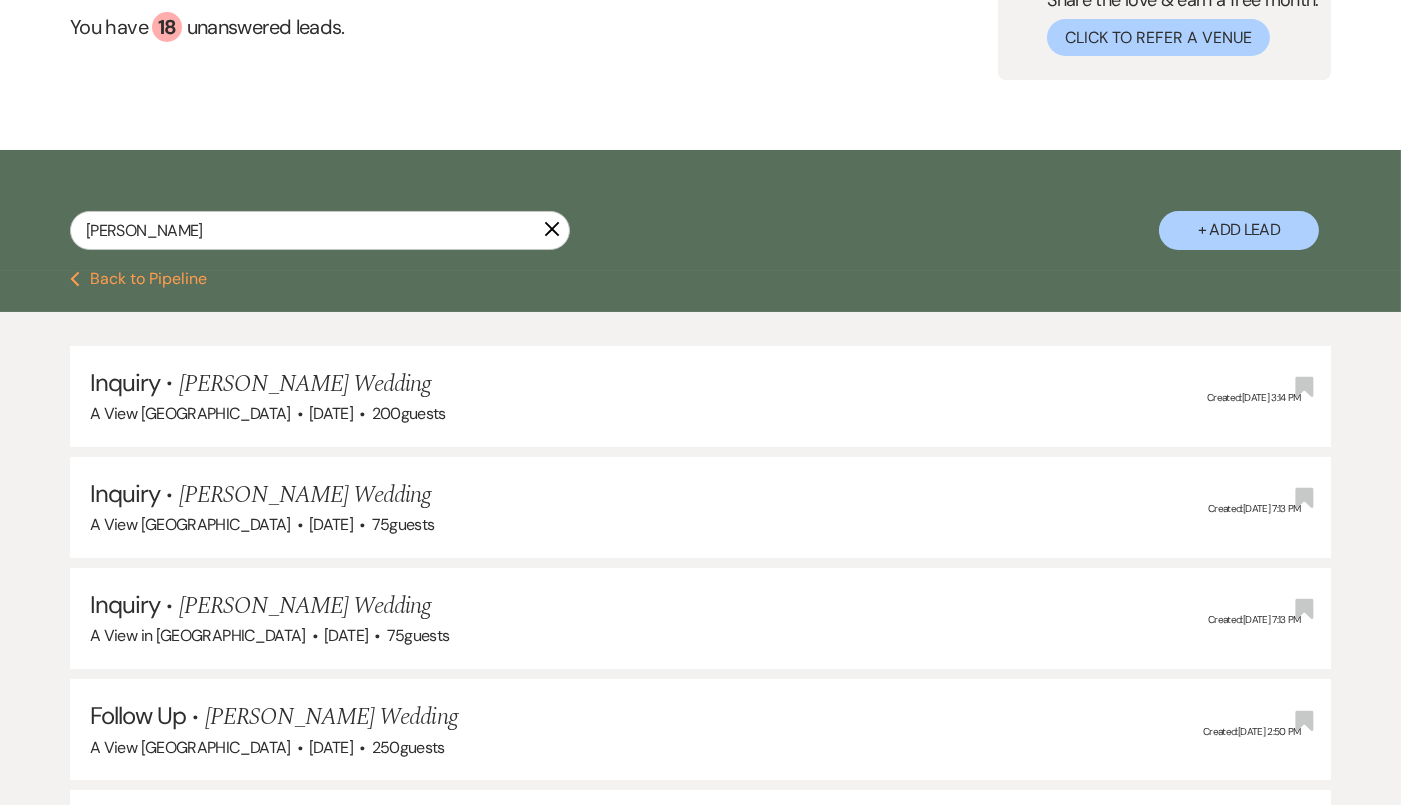 scroll, scrollTop: 0, scrollLeft: 0, axis: both 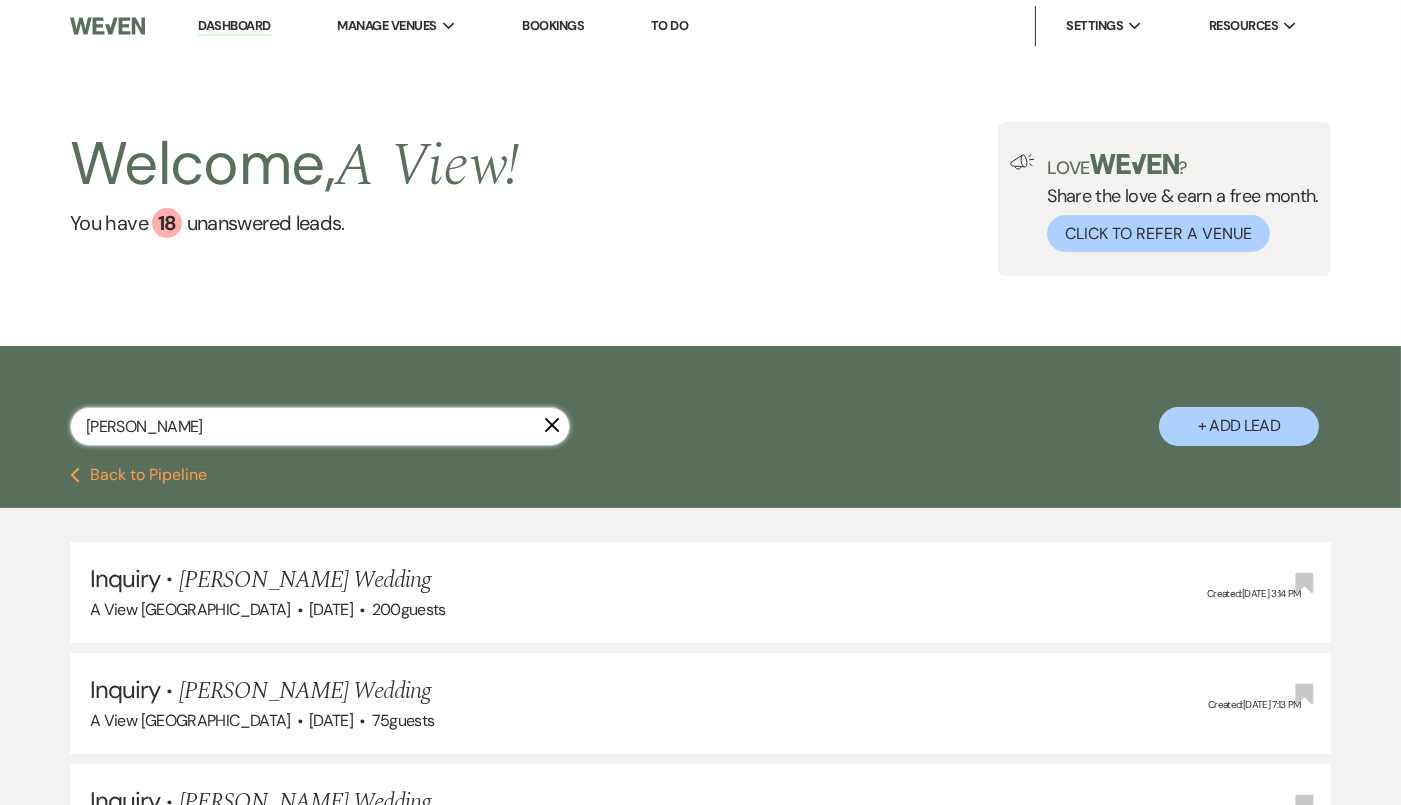 click on "emma tichy" at bounding box center [320, 426] 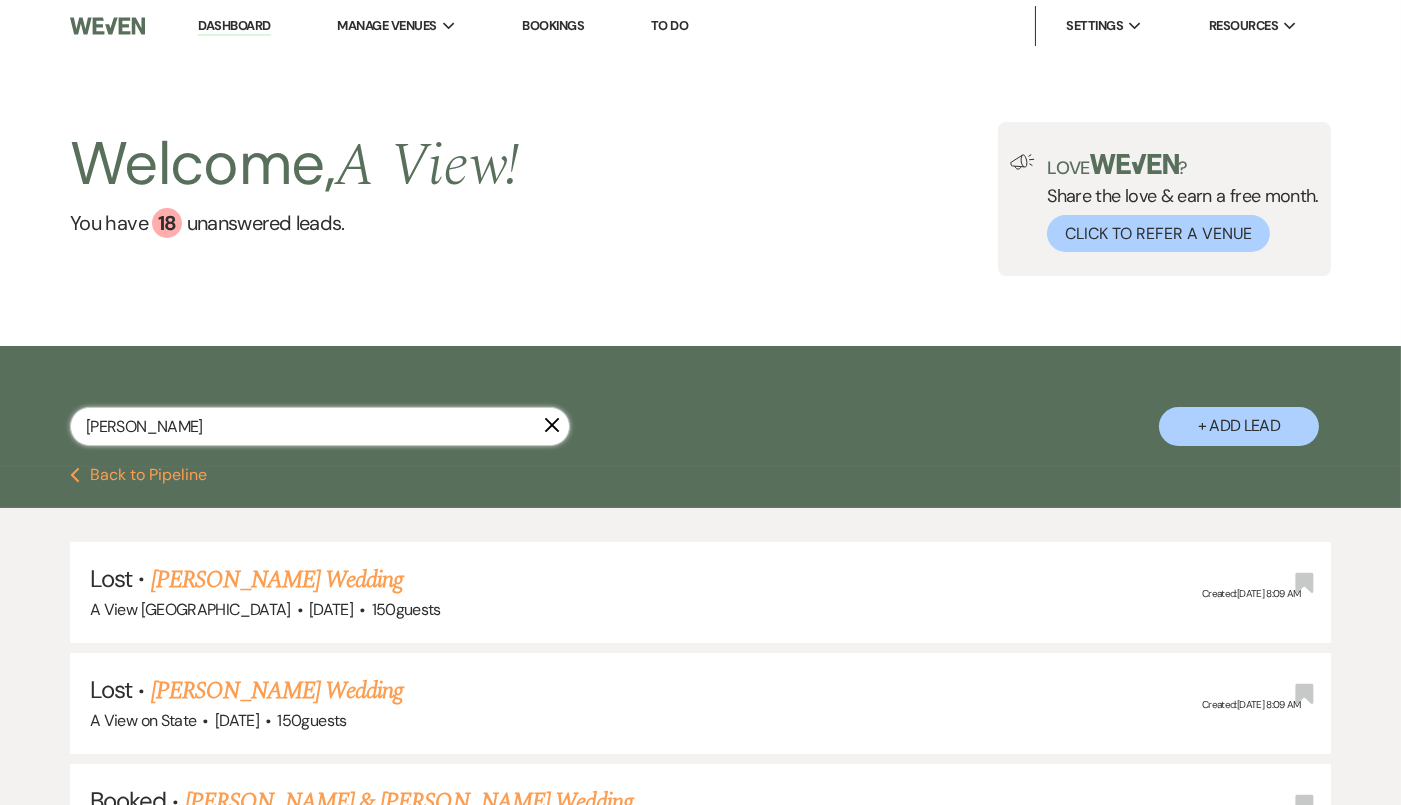 type on "molly bond" 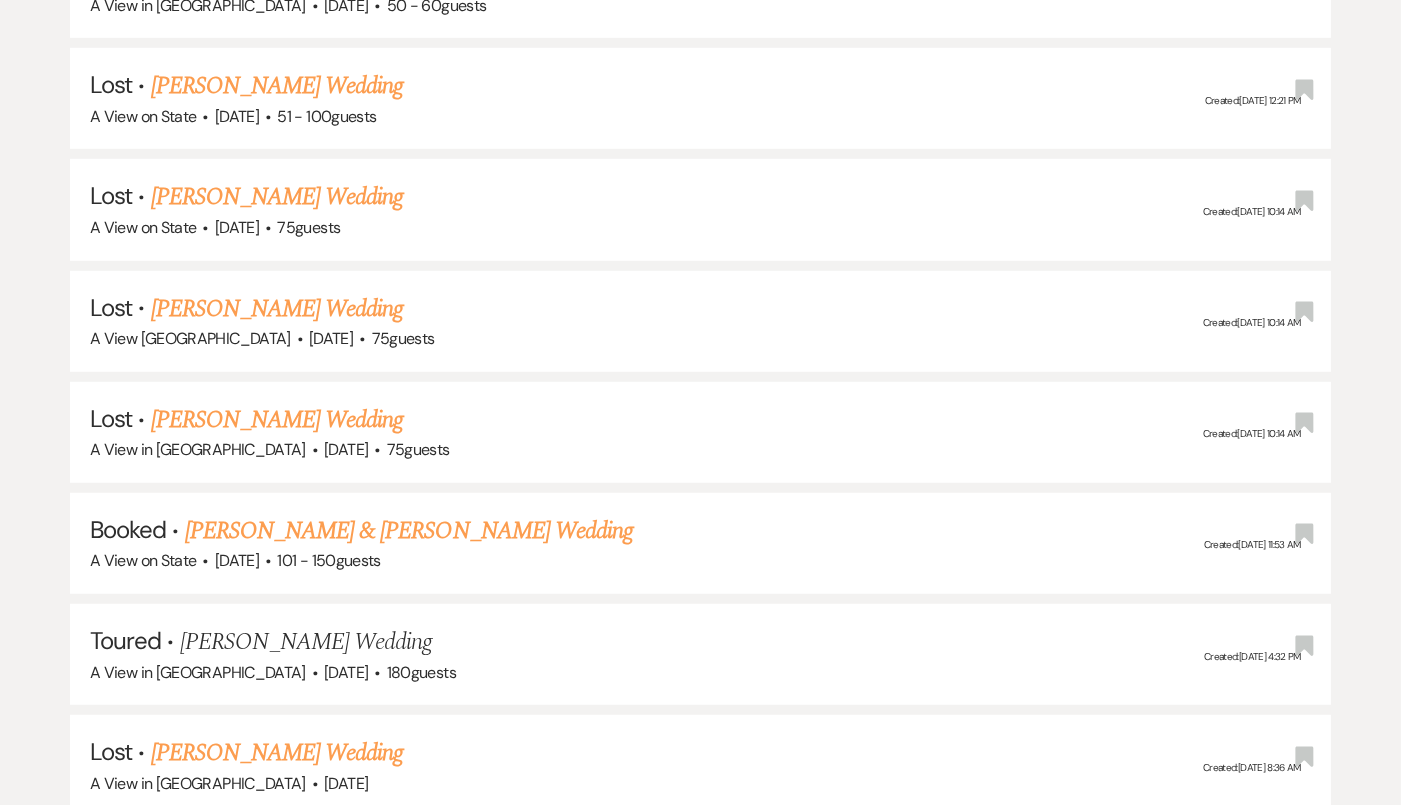 scroll, scrollTop: 2040, scrollLeft: 0, axis: vertical 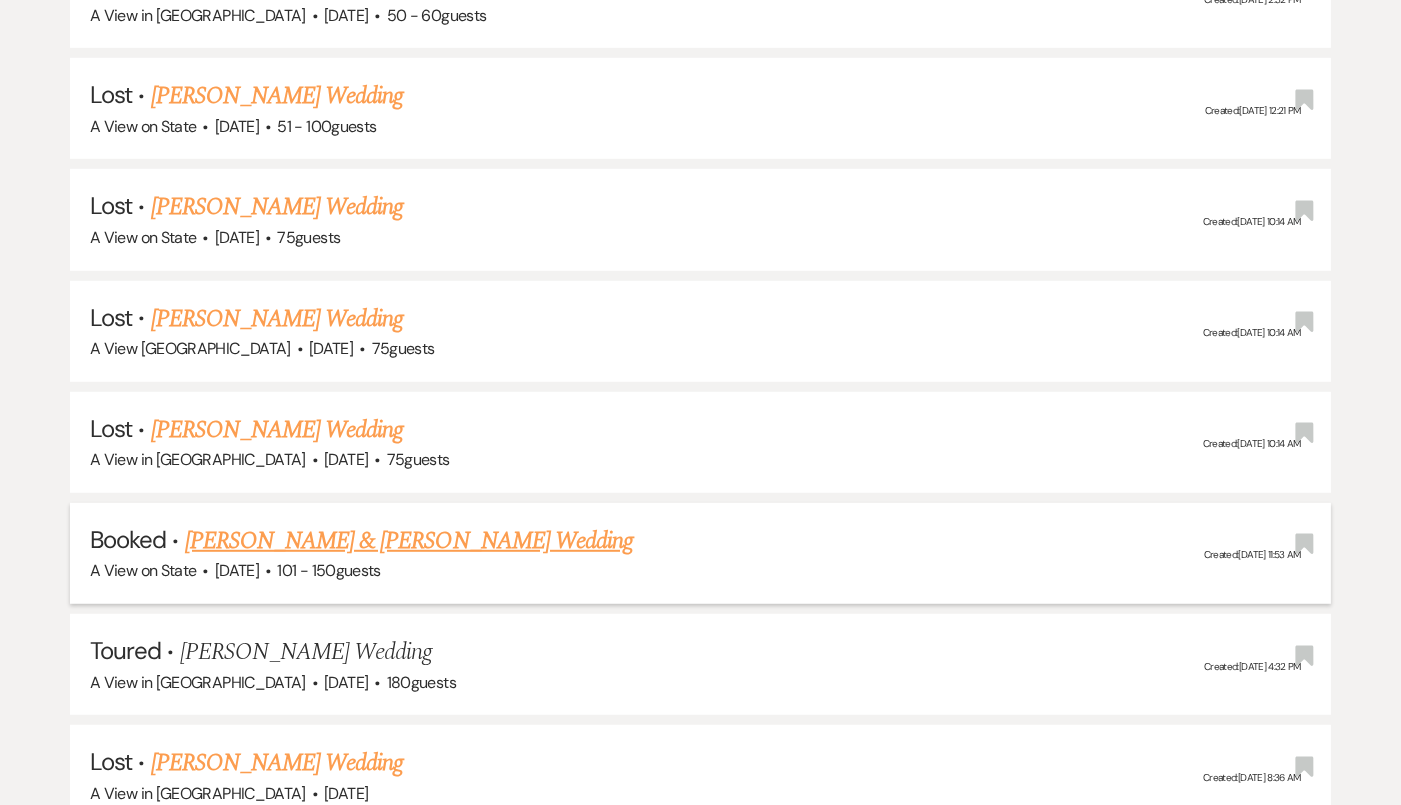 click on "[PERSON_NAME] & [PERSON_NAME] Wedding" at bounding box center [409, 541] 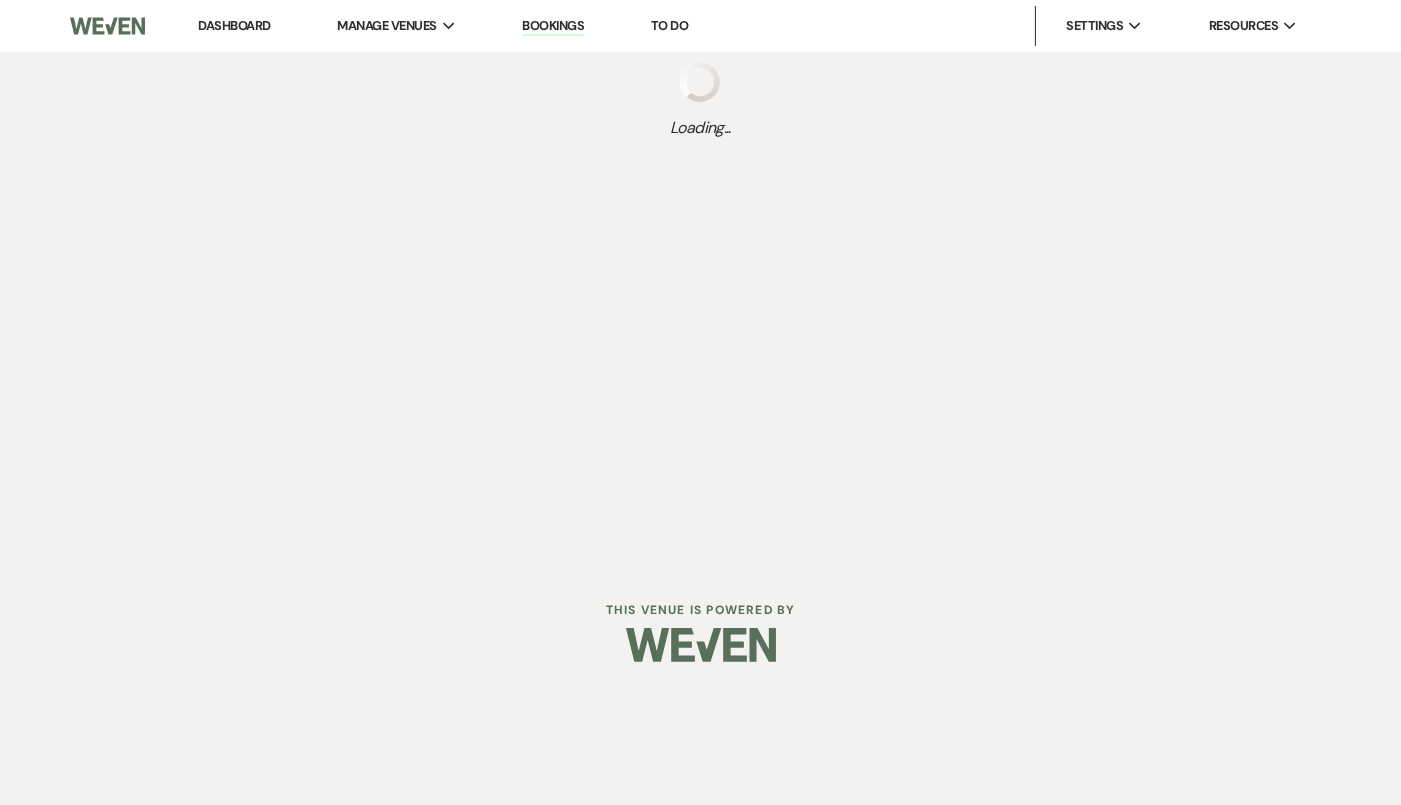 scroll, scrollTop: 0, scrollLeft: 0, axis: both 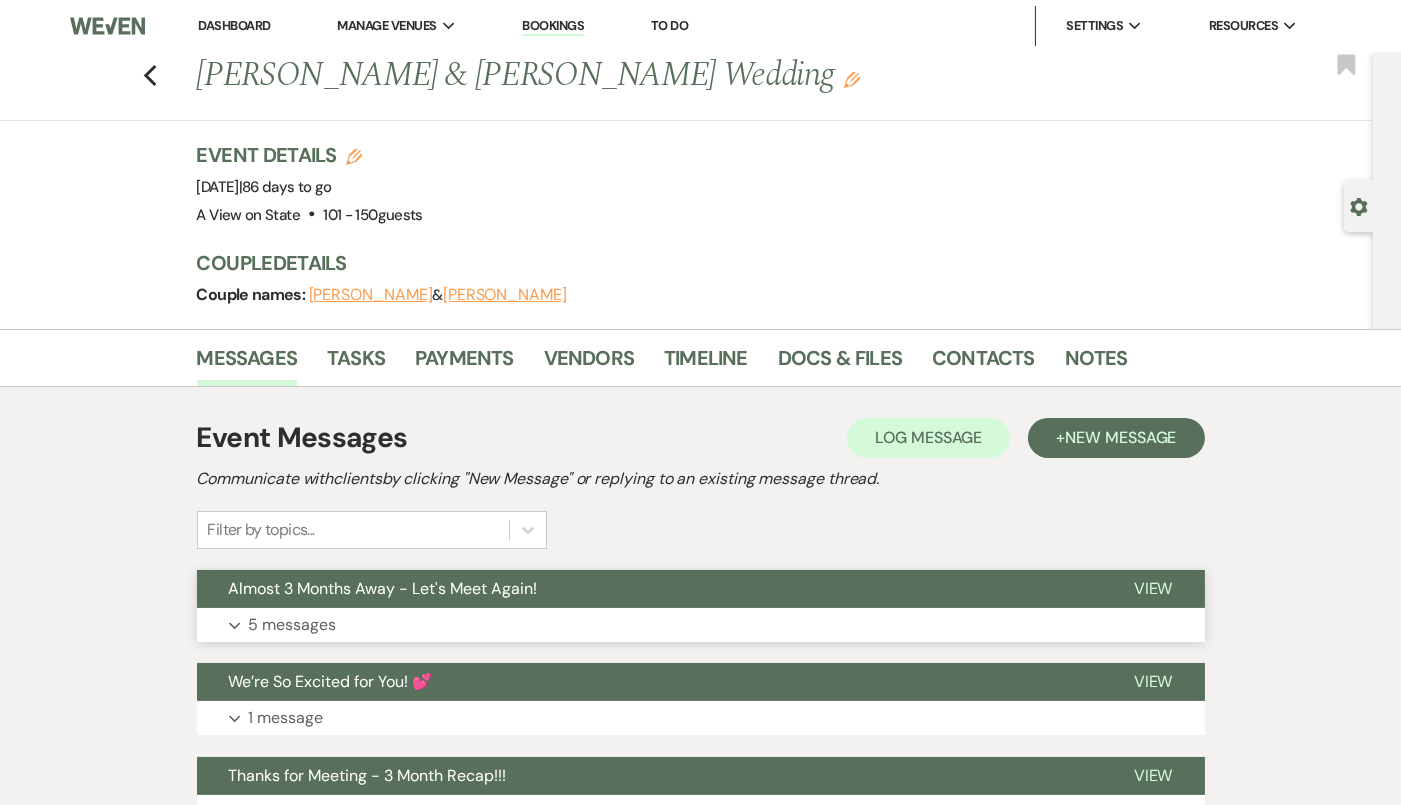 click on "Expand 5 messages" at bounding box center (701, 625) 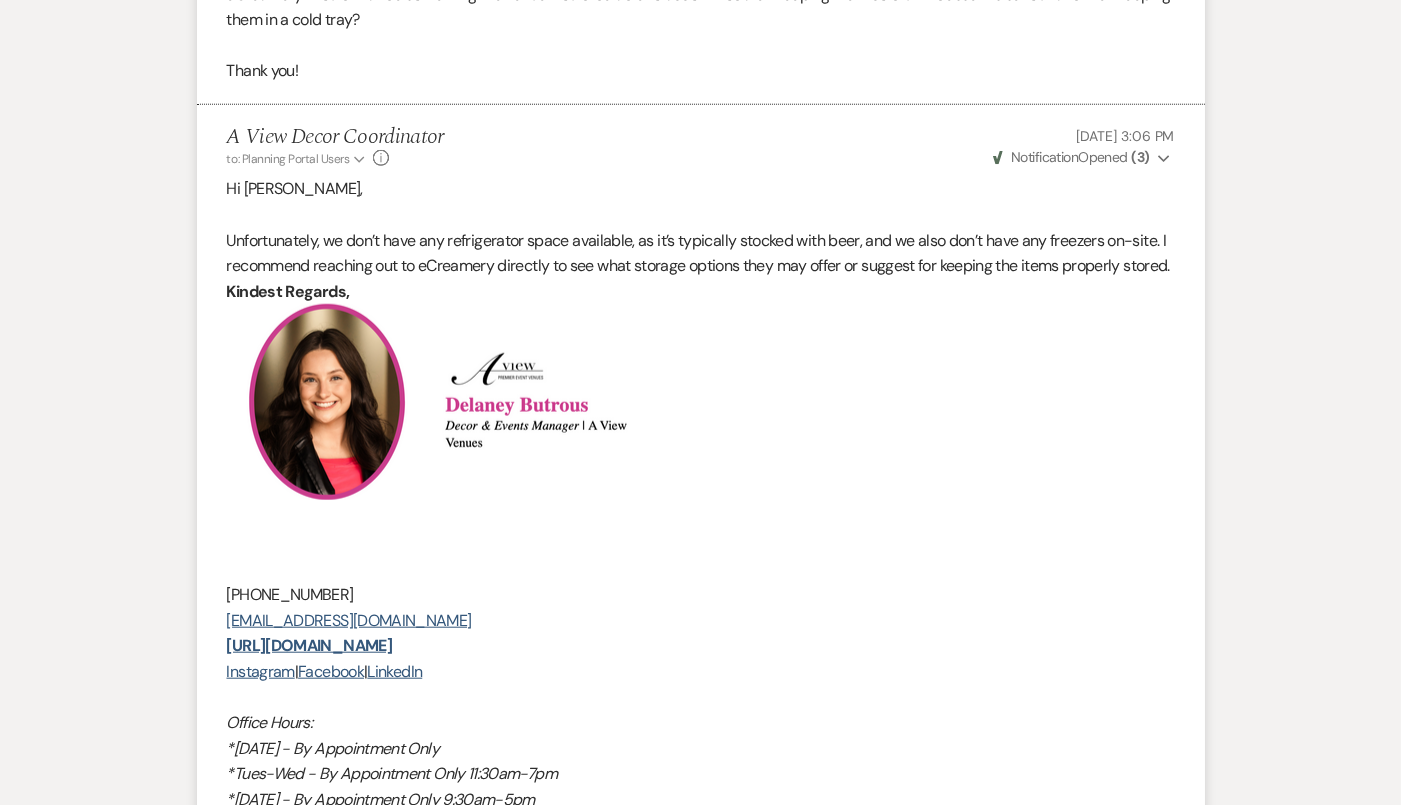 scroll, scrollTop: 3337, scrollLeft: 0, axis: vertical 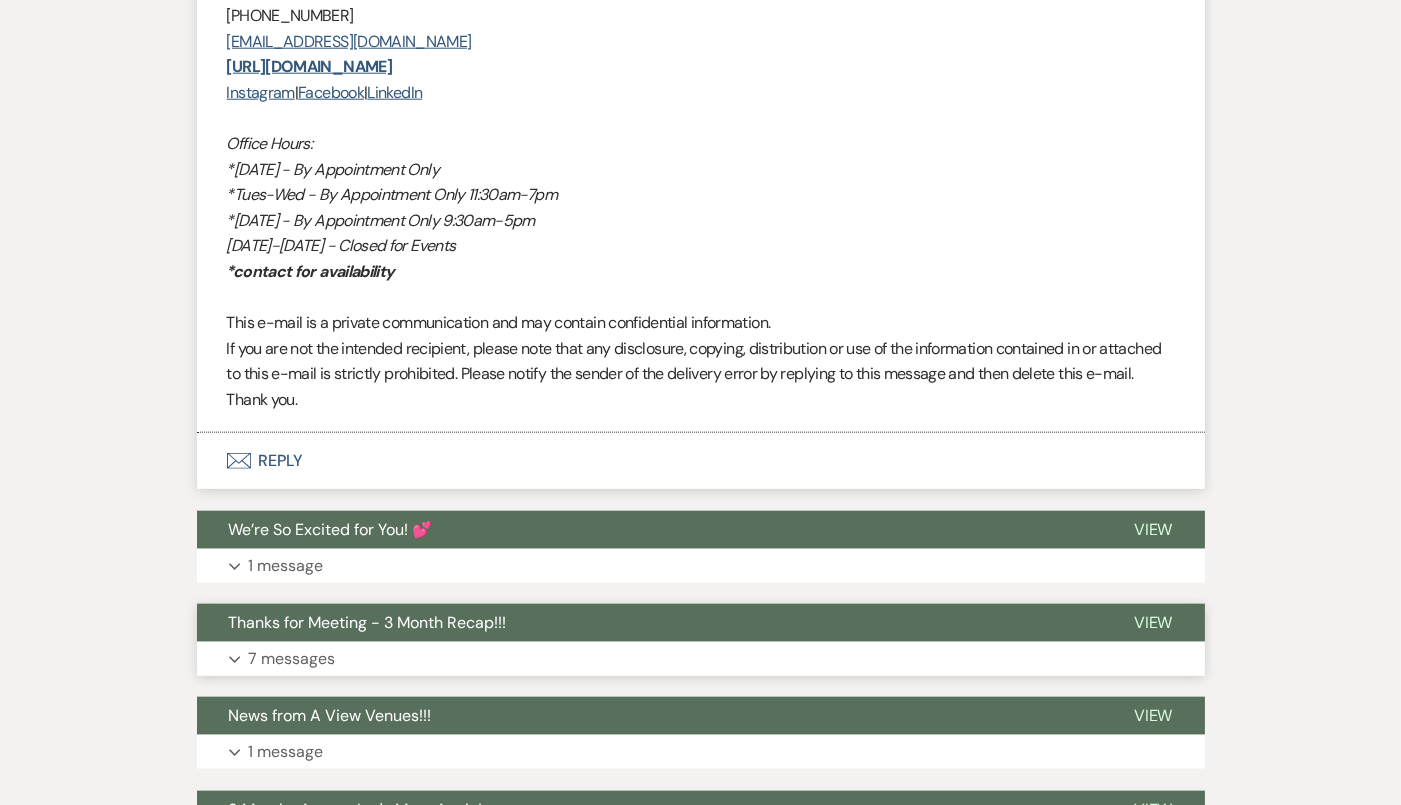 click on "Thanks for Meeting - 3 Month Recap!!!" at bounding box center (649, 623) 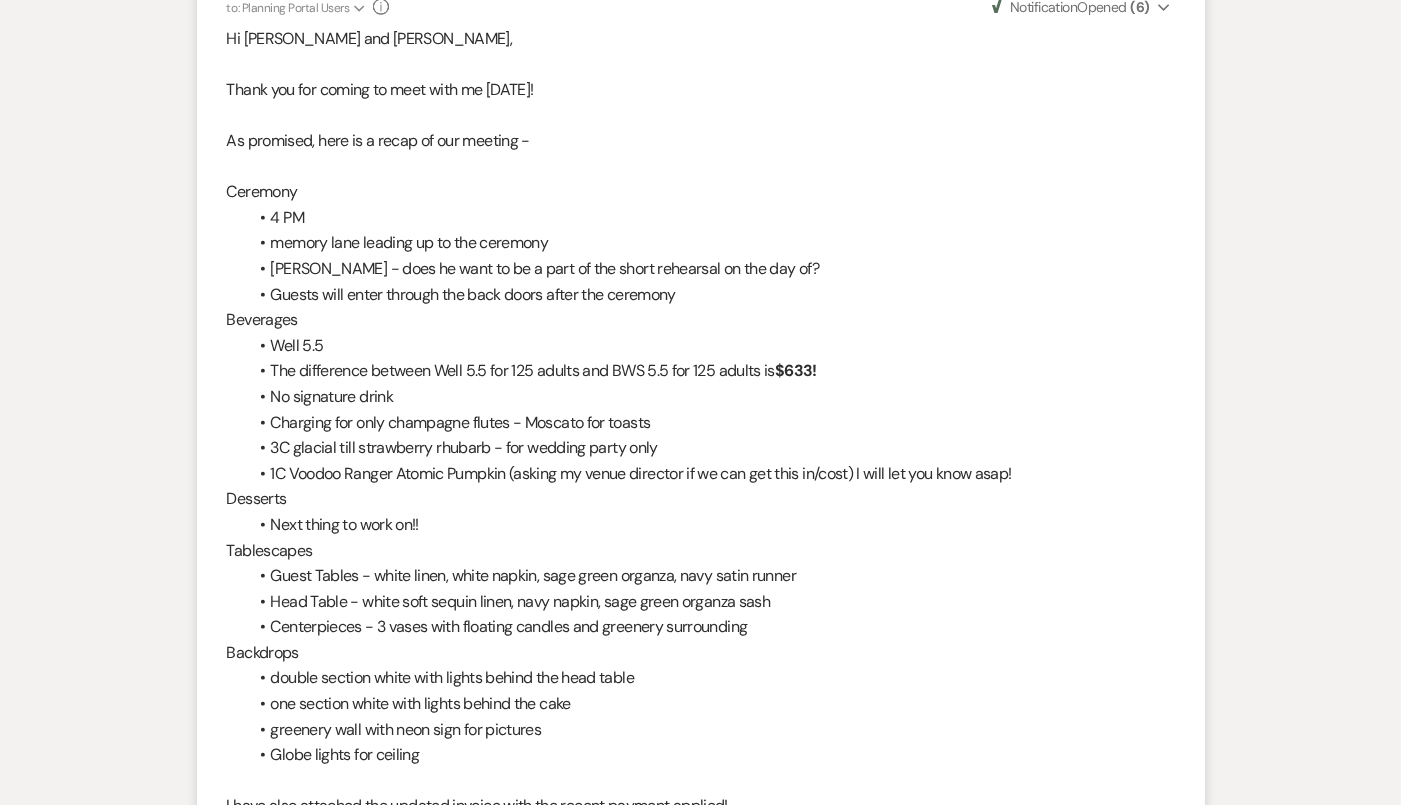 scroll, scrollTop: 4437, scrollLeft: 0, axis: vertical 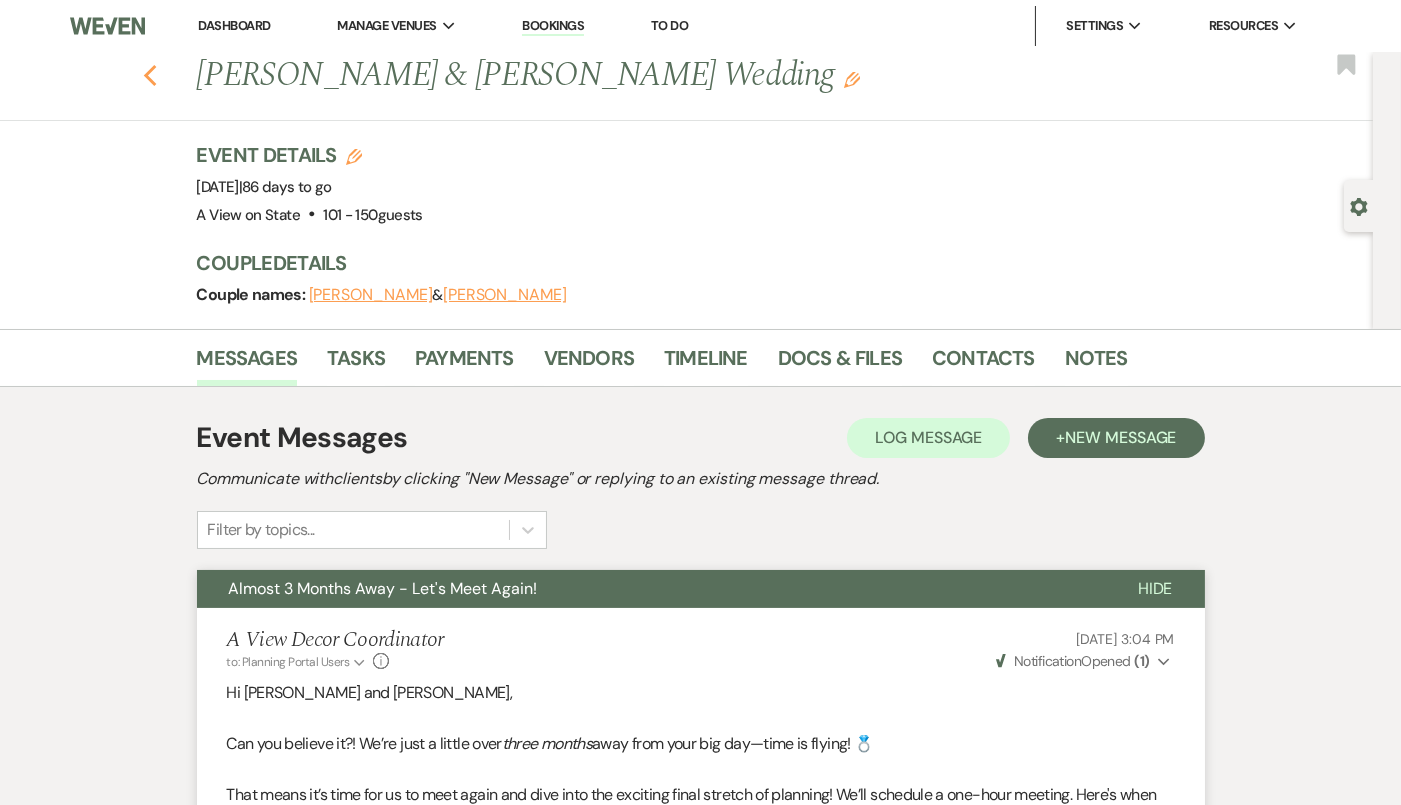 click 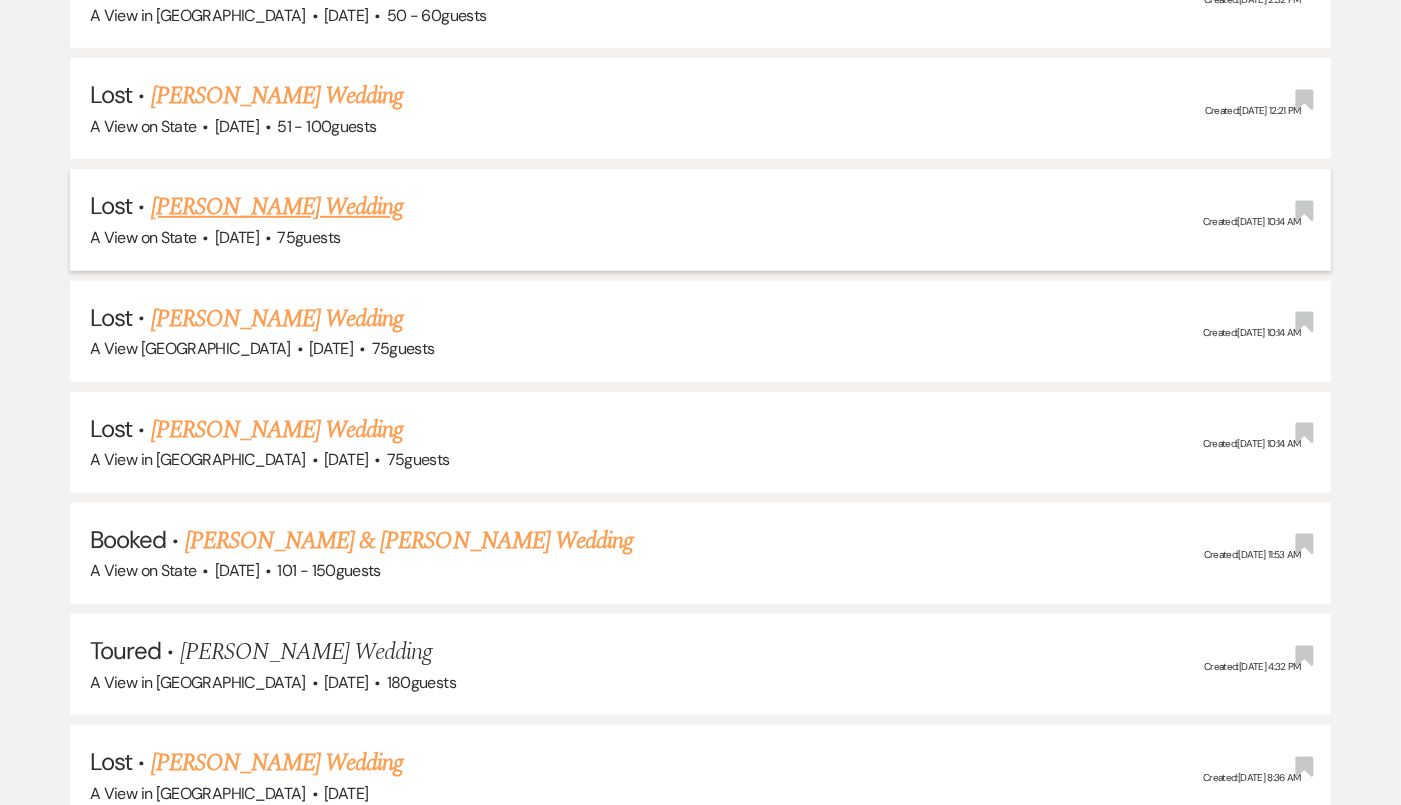 scroll, scrollTop: 0, scrollLeft: 0, axis: both 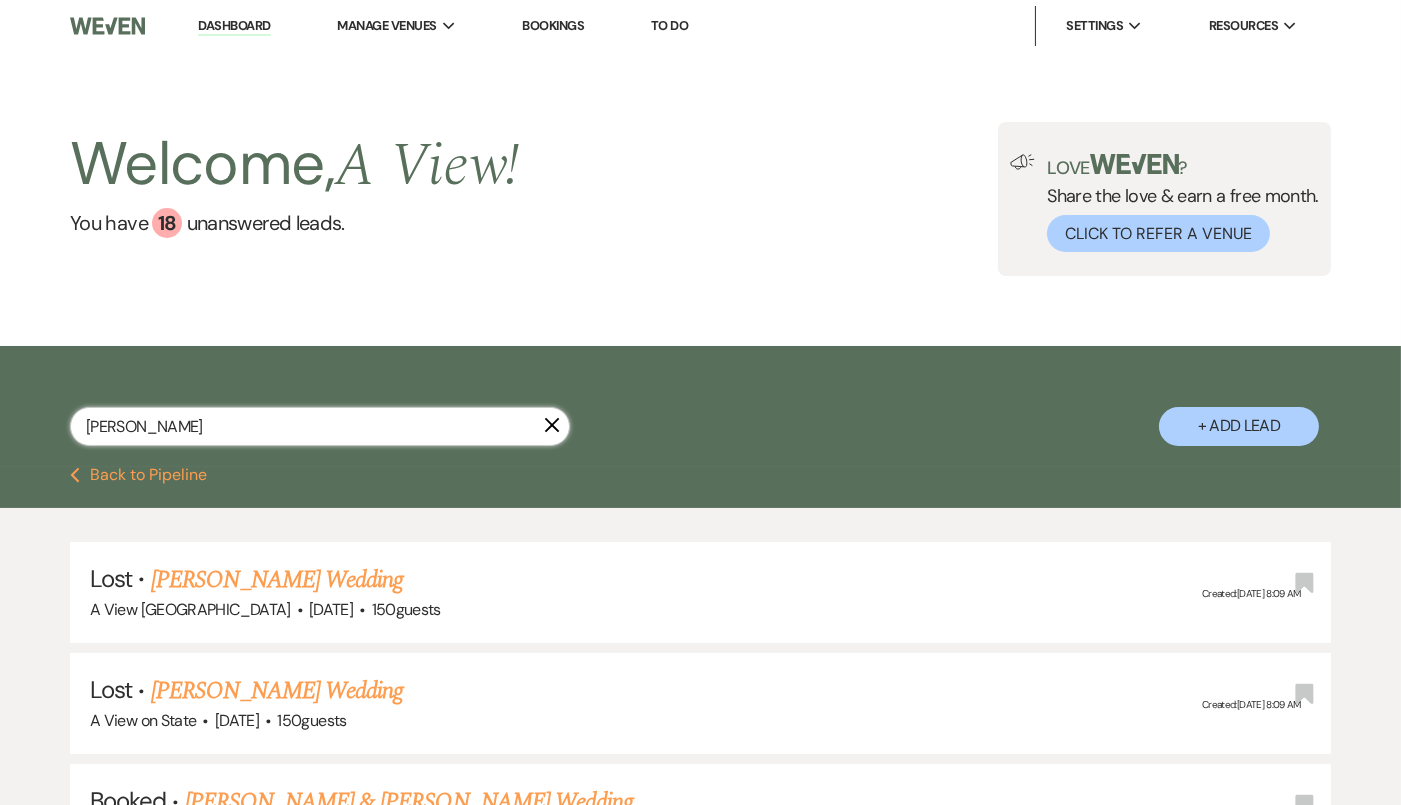 click on "molly bond" at bounding box center (320, 426) 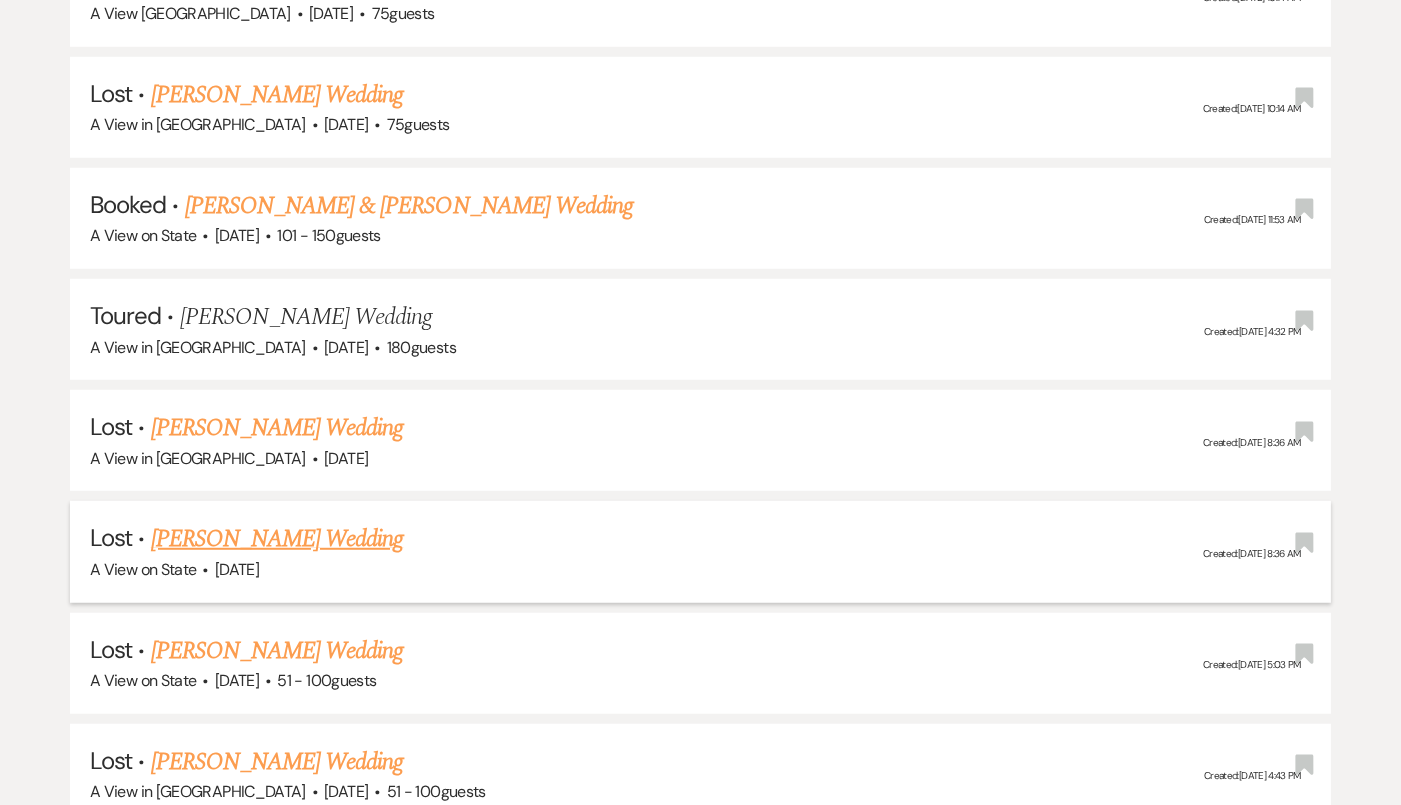 scroll, scrollTop: 2378, scrollLeft: 0, axis: vertical 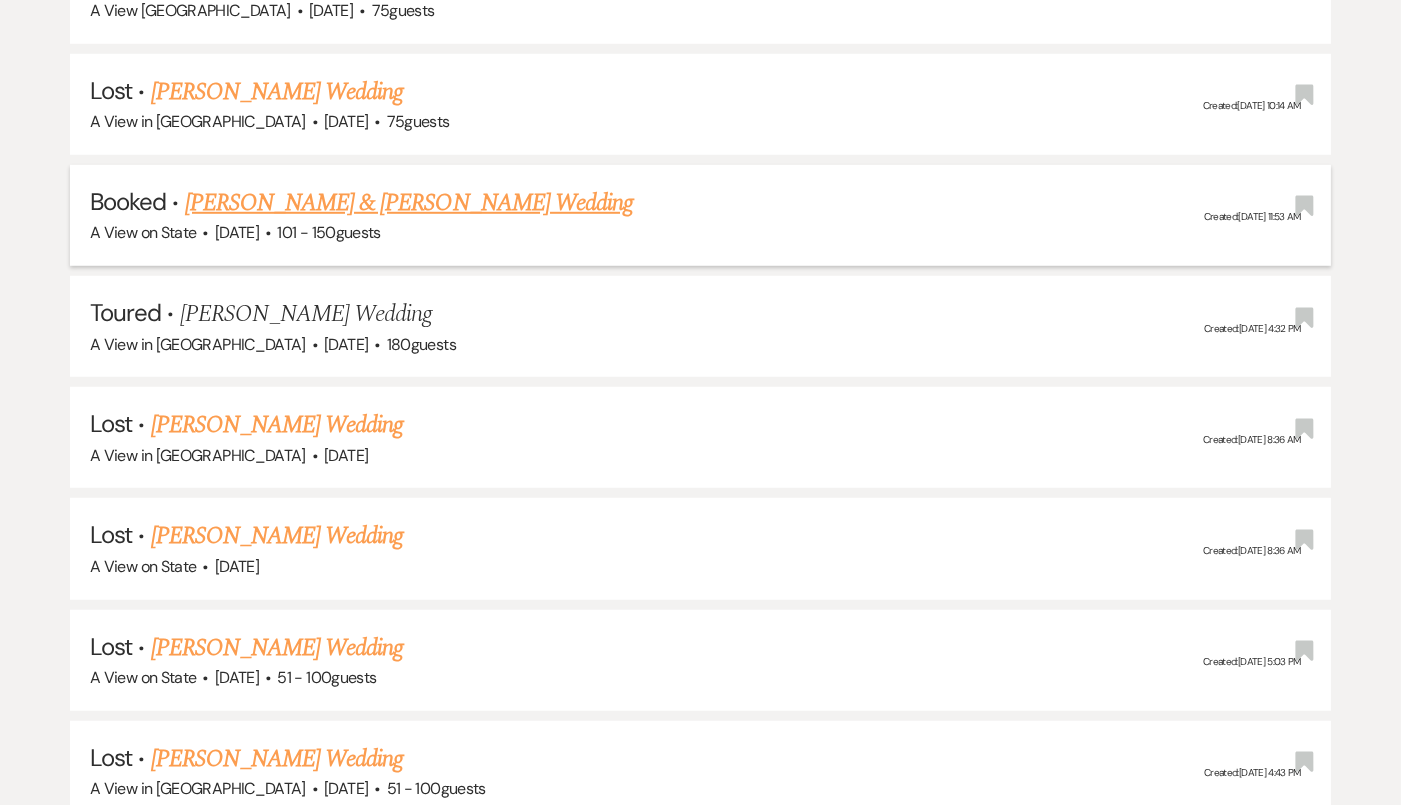 click on "[PERSON_NAME] & [PERSON_NAME] Wedding" at bounding box center (409, 203) 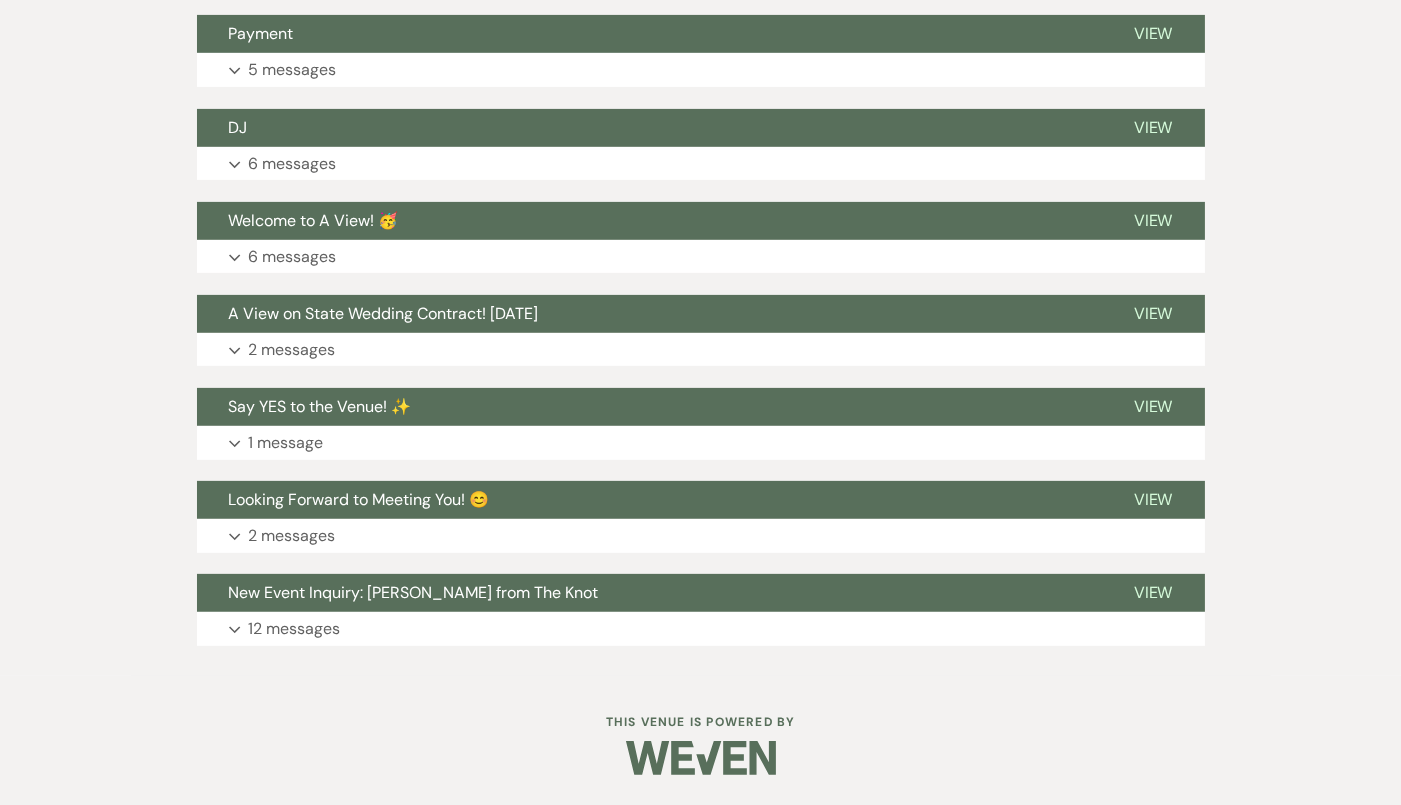 scroll, scrollTop: 0, scrollLeft: 0, axis: both 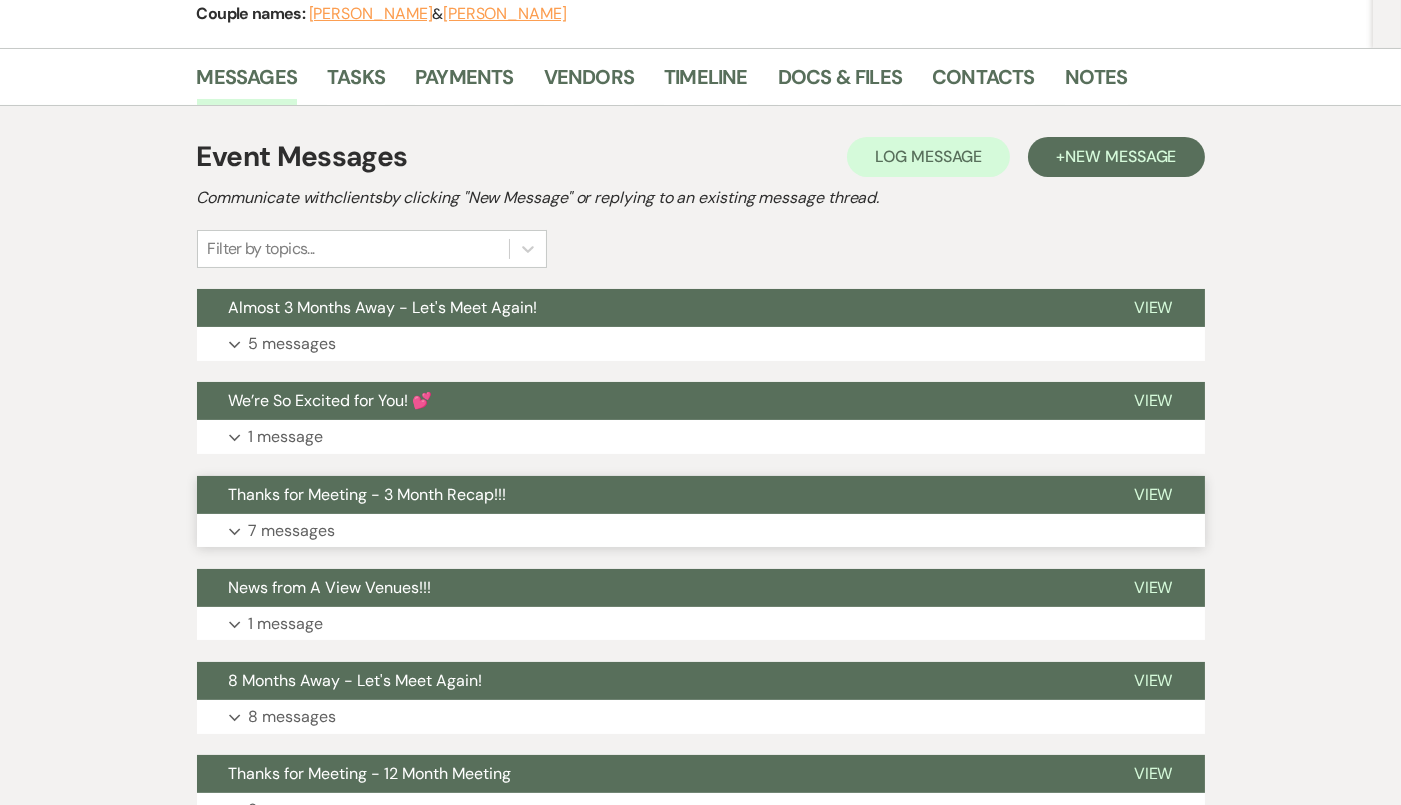 click on "Expand 7 messages" at bounding box center (701, 531) 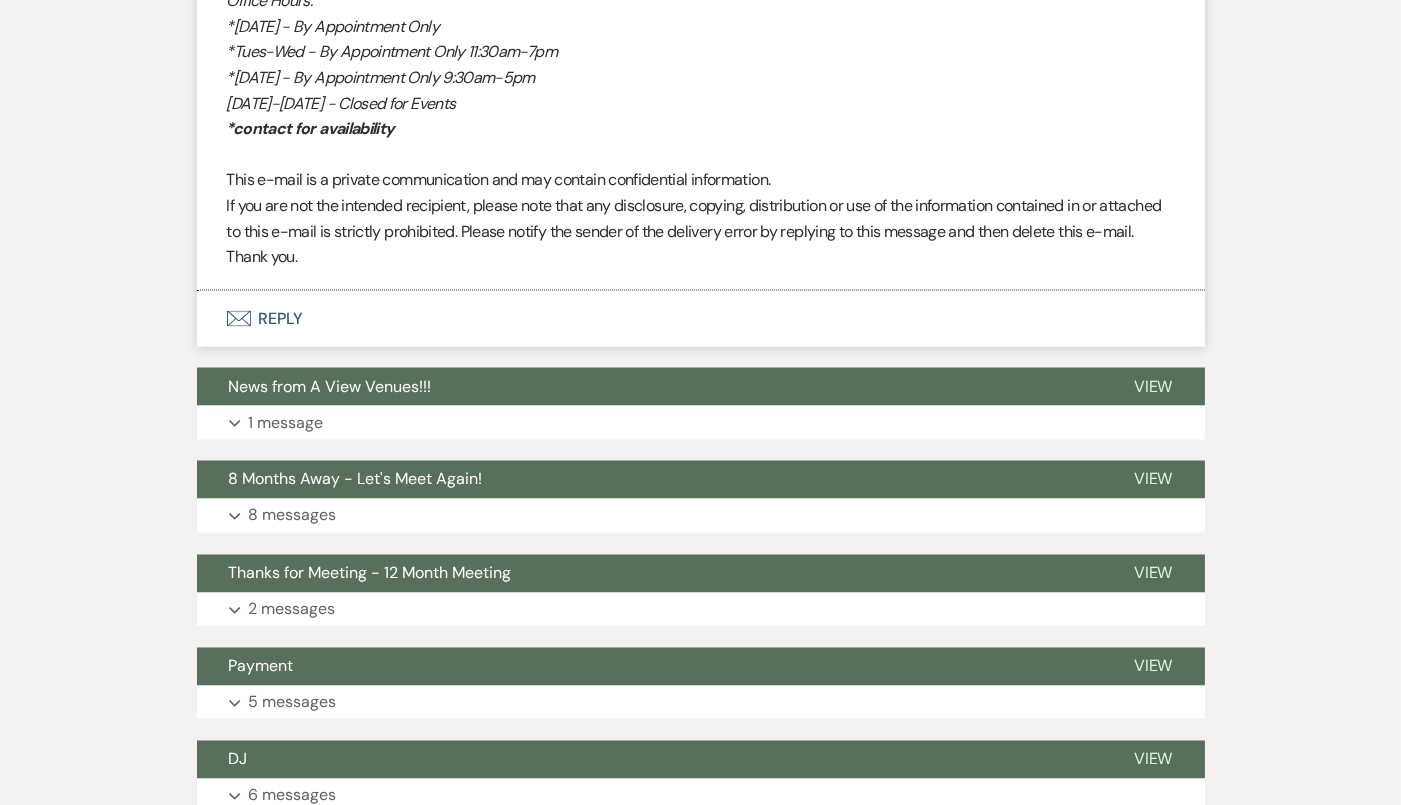 scroll, scrollTop: 5830, scrollLeft: 0, axis: vertical 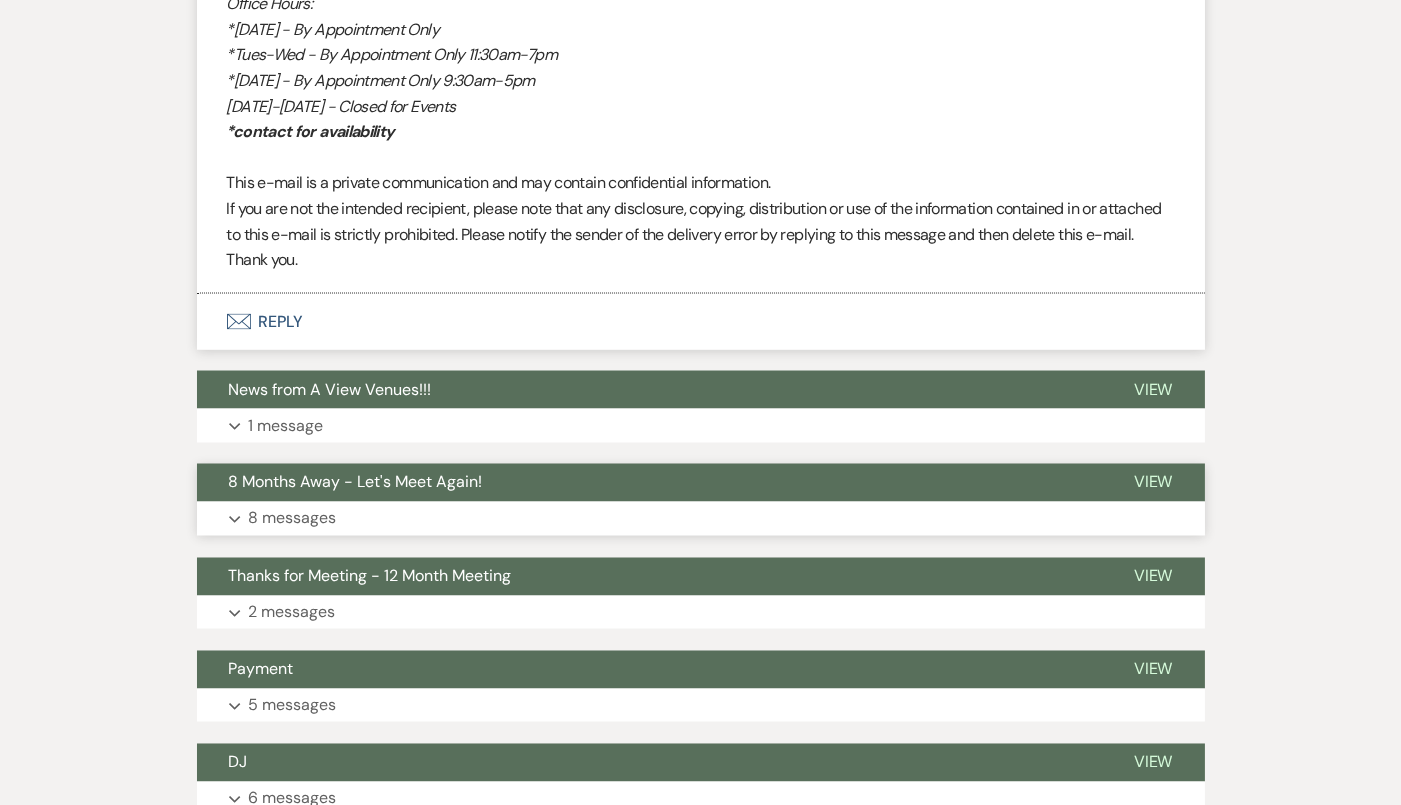 click on "8 Months Away - Let's Meet Again!" at bounding box center [649, 483] 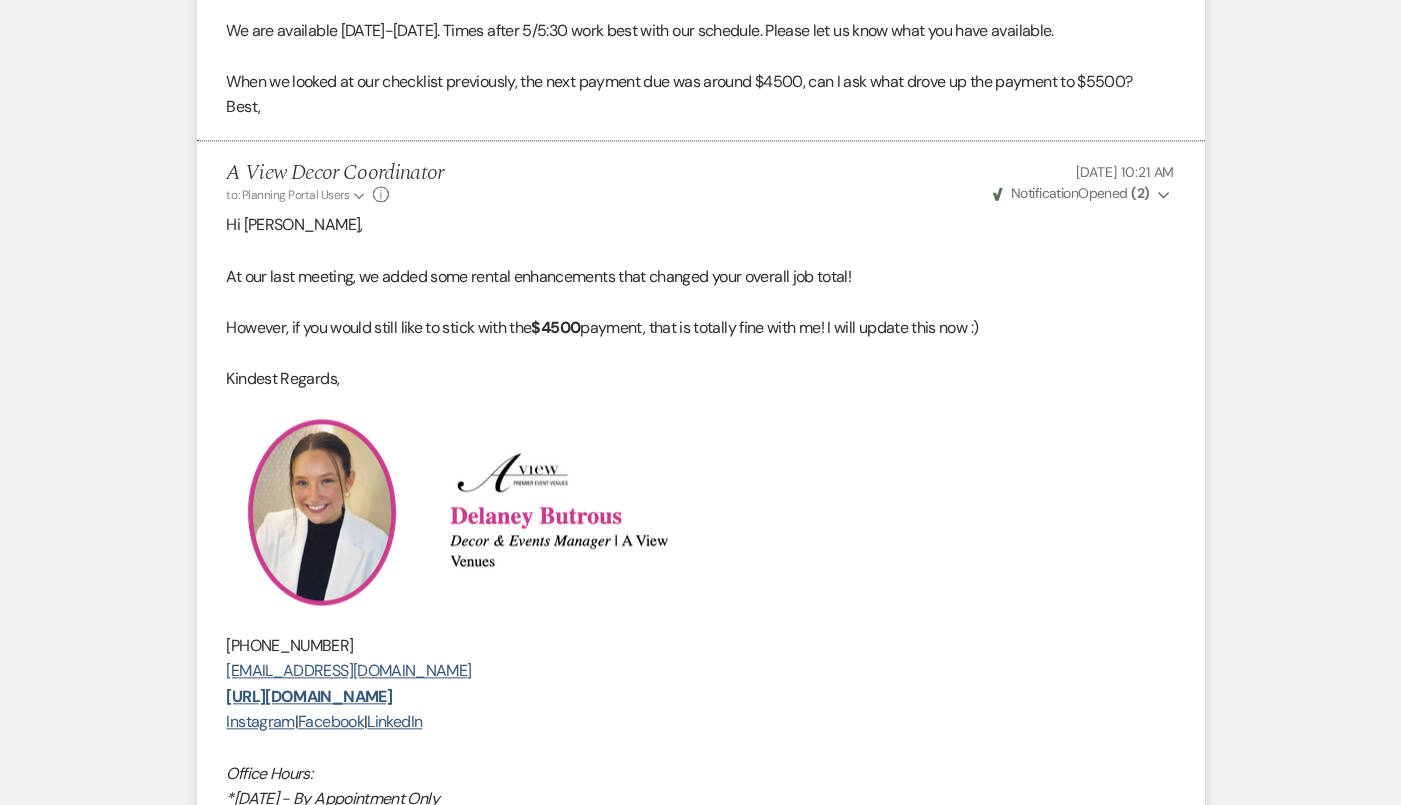 scroll, scrollTop: 9673, scrollLeft: 0, axis: vertical 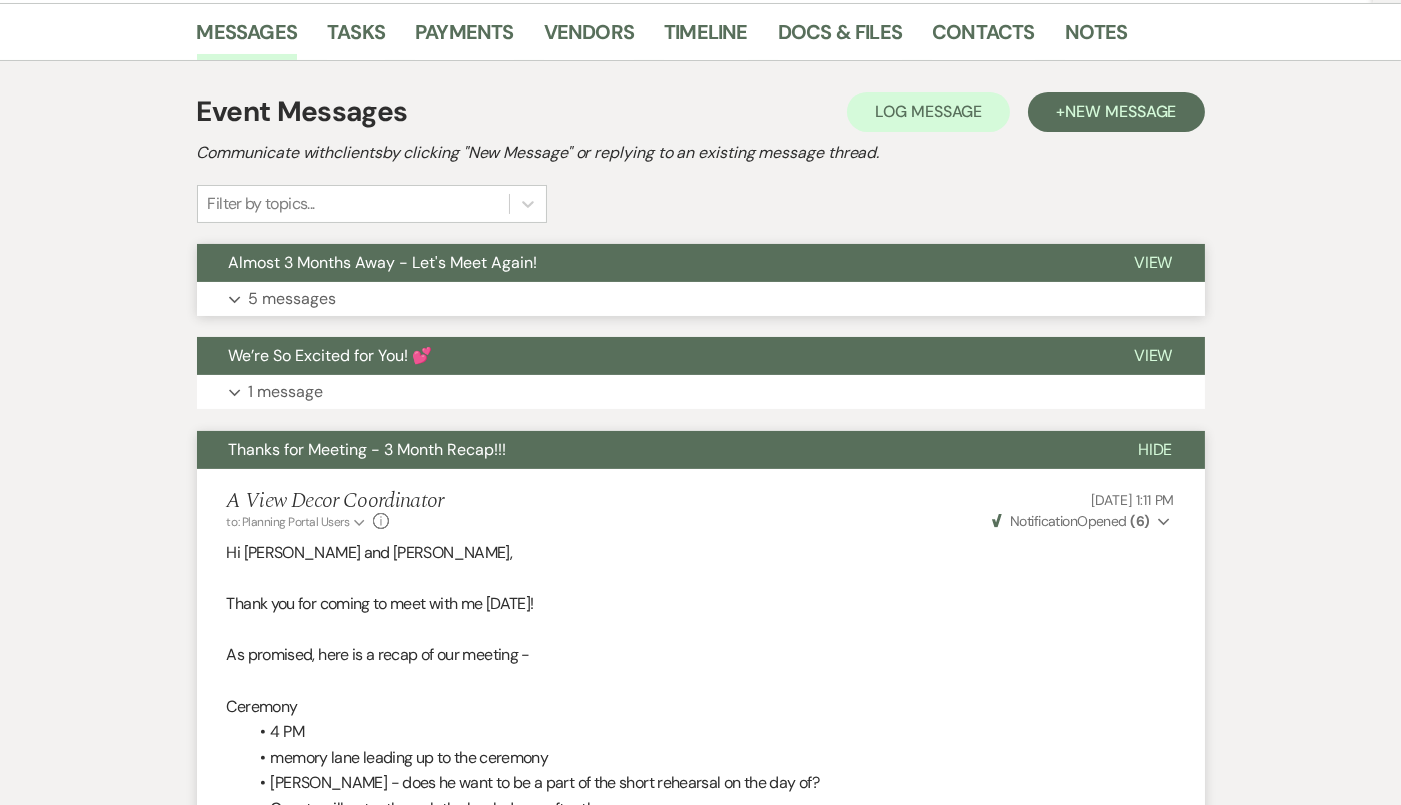 click on "Expand 5 messages" at bounding box center [701, 299] 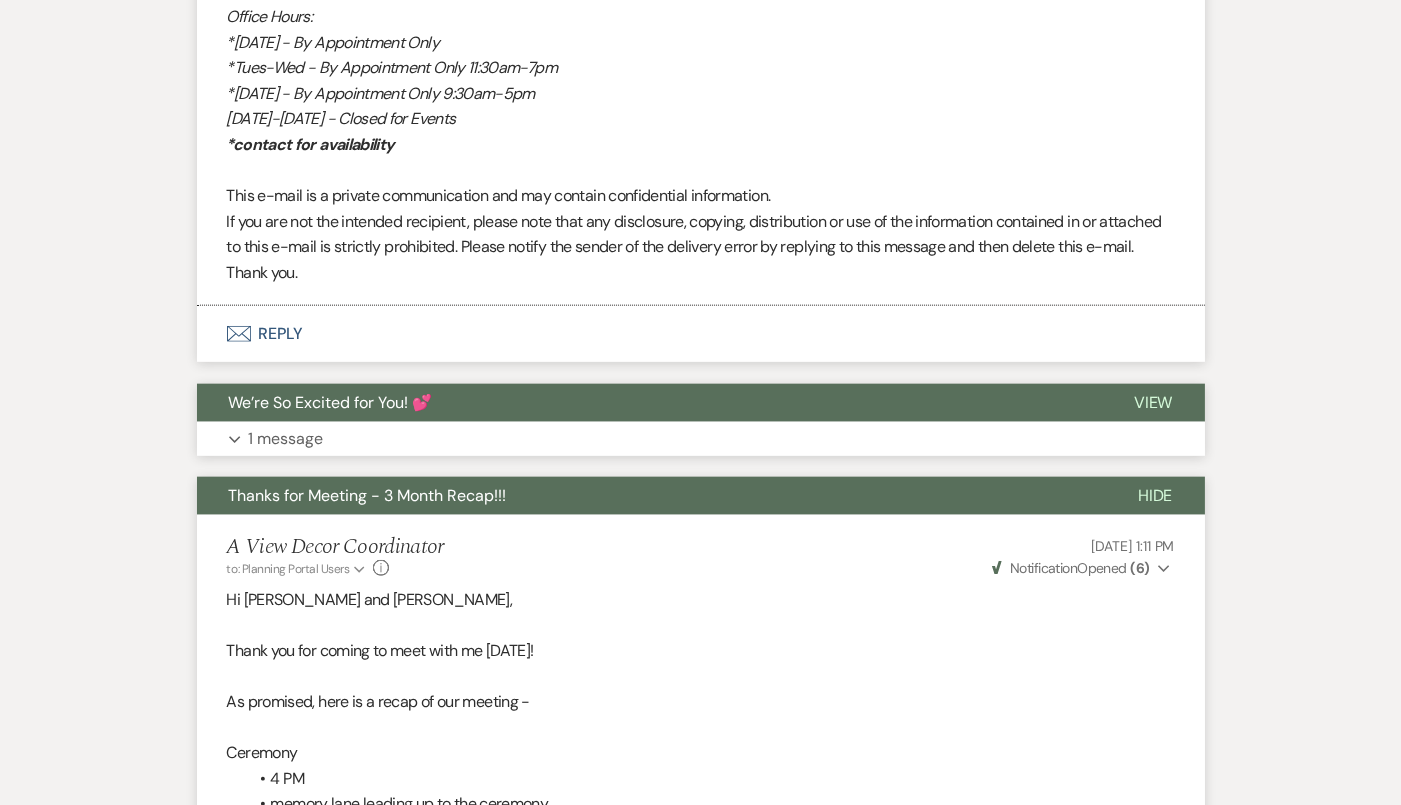 click on "We’re So Excited for You! 💕" at bounding box center [331, 402] 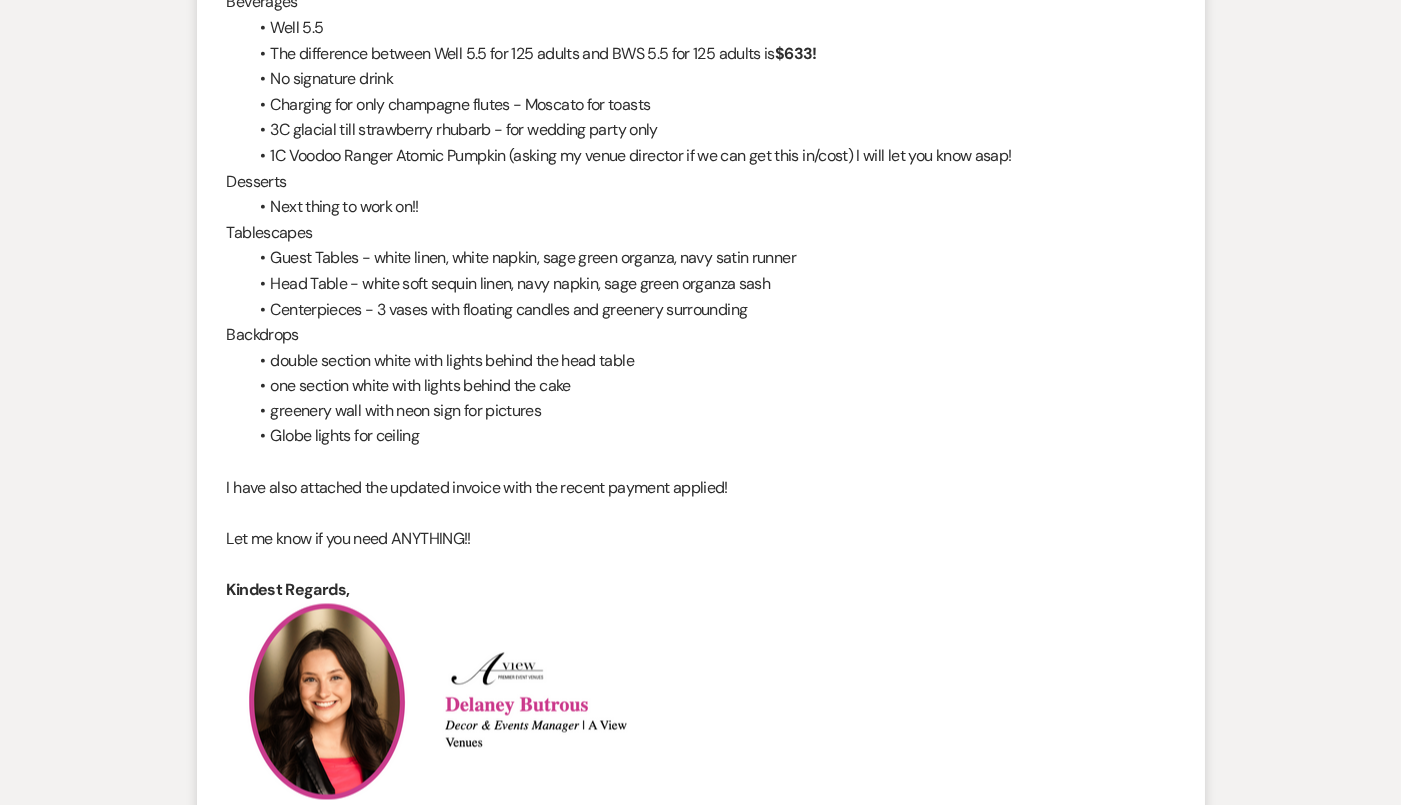 scroll, scrollTop: 5898, scrollLeft: 0, axis: vertical 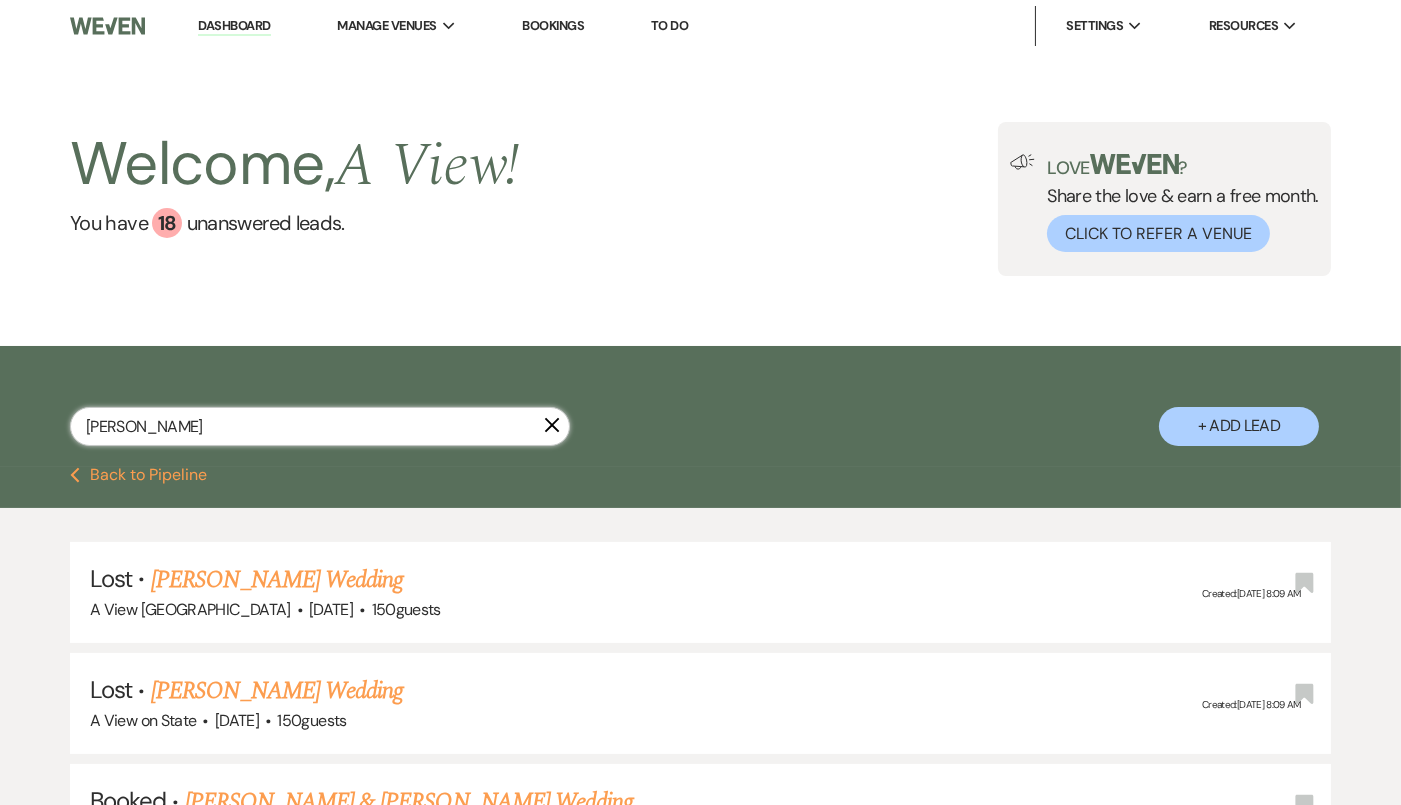 click on "molly bond" at bounding box center [320, 426] 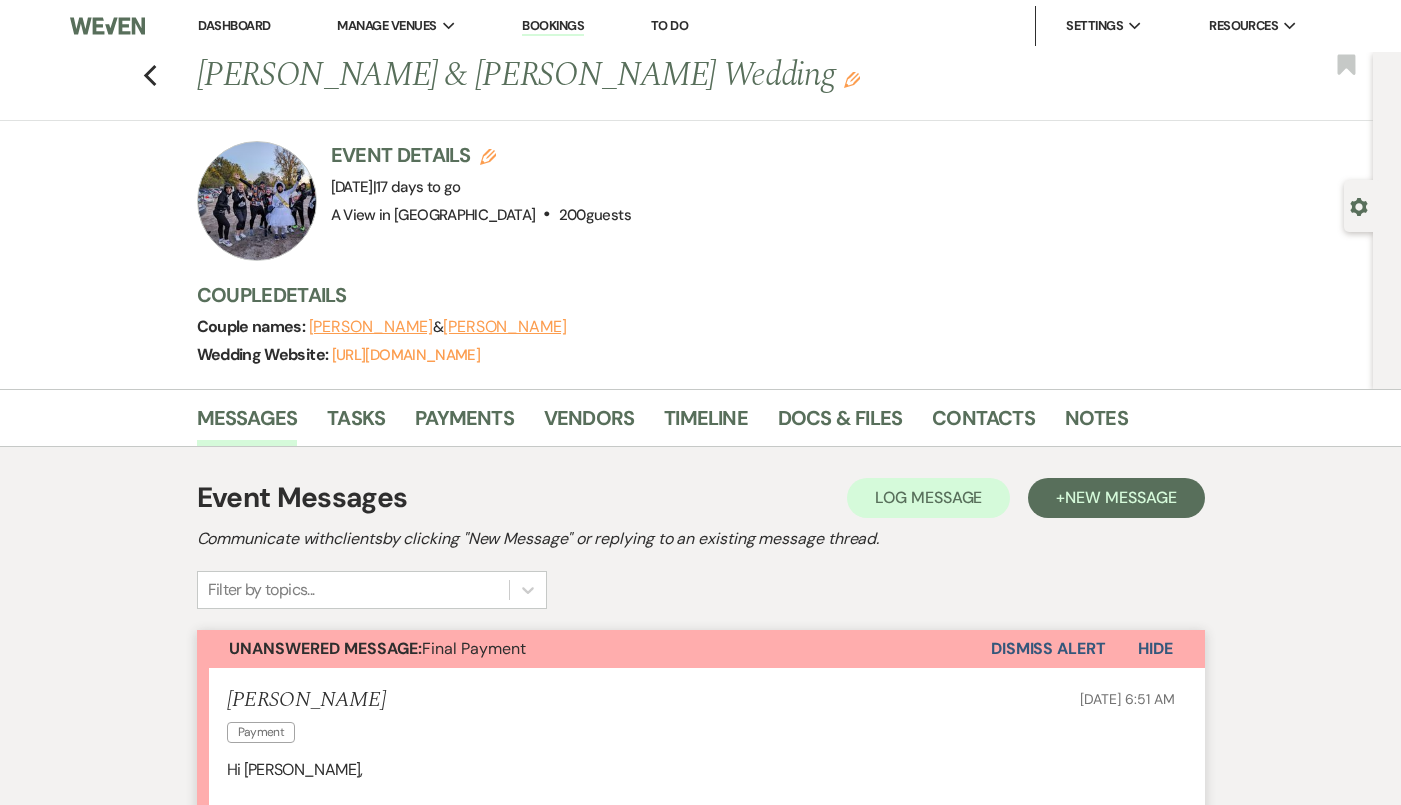 scroll, scrollTop: 591, scrollLeft: 0, axis: vertical 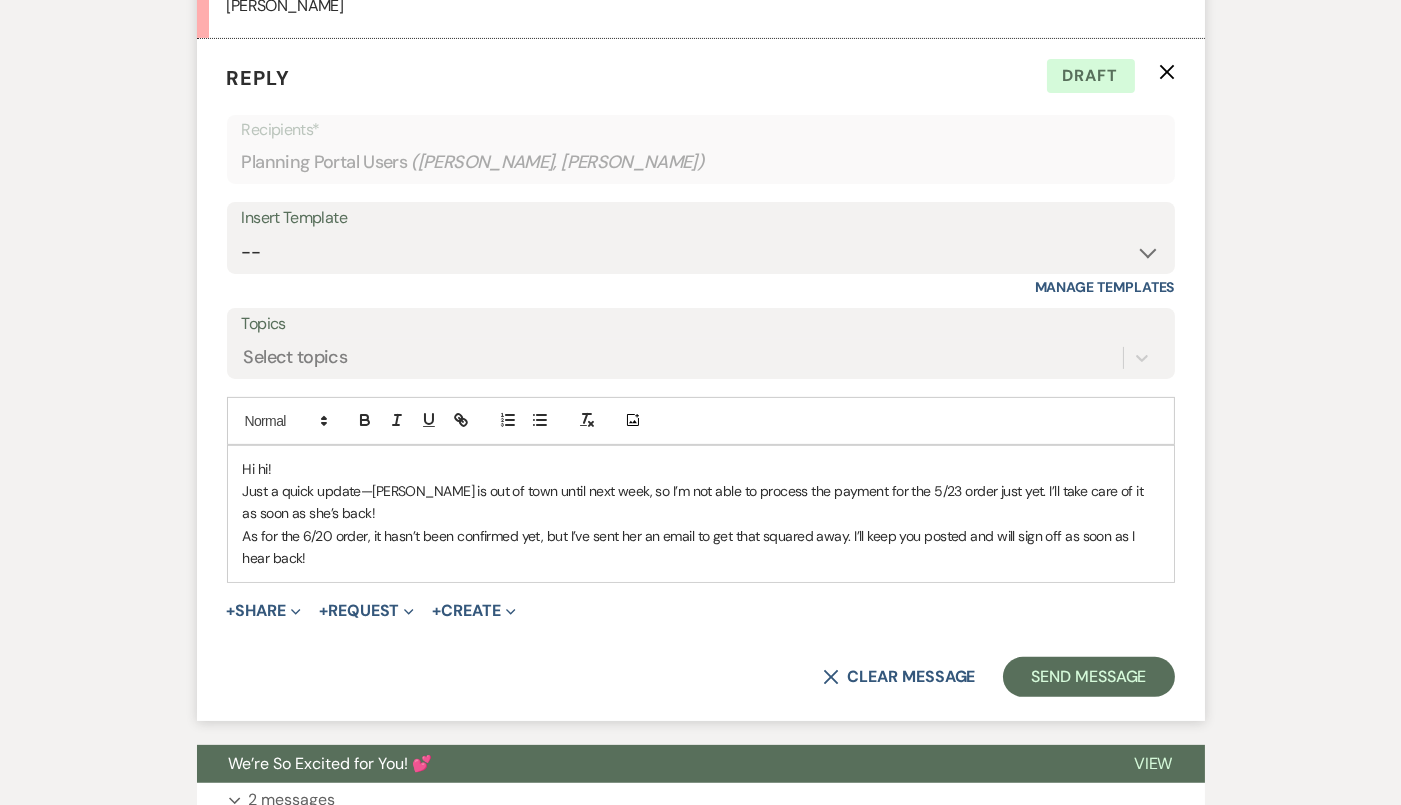 click on "Hi hi! Just a quick update—[PERSON_NAME] is out of town until next week, so I’m not able to process the payment for the 5/23 order just yet. I’ll take care of it as soon as she’s back! As for the 6/20 order, it hasn’t been confirmed yet, but I’ve sent her an email to get that squared away. I’ll keep you posted and will sign off as soon as I hear back!" at bounding box center [701, 514] 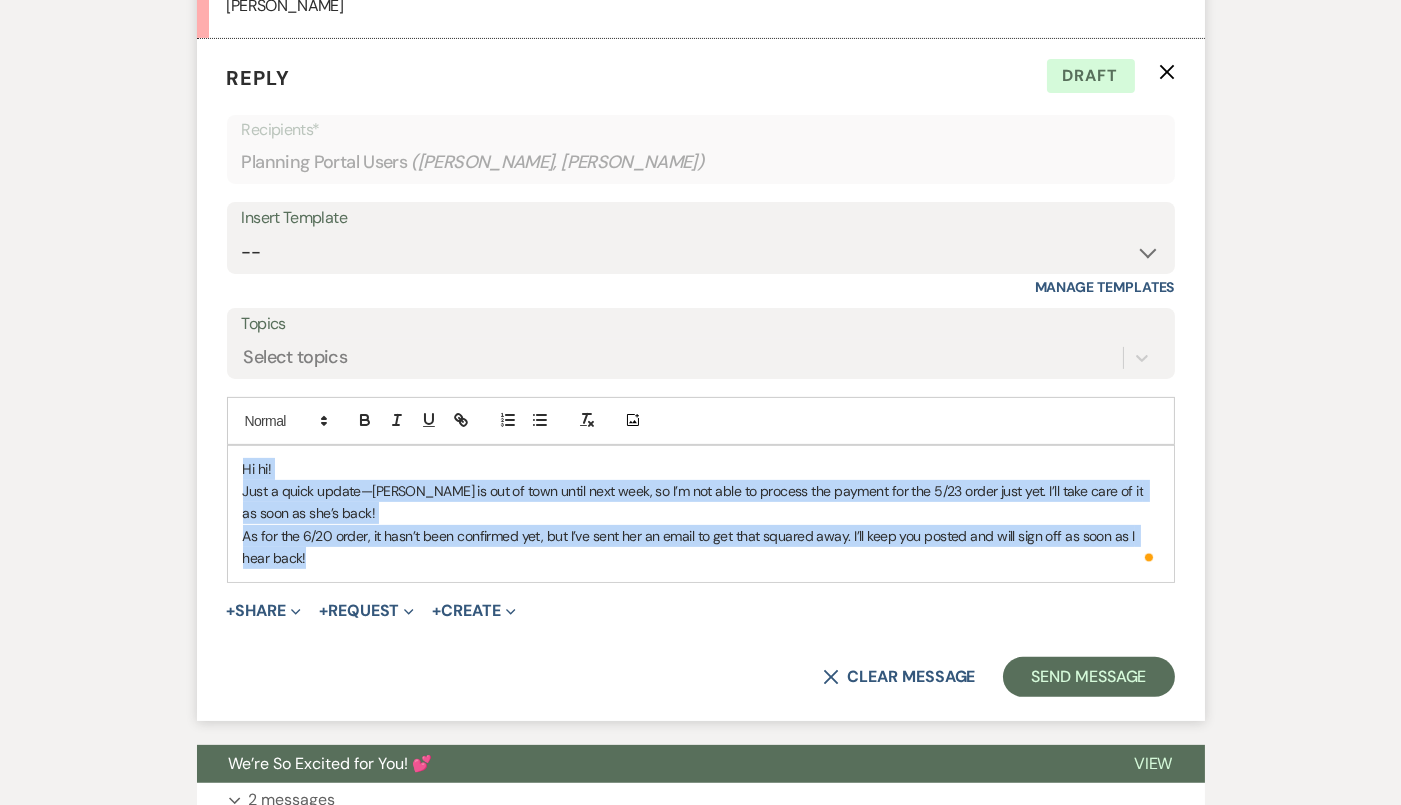 drag, startPoint x: 418, startPoint y: 560, endPoint x: 232, endPoint y: 450, distance: 216.09258 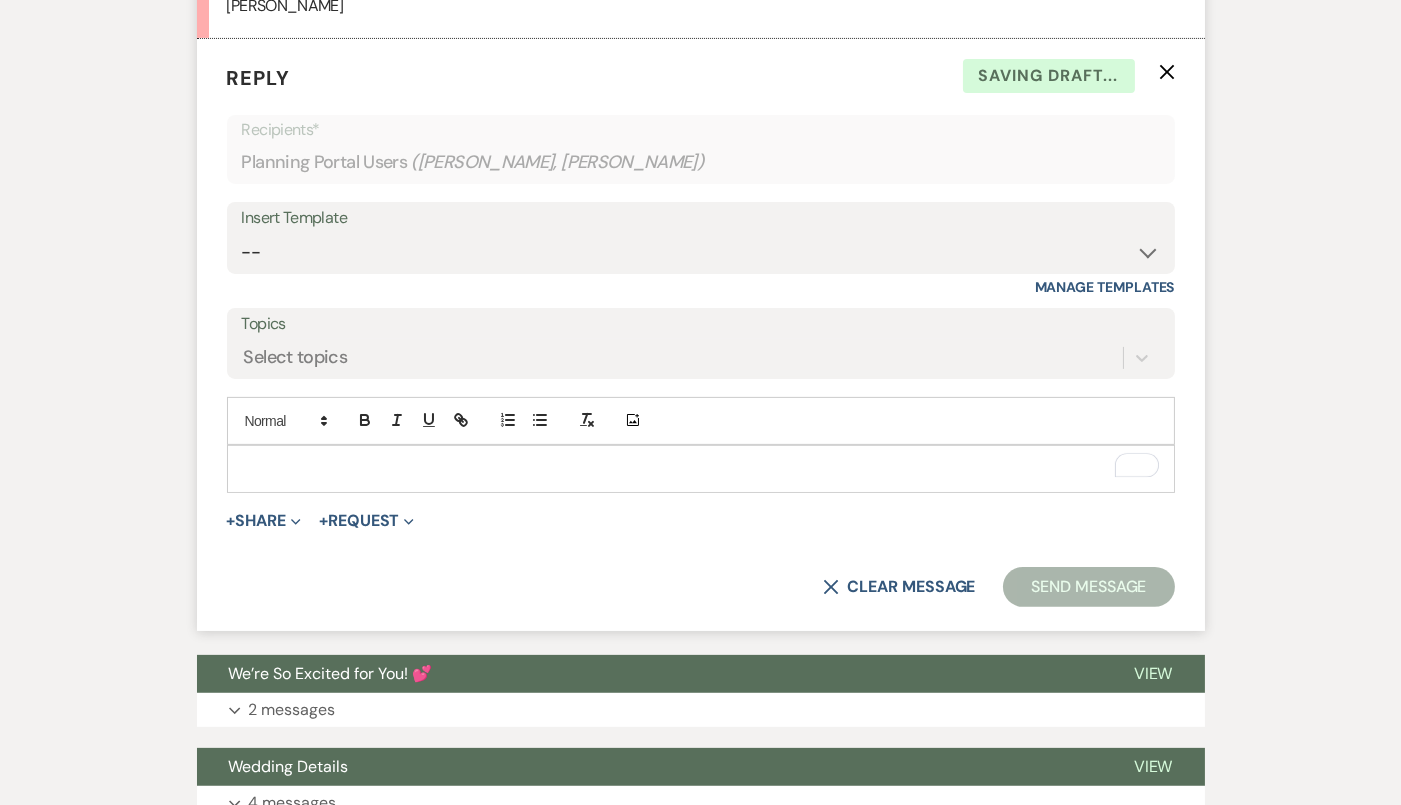 type 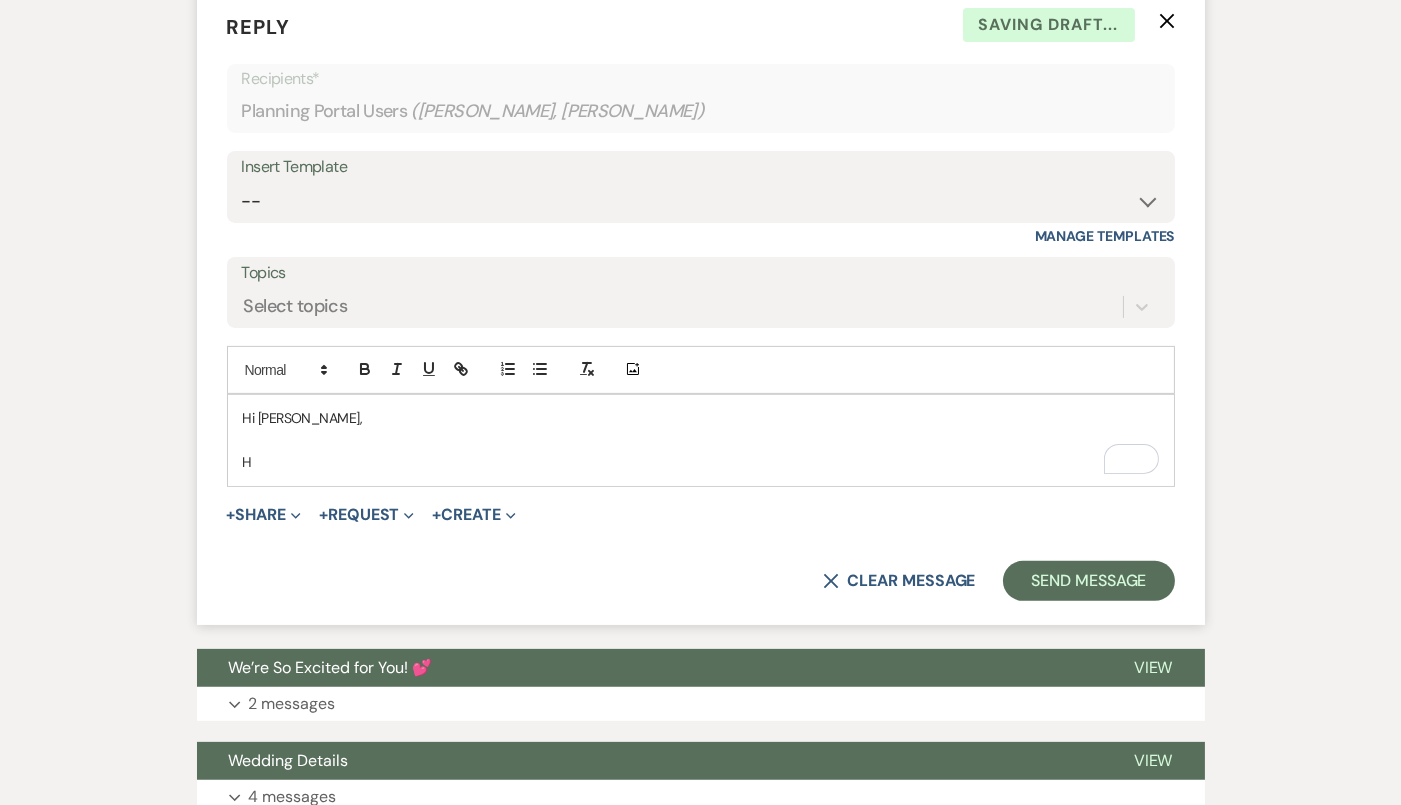 scroll, scrollTop: 1050, scrollLeft: 0, axis: vertical 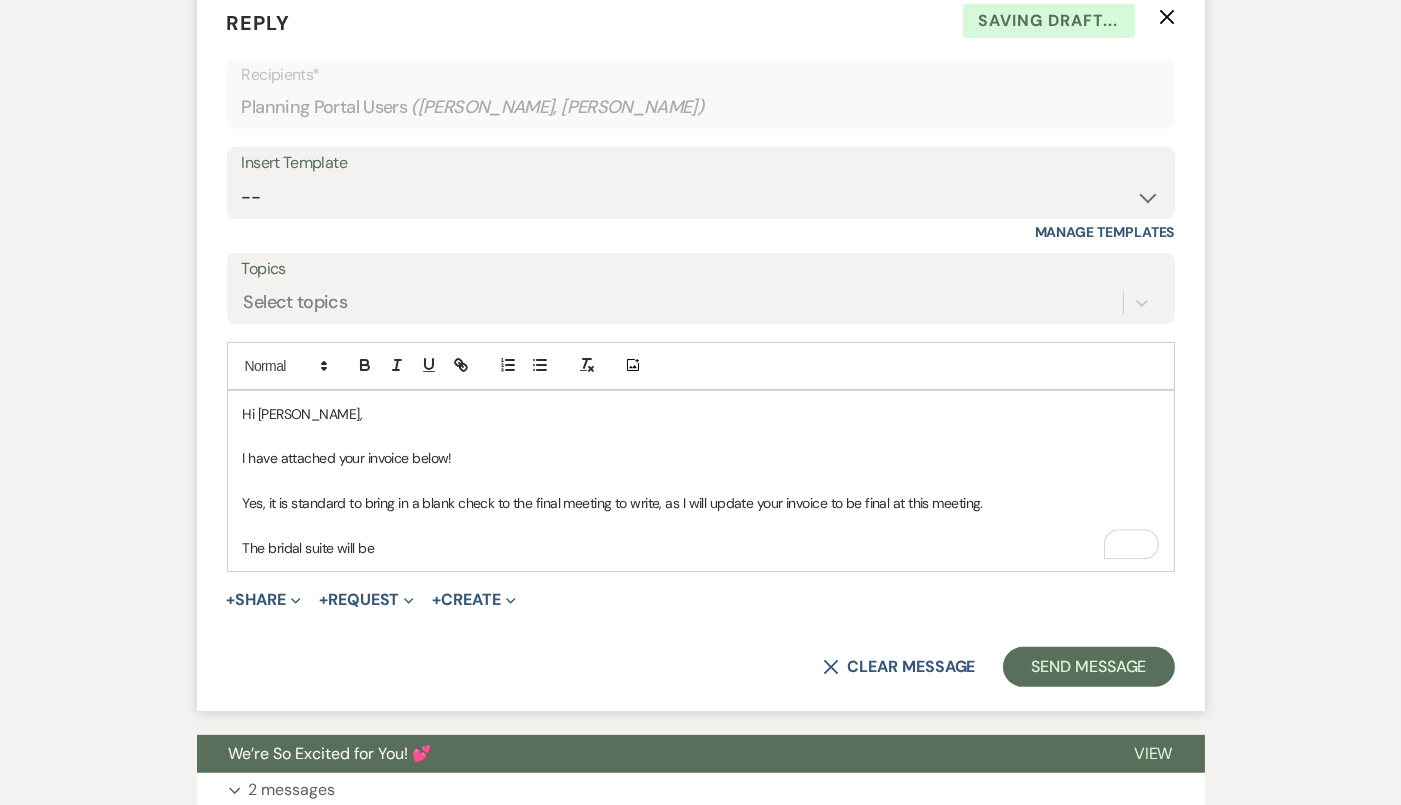 click on "The bridal suite will be" at bounding box center (701, 548) 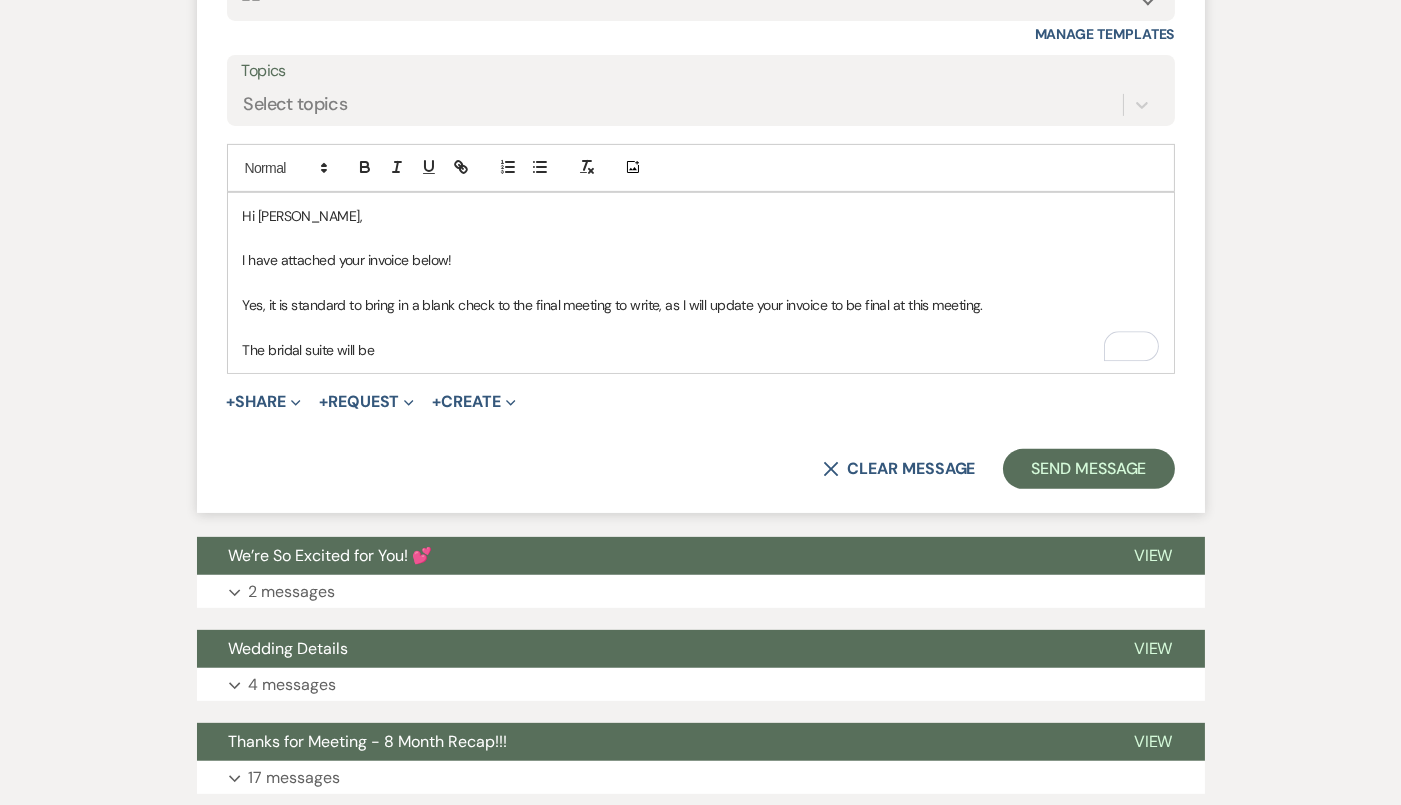 scroll, scrollTop: 1246, scrollLeft: 0, axis: vertical 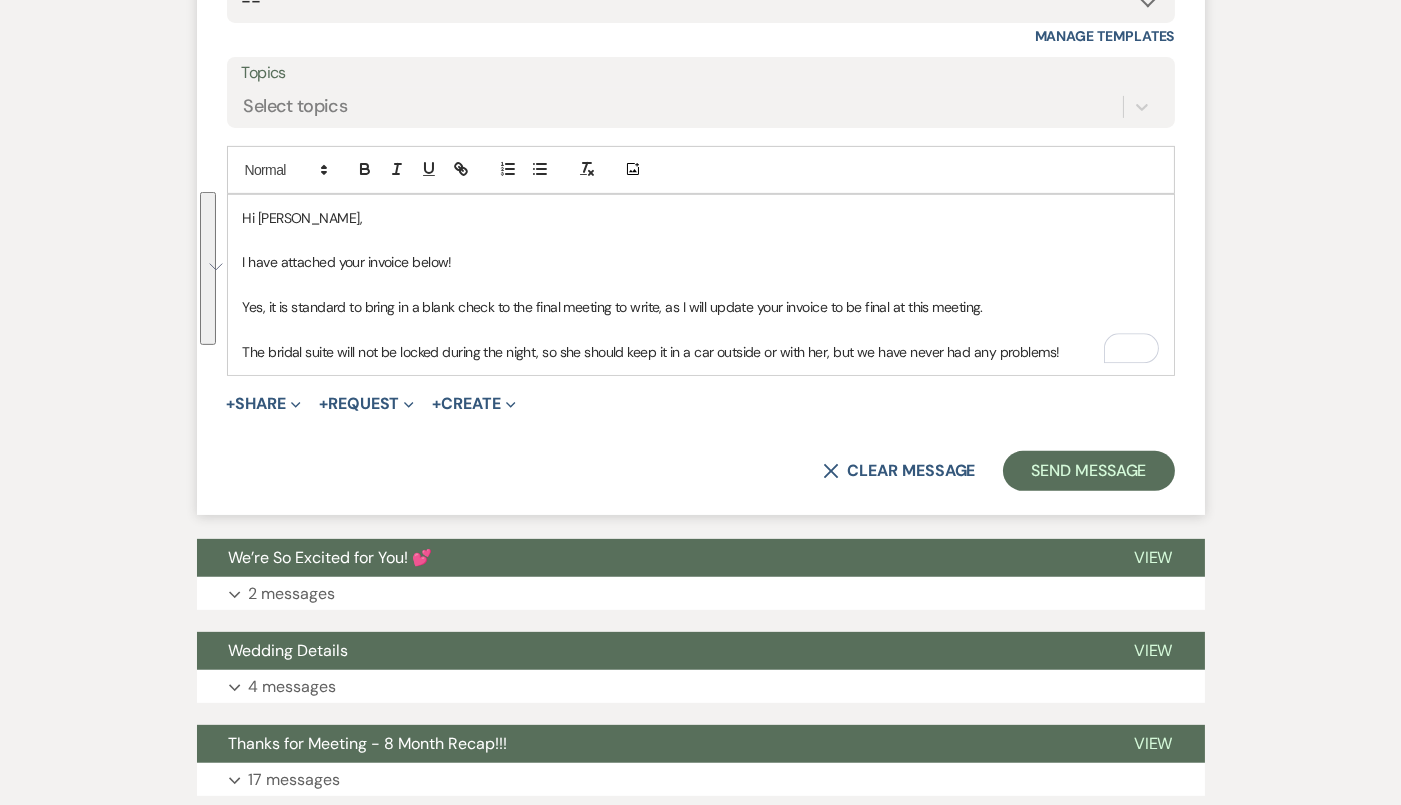 drag, startPoint x: 1073, startPoint y: 347, endPoint x: 214, endPoint y: 174, distance: 876.2477 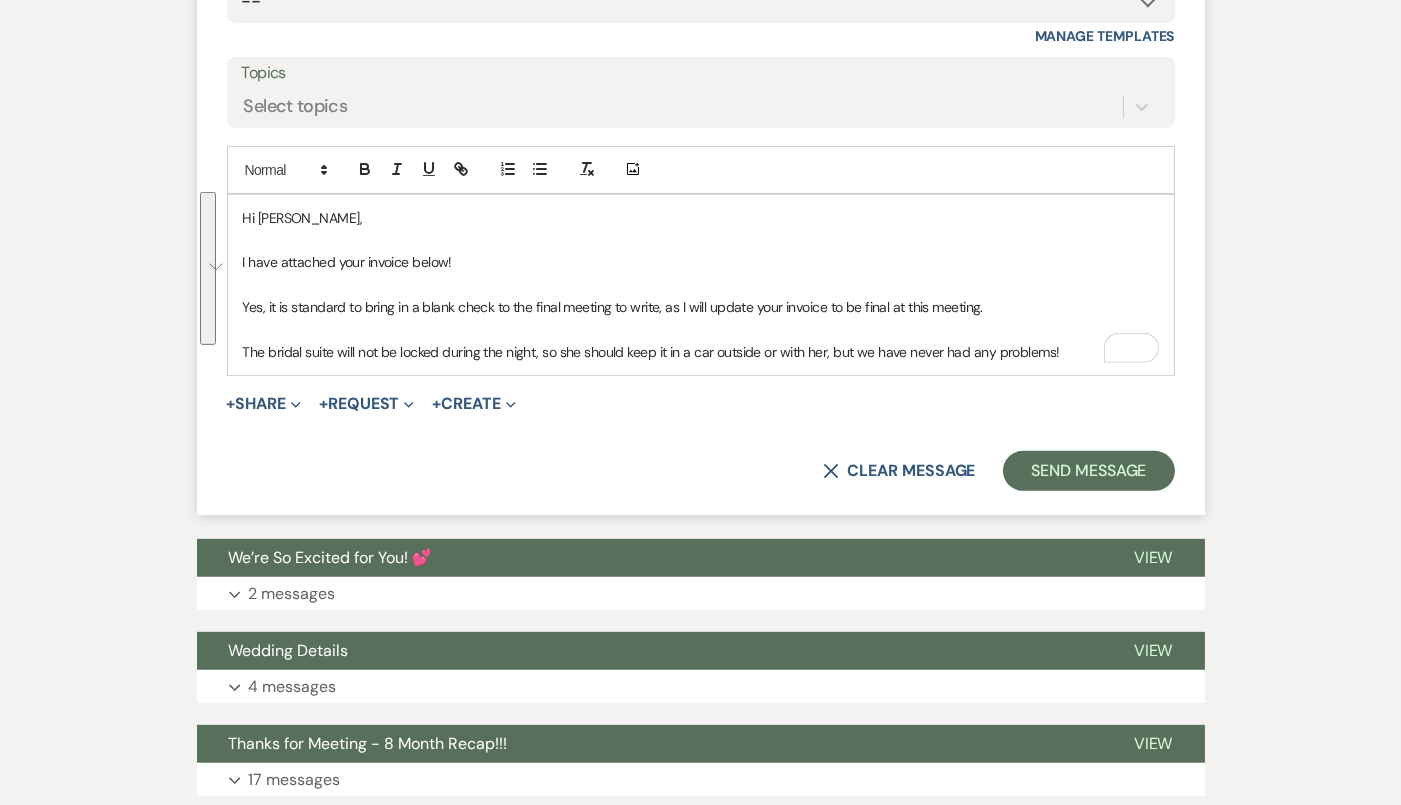 scroll, scrollTop: 1113, scrollLeft: 0, axis: vertical 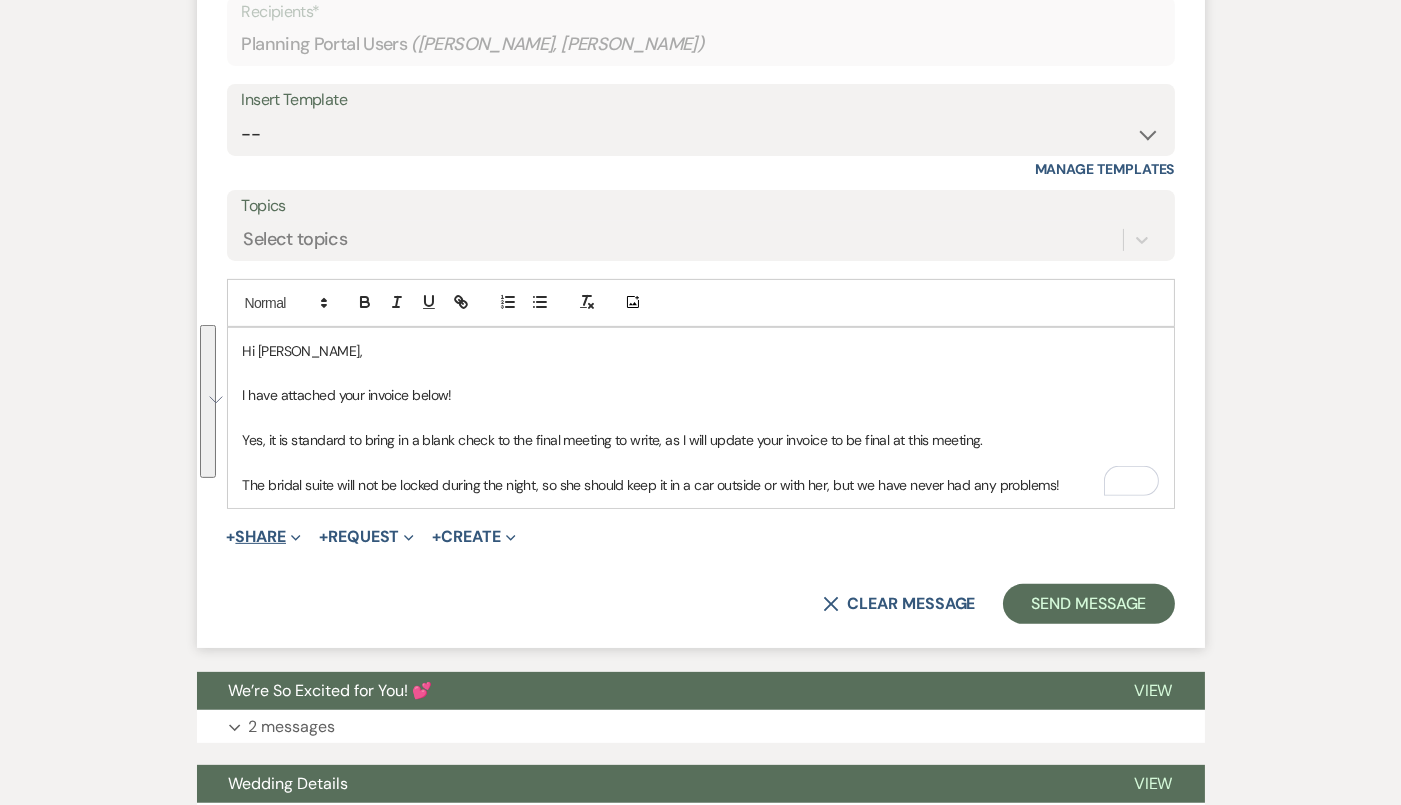 click on "Expand" at bounding box center [293, 536] 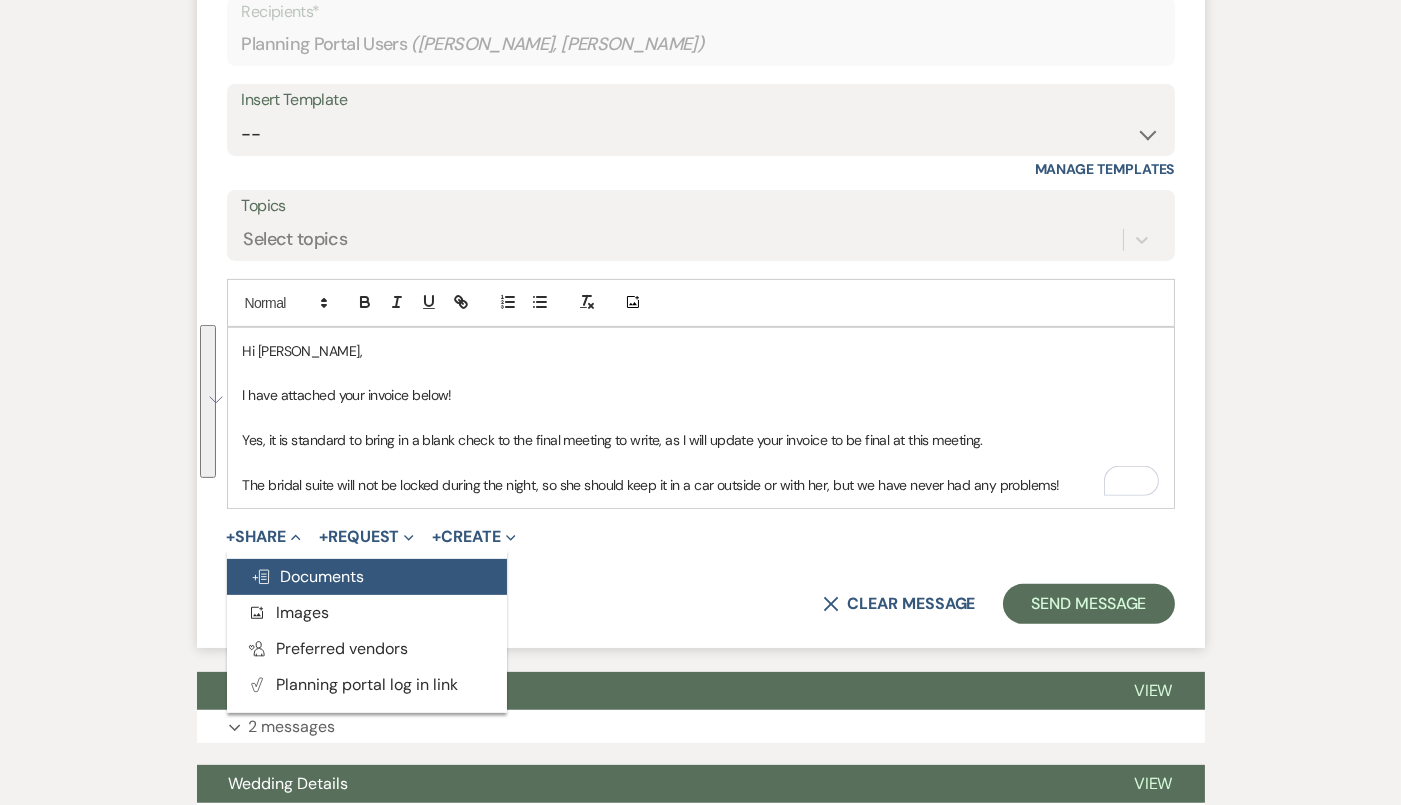 click on "Doc Upload Documents" at bounding box center [308, 576] 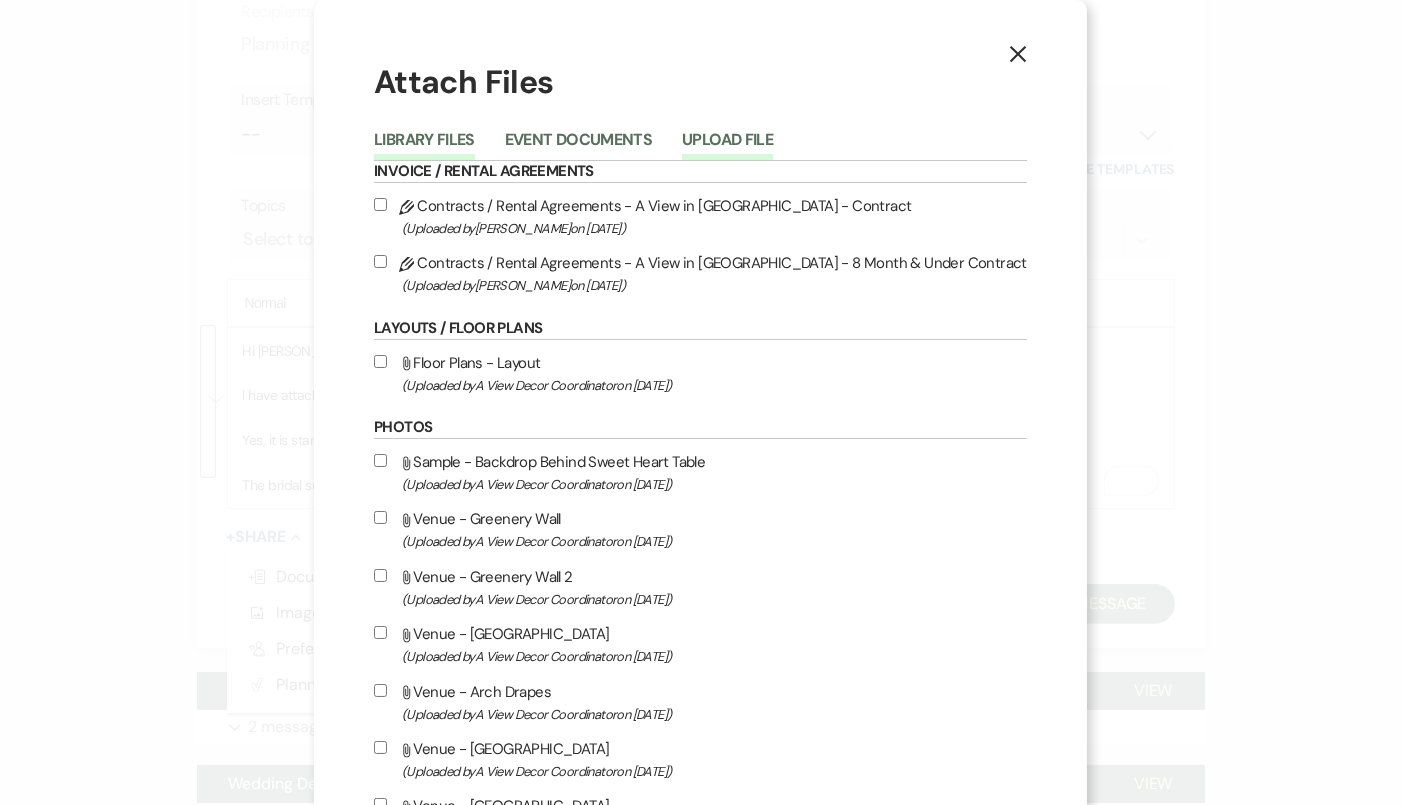click on "Upload File" at bounding box center (727, 146) 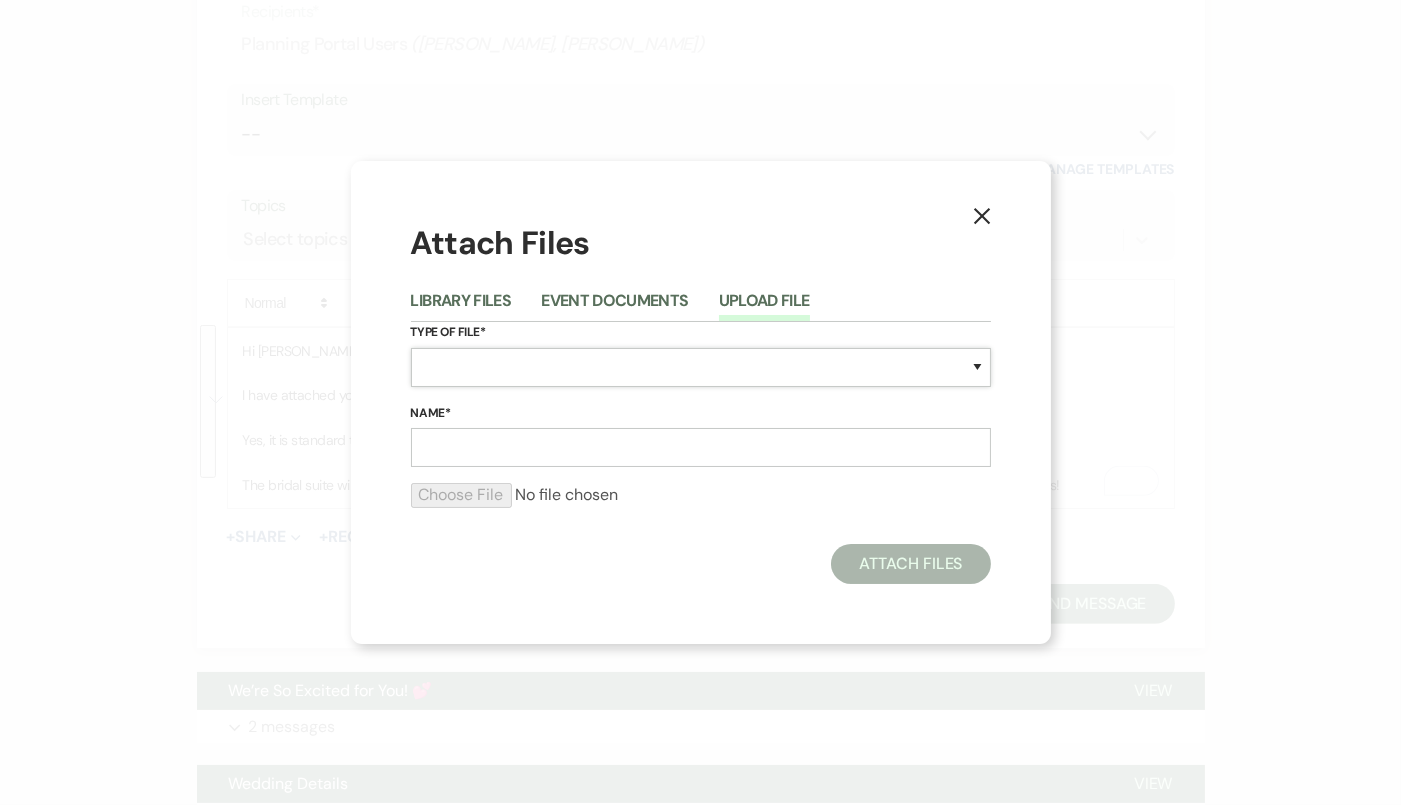 click on "Special Event Insurance Vendor Certificate of Insurance Contracts / Rental Agreements Invoices Receipts Event Maps Floor Plans Rain Plan Seating Charts Venue Layout Catering / Alcohol Permit Event Permit Fire Permit Fuel Permit Generator Permit Tent Permit Venue Permit Other Permit Inventory  Promotional Sample Venue Beverage Ceremony Event Finalize + Share Guests Lodging Menu Vendors Venue Beverage Brochure Menu Packages Product Specifications Quotes Beverage Event and Ceremony Details Finalize & Share Guests Lodging Menu Vendors Venue Event Timeline Family / Wedding Party Timeline Food and Beverage Timeline MC / DJ / Band Timeline Master Timeline Photography Timeline Set-Up / Clean-Up Vendor Timeline Bartender Safe Serve / TiPS Certification Vendor Certification Vendor License Other" at bounding box center (701, 367) 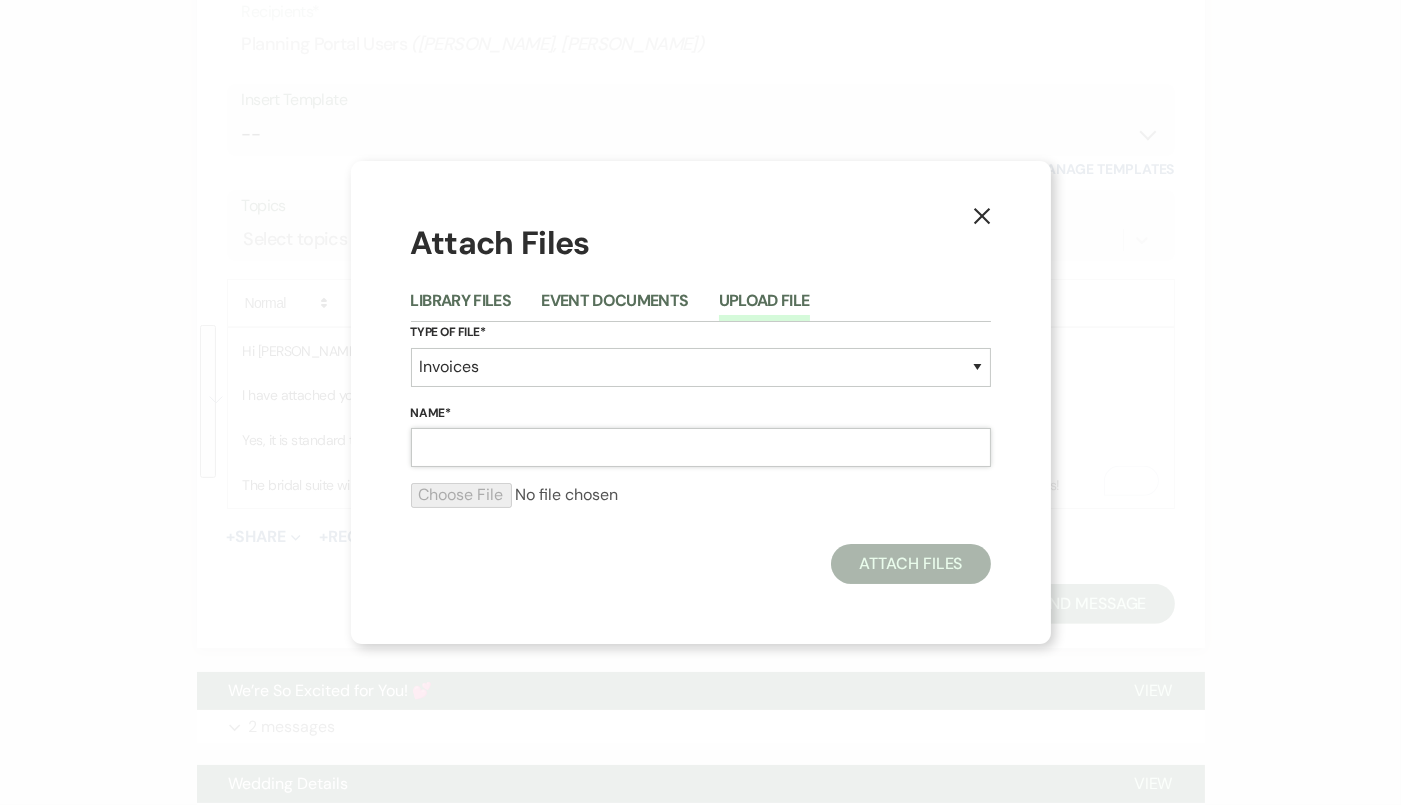 click on "Name*" at bounding box center [701, 447] 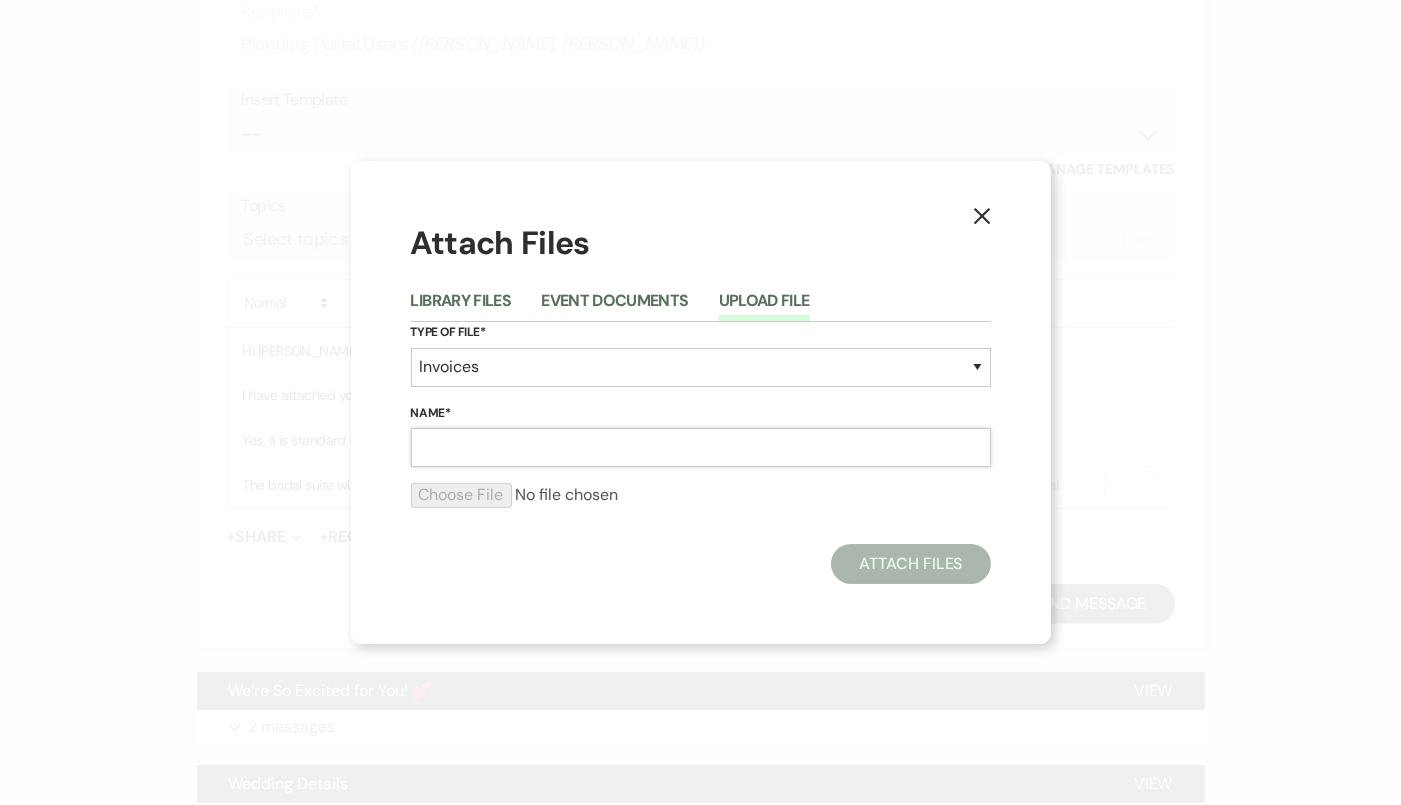 type on "B" 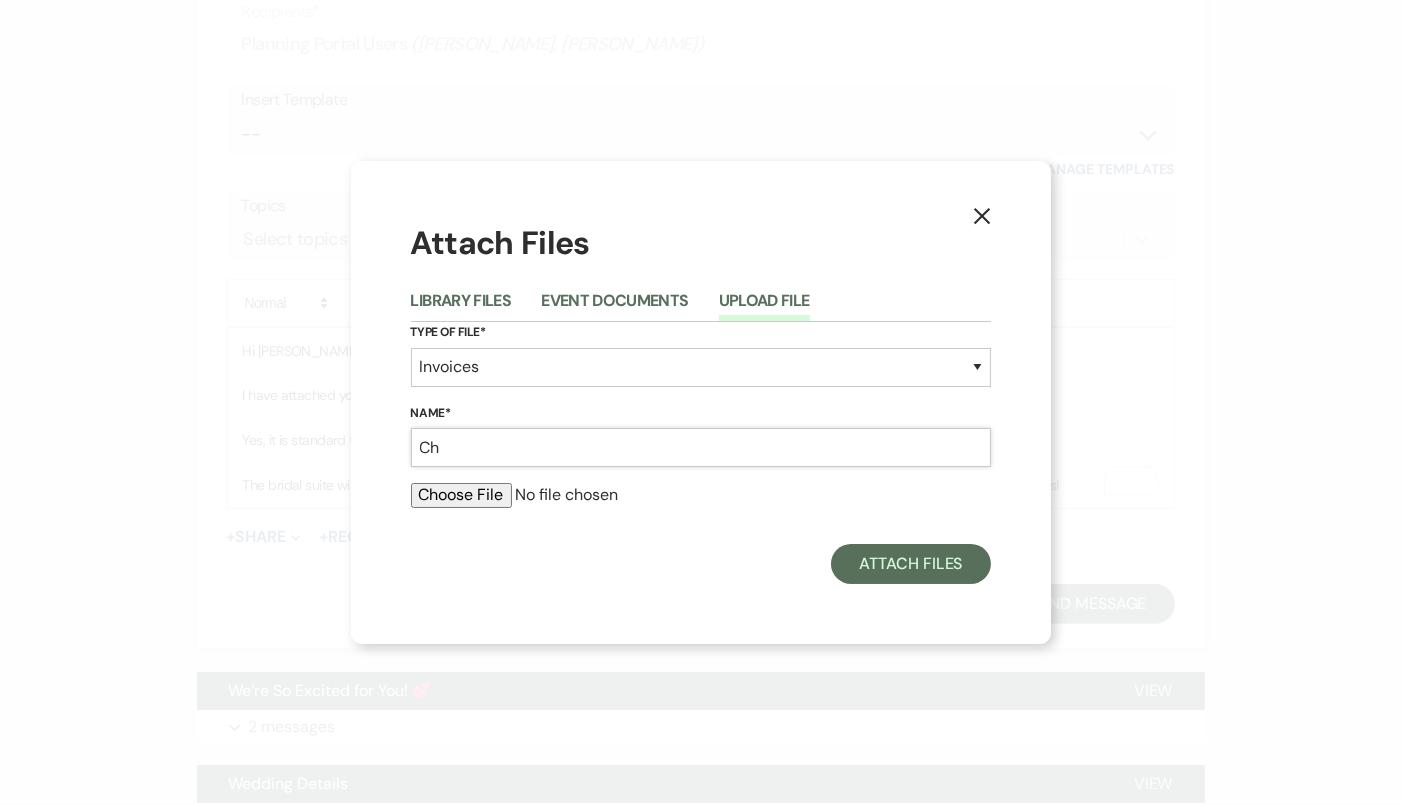 type on "C" 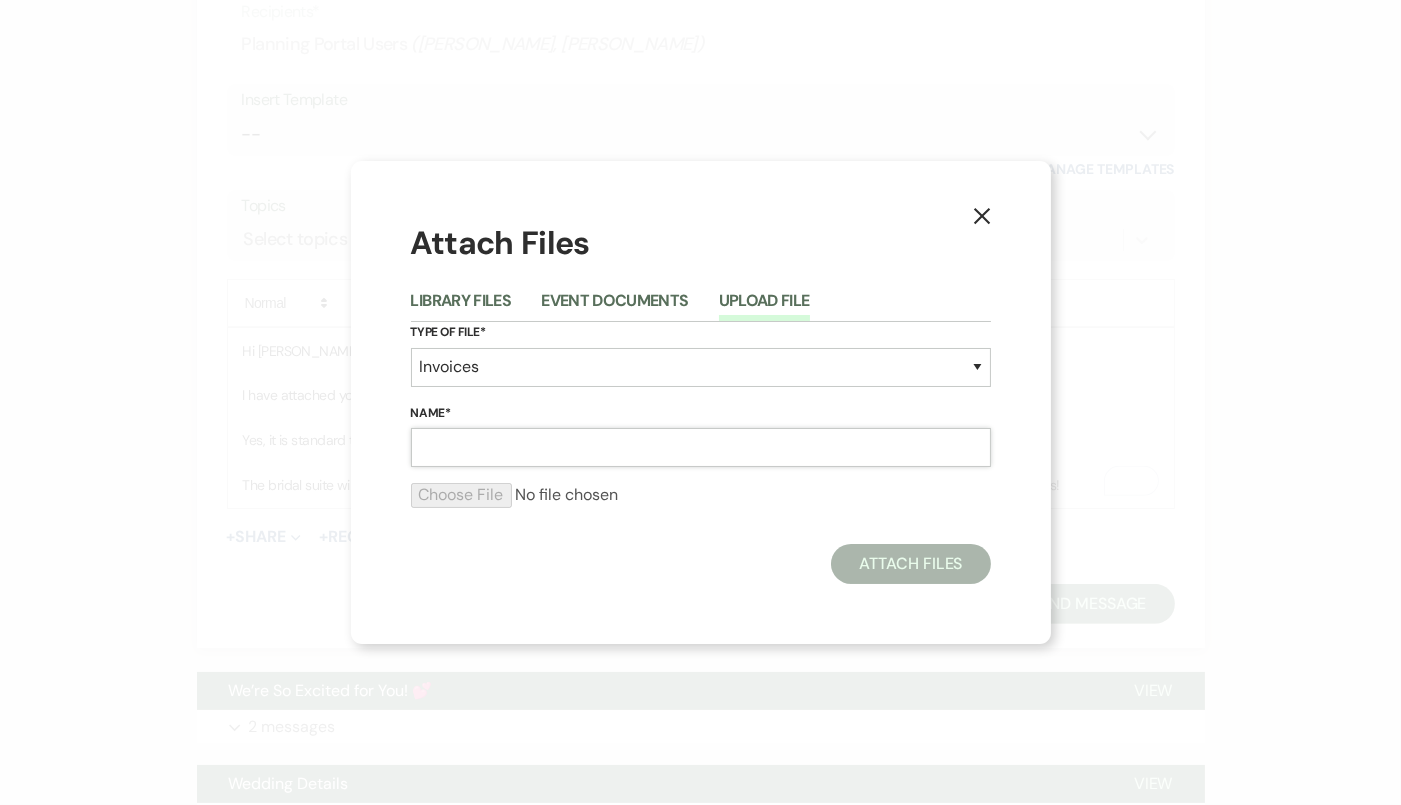 click on "Name*" at bounding box center [701, 447] 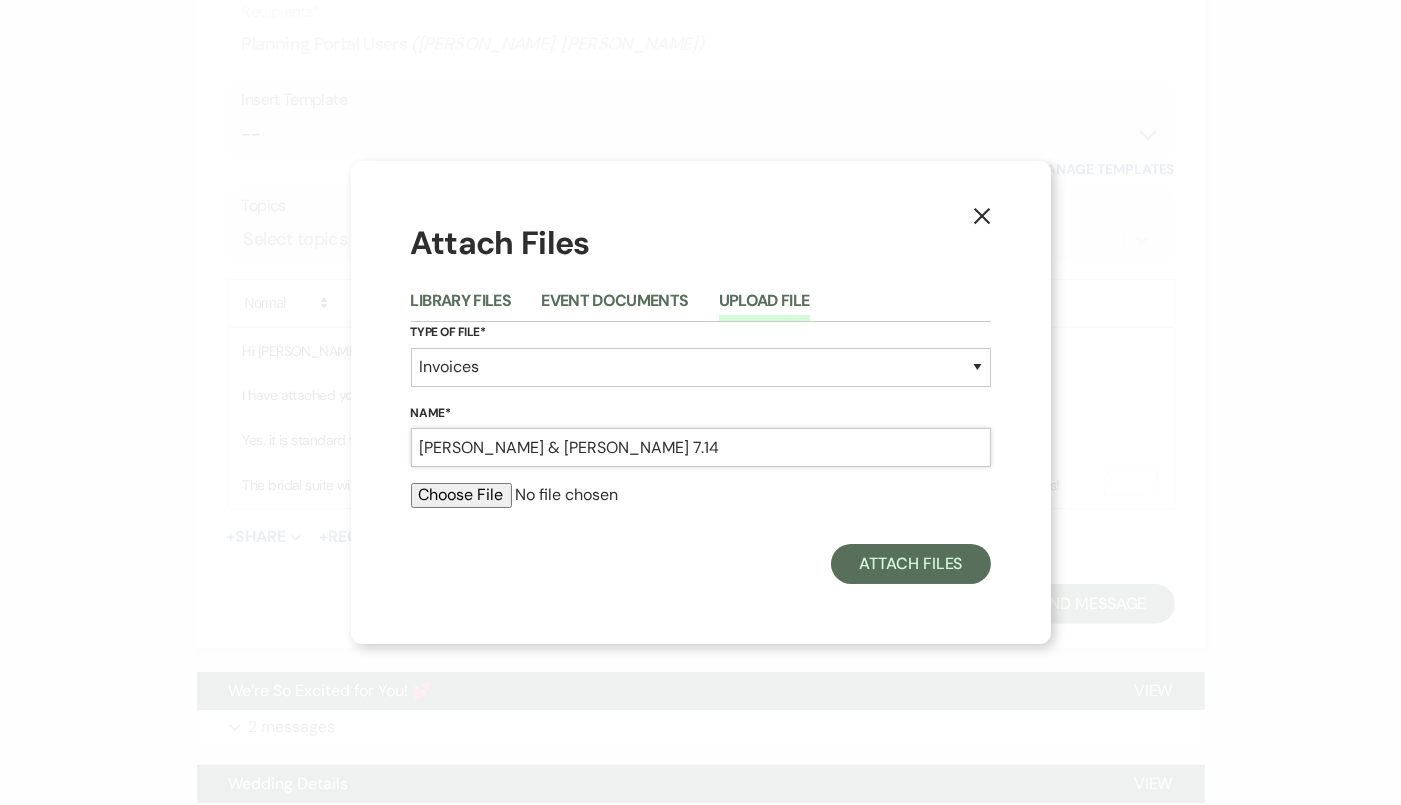 click on "[PERSON_NAME] & [PERSON_NAME] 7.14" at bounding box center [701, 447] 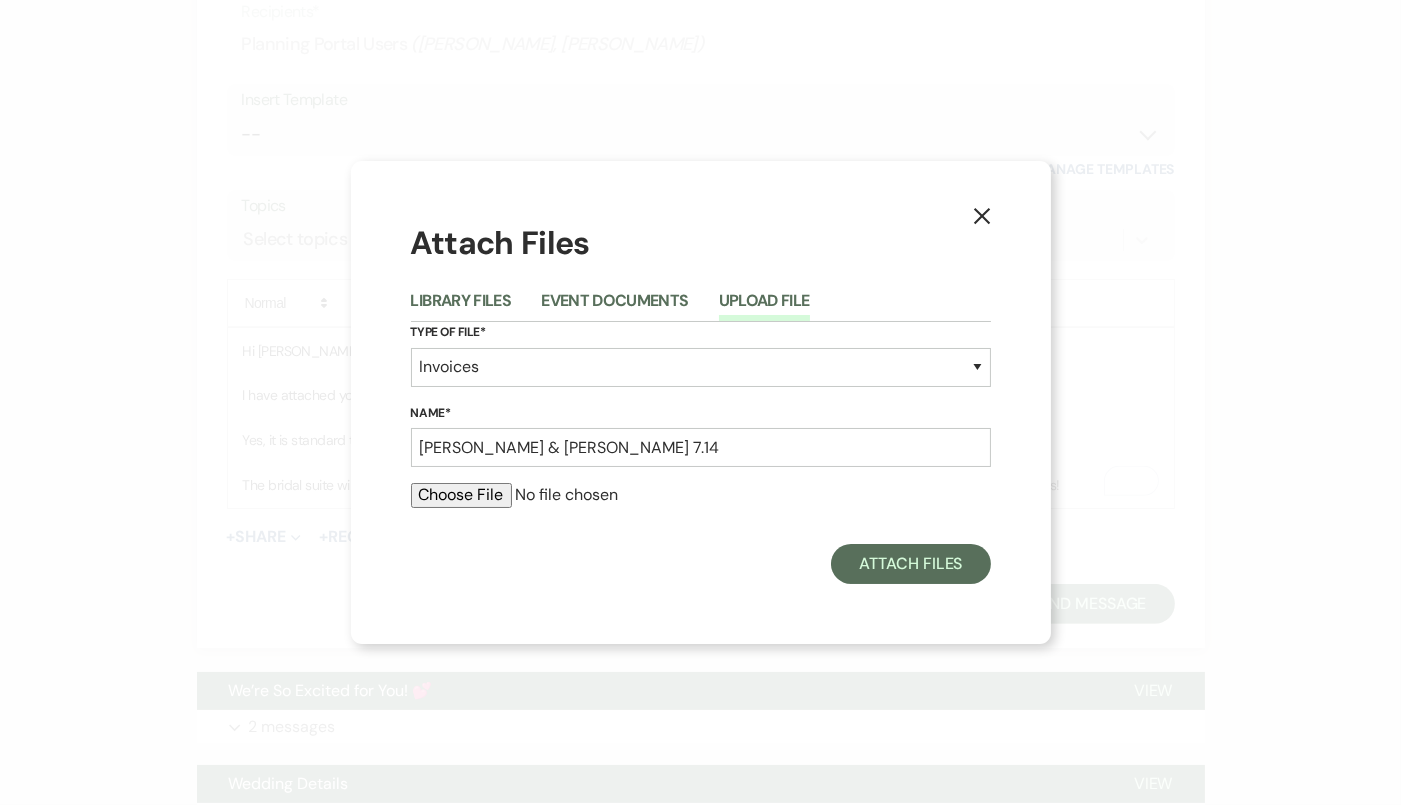 click at bounding box center (701, 495) 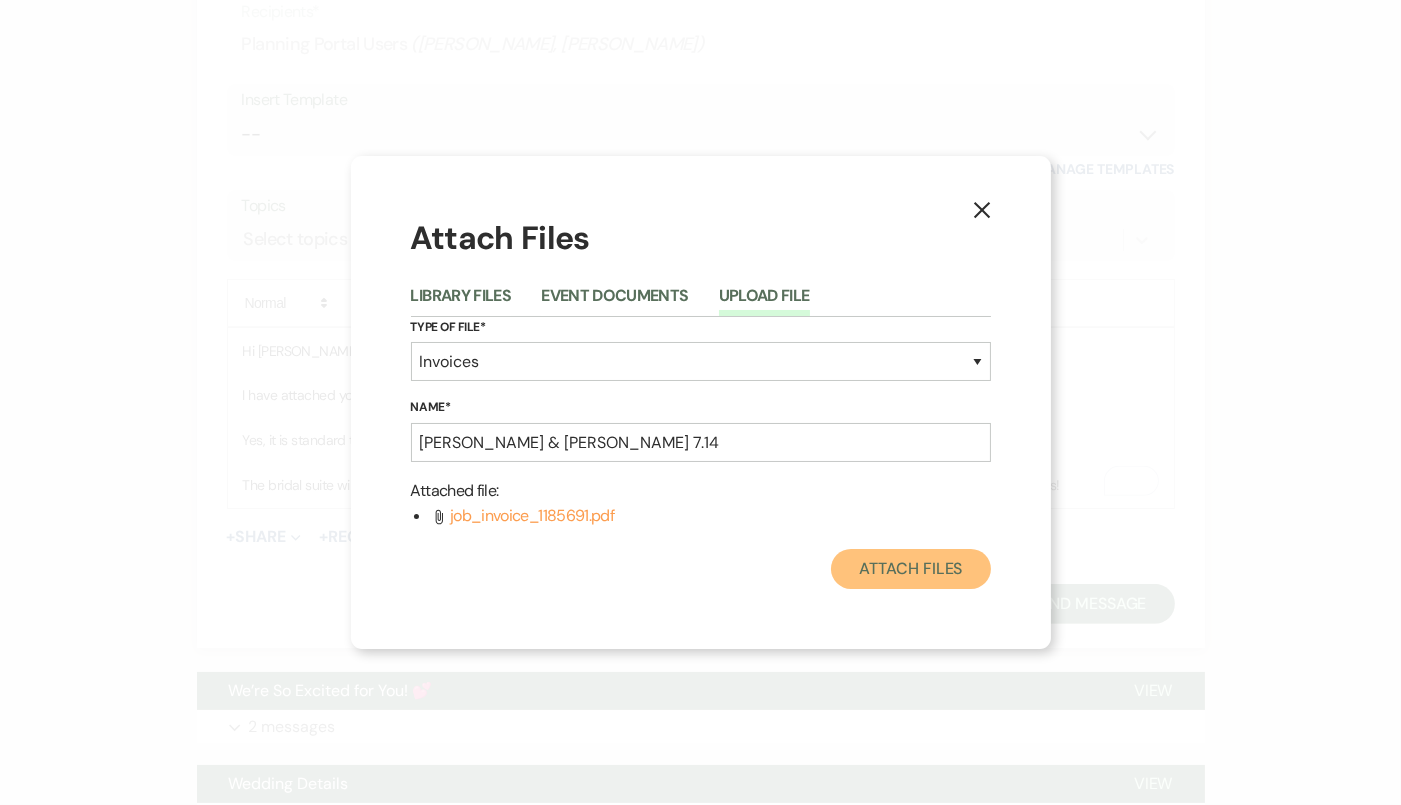click on "Attach Files" at bounding box center (910, 569) 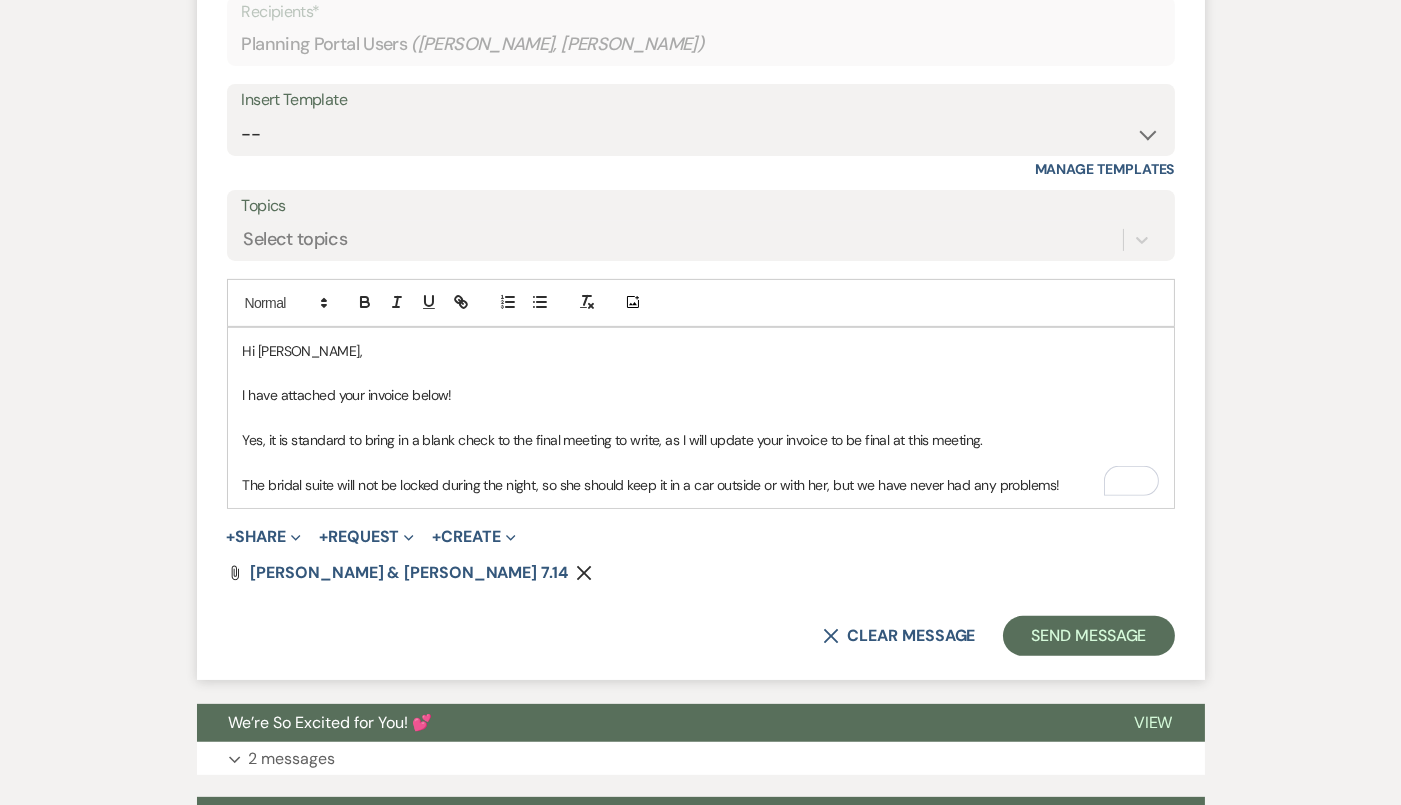 click on "Event Messages   Log Log Message +  New Message Communicate with  clients  by clicking "New Message" or replying to an existing message thread. Filter by topics... Unanswered Message:  Final Payment  Dismiss Alert Hide [PERSON_NAME] Payment [DATE] 6:51 AM Hi [PERSON_NAME], Can you please provide me with an itemized bill prior to me paying the final payment to the venue? If possible, I'd like to look this over with [PERSON_NAME] before he leaves for RAGBRAI [DATE] since he won't be at the final meeting next week with me. Secondly, do most people bring that final payment check to you next week?  Lastly, I was asked if the upstairs bridal suite area will be locked? My future mother-in-law was wondering if there'd be a secure place to keep her wallet and other belongings. Thank you! [PERSON_NAME]  Reply   X Saving draft... Recipients* Planning Portal Users   ( [PERSON_NAME], [PERSON_NAME] )   Insert Template   -- Tour Confirmation Contract (Pre-Booked Leads) Out of office Inquiry Email All 3 Venues Inquiry Welcome Email" at bounding box center (701, 815) 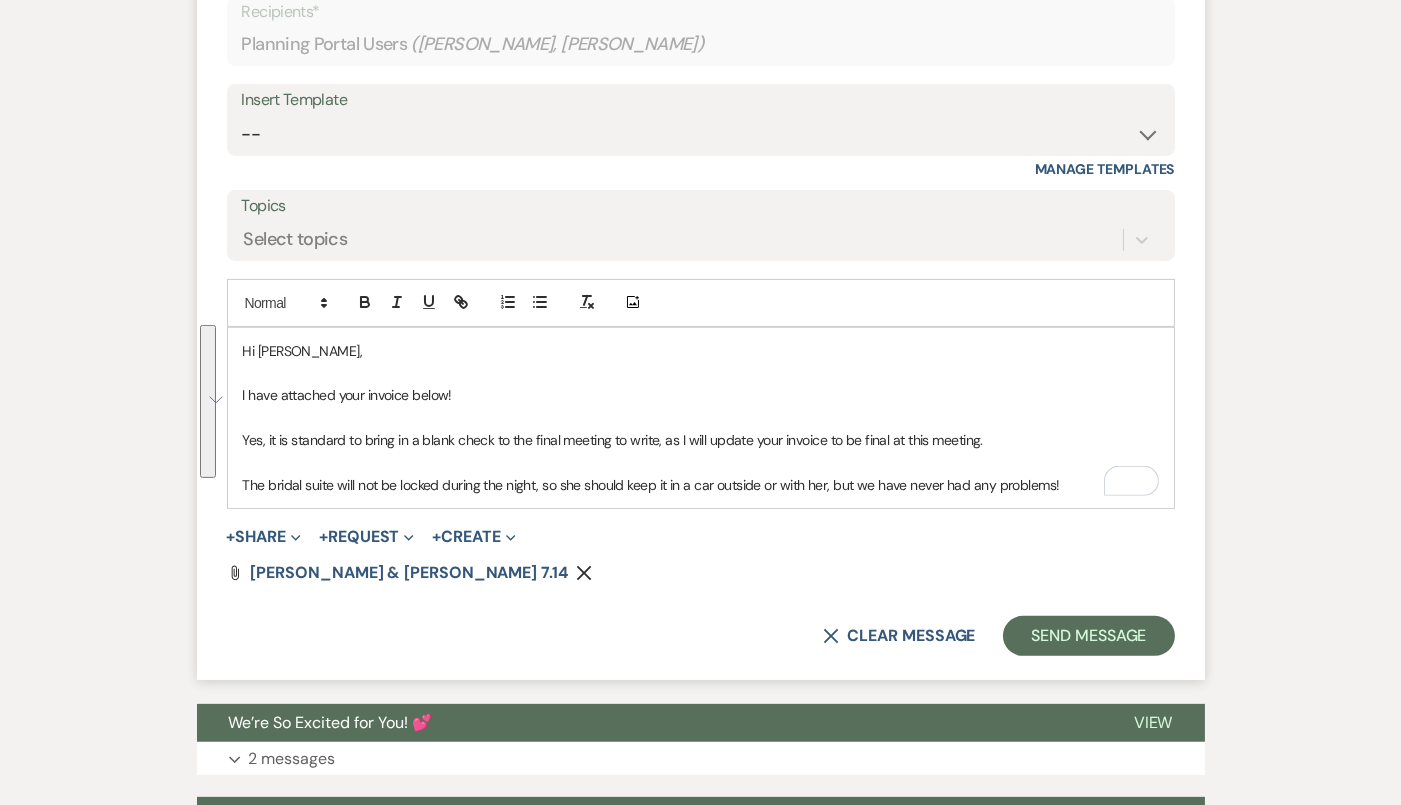 copy on "Hi [PERSON_NAME],  I have attached your invoice below!  Yes, it is standard to bring in a blank check to the final meeting to write, as I will update your invoice to be final at this meeting.  The bridal suite will not be locked during the night, so she should keep it in a car outside or with her, but we have never had any problems!" 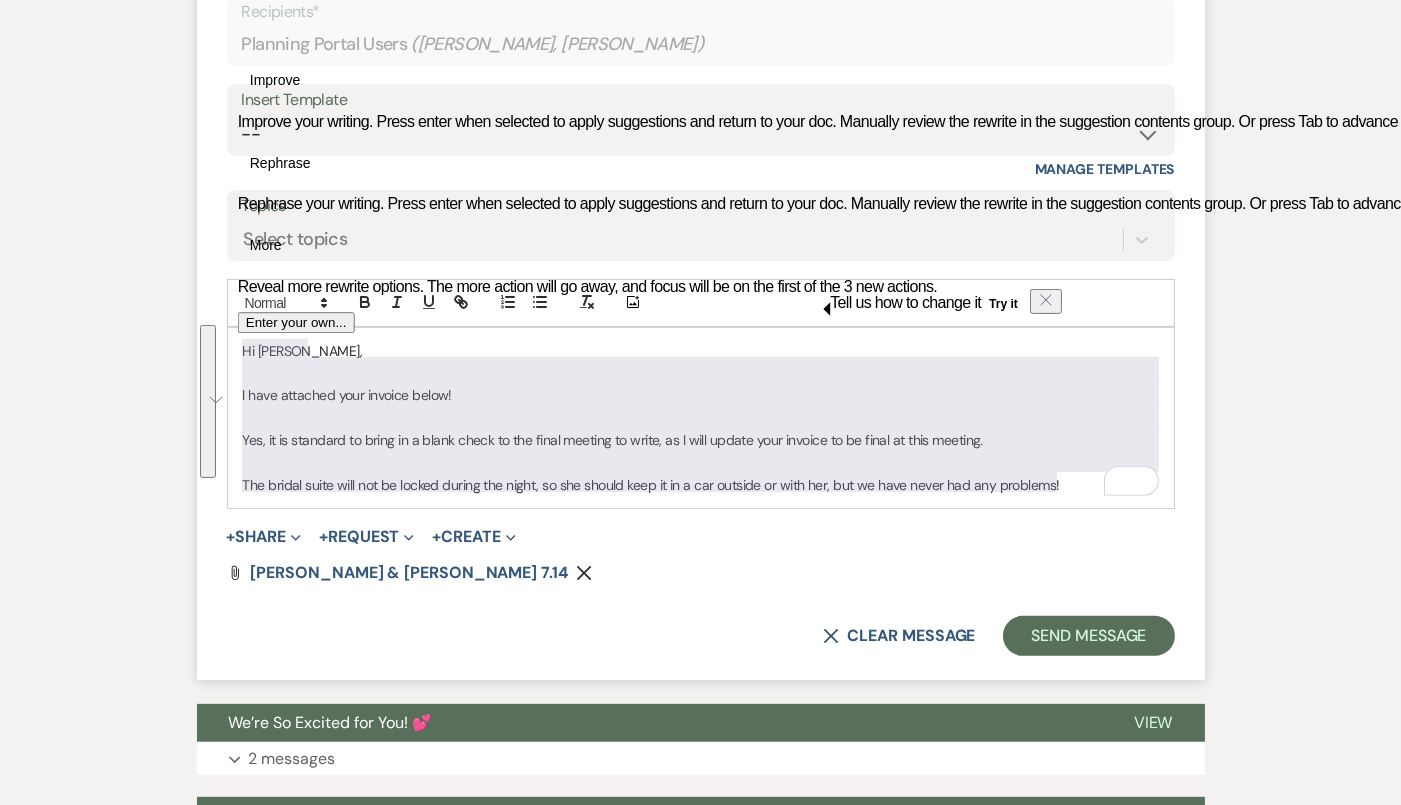 type 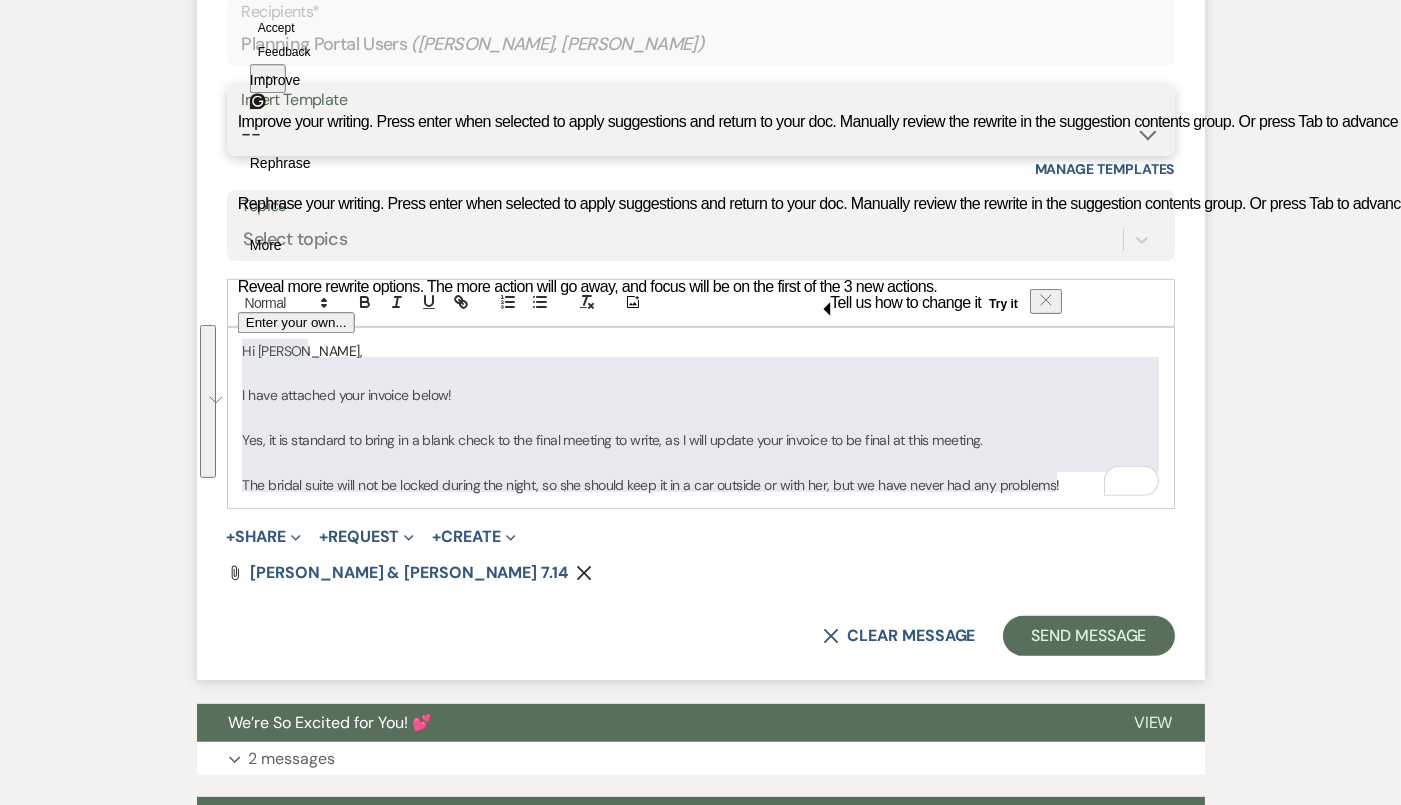 click on "-- Tour Confirmation Contract (Pre-Booked Leads) Out of office Inquiry Email All 3 Venues Inquiry Welcome Email Initial Inquiry Follow Up Say YES to the Venue!  [PERSON_NAME] Tour Follow Up - A Special Note from A View  [PERSON_NAME] Signature Pharna Signature Pharna  Brochure Download Follow Up A View on State - Drop Box 12 Month Payment & Optional Meeting - [PERSON_NAME] 8 Month Meeting - [PERSON_NAME] 12 M Payment - PC 8 M Meeting - PC 3 M - PC Final - PC Post Final  - PC [PERSON_NAME] Payments - DB Del & PC  Brit Signature LL Signature Lead Follow Up 2nd Lead Follow Up [PERSON_NAME]" at bounding box center (701, 134) 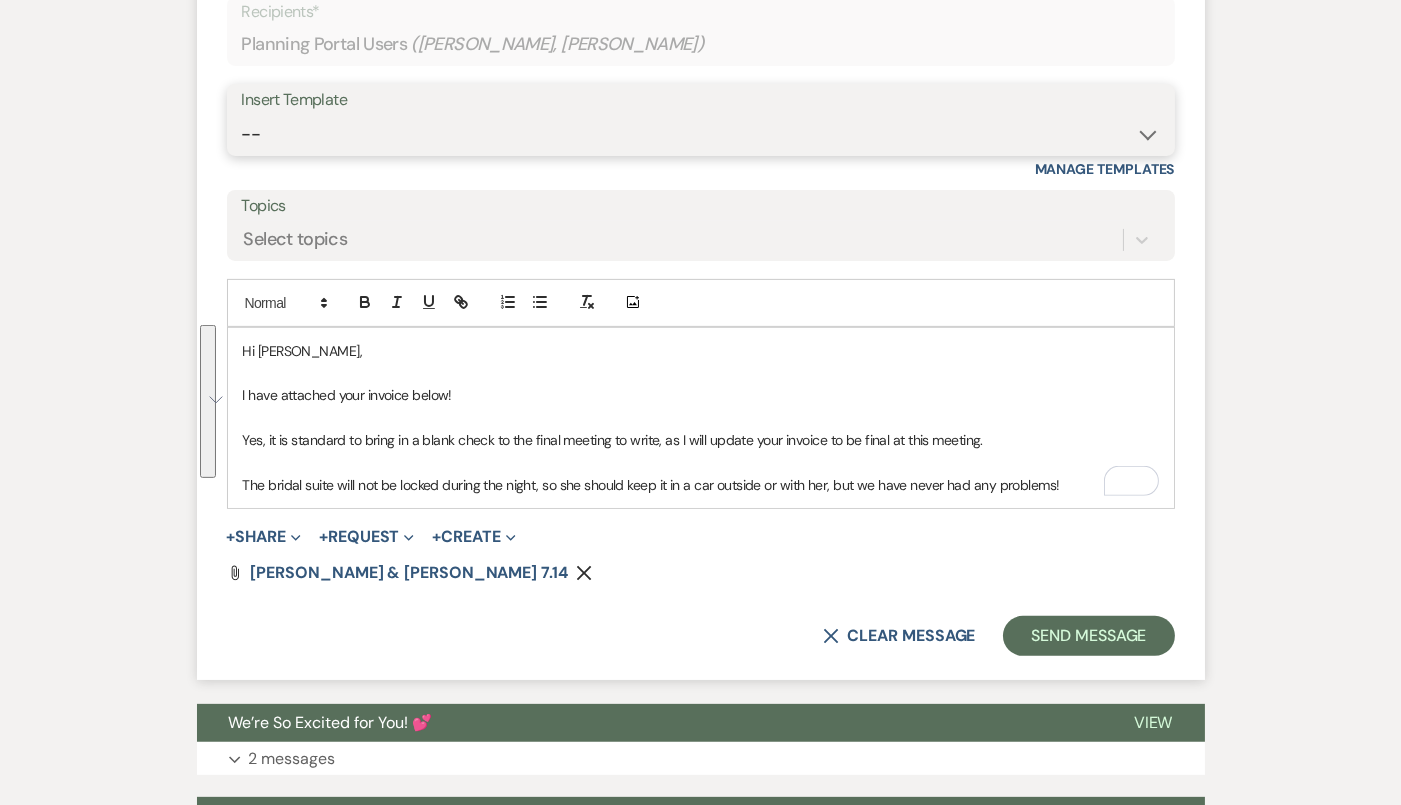 select on "4142" 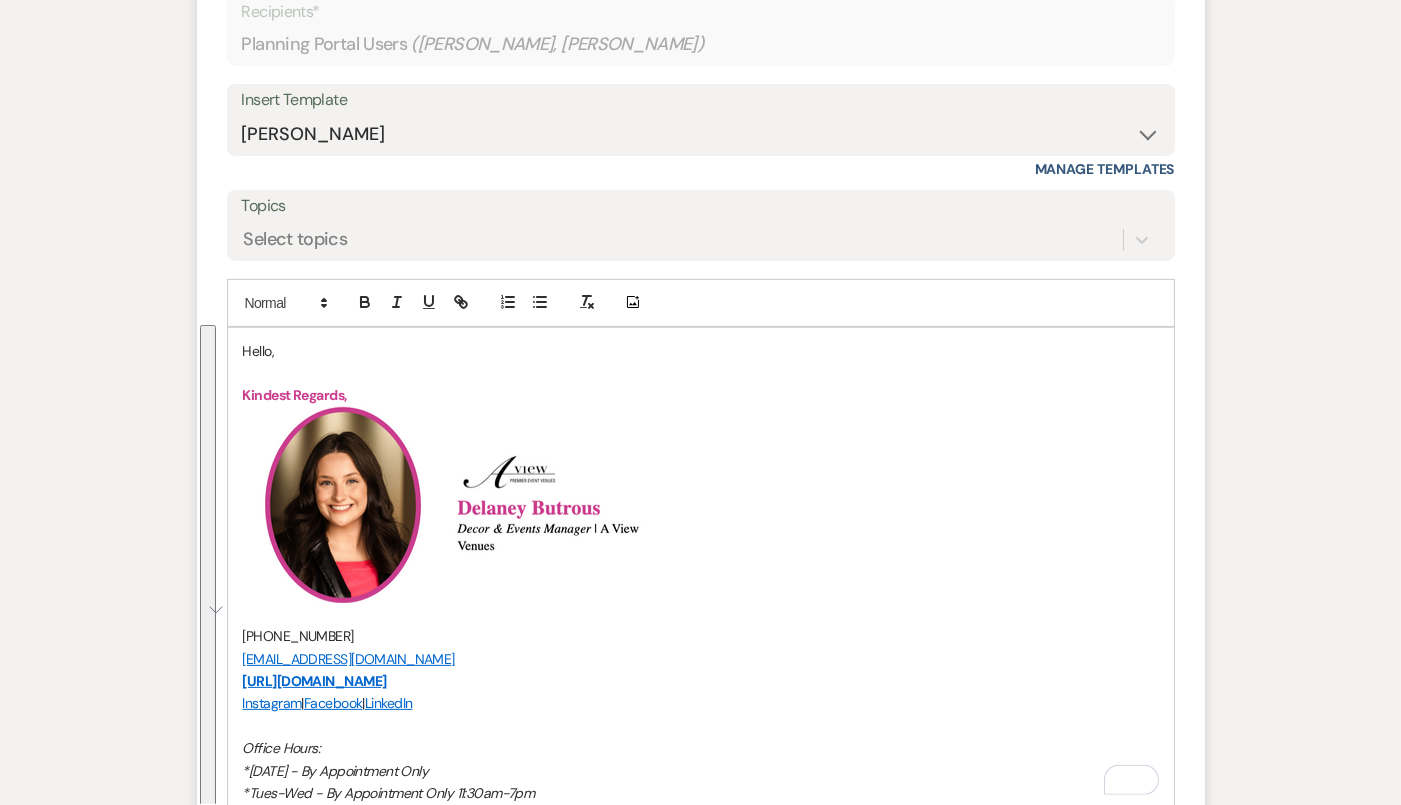 click on "Hello," at bounding box center [701, 351] 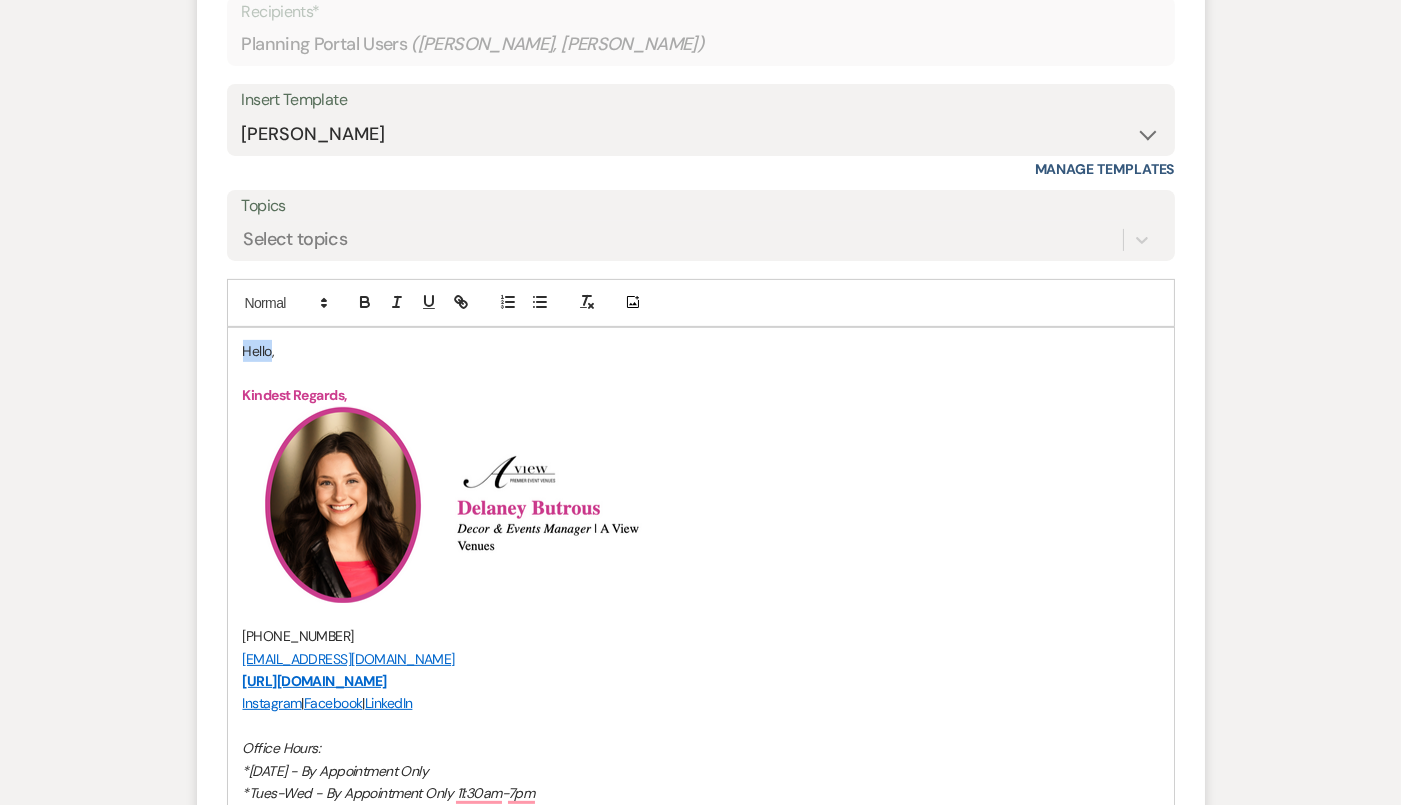 click on "Hello," at bounding box center (701, 351) 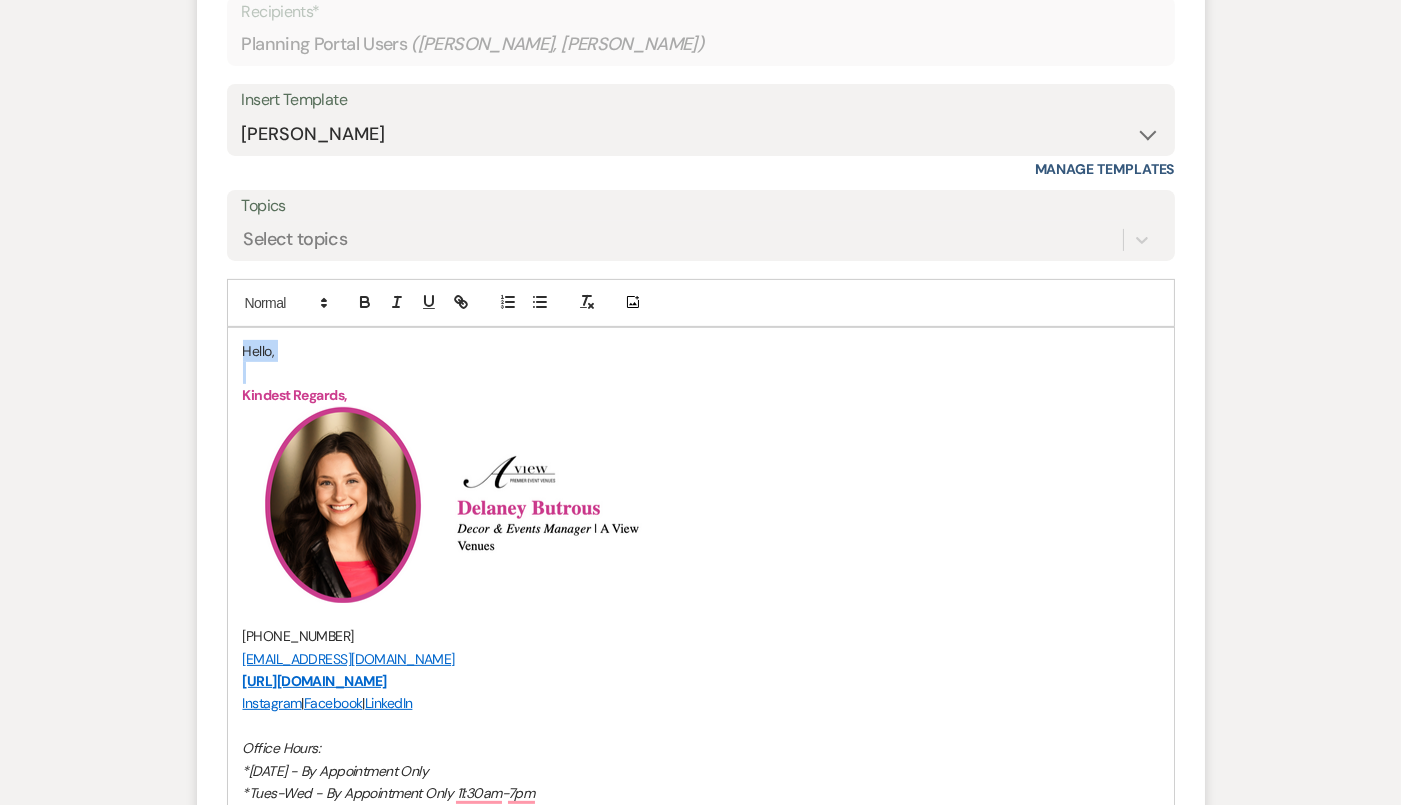 click on "Hello," at bounding box center (701, 351) 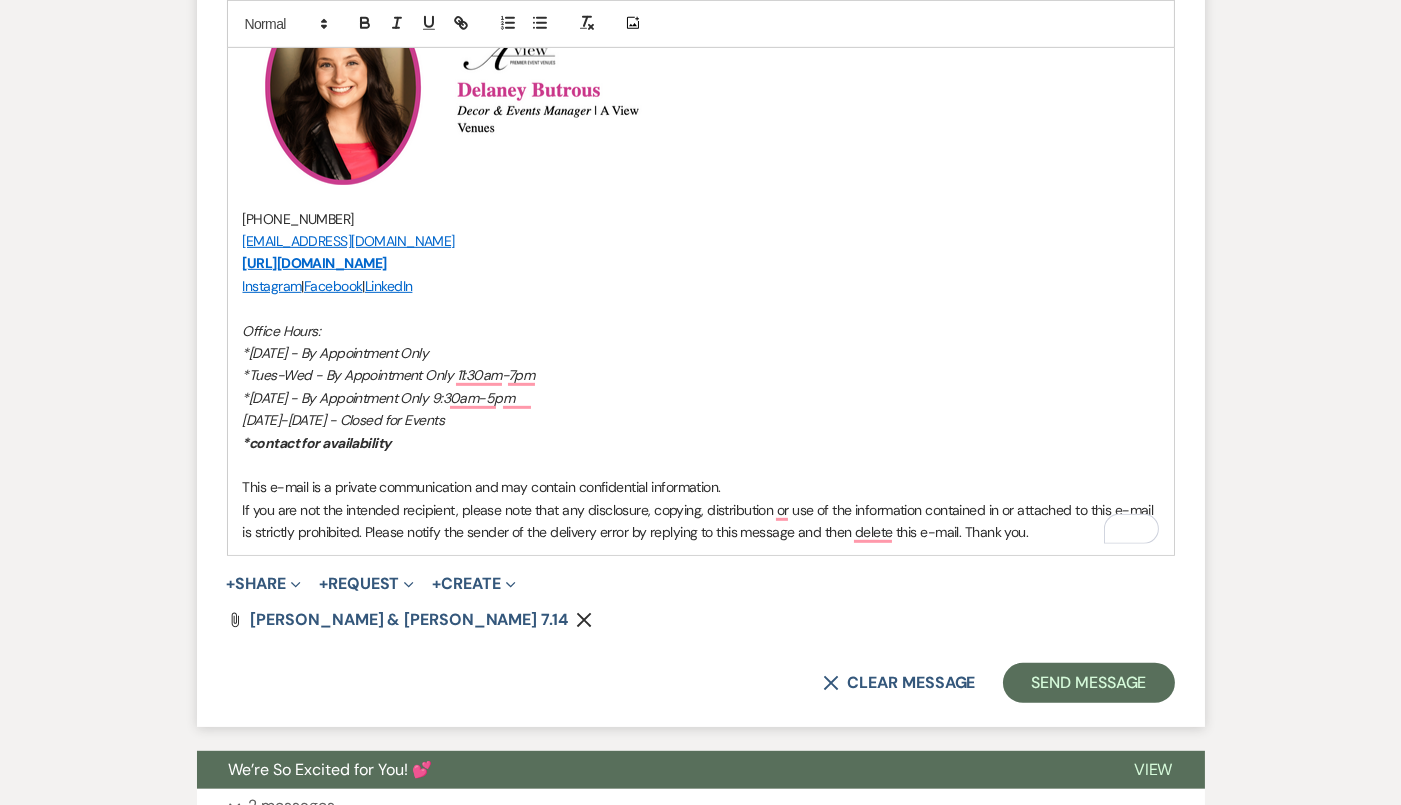 scroll, scrollTop: 2305, scrollLeft: 0, axis: vertical 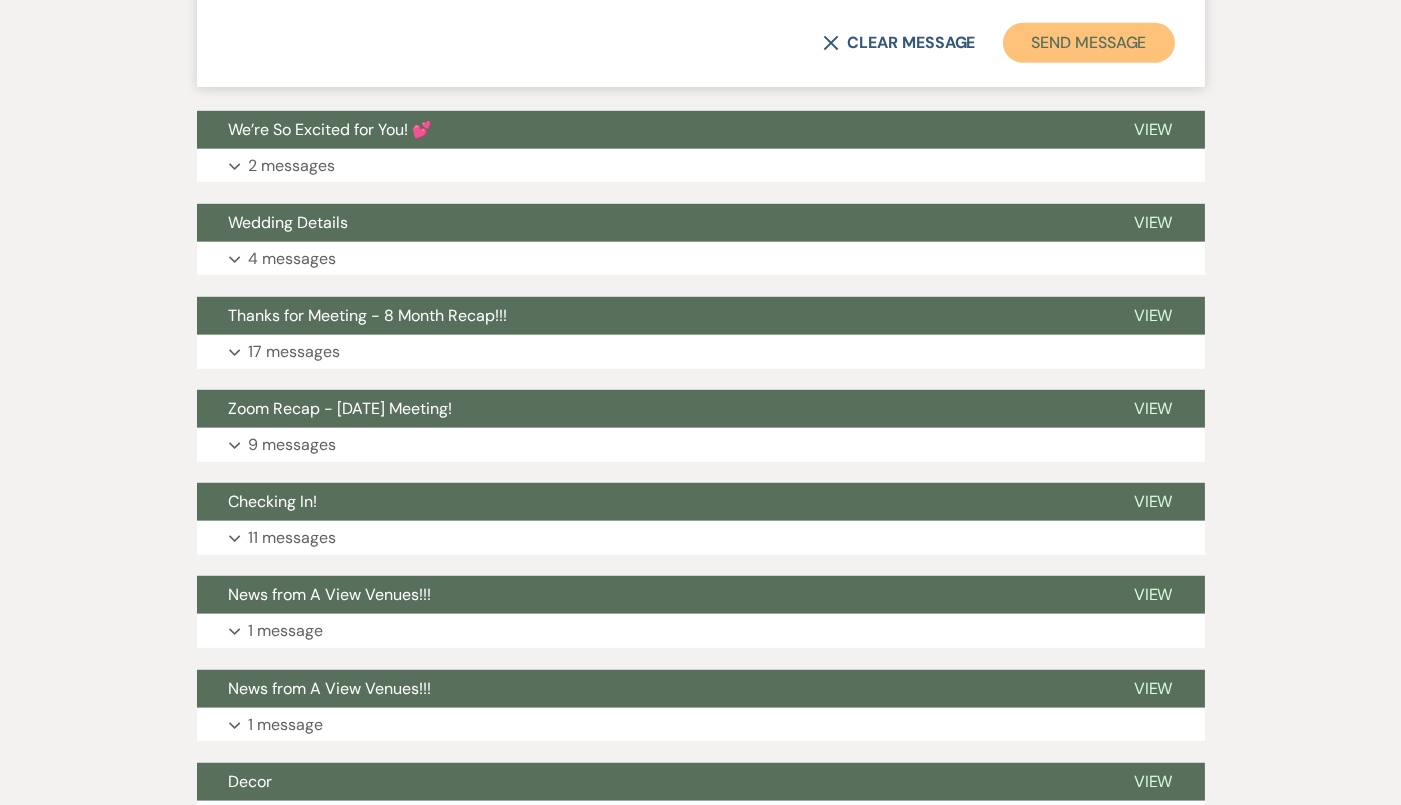 click on "Send Message" at bounding box center [1088, 43] 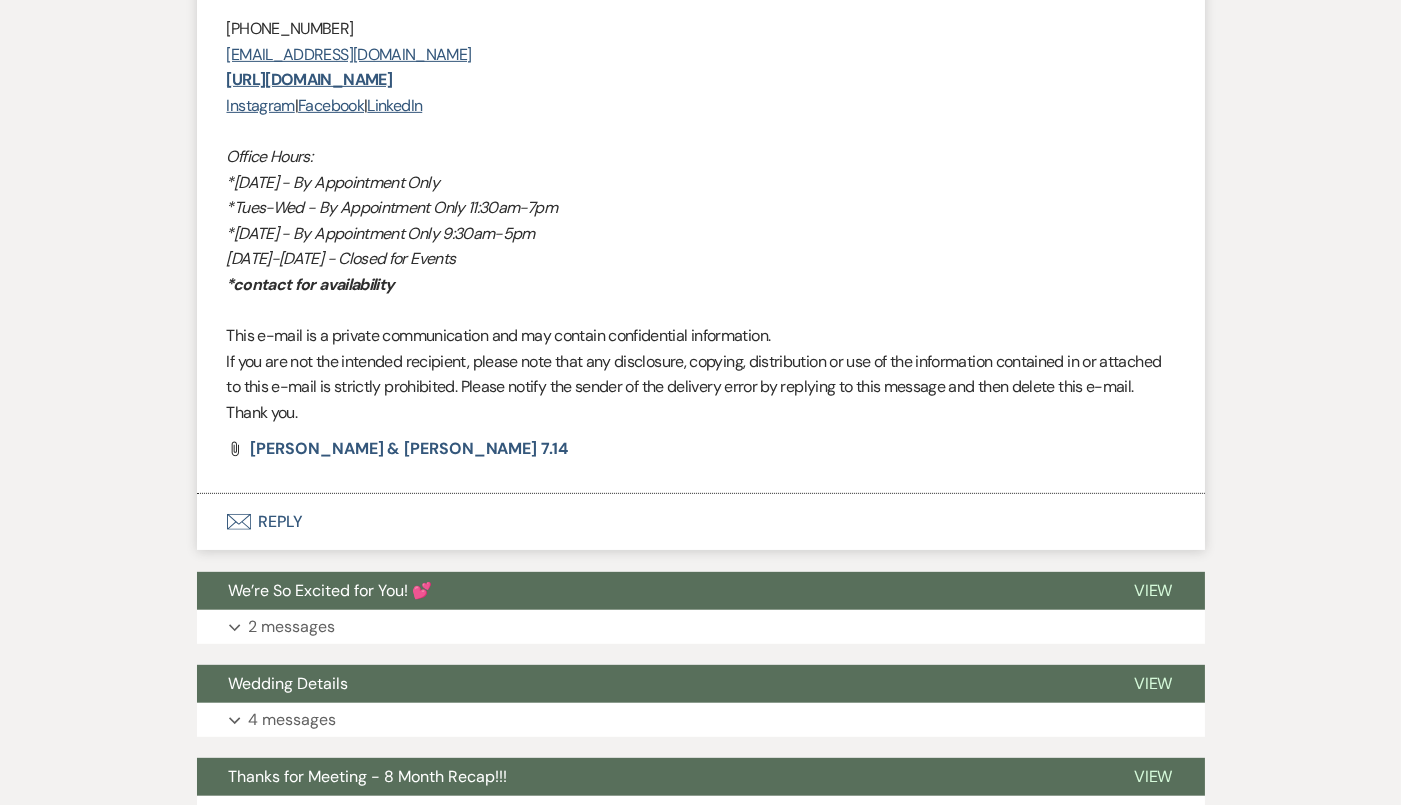 scroll, scrollTop: 1536, scrollLeft: 0, axis: vertical 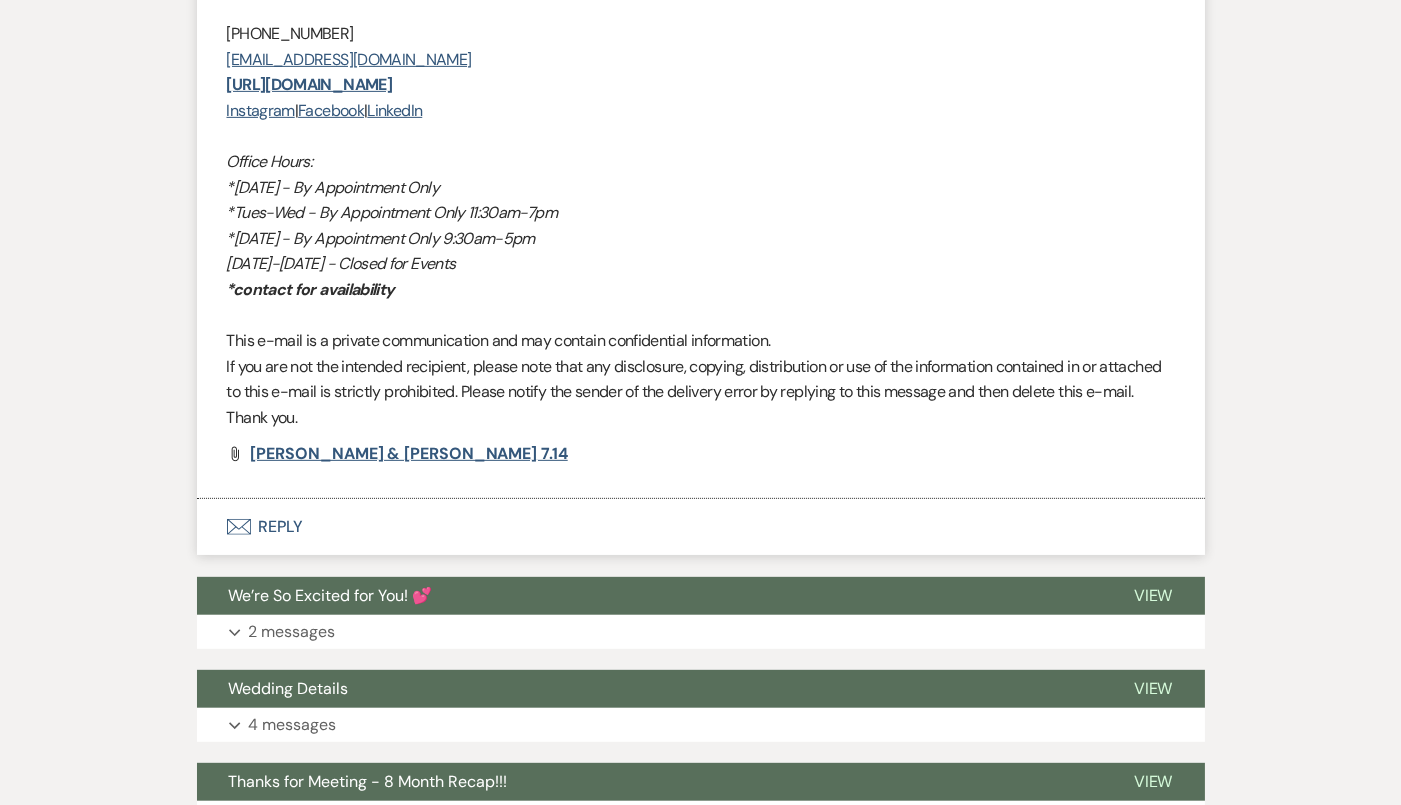 click on "[PERSON_NAME] & [PERSON_NAME] 7.14" at bounding box center (409, 453) 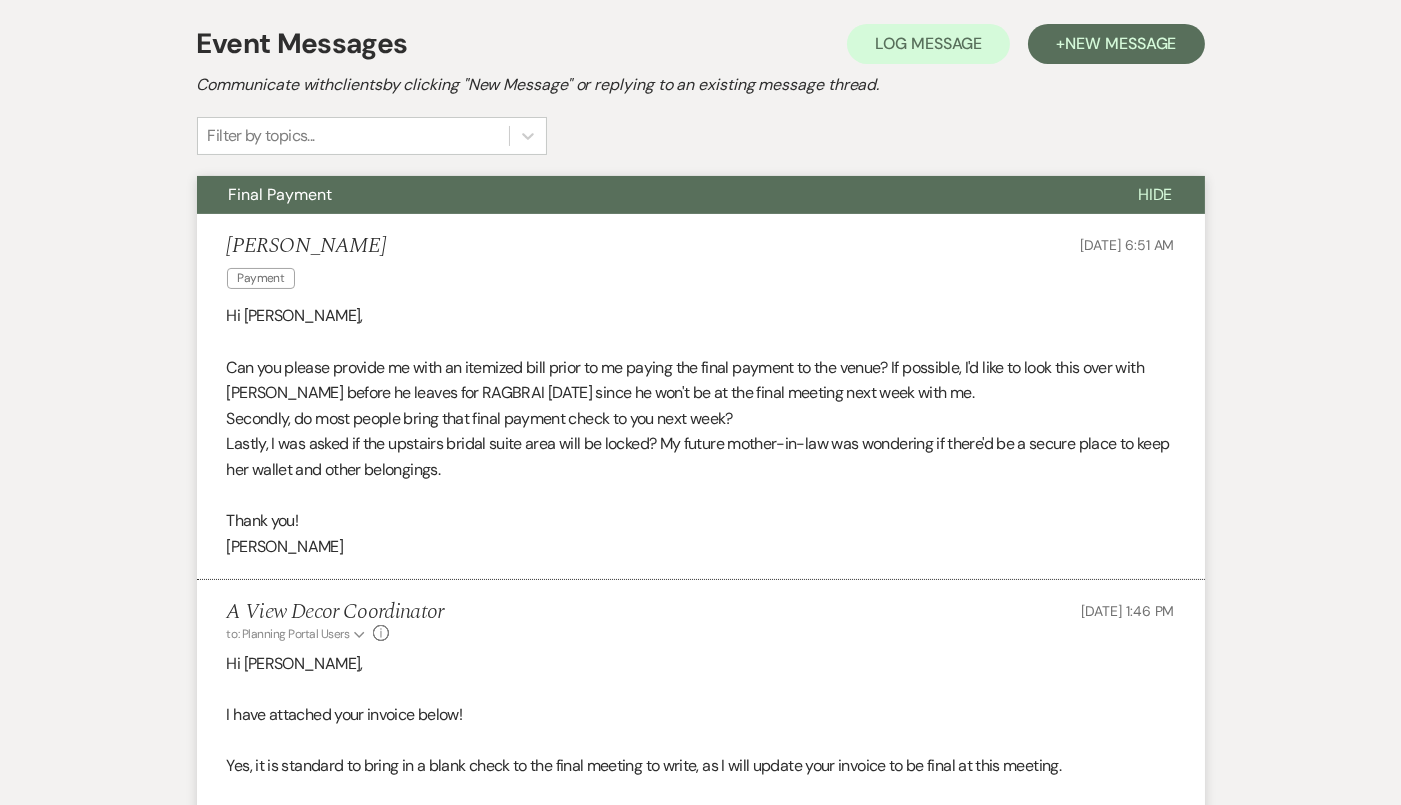 scroll, scrollTop: 0, scrollLeft: 0, axis: both 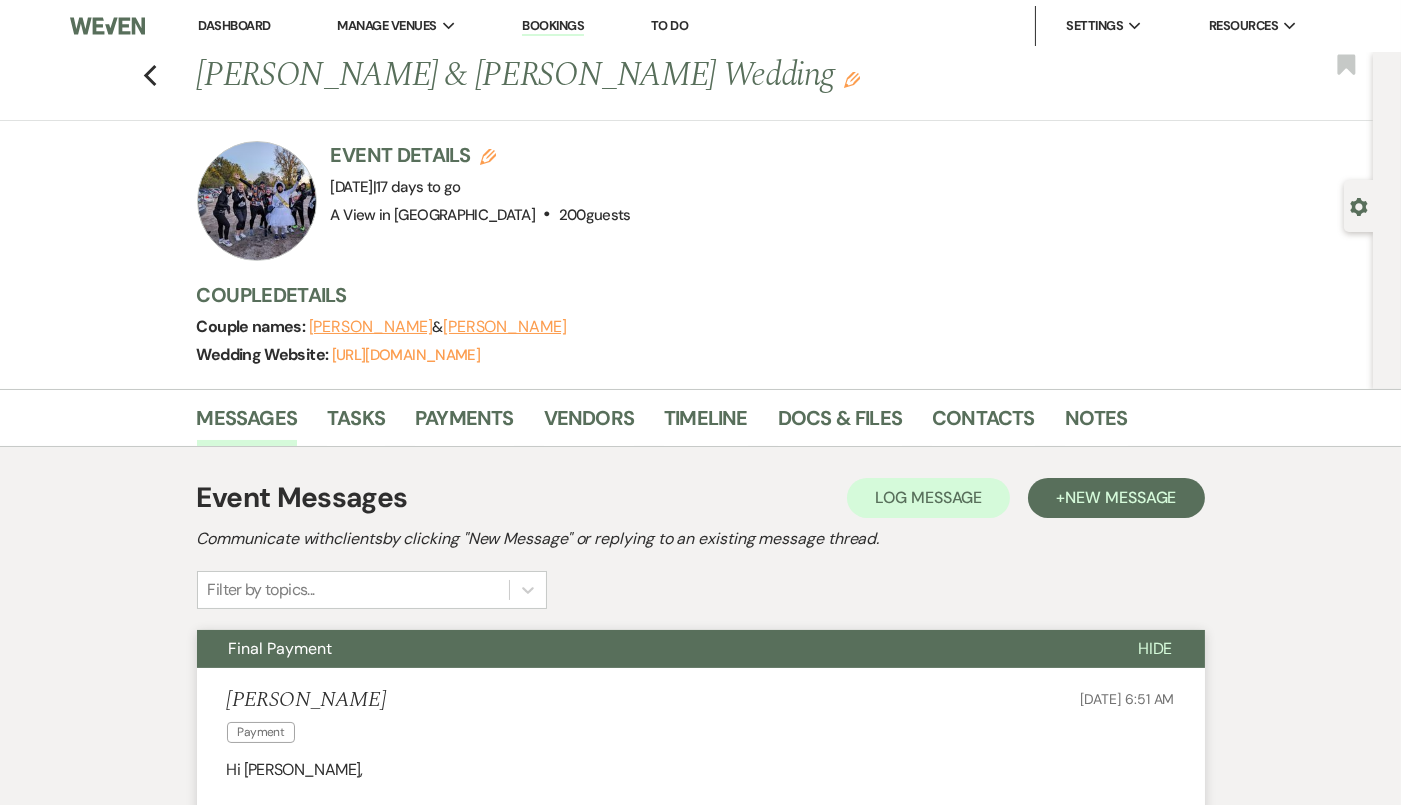 click on "Previous [PERSON_NAME] & [PERSON_NAME] Wedding Edit Bookmark" at bounding box center (681, 86) 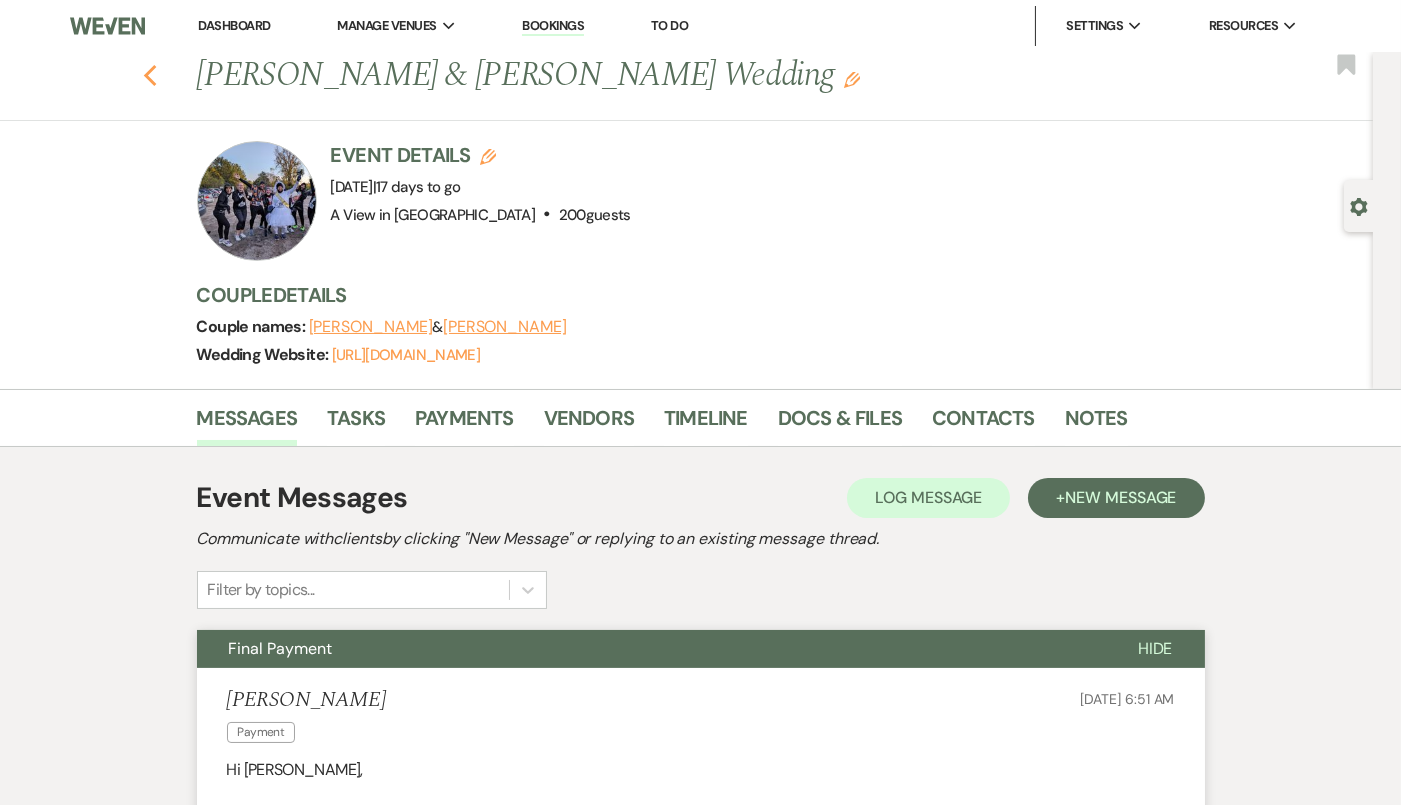 click on "Previous" 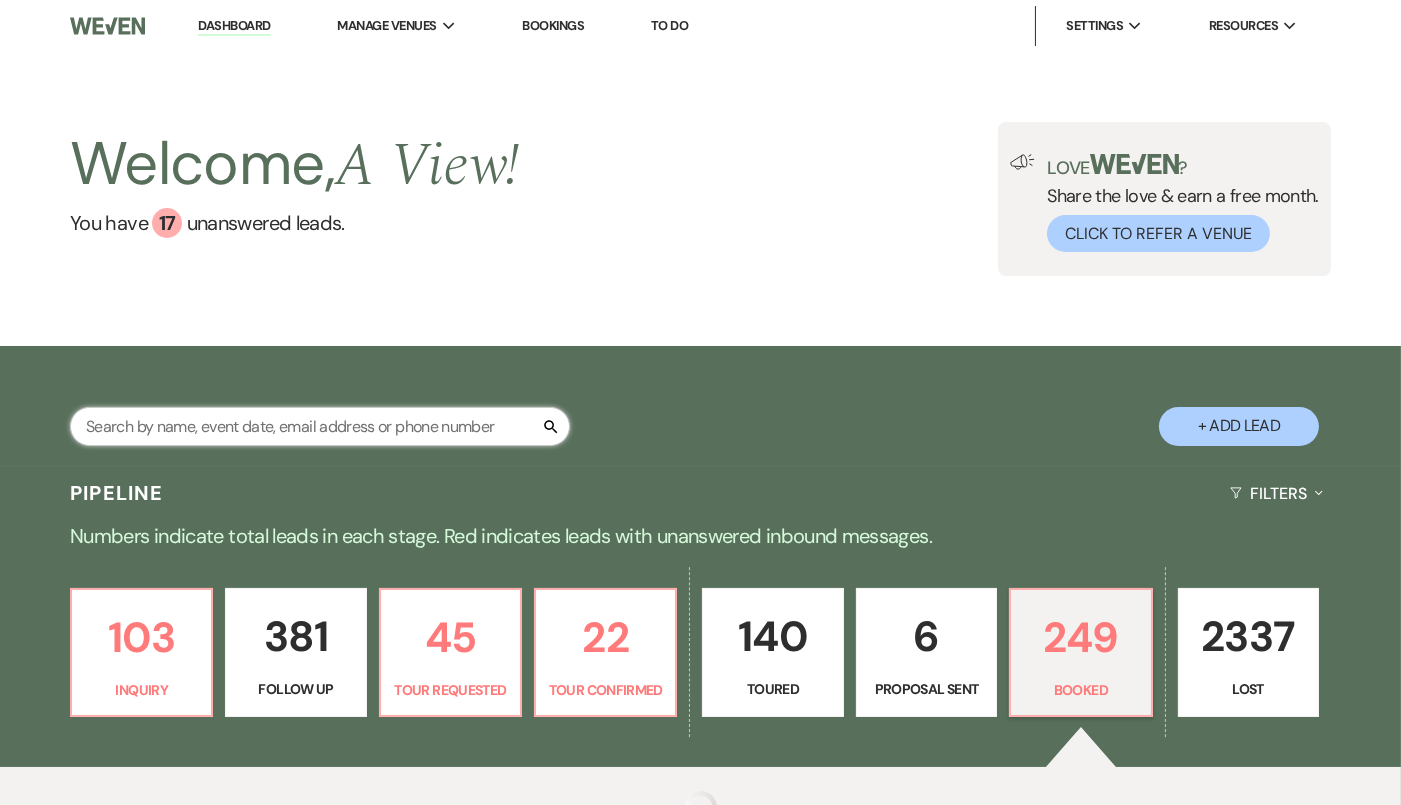 click at bounding box center [320, 426] 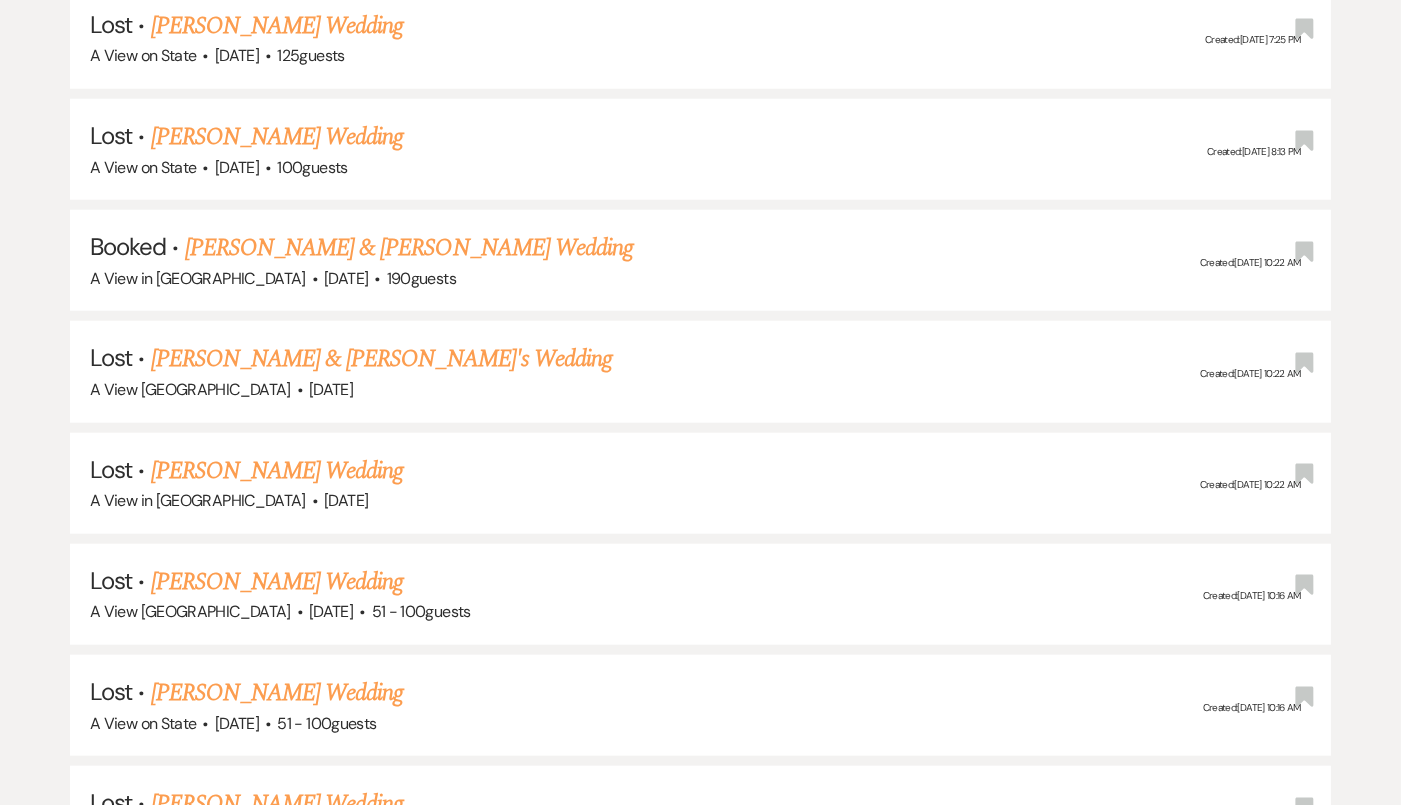 scroll, scrollTop: 3896, scrollLeft: 0, axis: vertical 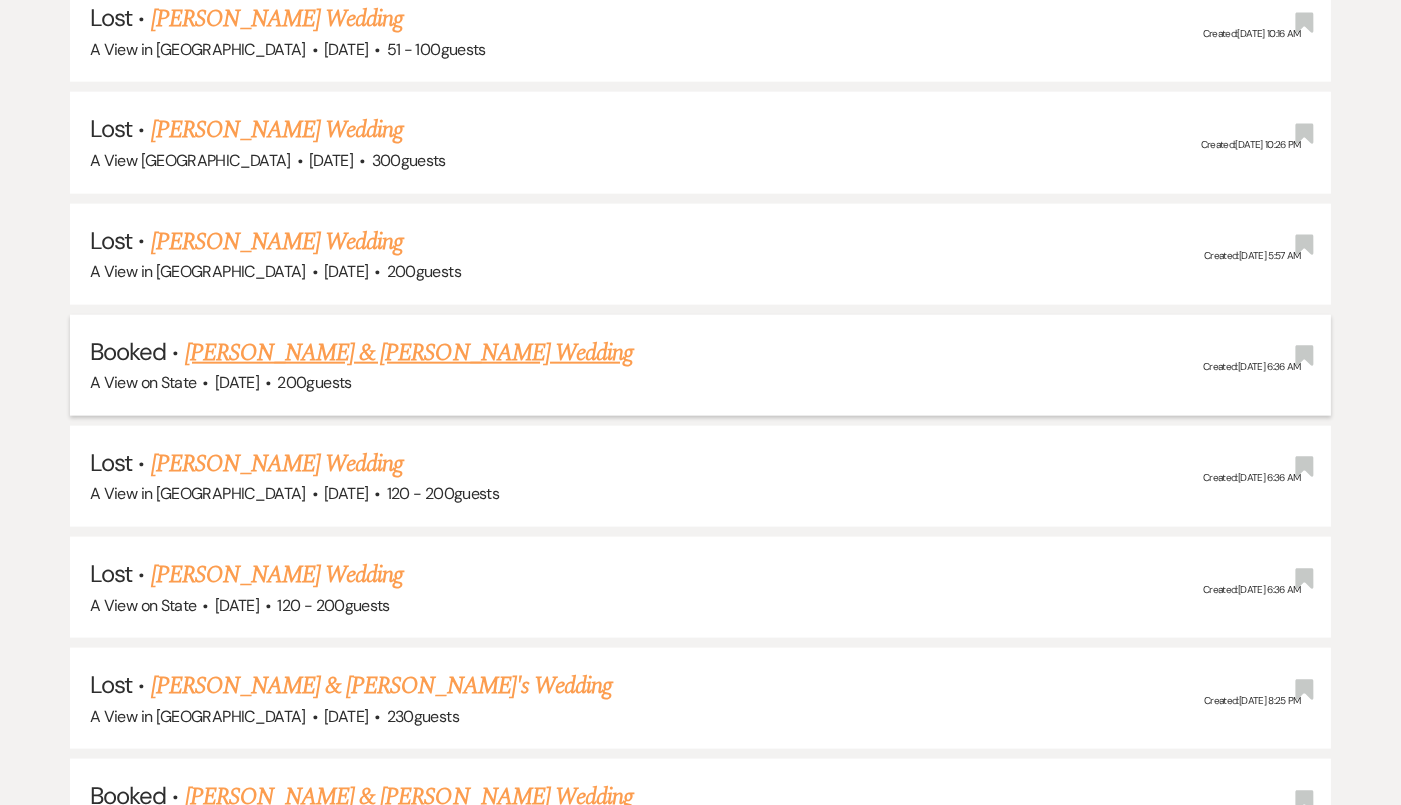 type on "[PERSON_NAME]" 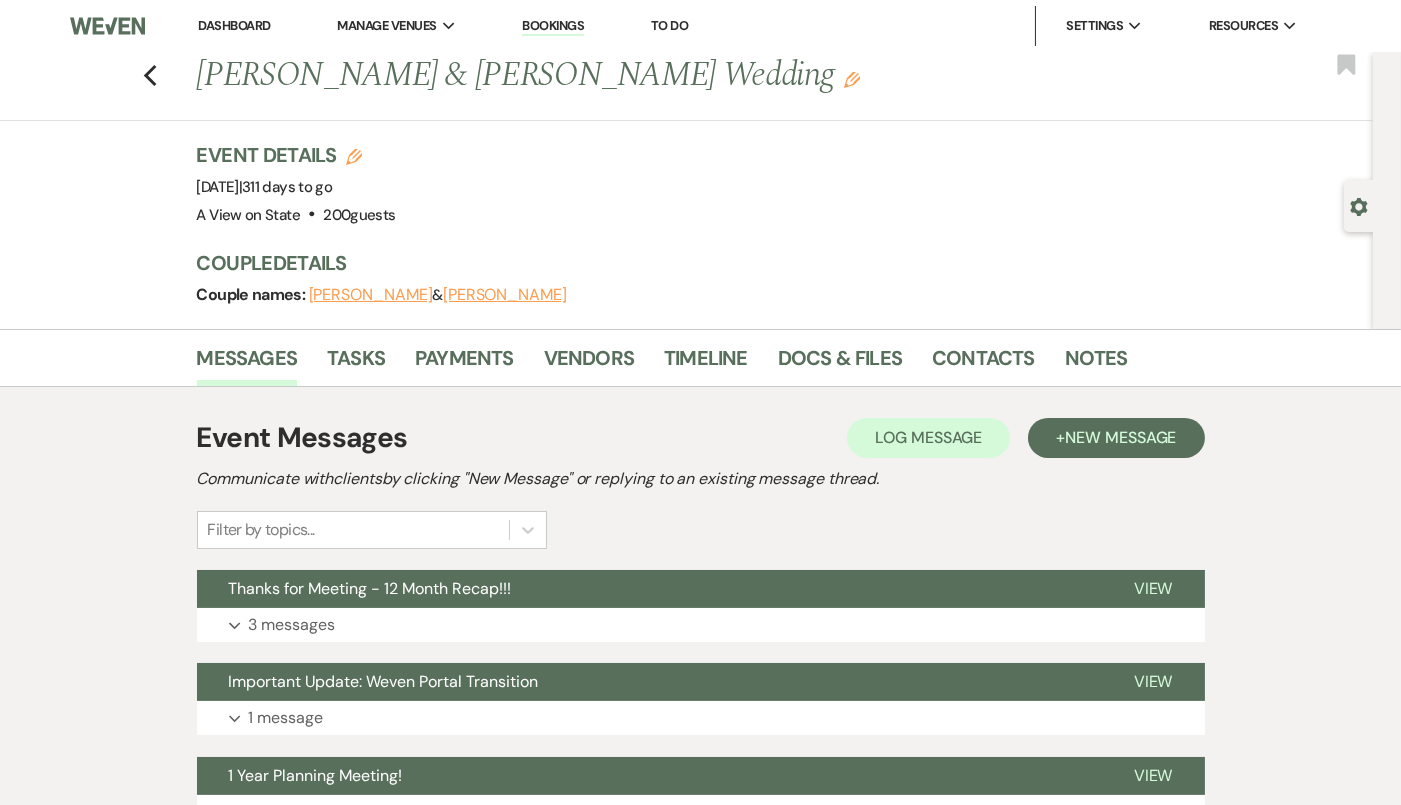 scroll, scrollTop: 315, scrollLeft: 0, axis: vertical 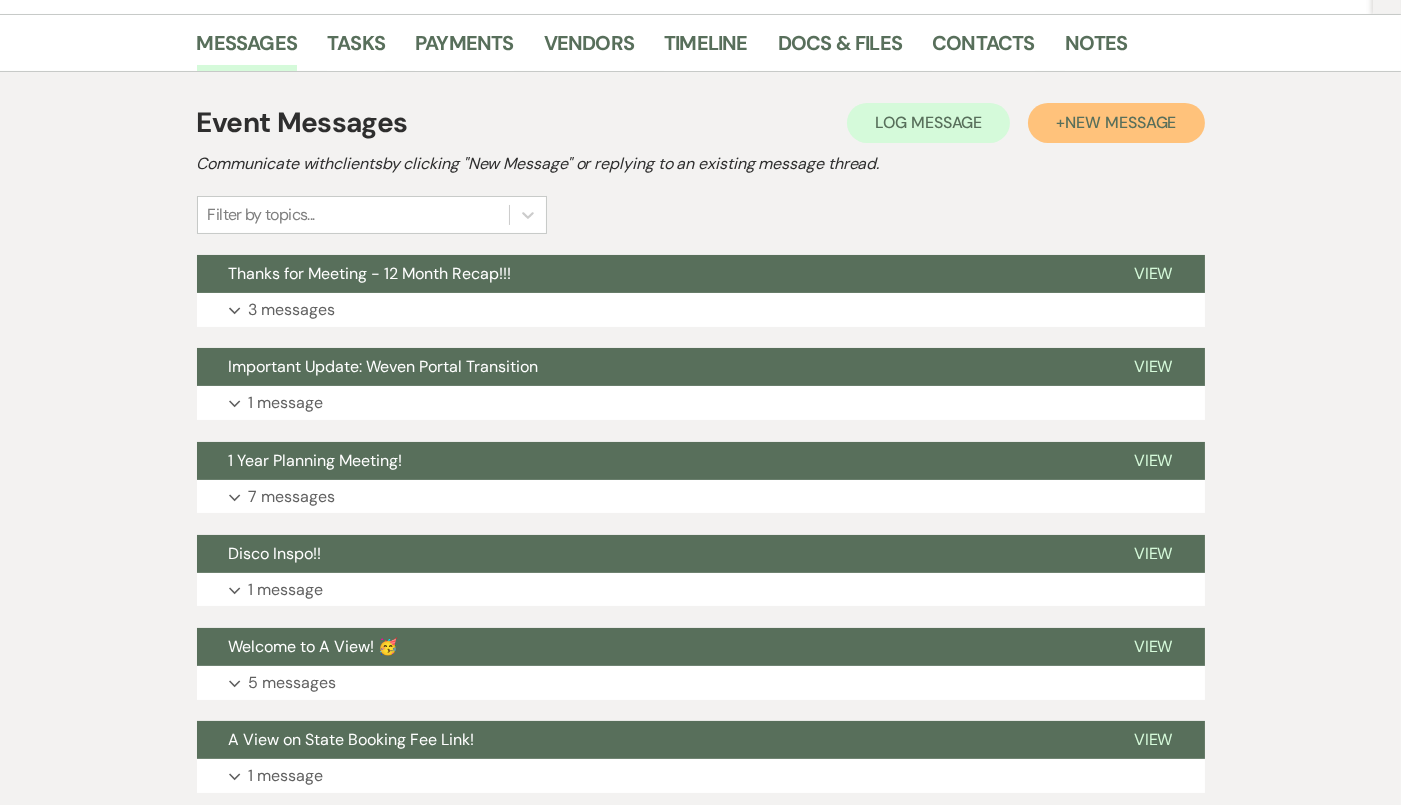 click on "+  New Message" at bounding box center [1116, 123] 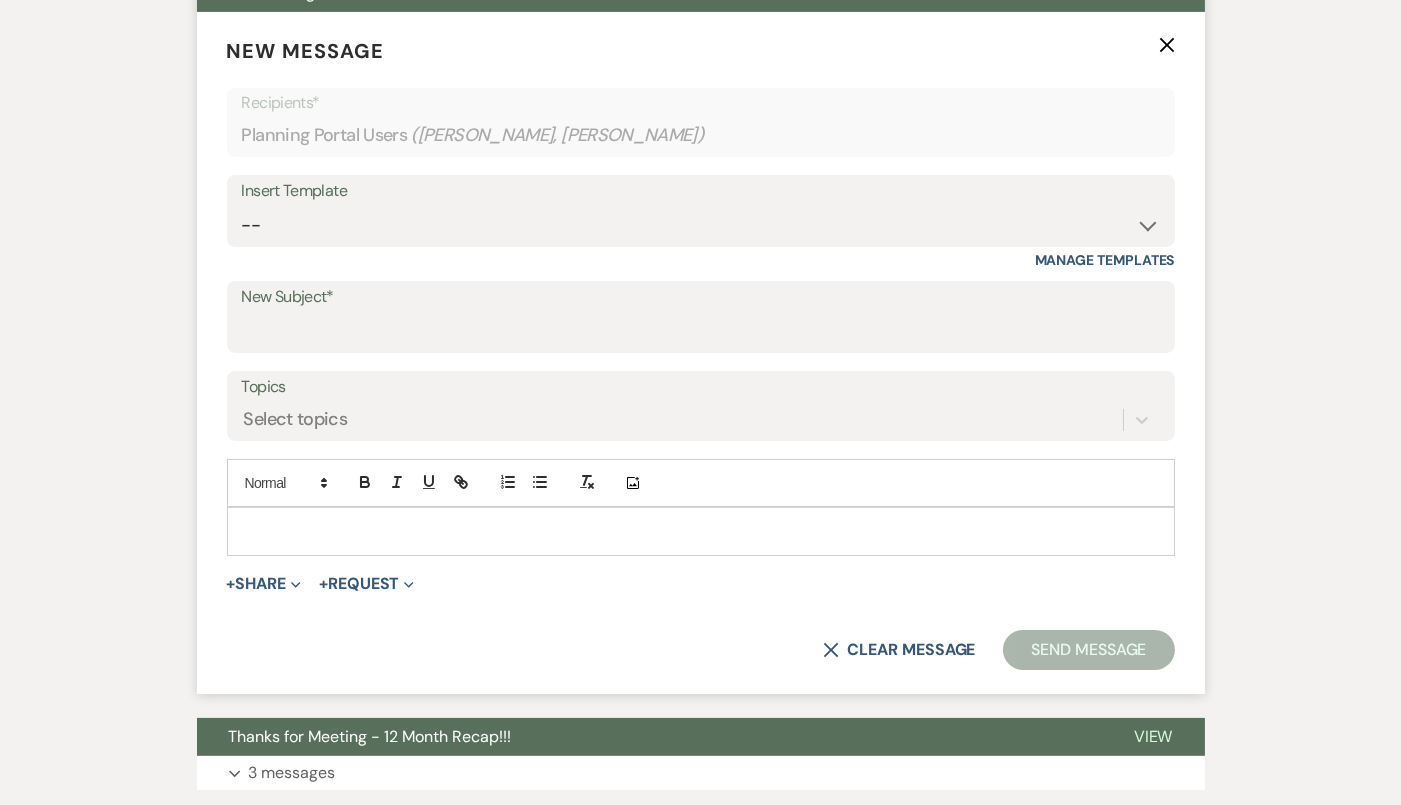 scroll, scrollTop: 595, scrollLeft: 0, axis: vertical 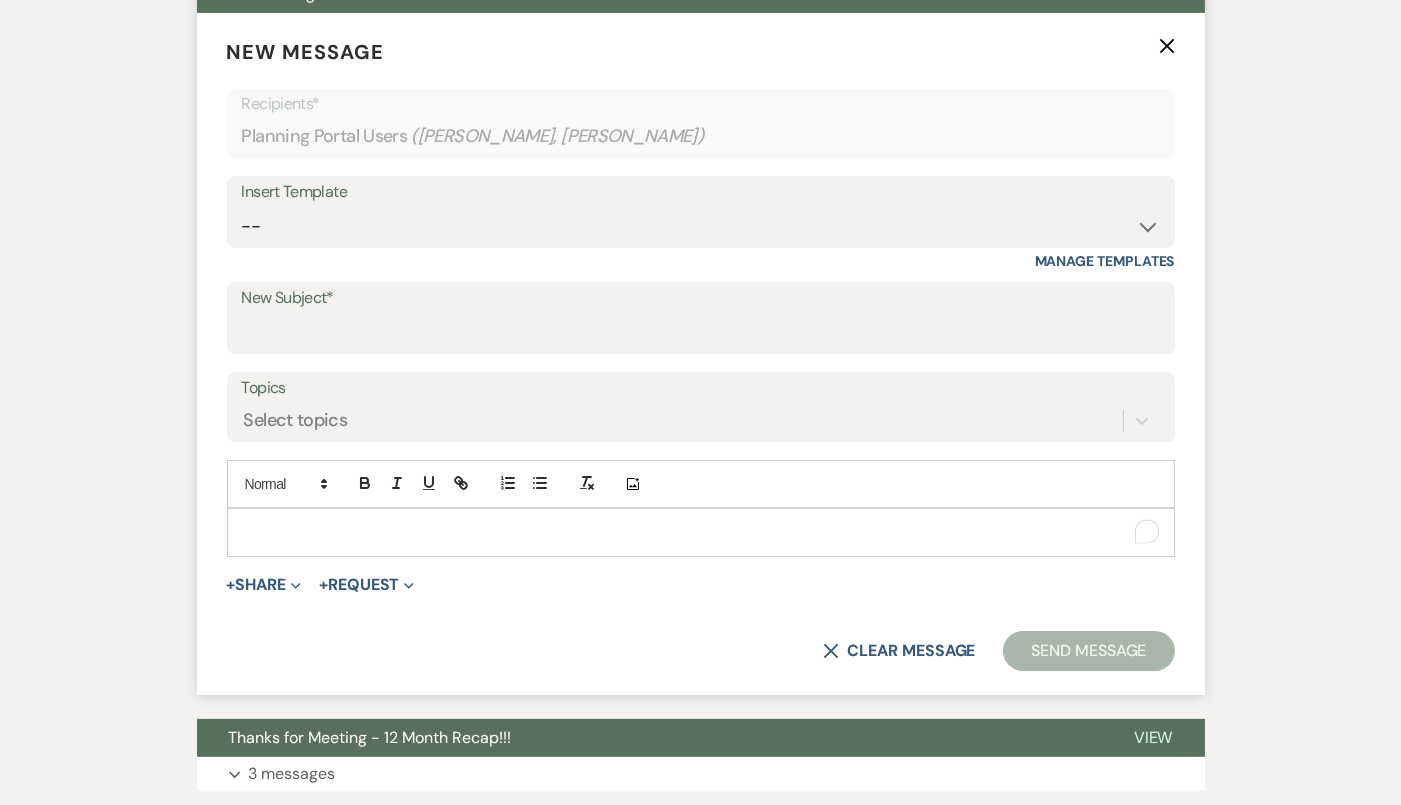 click at bounding box center (701, 532) 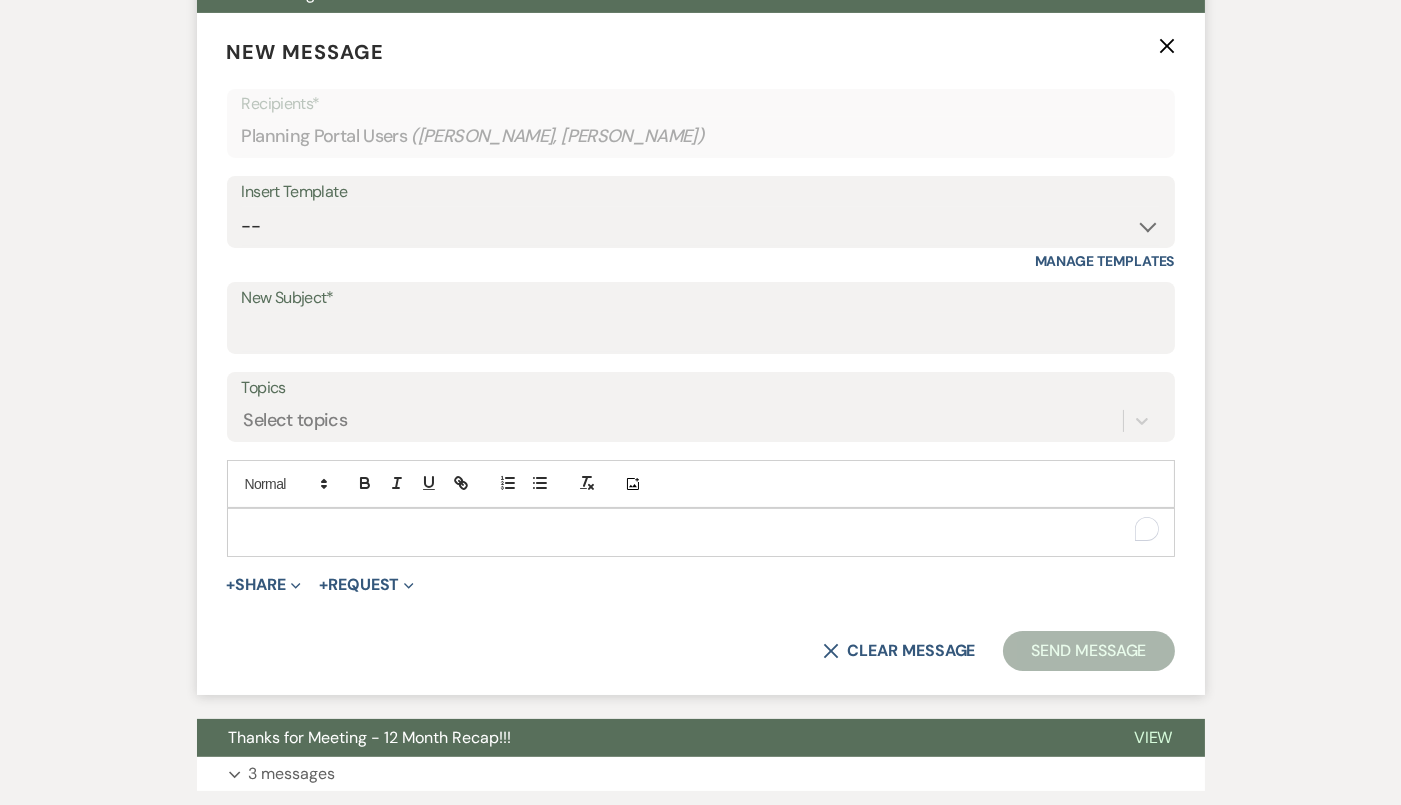 type 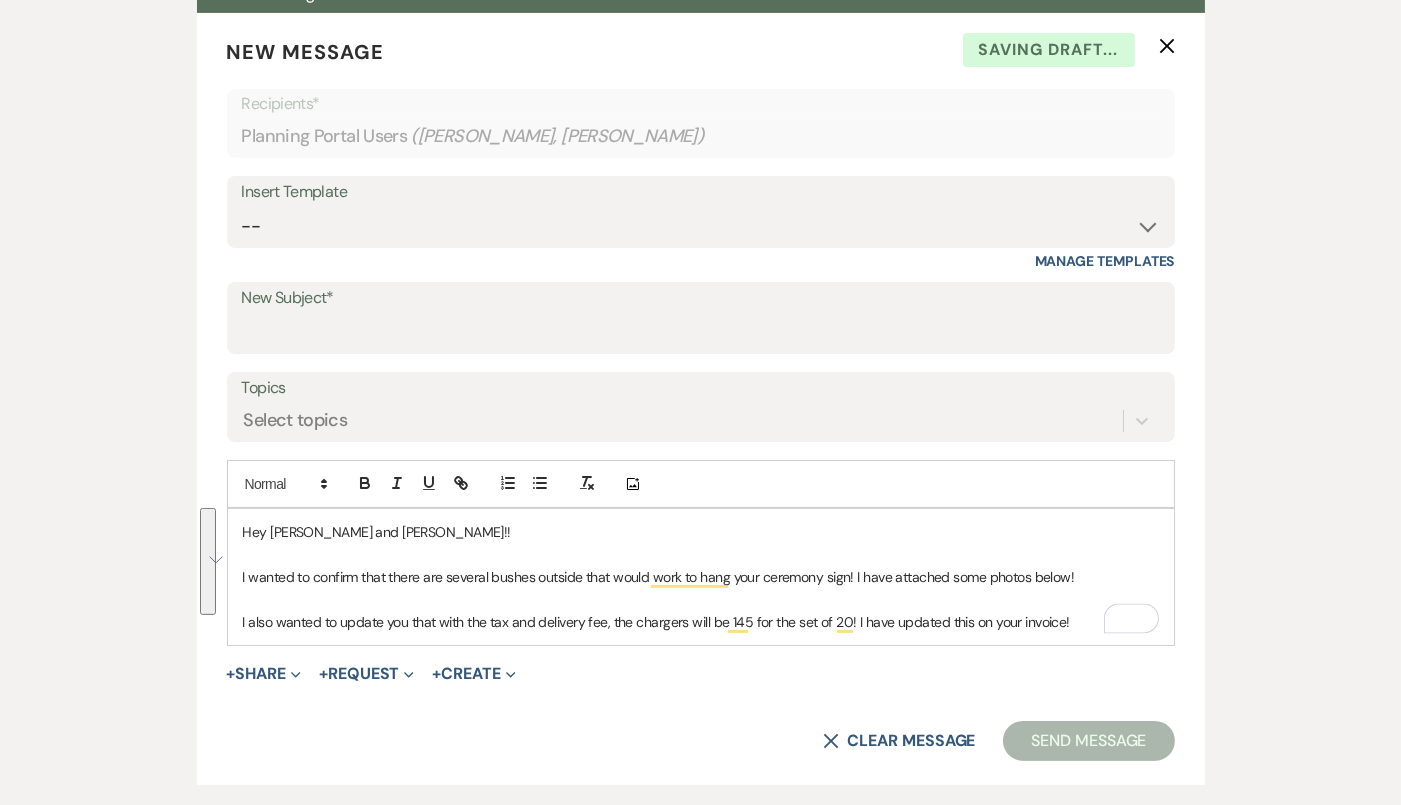 drag, startPoint x: 1079, startPoint y: 618, endPoint x: 177, endPoint y: 465, distance: 914.88416 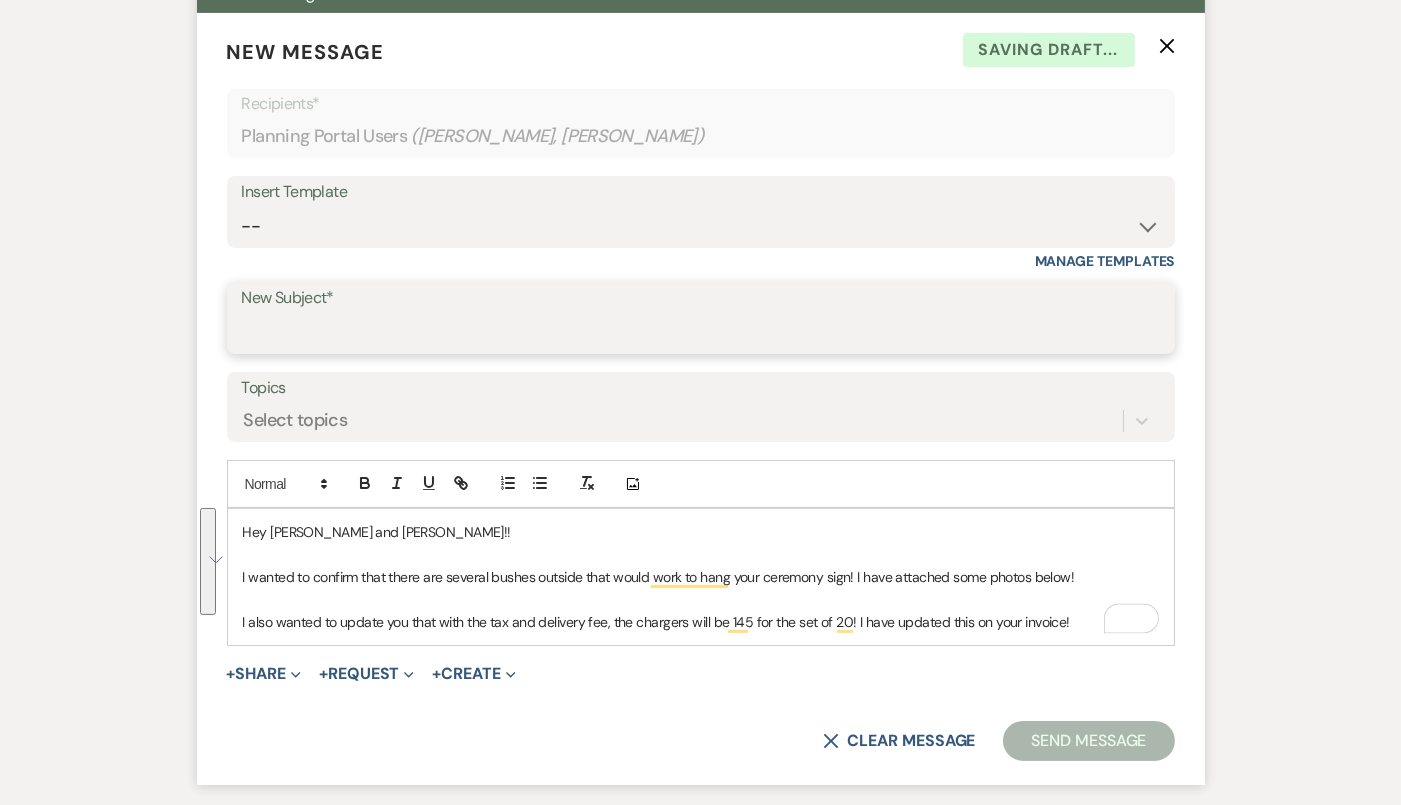 click on "New Subject*" at bounding box center (701, 332) 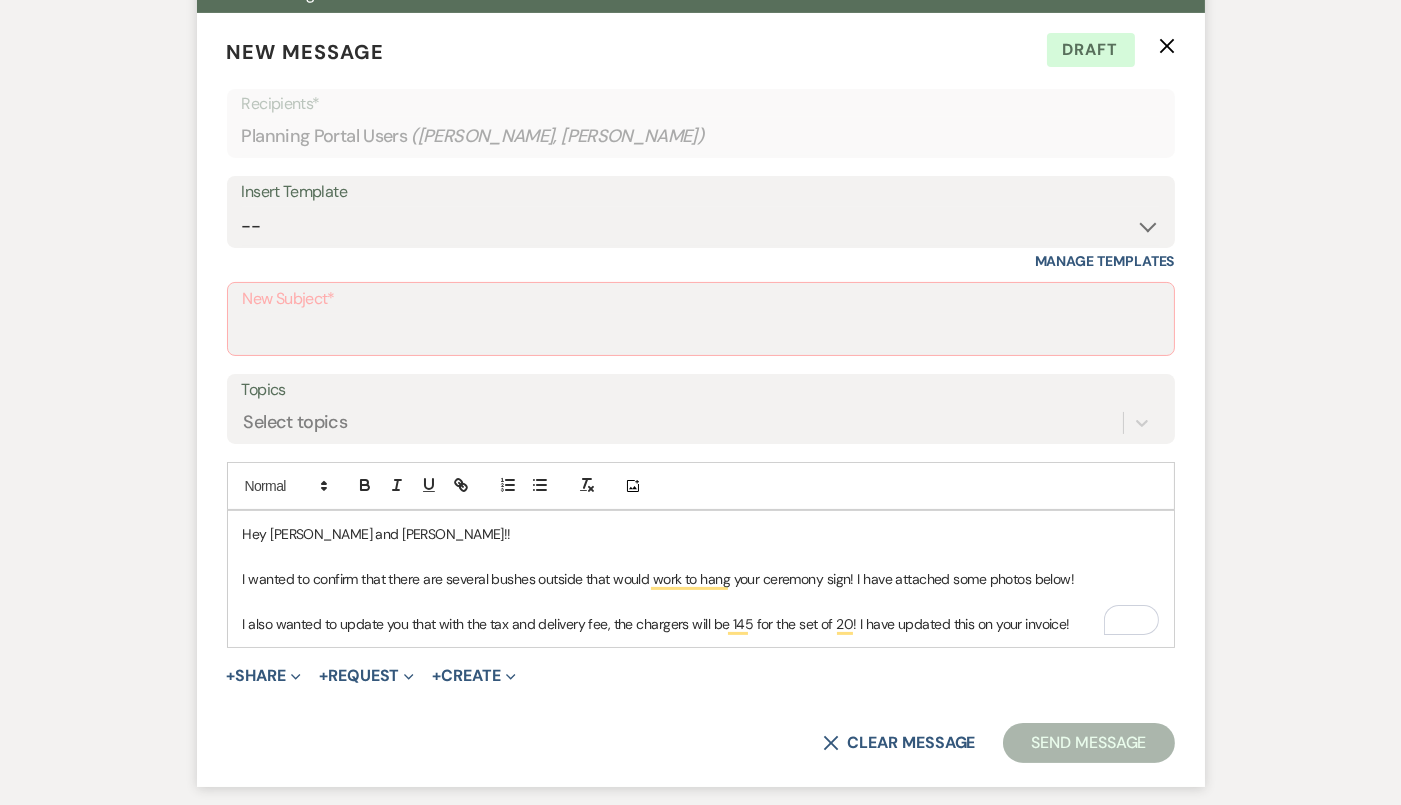 click on "I wanted to confirm that there are several bushes outside that would work to hang your ceremony sign! I have attached some photos below!" at bounding box center [701, 579] 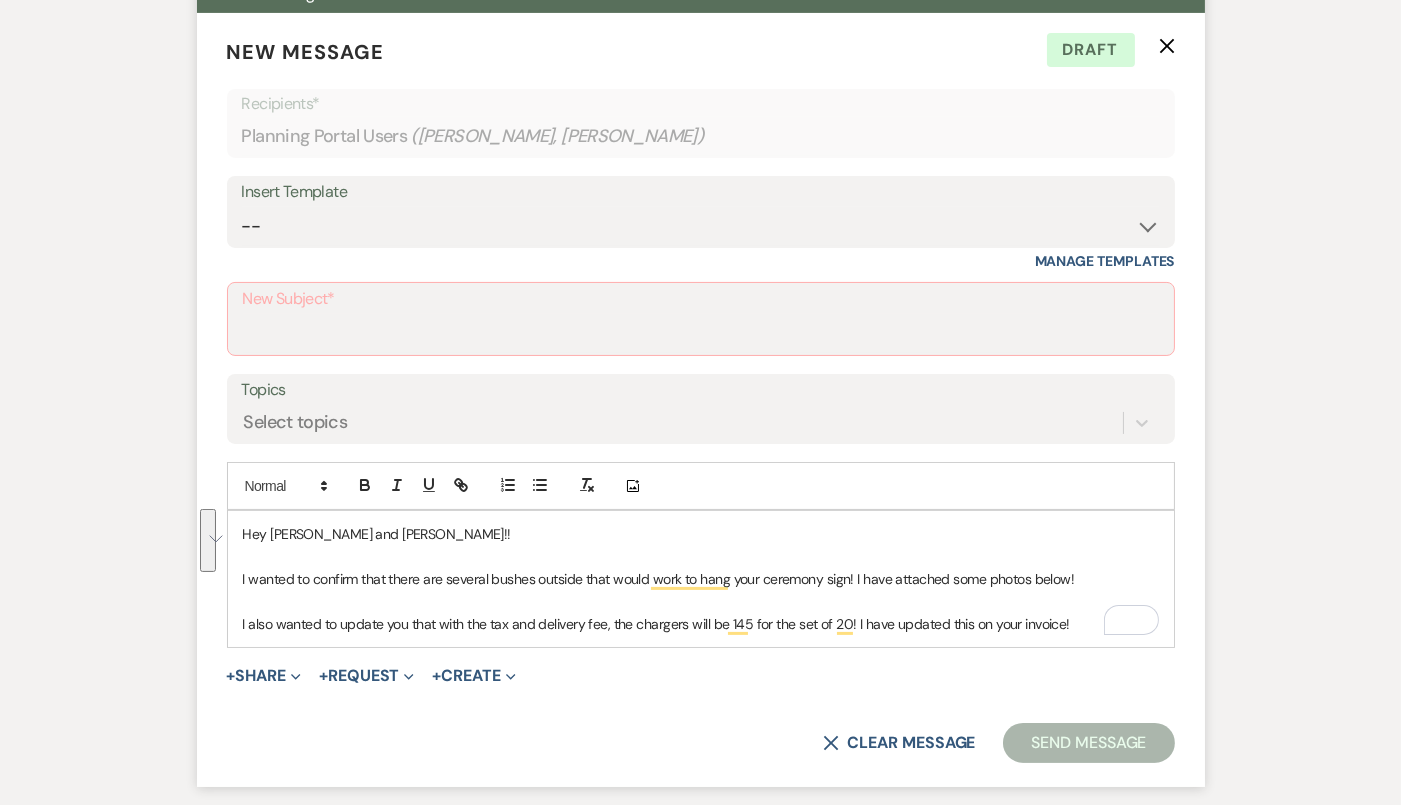 drag, startPoint x: 238, startPoint y: 523, endPoint x: 1083, endPoint y: 621, distance: 850.6639 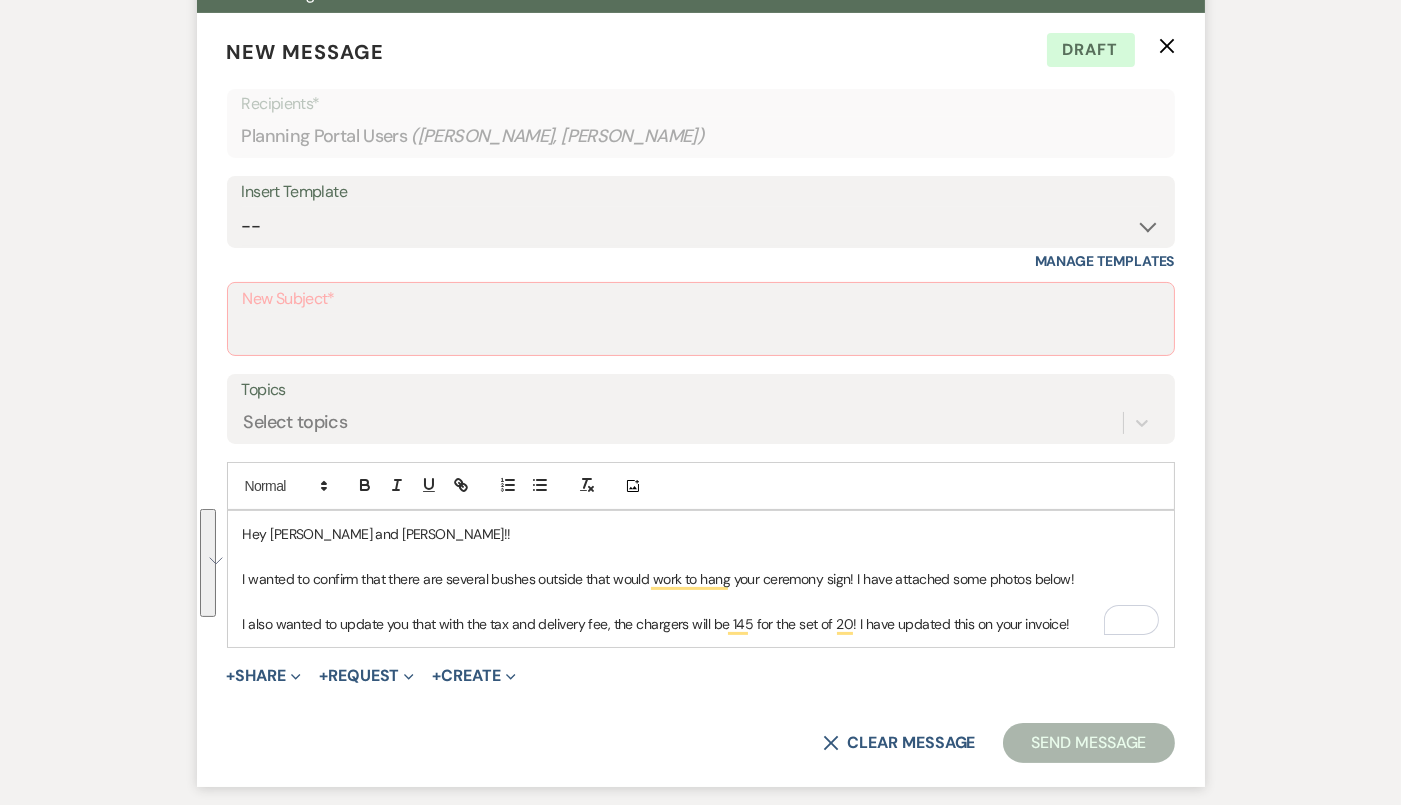 copy on "Hey [PERSON_NAME] and [PERSON_NAME]!!  I wanted to confirm that there are several bushes outside that would work to hang your ceremony sign! I have attached some photos below!  I also wanted to update you that with the tax and delivery fee, the chargers will be 145 for the set of 20! I have updated this on your invoice!" 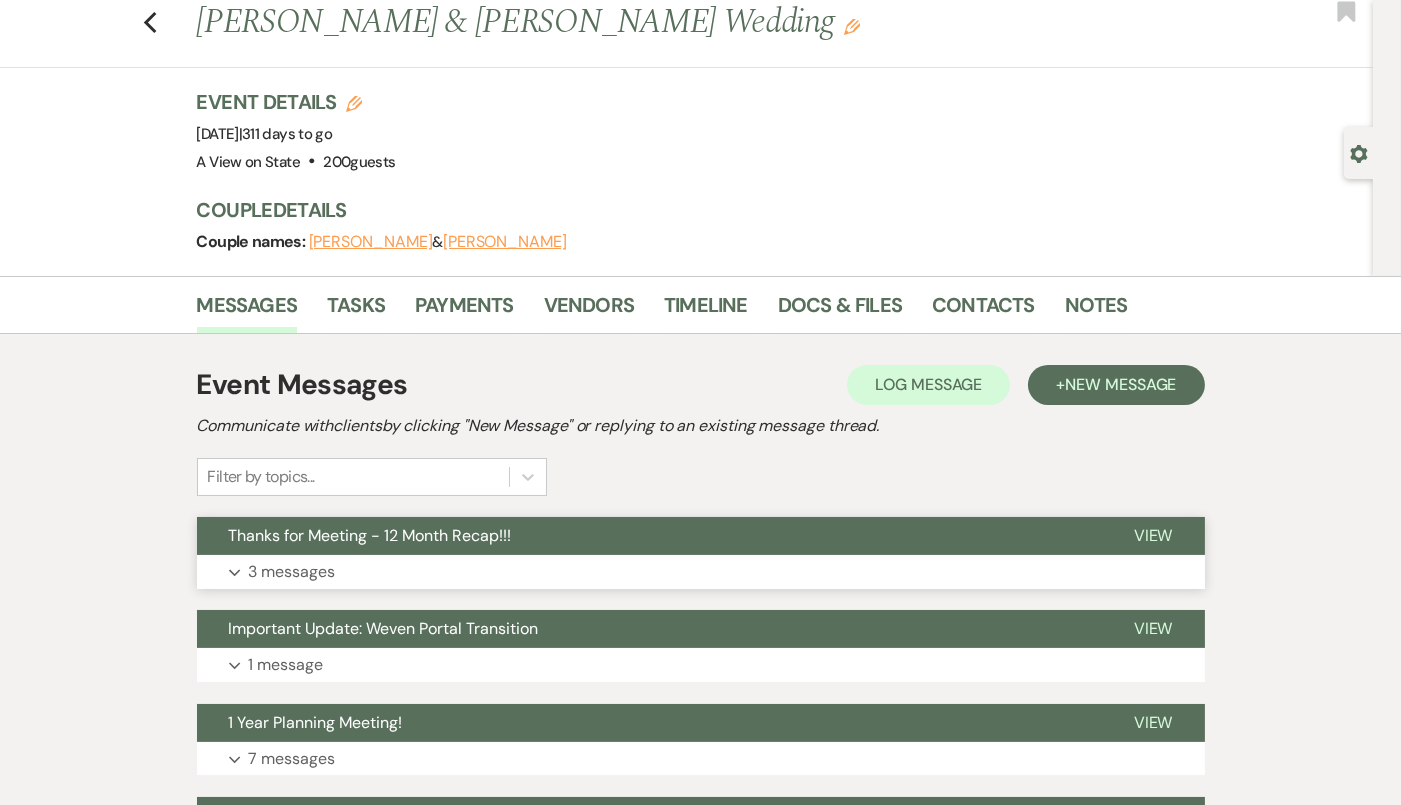 click on "Thanks for Meeting - 12 Month Recap!!!" at bounding box center (649, 536) 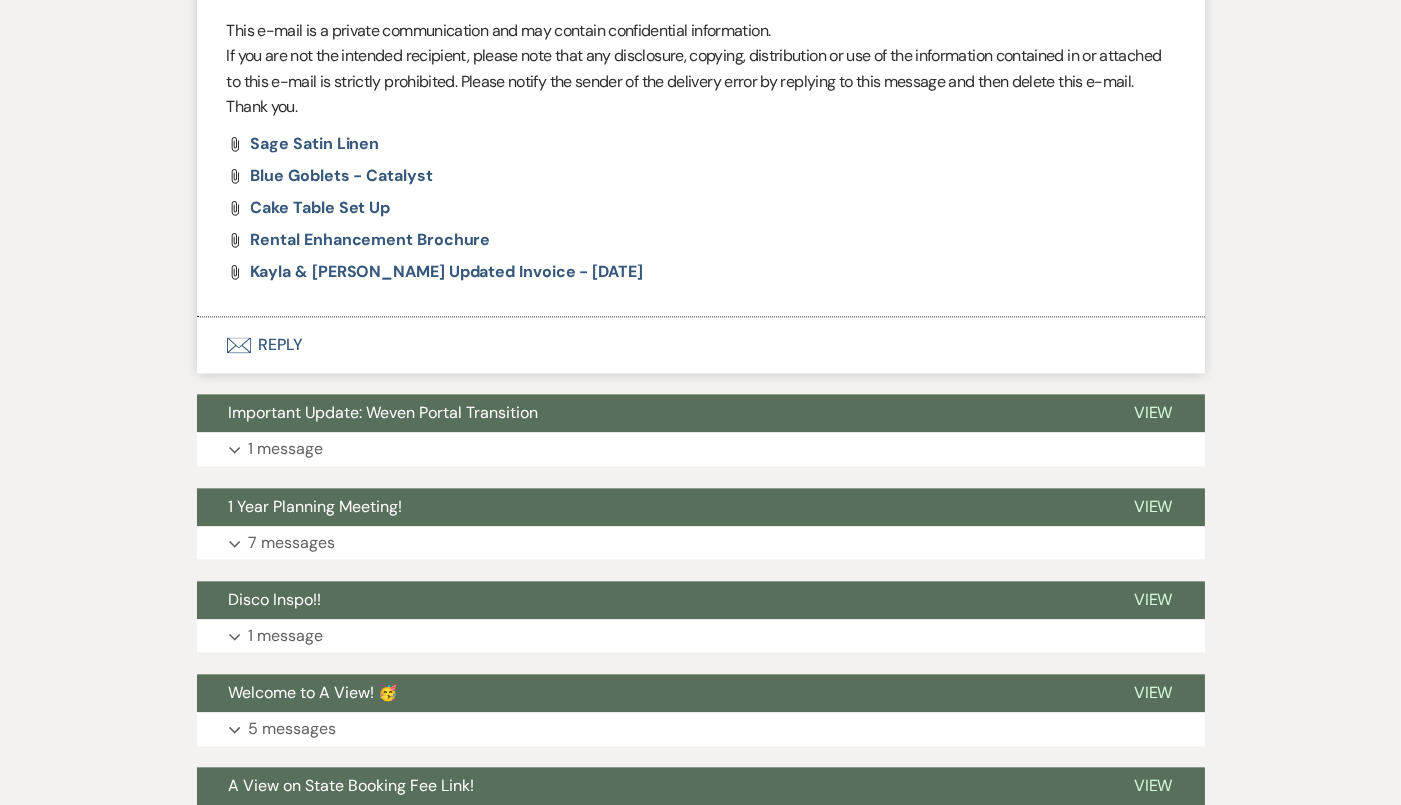 scroll, scrollTop: 7486, scrollLeft: 0, axis: vertical 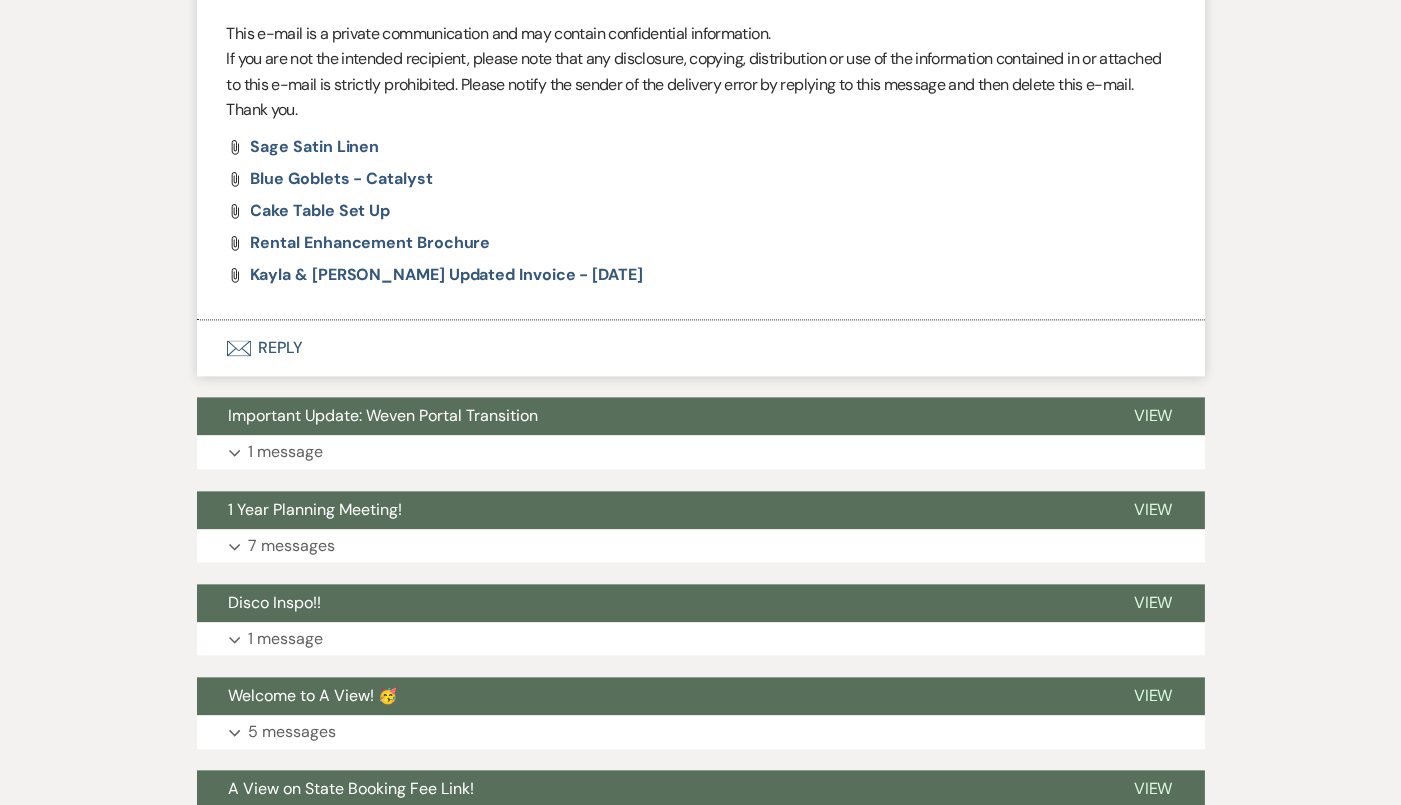 click on "Envelope Reply" at bounding box center [701, 348] 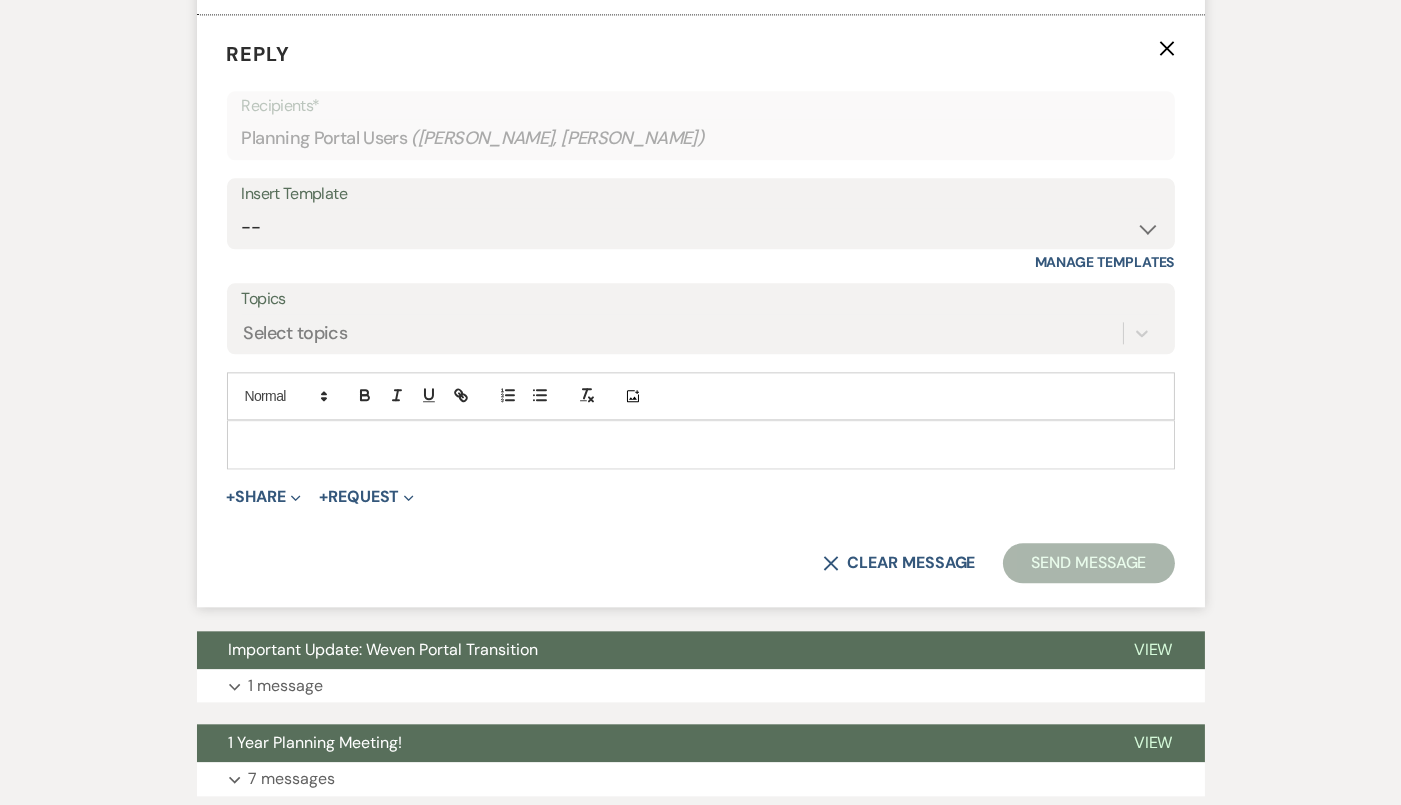 scroll, scrollTop: 7793, scrollLeft: 0, axis: vertical 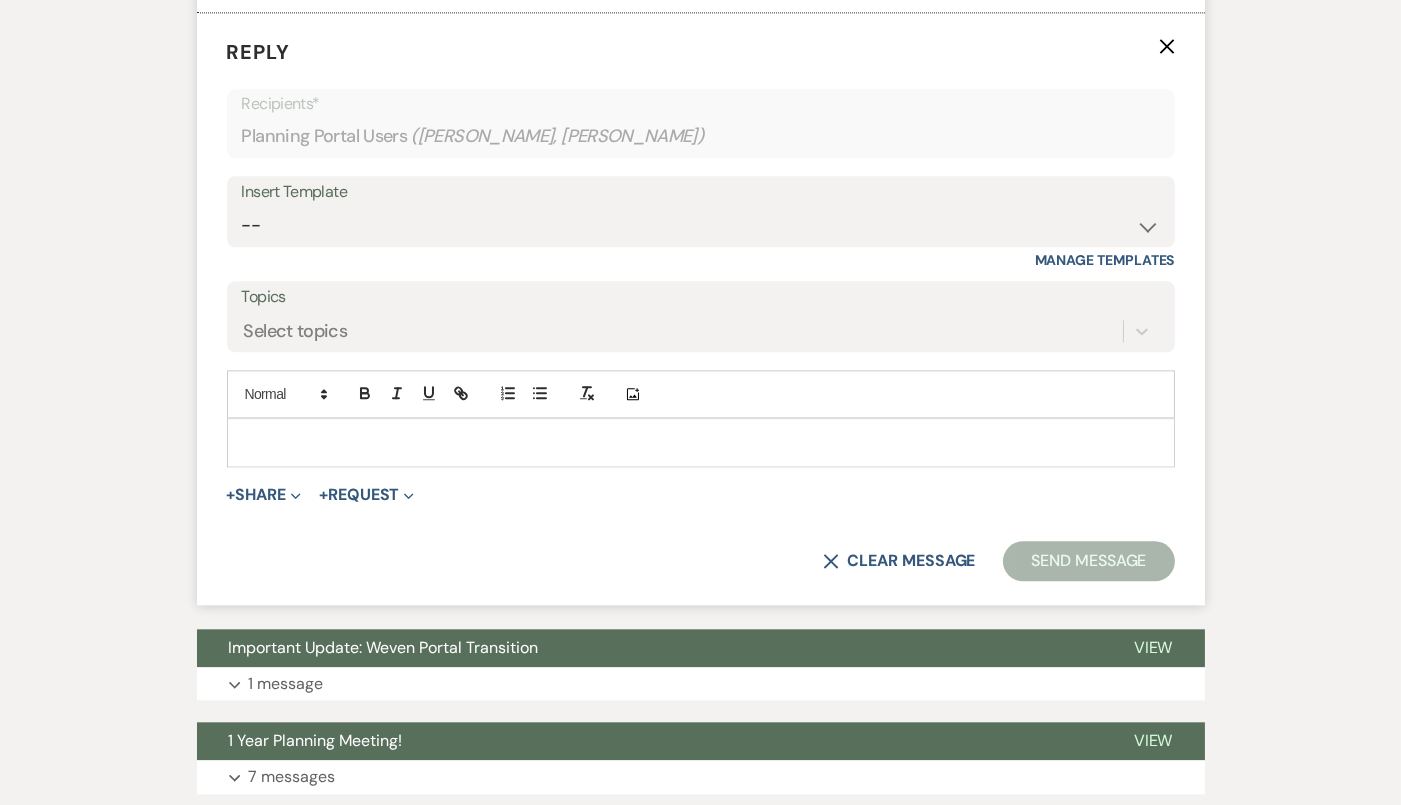 click at bounding box center (701, 442) 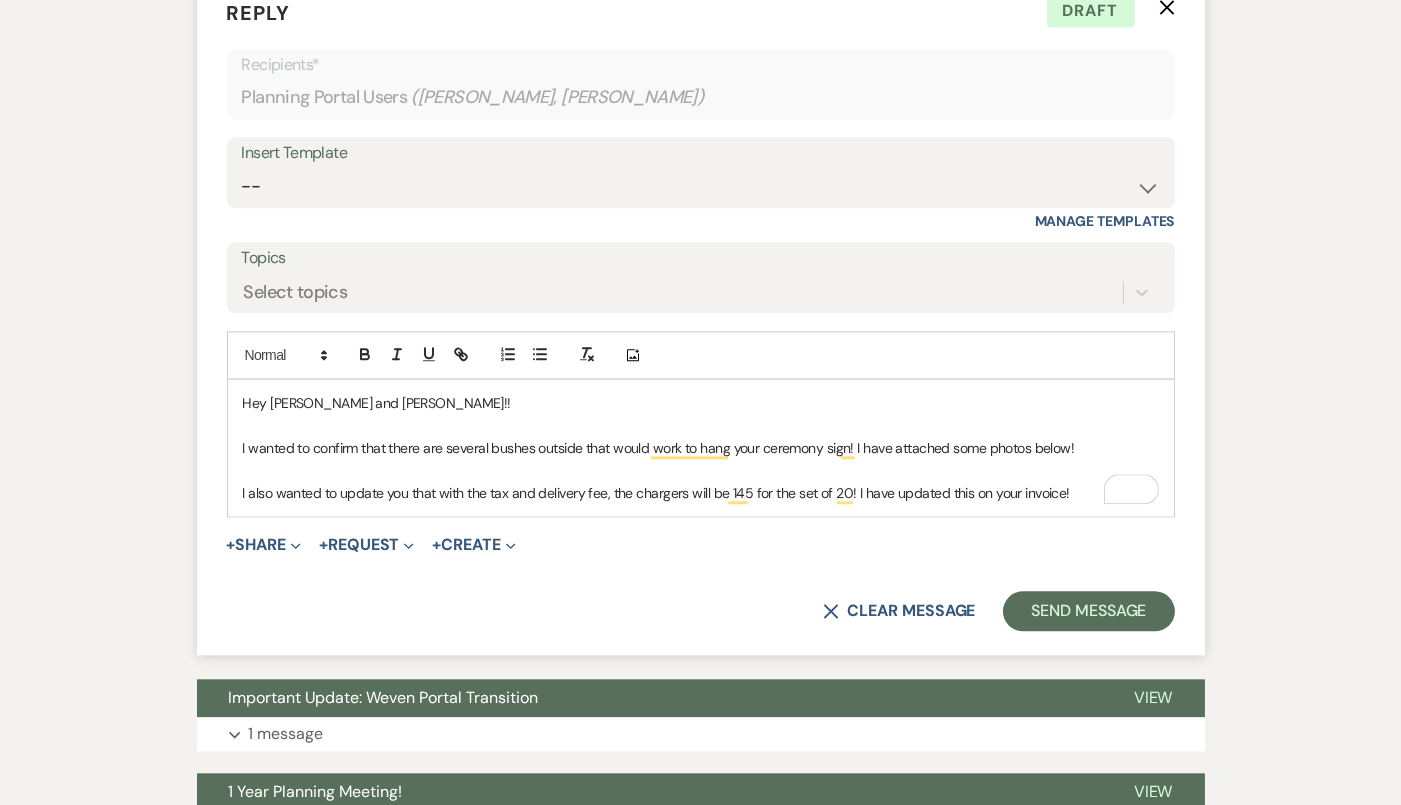 scroll, scrollTop: 7829, scrollLeft: 0, axis: vertical 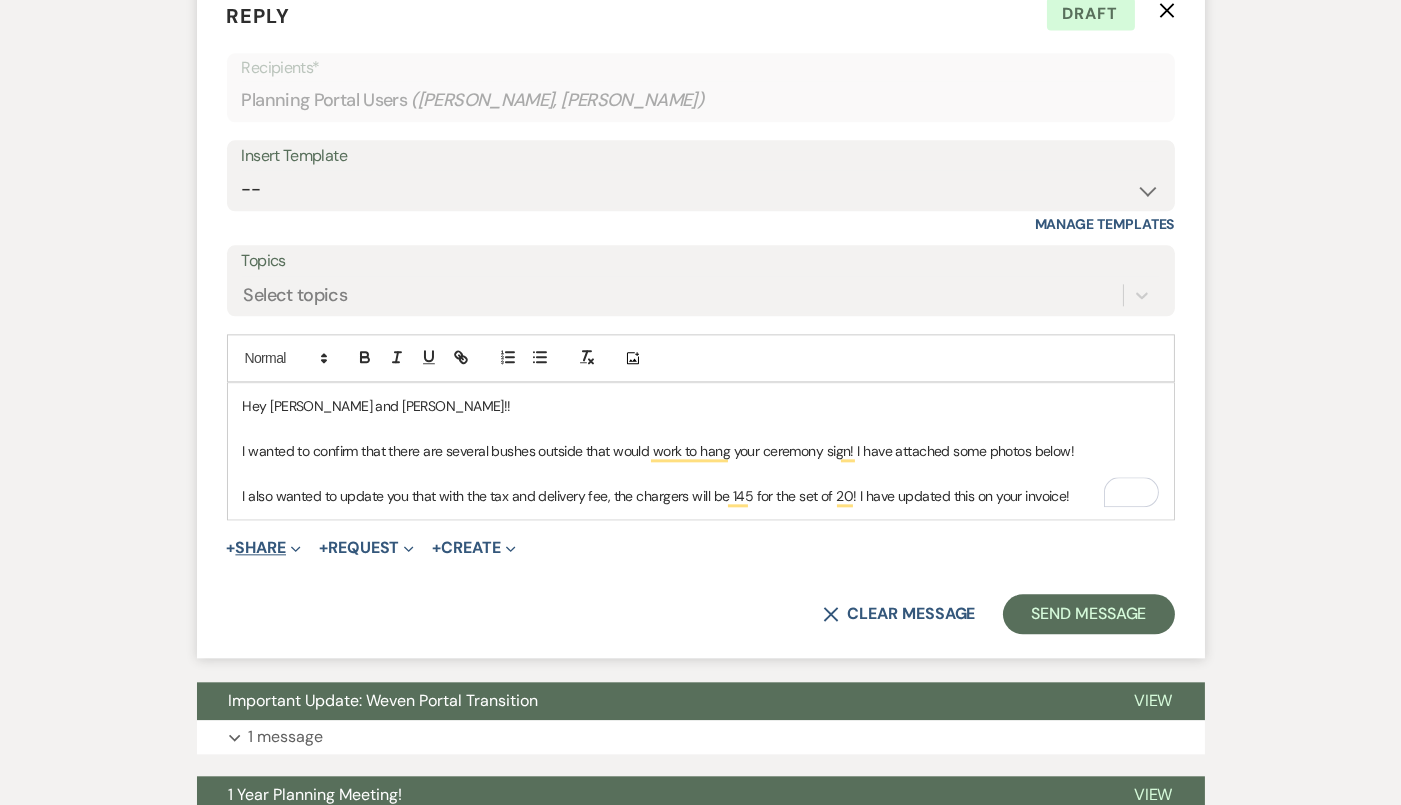 click on "+  Share Expand" at bounding box center (264, 548) 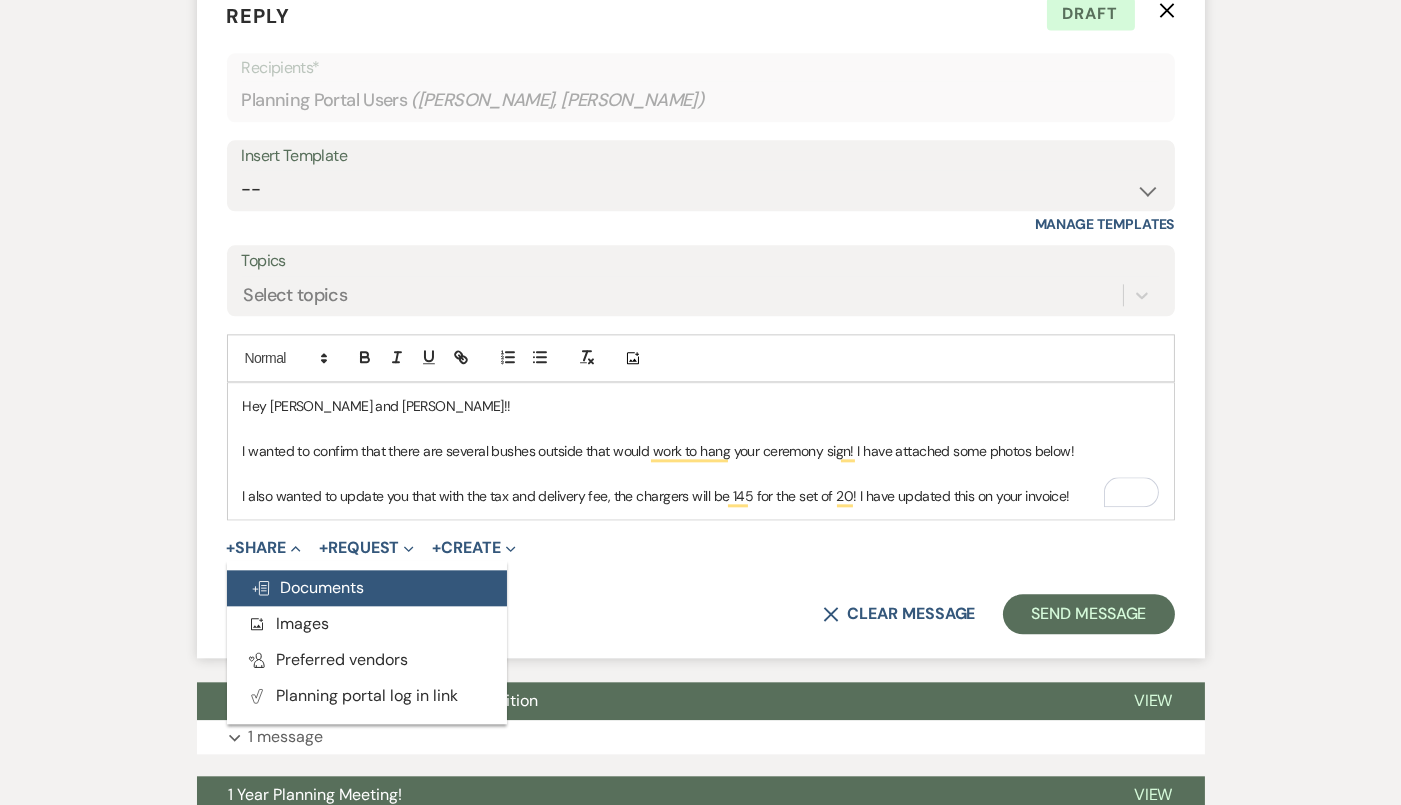 click on "Doc Upload Documents" at bounding box center (308, 587) 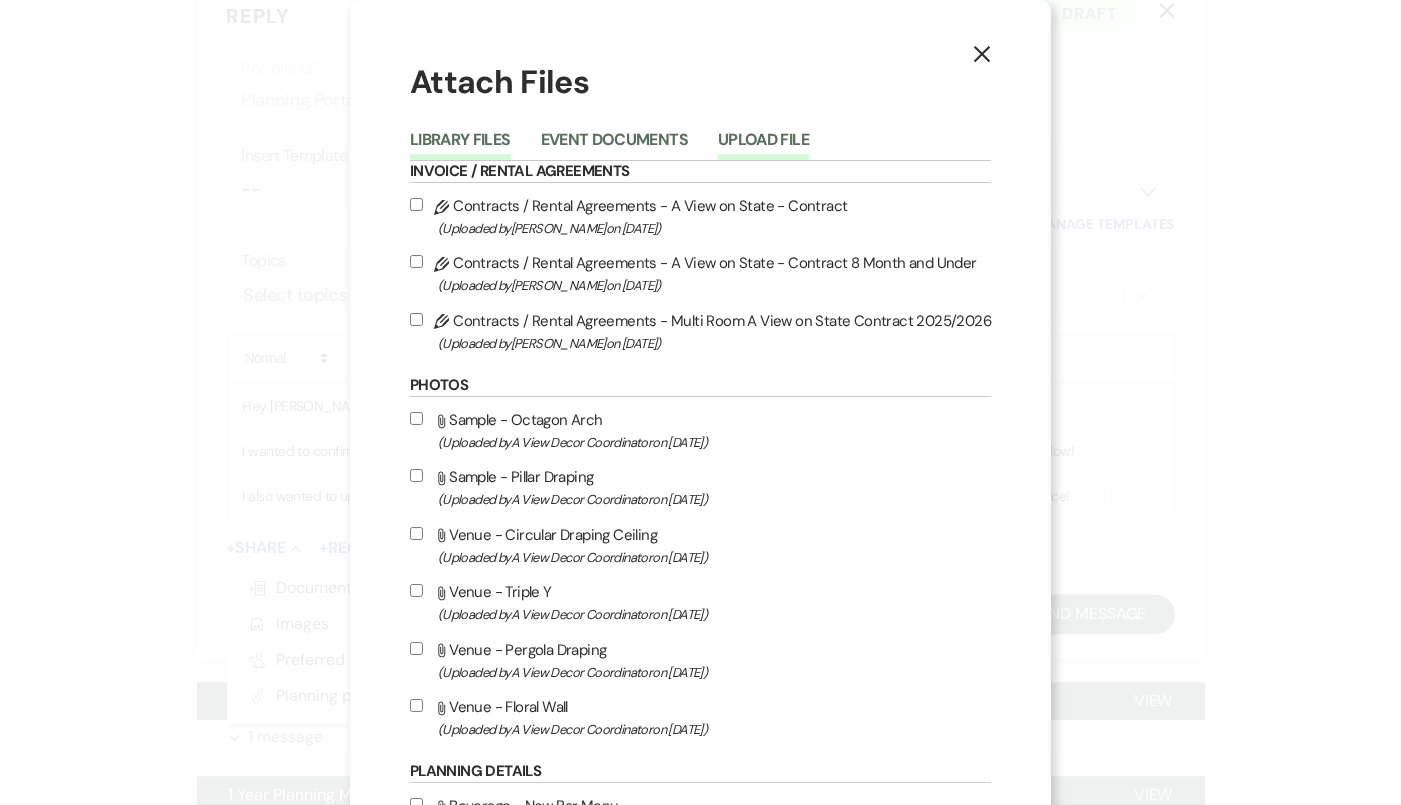 click on "Upload File" at bounding box center [763, 146] 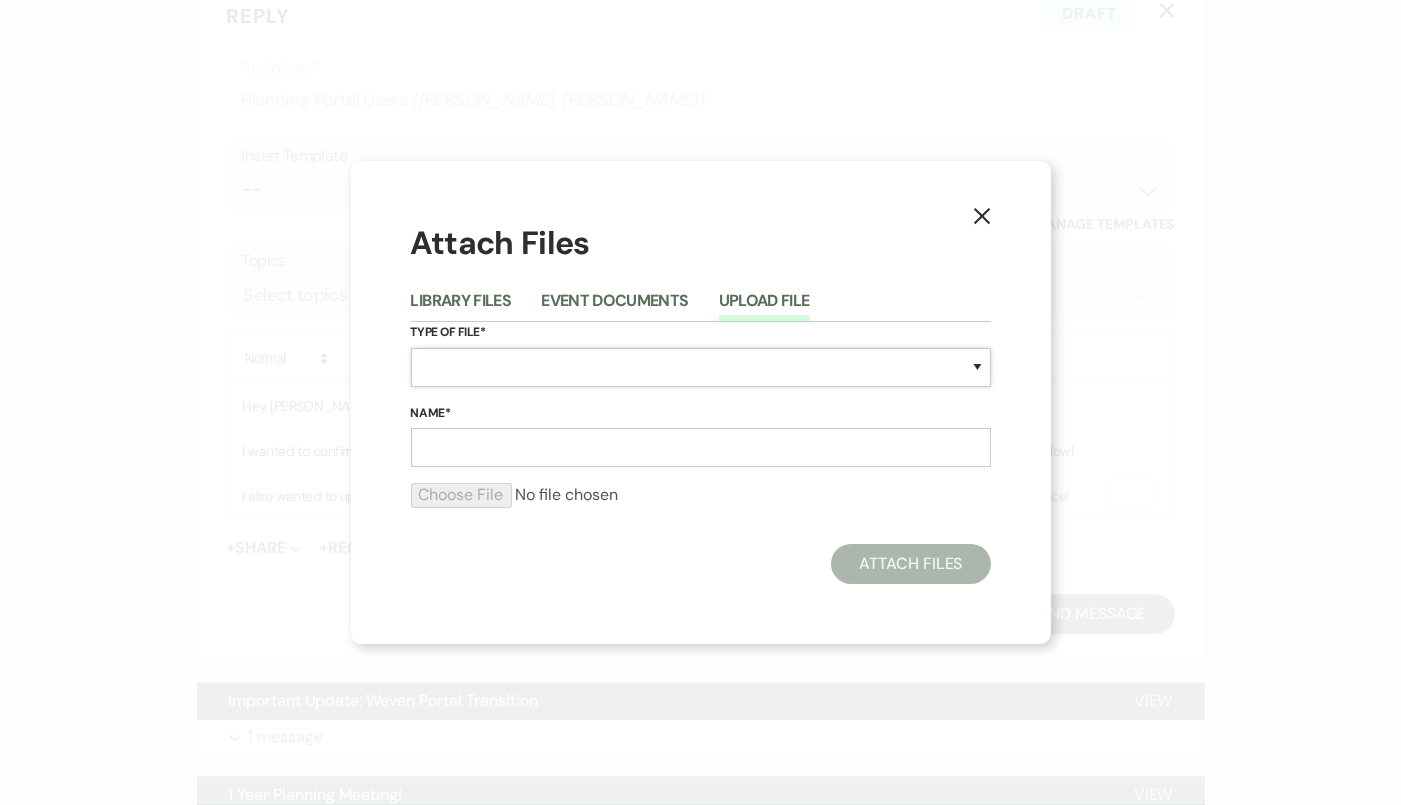 click on "Special Event Insurance Vendor Certificate of Insurance Contracts / Rental Agreements Invoices Receipts Event Maps Floor Plans Rain Plan Seating Charts Venue Layout Catering / Alcohol Permit Event Permit Fire Permit Fuel Permit Generator Permit Tent Permit Venue Permit Other Permit Inventory  Promotional Sample Venue Beverage Ceremony Event Finalize + Share Guests Lodging Menu Vendors Venue Beverage Brochure Menu Packages Product Specifications Quotes Beverage Event and Ceremony Details Finalize & Share Guests Lodging Menu Vendors Venue Event Timeline Family / Wedding Party Timeline Food and Beverage Timeline MC / DJ / Band Timeline Master Timeline Photography Timeline Set-Up / Clean-Up Vendor Timeline Bartender Safe Serve / TiPS Certification Vendor Certification Vendor License Other" at bounding box center [701, 367] 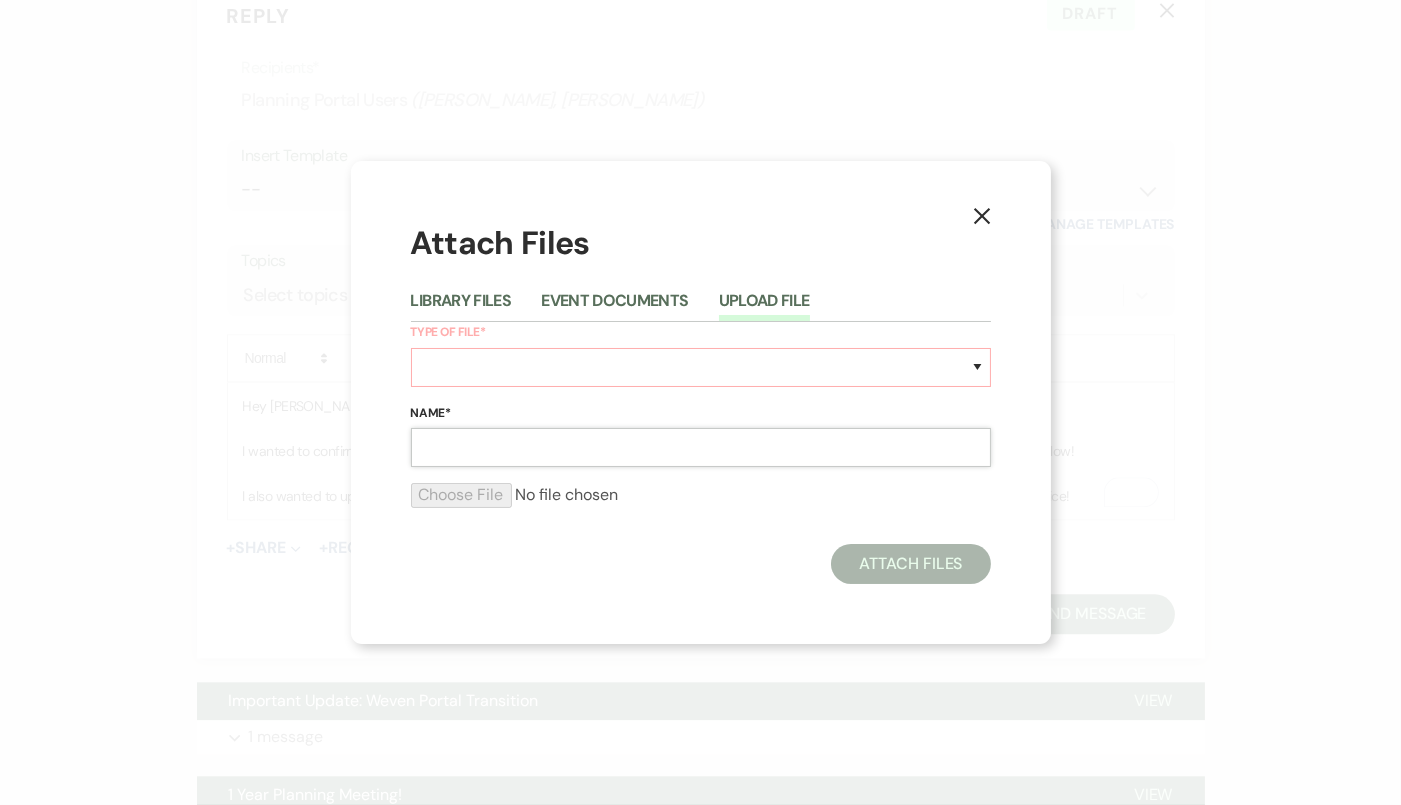 click on "Name*" at bounding box center [701, 447] 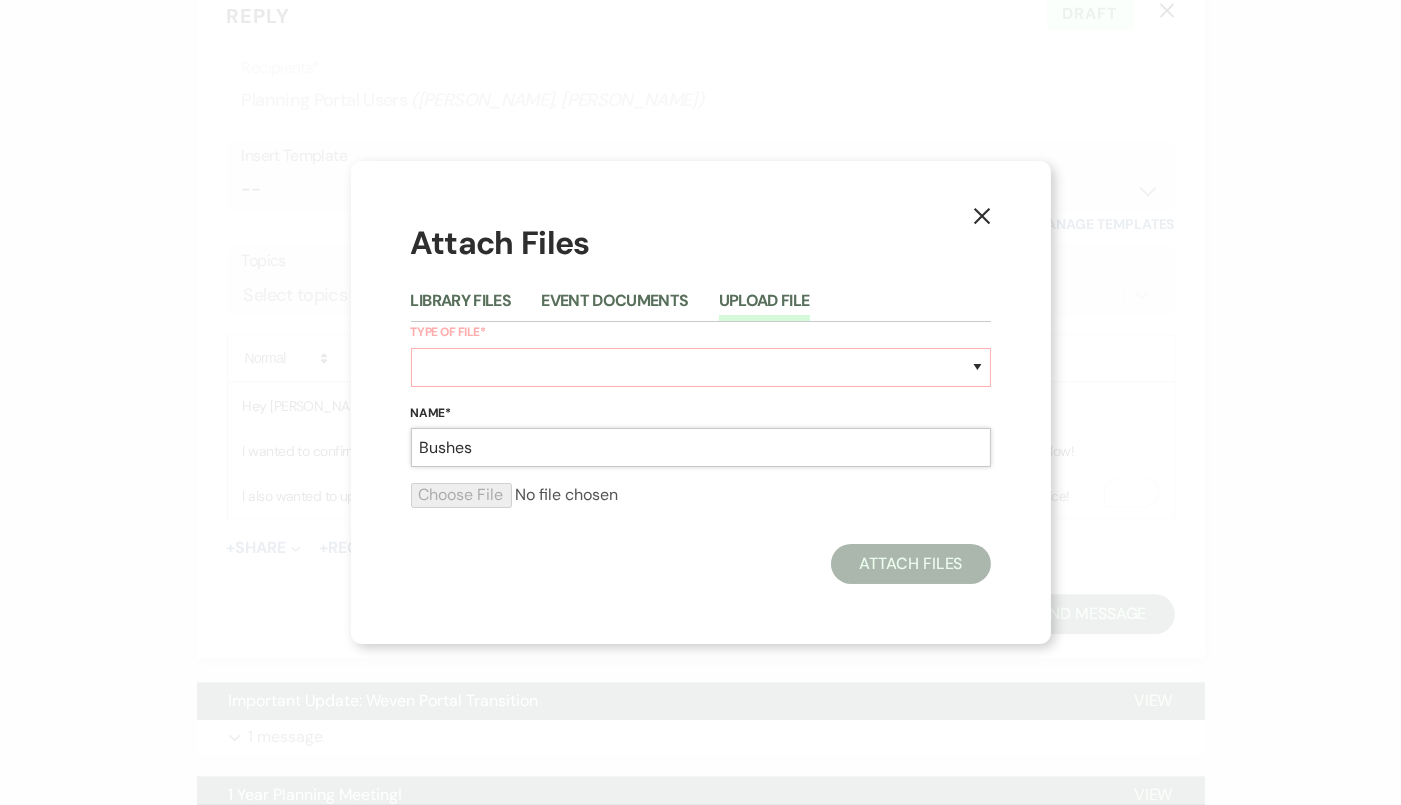 type on "Bushes" 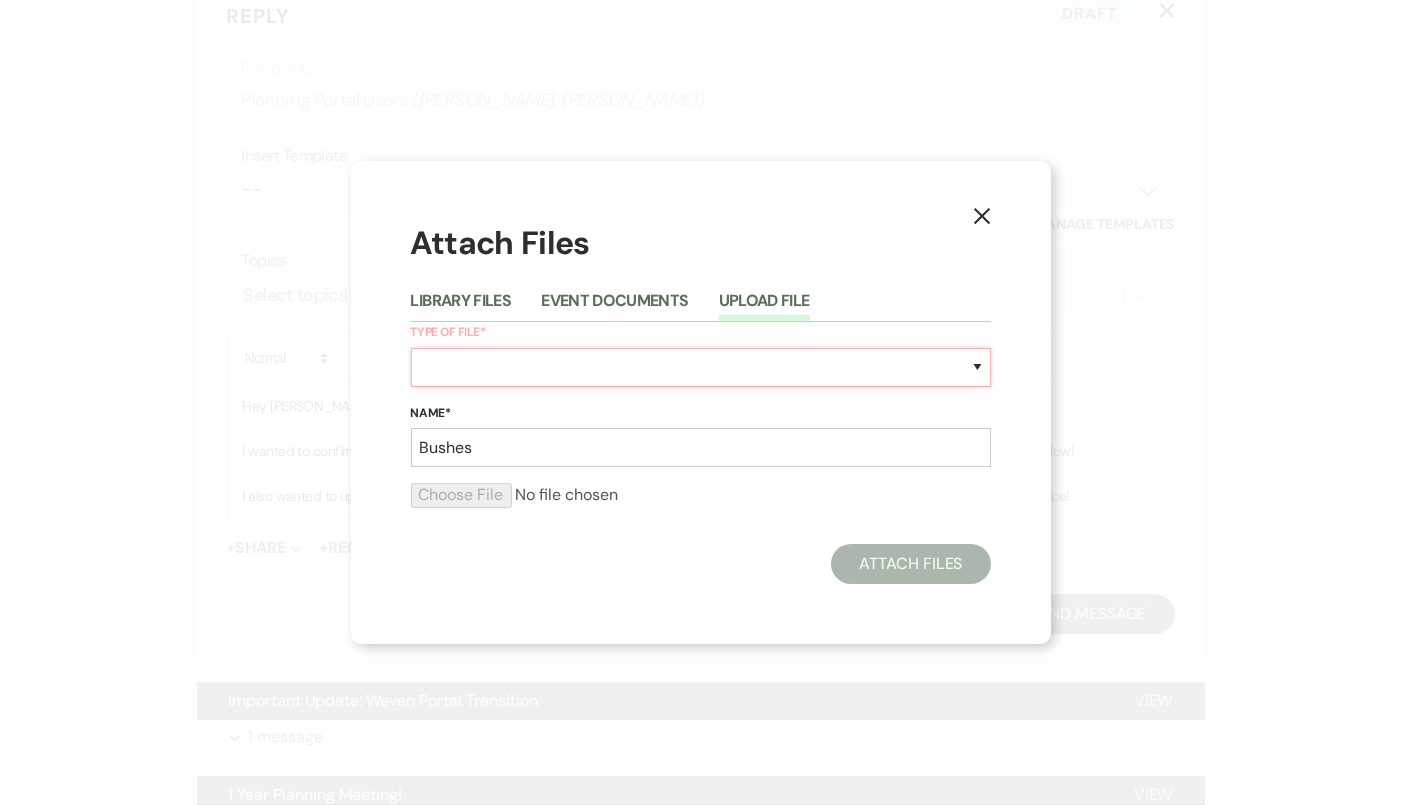 click on "Special Event Insurance Vendor Certificate of Insurance Contracts / Rental Agreements Invoices Receipts Event Maps Floor Plans Rain Plan Seating Charts Venue Layout Catering / Alcohol Permit Event Permit Fire Permit Fuel Permit Generator Permit Tent Permit Venue Permit Other Permit Inventory  Promotional Sample Venue Beverage Ceremony Event Finalize + Share Guests Lodging Menu Vendors Venue Beverage Brochure Menu Packages Product Specifications Quotes Beverage Event and Ceremony Details Finalize & Share Guests Lodging Menu Vendors Venue Event Timeline Family / Wedding Party Timeline Food and Beverage Timeline MC / DJ / Band Timeline Master Timeline Photography Timeline Set-Up / Clean-Up Vendor Timeline Bartender Safe Serve / TiPS Certification Vendor Certification Vendor License Other" at bounding box center (701, 367) 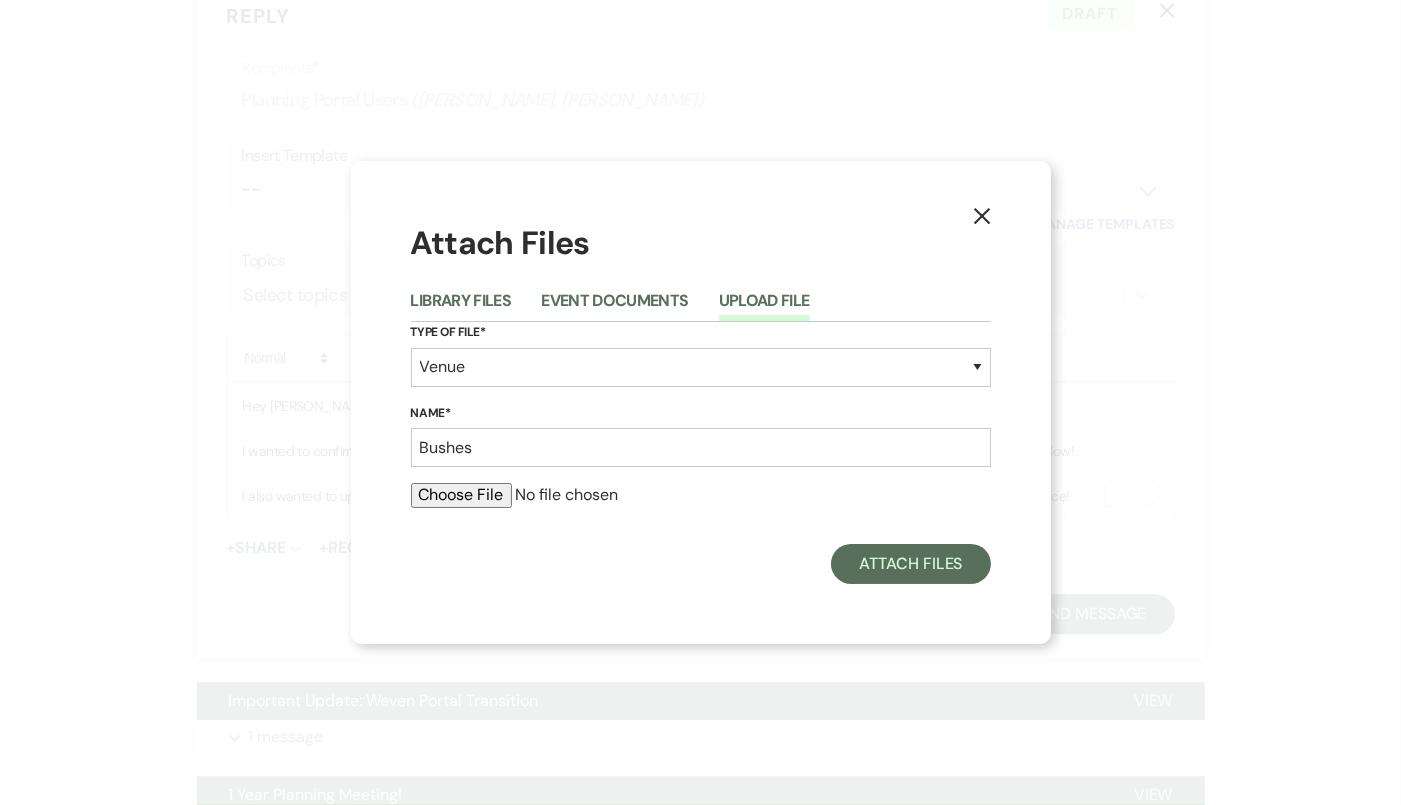 click at bounding box center (701, 495) 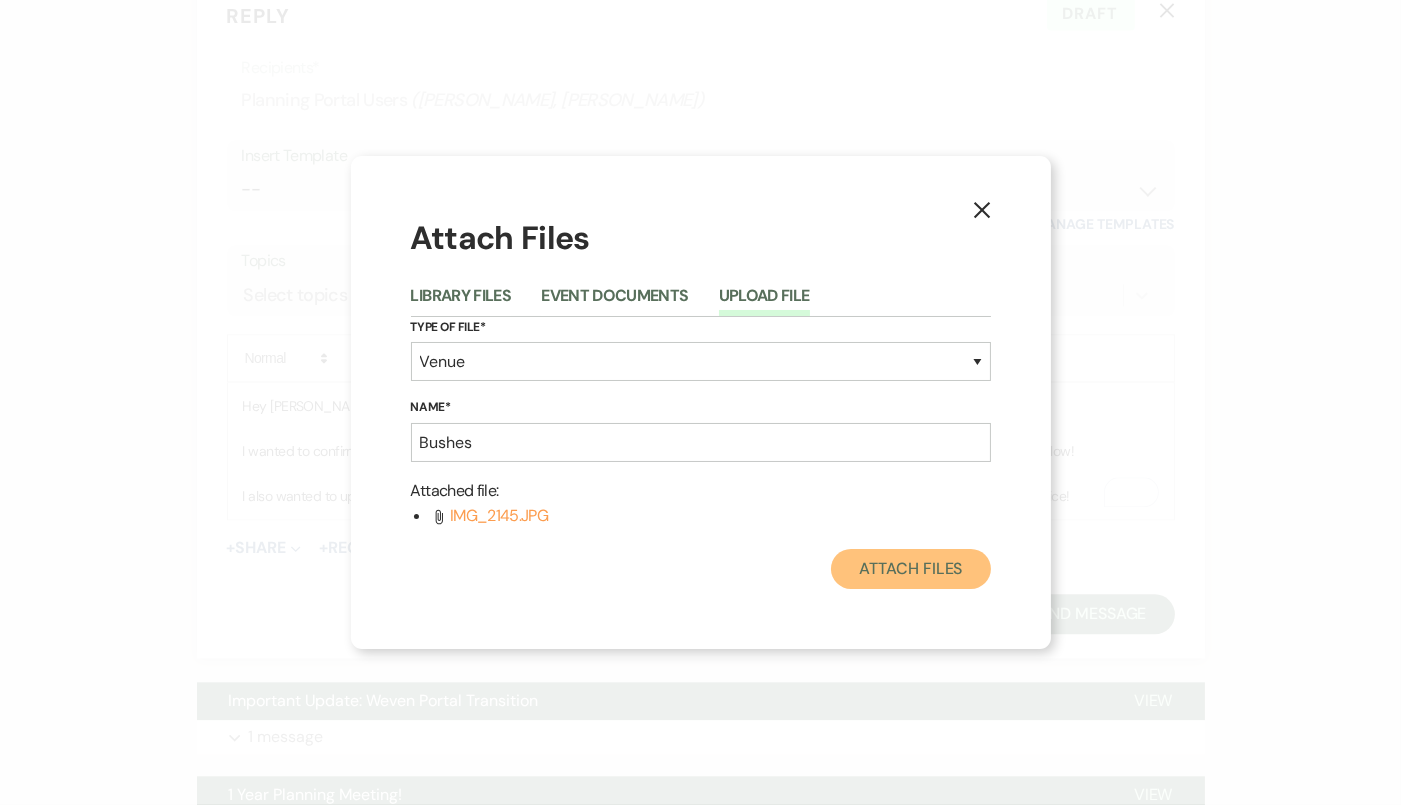 click on "Attach Files" at bounding box center [910, 569] 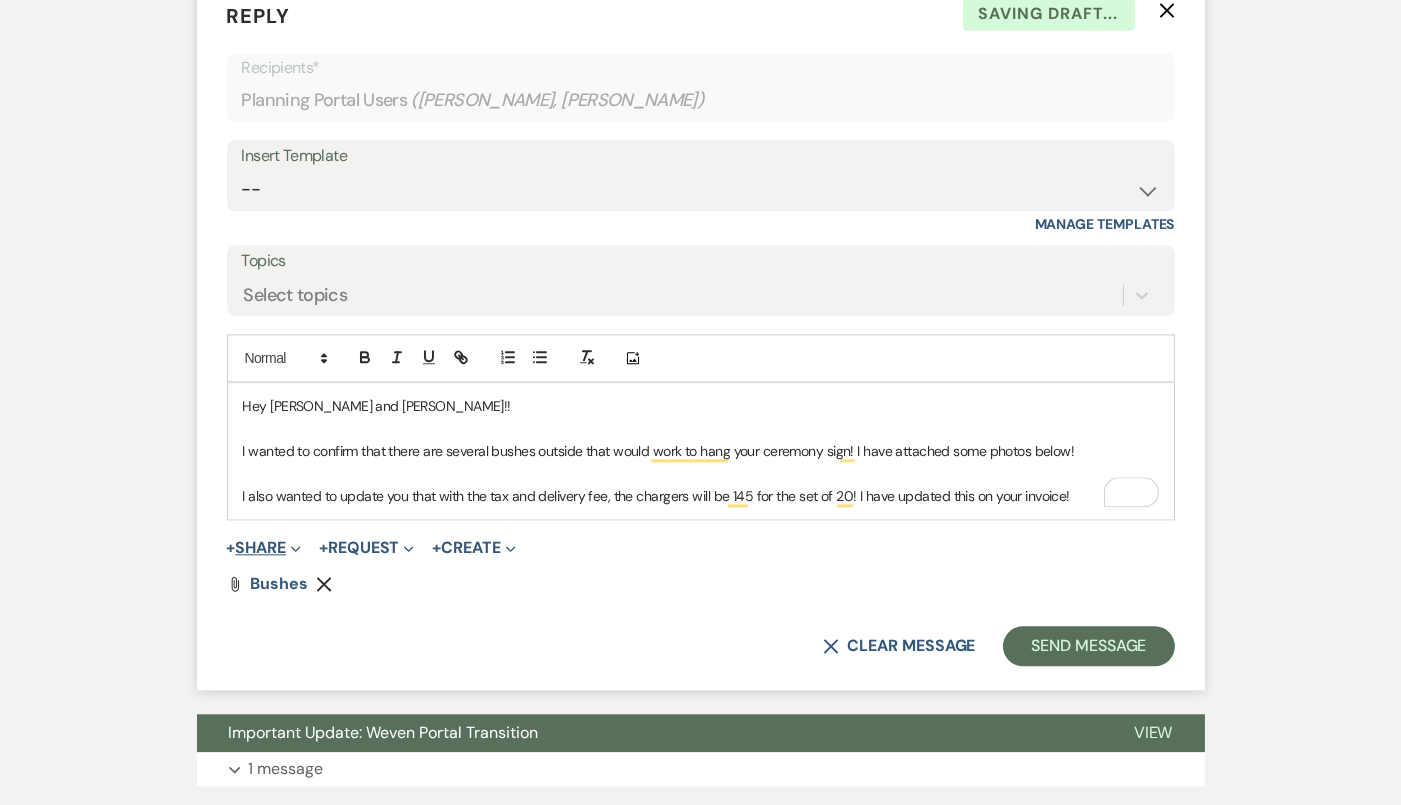 click on "+  Share Expand" at bounding box center [264, 548] 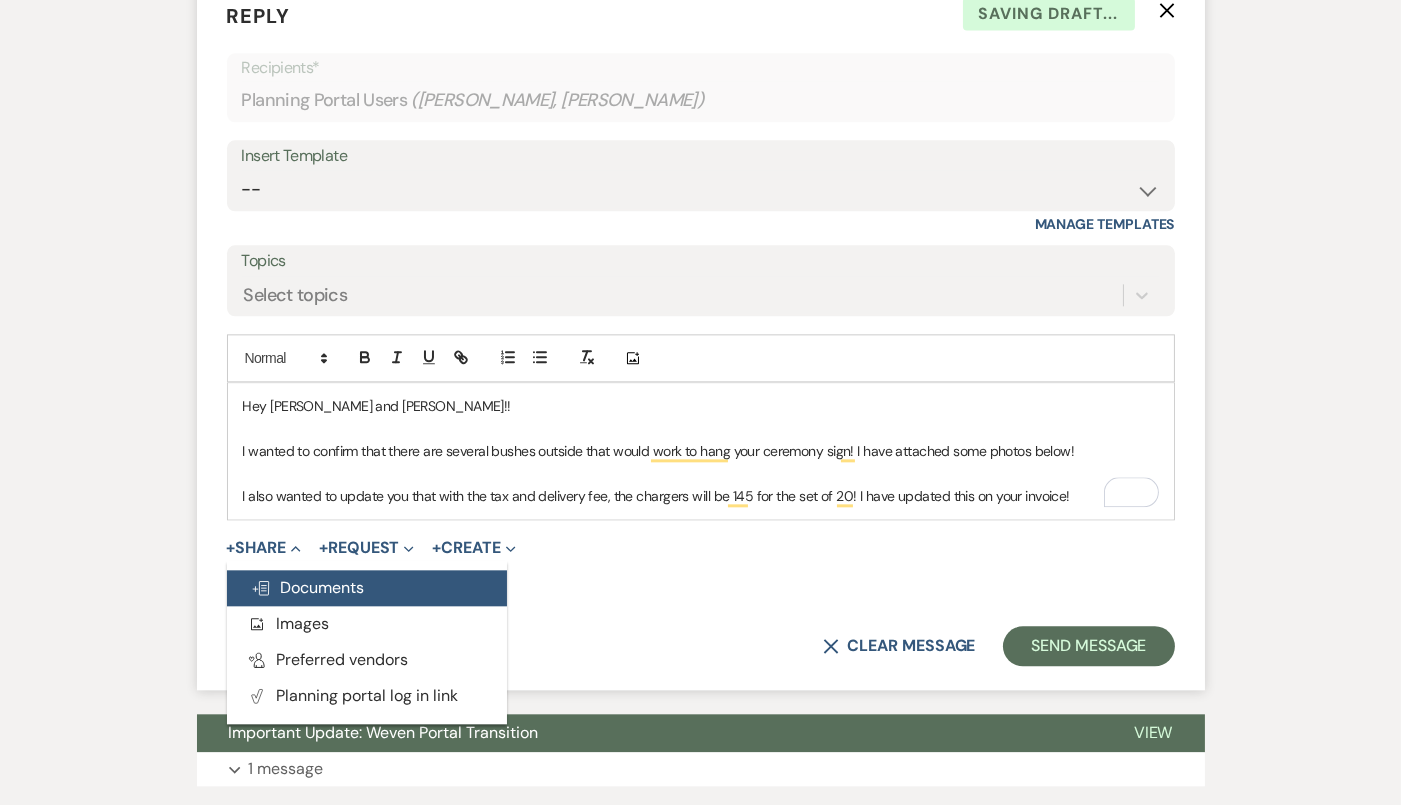 click on "Doc Upload Documents" at bounding box center (308, 587) 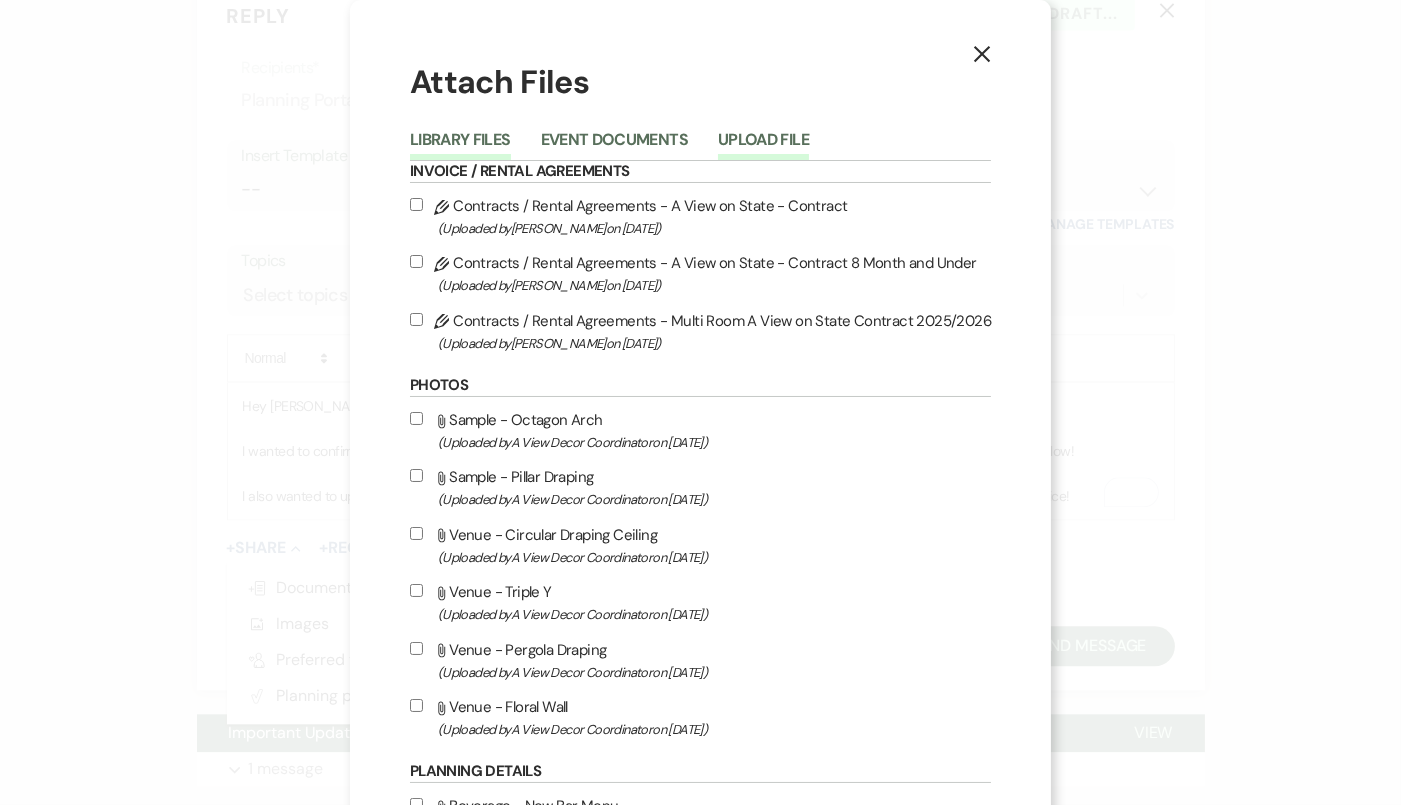 click on "Upload File" at bounding box center [763, 146] 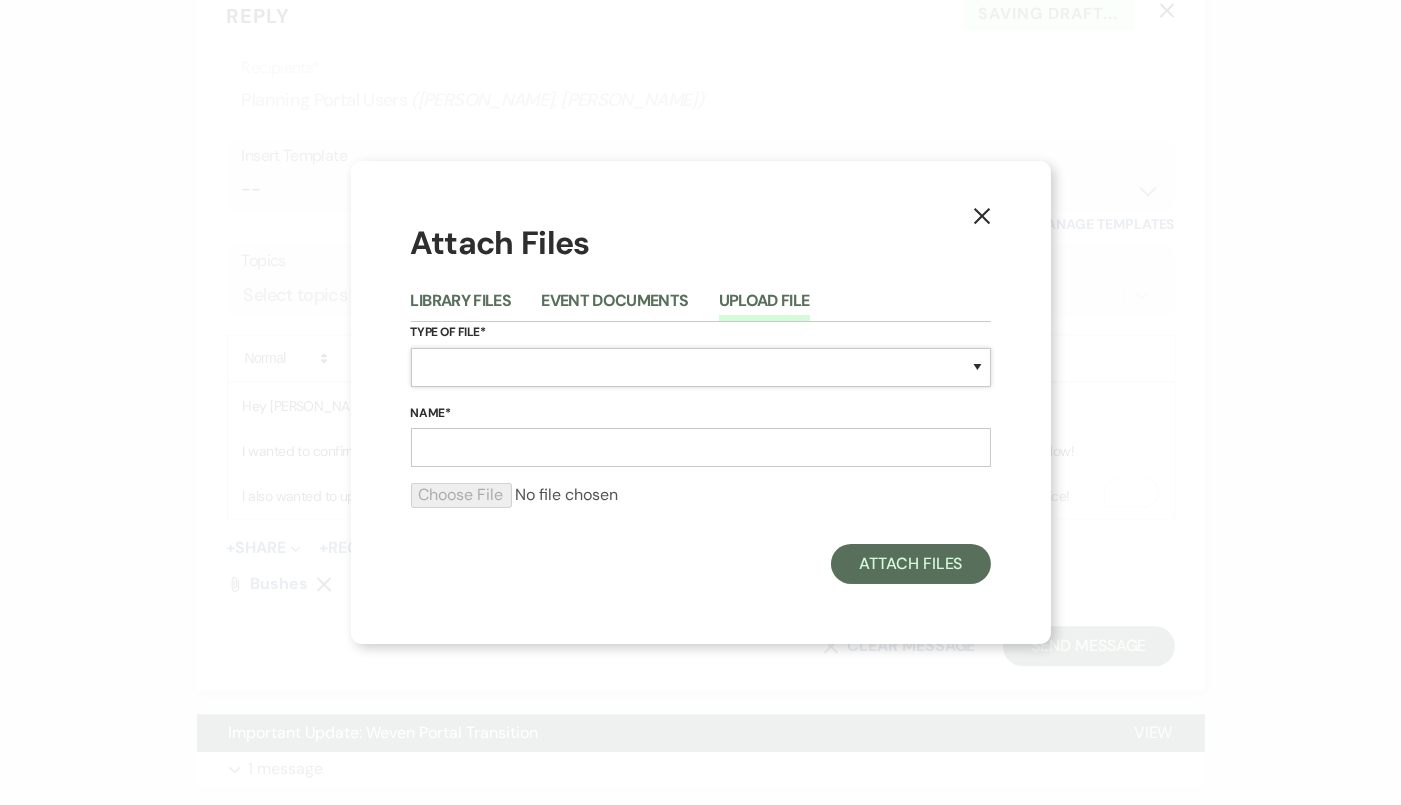 click on "Special Event Insurance Vendor Certificate of Insurance Contracts / Rental Agreements Invoices Receipts Event Maps Floor Plans Rain Plan Seating Charts Venue Layout Catering / Alcohol Permit Event Permit Fire Permit Fuel Permit Generator Permit Tent Permit Venue Permit Other Permit Inventory  Promotional Sample Venue Beverage Ceremony Event Finalize + Share Guests Lodging Menu Vendors Venue Beverage Brochure Menu Packages Product Specifications Quotes Beverage Event and Ceremony Details Finalize & Share Guests Lodging Menu Vendors Venue Event Timeline Family / Wedding Party Timeline Food and Beverage Timeline MC / DJ / Band Timeline Master Timeline Photography Timeline Set-Up / Clean-Up Vendor Timeline Bartender Safe Serve / TiPS Certification Vendor Certification Vendor License Other" at bounding box center (701, 367) 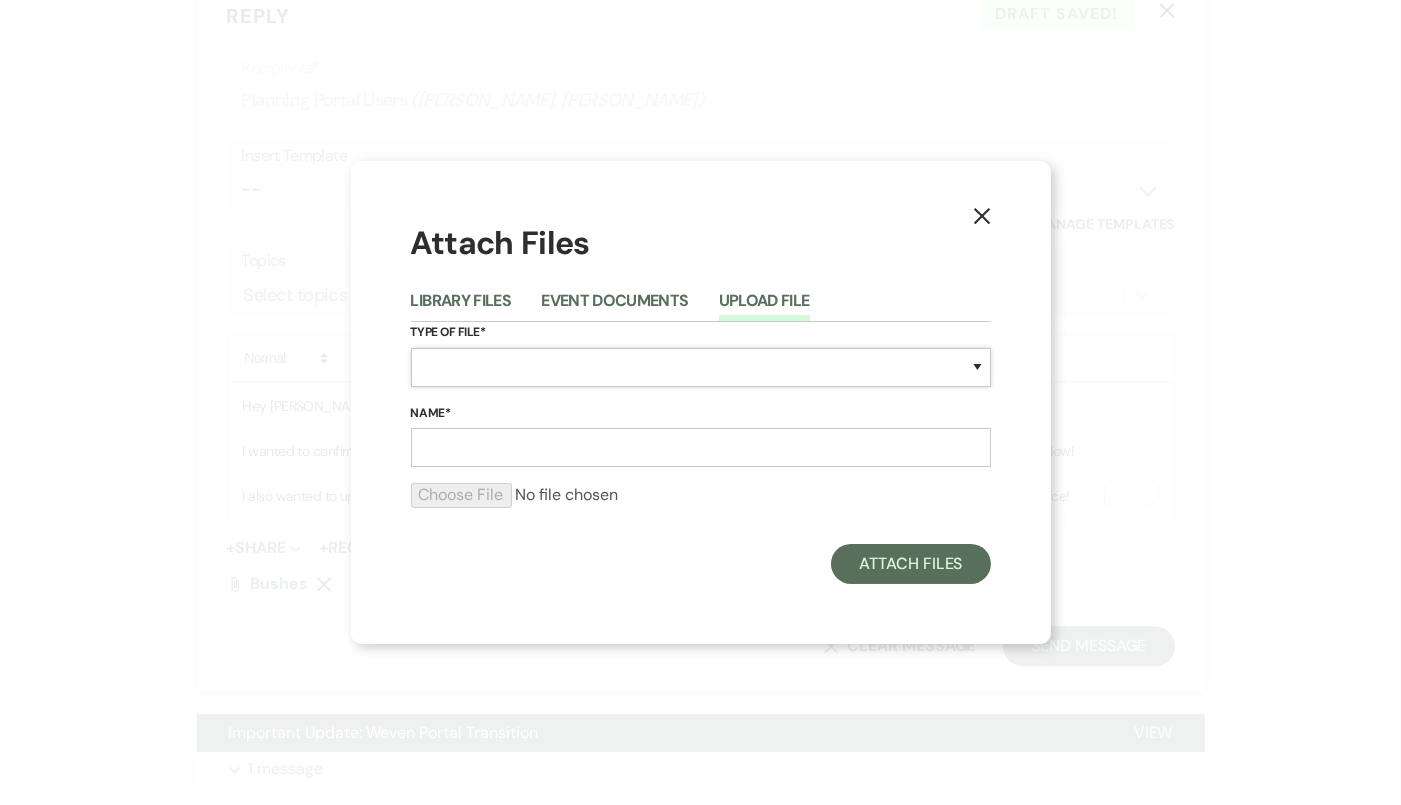 select on "55" 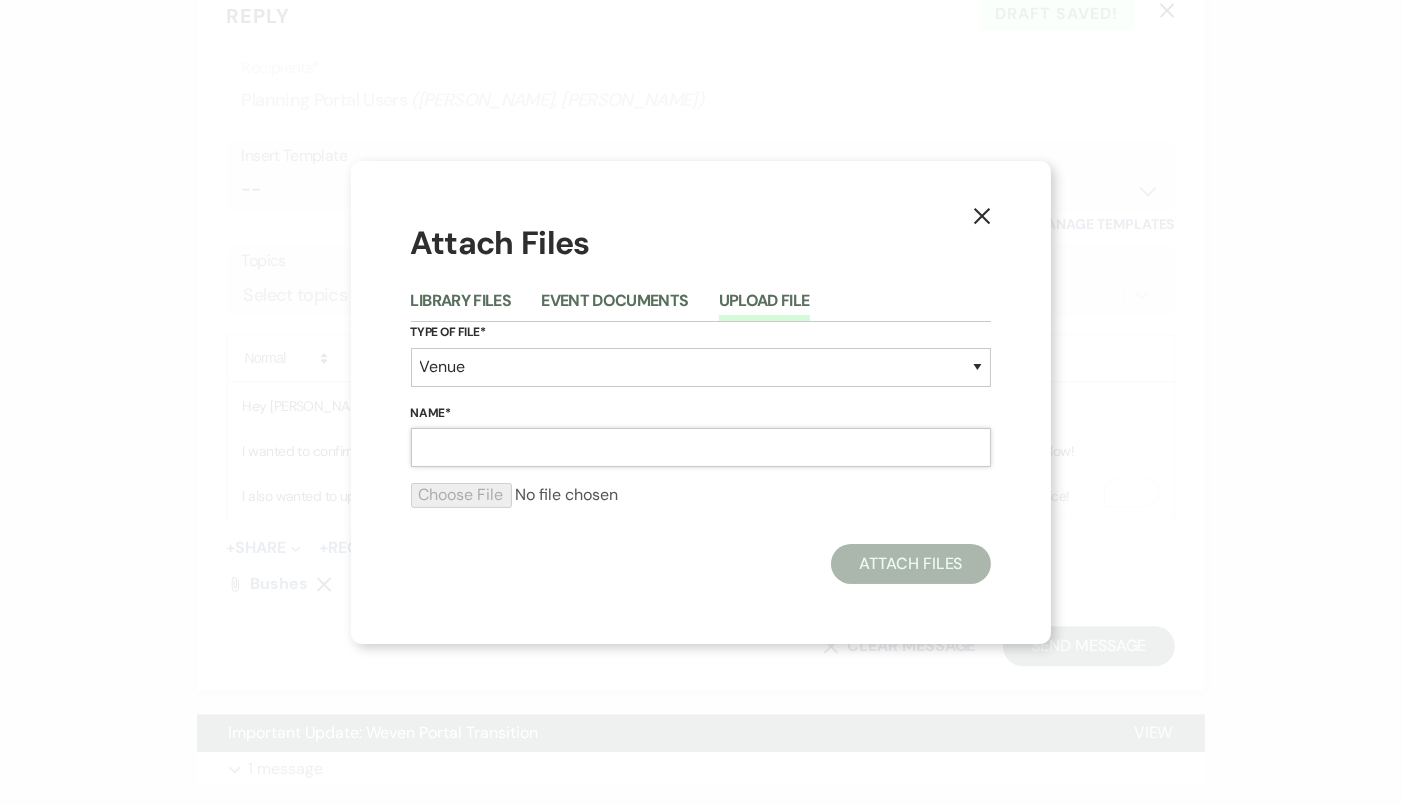 click on "Name*" at bounding box center [701, 447] 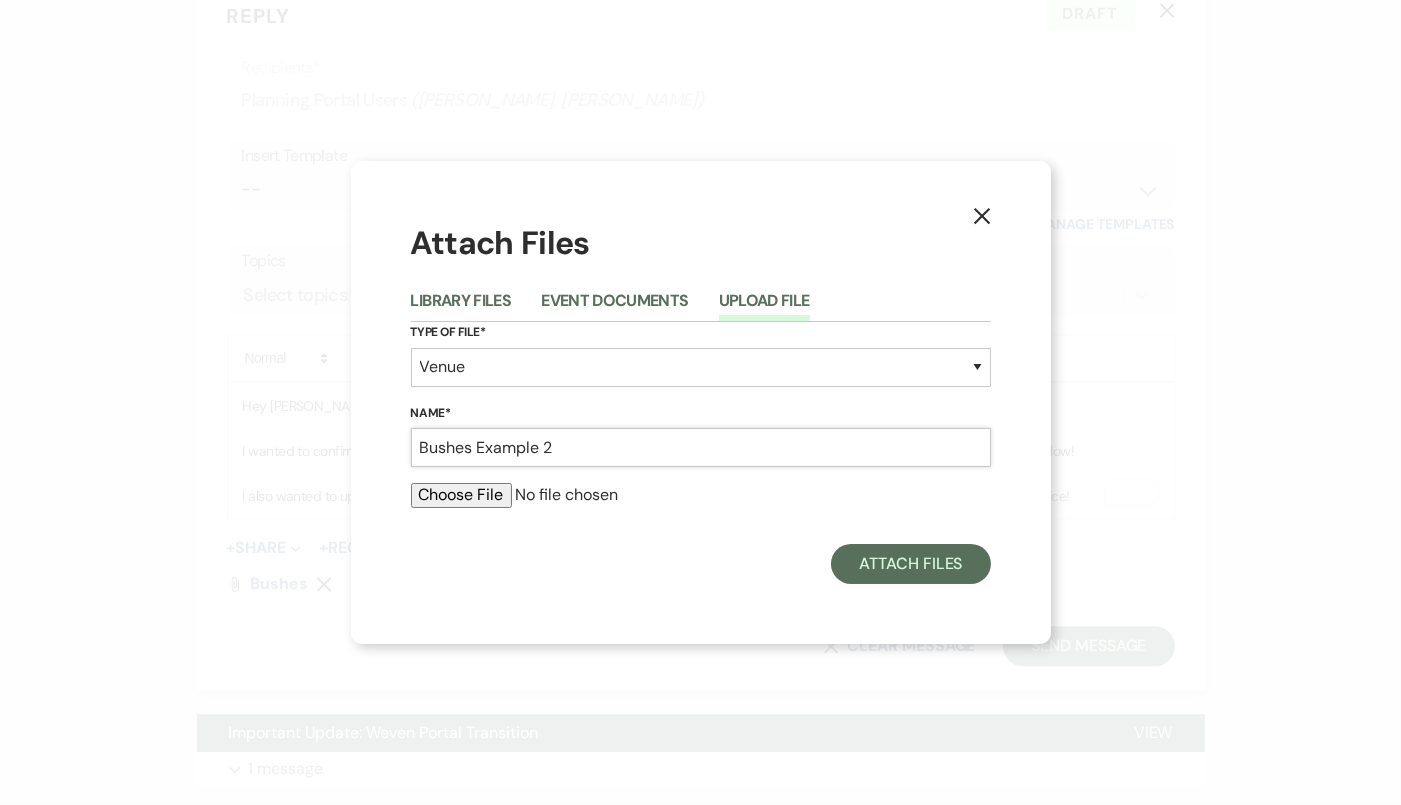 type on "Bushes Example 2" 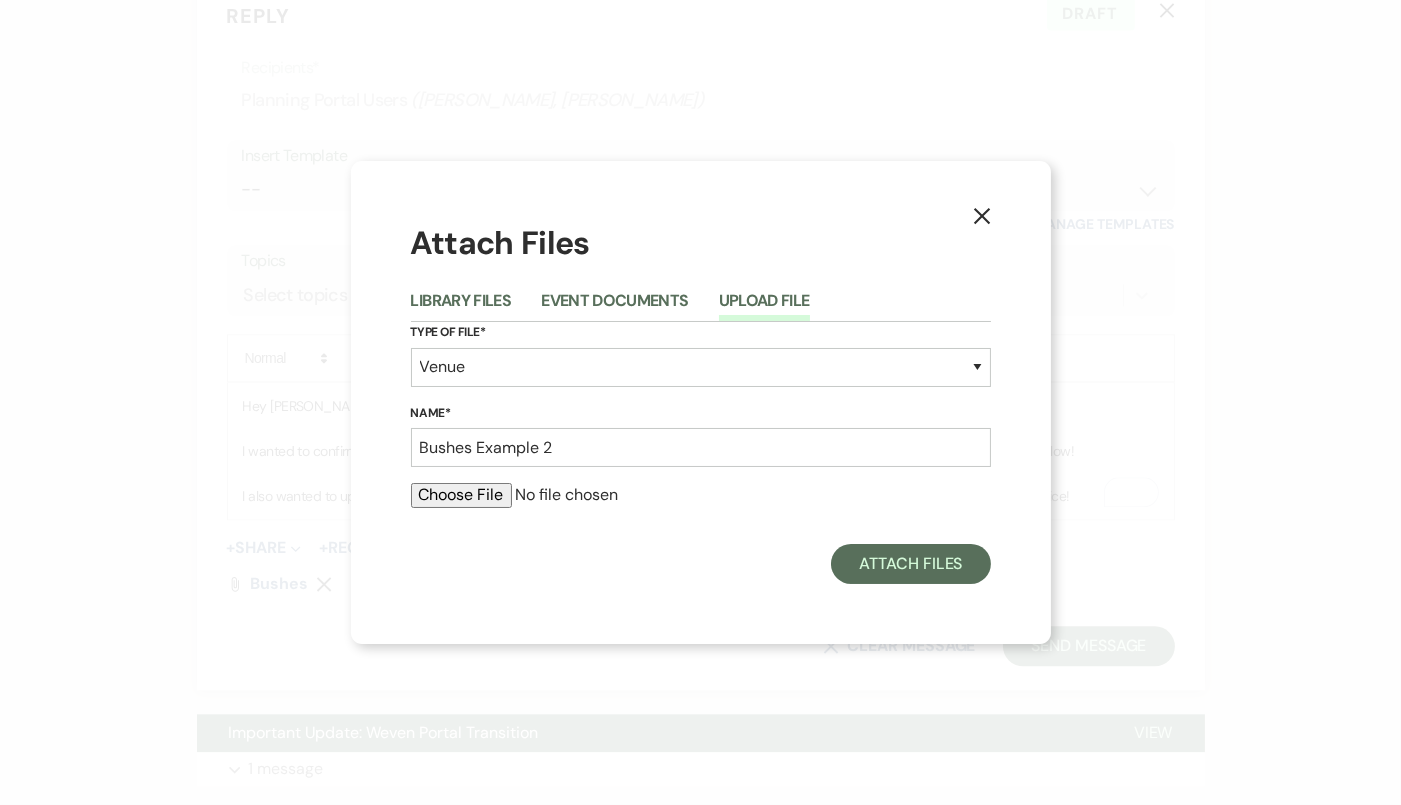 click at bounding box center [701, 495] 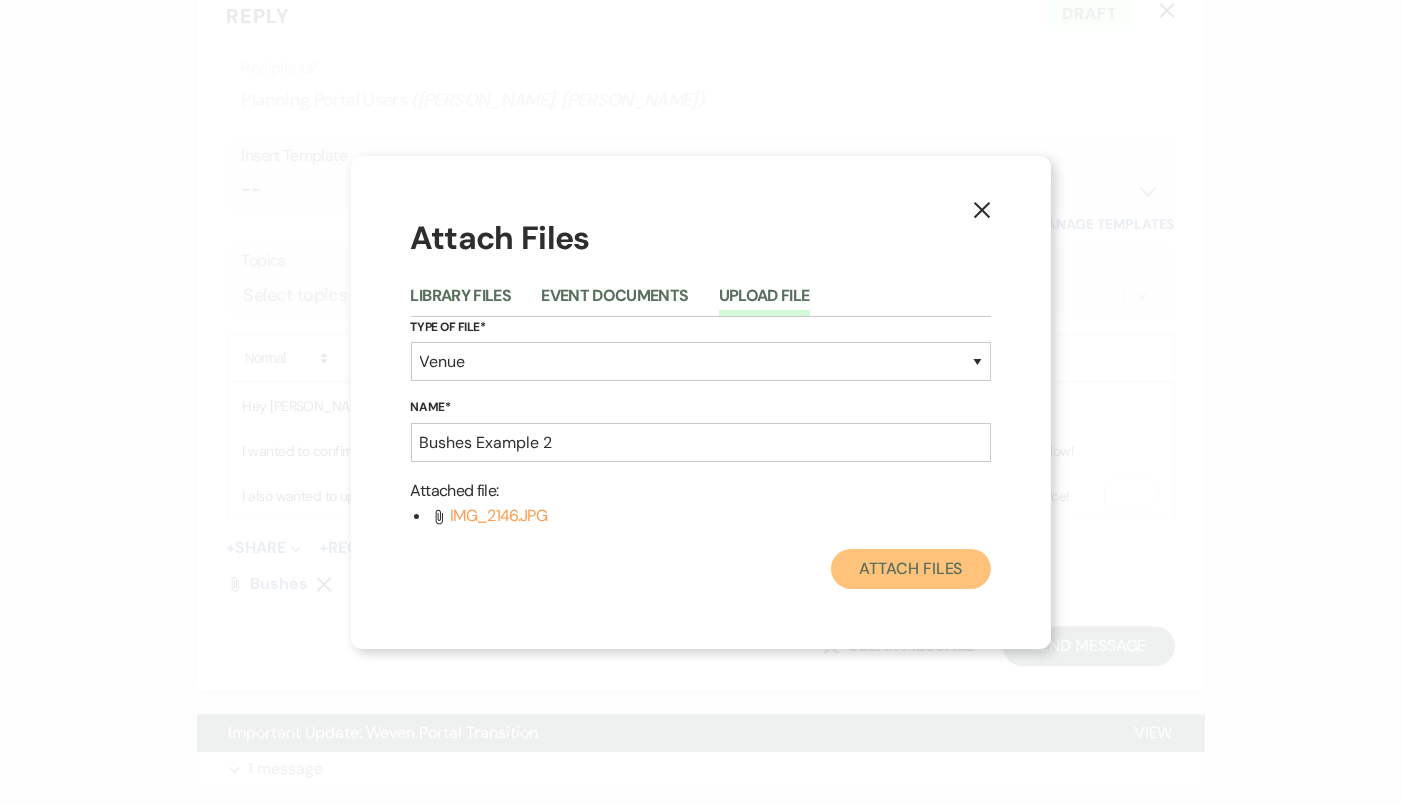 click on "Attach Files" at bounding box center [910, 569] 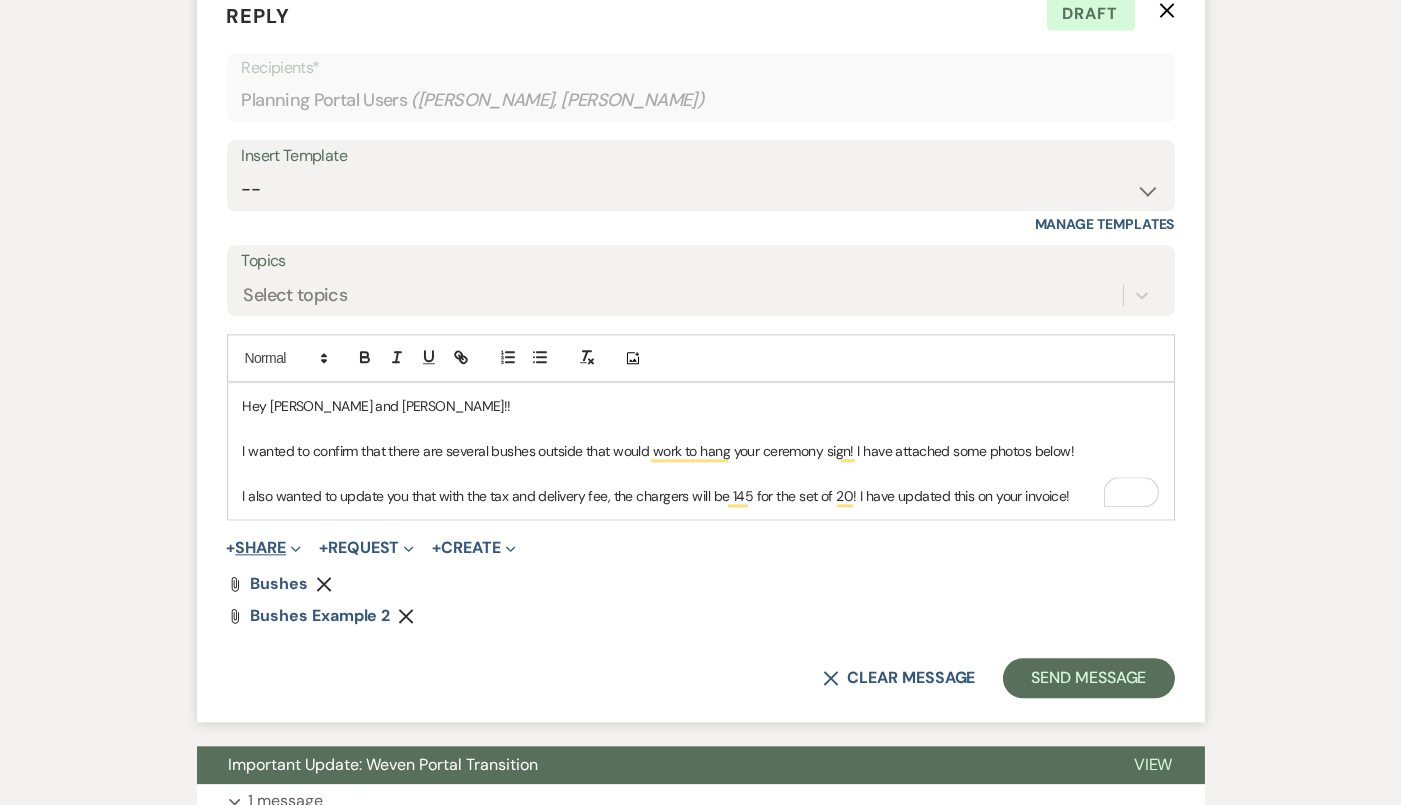 click on "Expand" at bounding box center [293, 547] 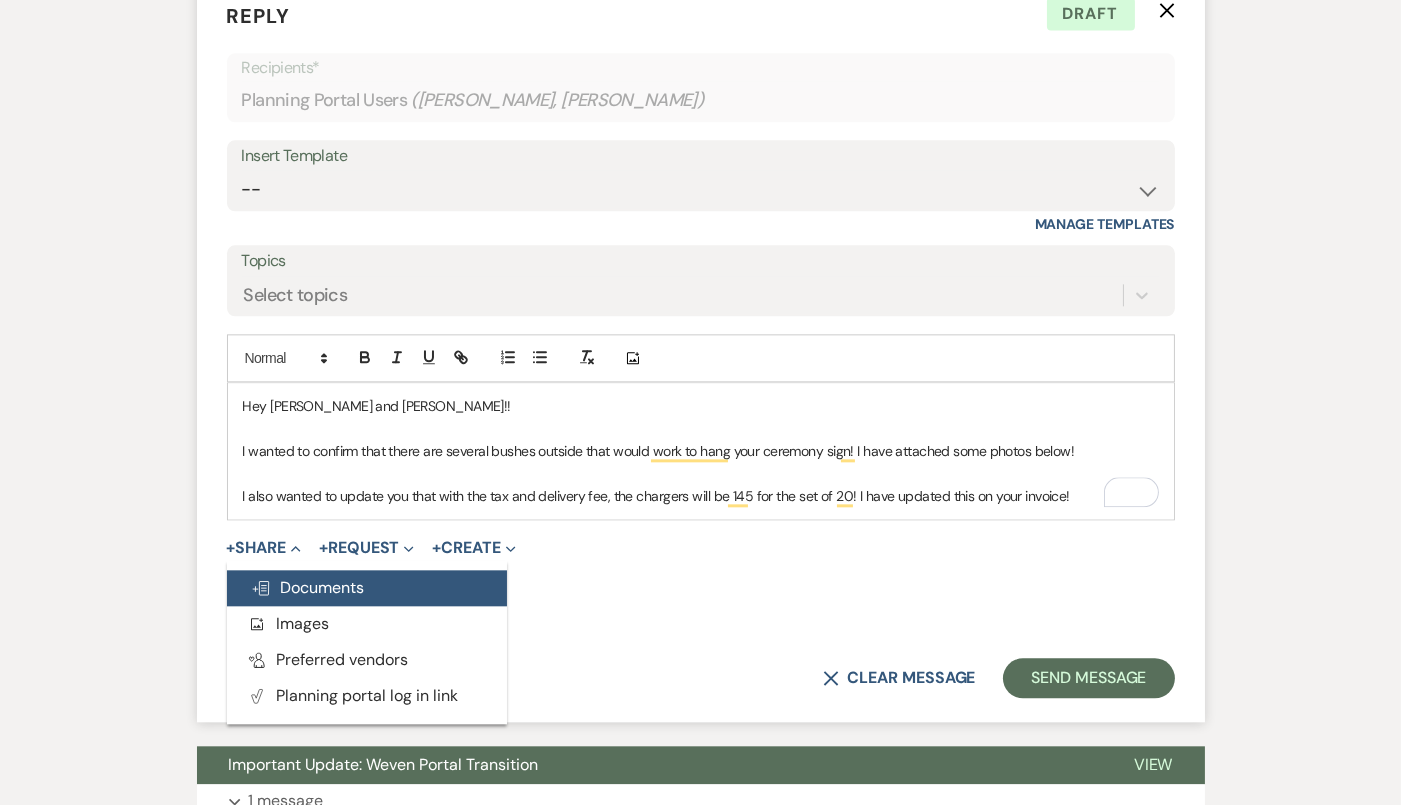 click on "Doc Upload Documents" at bounding box center (308, 587) 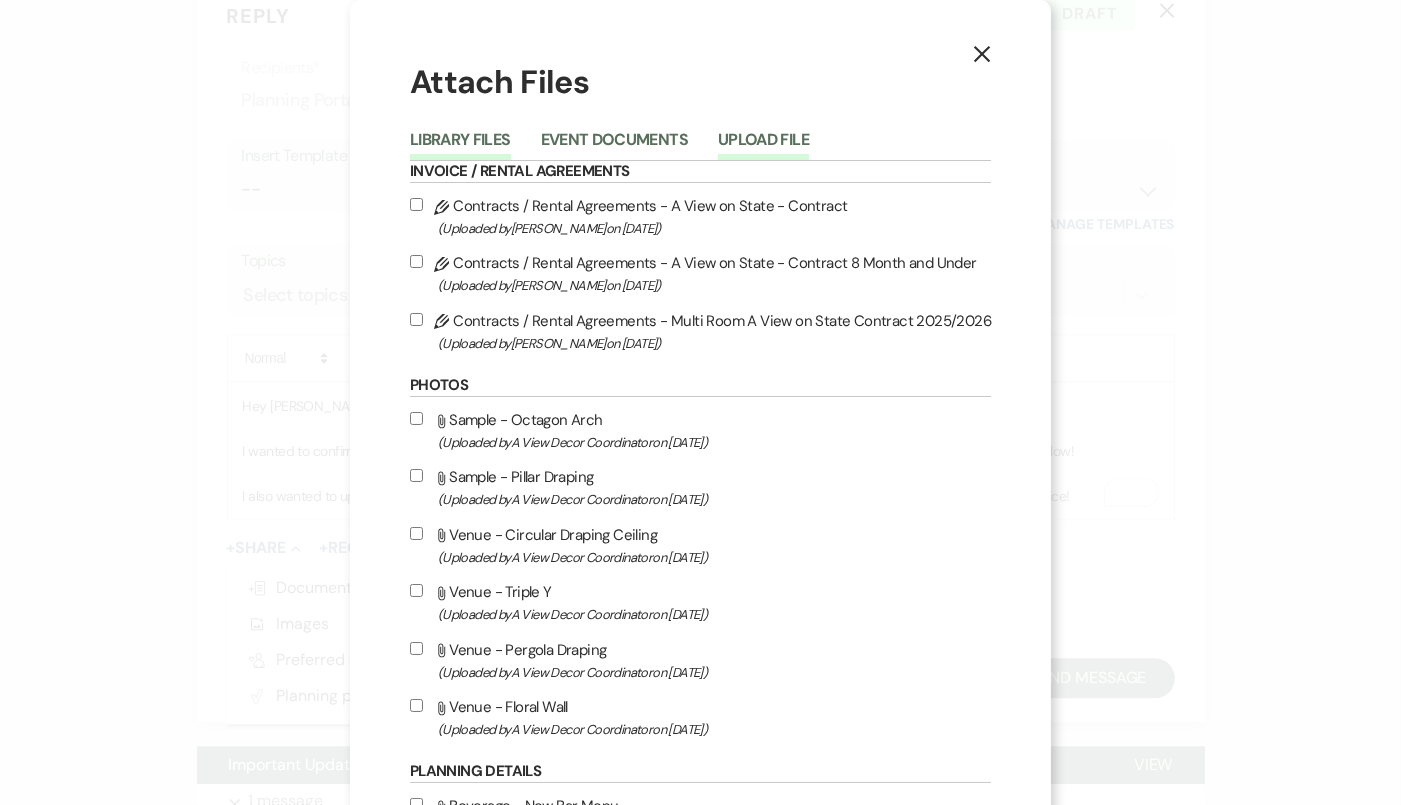 click on "Upload File" at bounding box center (763, 146) 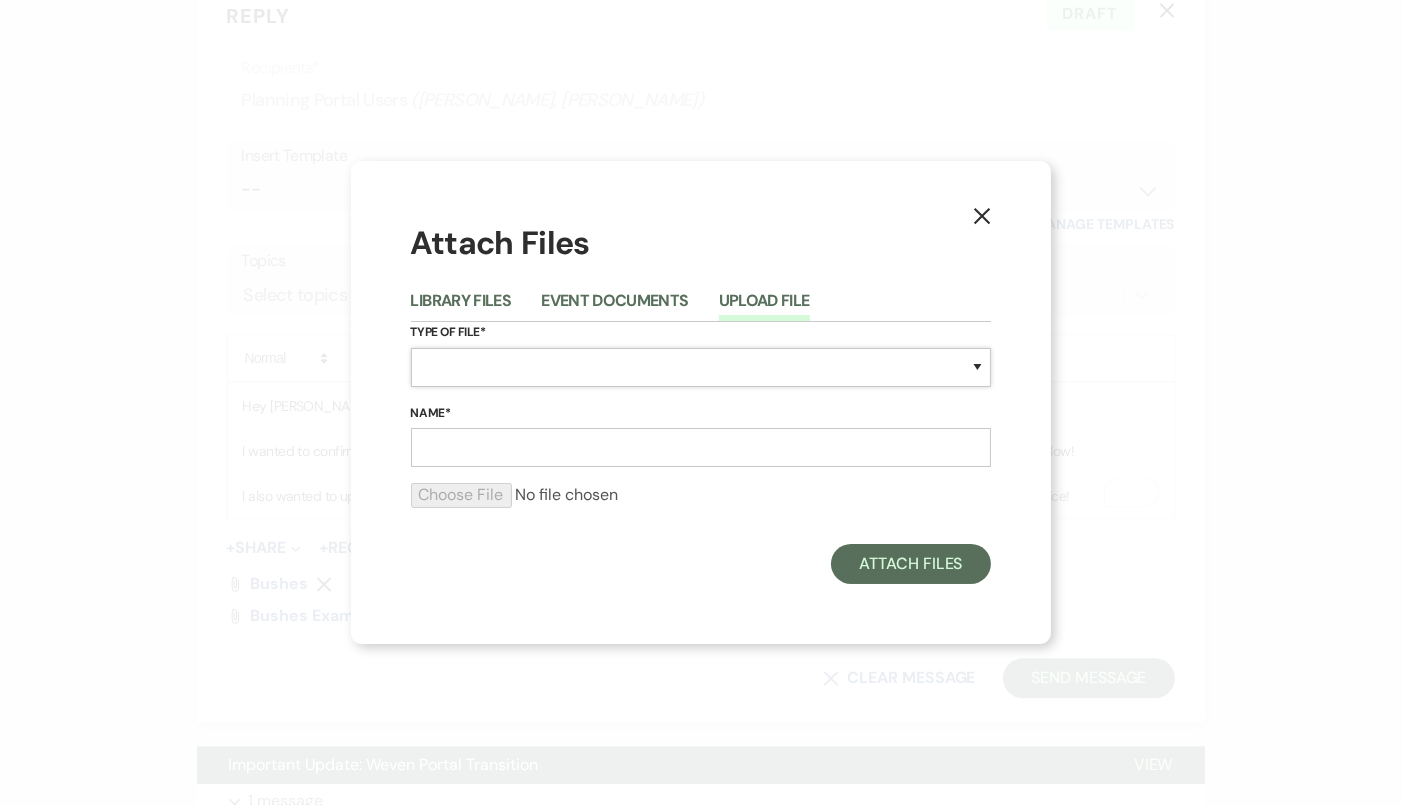 click on "Special Event Insurance Vendor Certificate of Insurance Contracts / Rental Agreements Invoices Receipts Event Maps Floor Plans Rain Plan Seating Charts Venue Layout Catering / Alcohol Permit Event Permit Fire Permit Fuel Permit Generator Permit Tent Permit Venue Permit Other Permit Inventory  Promotional Sample Venue Beverage Ceremony Event Finalize + Share Guests Lodging Menu Vendors Venue Beverage Brochure Menu Packages Product Specifications Quotes Beverage Event and Ceremony Details Finalize & Share Guests Lodging Menu Vendors Venue Event Timeline Family / Wedding Party Timeline Food and Beverage Timeline MC / DJ / Band Timeline Master Timeline Photography Timeline Set-Up / Clean-Up Vendor Timeline Bartender Safe Serve / TiPS Certification Vendor Certification Vendor License Other" at bounding box center (701, 367) 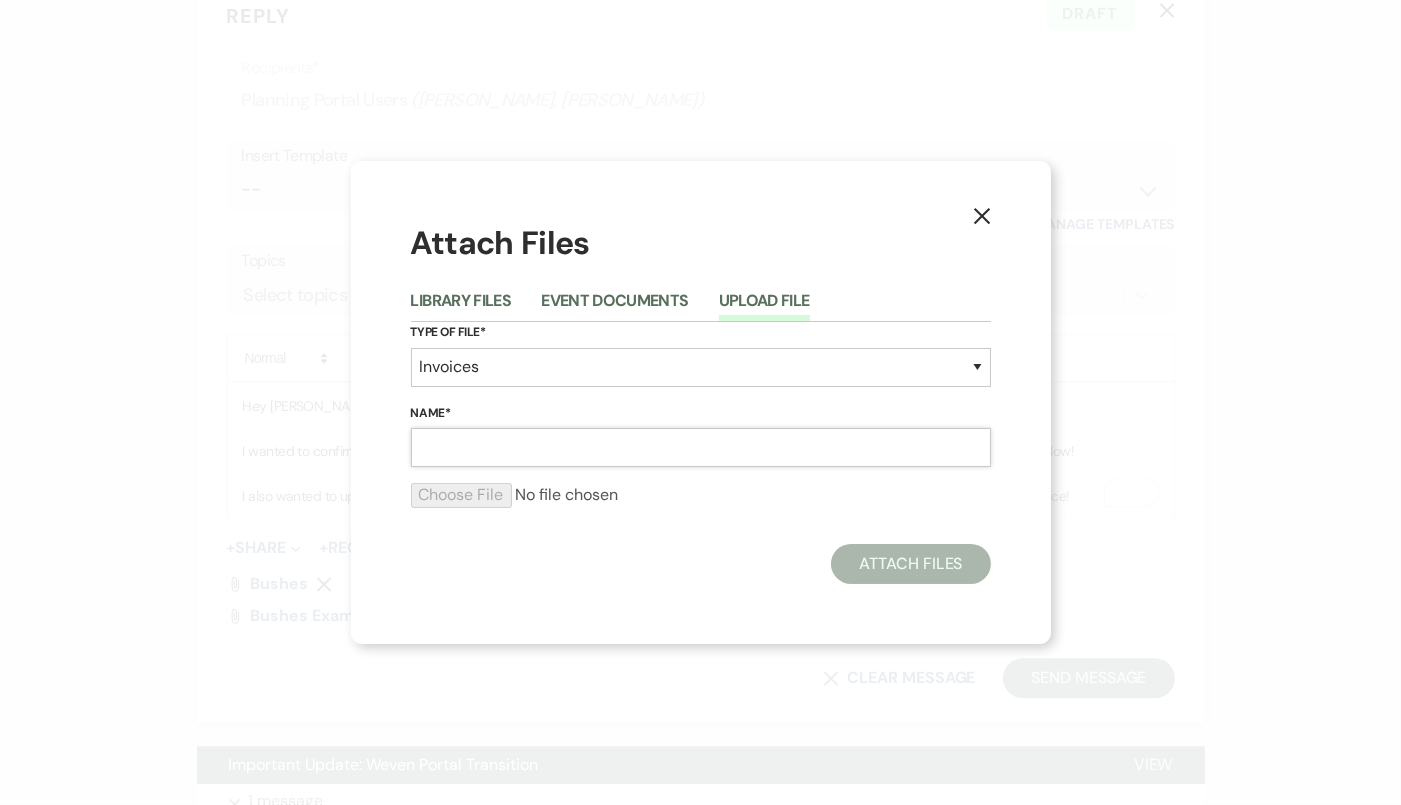 click on "Name*" at bounding box center (701, 447) 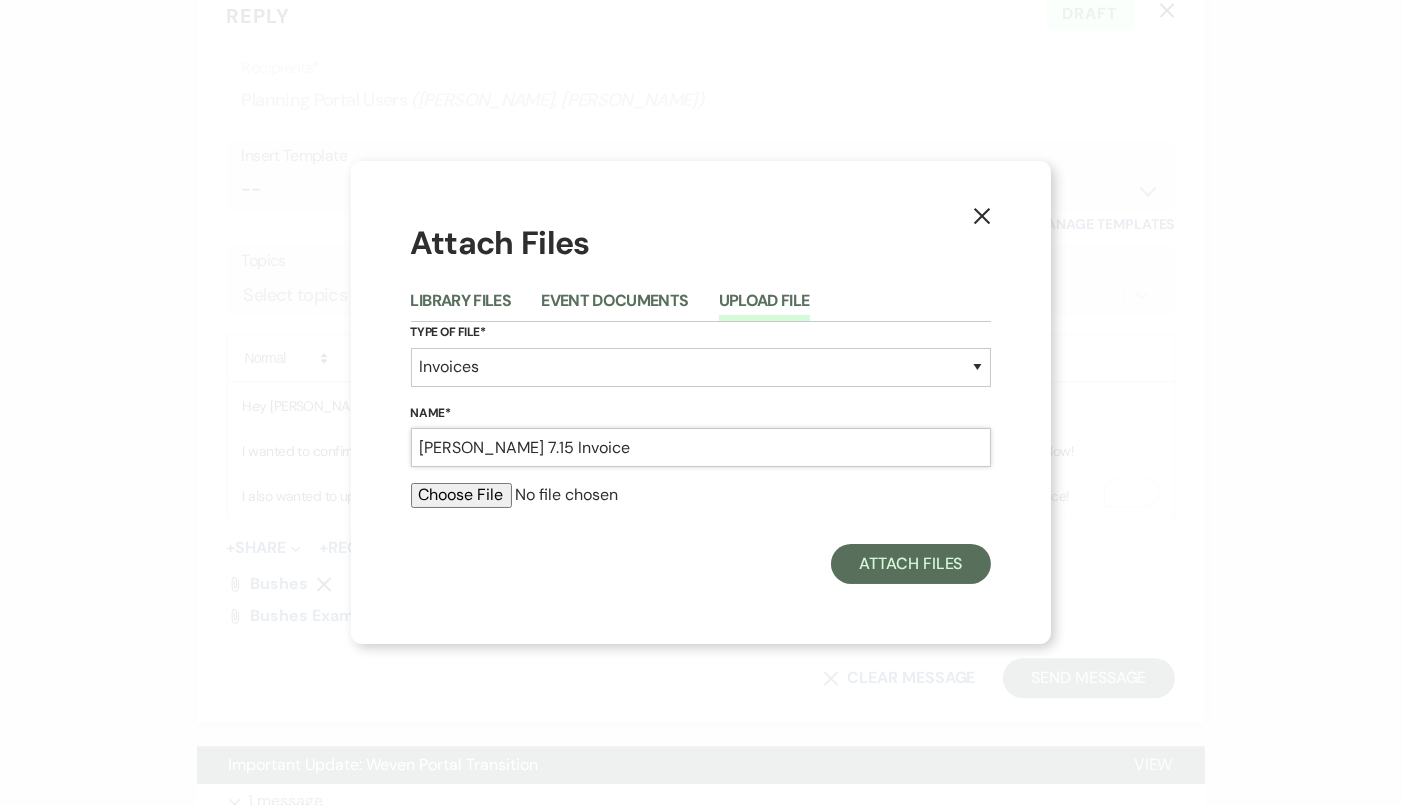 type on "Kayla Allen 7.15 Invoice" 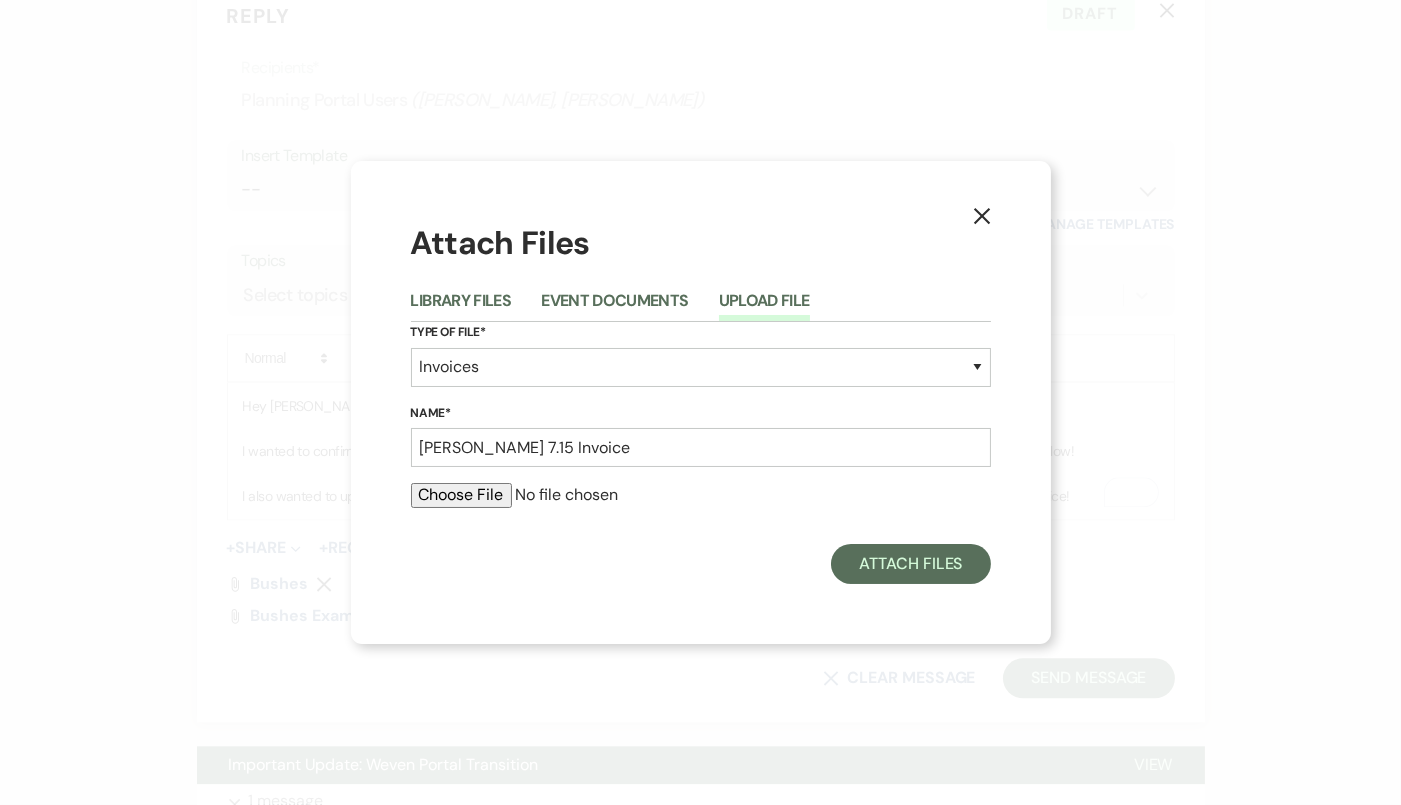 click at bounding box center (701, 495) 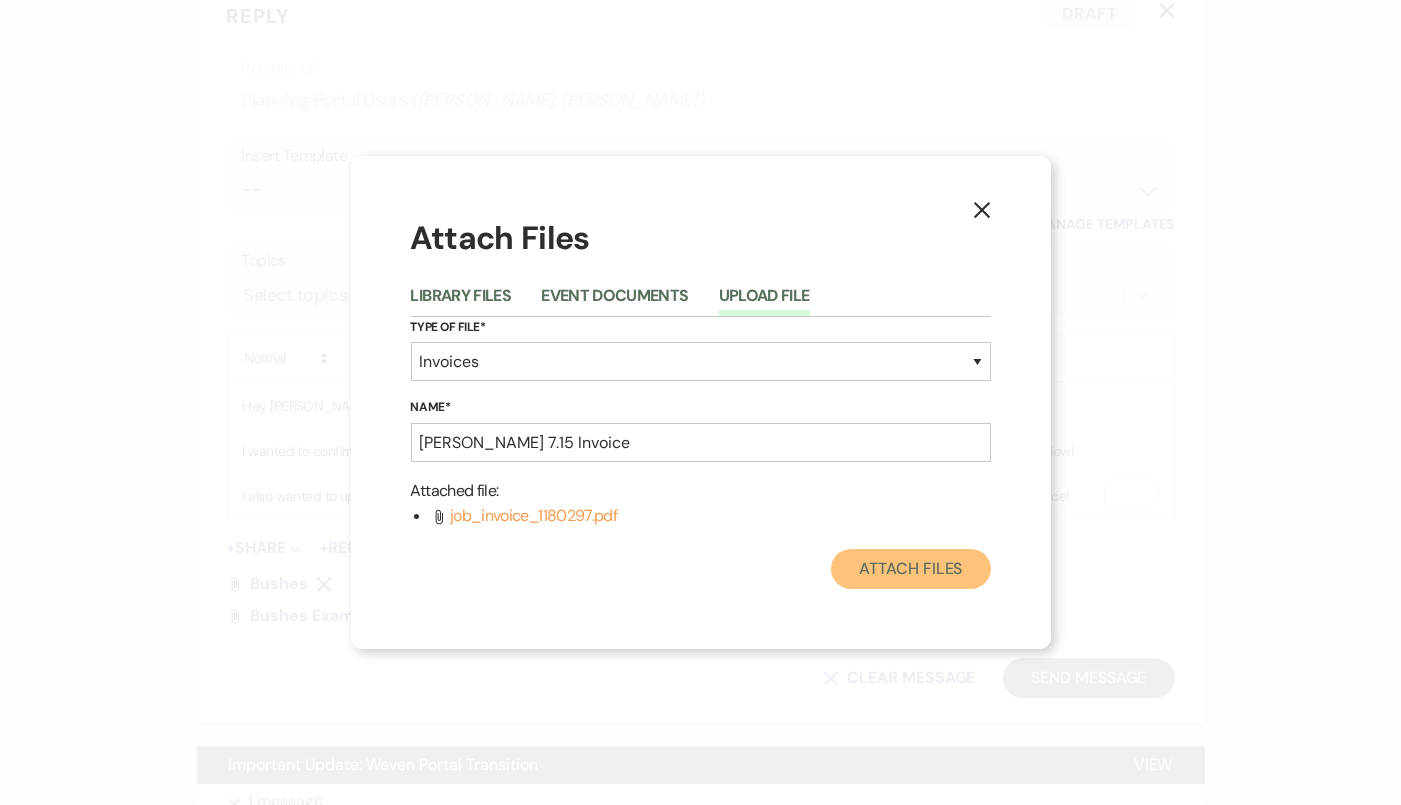 click on "Attach Files" at bounding box center [910, 569] 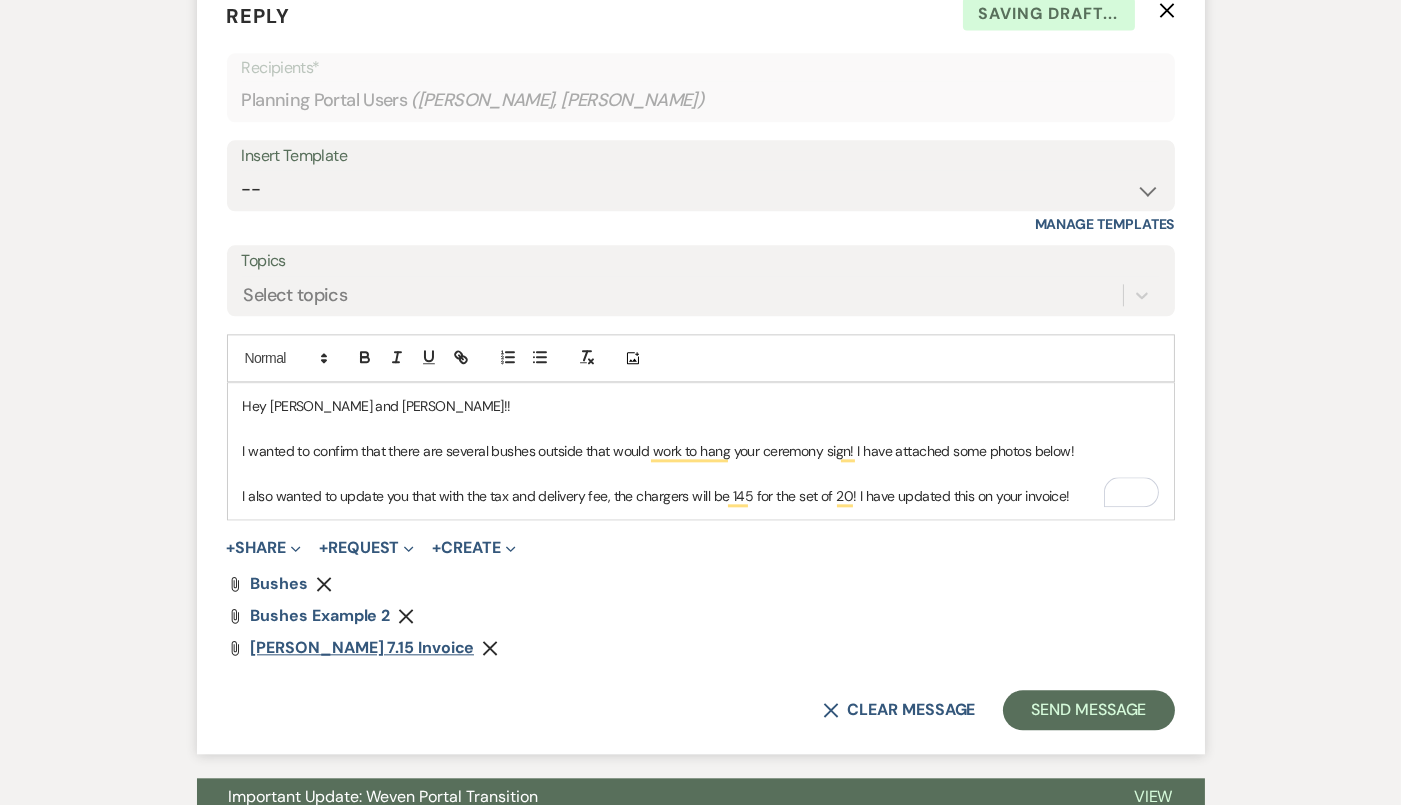 click on "Kayla Allen 7.15 Invoice" at bounding box center (363, 647) 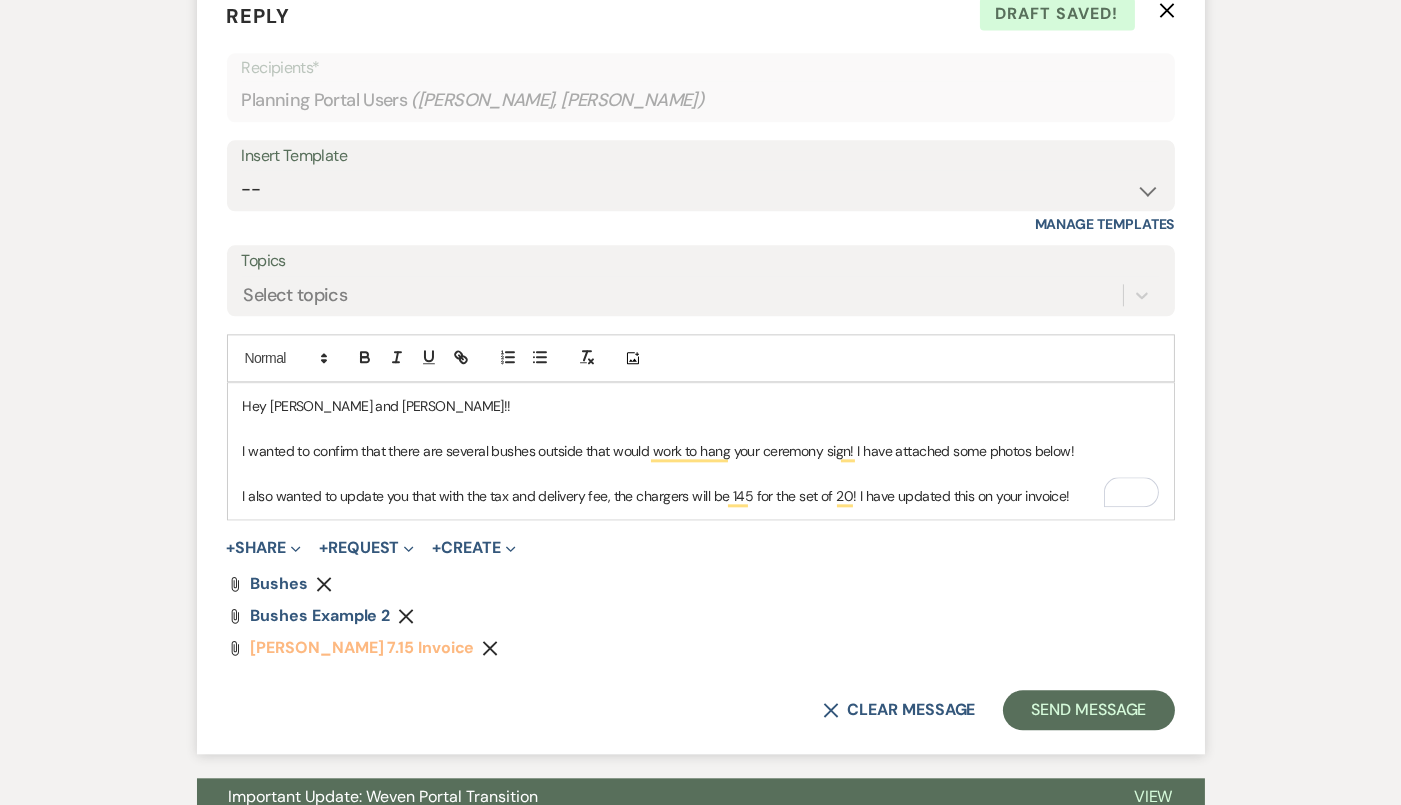 scroll, scrollTop: 7855, scrollLeft: 0, axis: vertical 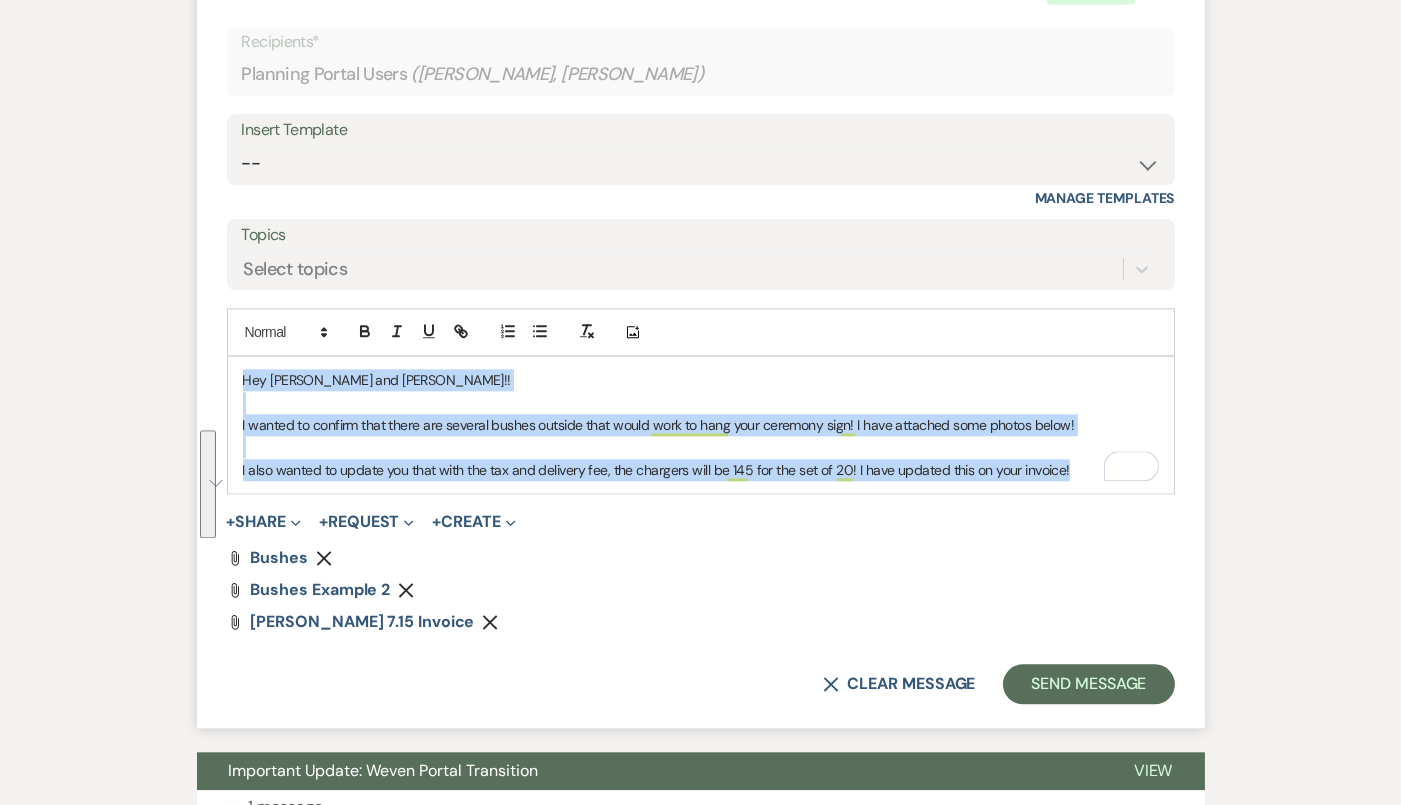 drag, startPoint x: 236, startPoint y: 451, endPoint x: 1081, endPoint y: 566, distance: 852.78955 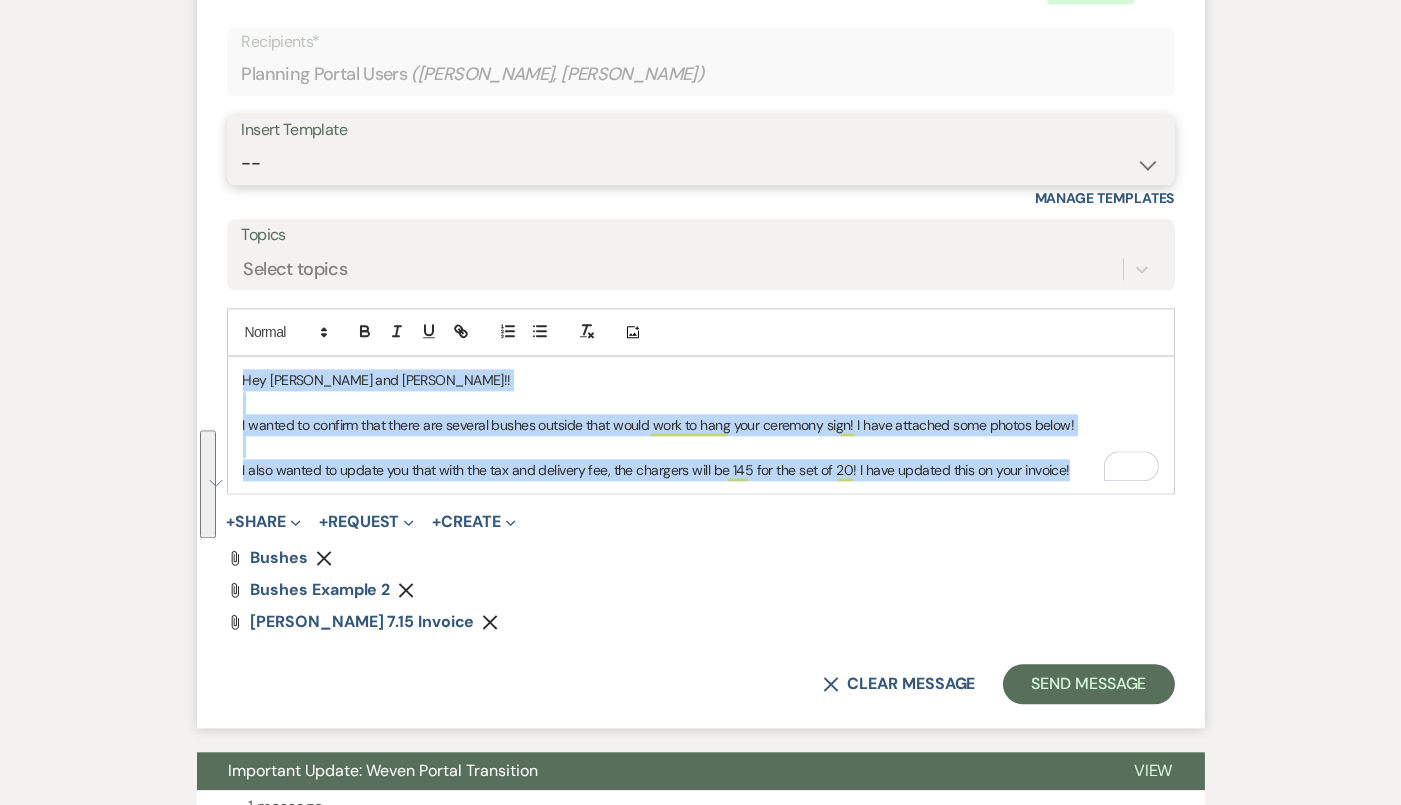 click on "-- Tour Confirmation Contract (Pre-Booked Leads) Out of office Inquiry Email All 3 Venues Inquiry Welcome Email Initial Inquiry Follow Up Say YES to the Venue!  Britney Tour Follow Up - A Special Note from A View  Pharna  Brochure Download Follow Up A View on State - Drop Box 8 Month Meeting - Delaney 12 M Payment - PC 8 M Meeting - PC 3 M - PC Final - PC Post Final - PC Delaney Signature Delaney Signature LL Signature Del & PC  Brit Signature Lead Follow Up 2nd Lead Follow Up" at bounding box center (701, 163) 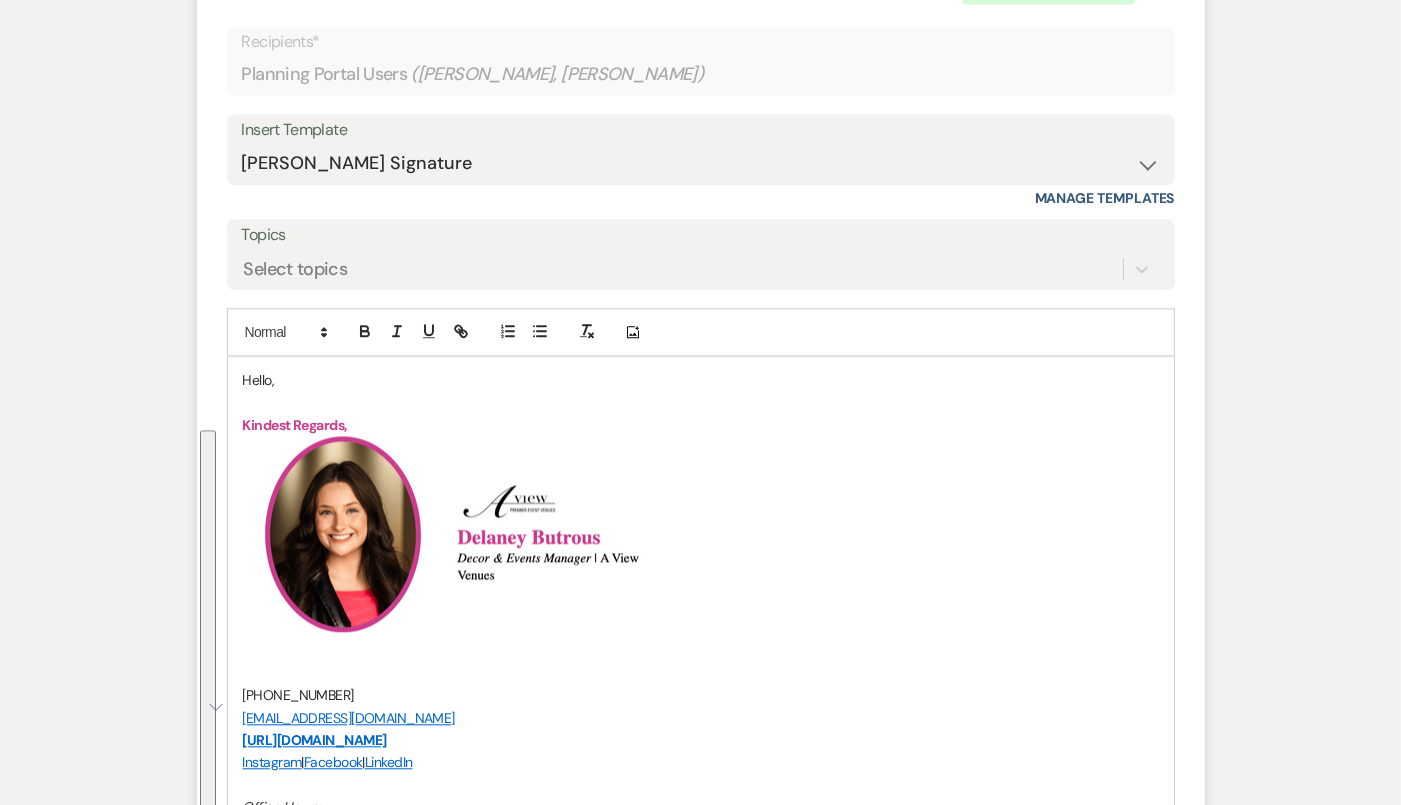 click on "Hello," at bounding box center [701, 380] 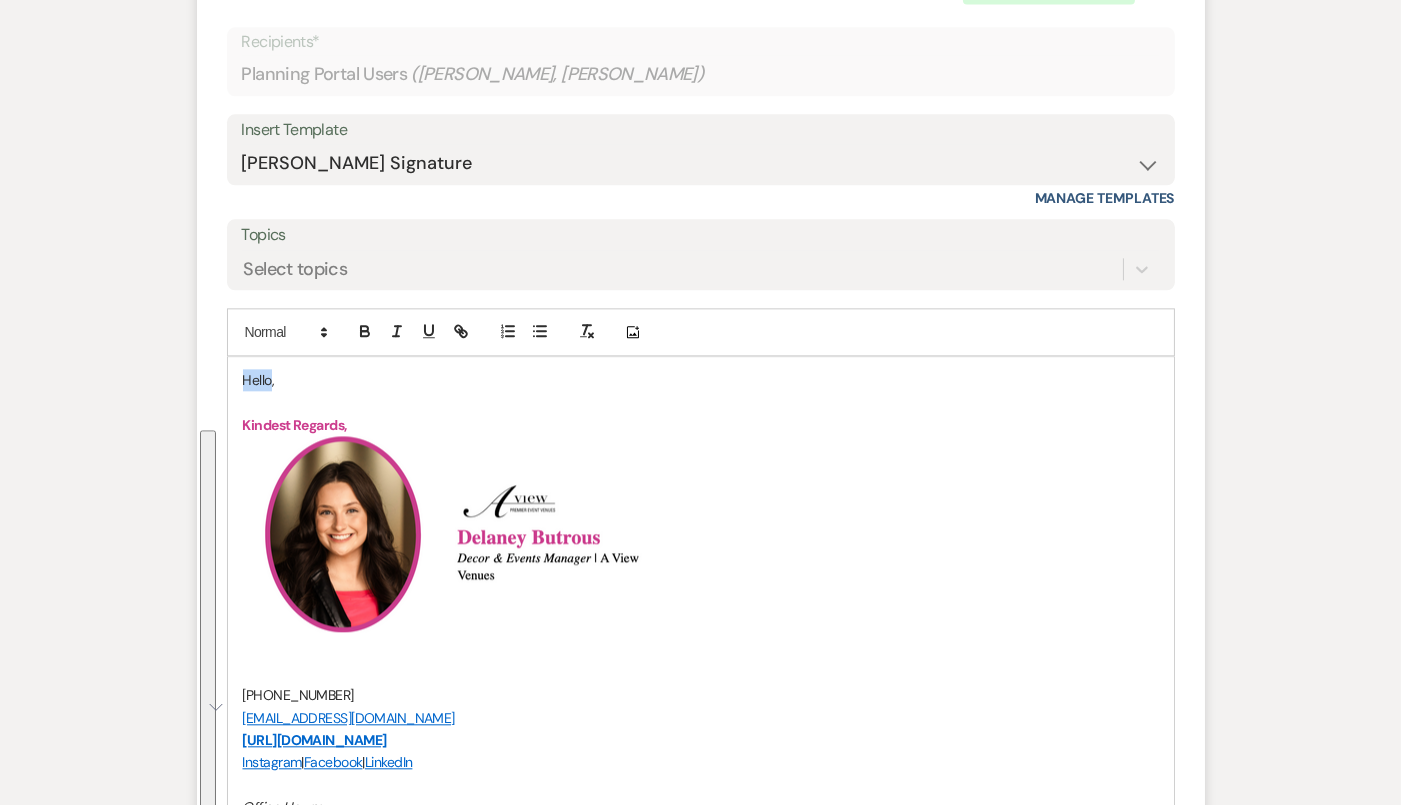 click on "Hello," at bounding box center [701, 380] 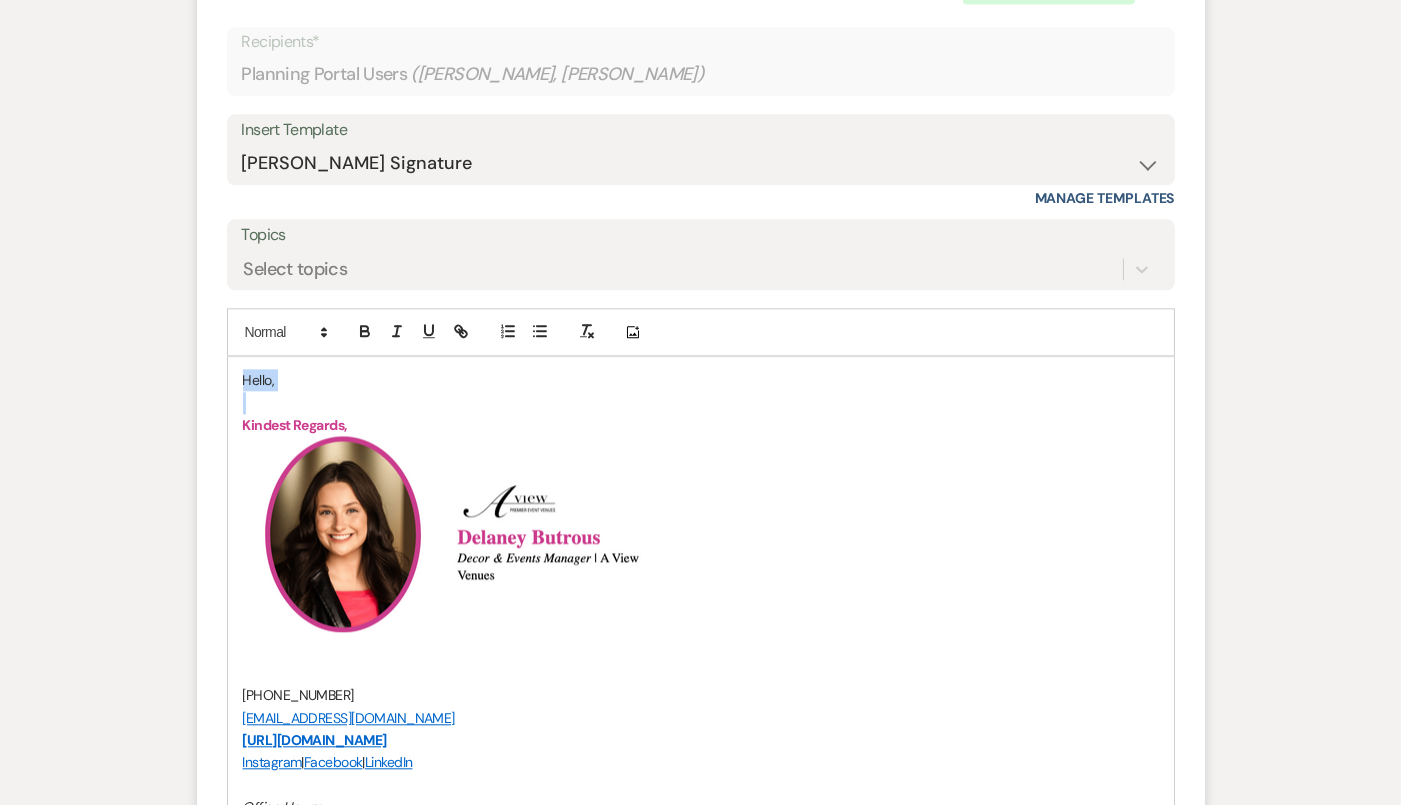 click on "Hello," at bounding box center (701, 380) 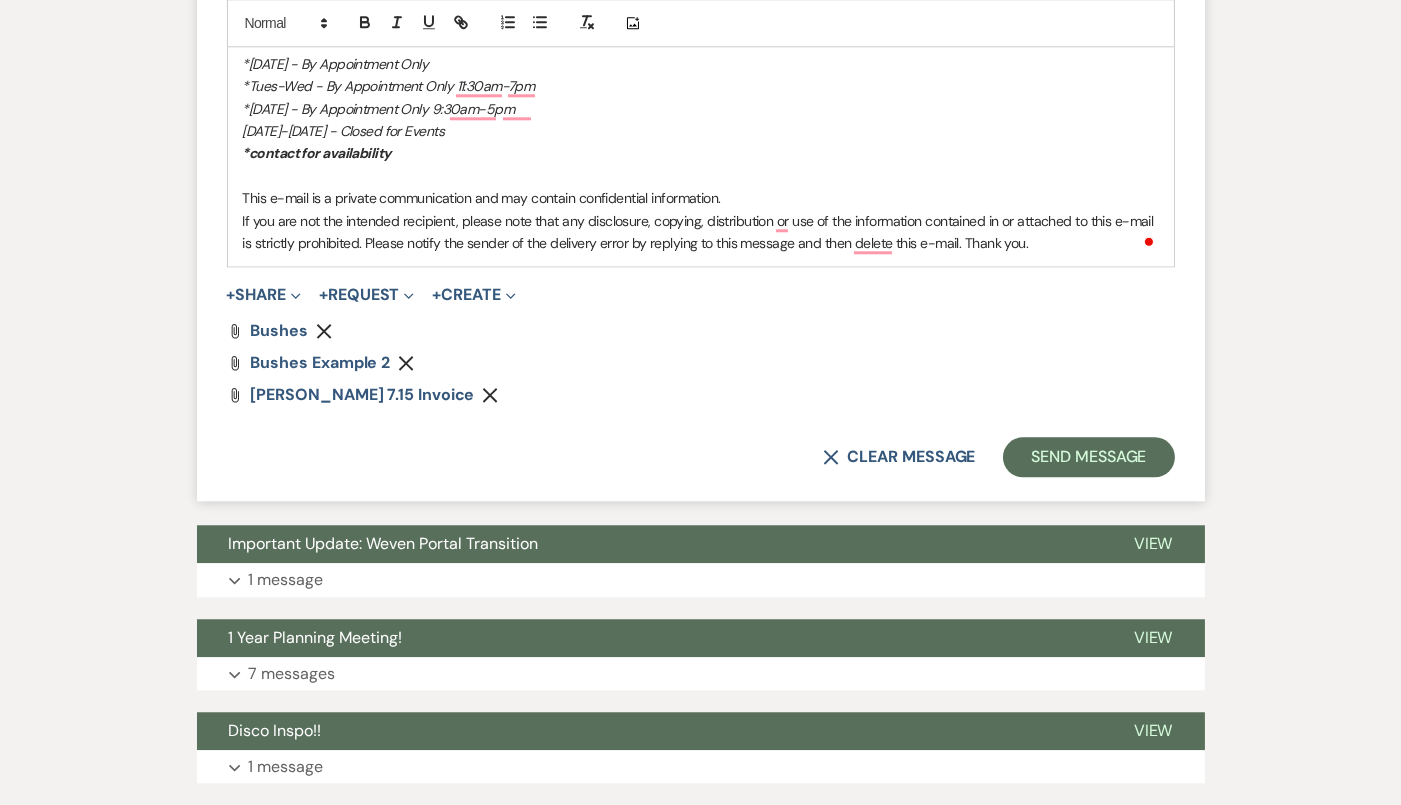 scroll, scrollTop: 8686, scrollLeft: 0, axis: vertical 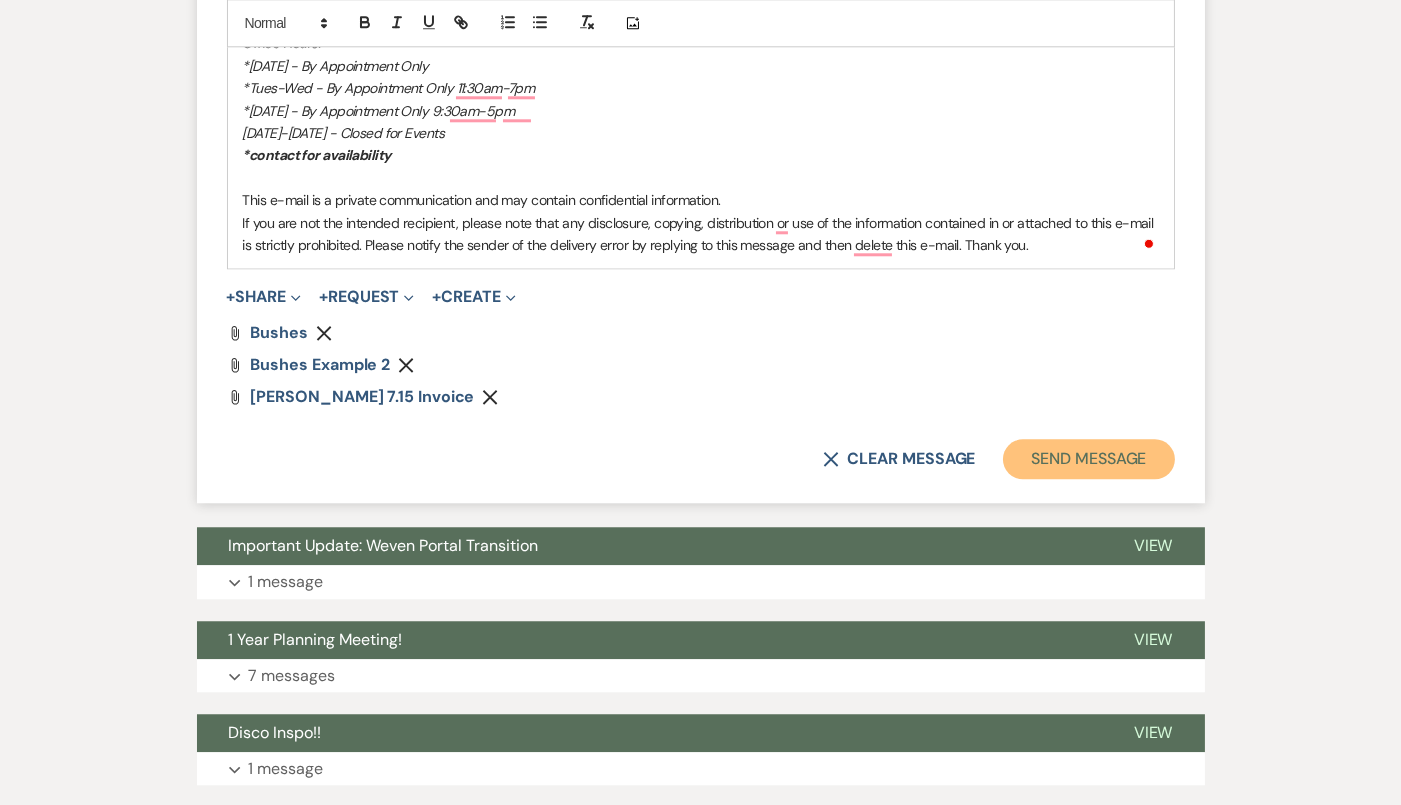 click on "Send Message" at bounding box center [1088, 459] 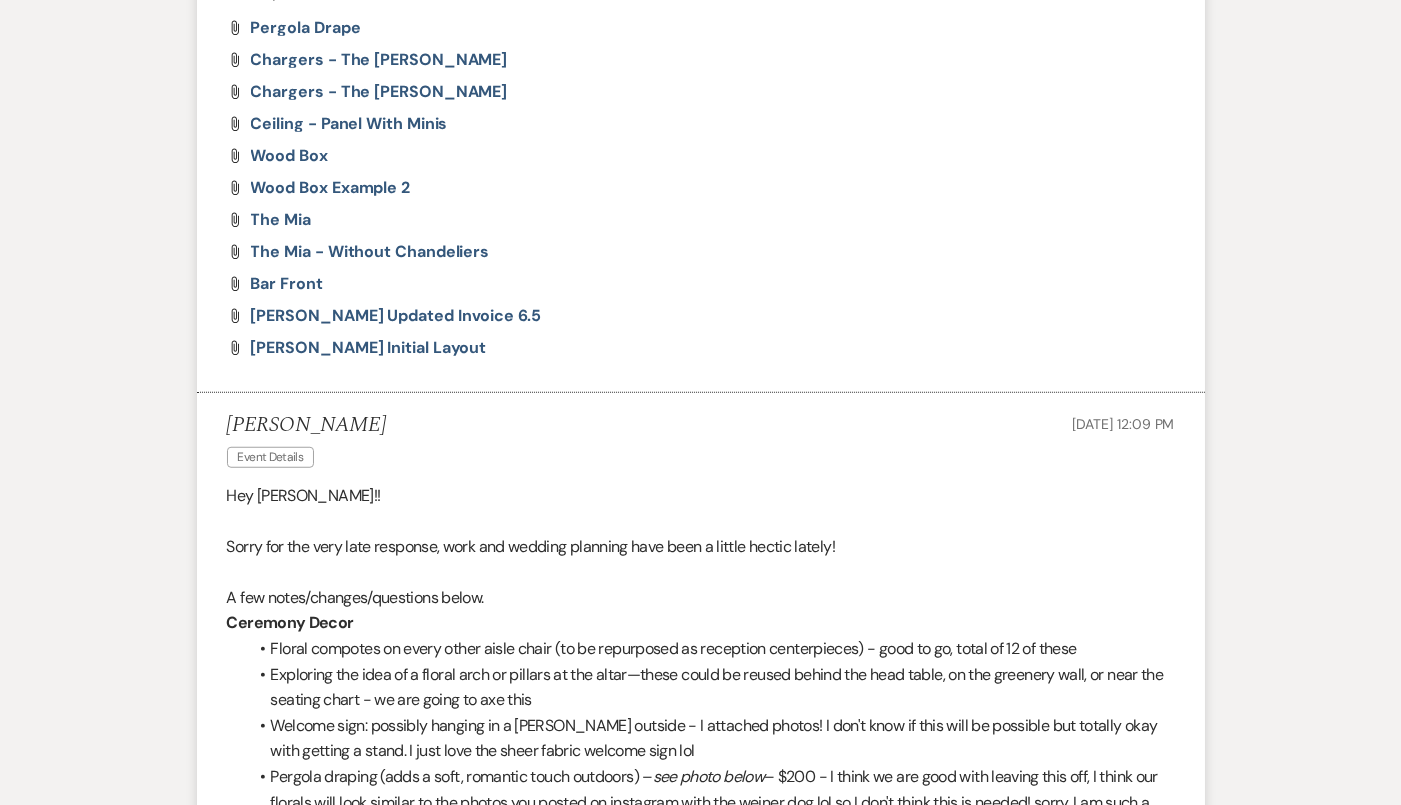scroll, scrollTop: 2205, scrollLeft: 0, axis: vertical 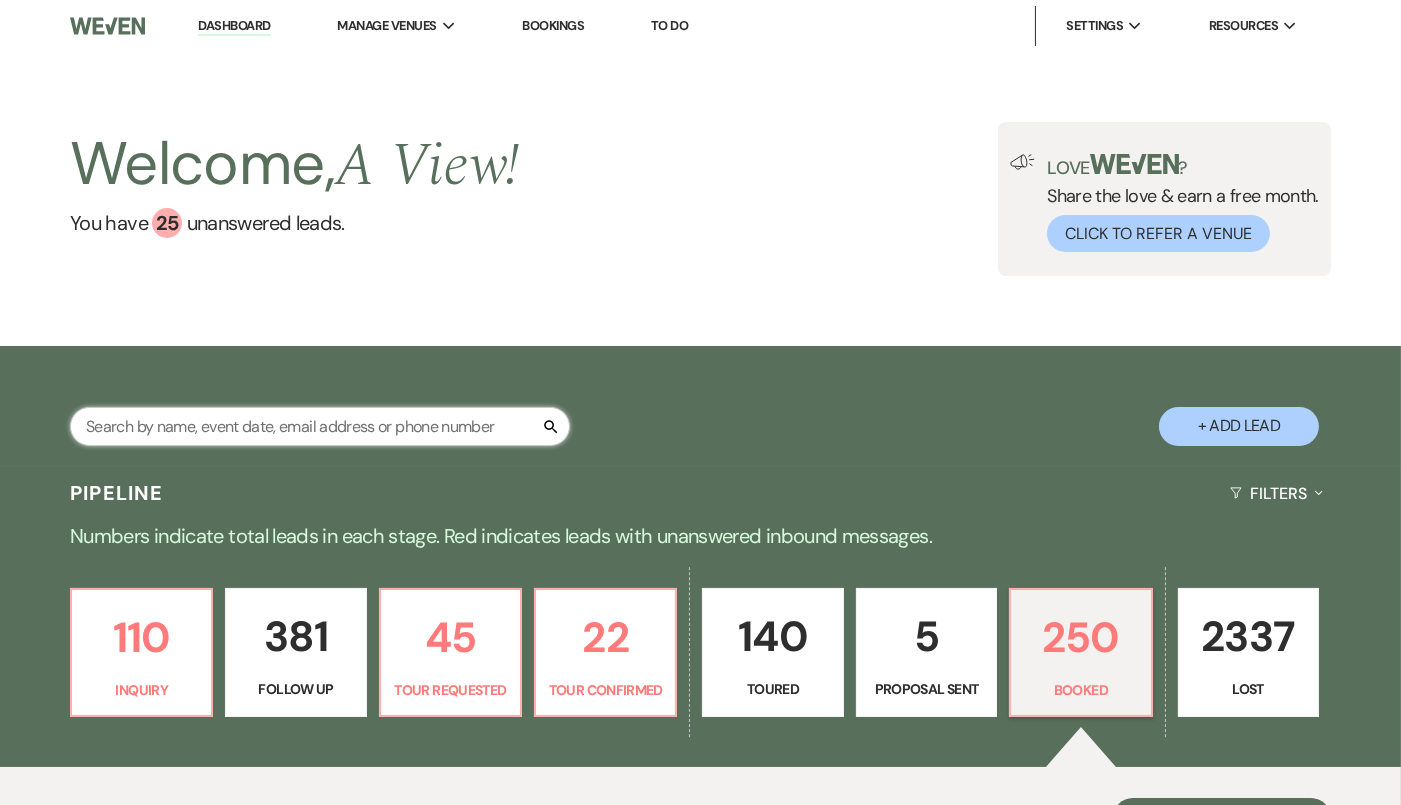 click at bounding box center [320, 426] 